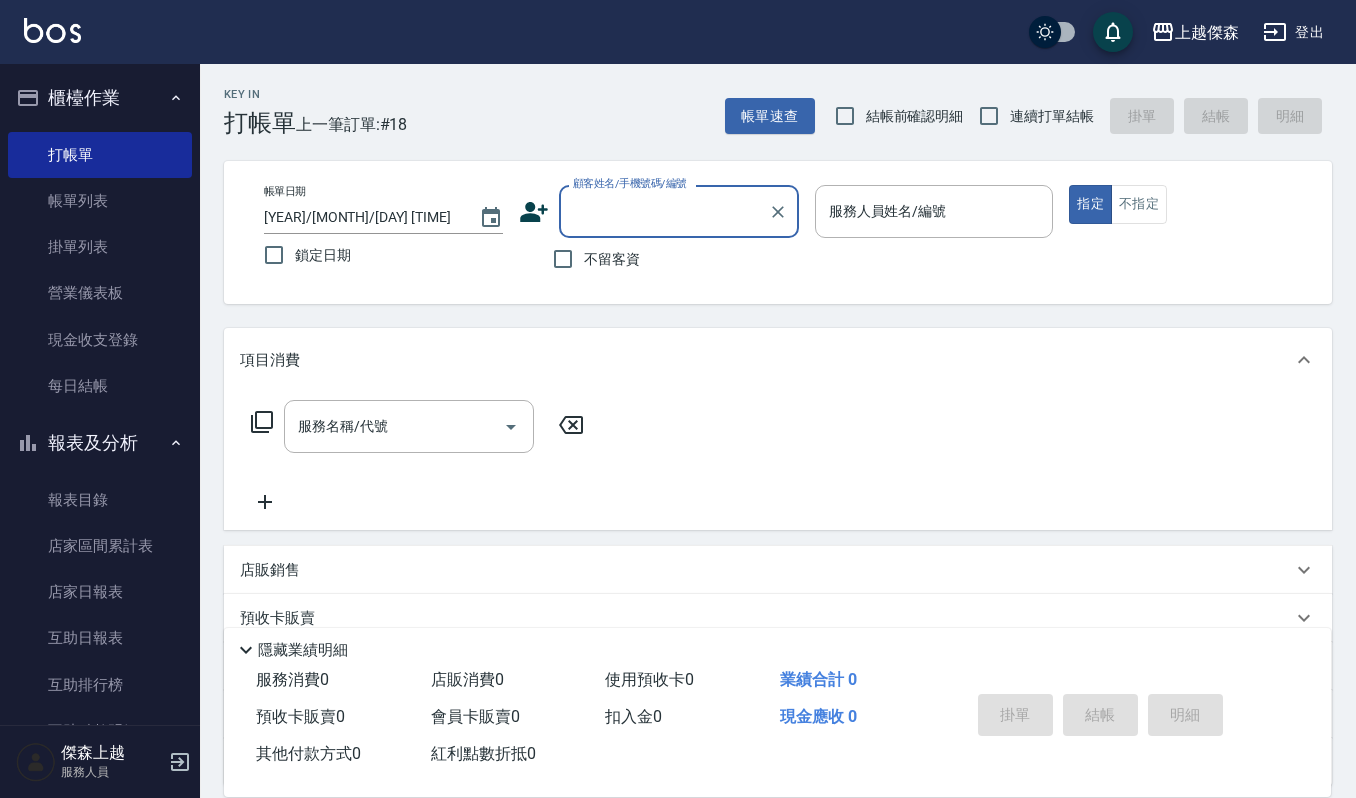 scroll, scrollTop: 0, scrollLeft: 0, axis: both 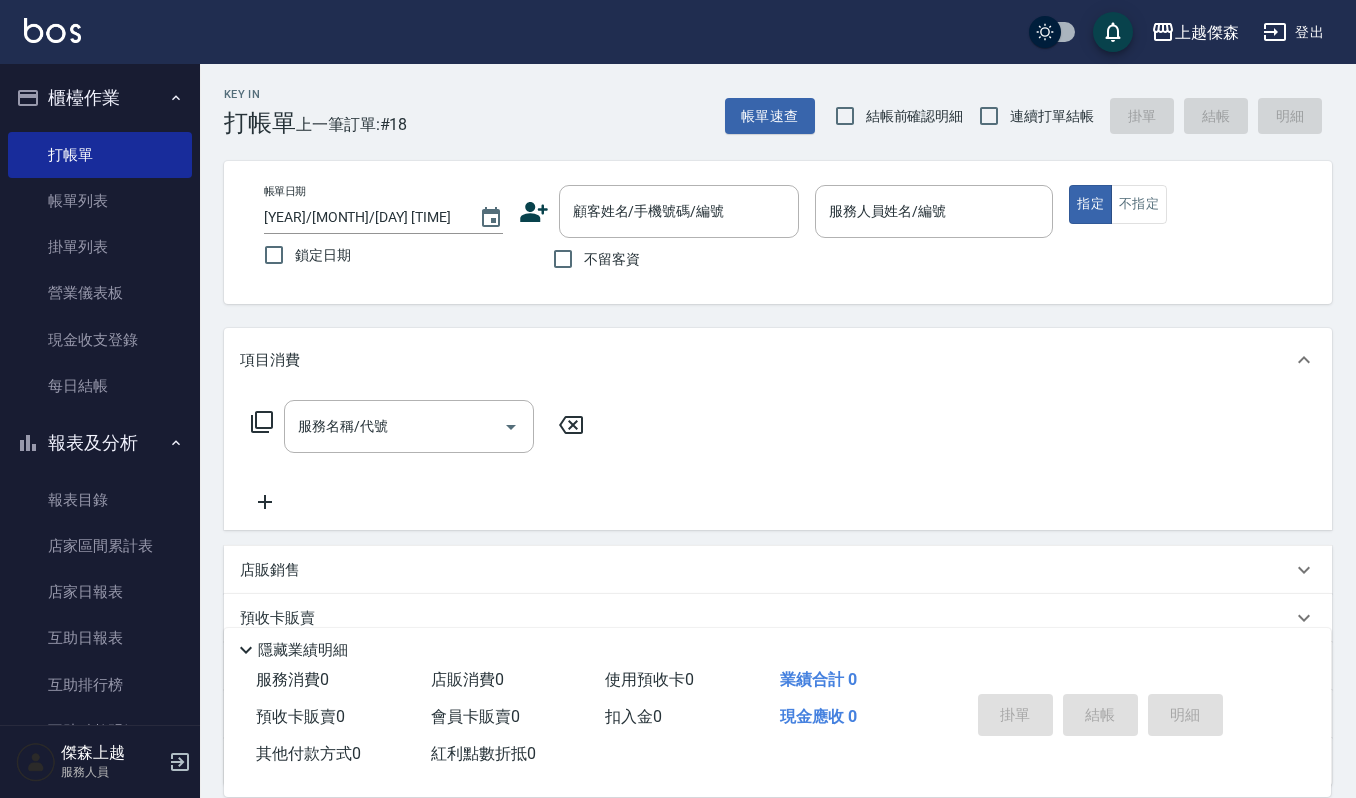 click at bounding box center [52, 30] 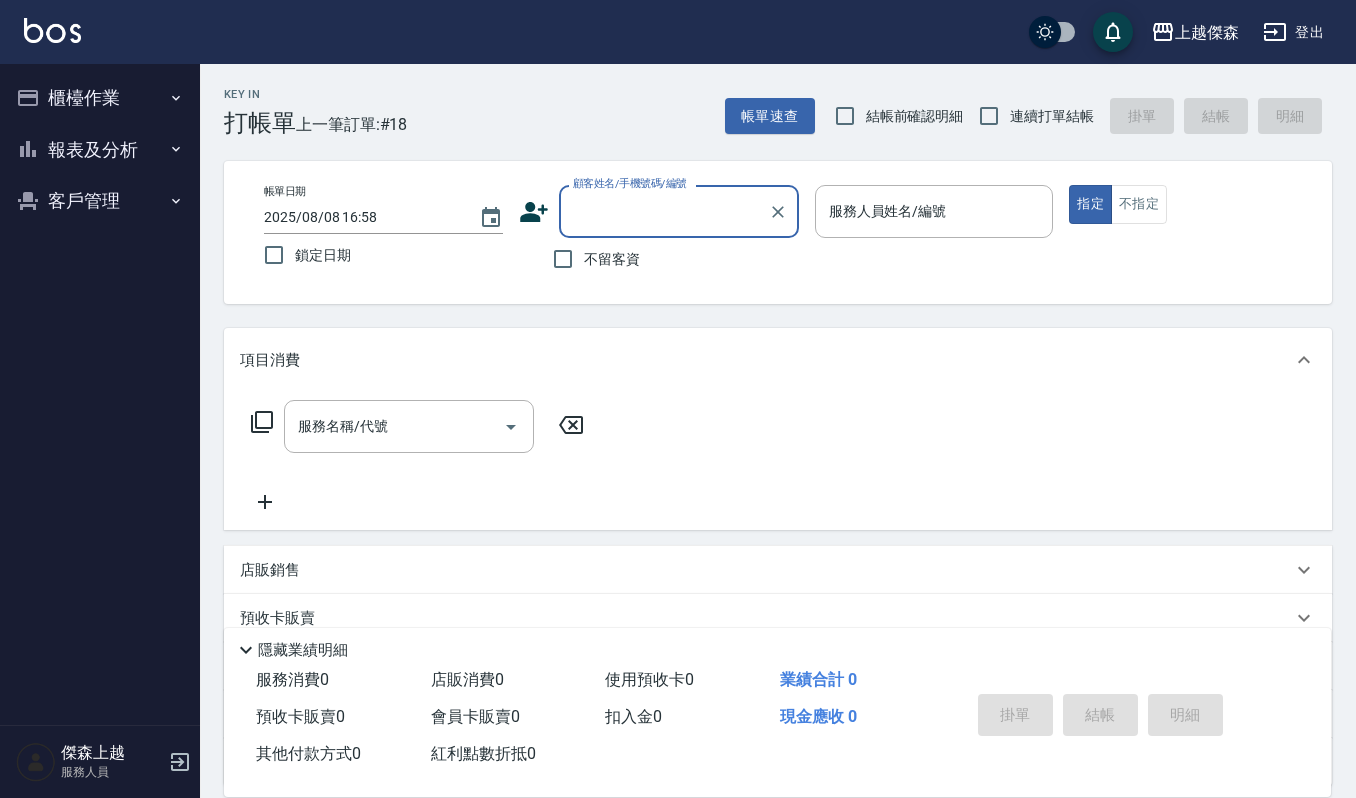 click on "櫃檯作業" at bounding box center (100, 98) 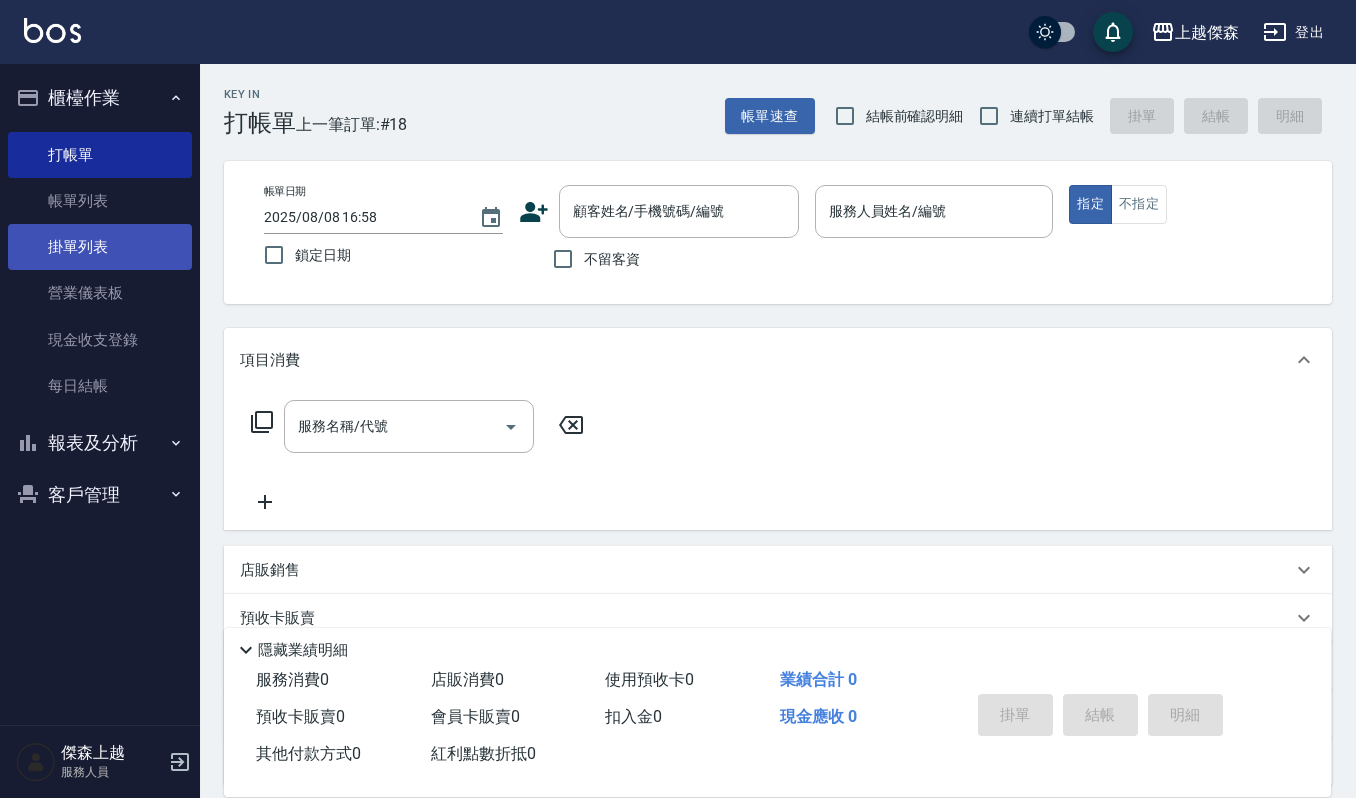 click on "掛單列表" at bounding box center (100, 247) 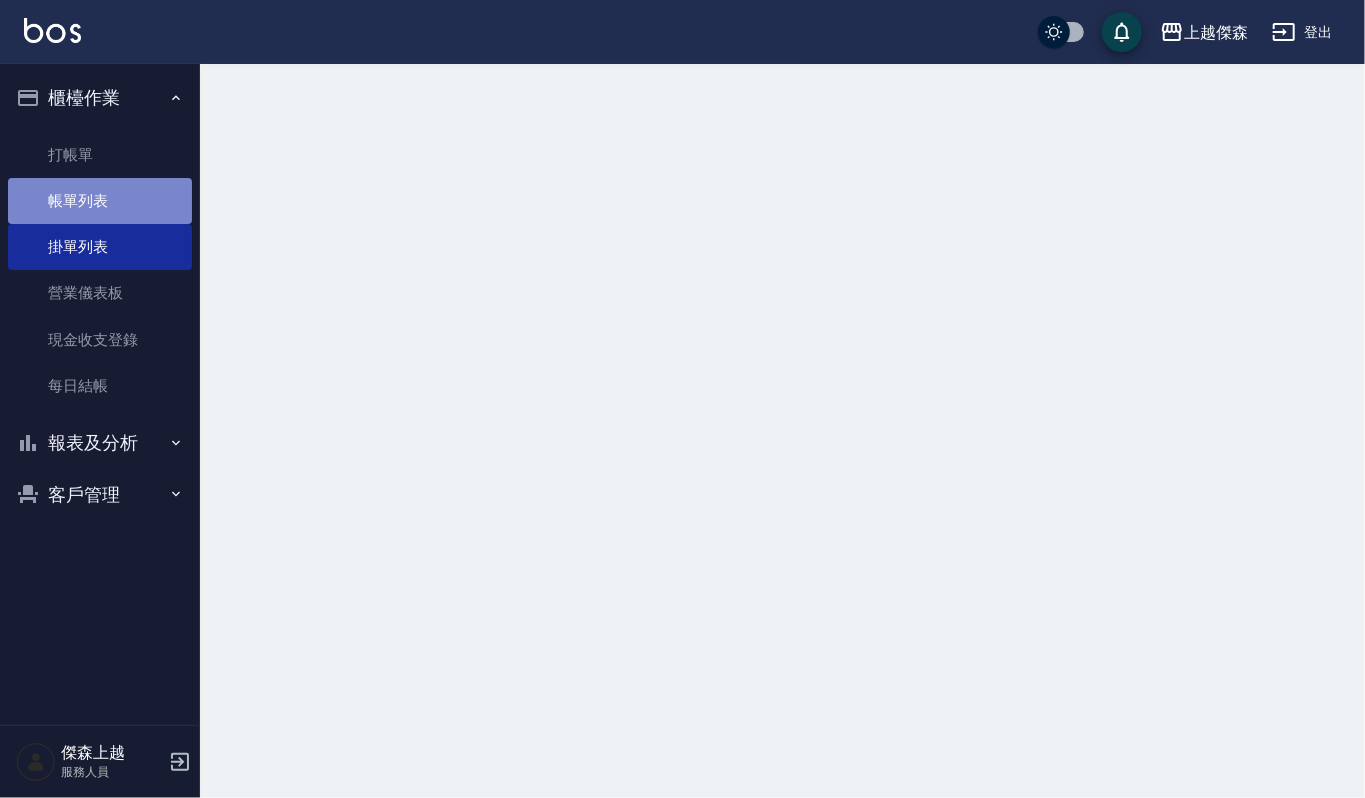 click on "帳單列表" at bounding box center [100, 201] 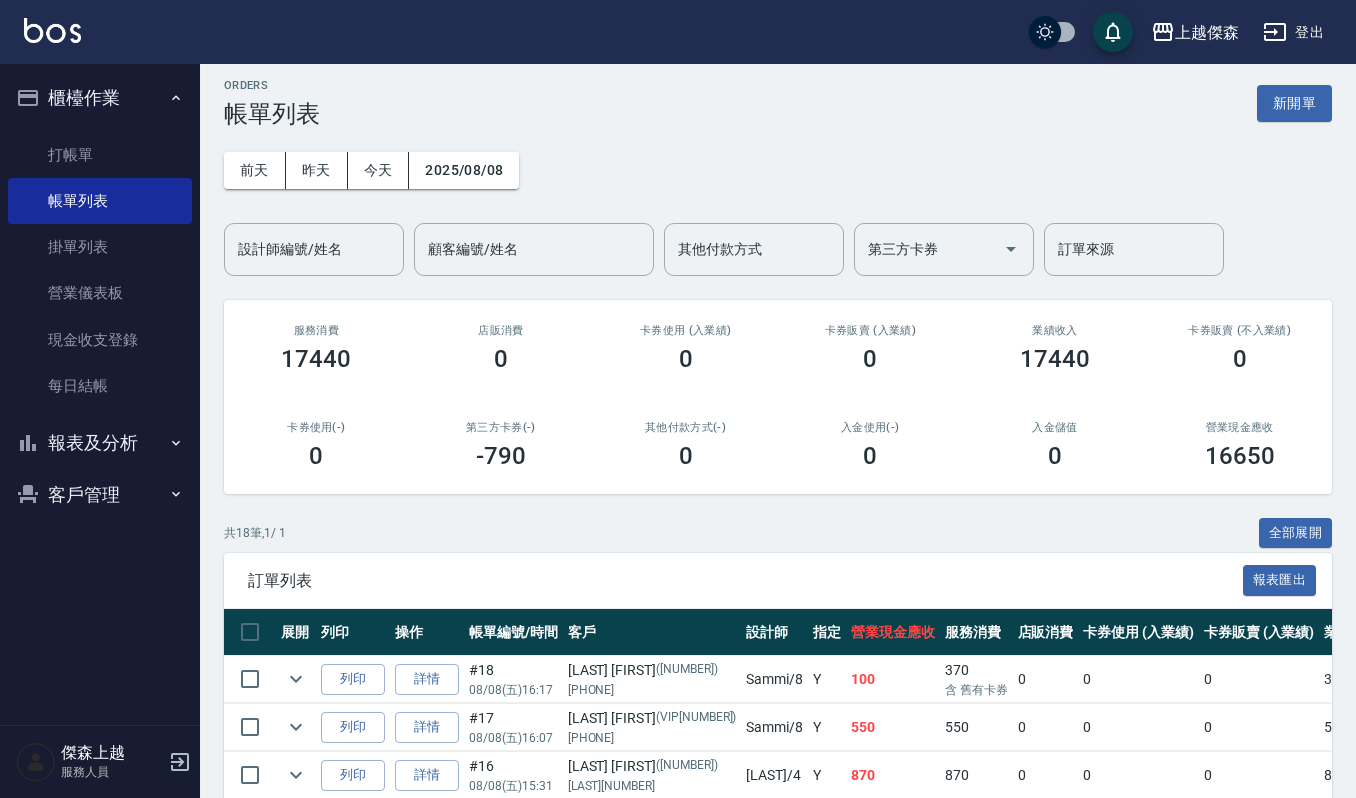 scroll, scrollTop: 133, scrollLeft: 0, axis: vertical 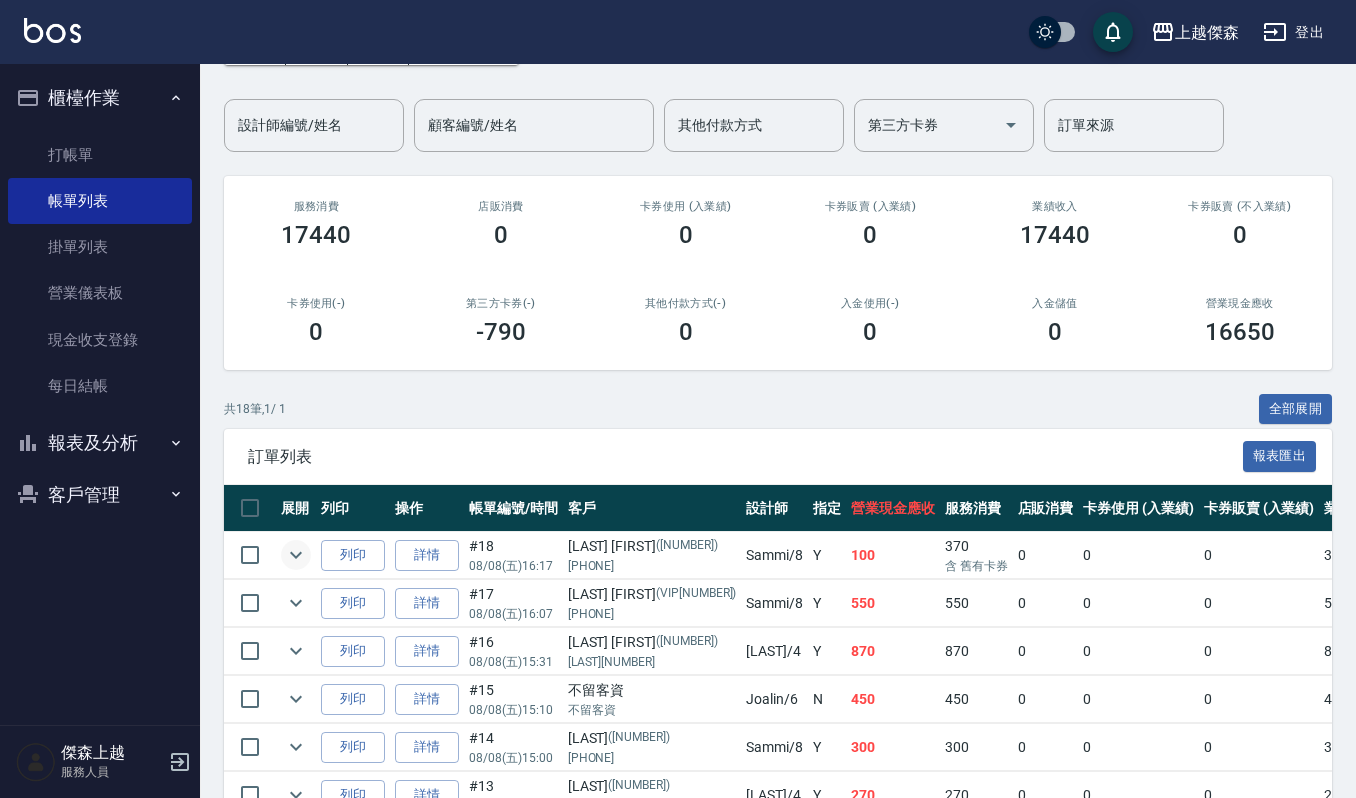 click at bounding box center (296, 555) 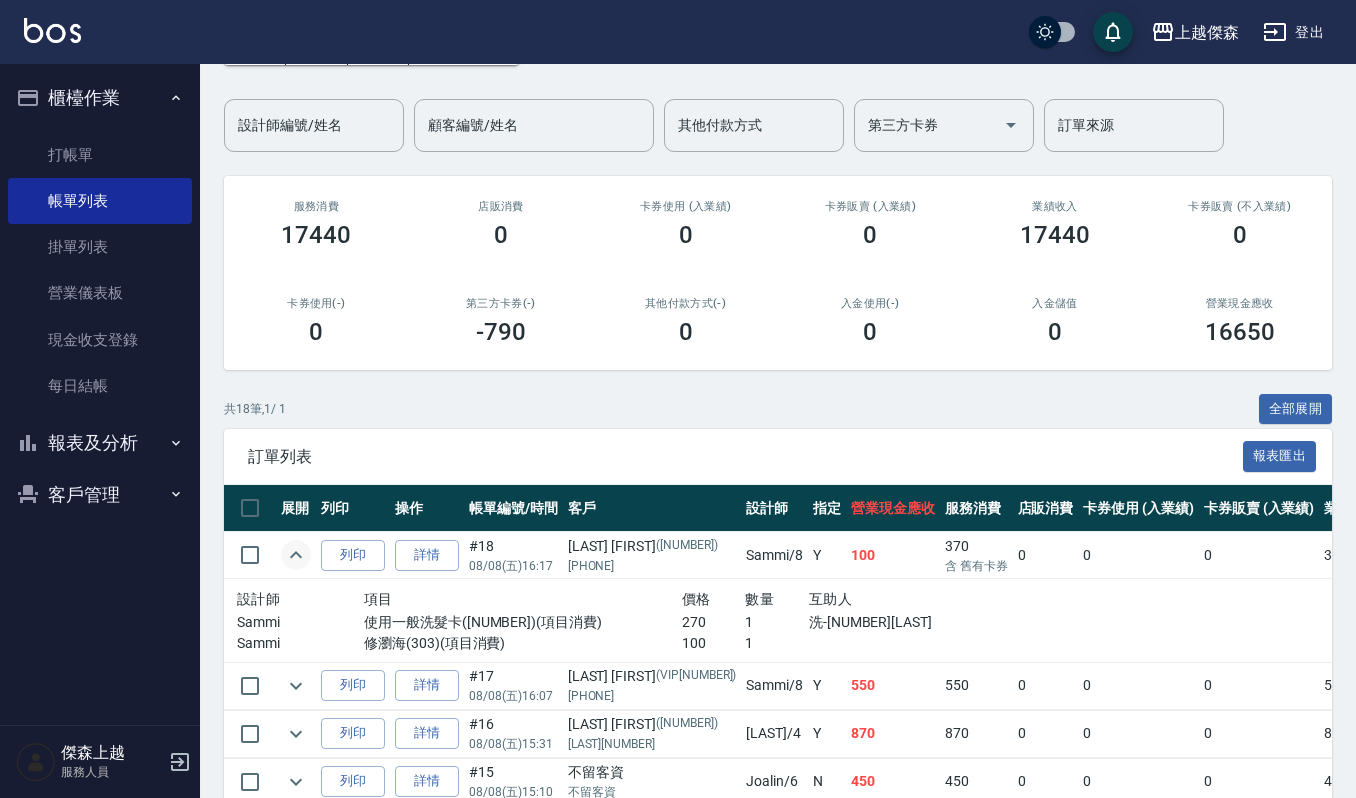 click 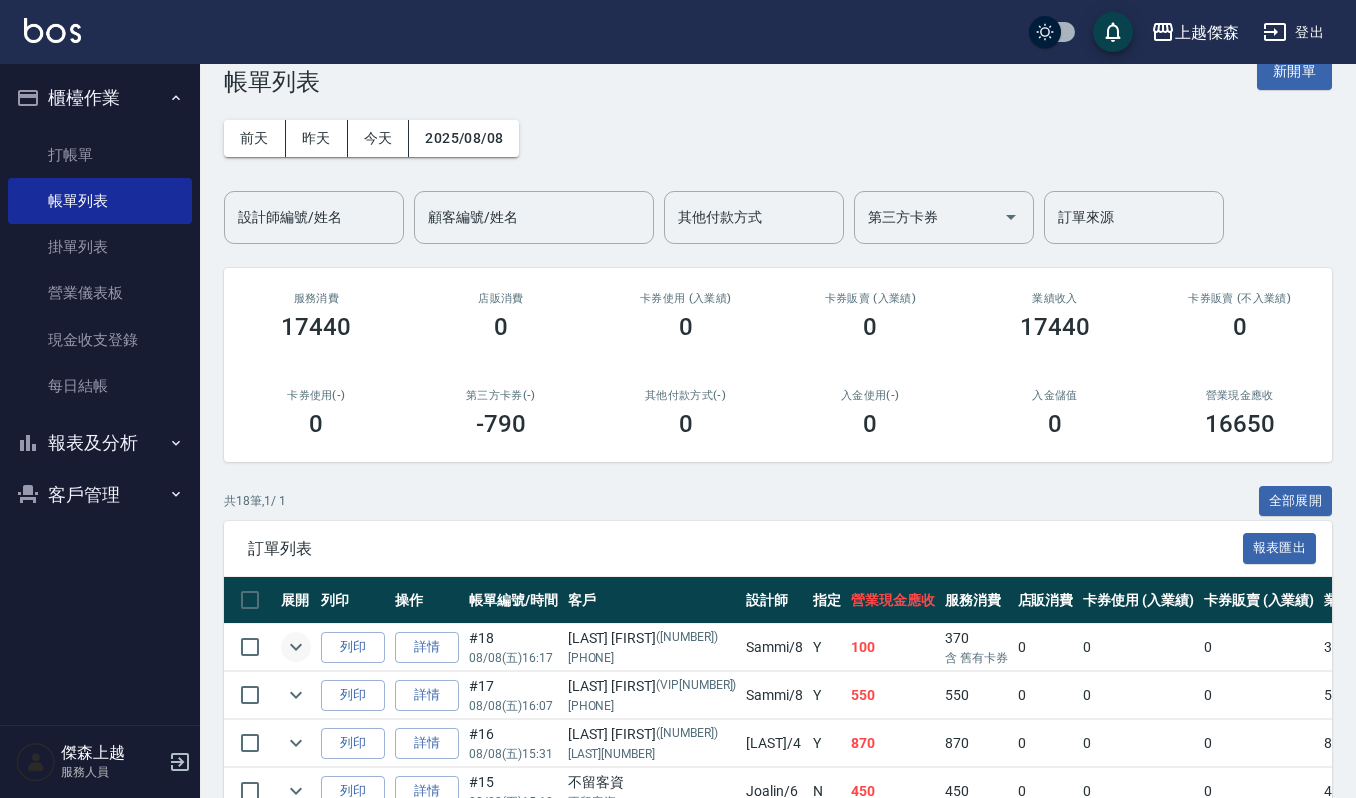 scroll, scrollTop: 0, scrollLeft: 0, axis: both 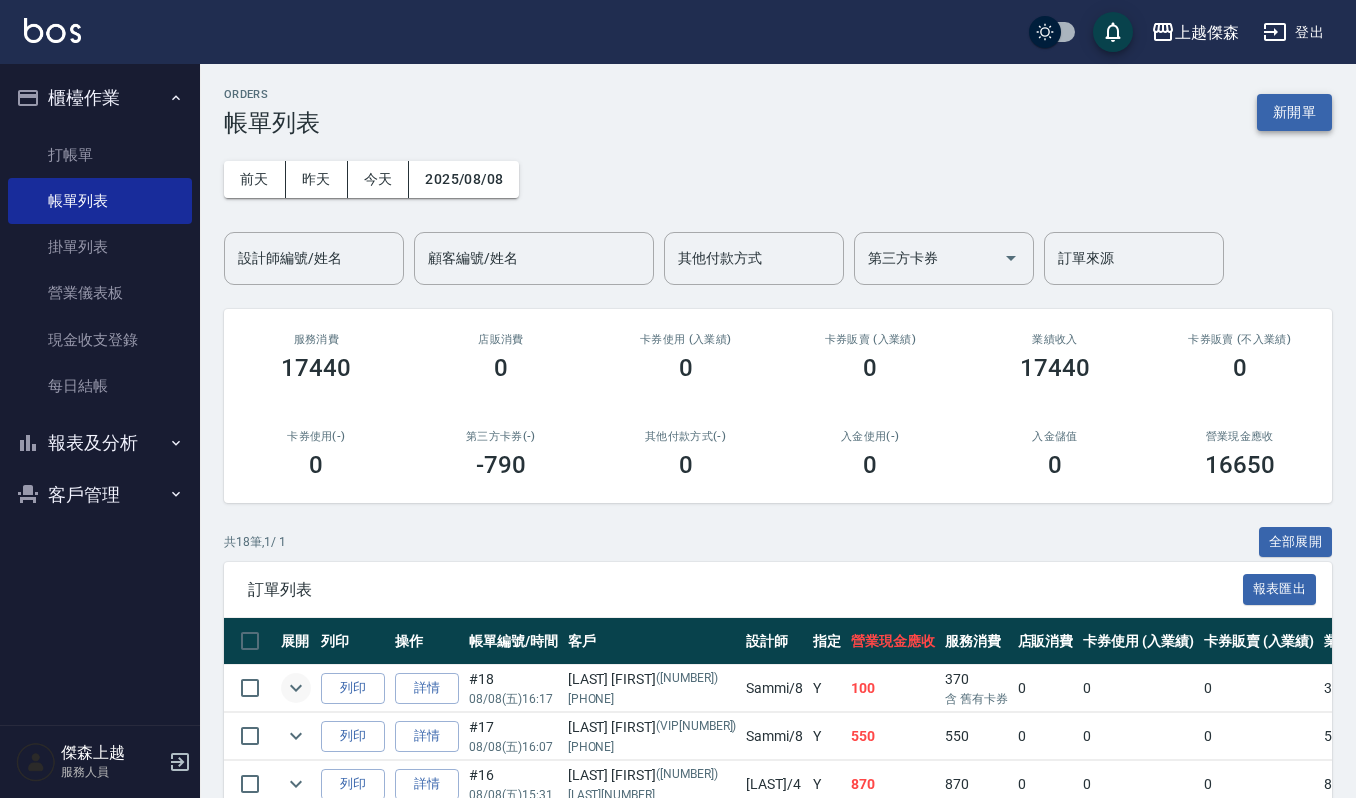 click on "新開單" at bounding box center [1294, 112] 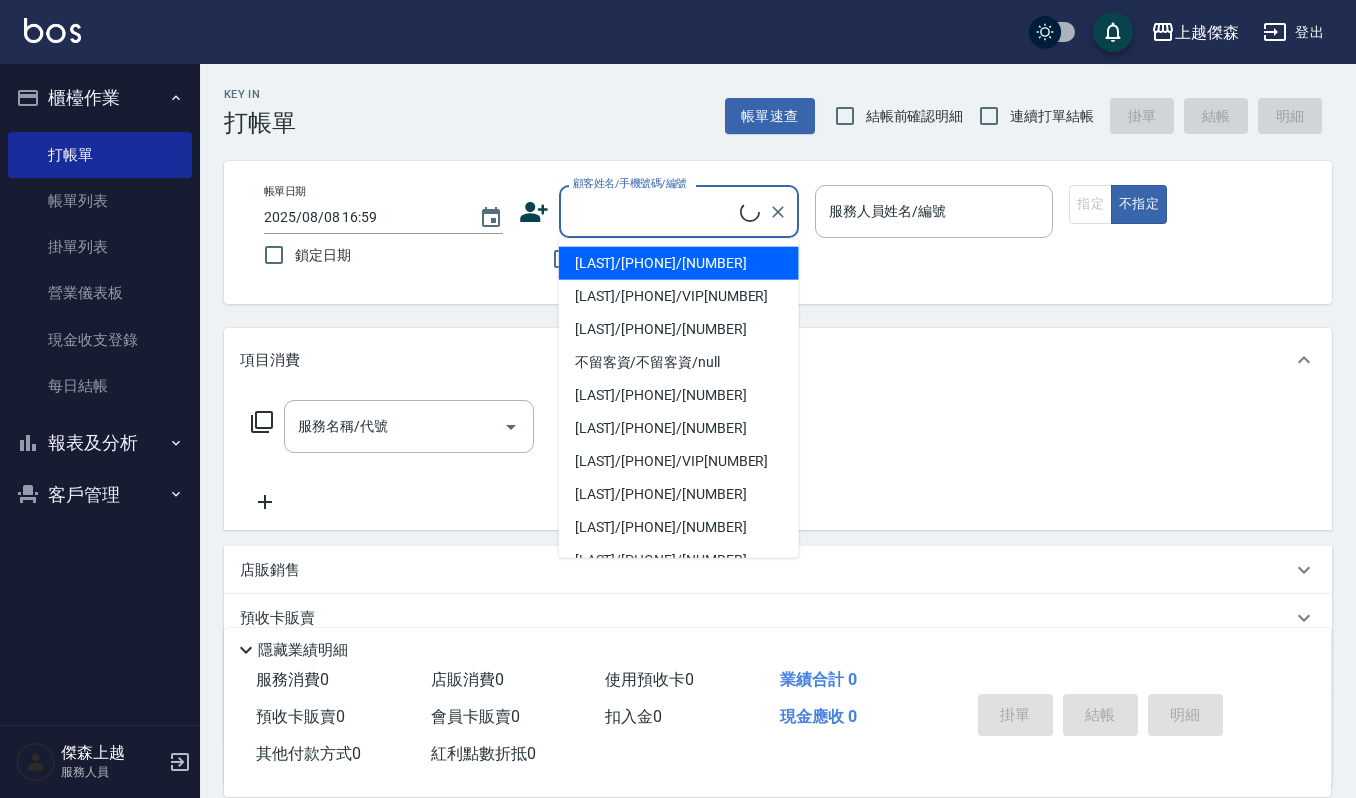 click on "顧客姓名/手機號碼/編號" at bounding box center (654, 211) 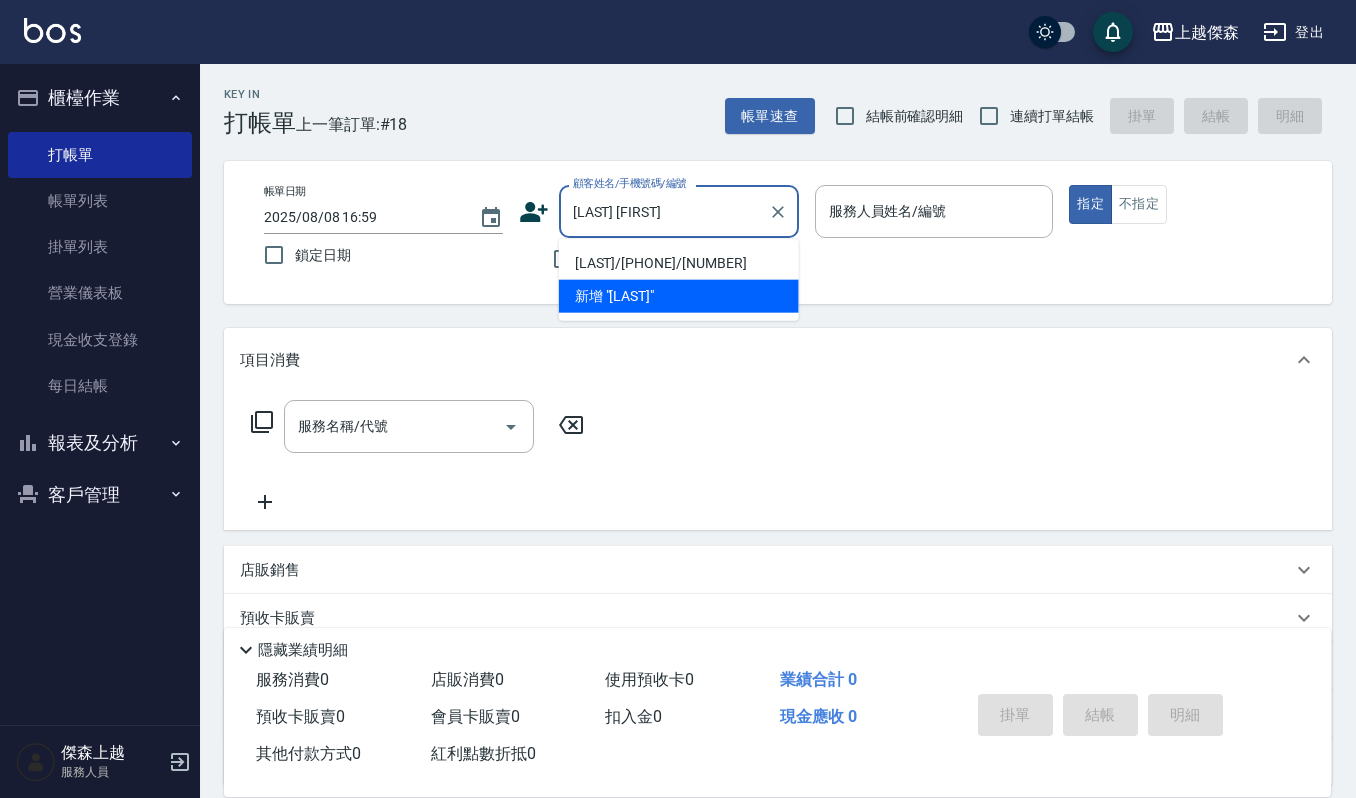 click on "[LAST]/[PHONE]/[NUMBER]" at bounding box center (679, 263) 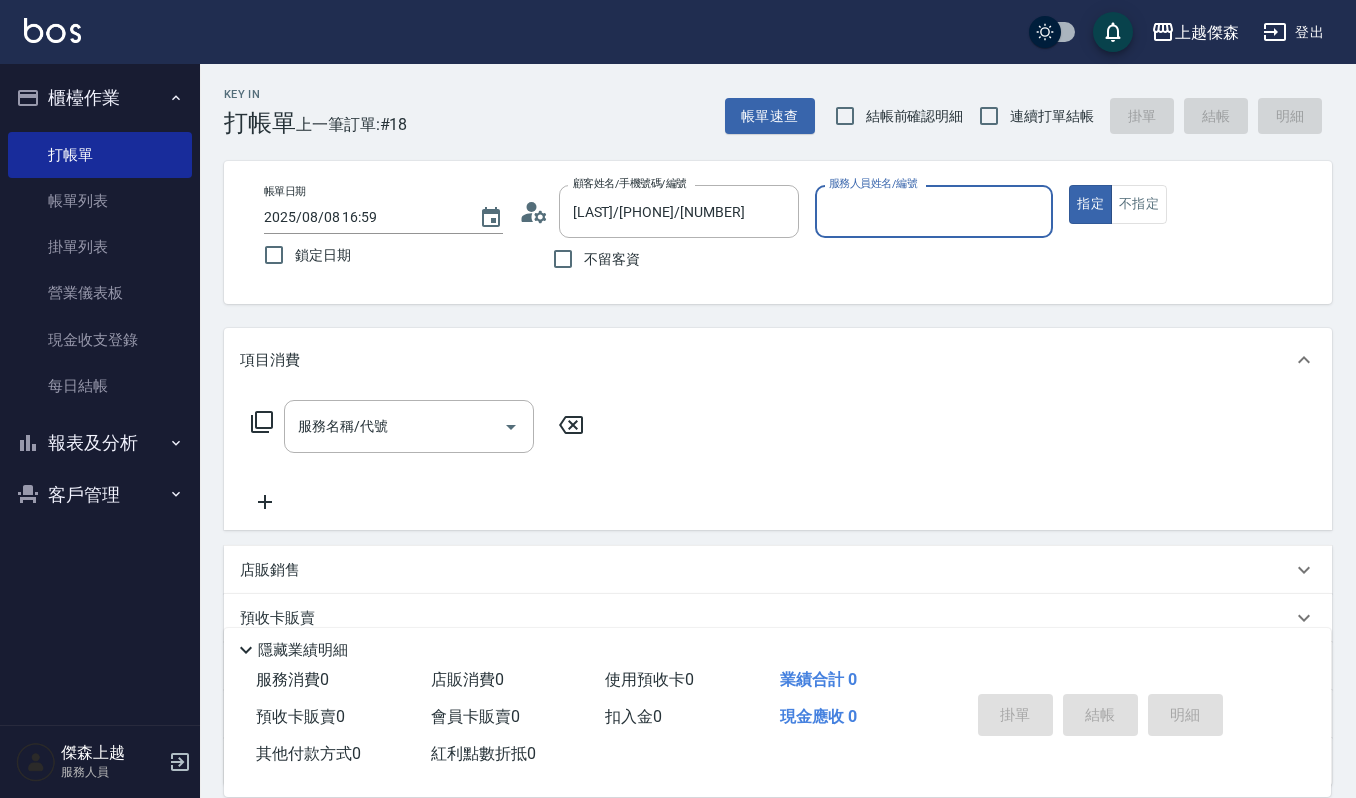 click on "服務人員姓名/編號" at bounding box center [934, 211] 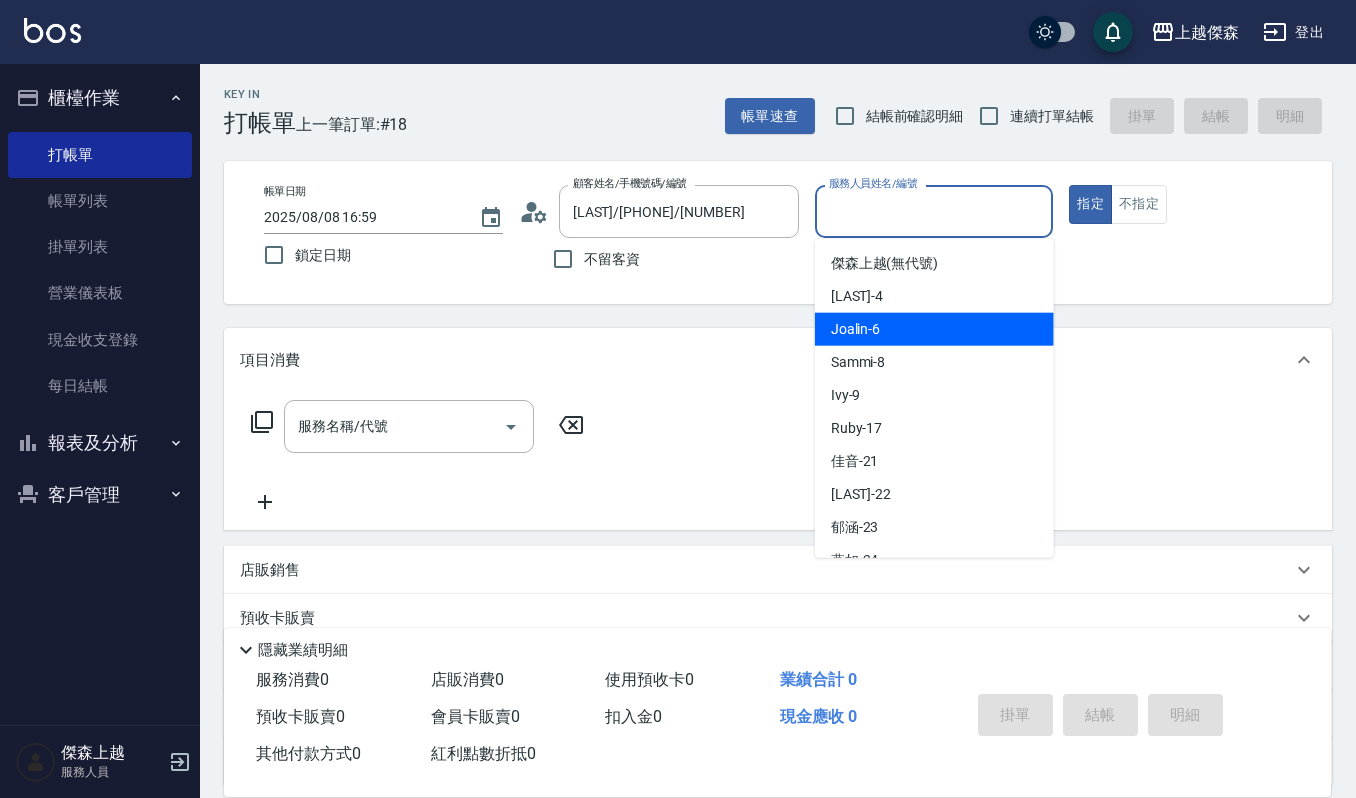 click on "[LAST] -[NUMBER]" at bounding box center (856, 329) 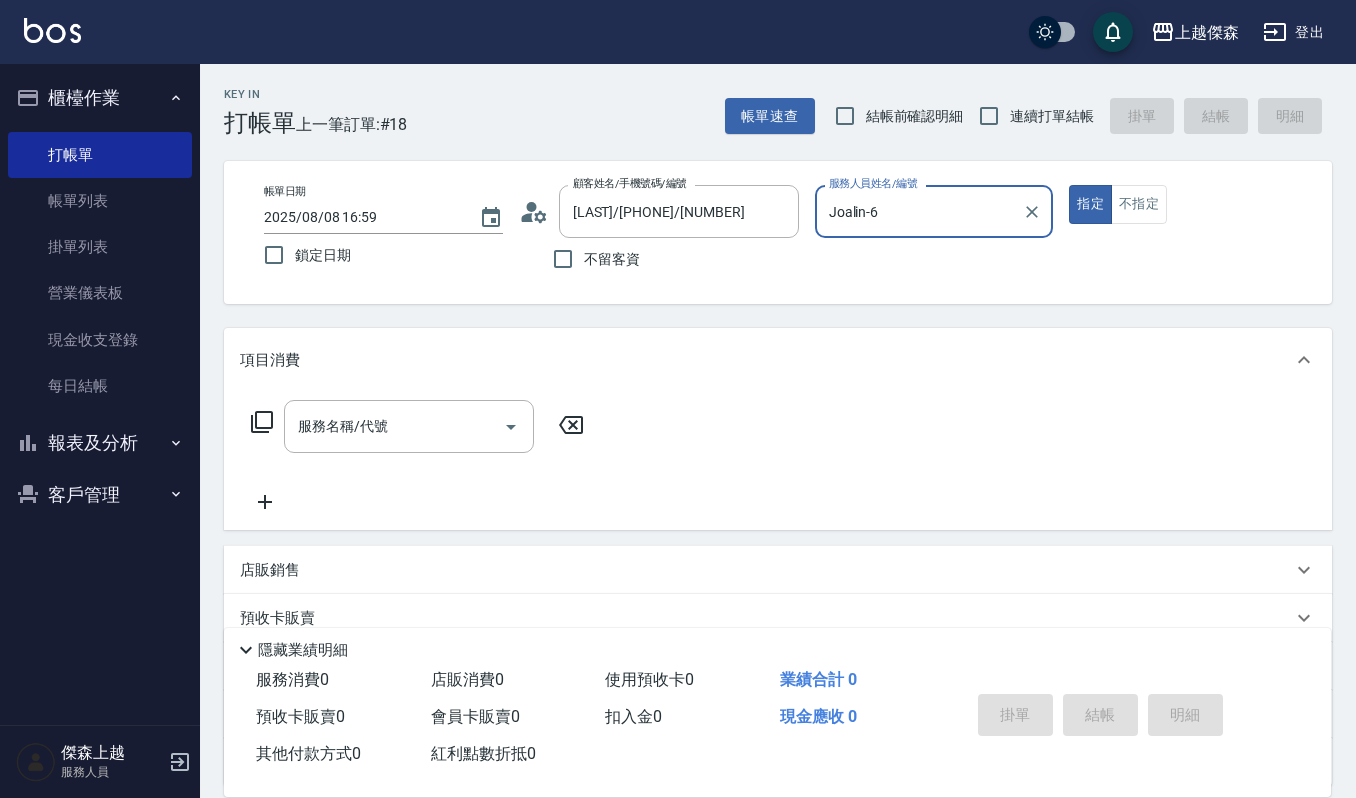 click on "服務名稱/代號 服務名稱/代號" at bounding box center [418, 426] 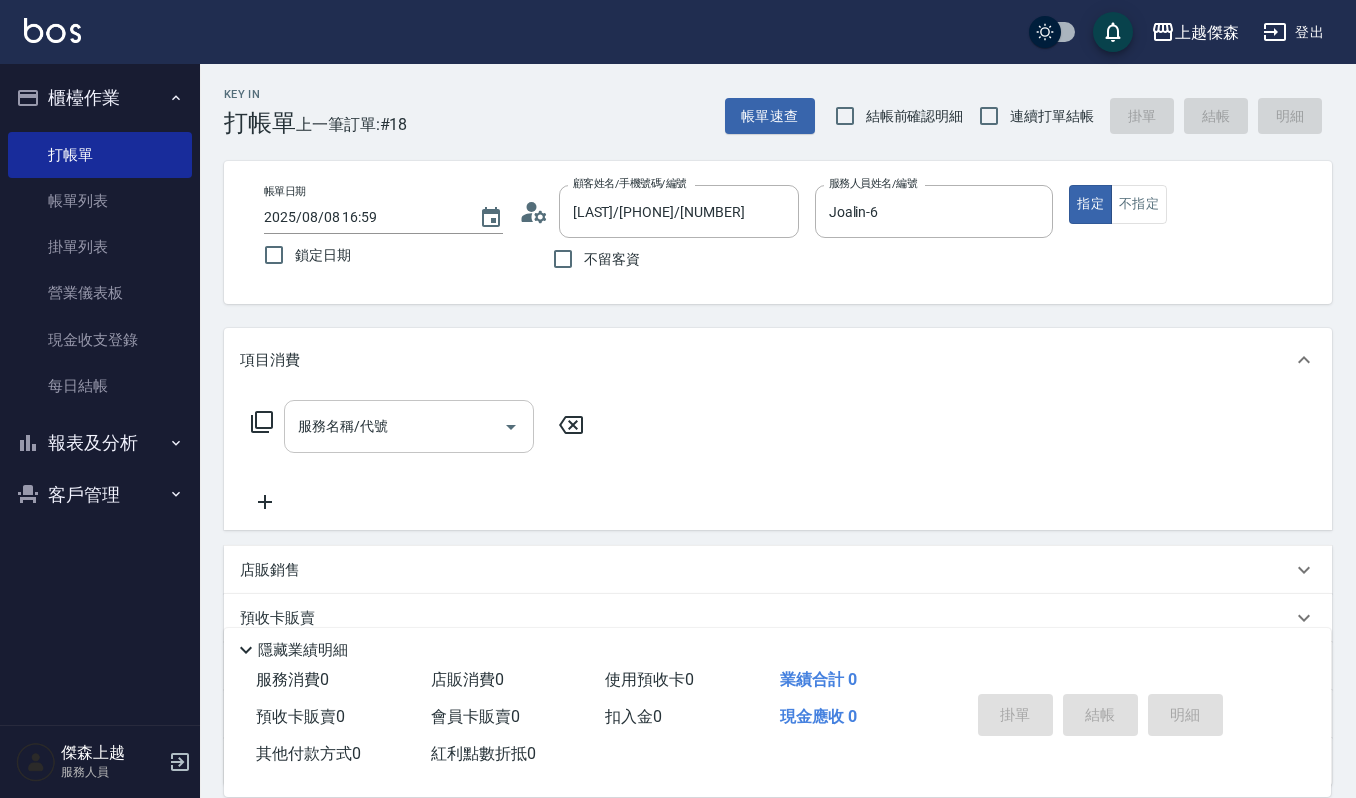 click on "服務名稱/代號" at bounding box center (409, 426) 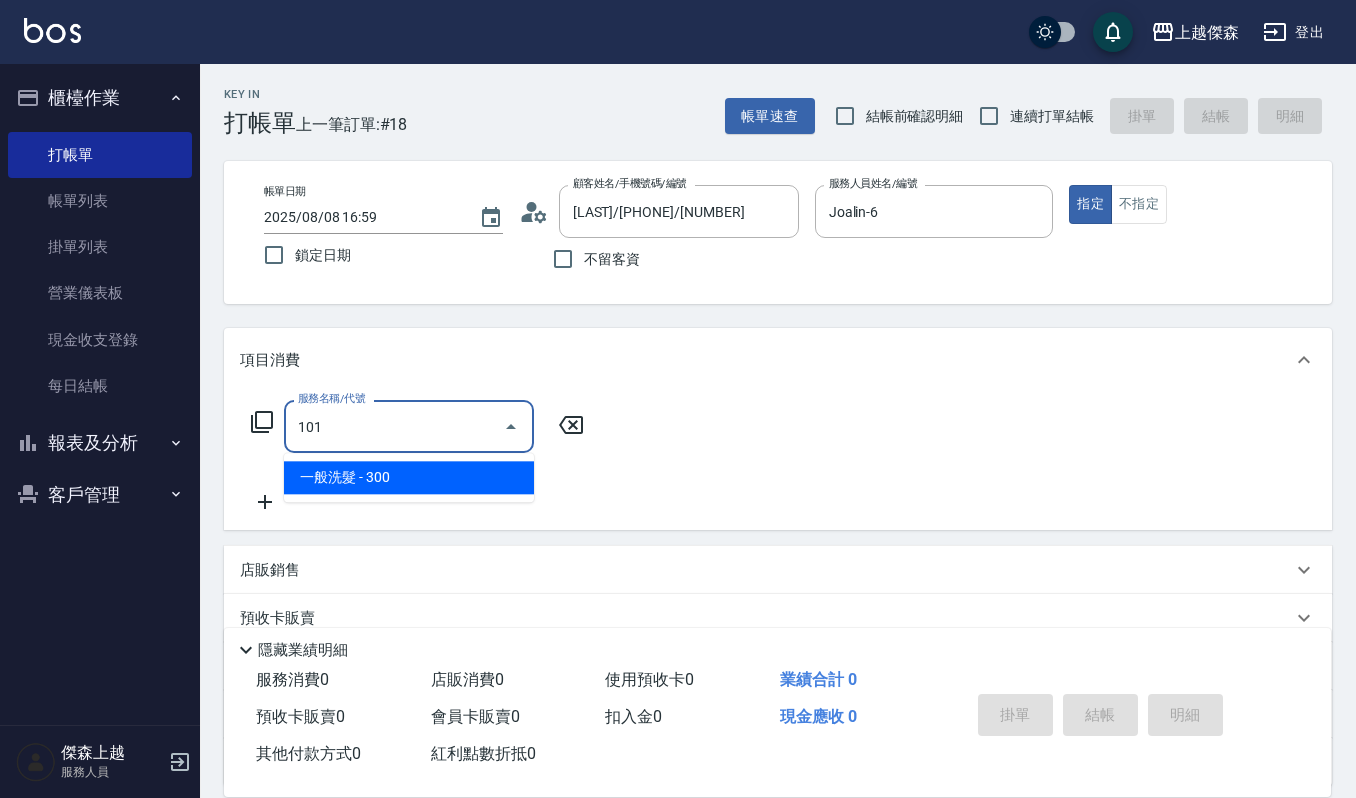 type on "一般洗髮(101)" 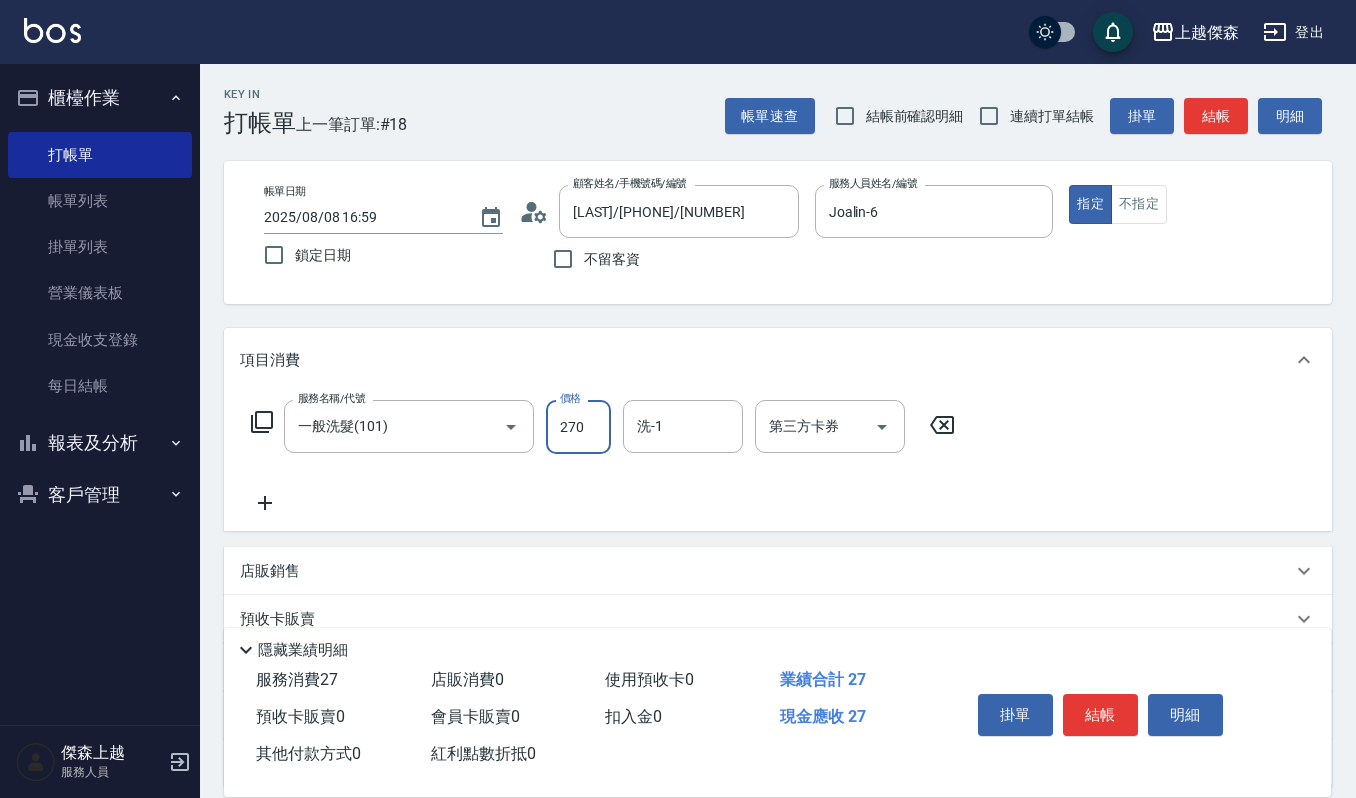 type on "270" 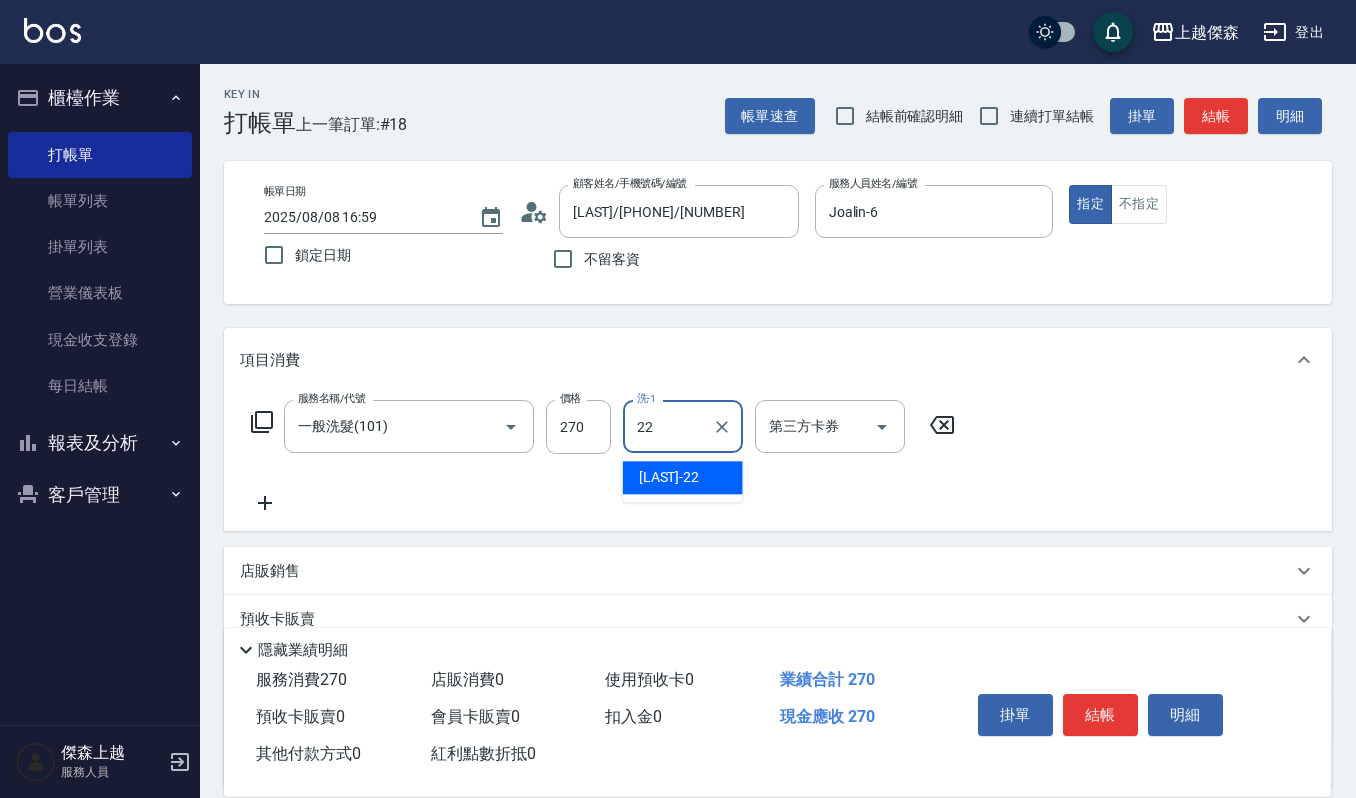 type on "宜芳-22" 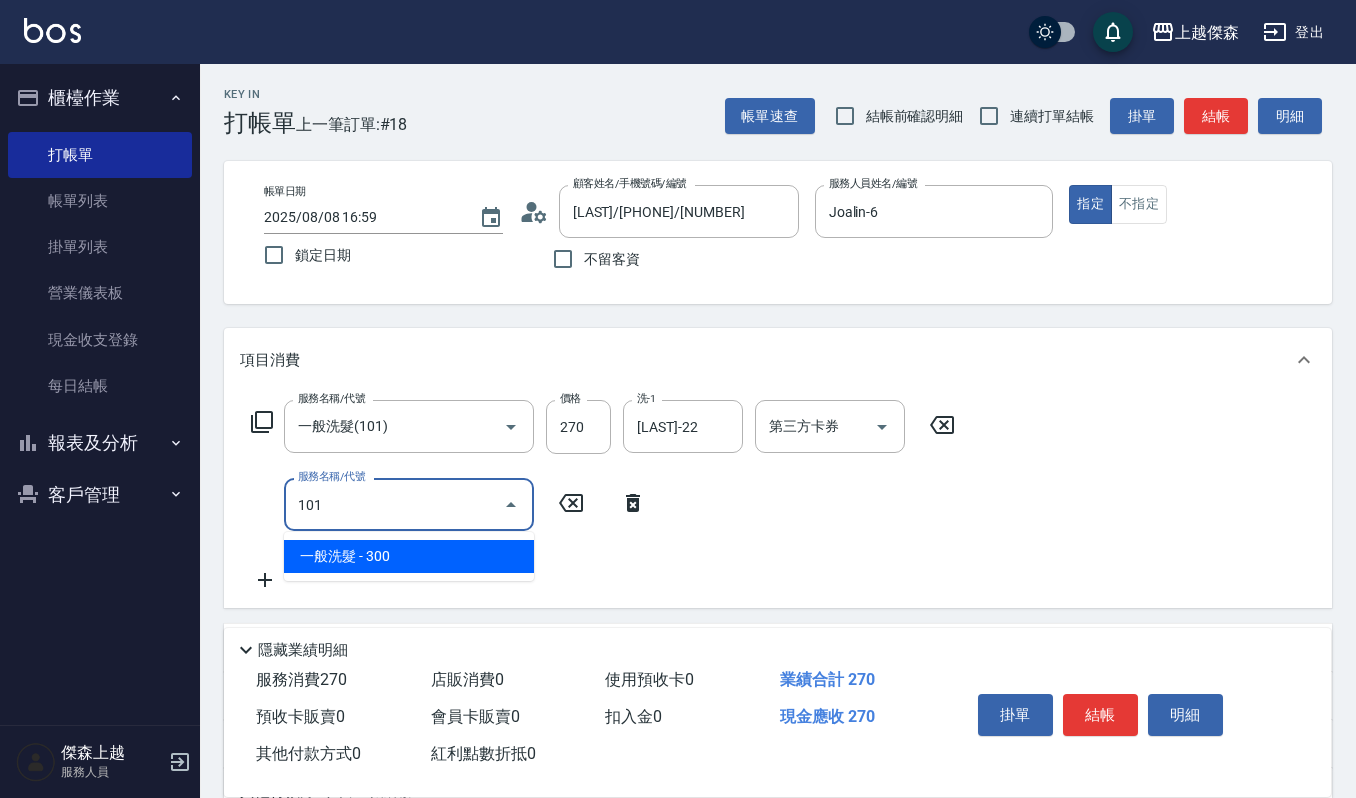 type on "一般洗髮(101)" 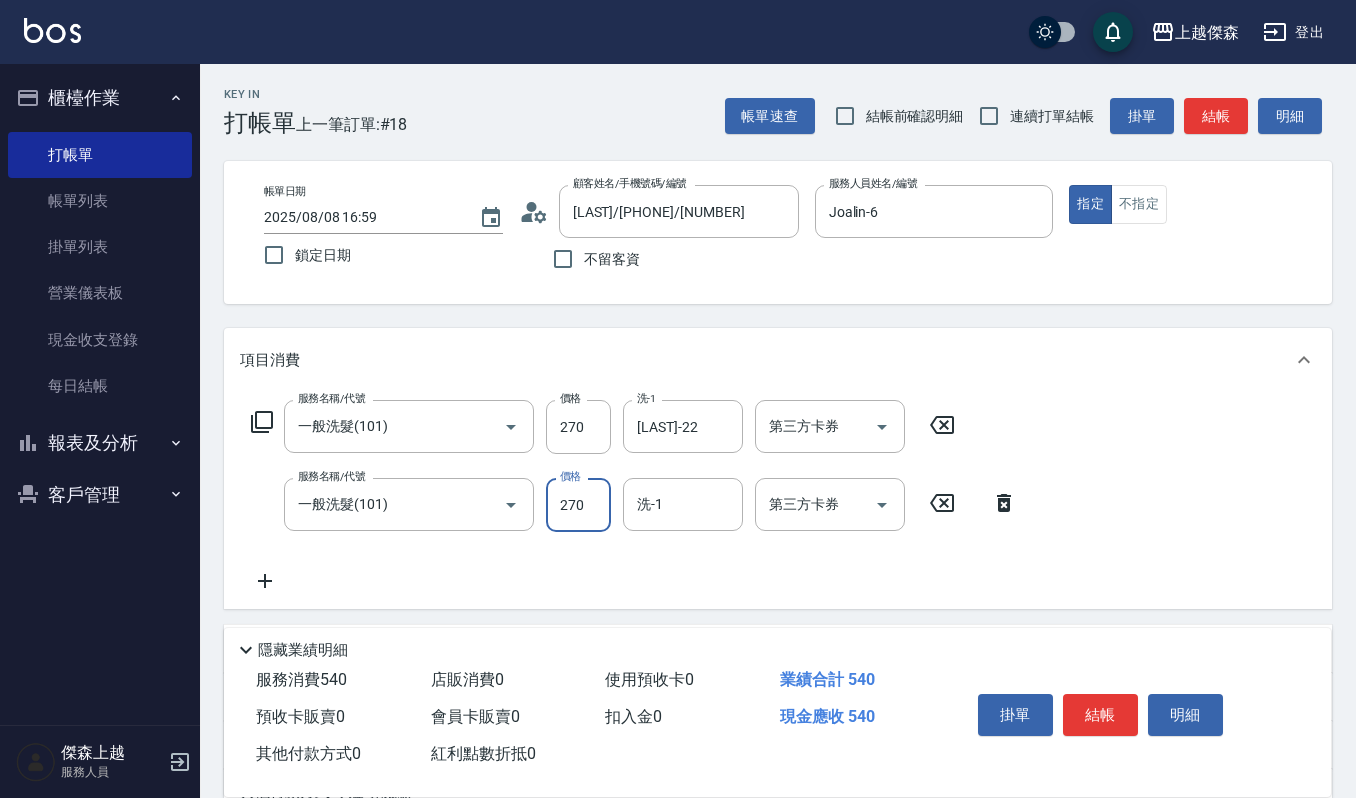 type on "270" 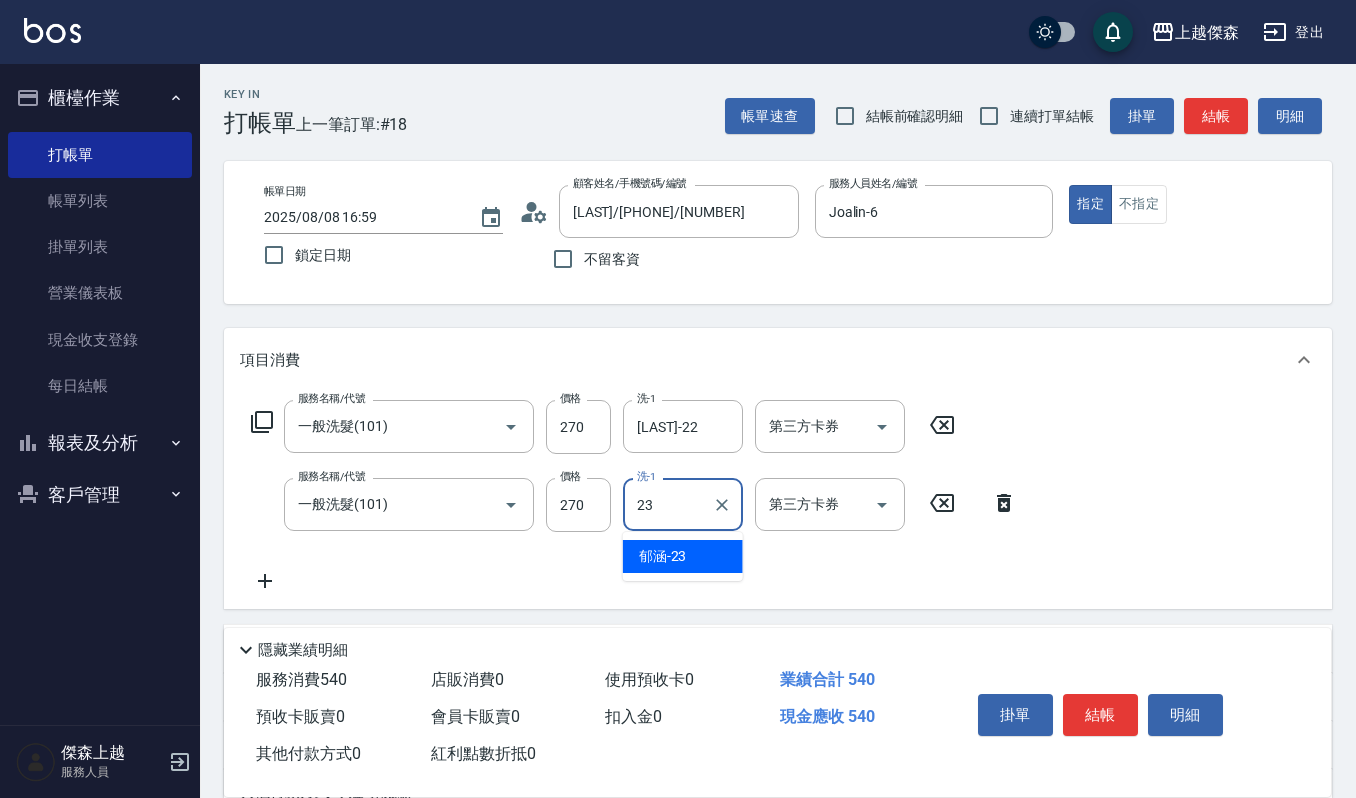 type on "2" 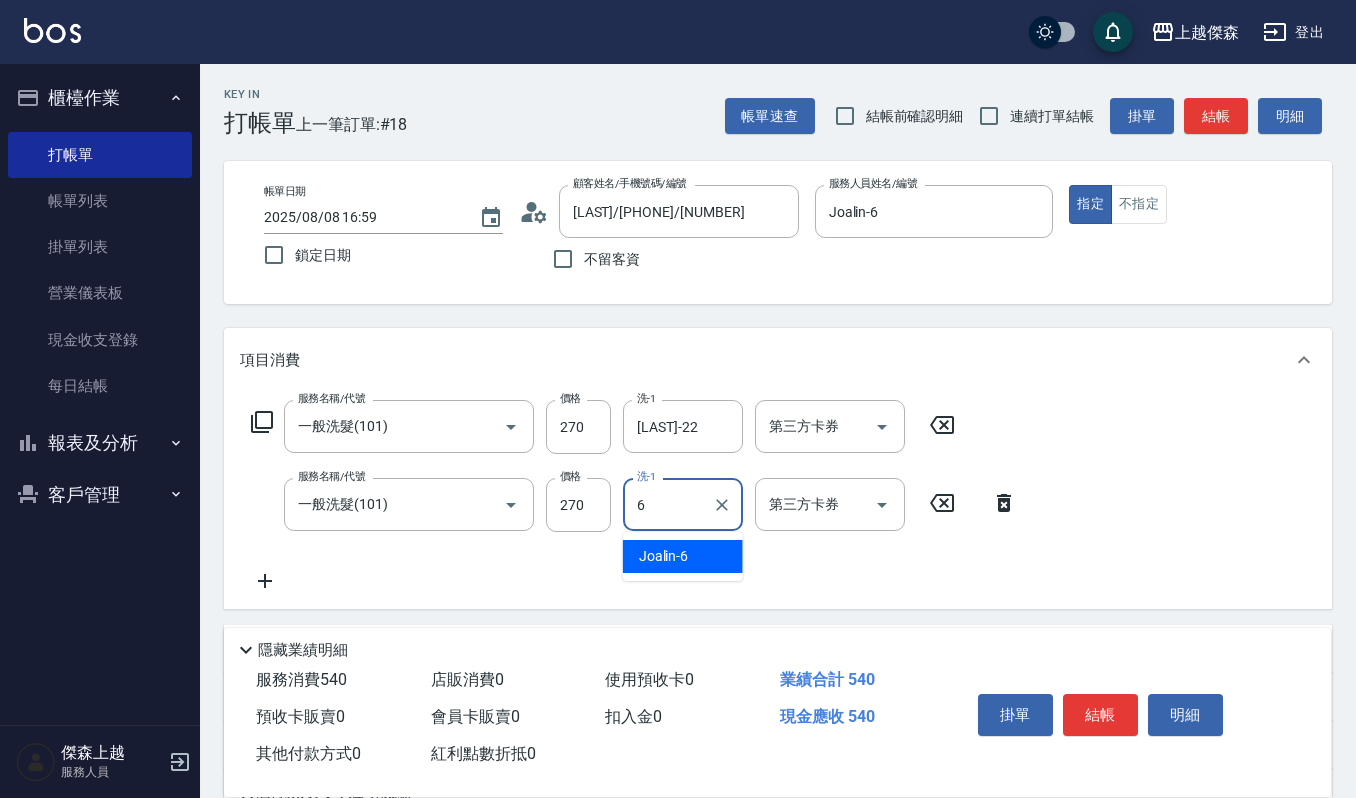 type on "Joalin-6" 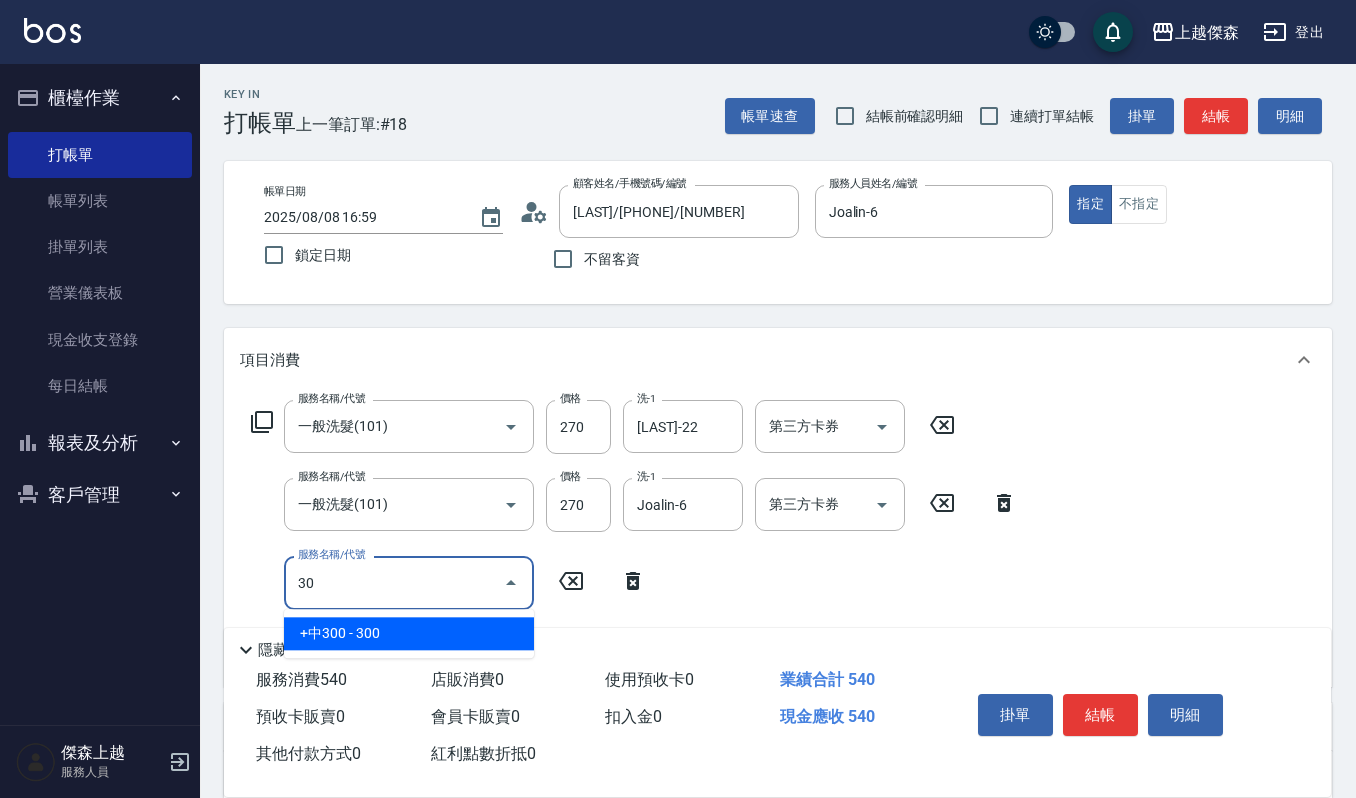 type on "3" 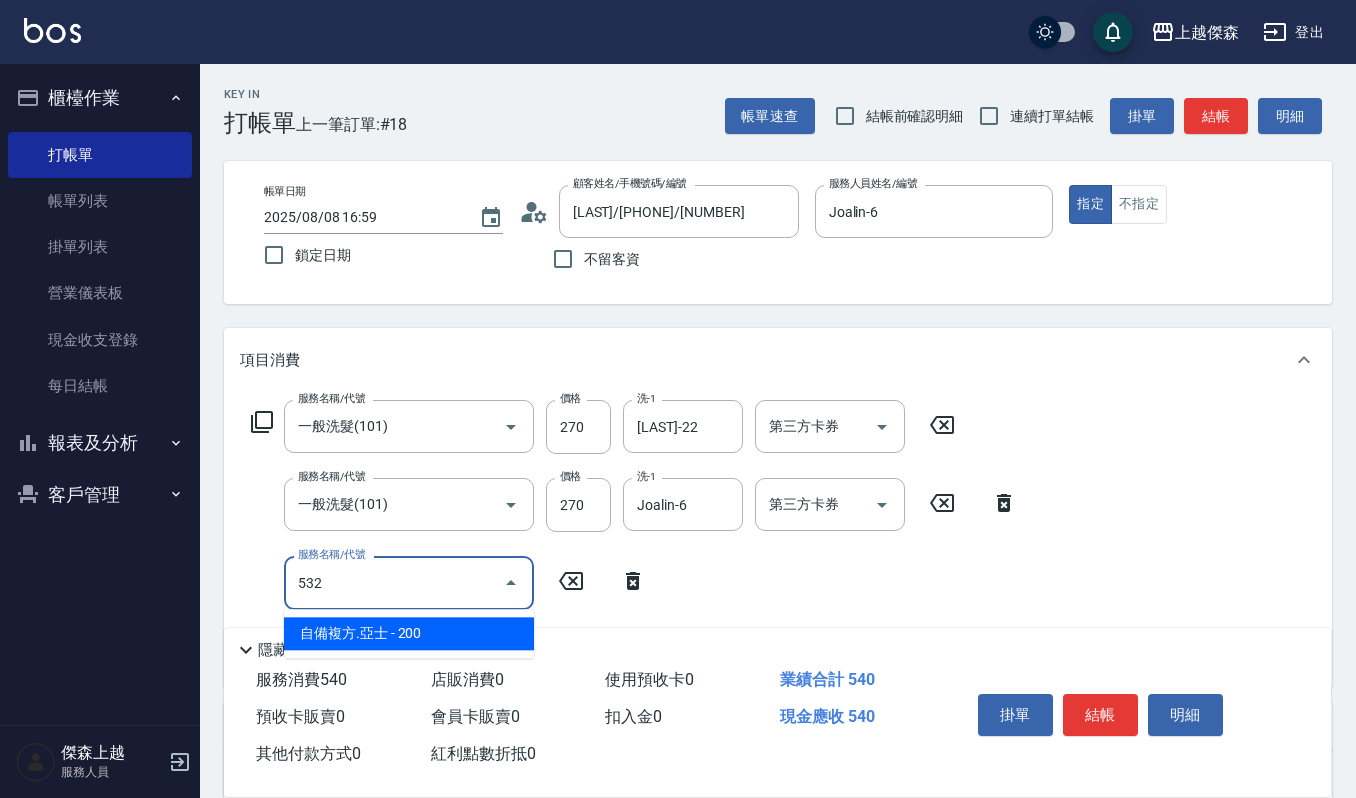 type on "自備複方.亞士(532)" 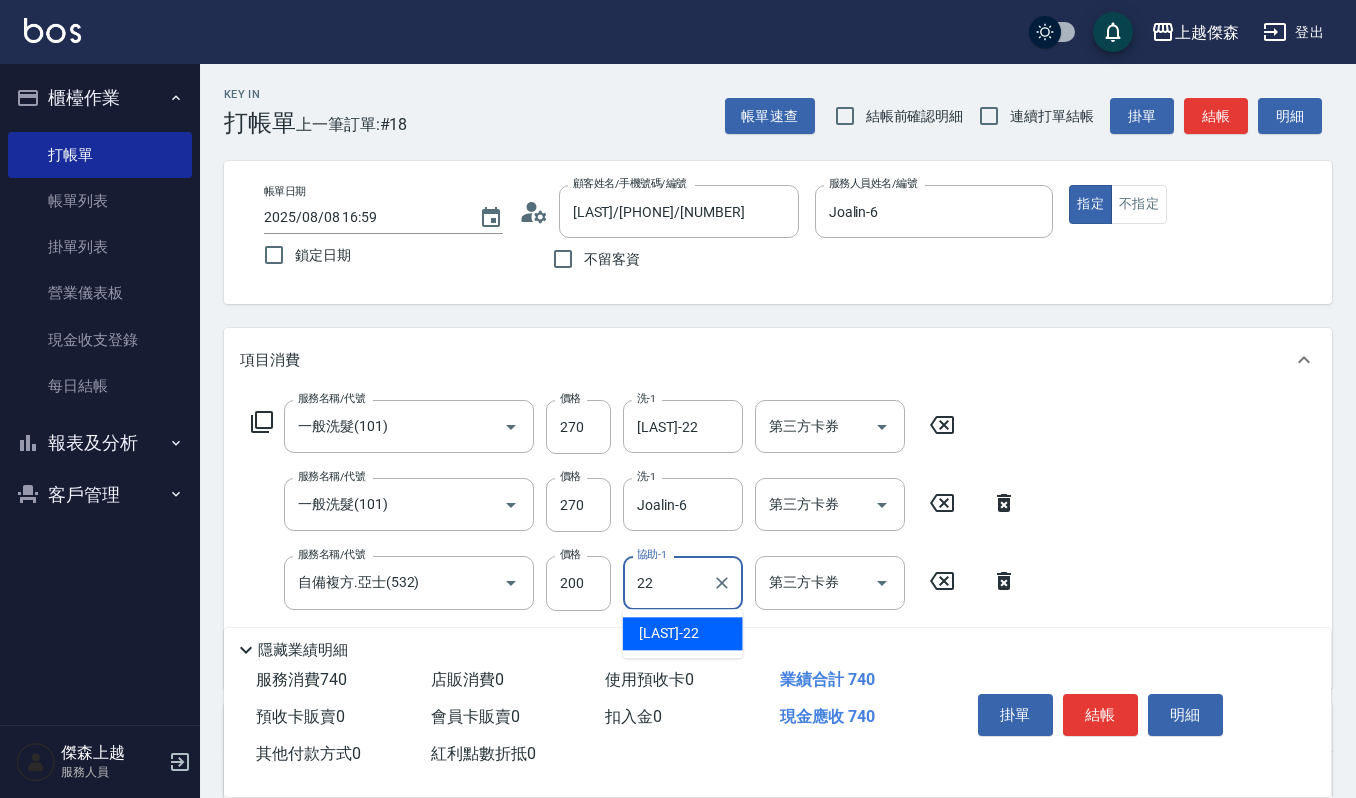 type on "宜芳-22" 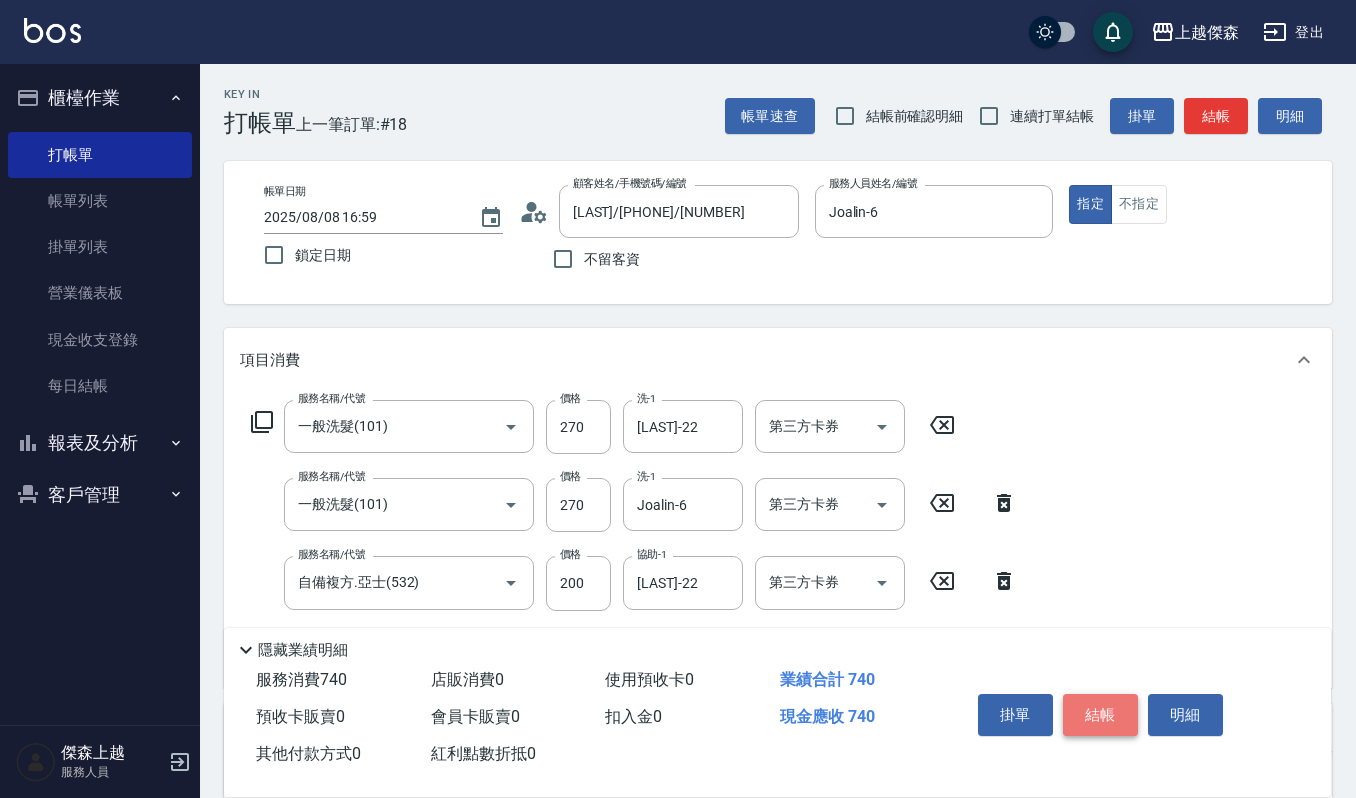 click on "結帳" at bounding box center (1100, 715) 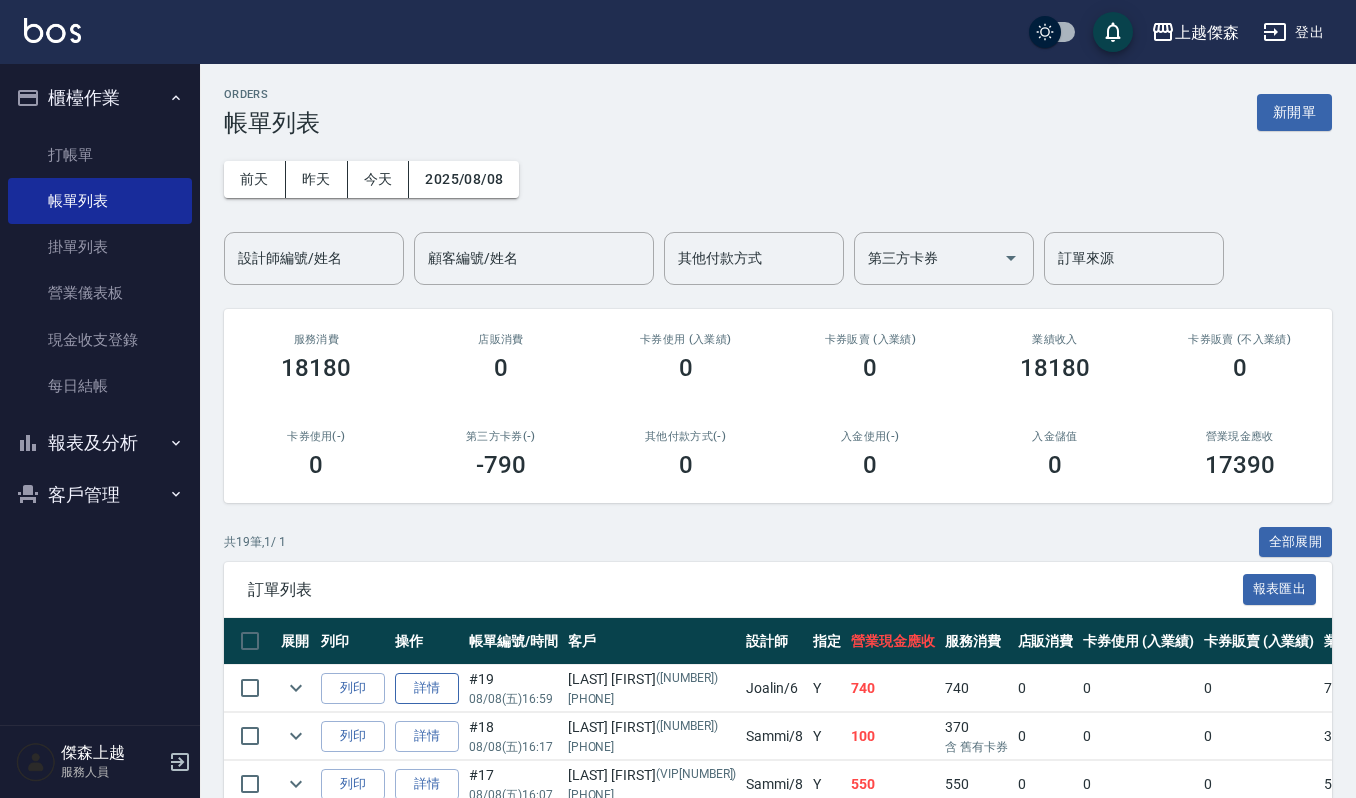 click on "詳情" at bounding box center [427, 688] 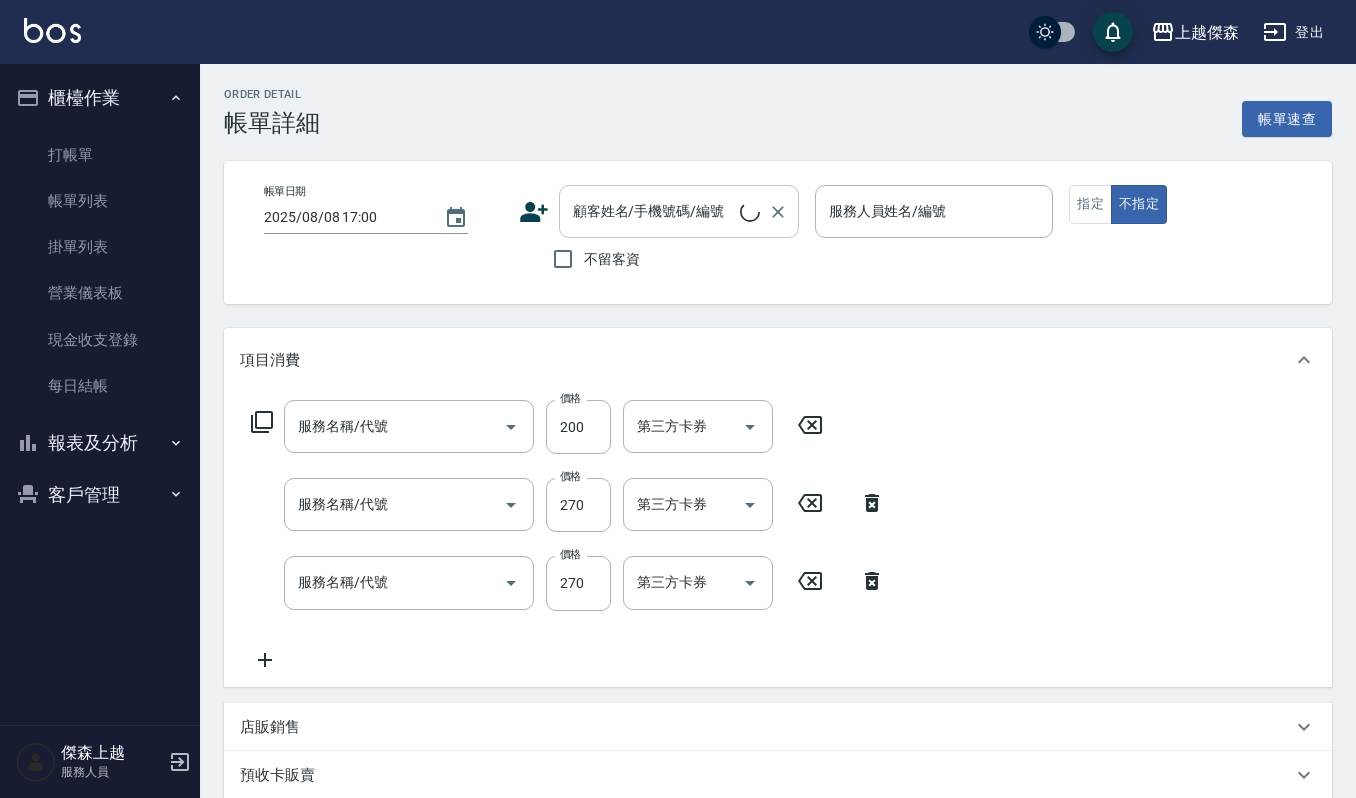 type on "2025/08/08 16:59" 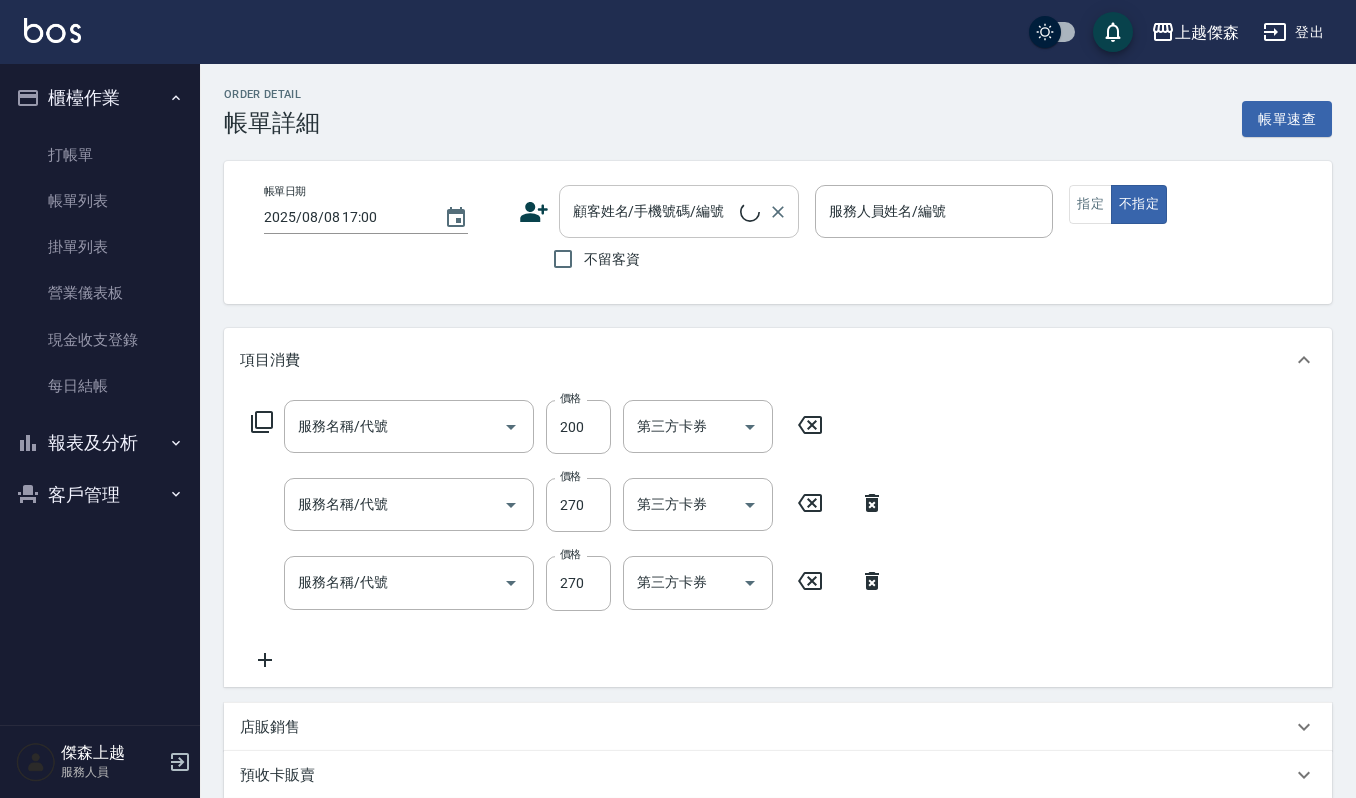 type on "Joalin-6" 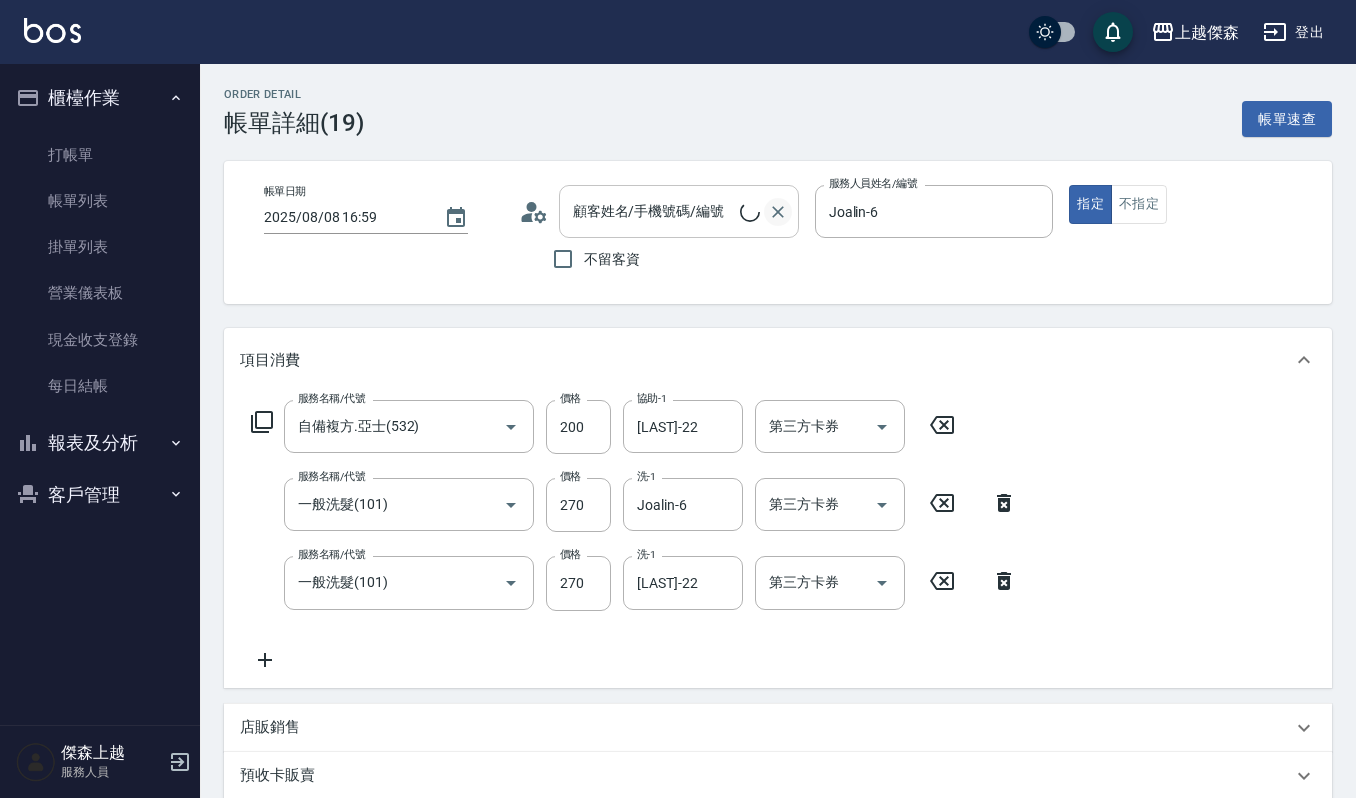 type on "劉櫻方/0928089882/05743" 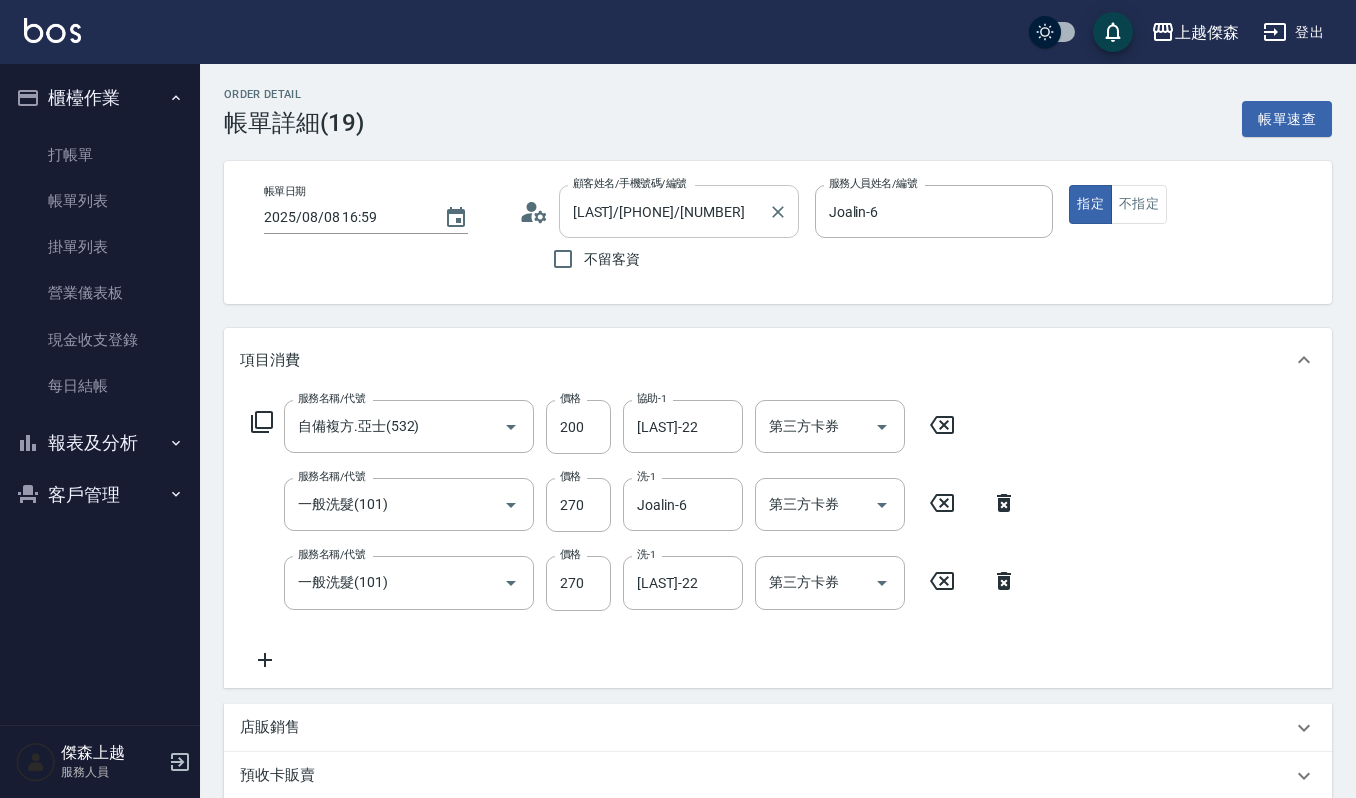 drag, startPoint x: 772, startPoint y: 208, endPoint x: 760, endPoint y: 210, distance: 12.165525 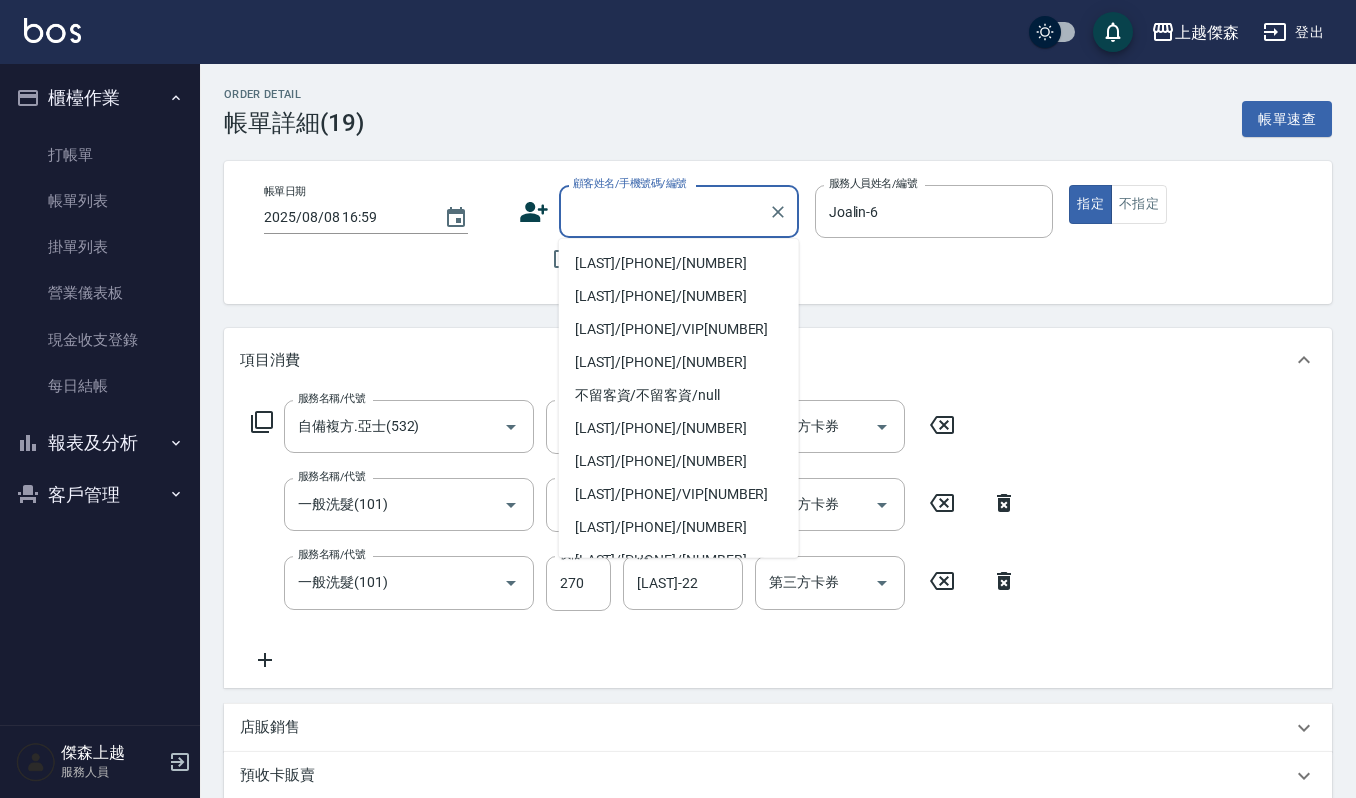 click on "顧客姓名/手機號碼/編號" at bounding box center [664, 211] 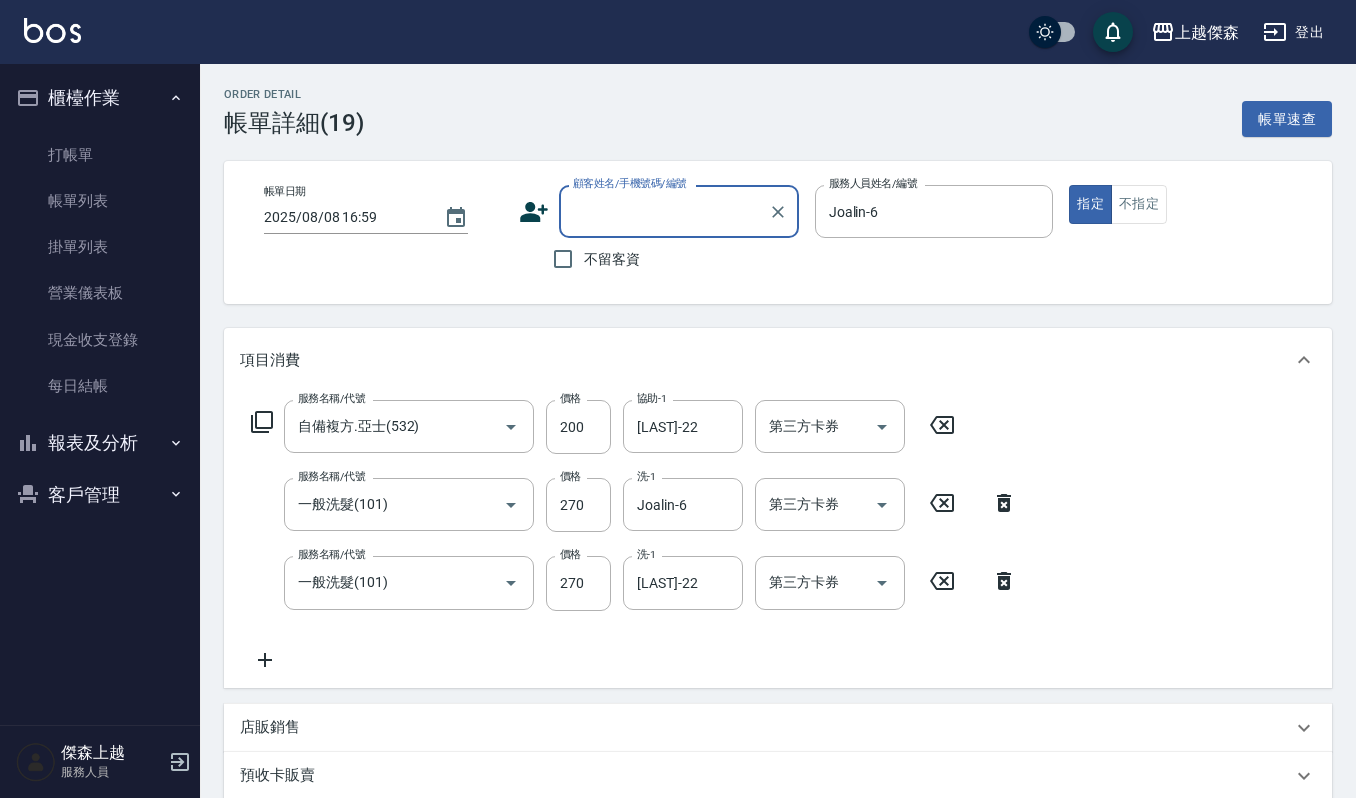 paste on "0928089822" 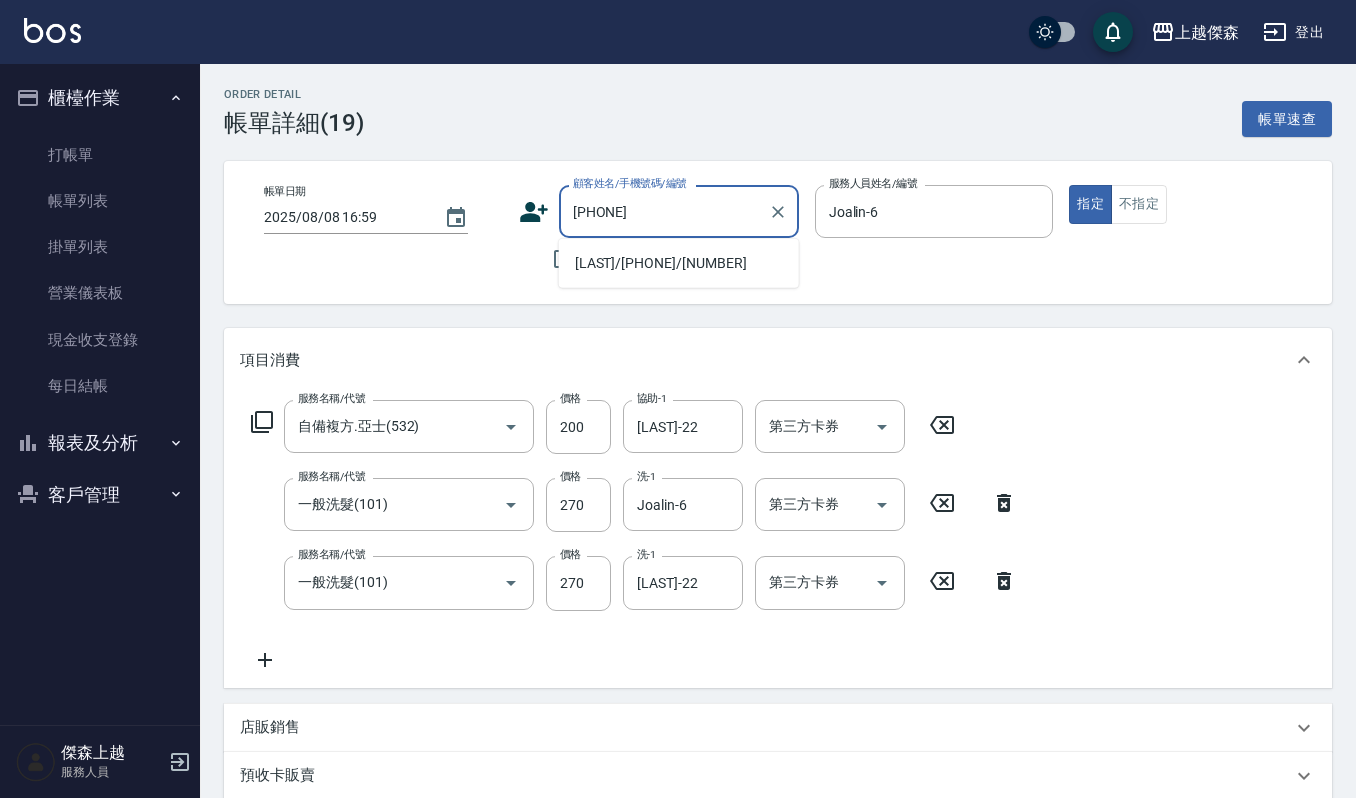 click on "劉孆方/0928089822/56874" at bounding box center [679, 263] 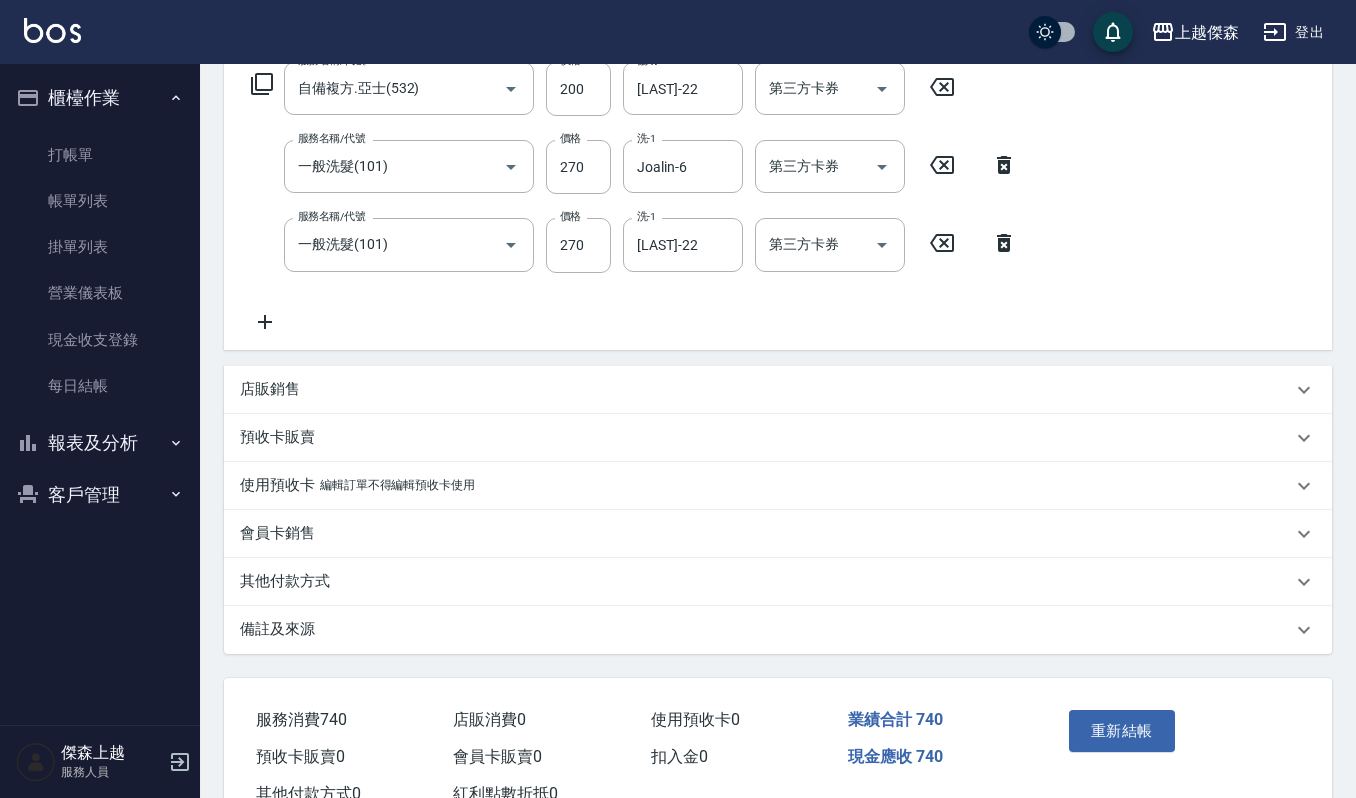 scroll, scrollTop: 405, scrollLeft: 0, axis: vertical 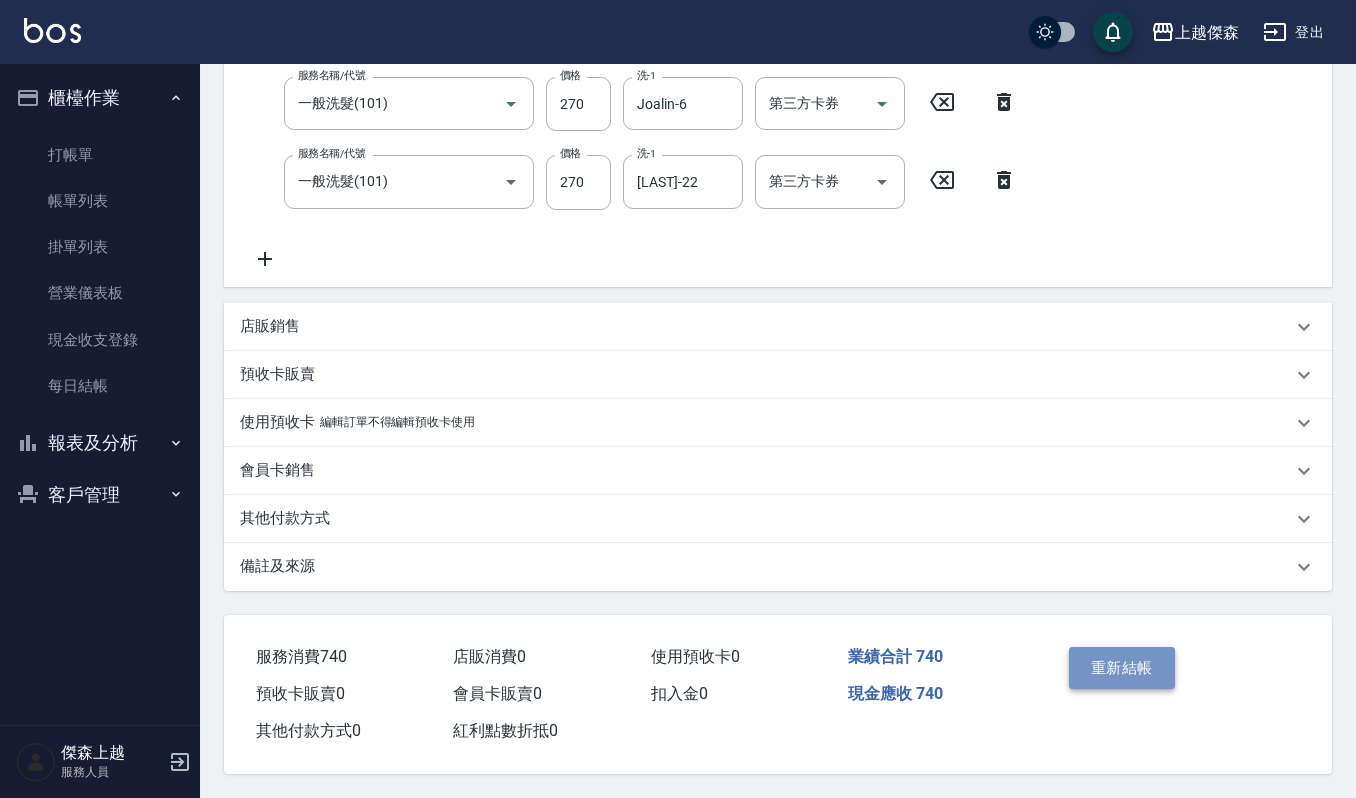 click on "重新結帳" at bounding box center [1122, 668] 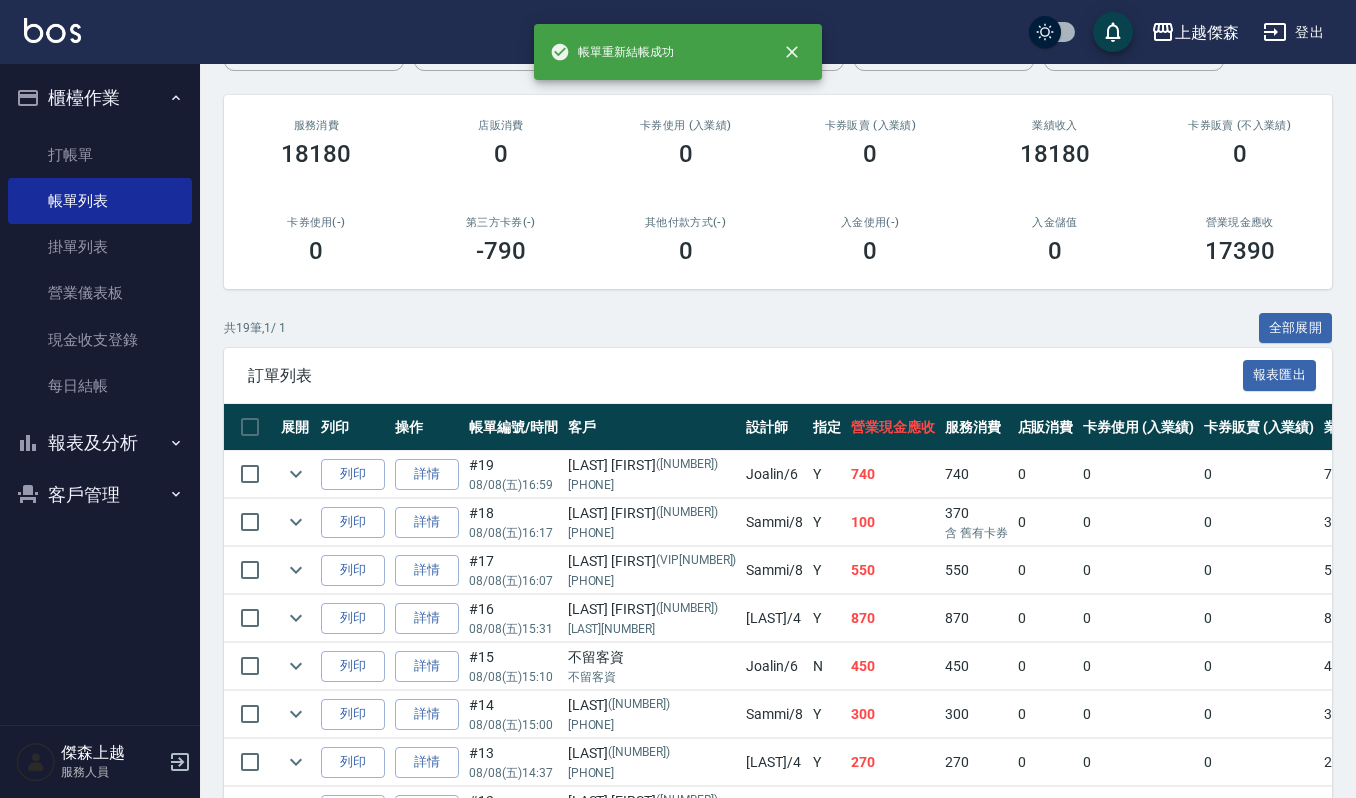 scroll, scrollTop: 266, scrollLeft: 0, axis: vertical 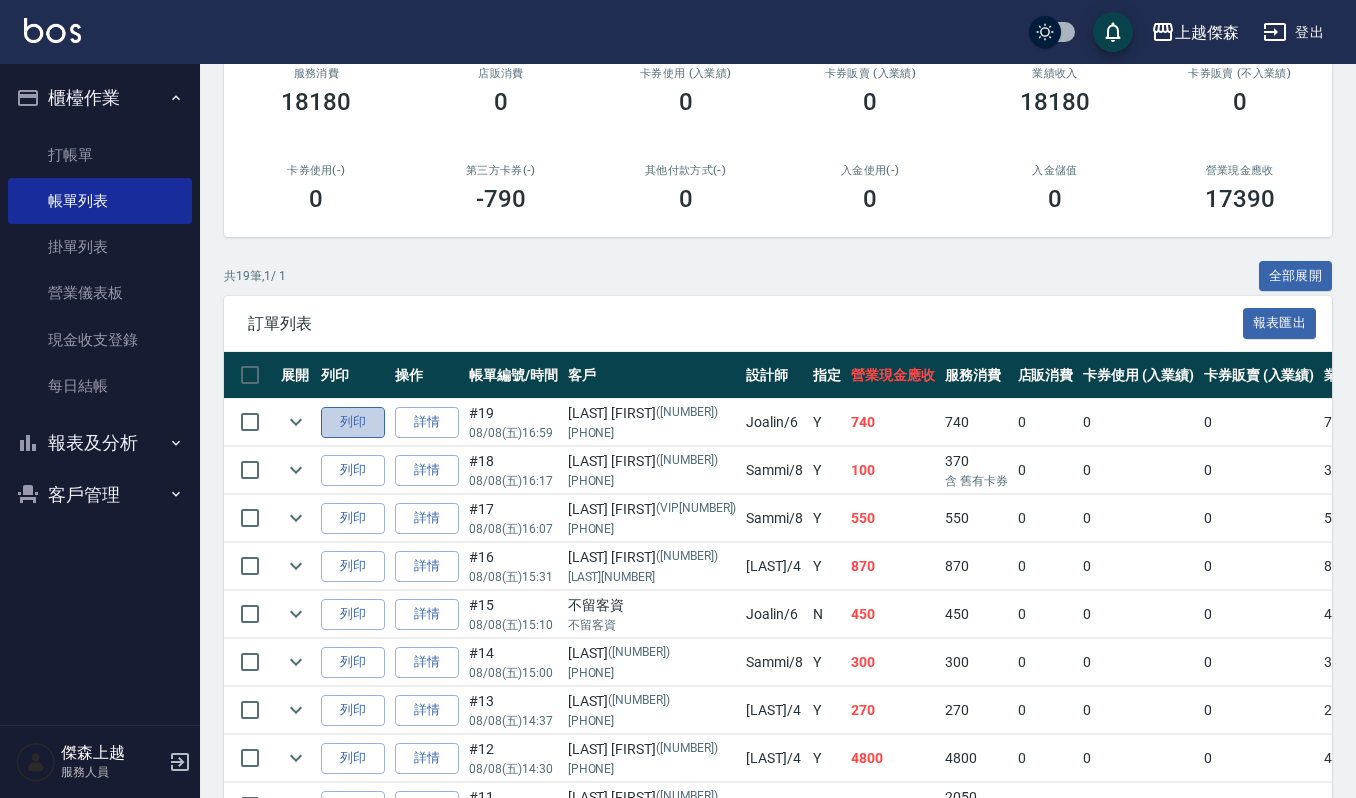 click on "列印" at bounding box center (353, 422) 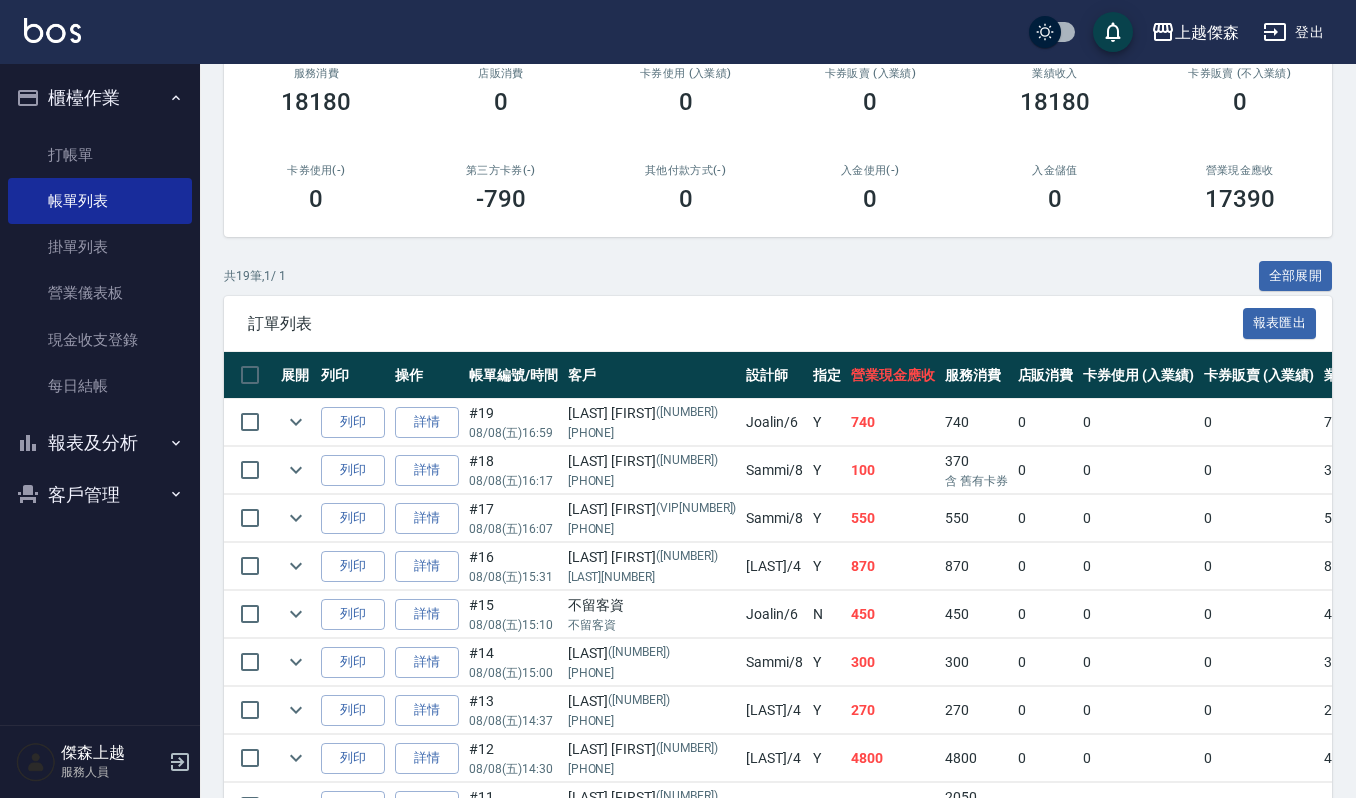 click on "訂單列表 報表匯出" at bounding box center (778, 323) 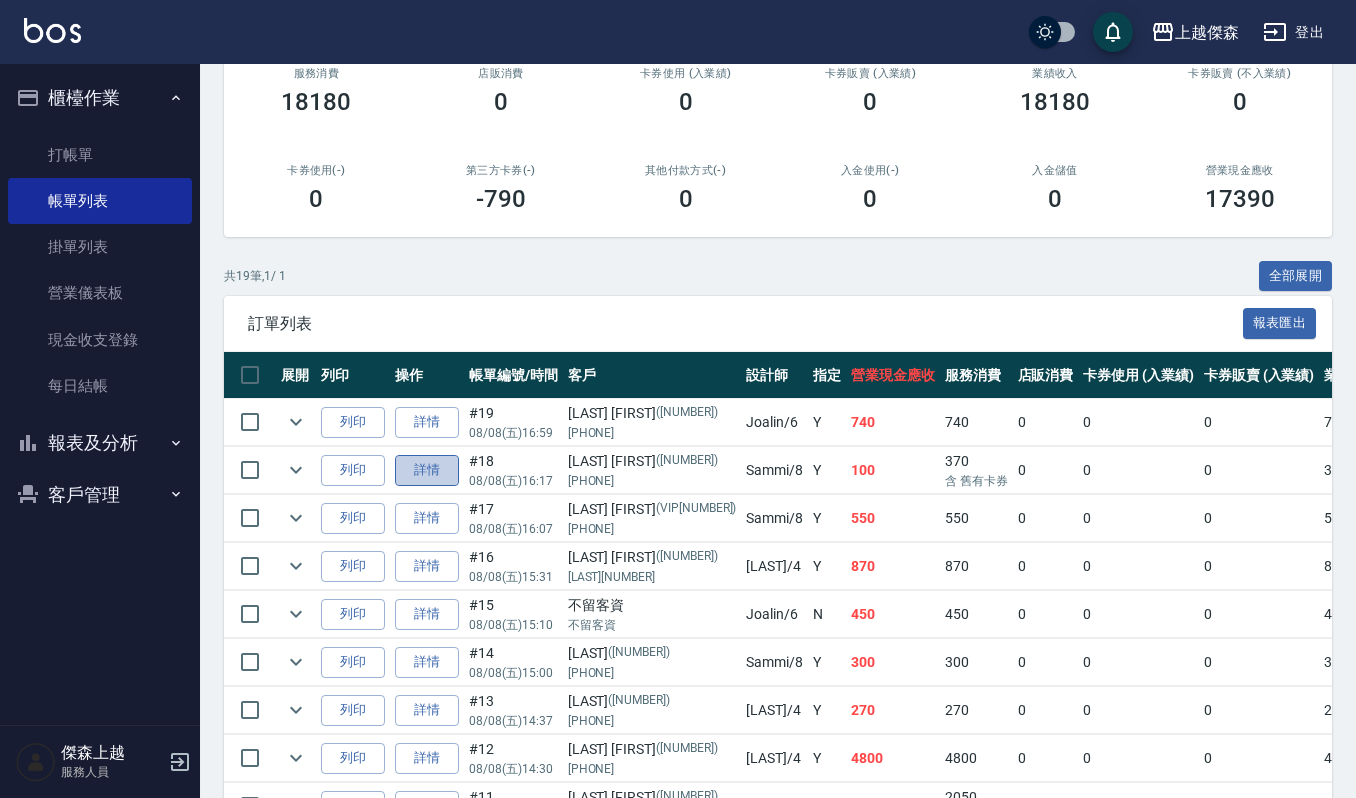 click on "詳情" at bounding box center (427, 470) 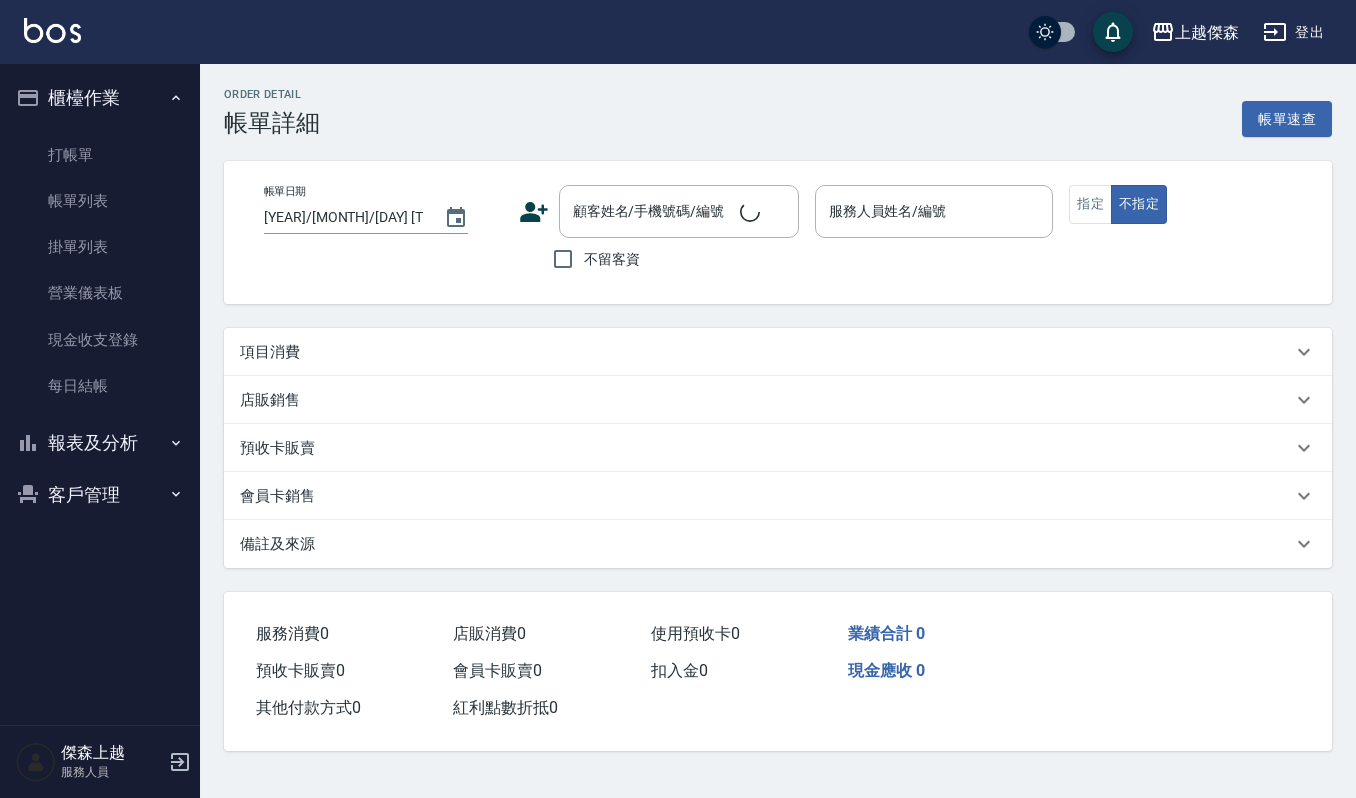 scroll, scrollTop: 0, scrollLeft: 0, axis: both 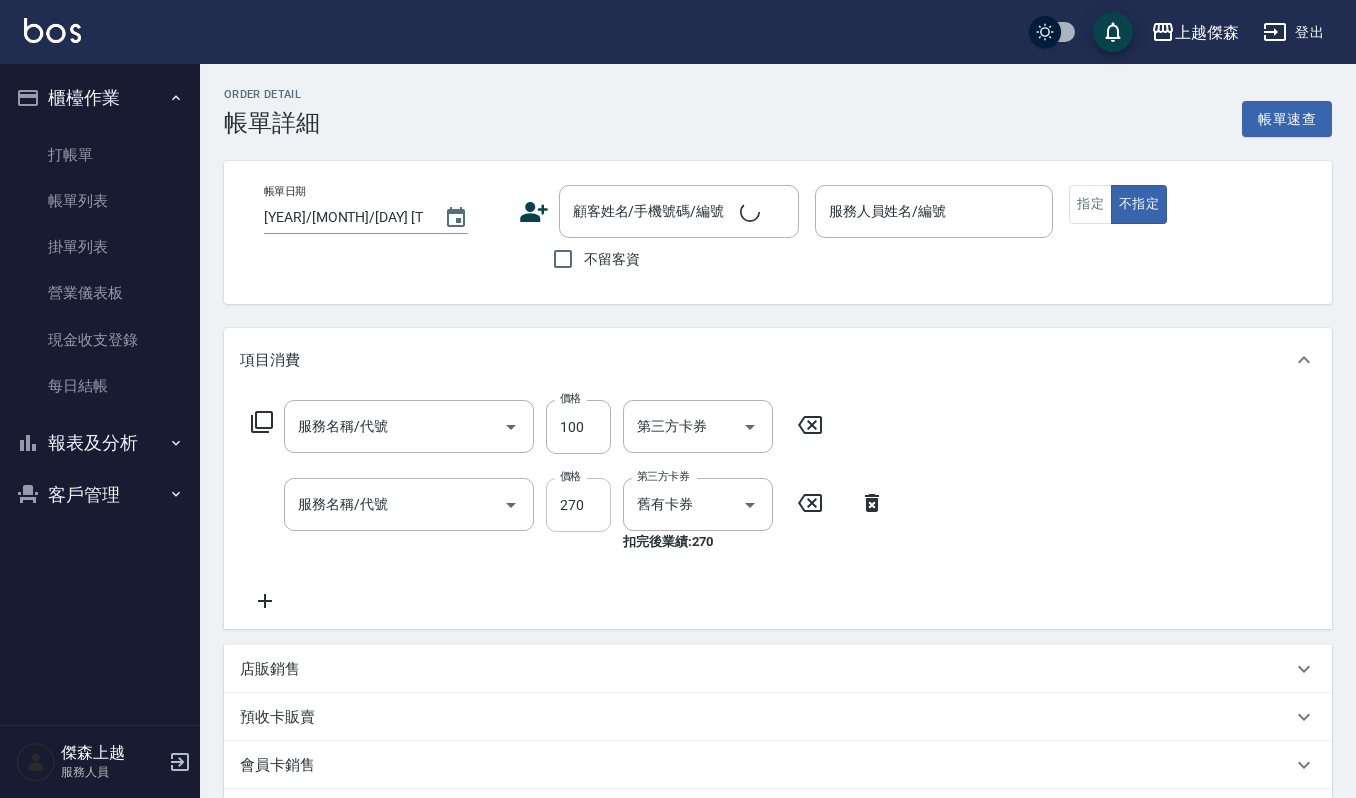 type on "修瀏海(303)" 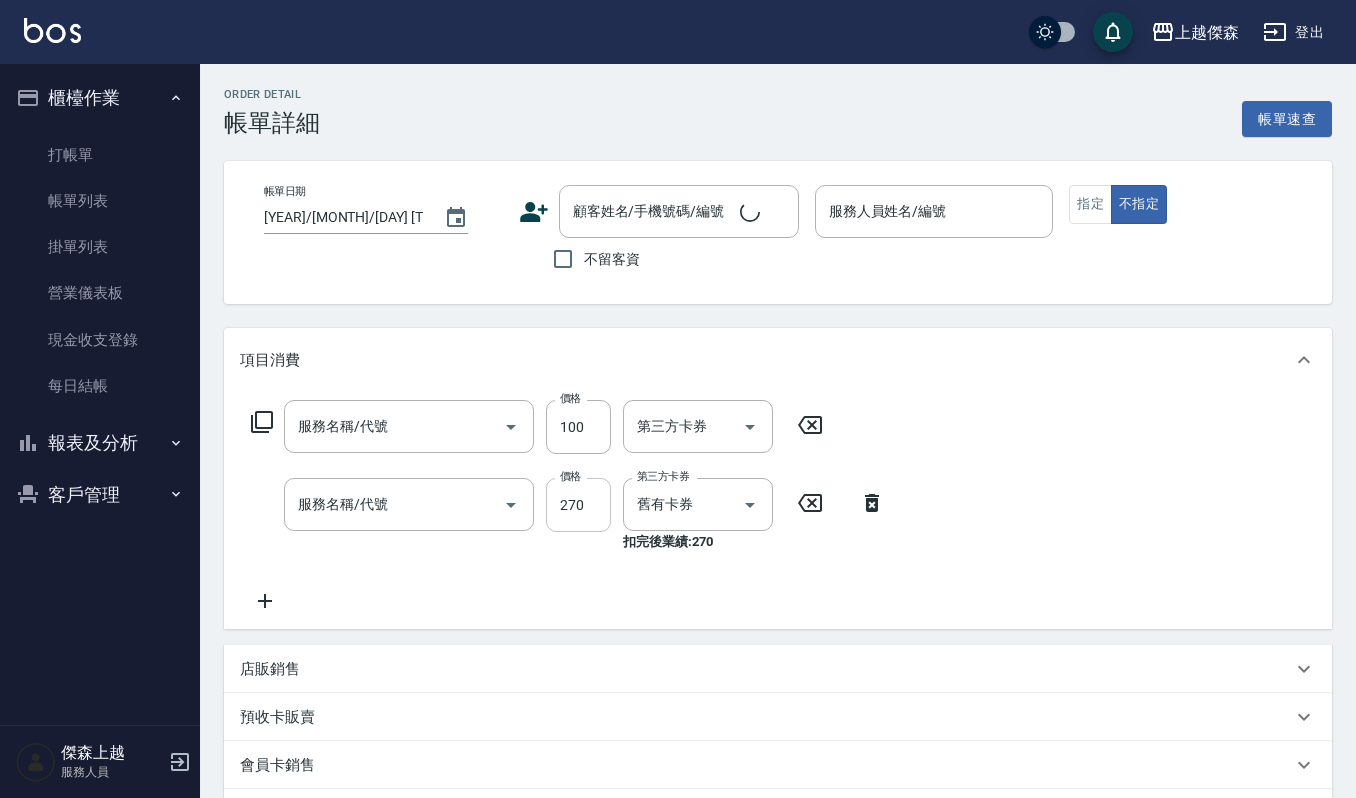 type on "使用一般洗髮卡(119)" 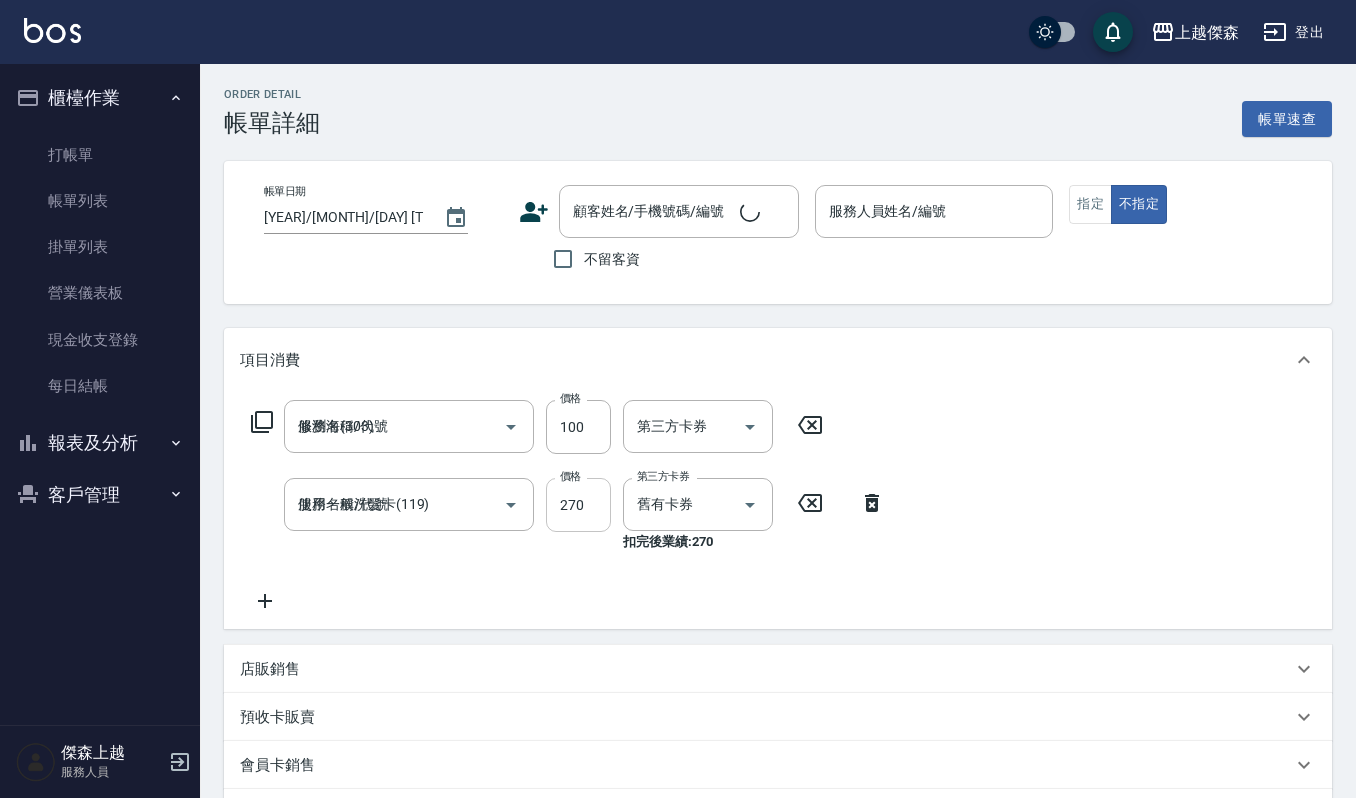 type on "2025/08/08 16:17" 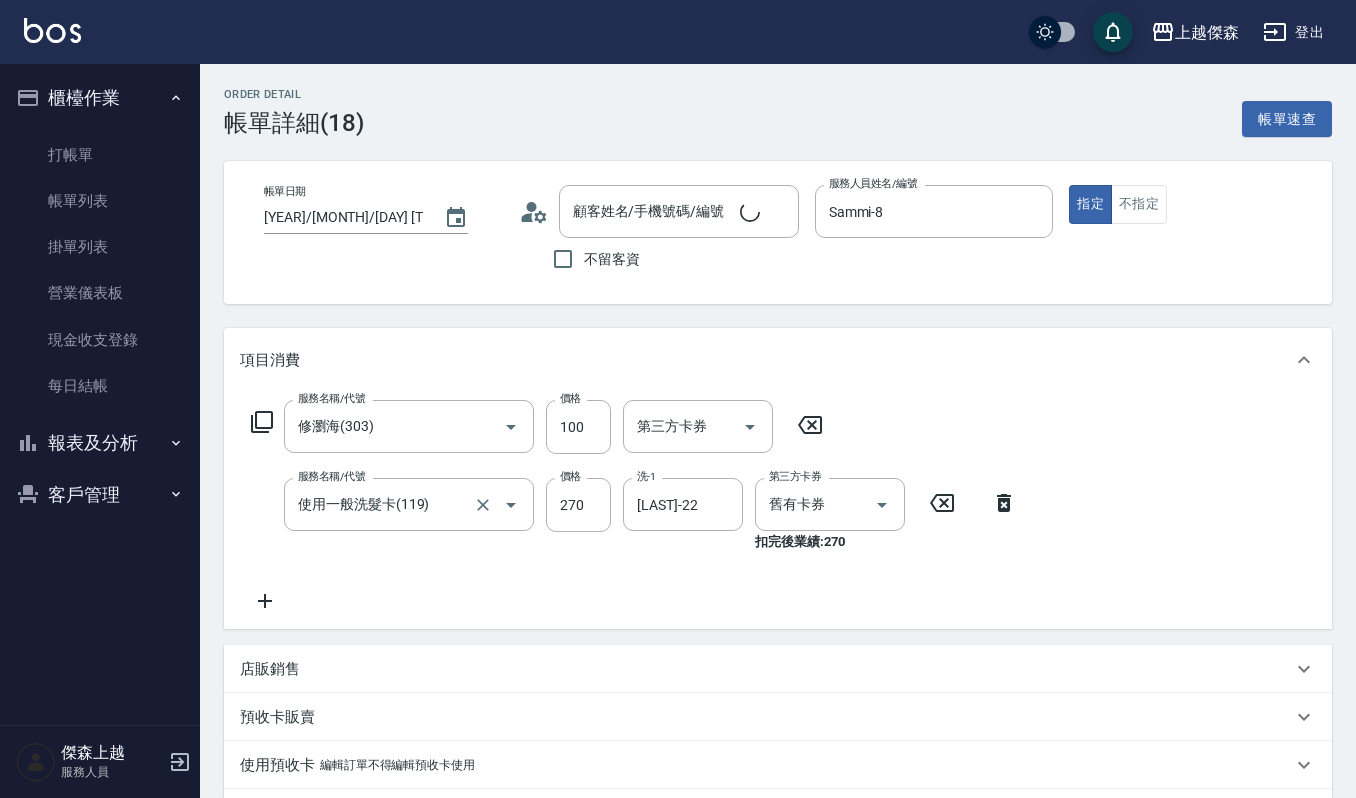 type on "郭蕙欣/0909580683/25512" 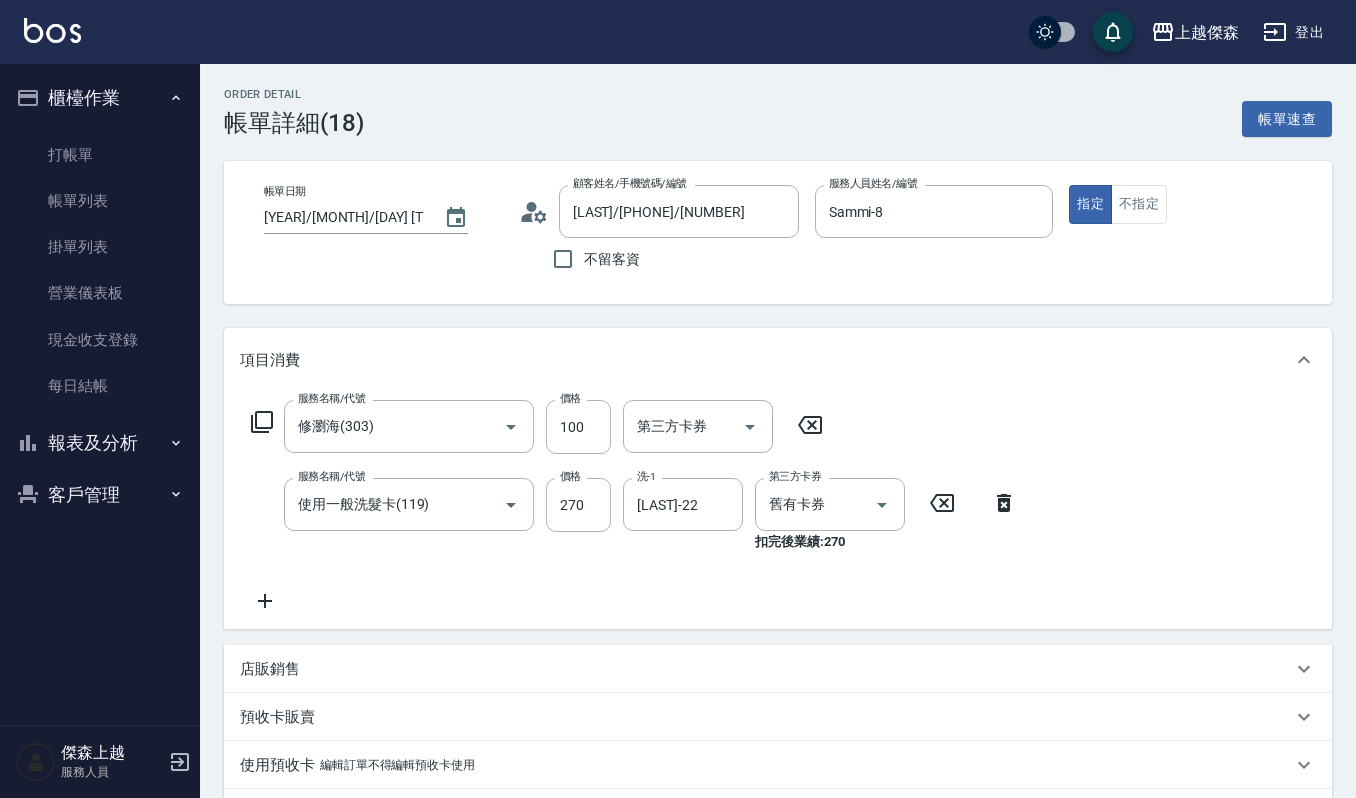 click 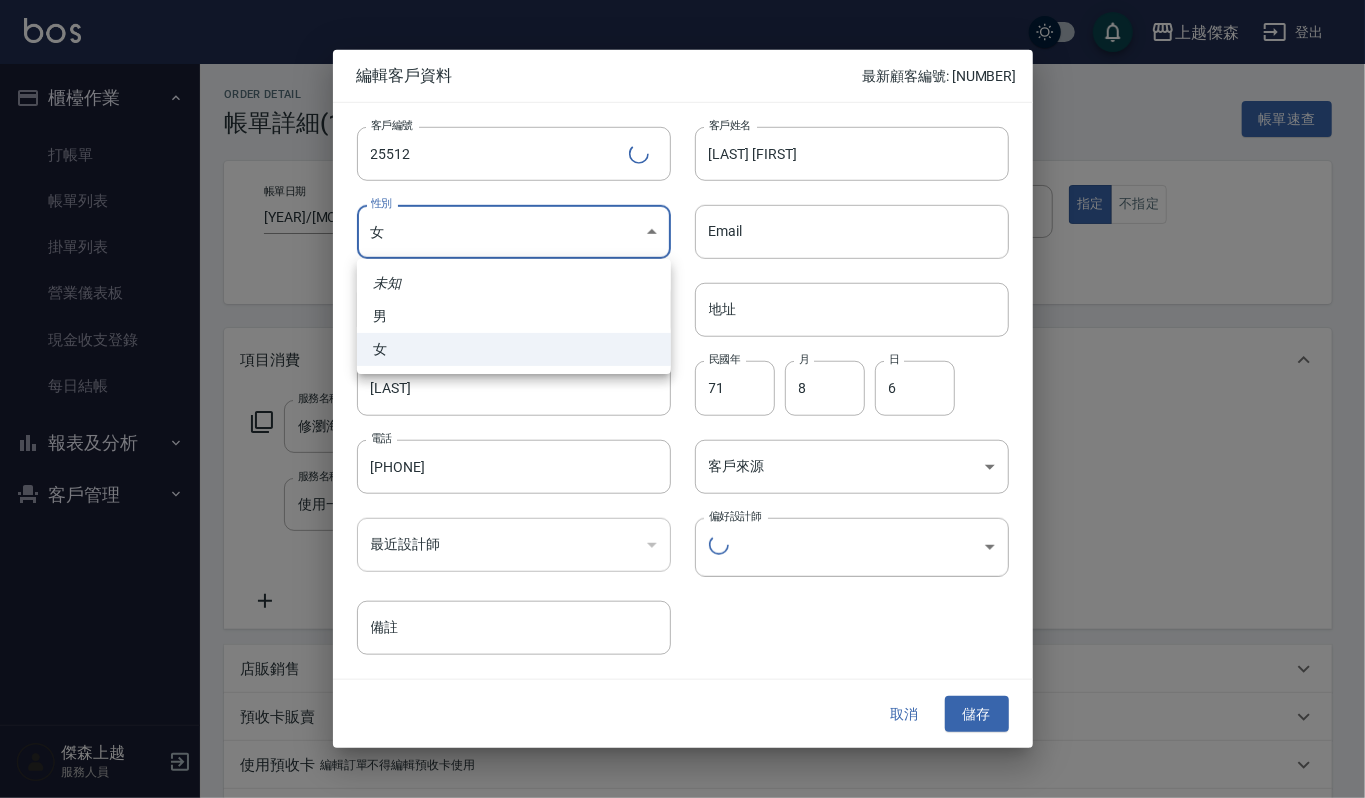 click on "上越傑森 登出 櫃檯作業 打帳單 帳單列表 掛單列表 營業儀表板 現金收支登錄 每日結帳 報表及分析 報表目錄 店家區間累計表 店家日報表 互助日報表 互助排行榜 互助點數明細 全店業績分析表 設計師日報表 設計師業績分析表 設計師業績月報表 設計師排行榜 商品消耗明細 店販抽成明細 收支分類明細表 客戶管理 客戶列表 卡券管理 入金管理 傑森上越 服務人員 Order detail 帳單詳細  (18) 帳單速查 帳單日期 2025/08/08 16:17 顧客姓名/手機號碼/編號 郭蕙欣/0909580683/25512 顧客姓名/手機號碼/編號 不留客資 服務人員姓名/編號 Sammi-8 服務人員姓名/編號 指定 不指定 項目消費 服務名稱/代號 修瀏海(303) 服務名稱/代號 價格 100 價格 第三方卡券 第三方卡券 服務名稱/代號 使用一般洗髮卡(119) 服務名稱/代號 價格 270 價格 洗-1 宜芳-22 洗-1 第三方卡券 舊有卡券 第三方卡券 270 備註 0" at bounding box center [682, 570] 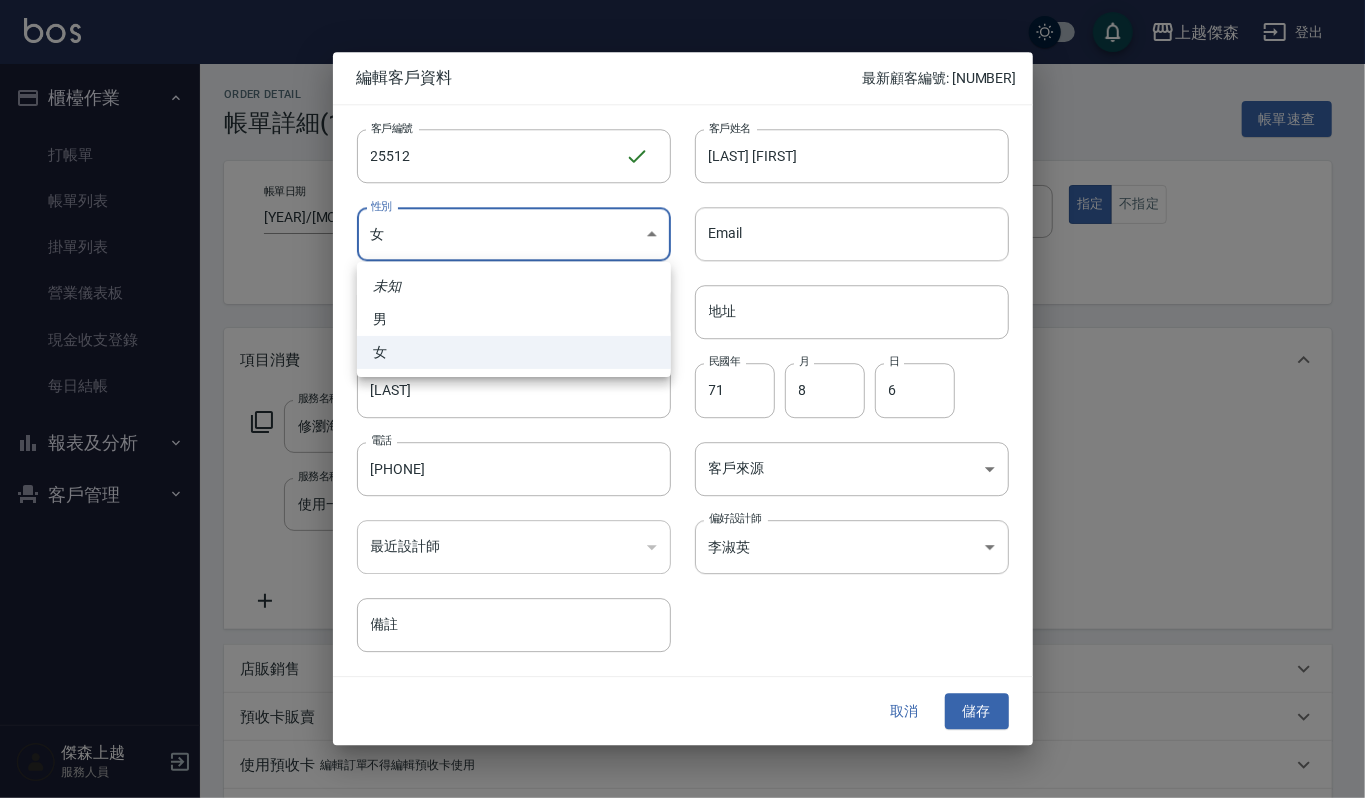 click at bounding box center [682, 399] 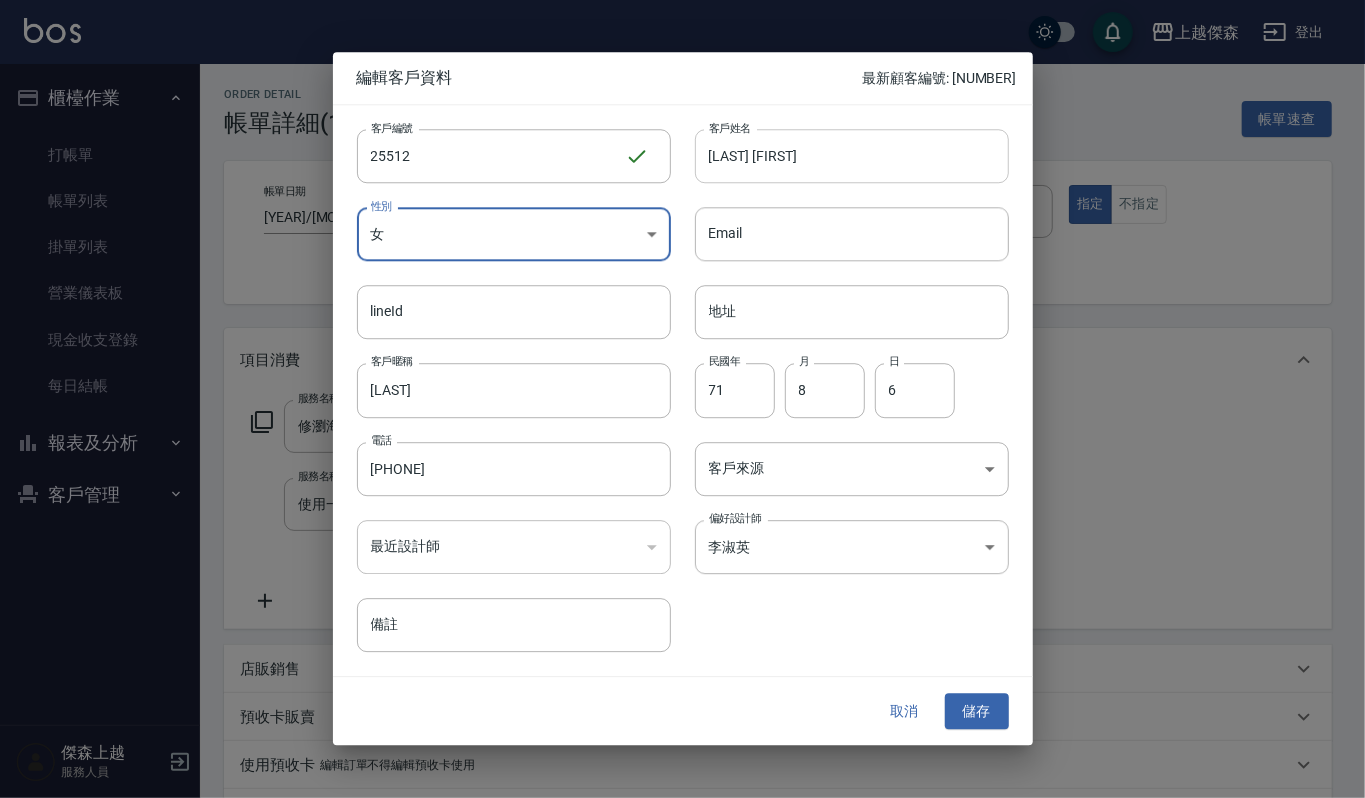 click on "郭蕙欣" at bounding box center [852, 156] 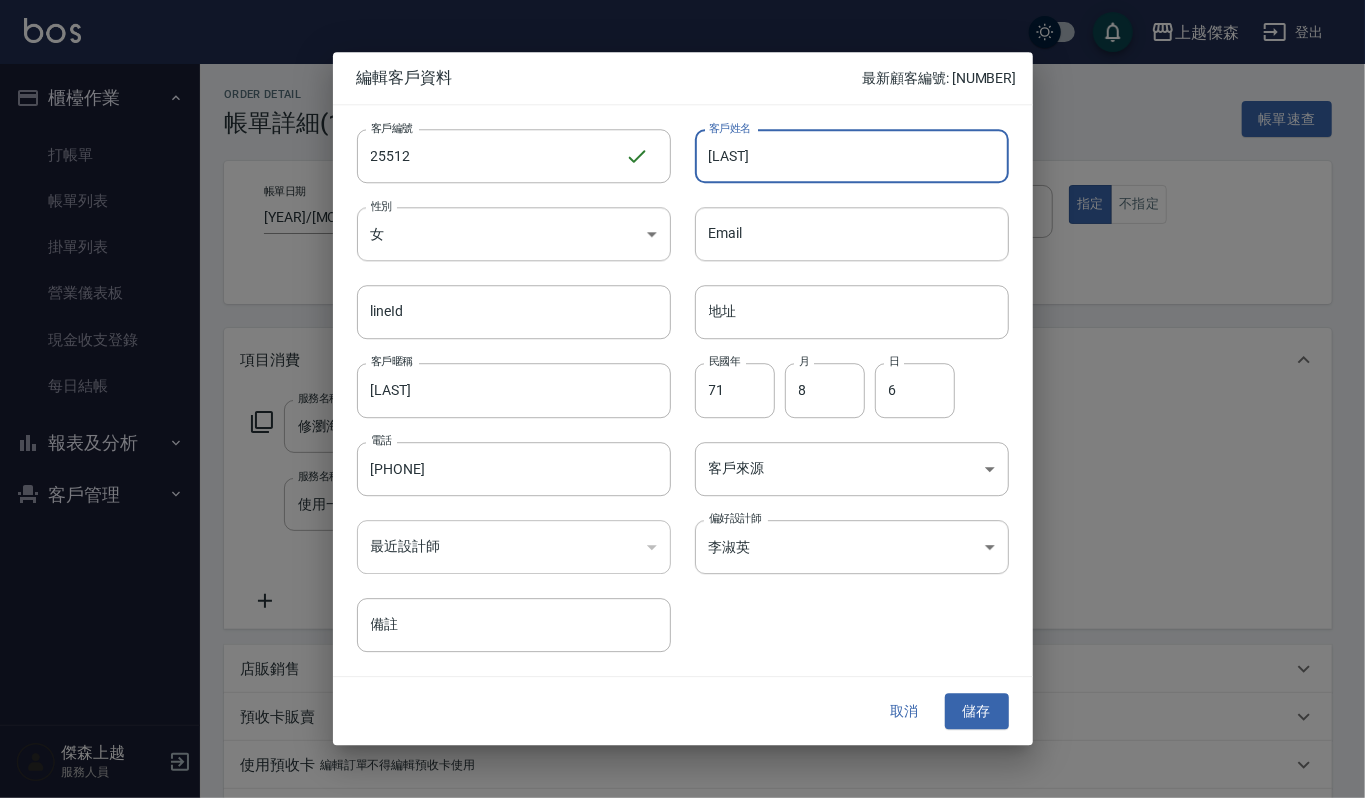 click on "郭潓澐" at bounding box center (852, 156) 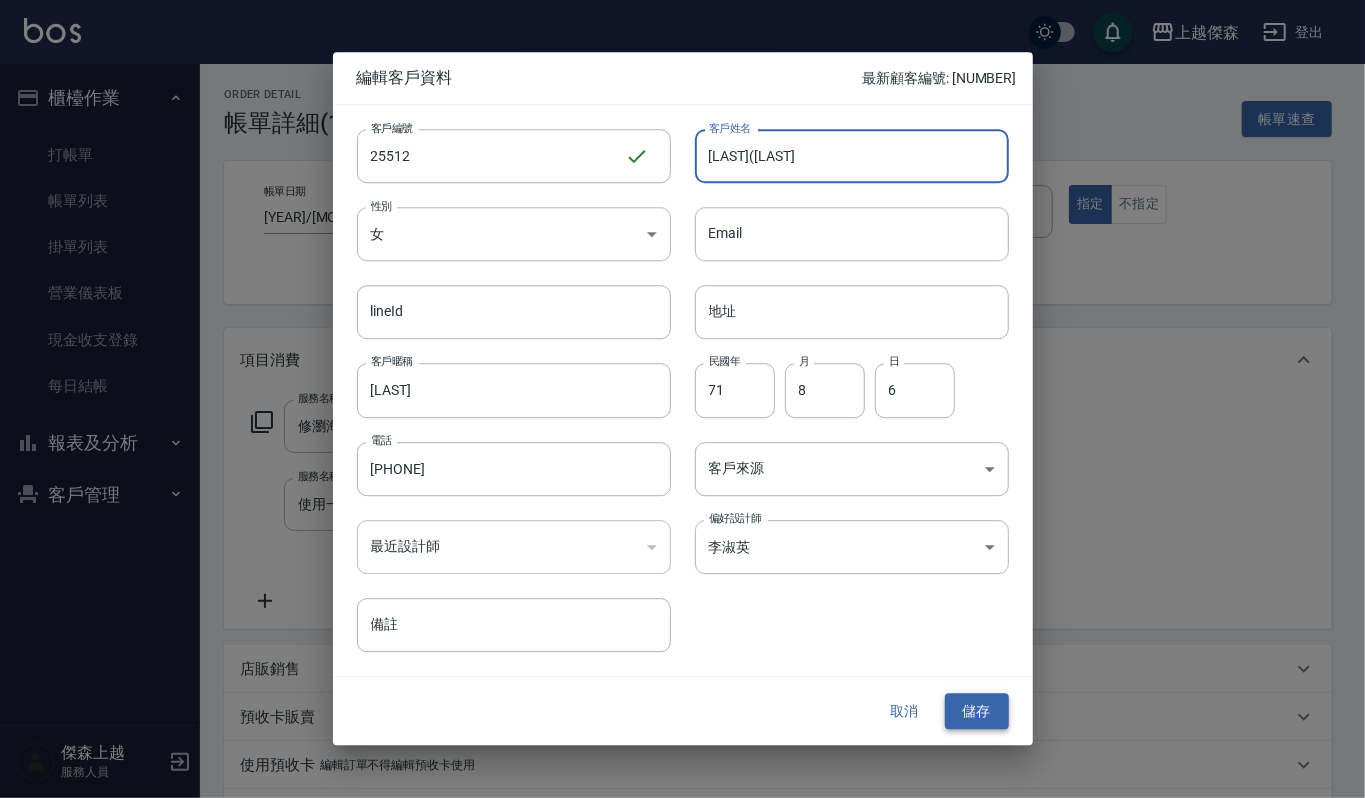 type on "郭潓澐(蕙欣)" 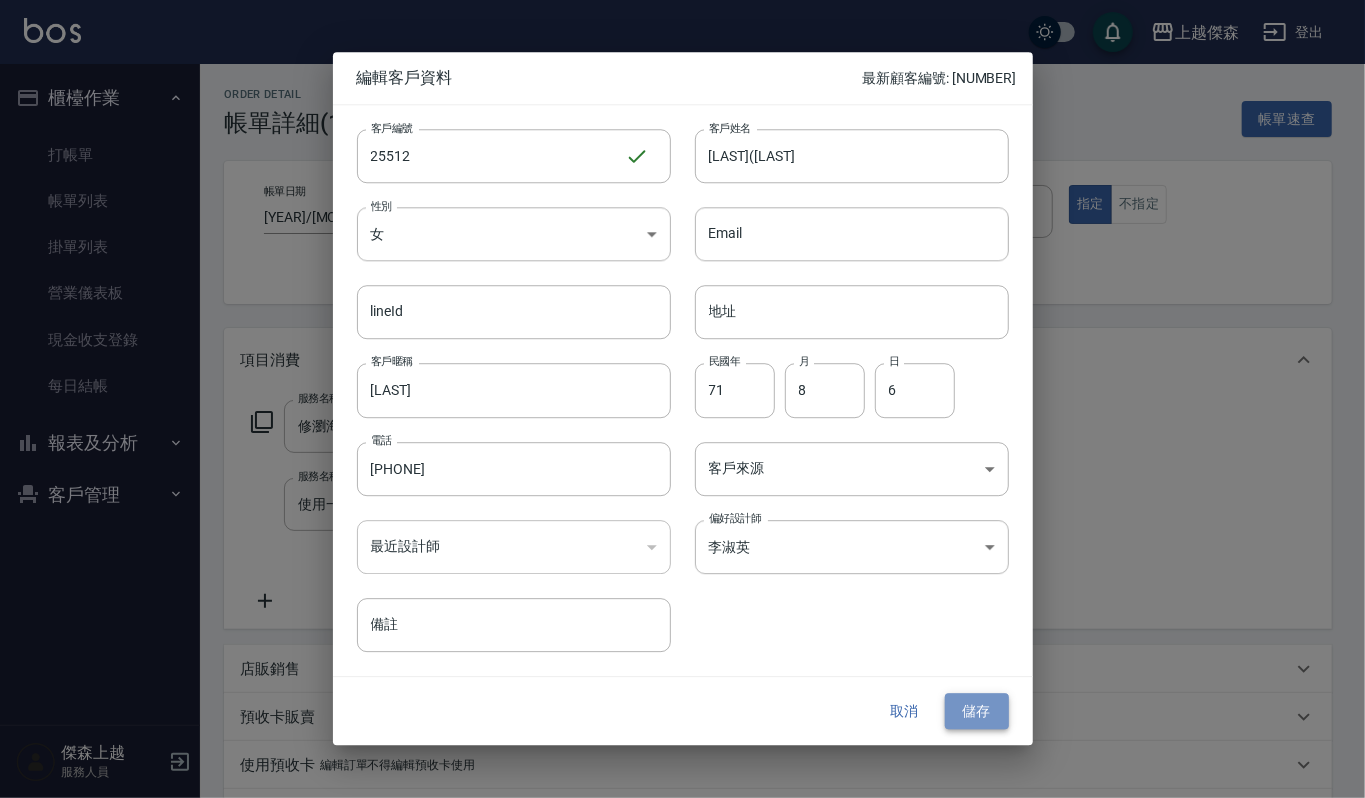 click on "儲存" at bounding box center [977, 711] 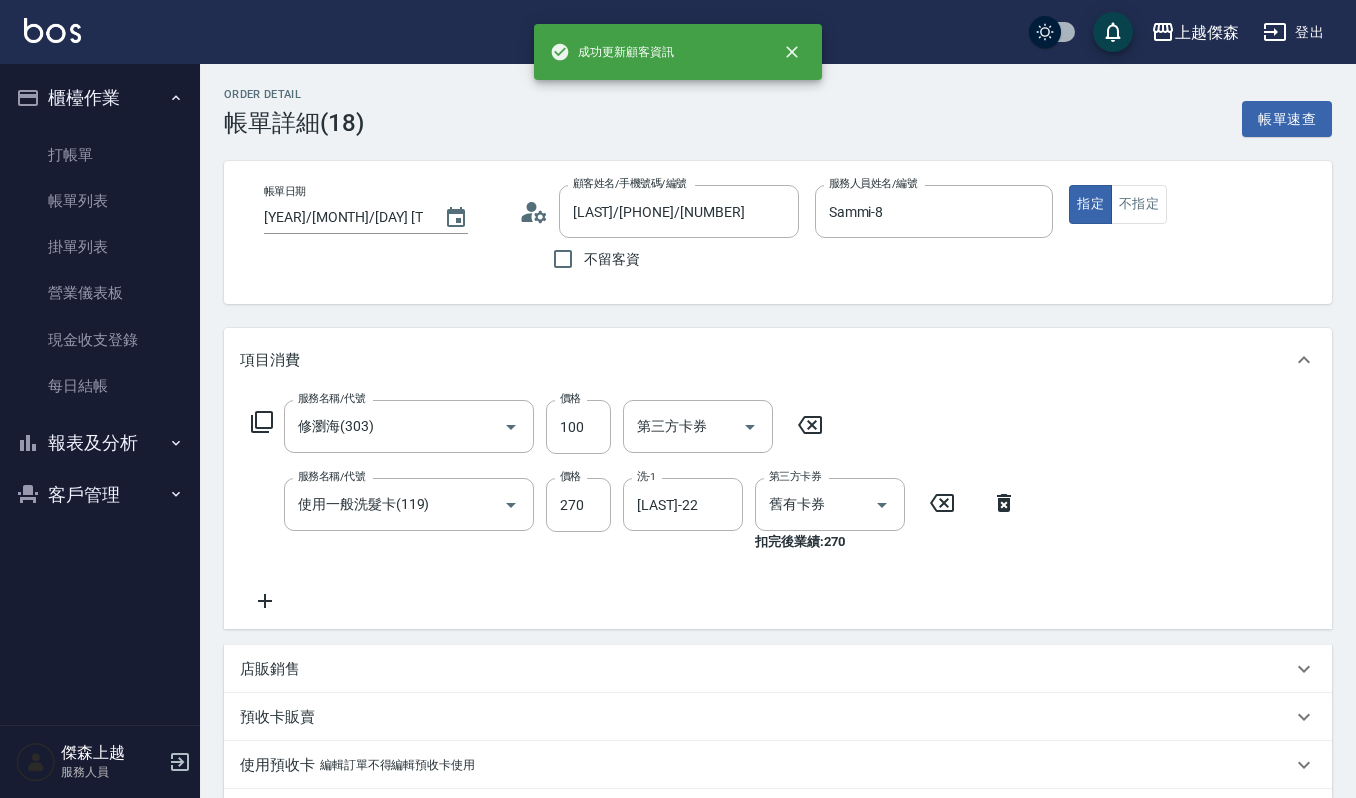 type on "郭潓澐(蕙欣)/0909580683/25512" 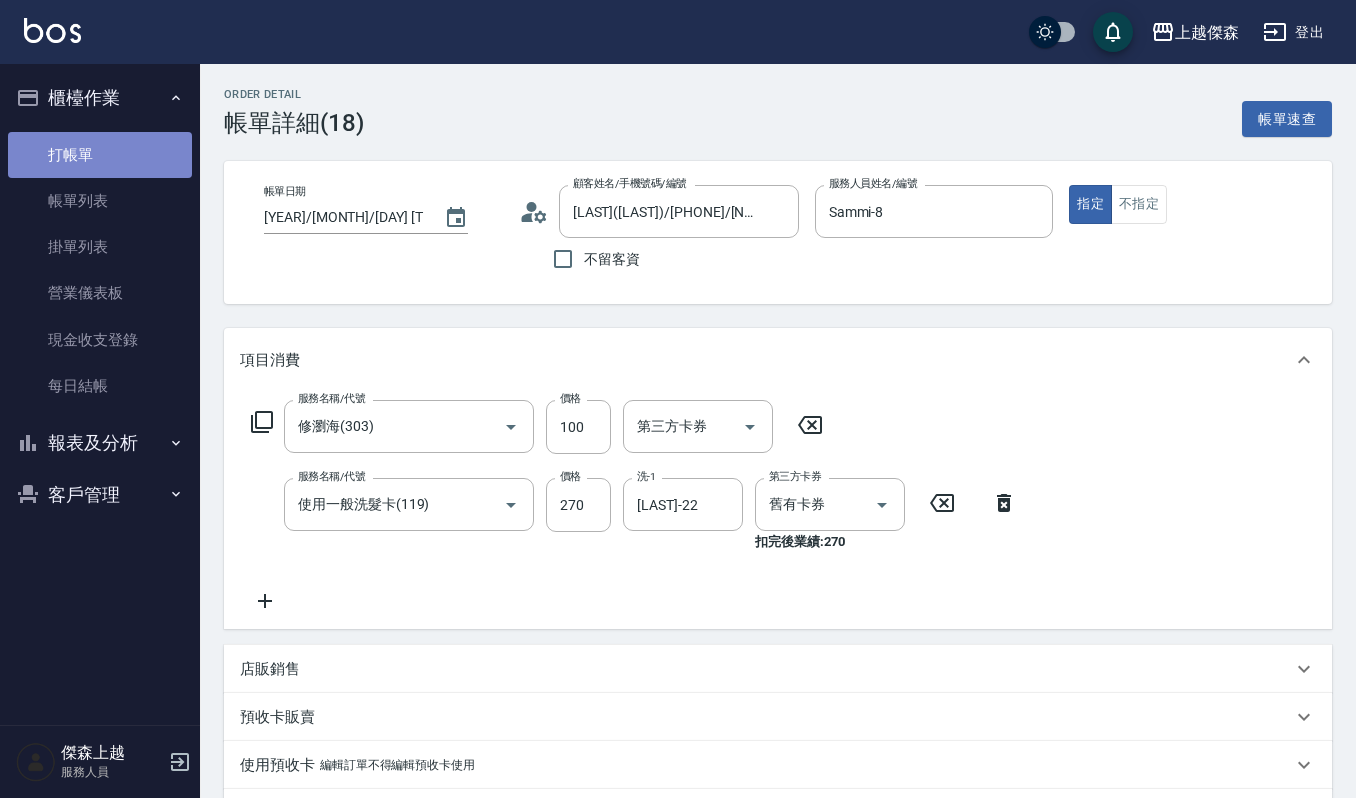 click on "打帳單" at bounding box center [100, 155] 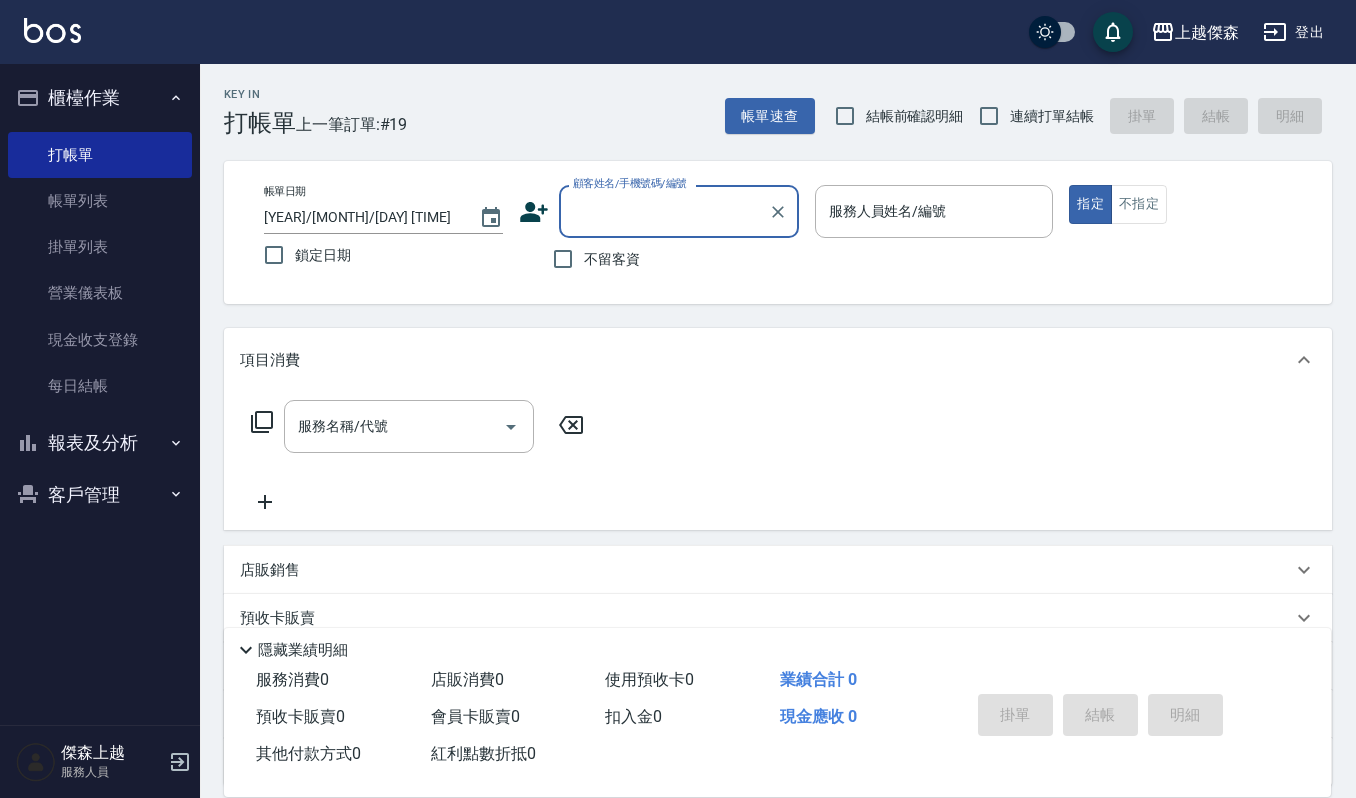 click on "顧客姓名/手機號碼/編號" at bounding box center [664, 211] 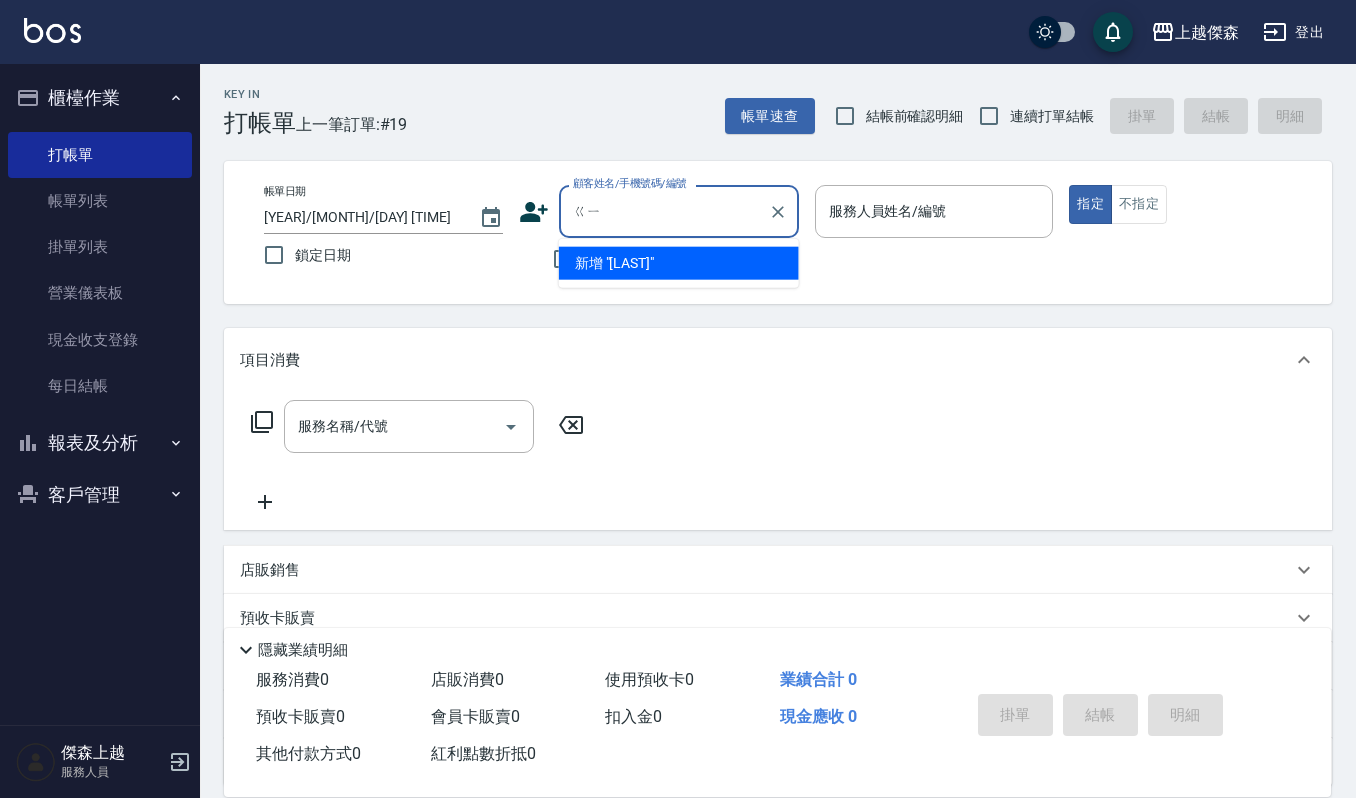type on "ㄍ" 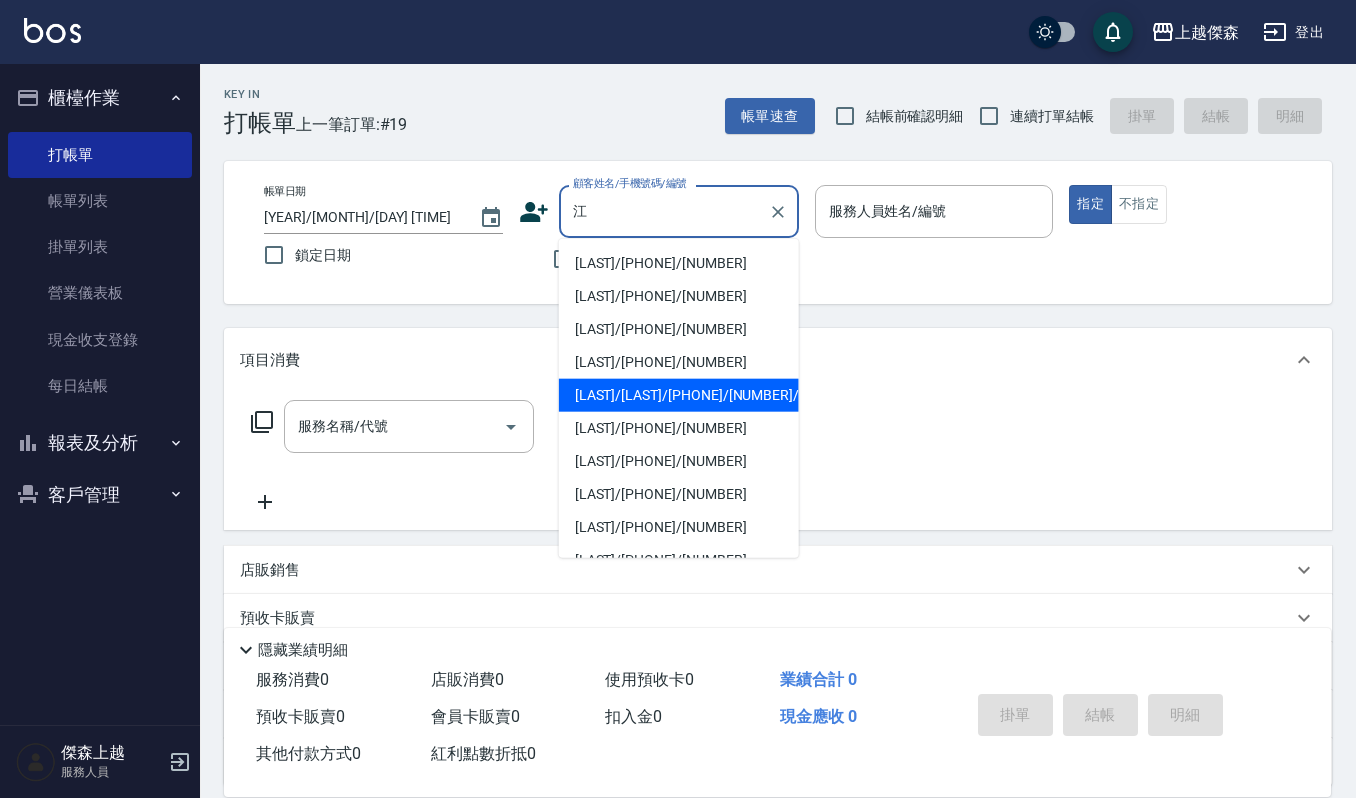 click on "江偉綸/江偉綸/0916719551/60670/" at bounding box center (679, 395) 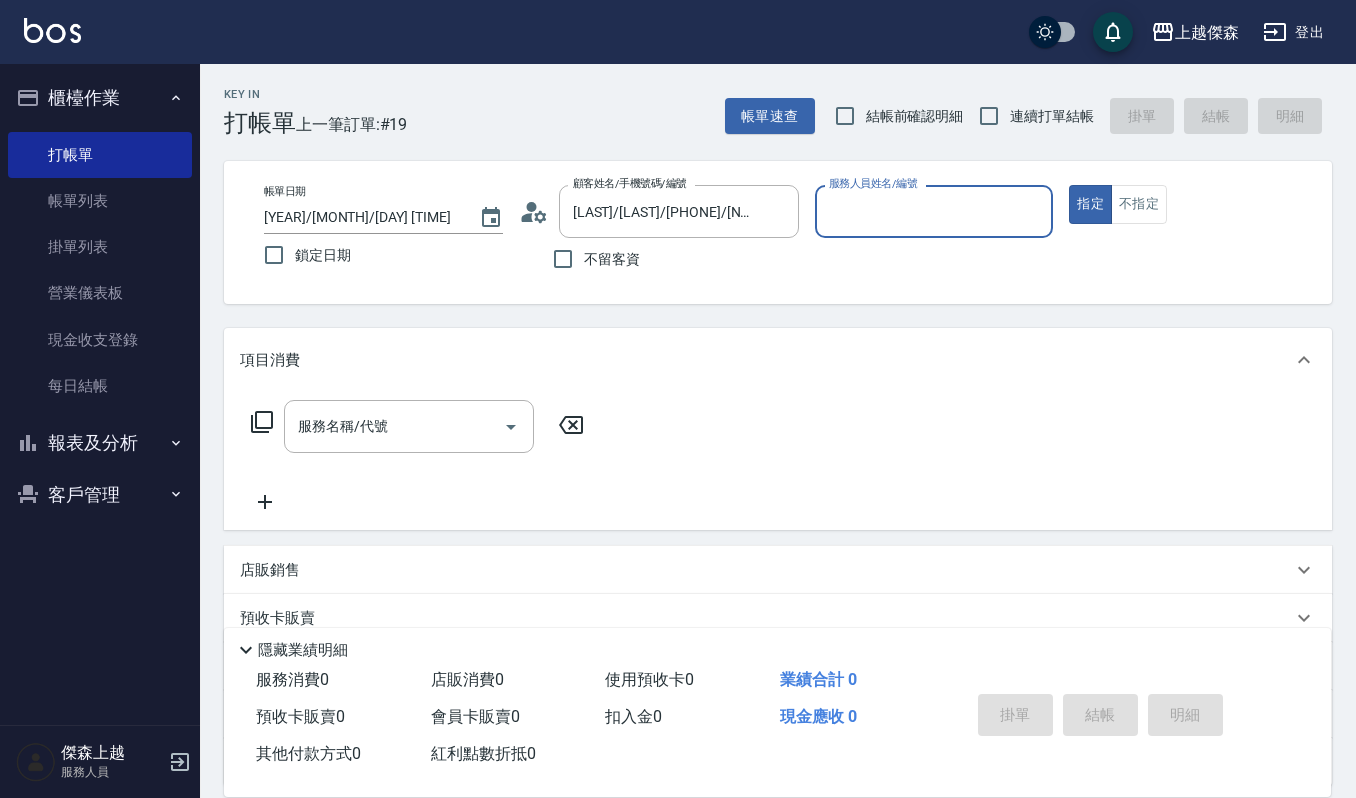 type on "吉兒-4" 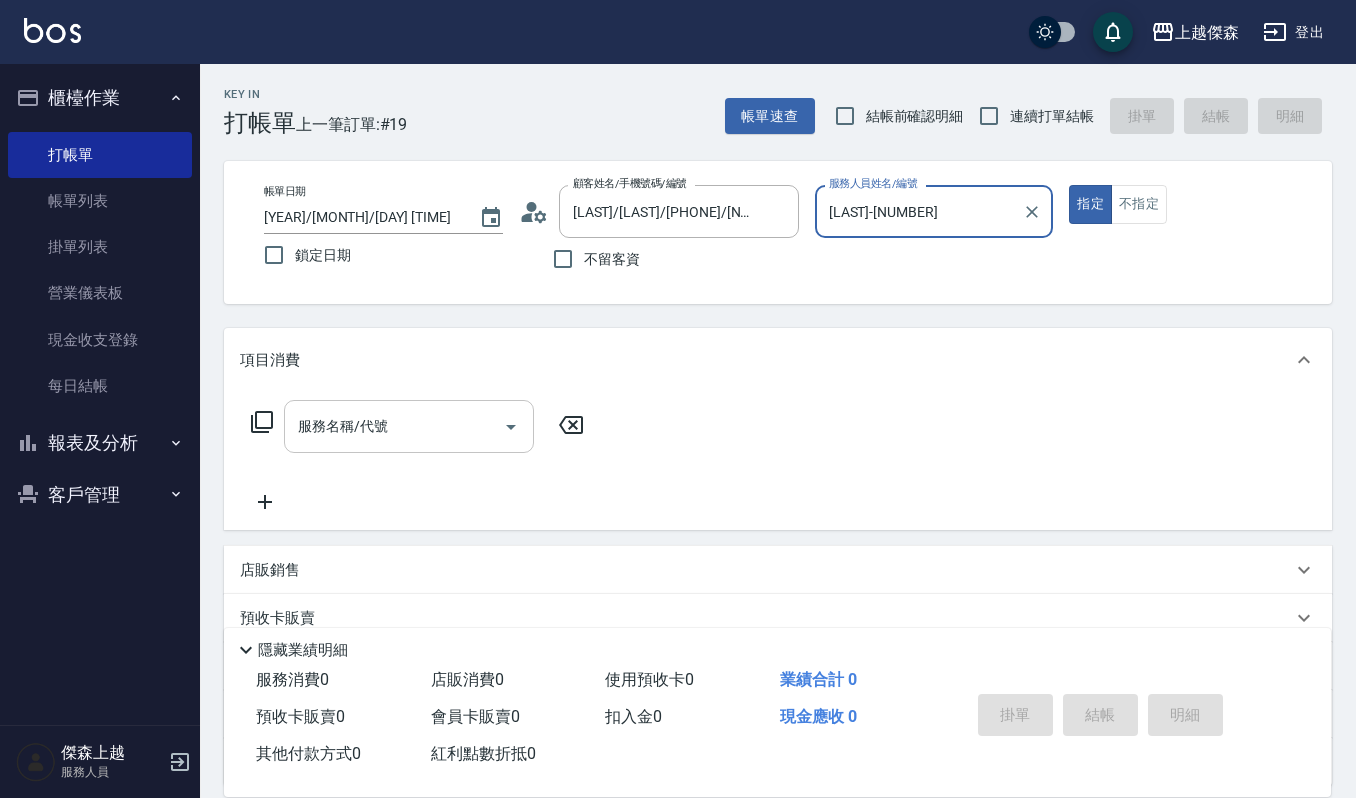 click on "服務名稱/代號" at bounding box center (409, 426) 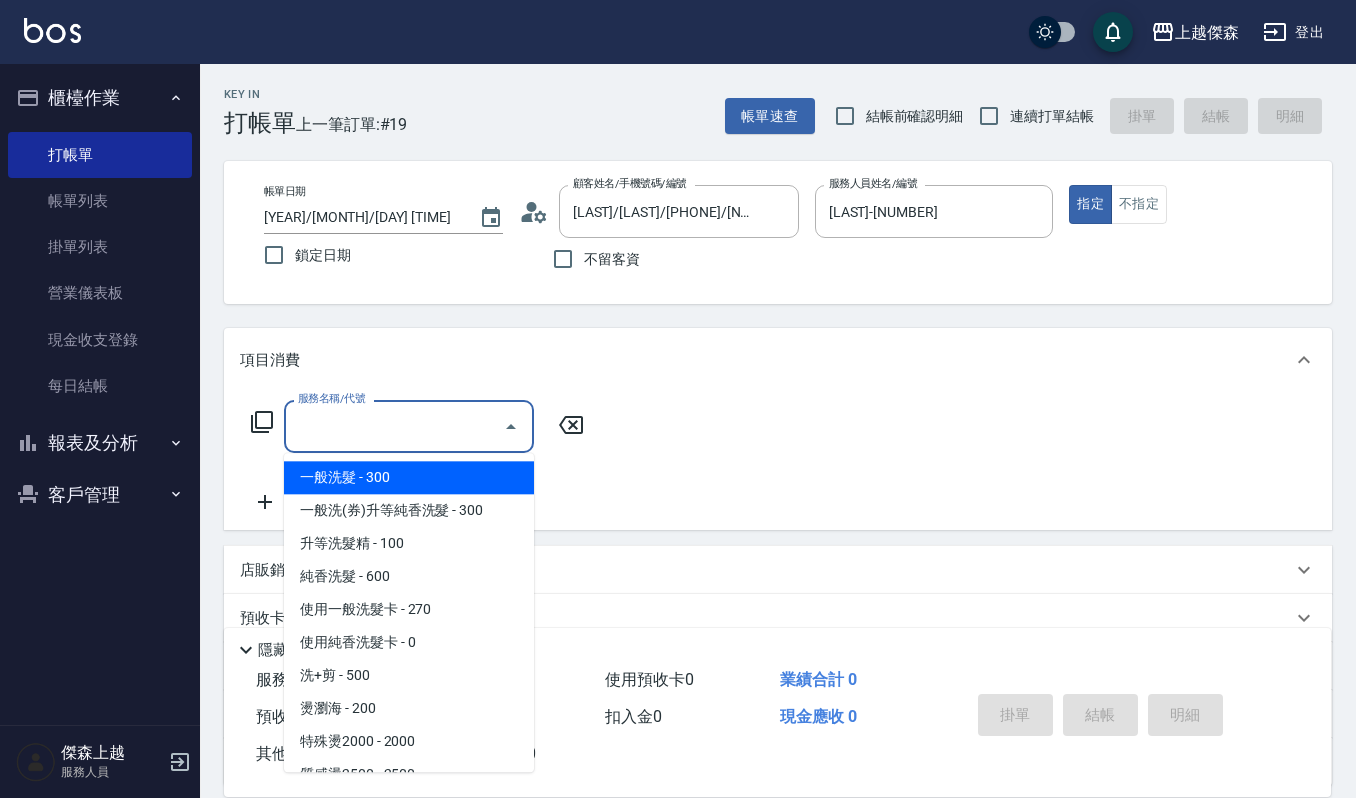 click on "一般洗髮 - 300" at bounding box center (409, 477) 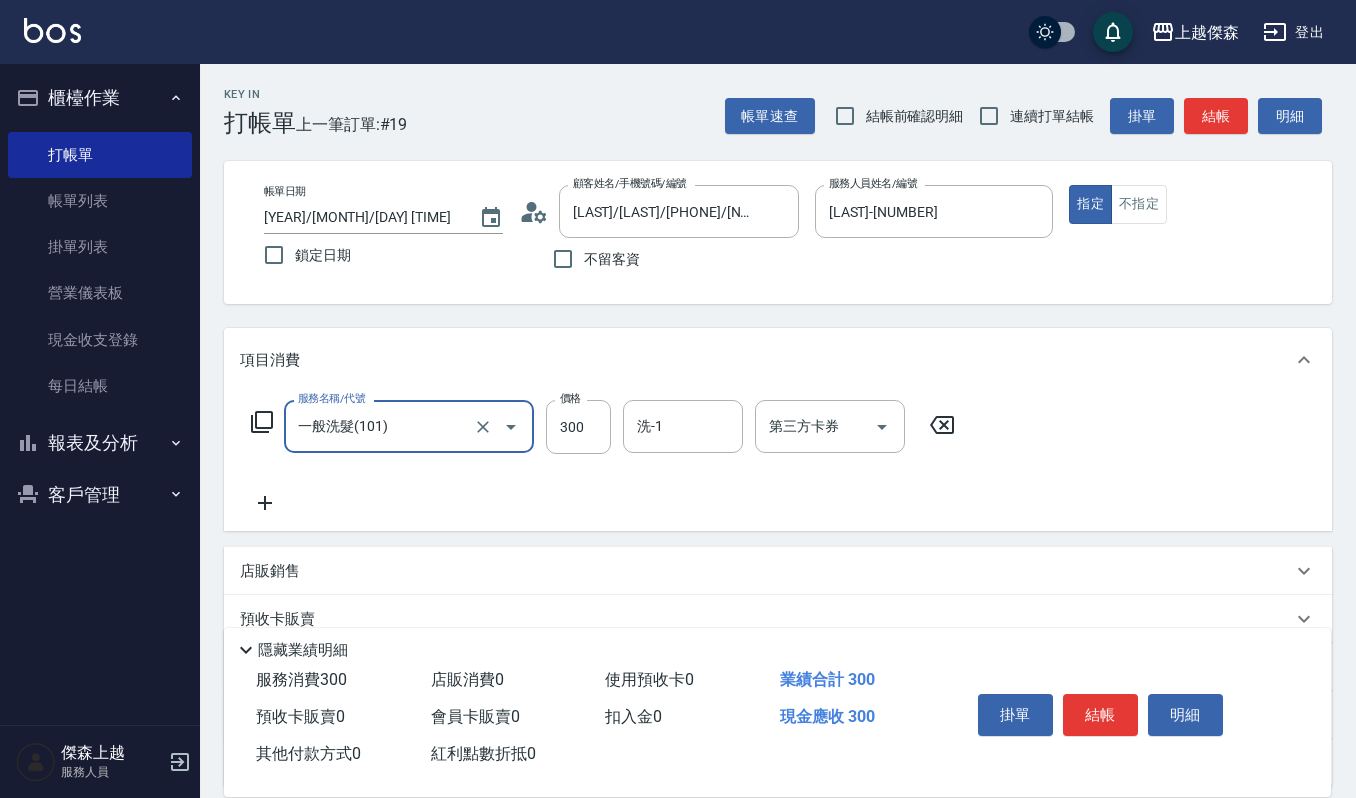 click on "一般洗髮(101) 服務名稱/代號" at bounding box center [409, 426] 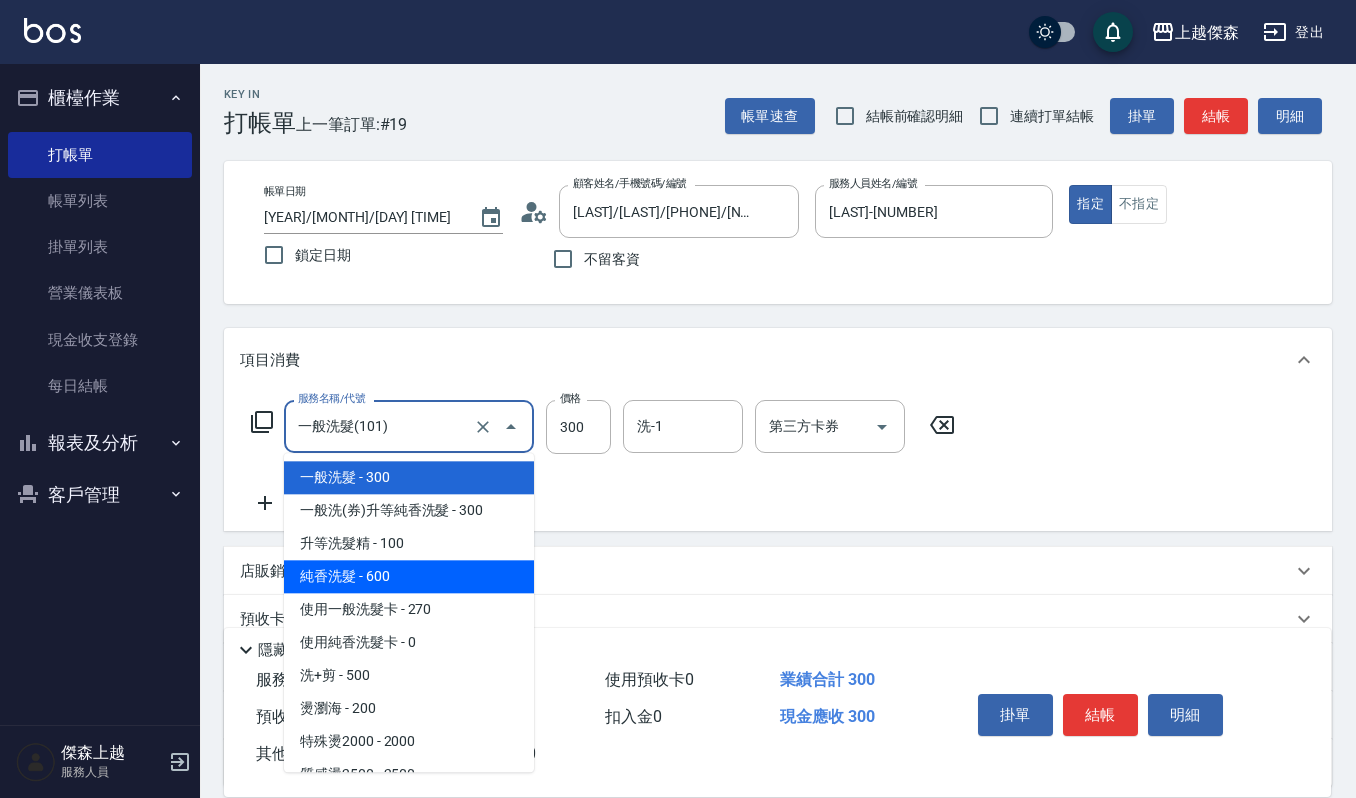 click on "純香洗髮 - 600" at bounding box center [409, 576] 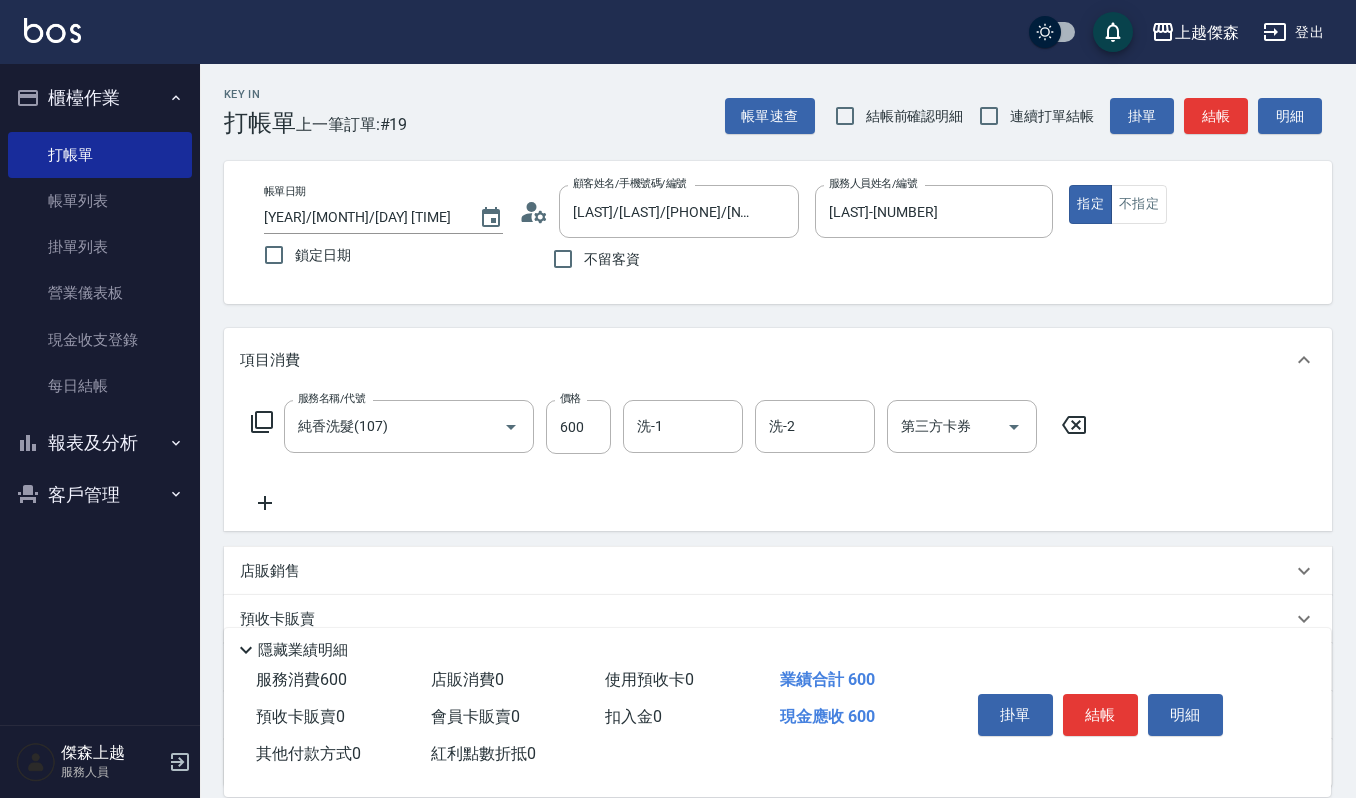 click on "項目消費" at bounding box center (778, 360) 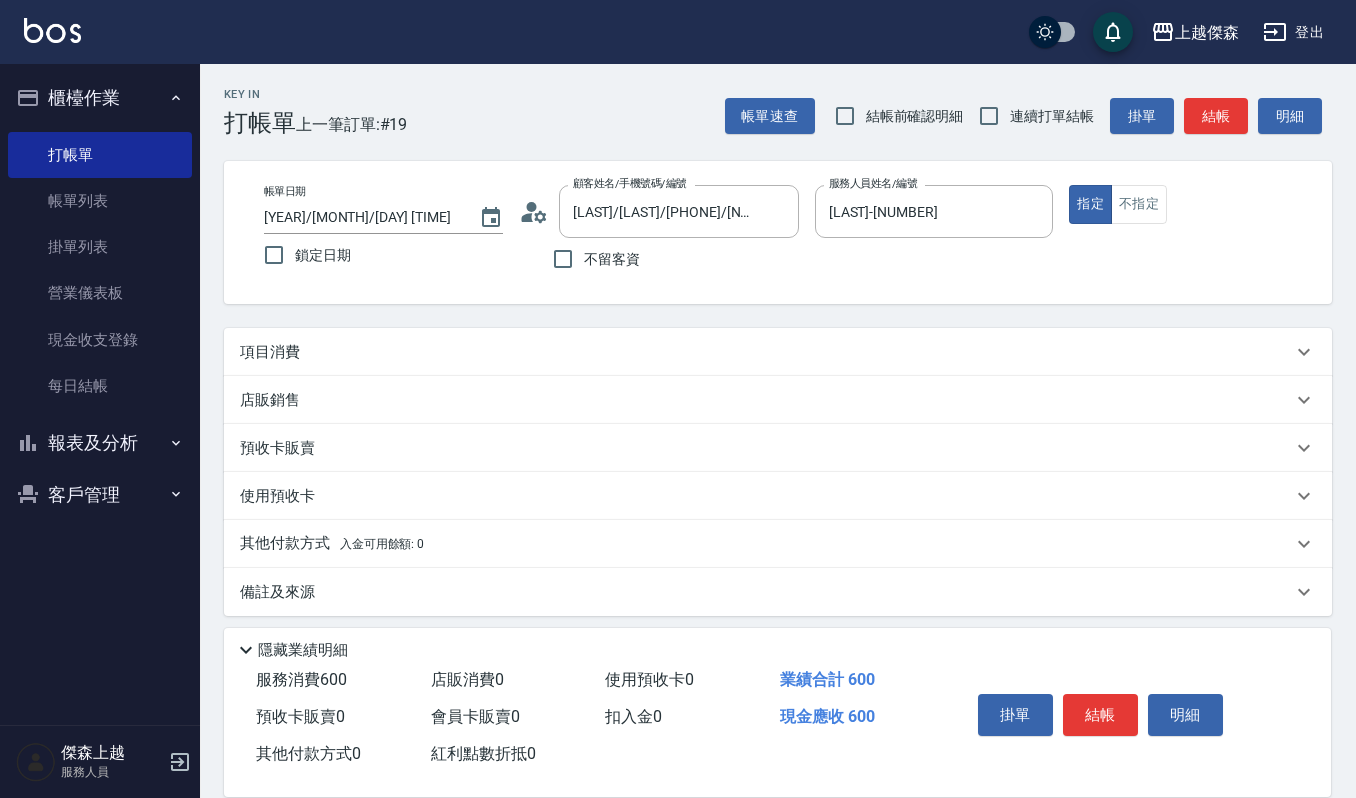 click on "項目消費" at bounding box center [270, 352] 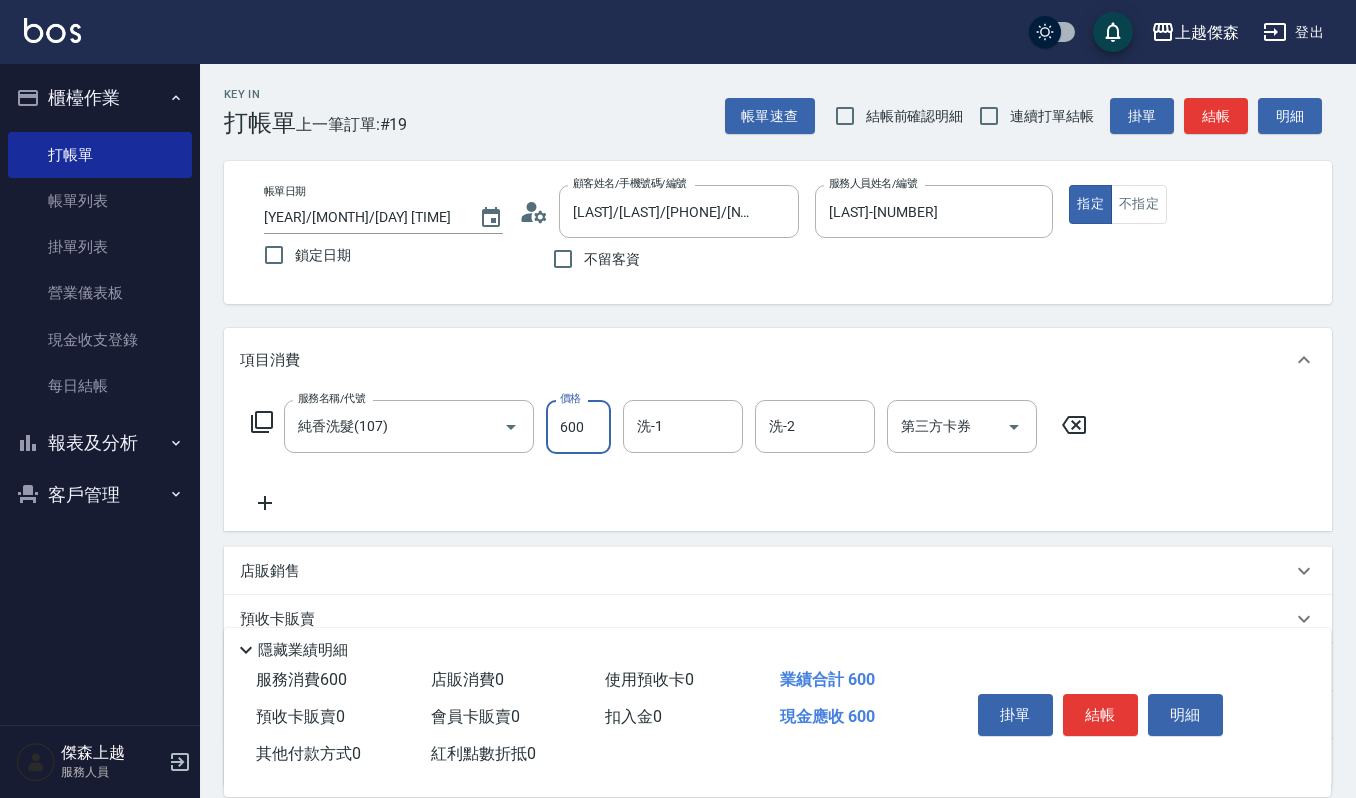 click on "600" at bounding box center (578, 427) 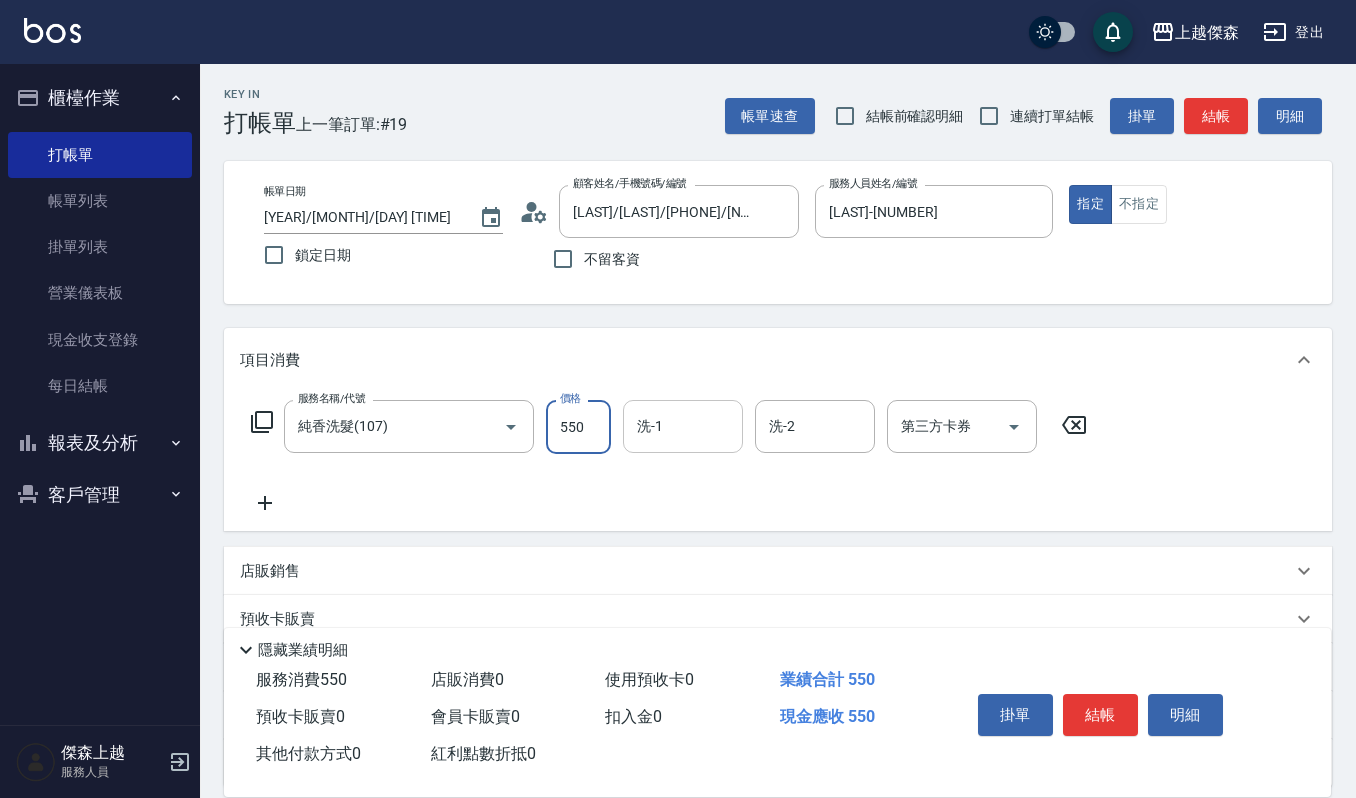 type on "550" 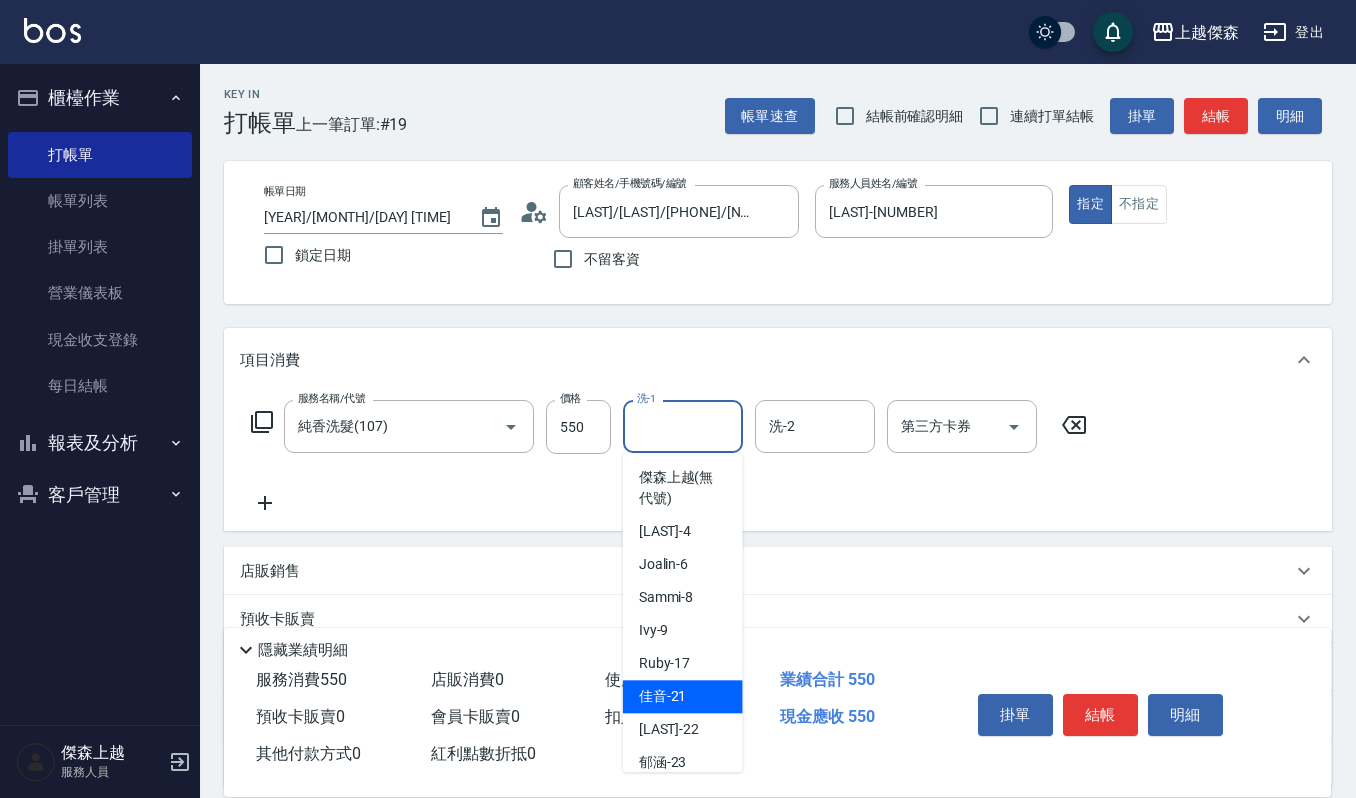click on "佳音 -21" at bounding box center (663, 696) 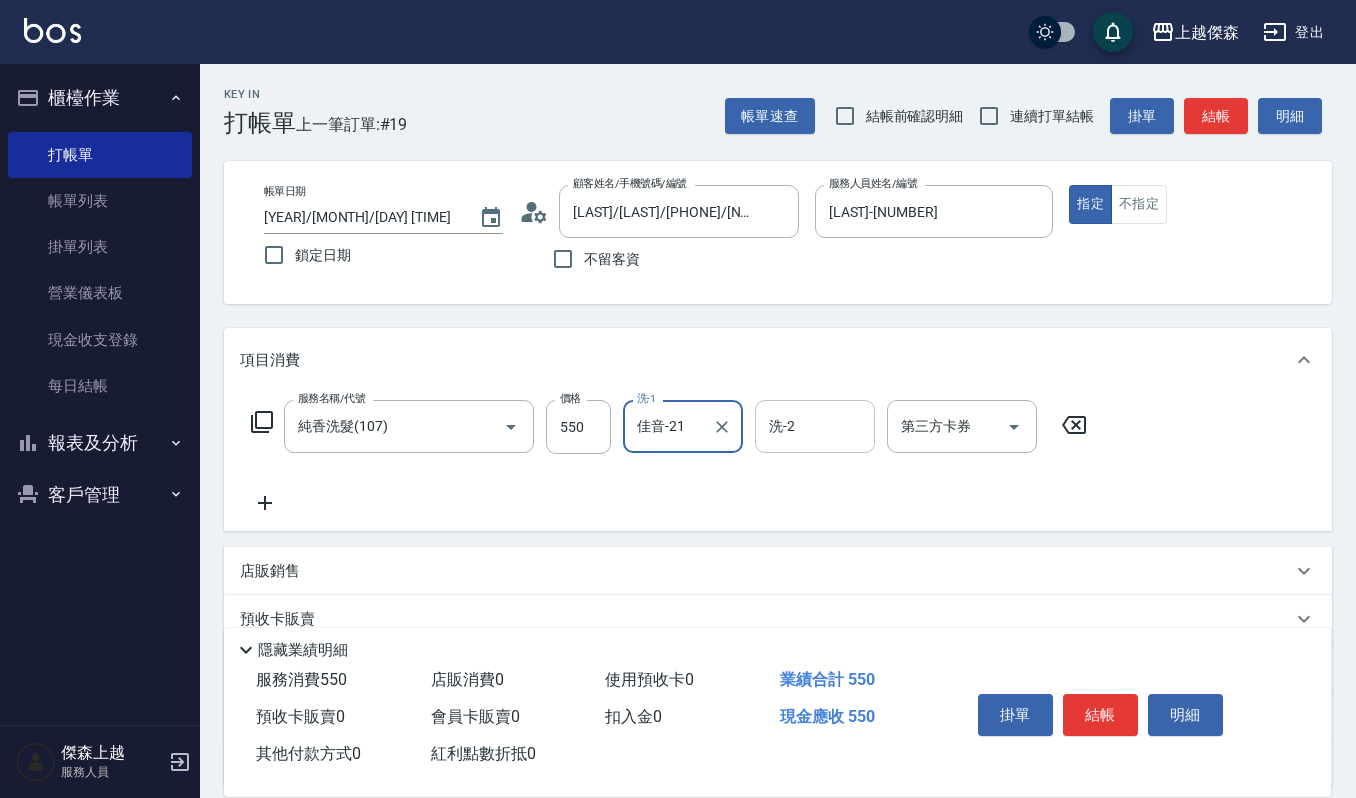 click on "洗-2" at bounding box center (815, 426) 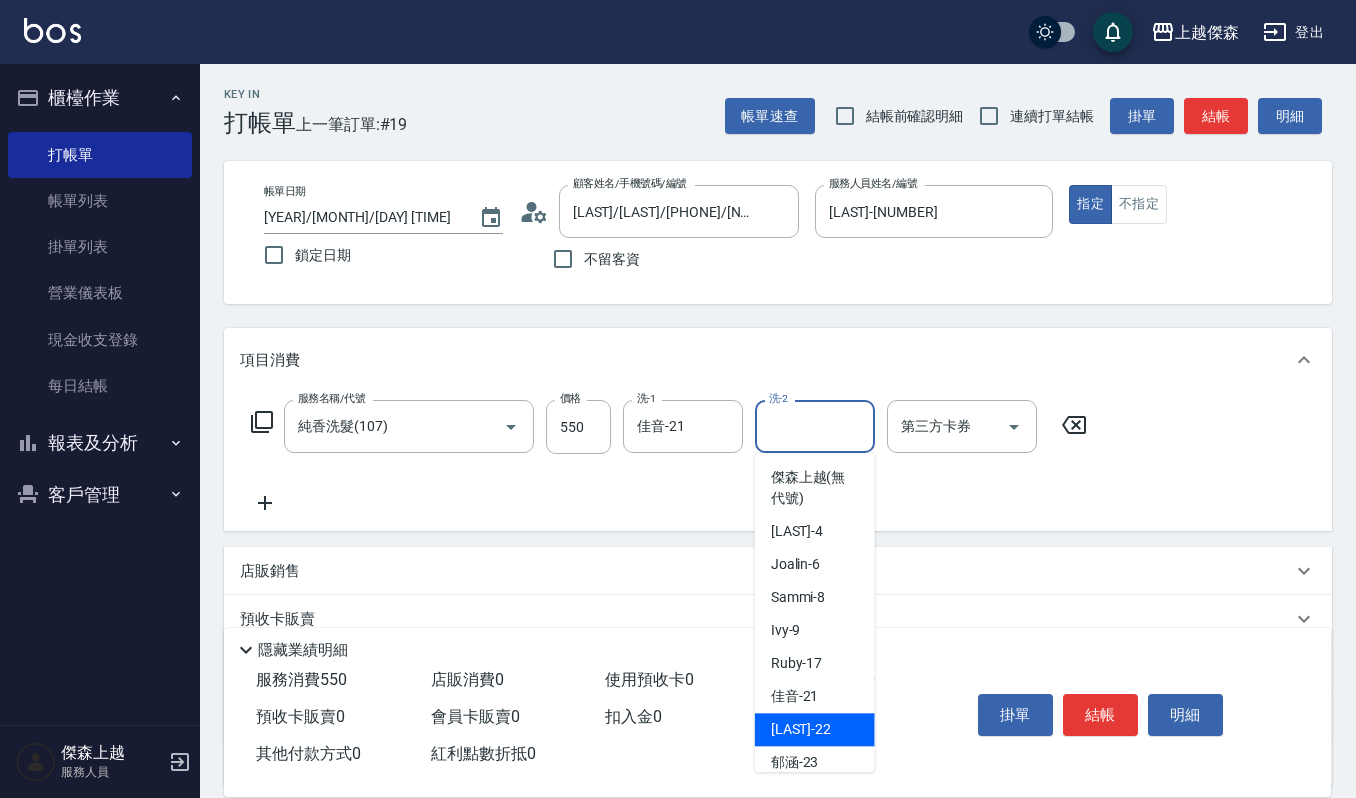 click on "宜芳 -22" at bounding box center [815, 729] 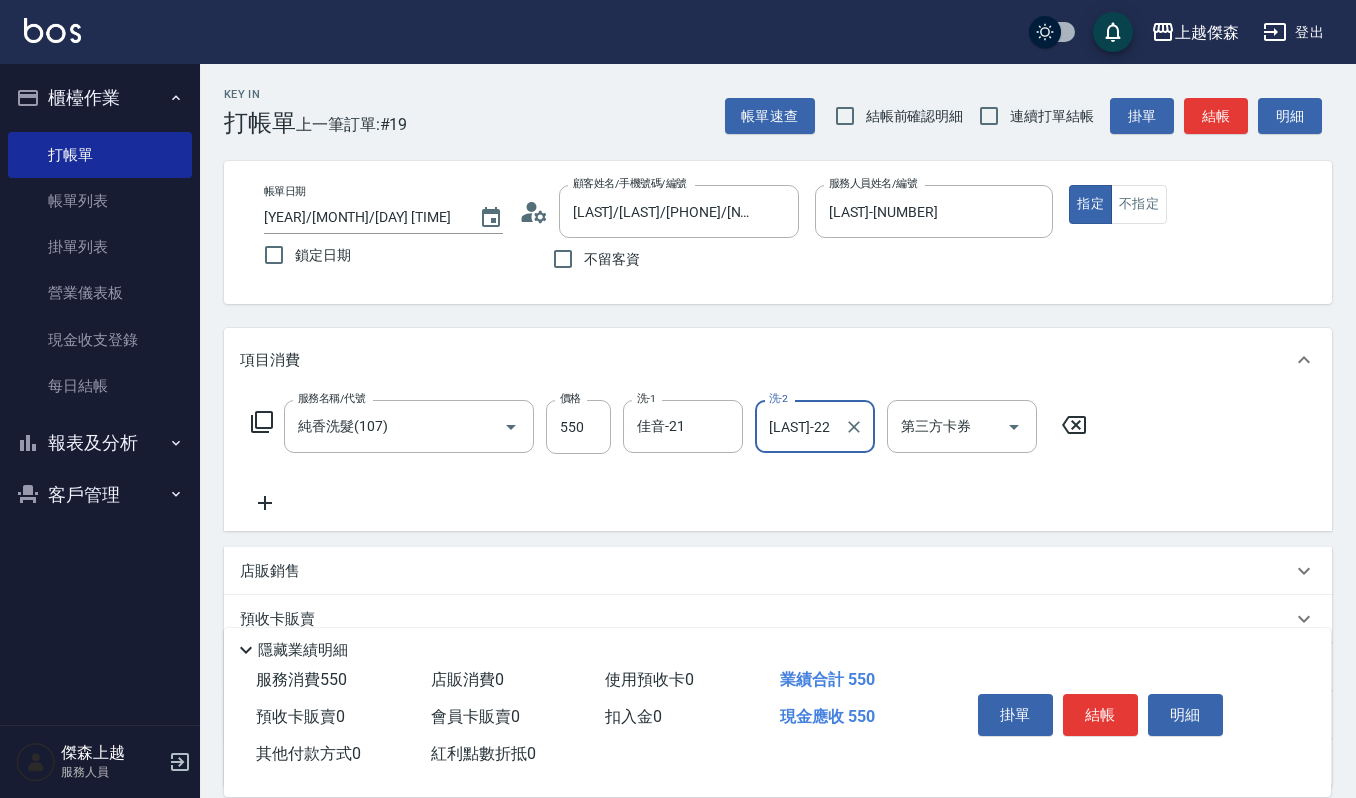 click on "洗-2" at bounding box center [778, 398] 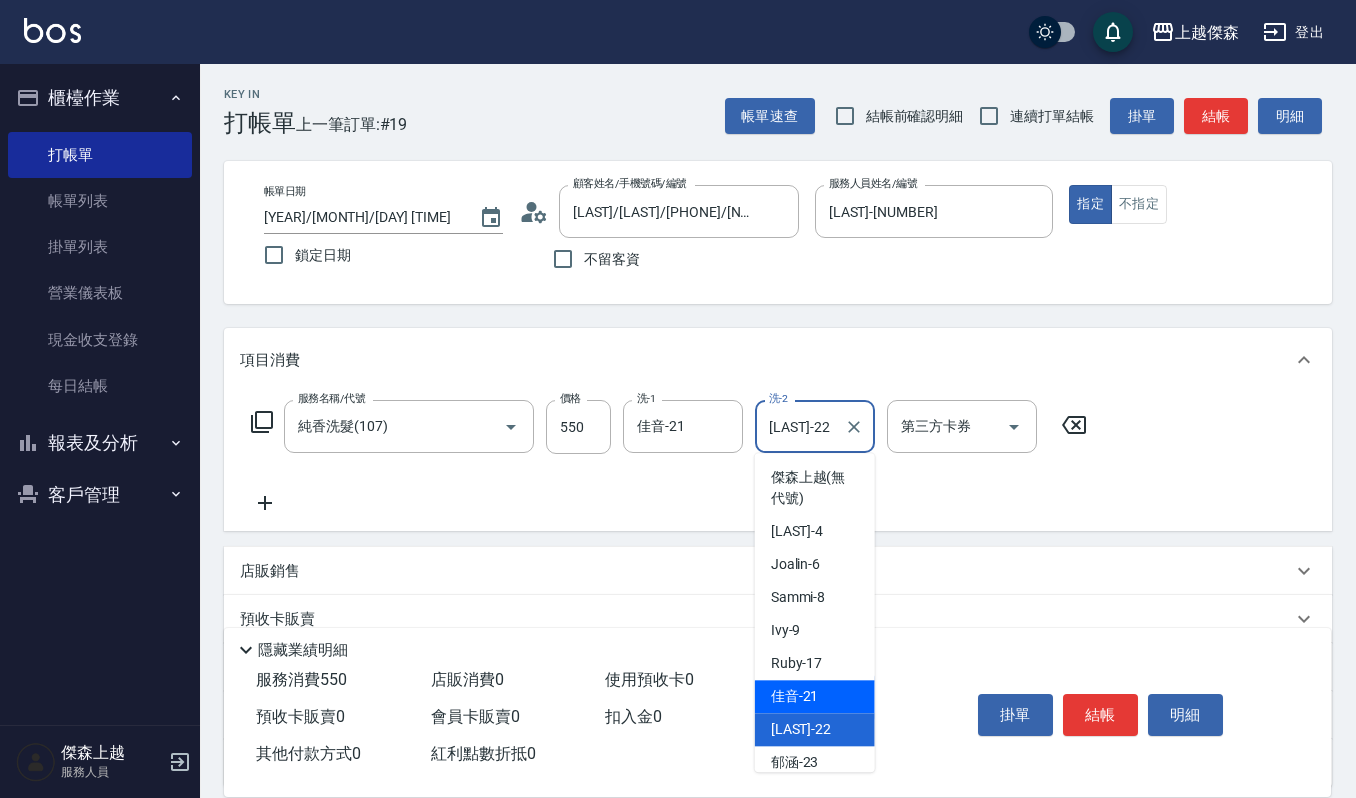 click on "佳音 -21" at bounding box center (795, 696) 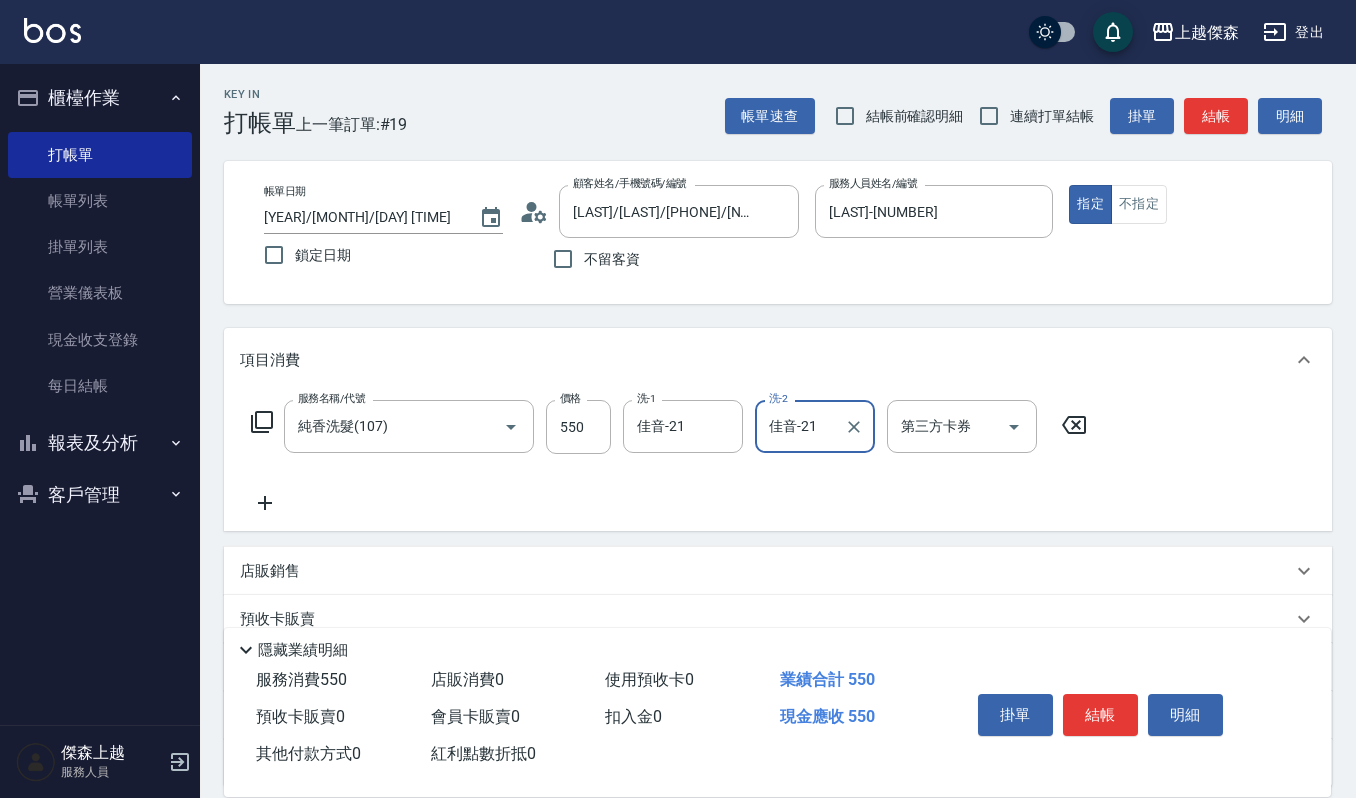 click 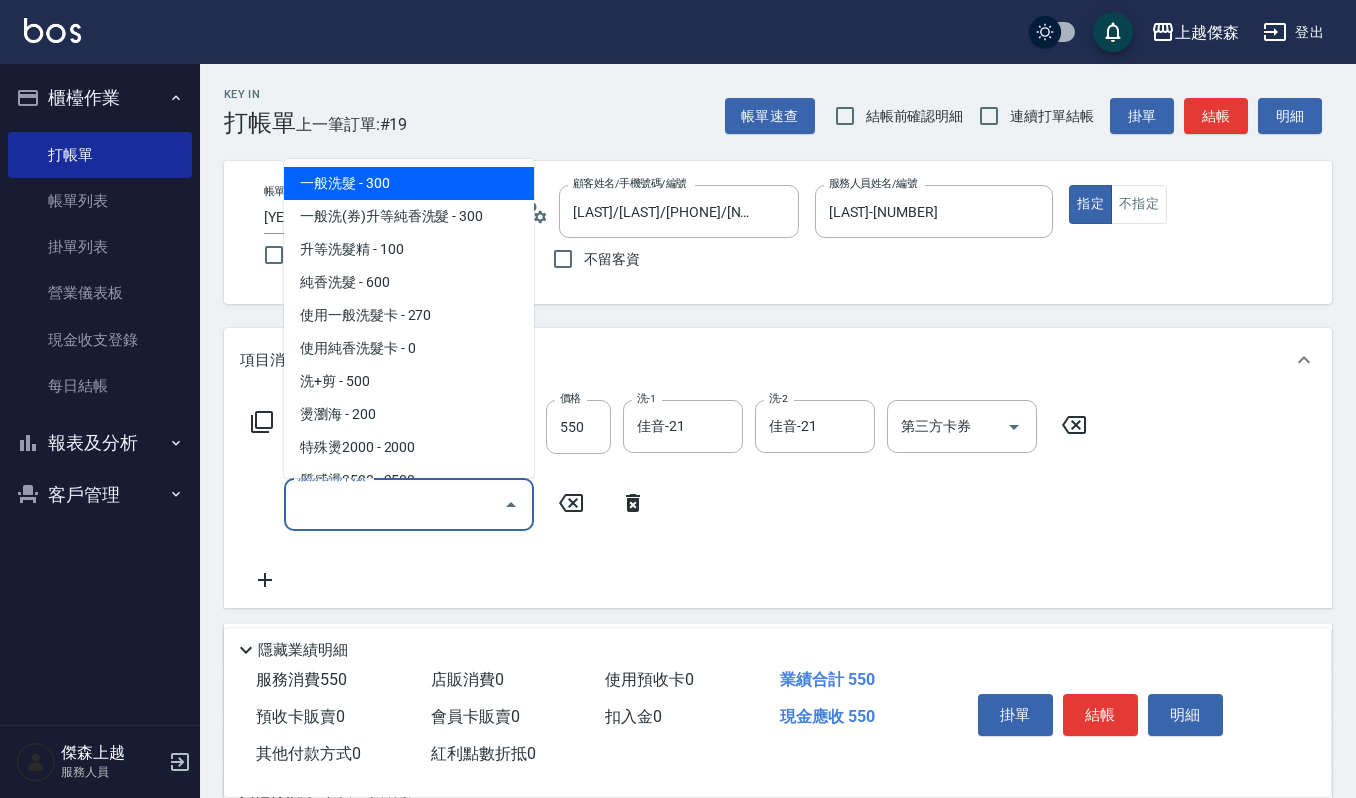 click on "服務名稱/代號" at bounding box center (394, 504) 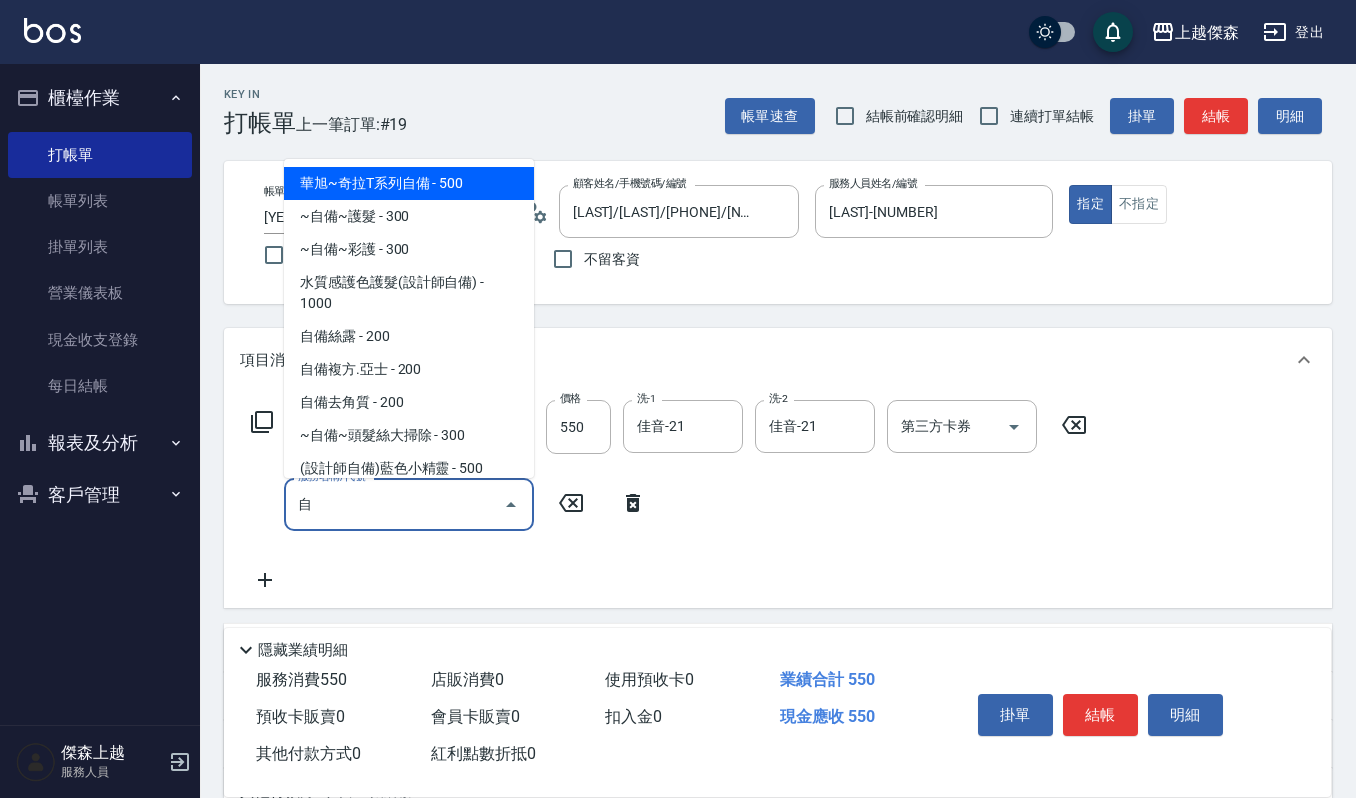 click on "自備複方.亞士 - 200" at bounding box center (409, 369) 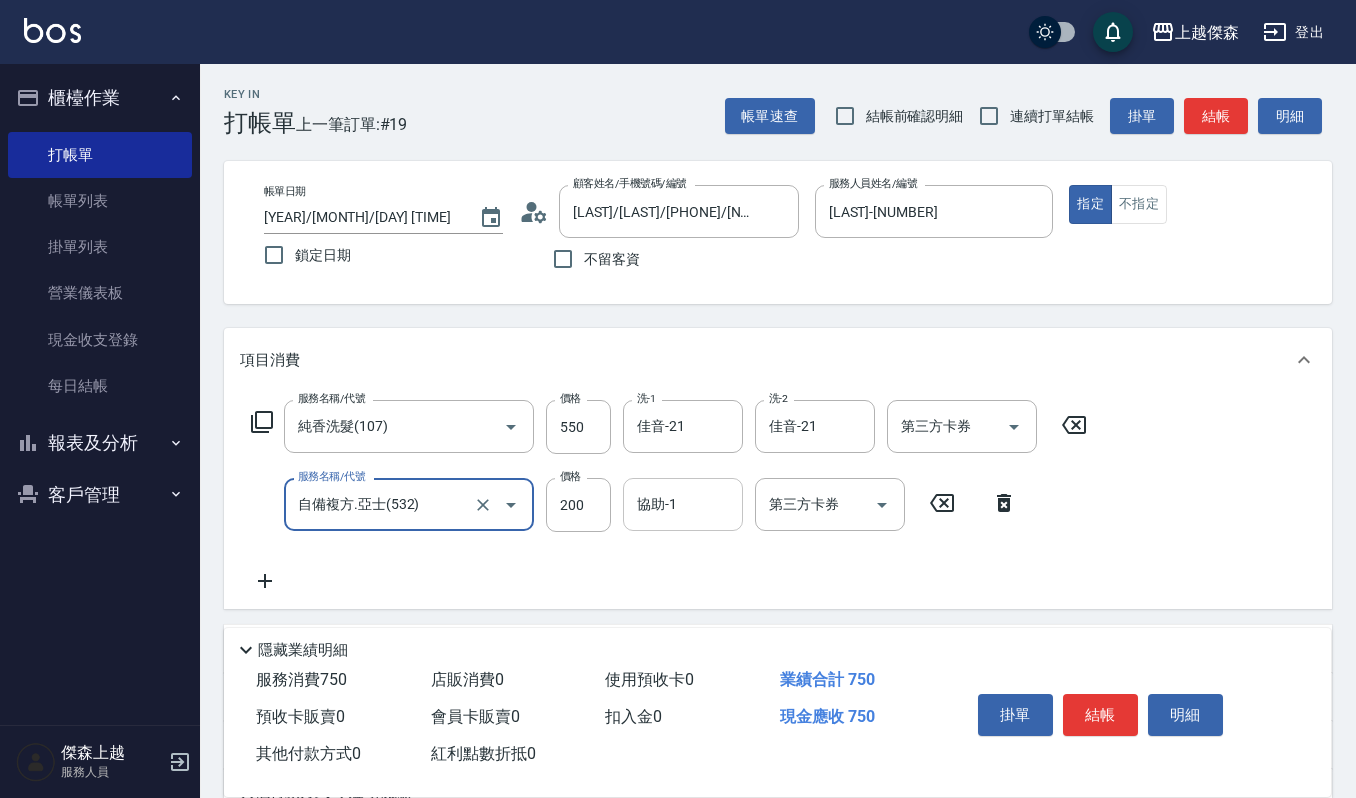 type on "自備複方.亞士(532)" 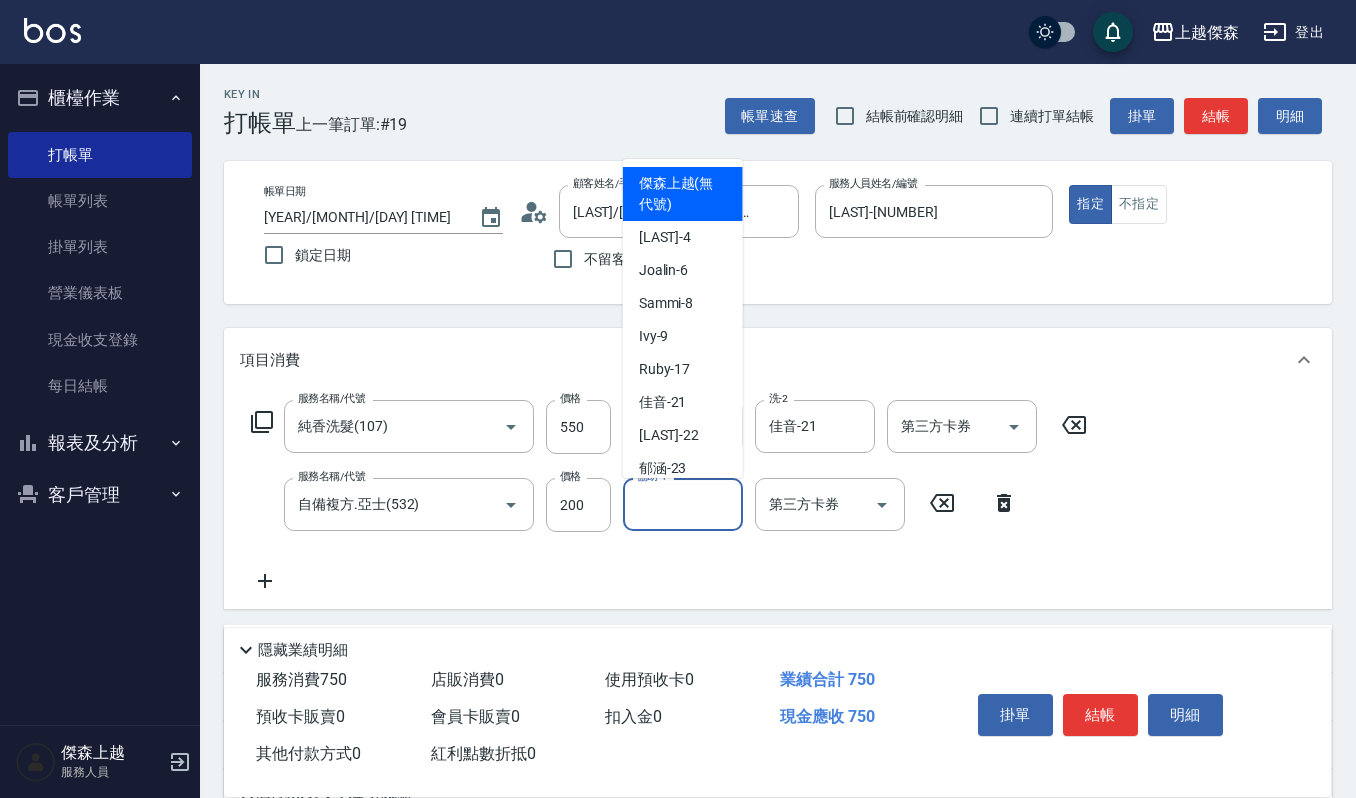 click on "協助-1" at bounding box center (683, 504) 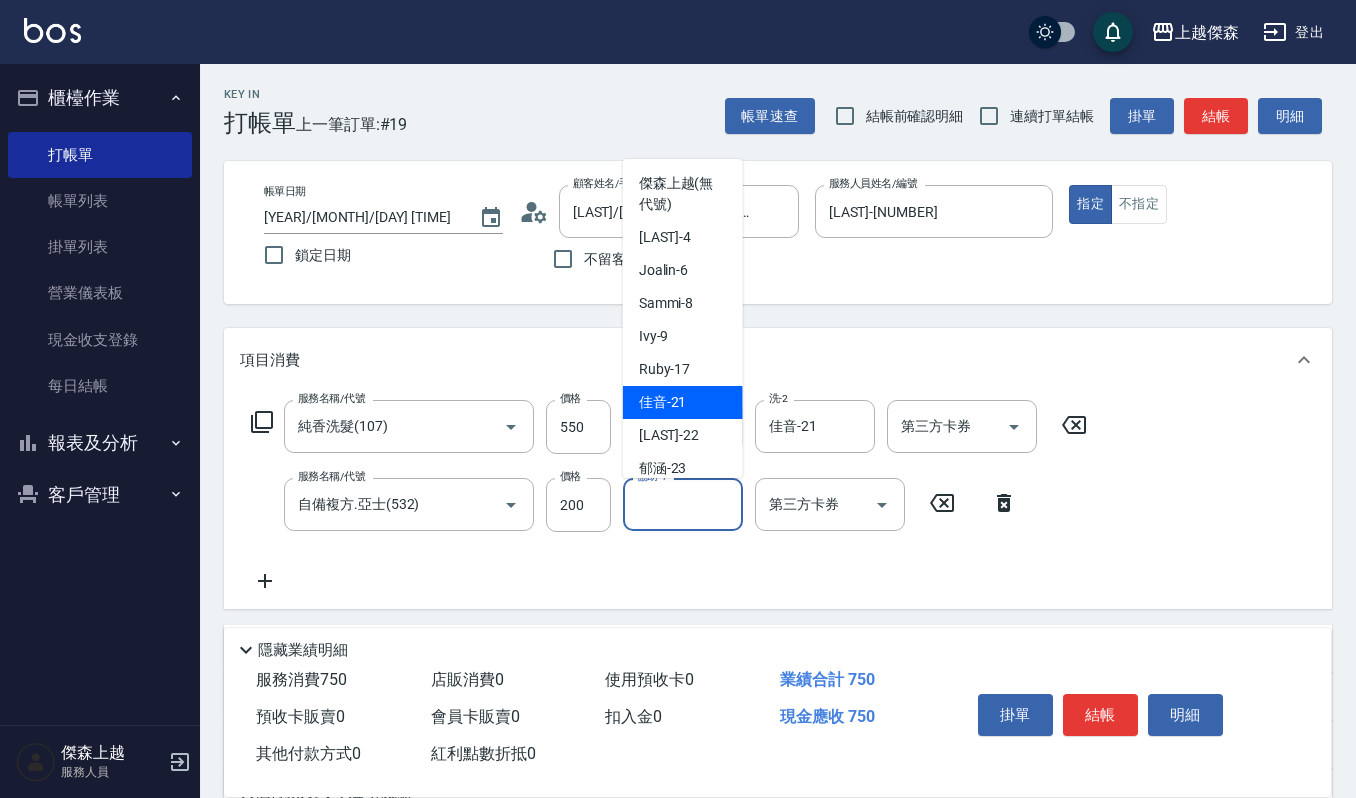 click on "佳音 -21" at bounding box center (663, 402) 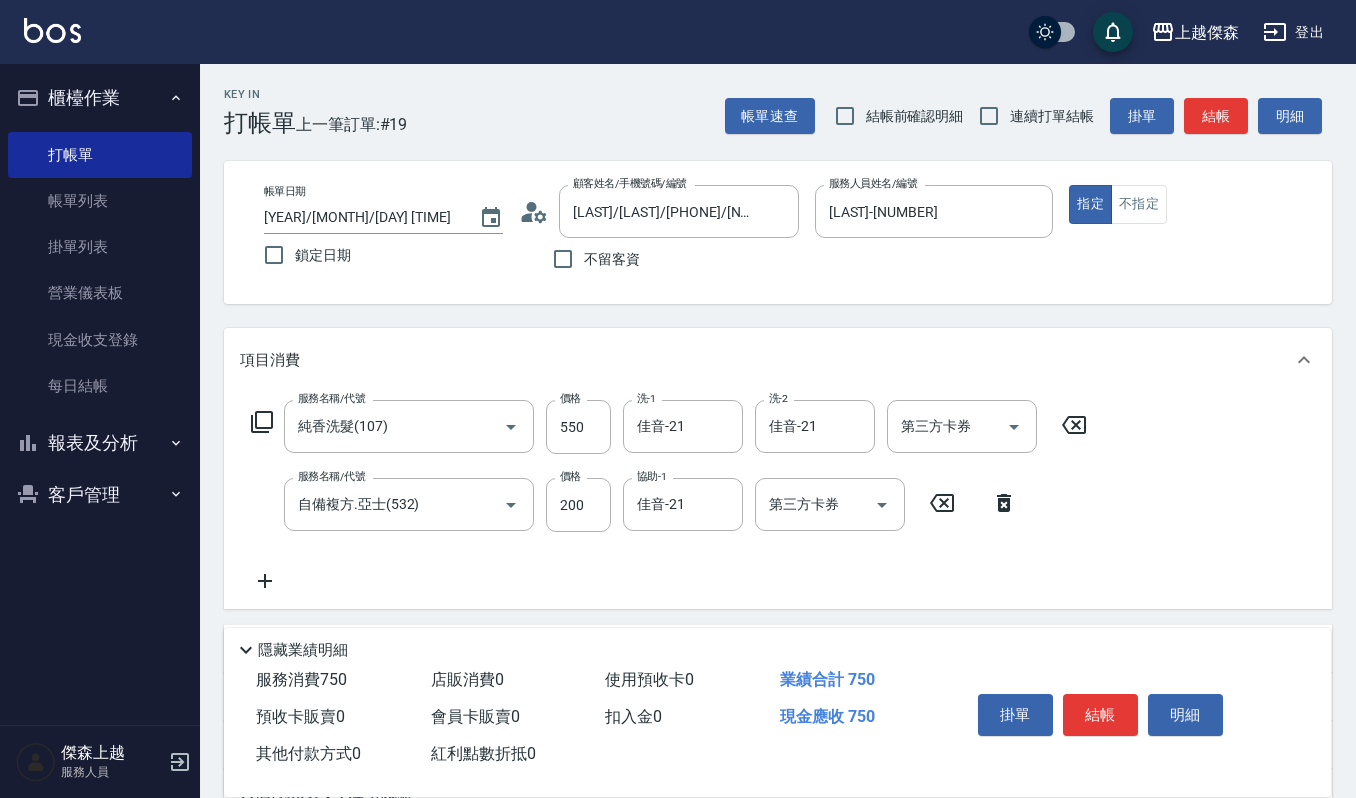click 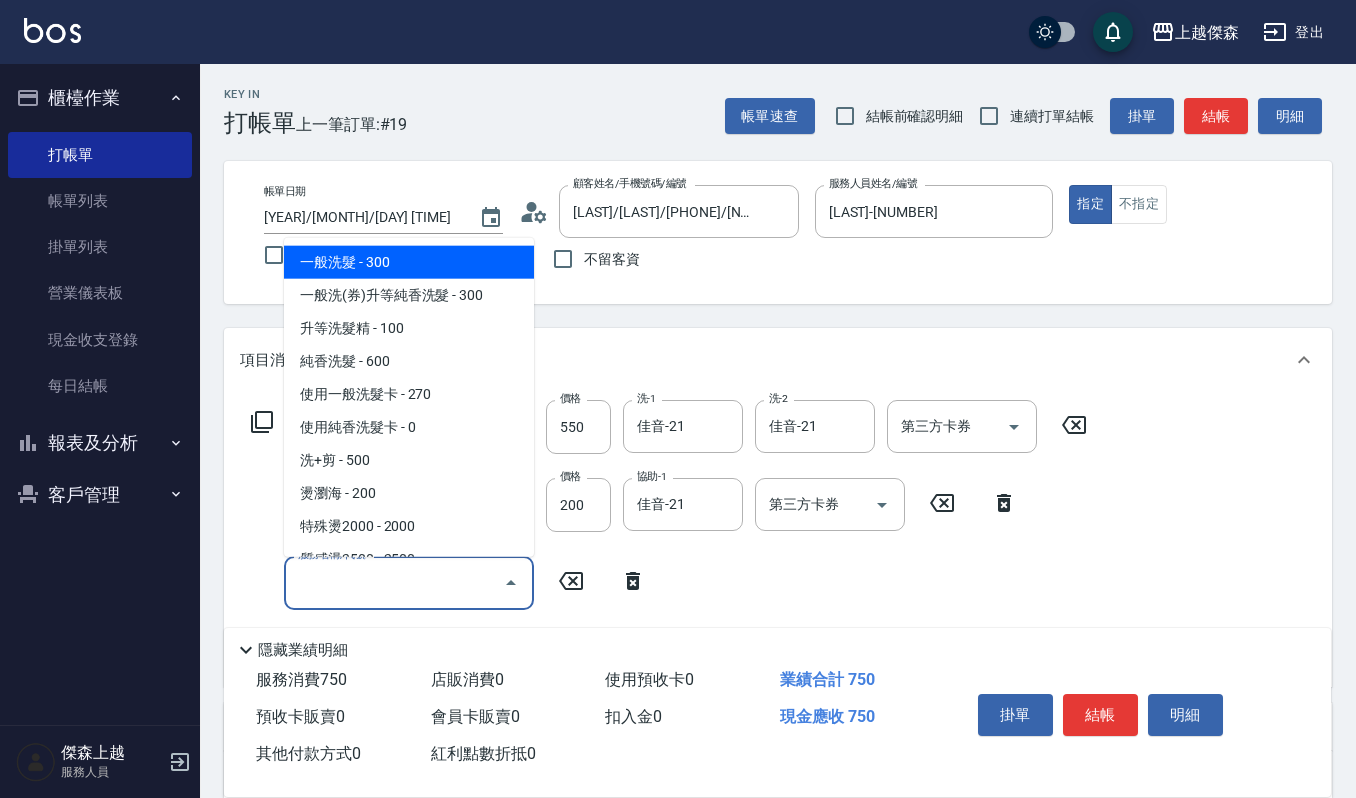 click on "服務名稱/代號" at bounding box center [394, 582] 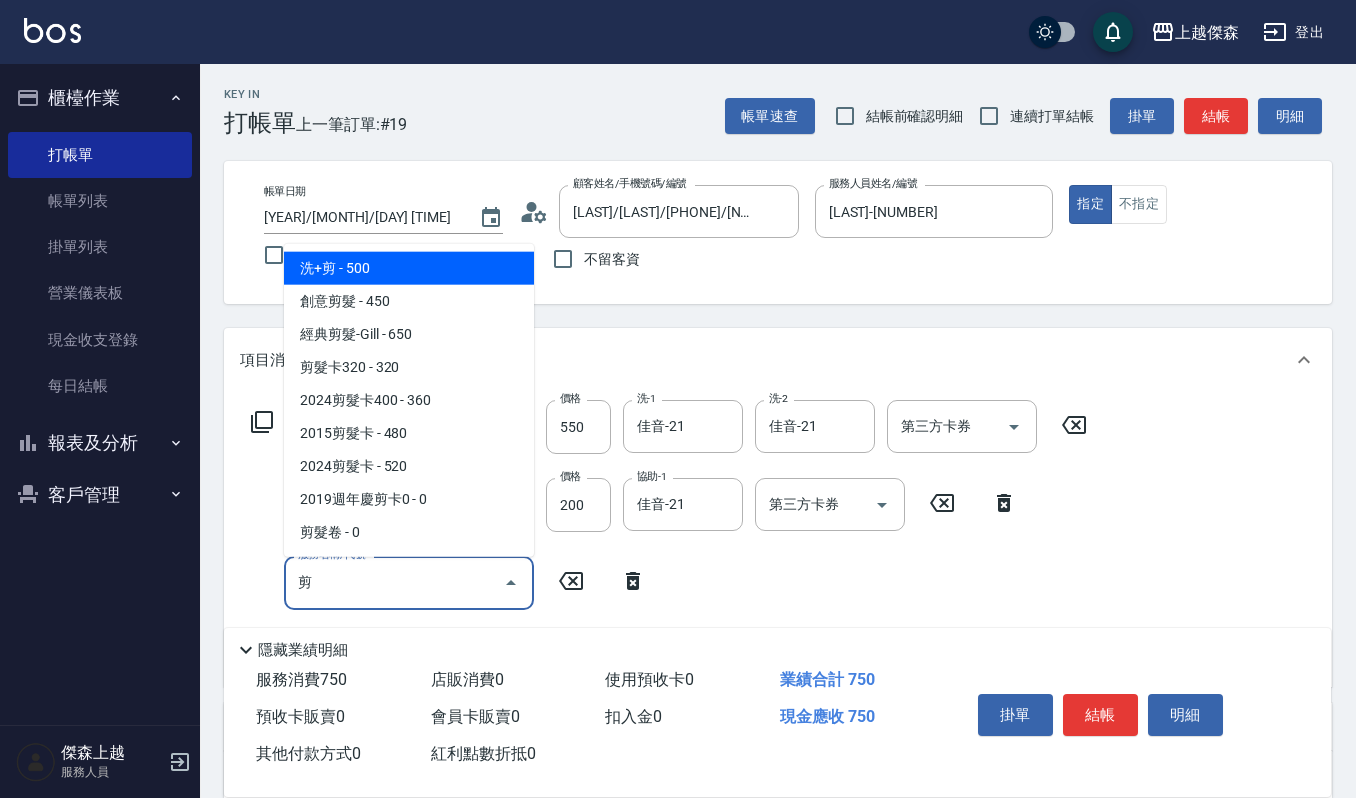 click on "經典剪髮-Gill - 650" at bounding box center [409, 334] 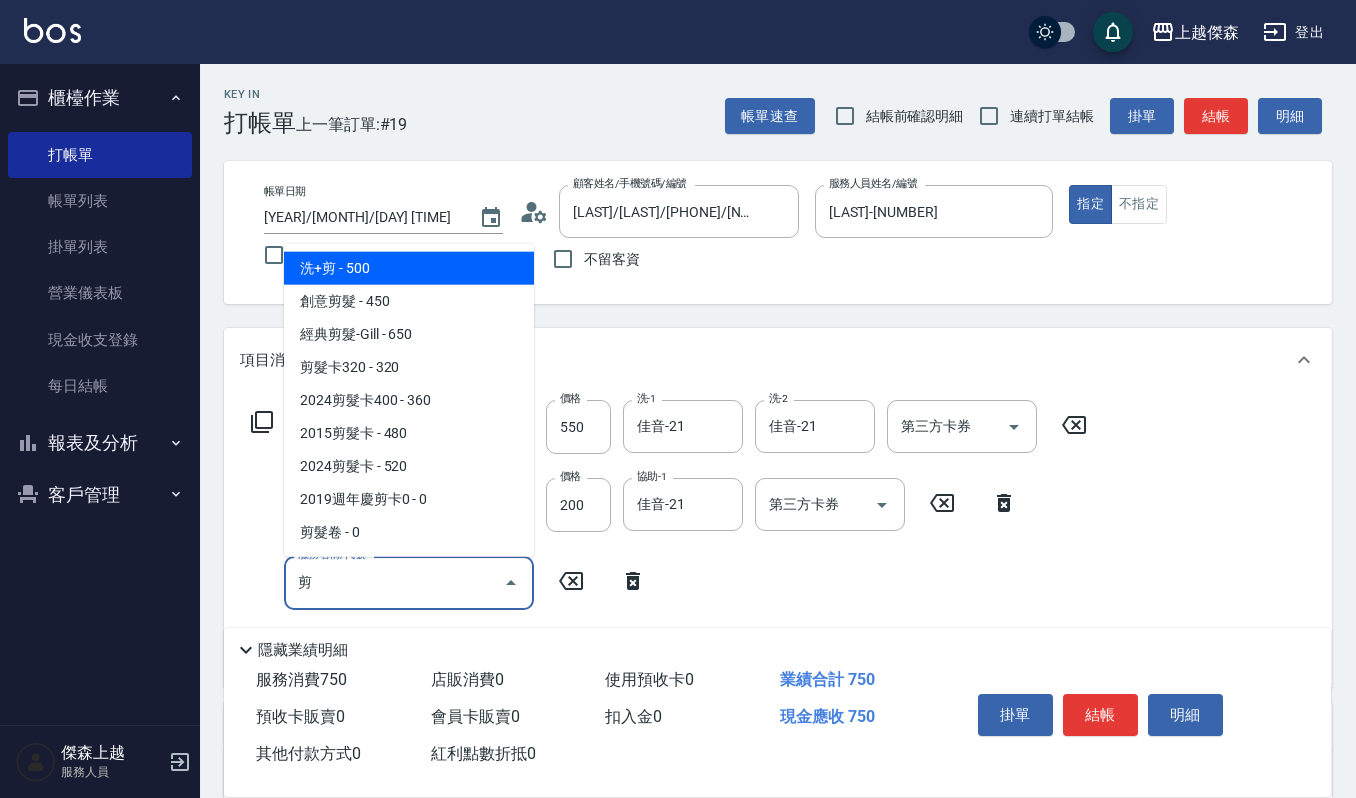 type on "經典剪髮-Gill(302)" 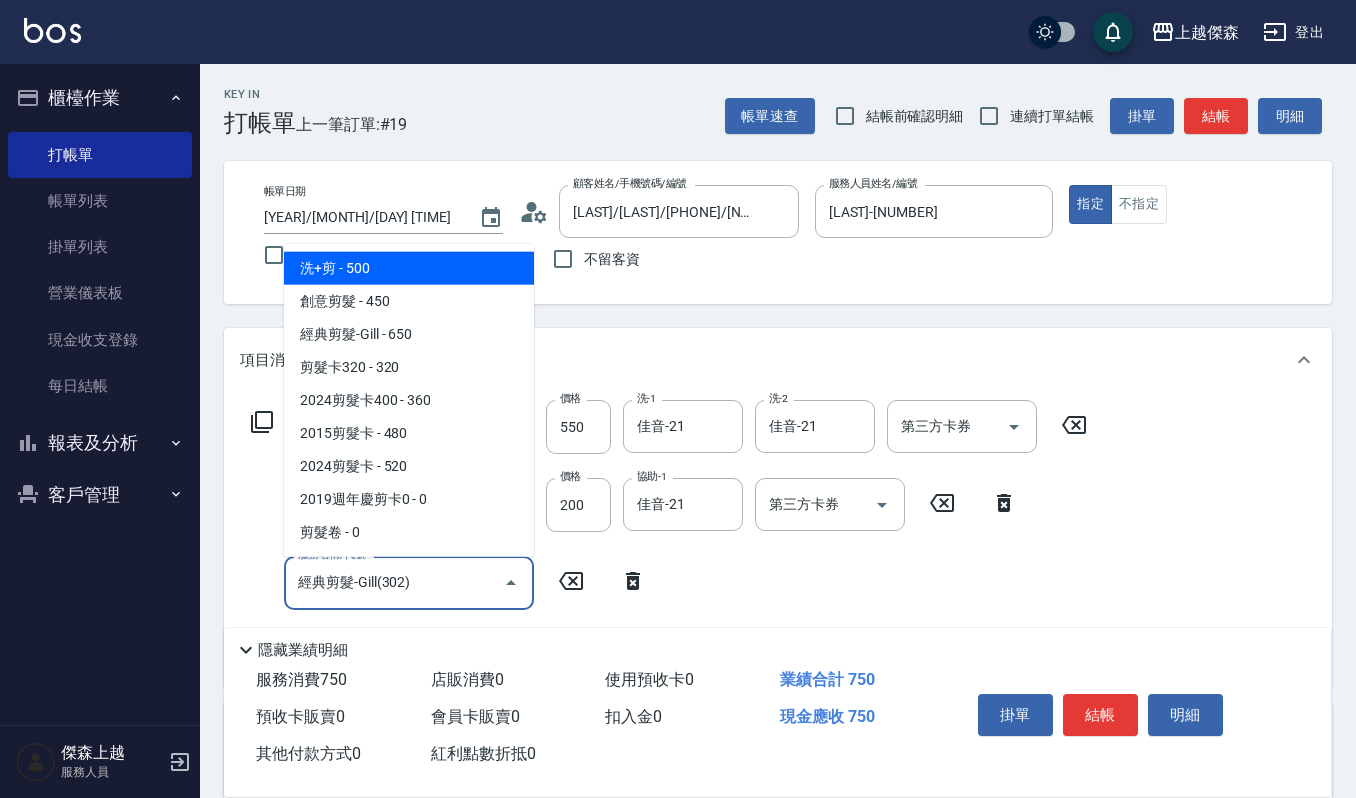 click on "項目消費" at bounding box center [778, 360] 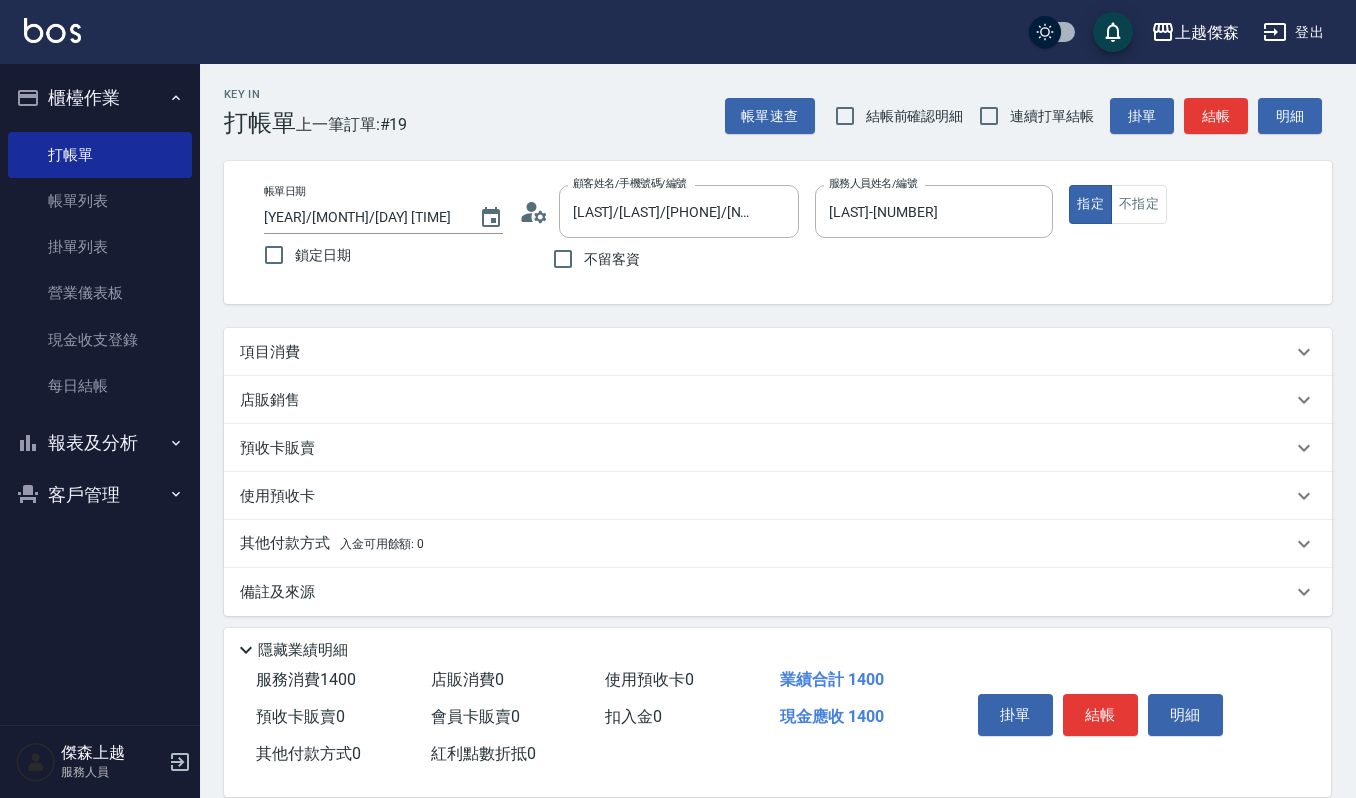 click on "Key In 打帳單 上一筆訂單:#19 帳單速查 結帳前確認明細 連續打單結帳 掛單 結帳 明細 帳單日期 2025/08/08 17:14 鎖定日期 顧客姓名/手機號碼/編號 江偉綸/江偉綸/0916719551/60670/ 顧客姓名/手機號碼/編號 不留客資 服務人員姓名/編號 吉兒-4 服務人員姓名/編號 指定 不指定 項目消費 服務名稱/代號 純香洗髮(107) 服務名稱/代號 價格 550 價格 洗-1 佳音-21 洗-1 洗-2 佳音-21 洗-2 第三方卡券 第三方卡券 服務名稱/代號 自備複方.亞士(532) 服務名稱/代號 價格 200 價格 協助-1 佳音-21 協助-1 第三方卡券 第三方卡券 服務名稱/代號 經典剪髮-Gill(302) 服務名稱/代號 價格 650 價格 第三方卡券 第三方卡券 店販銷售 服務人員姓名/編號 服務人員姓名/編號 商品代號/名稱 商品代號/名稱 預收卡販賣 卡券名稱/代號 卡券名稱/代號 使用預收卡 卡券代號/名稱 卡券代號/名稱 其他付款方式 入金剩餘： 0" at bounding box center (778, 434) 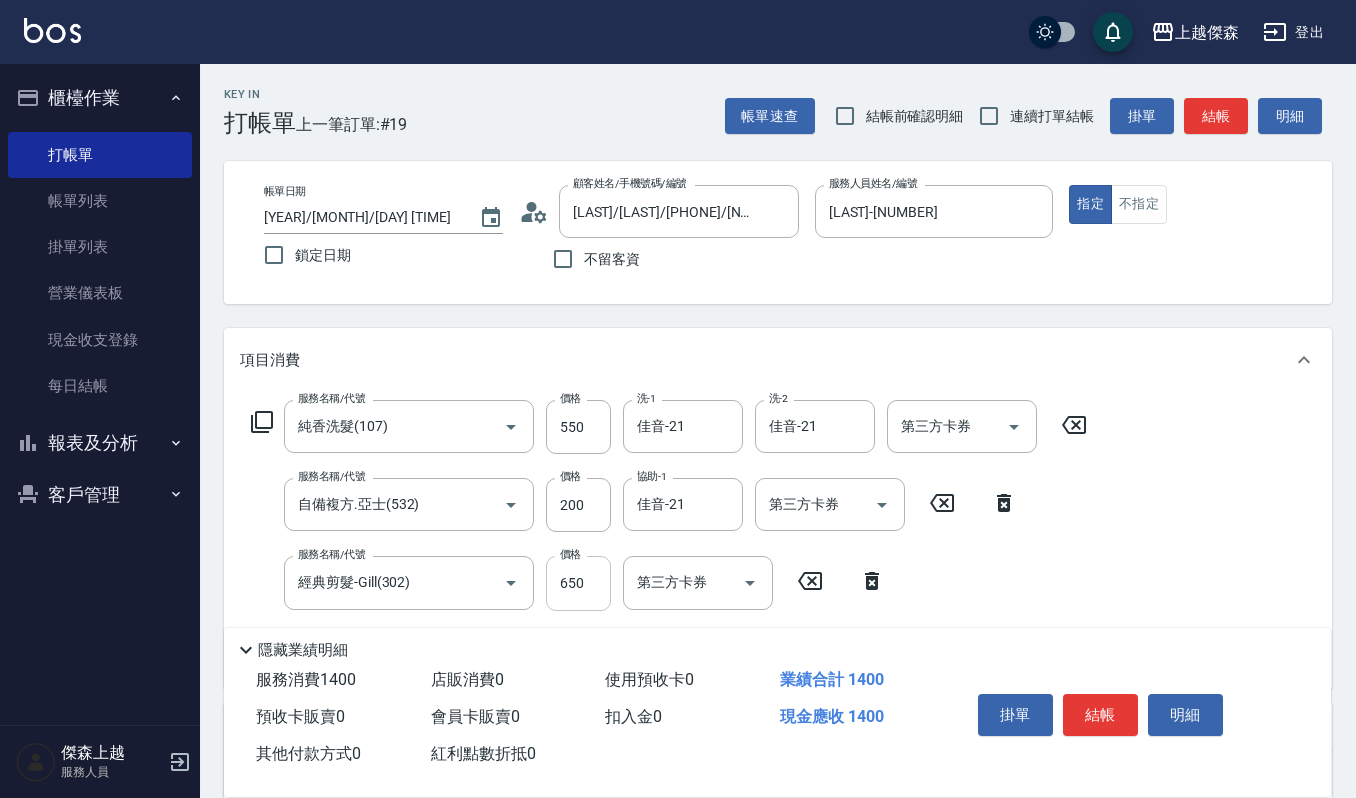 click on "650" at bounding box center [578, 583] 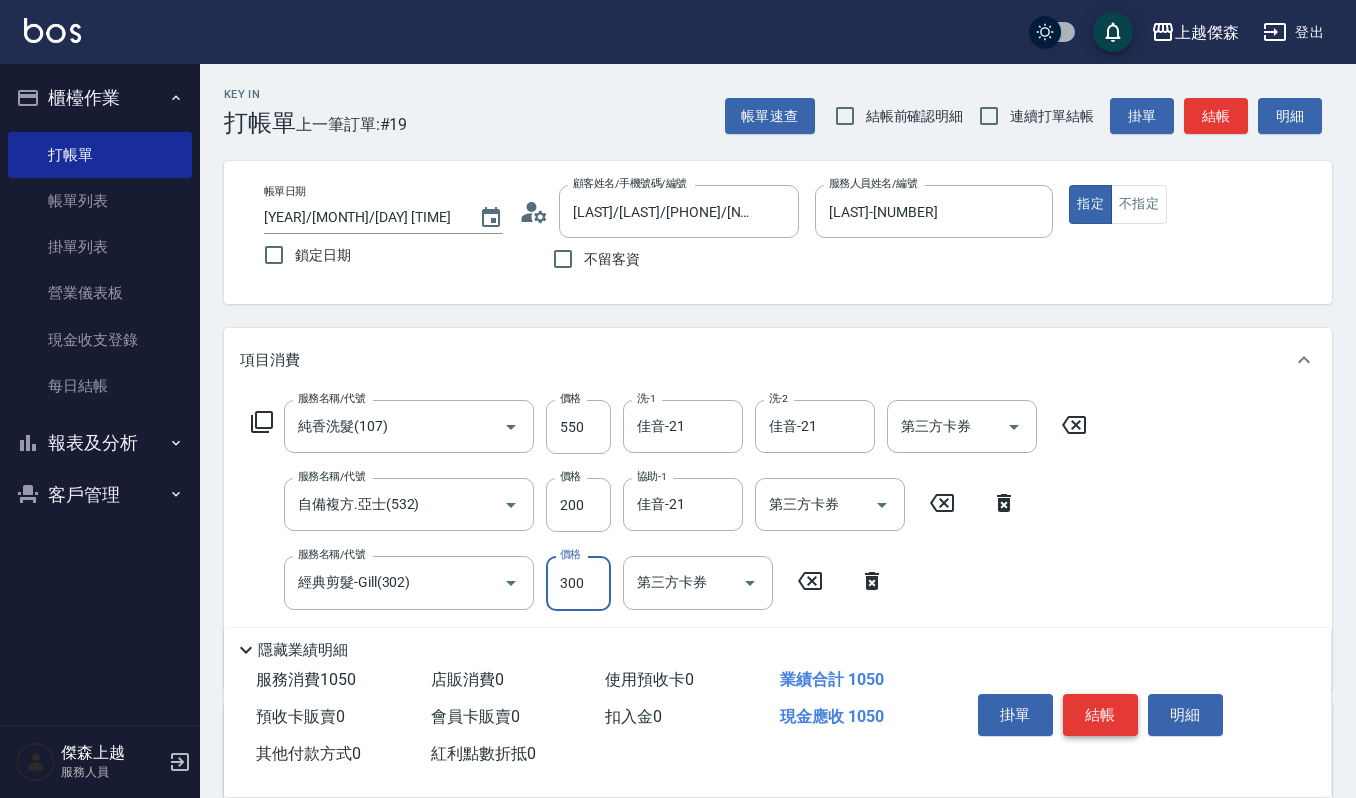 type on "300" 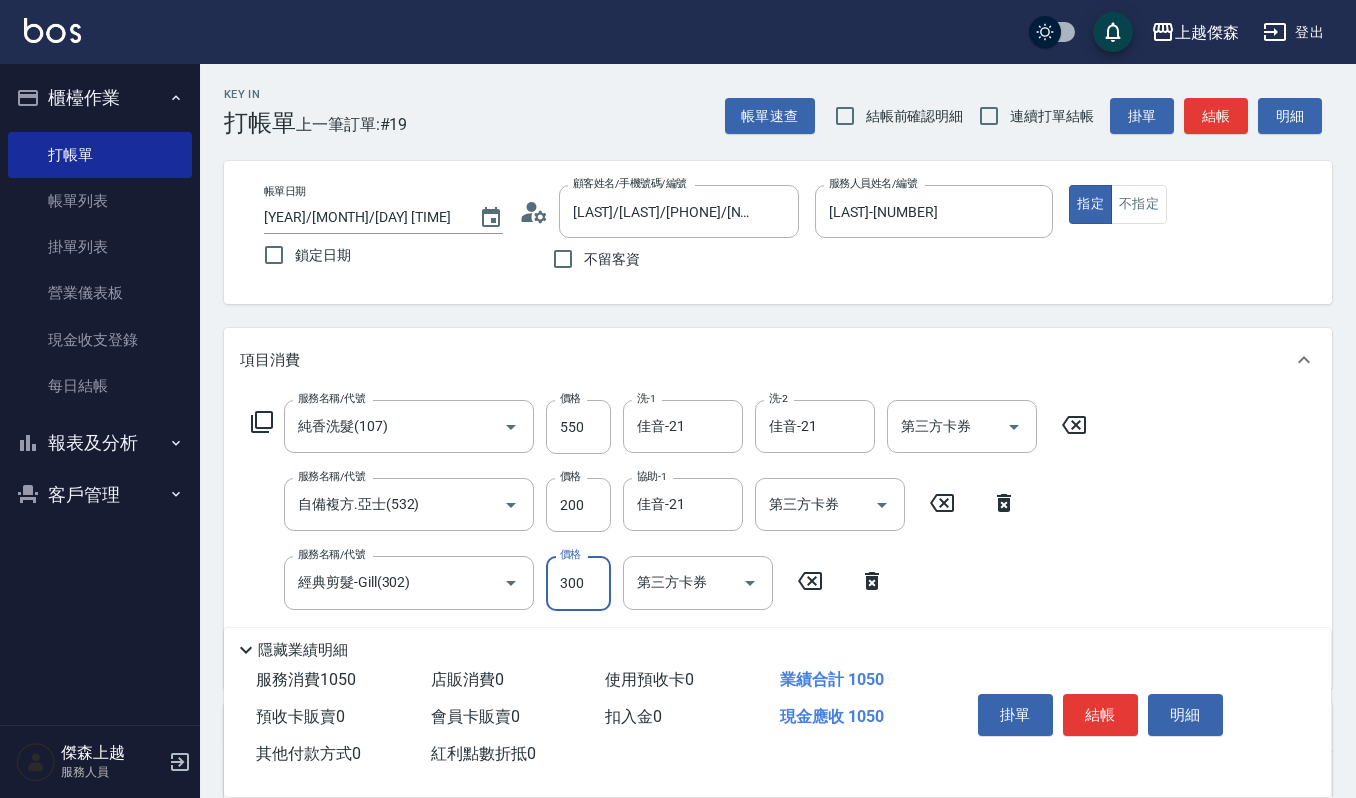 drag, startPoint x: 1096, startPoint y: 700, endPoint x: 1085, endPoint y: 698, distance: 11.18034 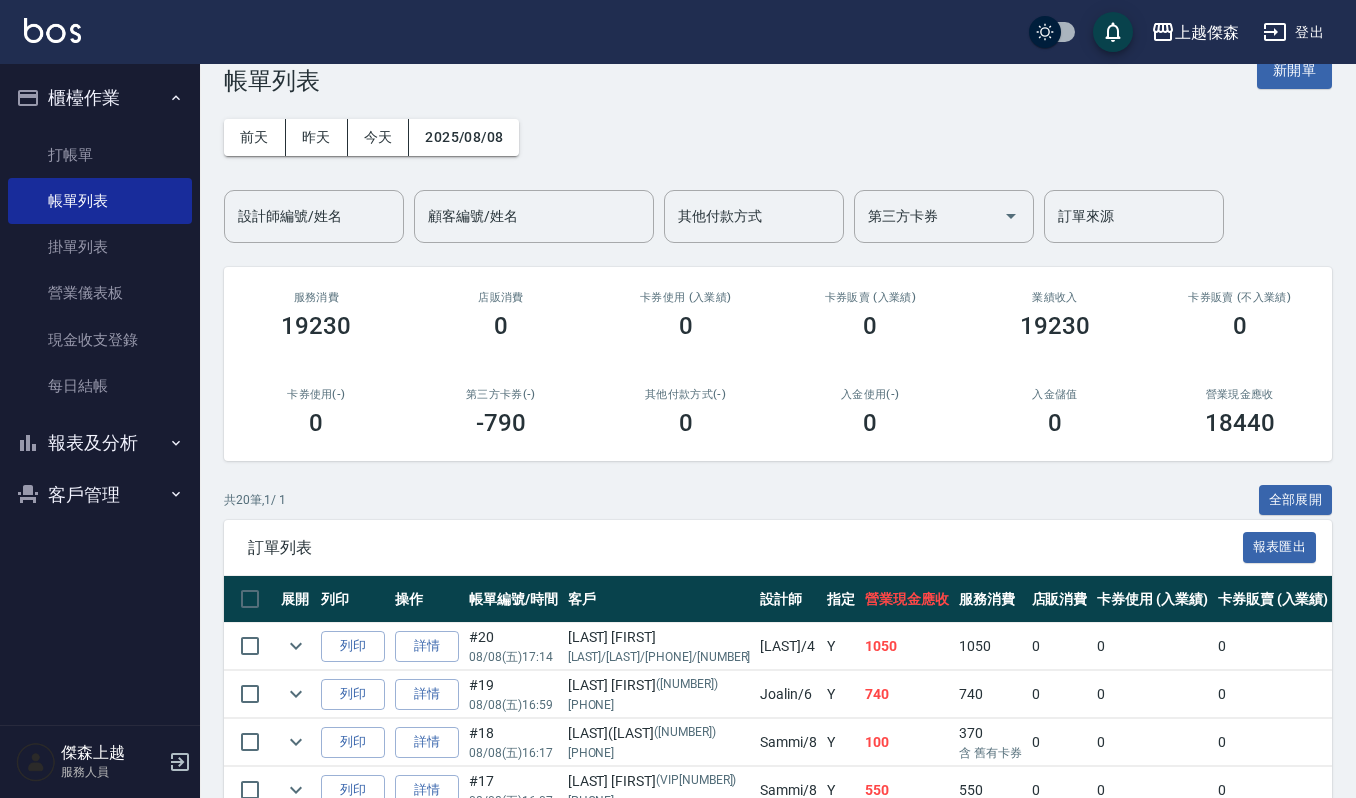 scroll, scrollTop: 0, scrollLeft: 0, axis: both 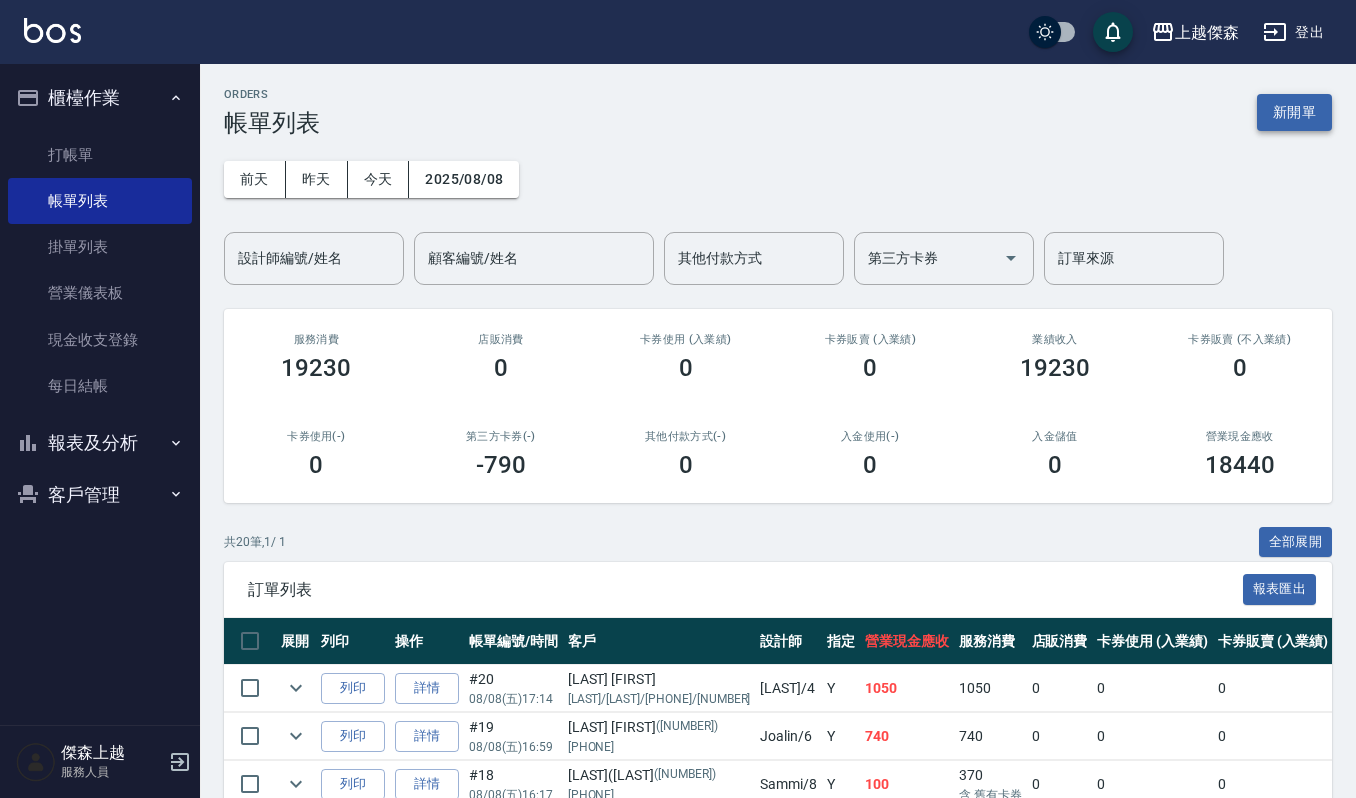 click on "新開單" at bounding box center [1294, 112] 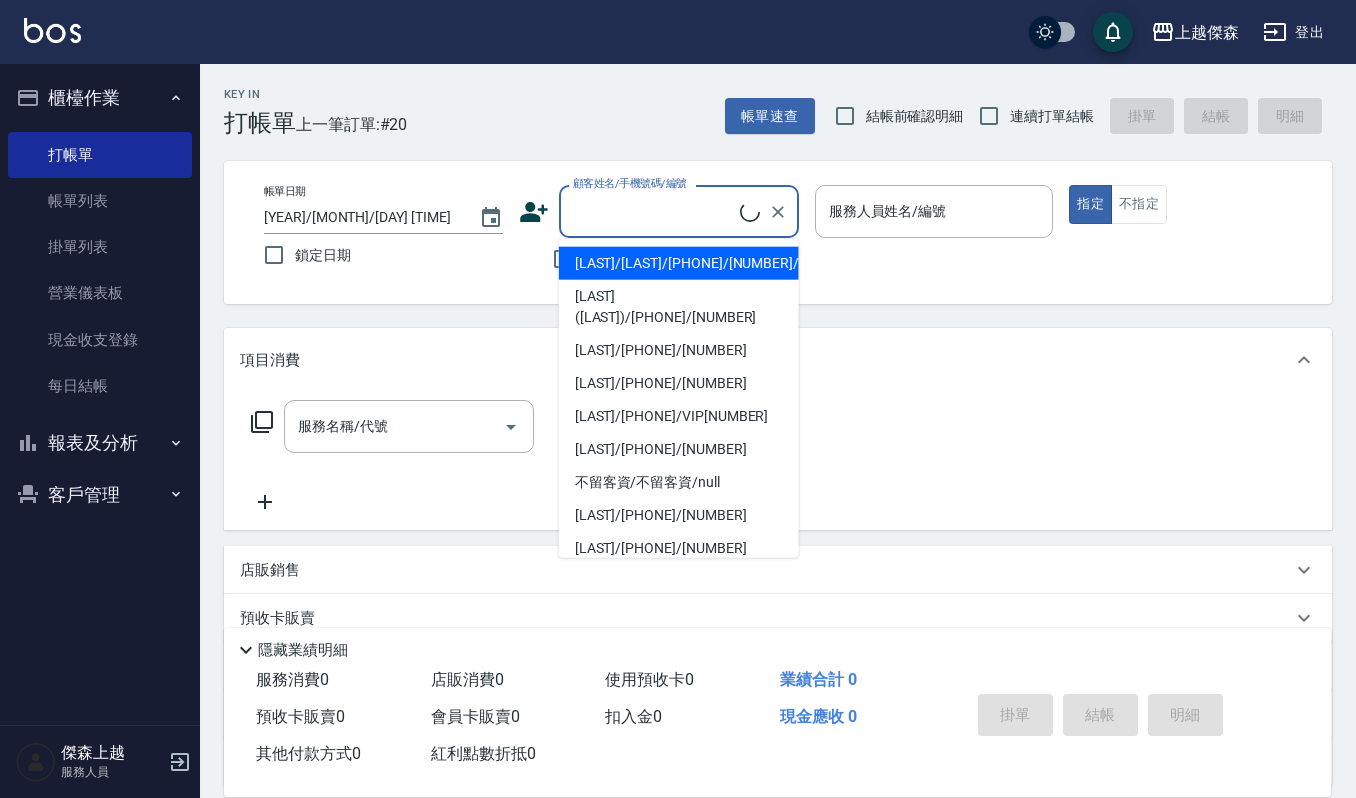 click on "顧客姓名/手機號碼/編號" at bounding box center (654, 211) 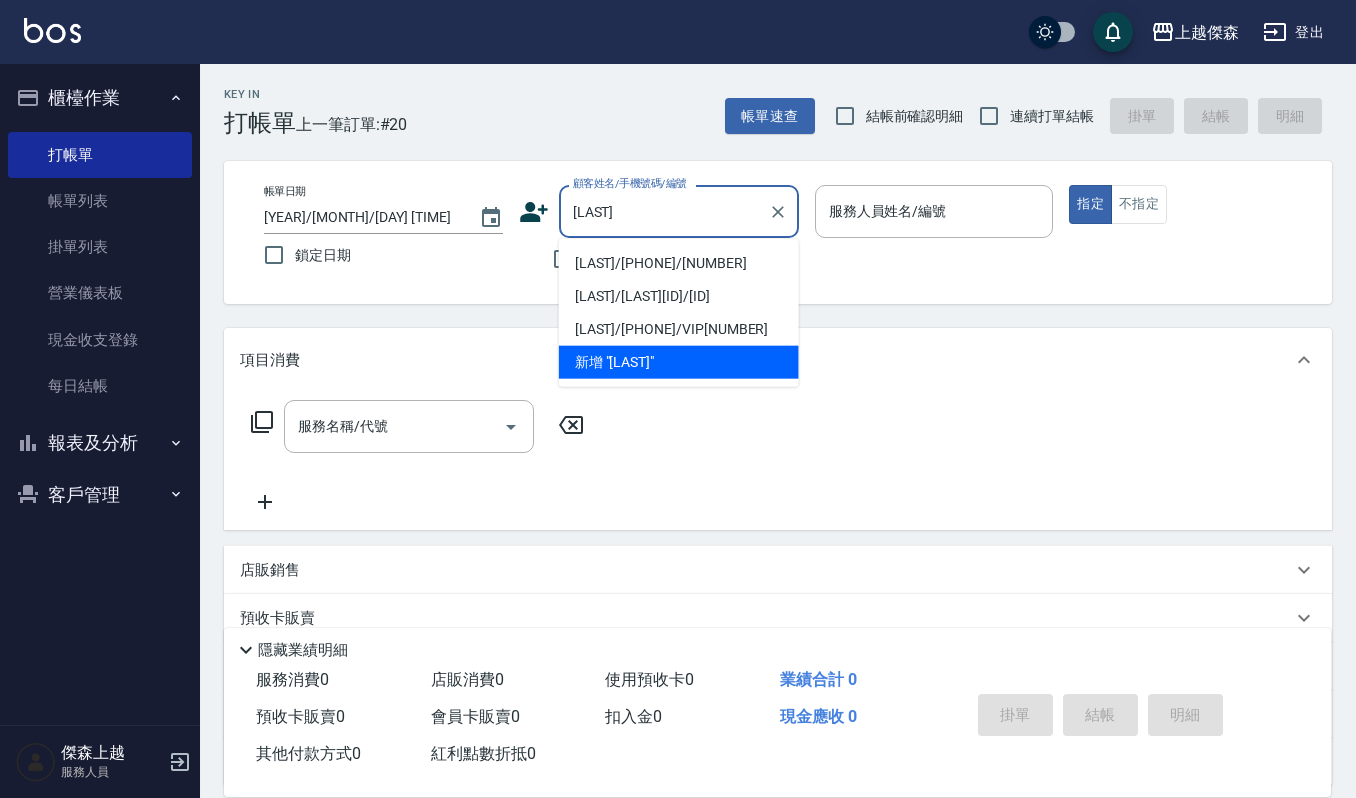 click on "胡瓊文/0932132100/1937" at bounding box center (679, 263) 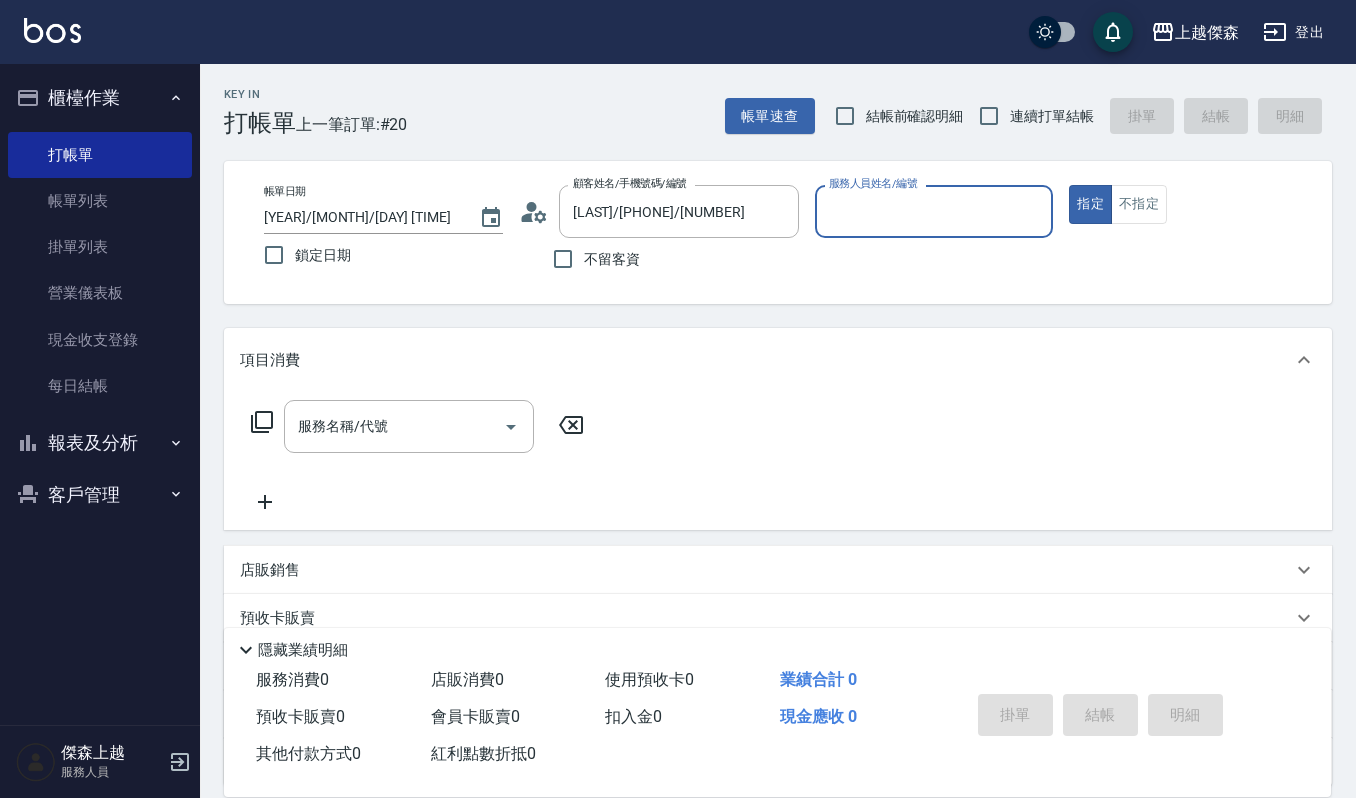 type on "吉兒-4" 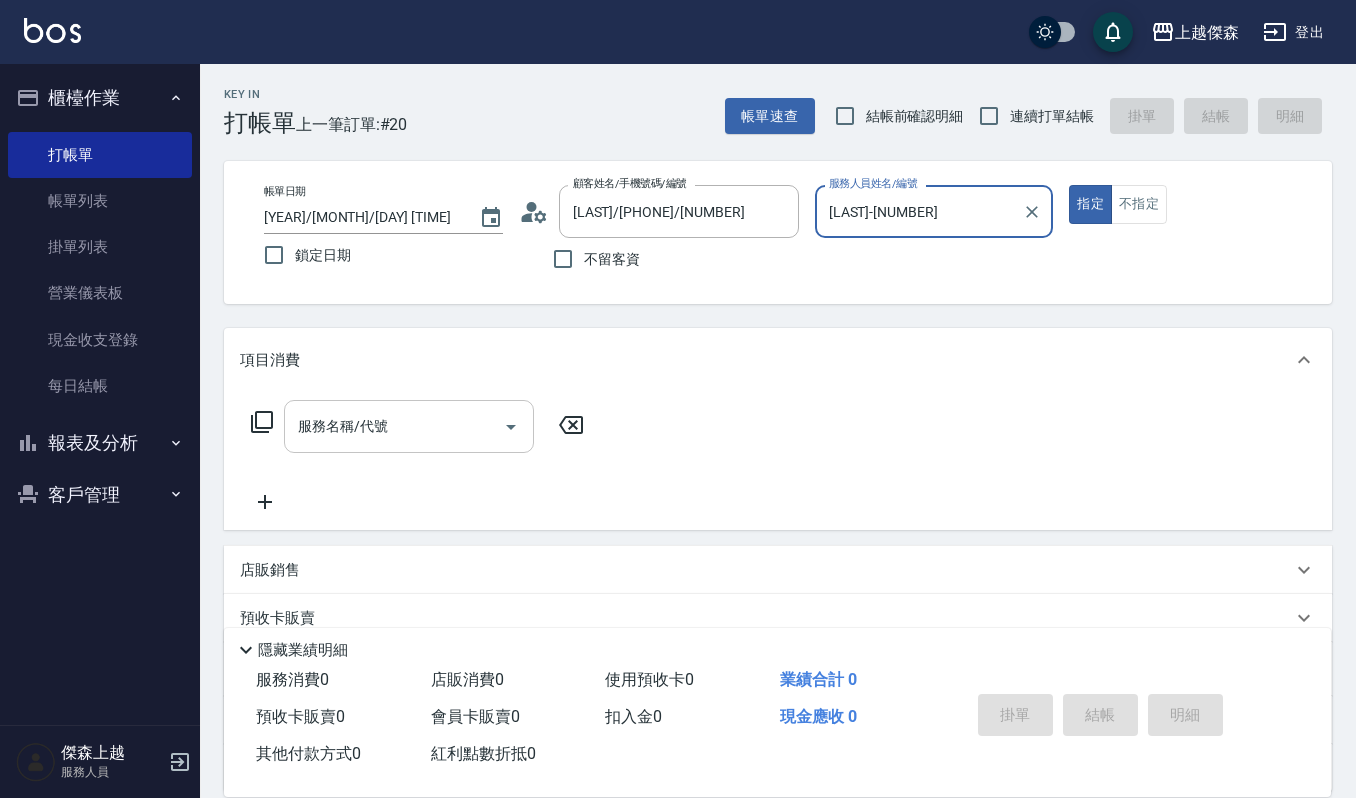 click on "服務名稱/代號" at bounding box center [409, 426] 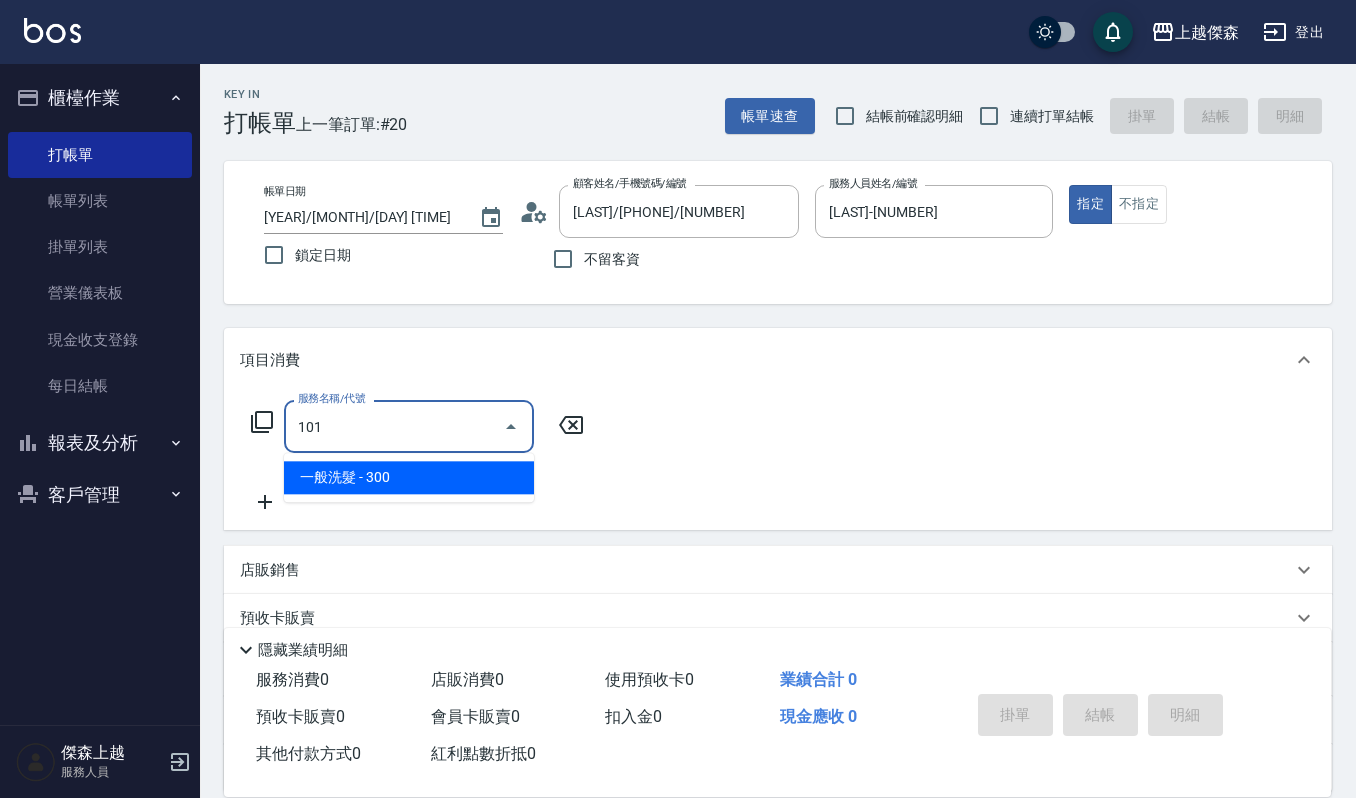 type on "一般洗髮(101)" 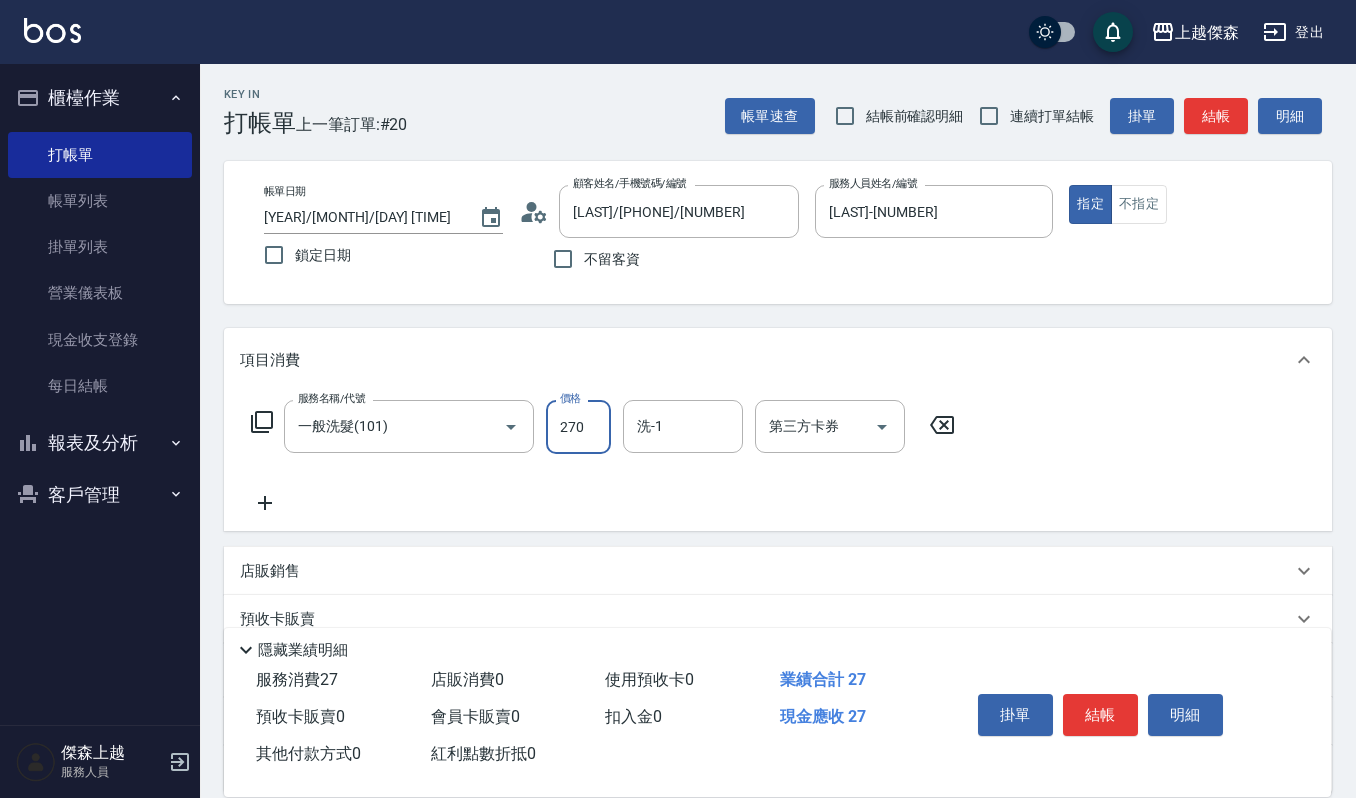 type on "270" 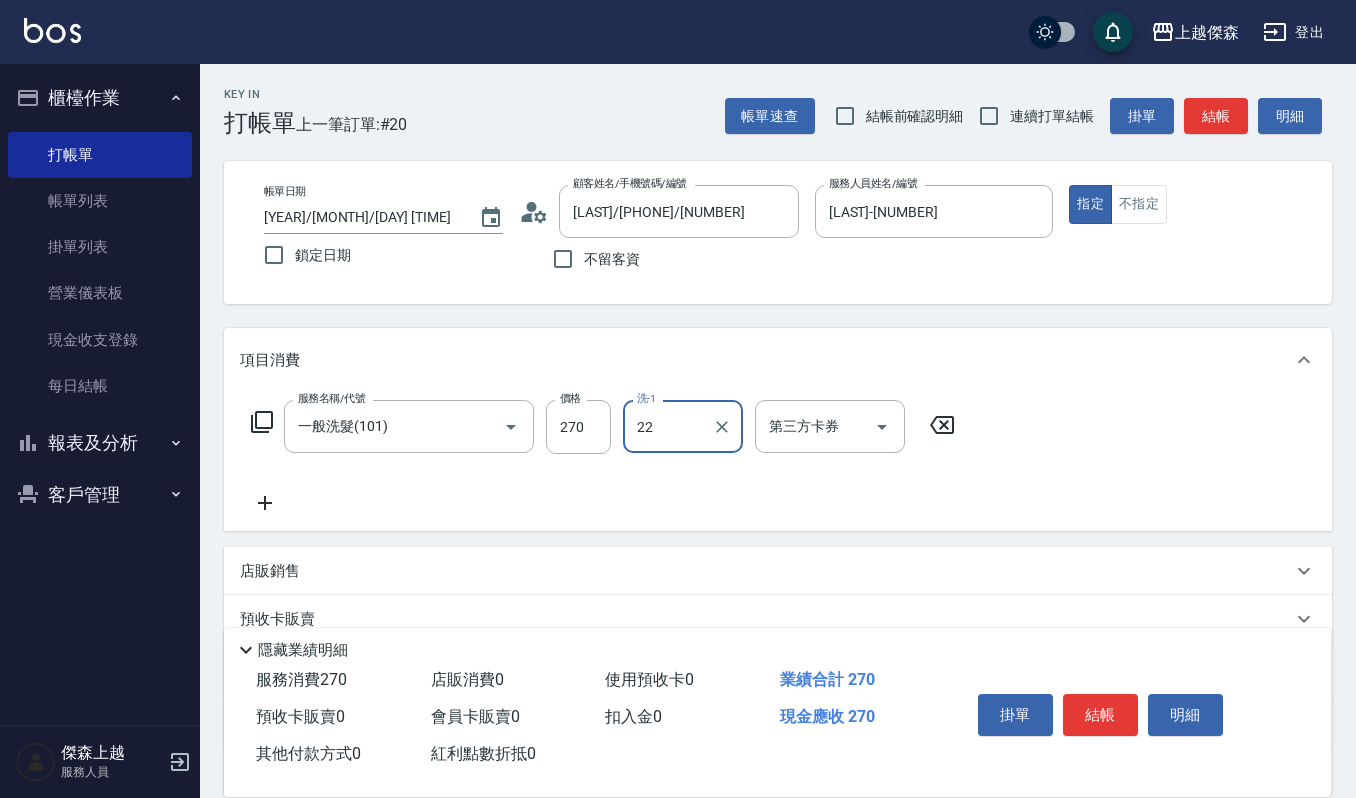 type on "宜芳-22" 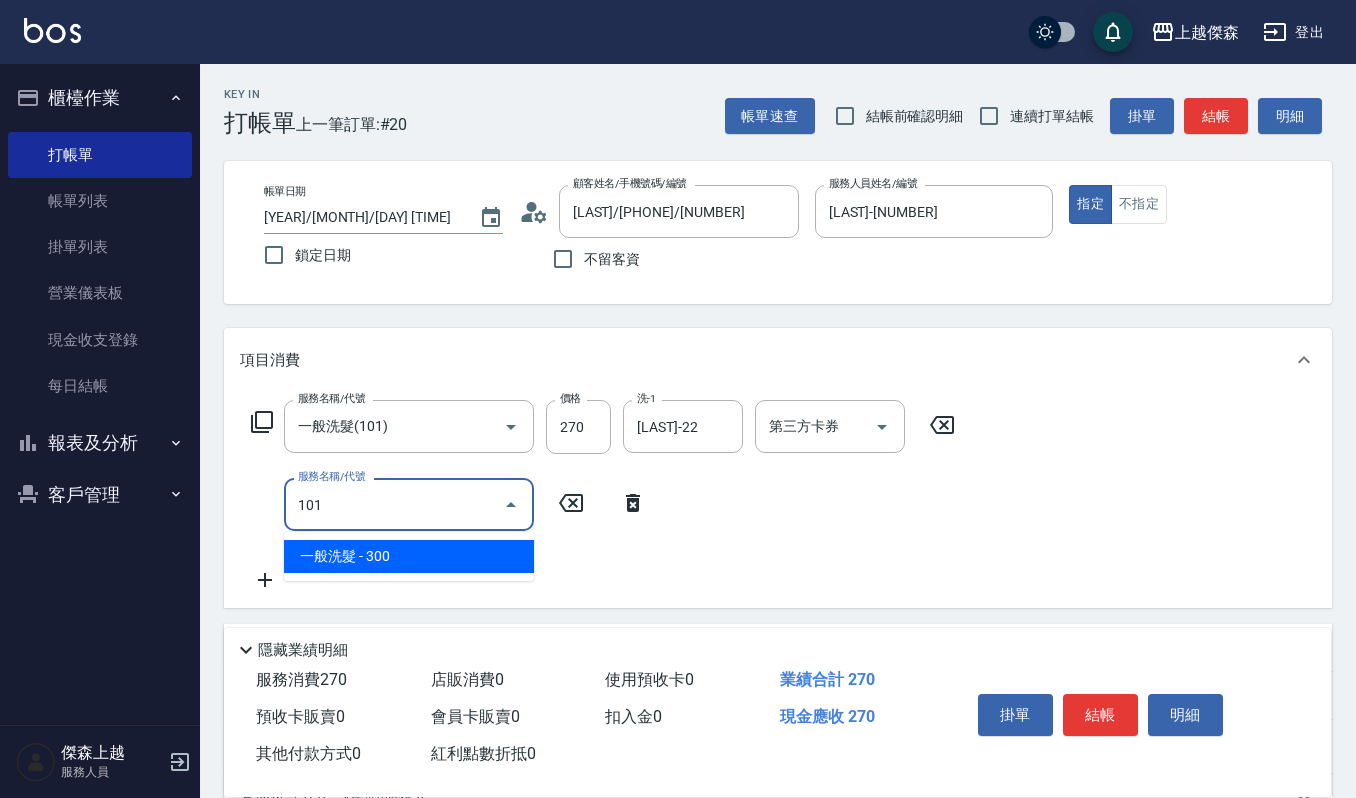 type on "一般洗髮(101)" 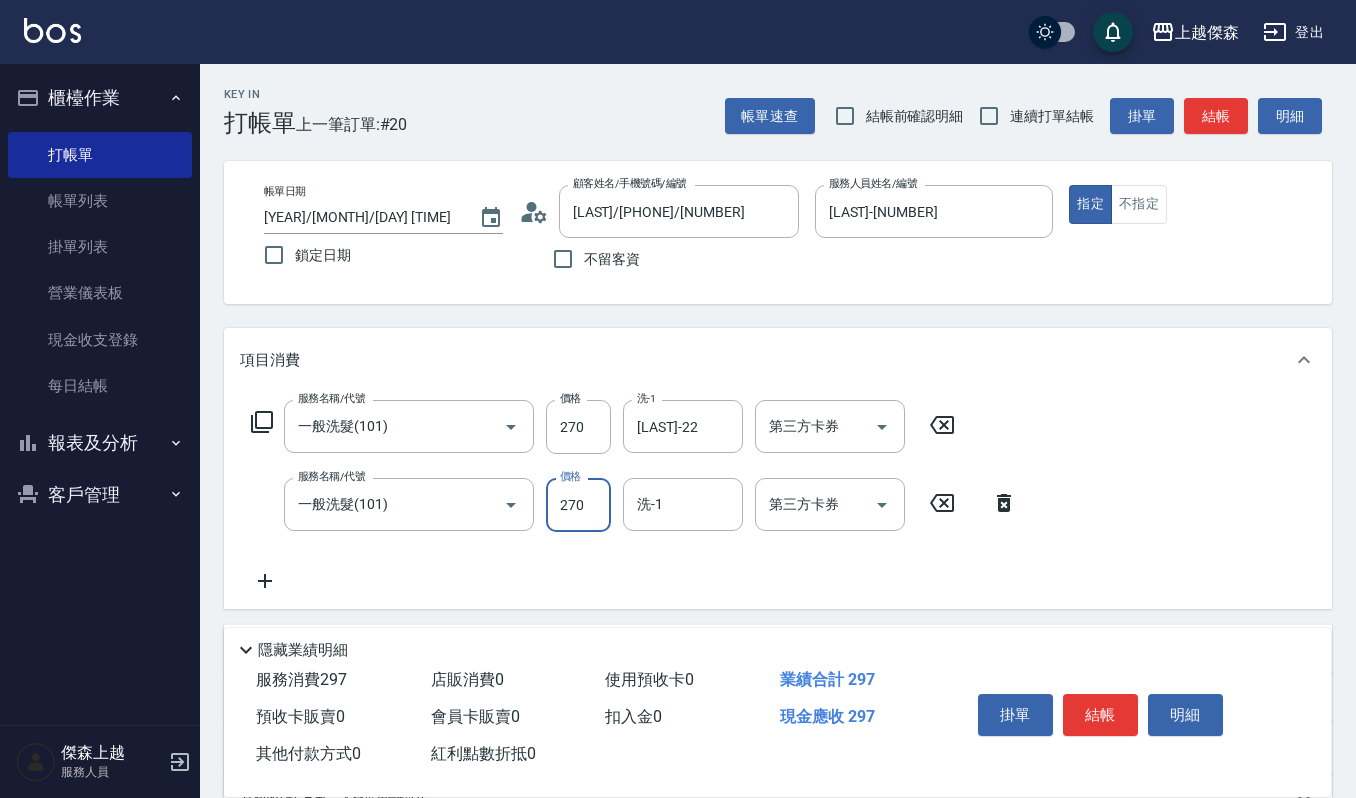 type on "270" 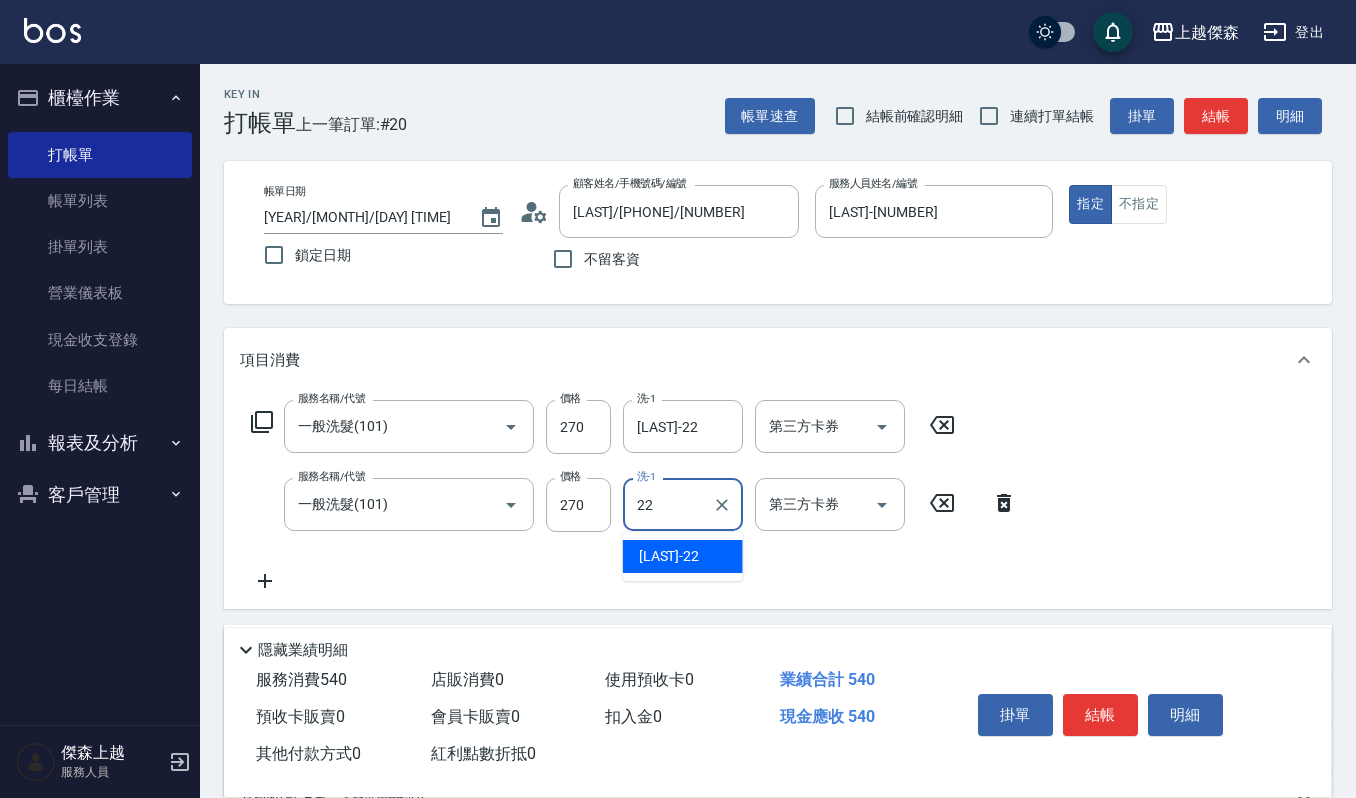 type on "宜芳-22" 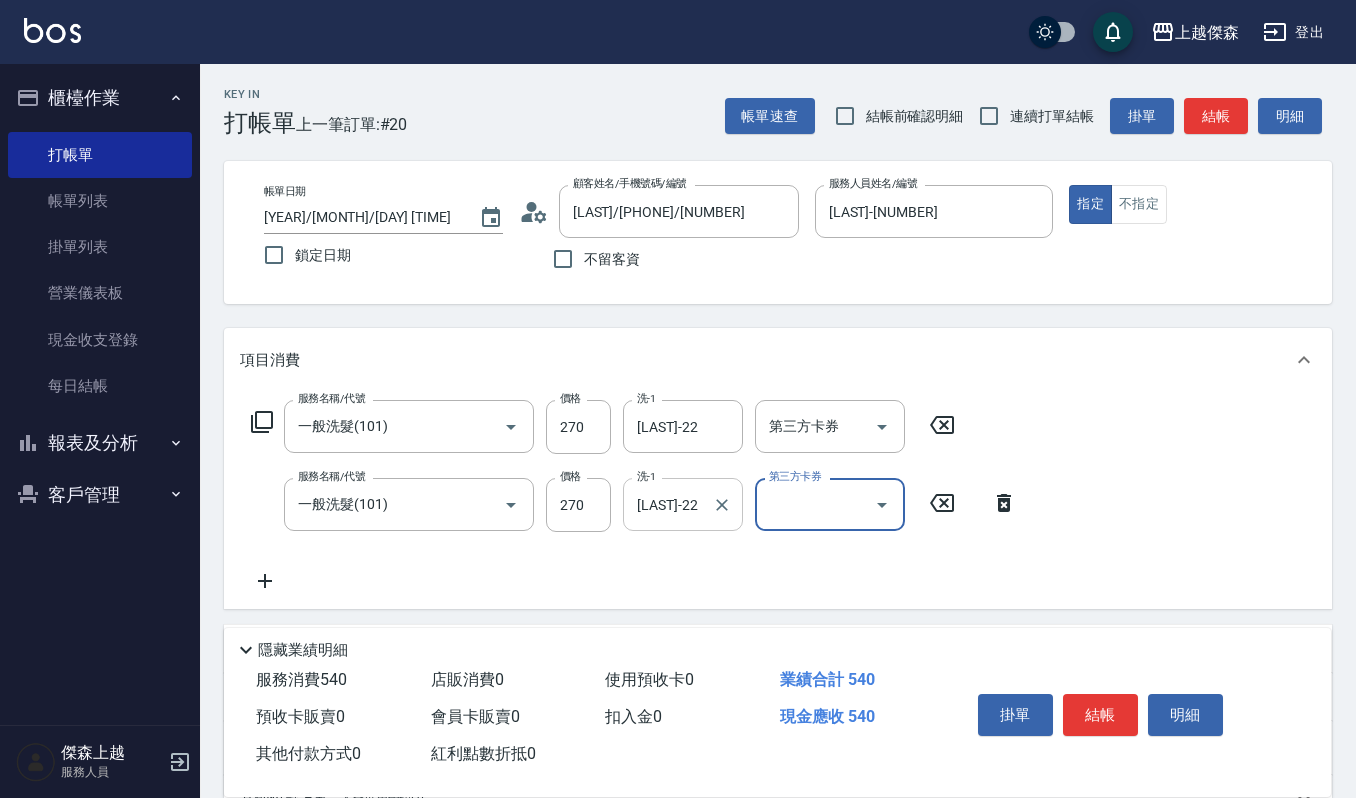 click on "宜芳-22" at bounding box center [668, 504] 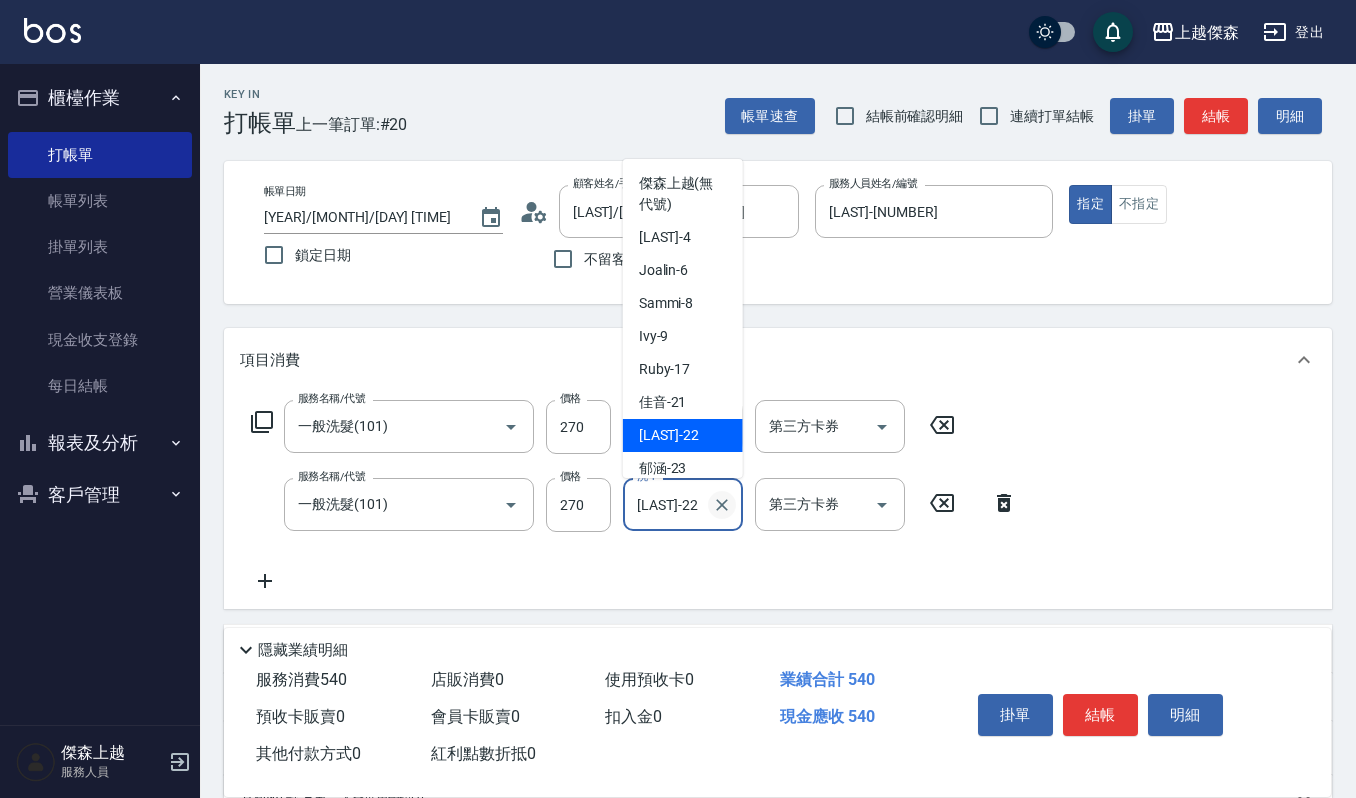 click 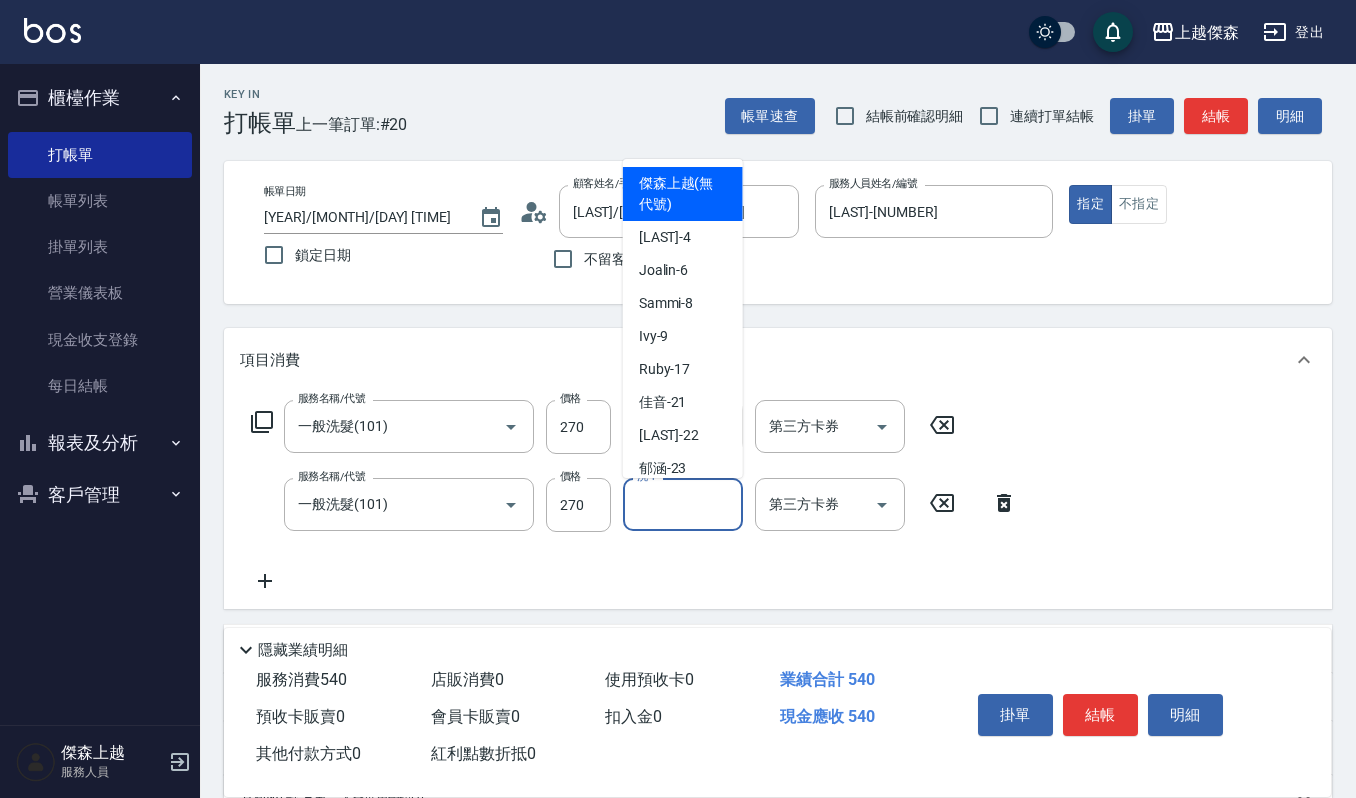 drag, startPoint x: 700, startPoint y: 506, endPoint x: 610, endPoint y: 532, distance: 93.680305 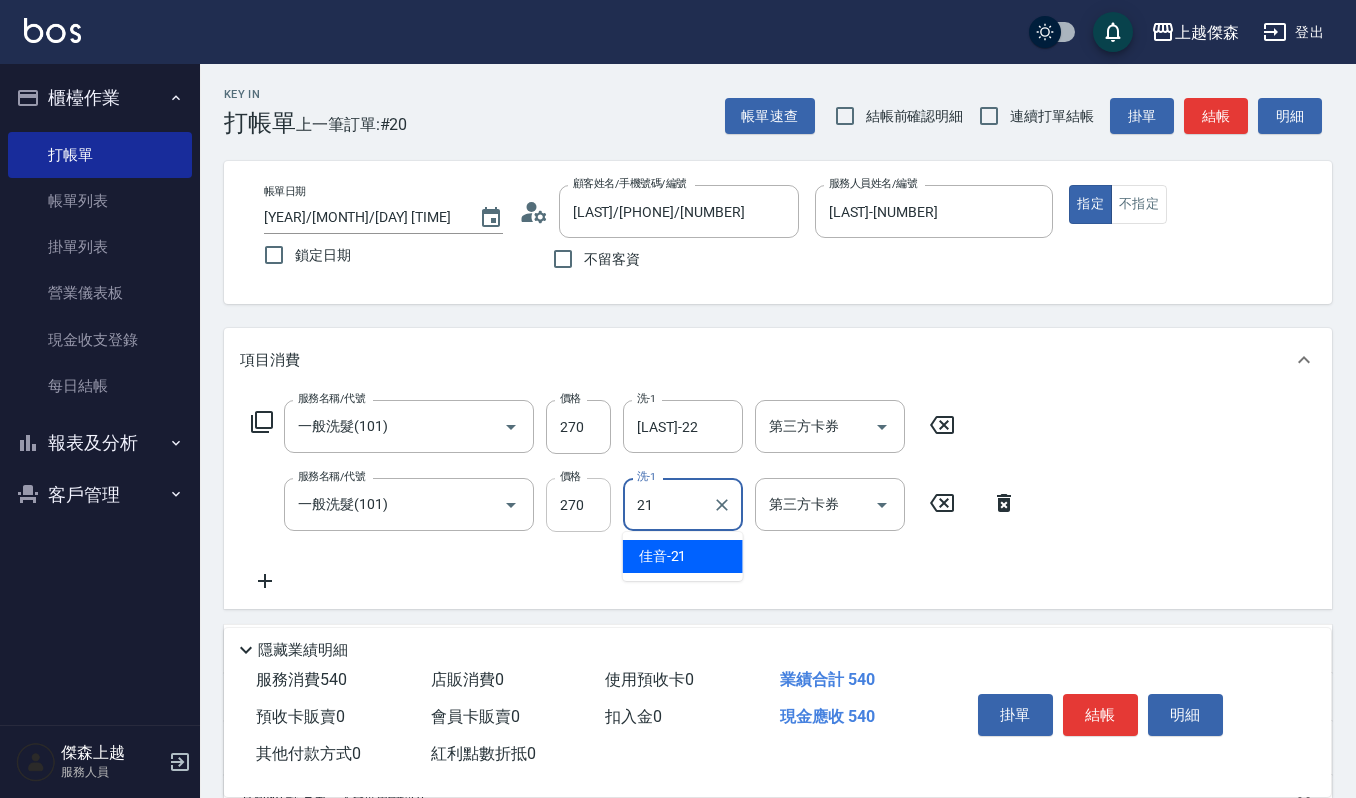 type on "佳音-21" 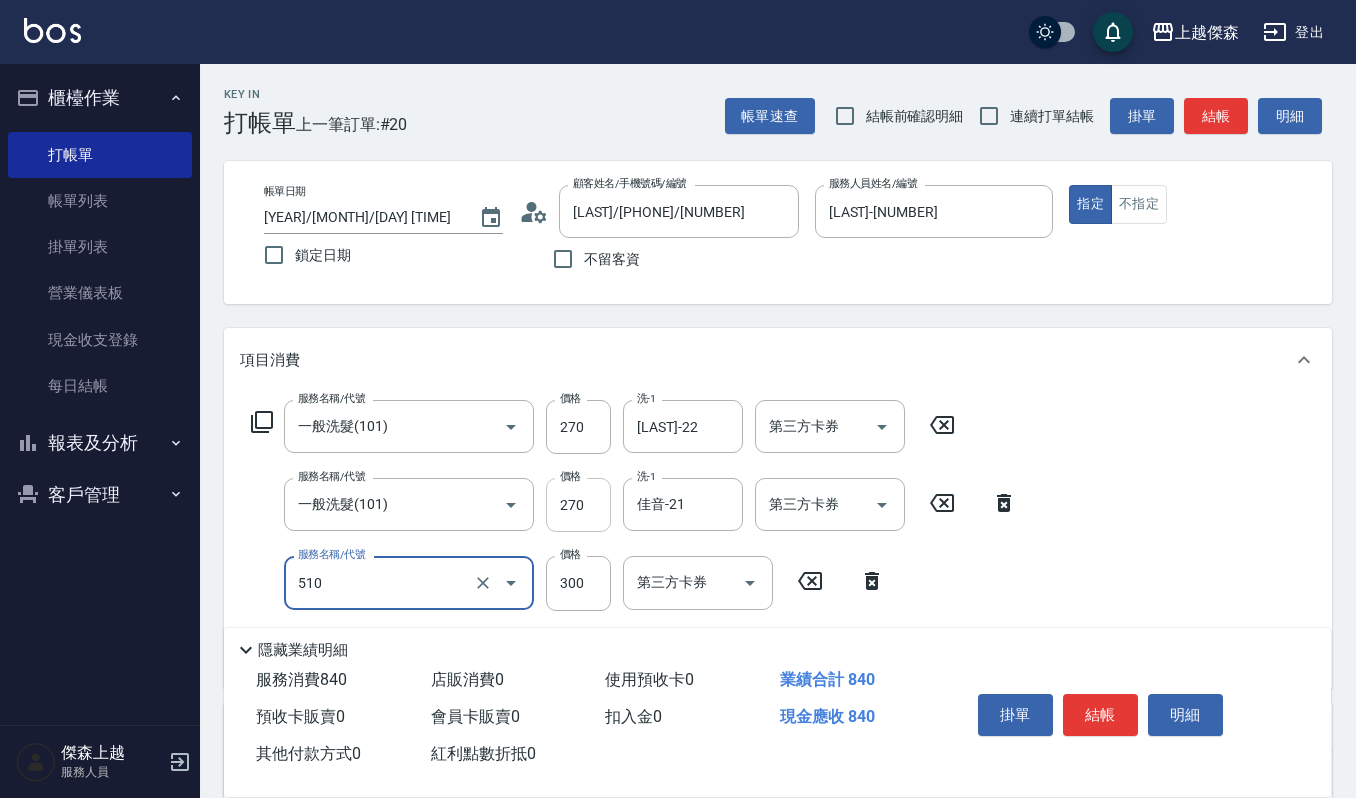 type on "~自備~護髮(510)" 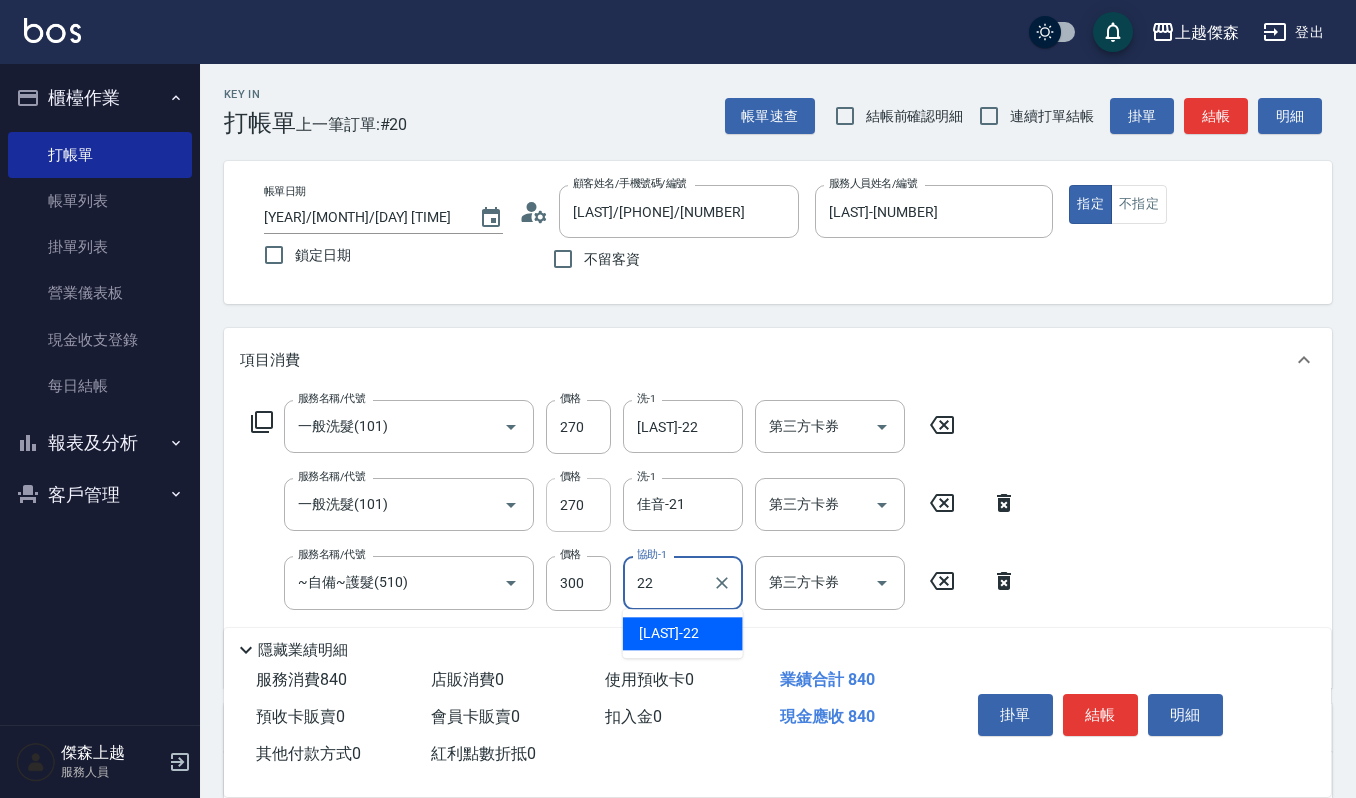 type on "宜芳-22" 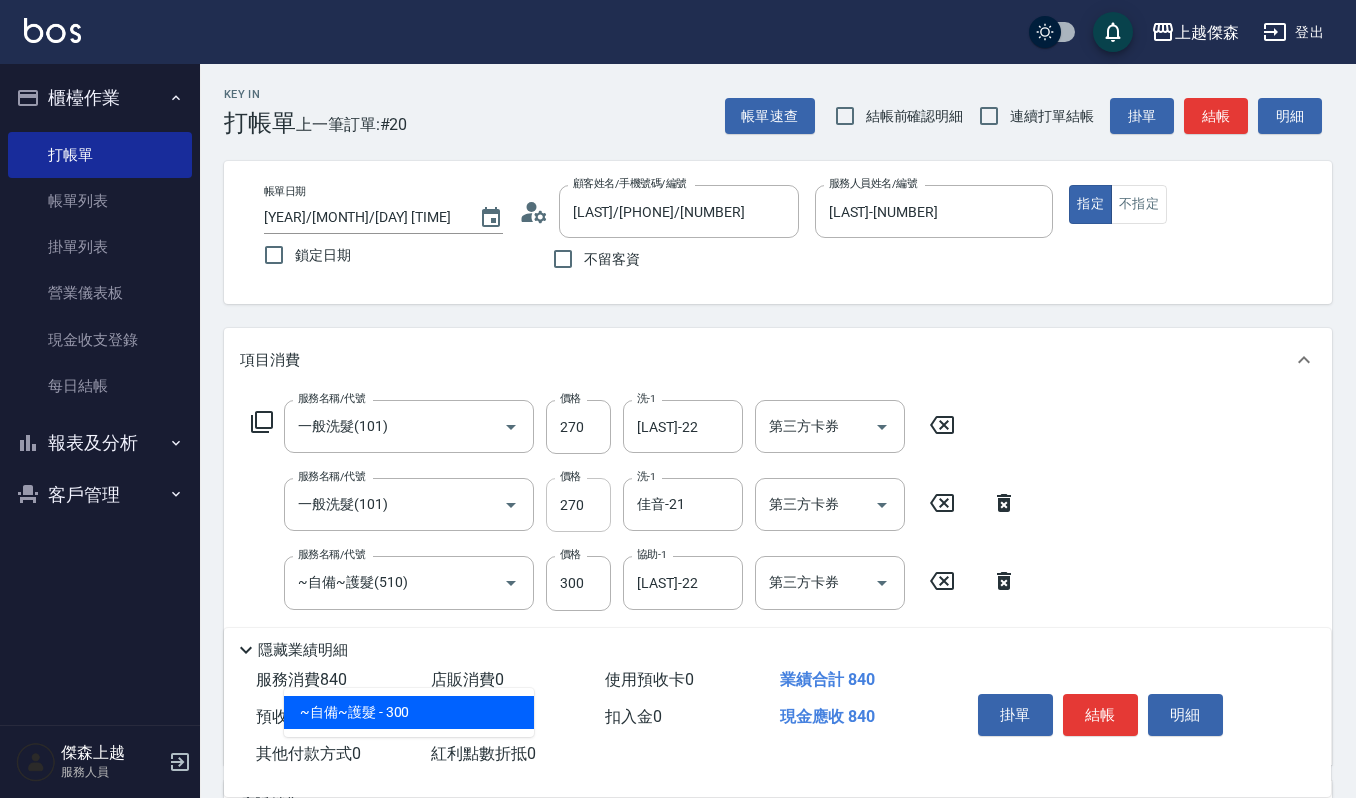 type on "~自備~護髮(510)" 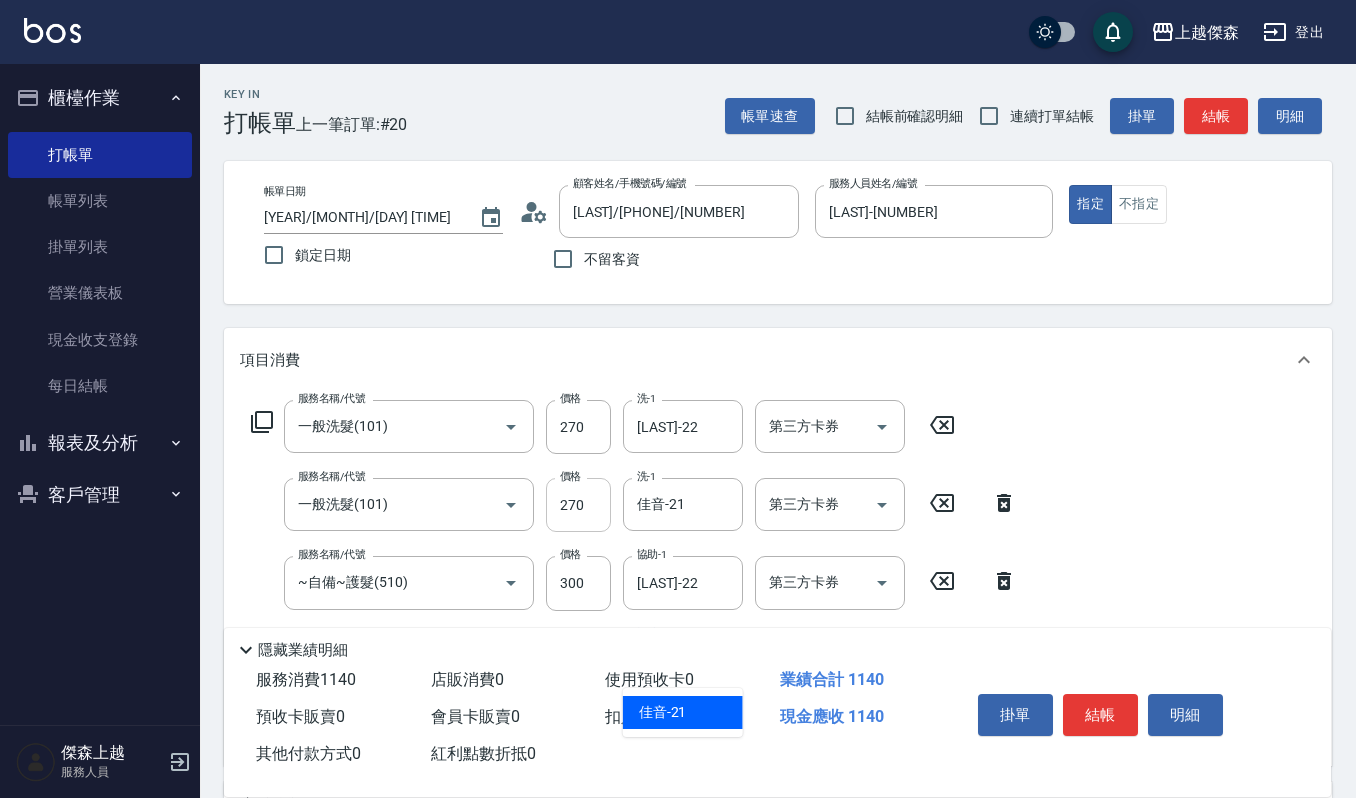 type on "佳音-21" 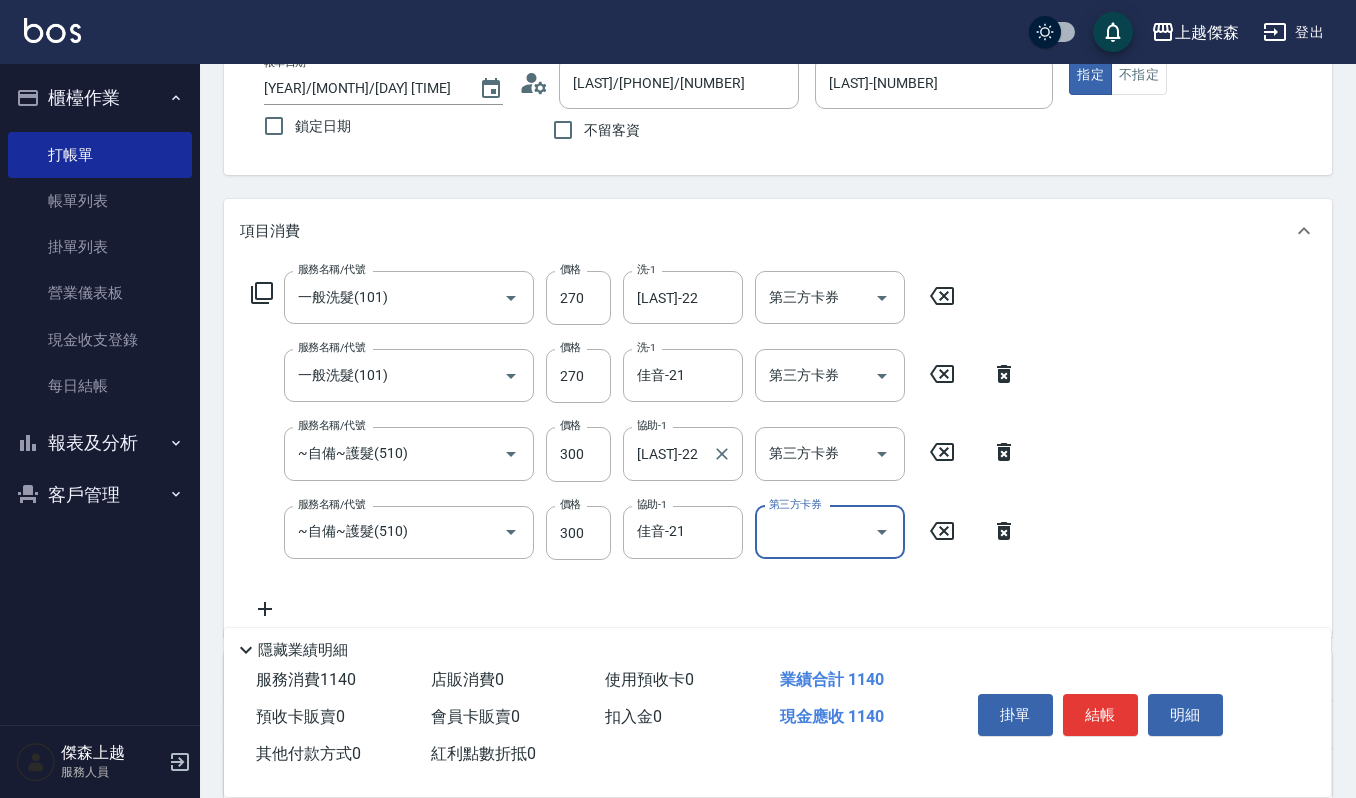 scroll, scrollTop: 266, scrollLeft: 0, axis: vertical 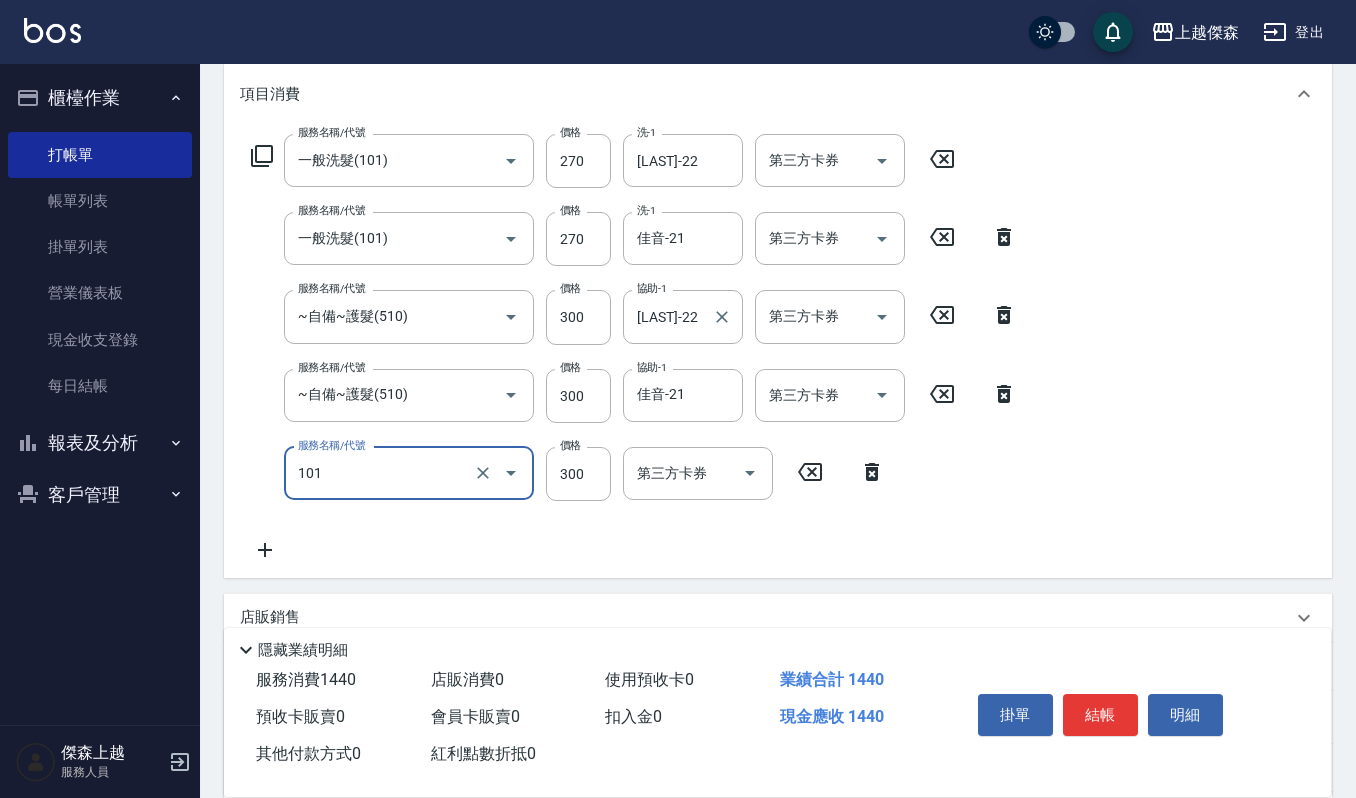 type on "一般洗髮(101)" 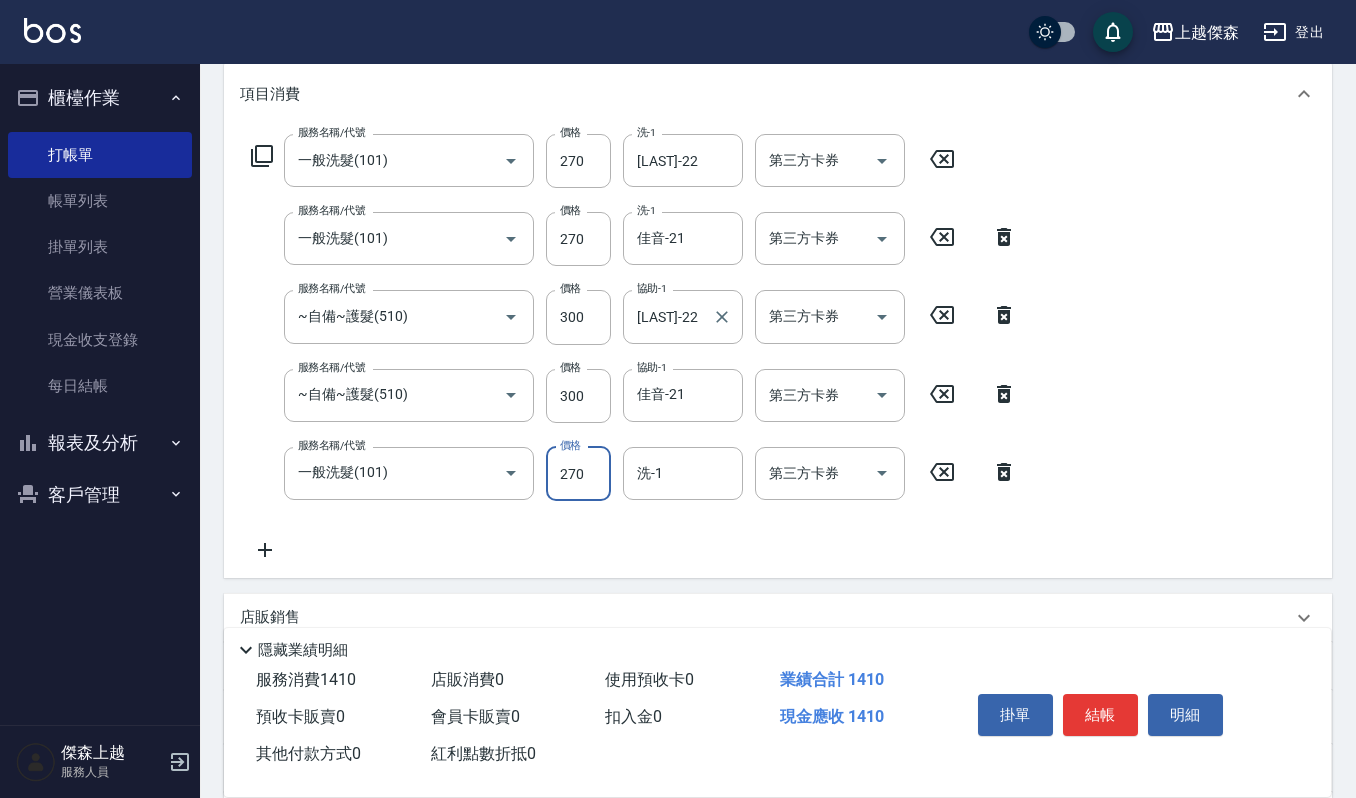 type on "270" 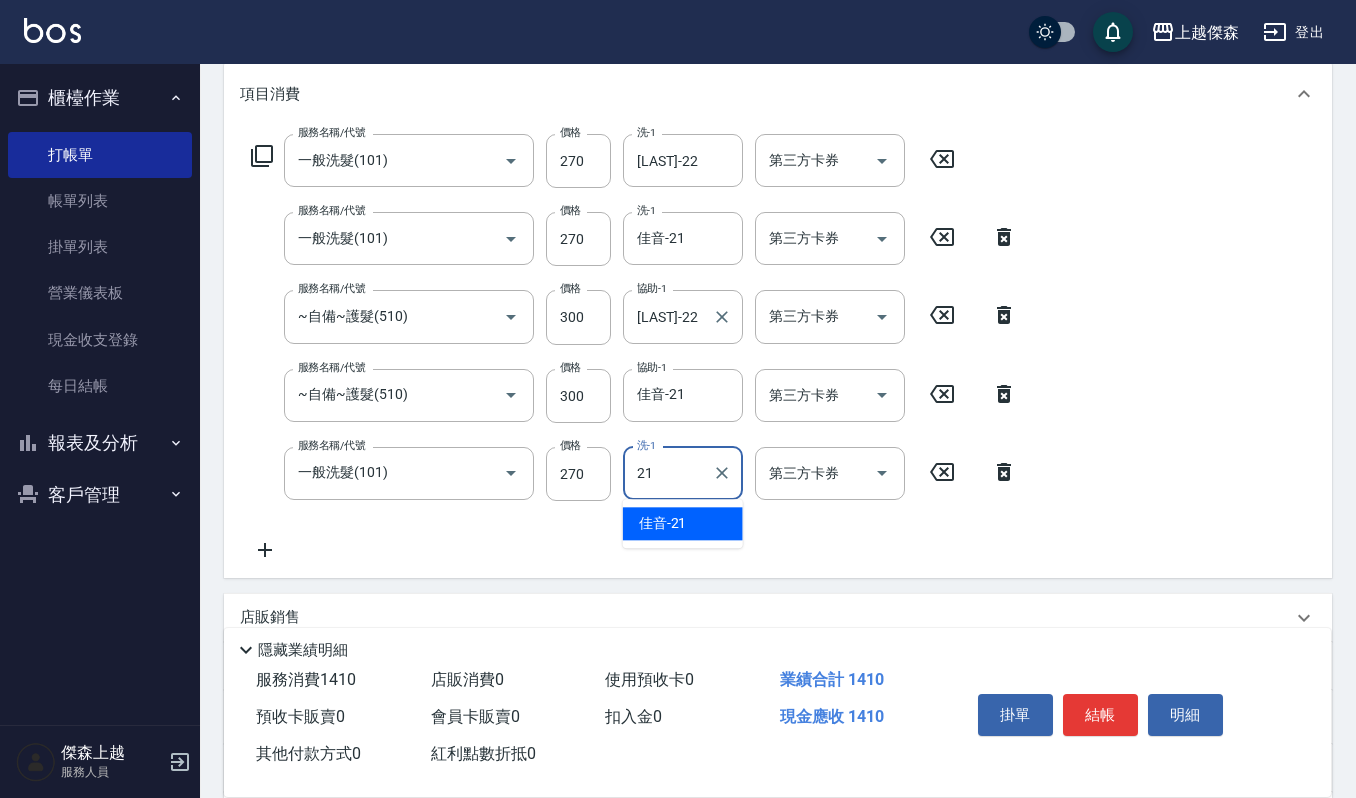 type on "佳音-21" 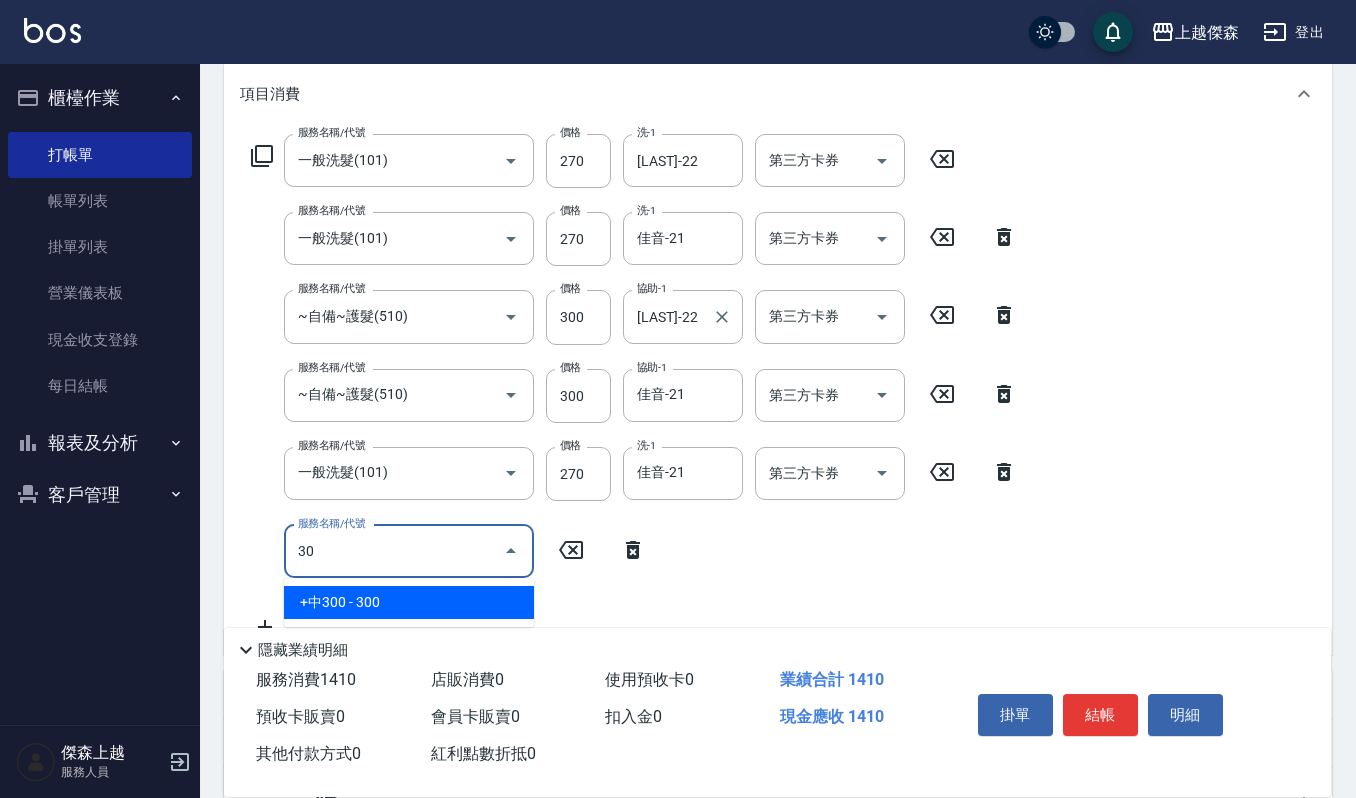 type on "3" 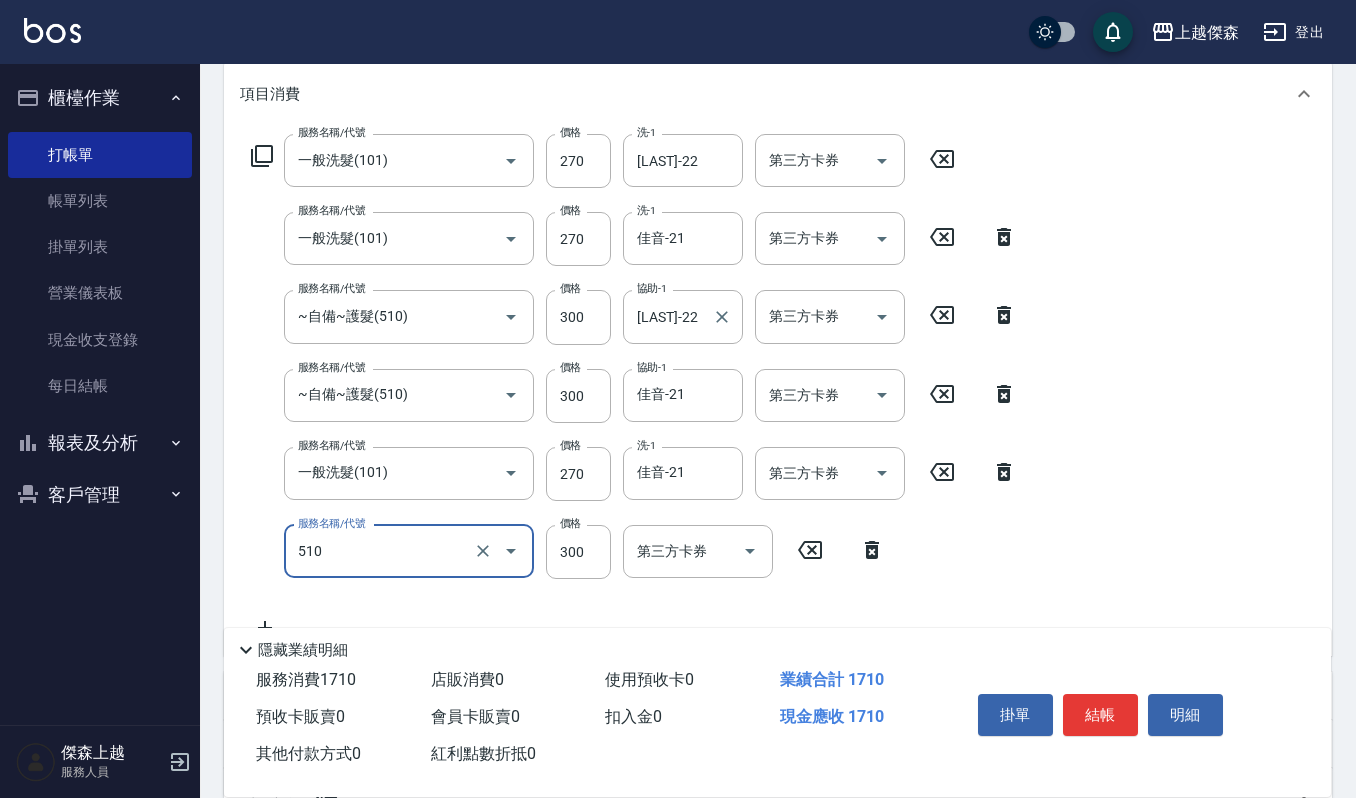 type on "~自備~護髮(510)" 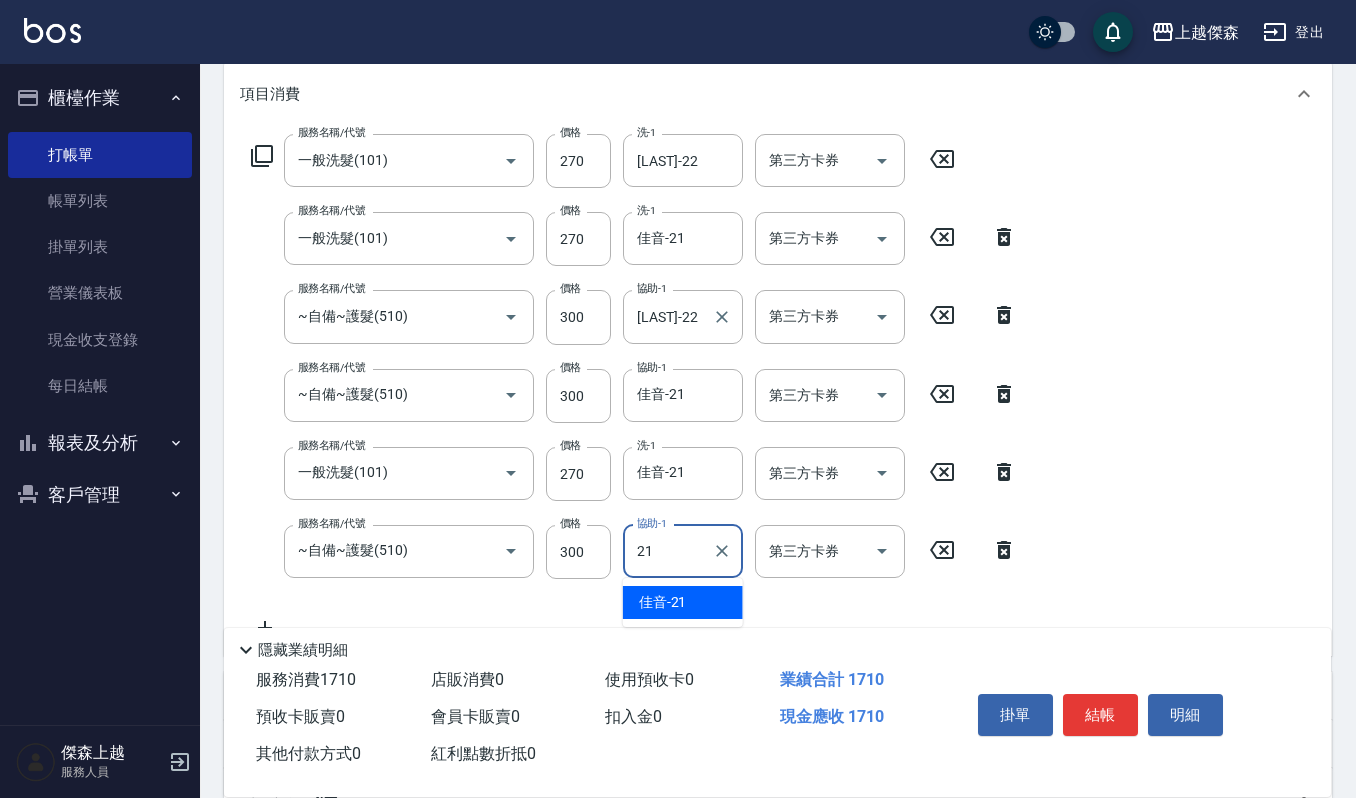type on "佳音-21" 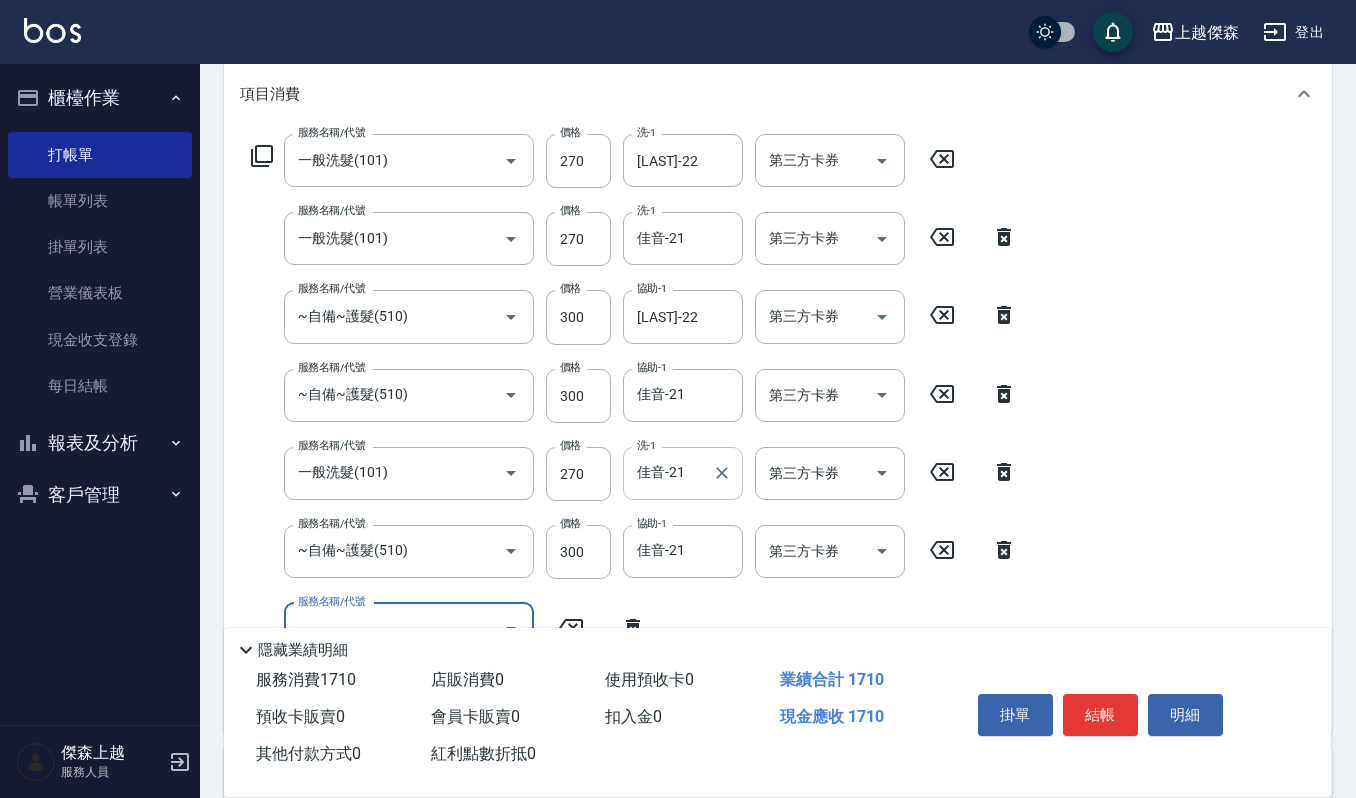 scroll, scrollTop: 400, scrollLeft: 0, axis: vertical 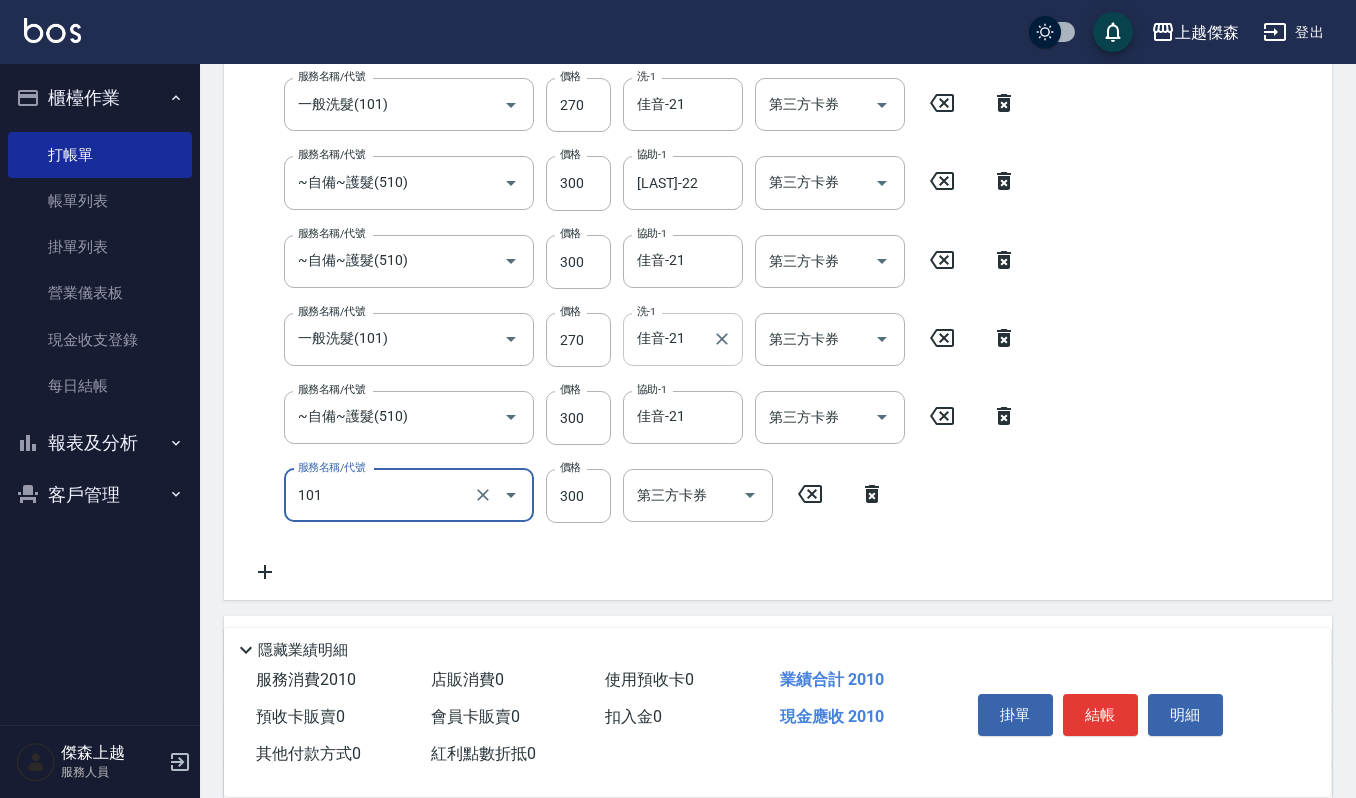 type on "一般洗髮(101)" 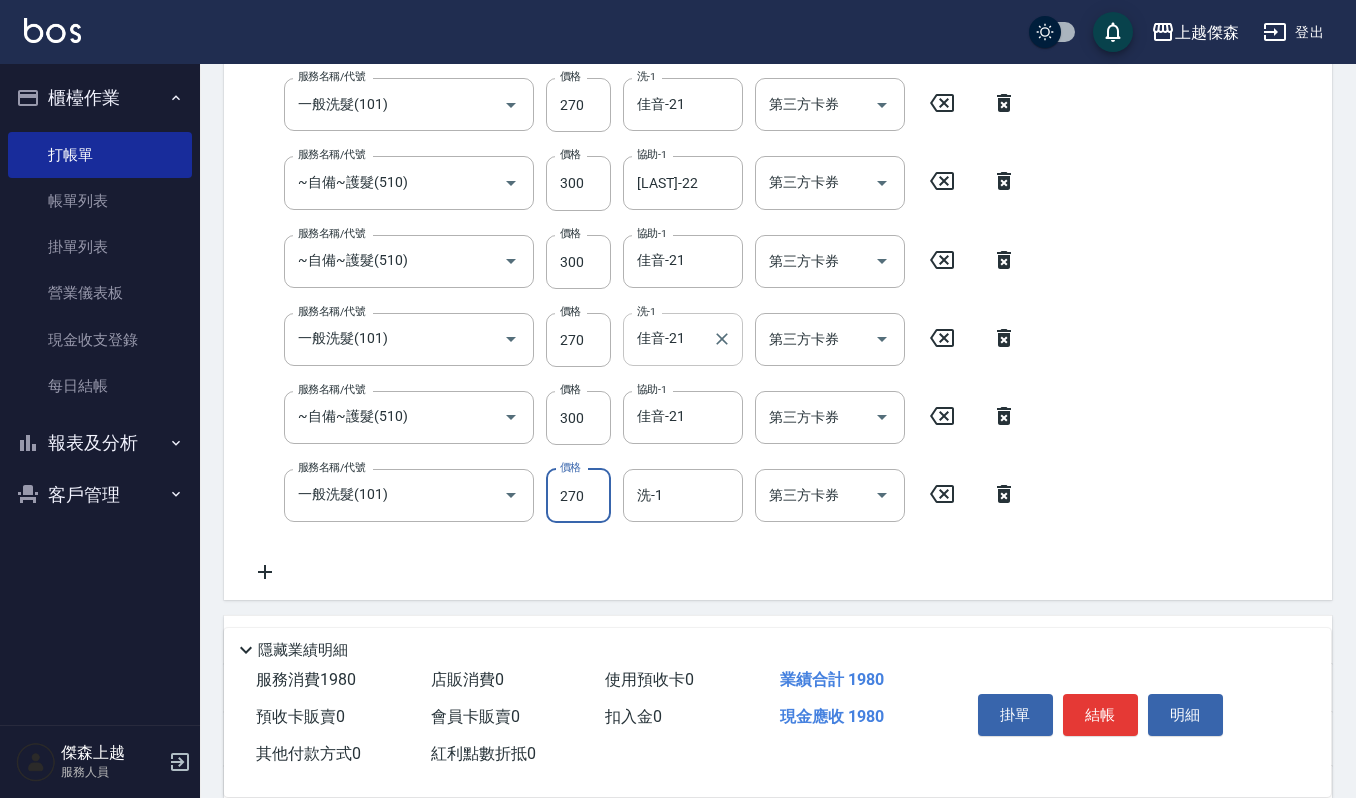 type on "270" 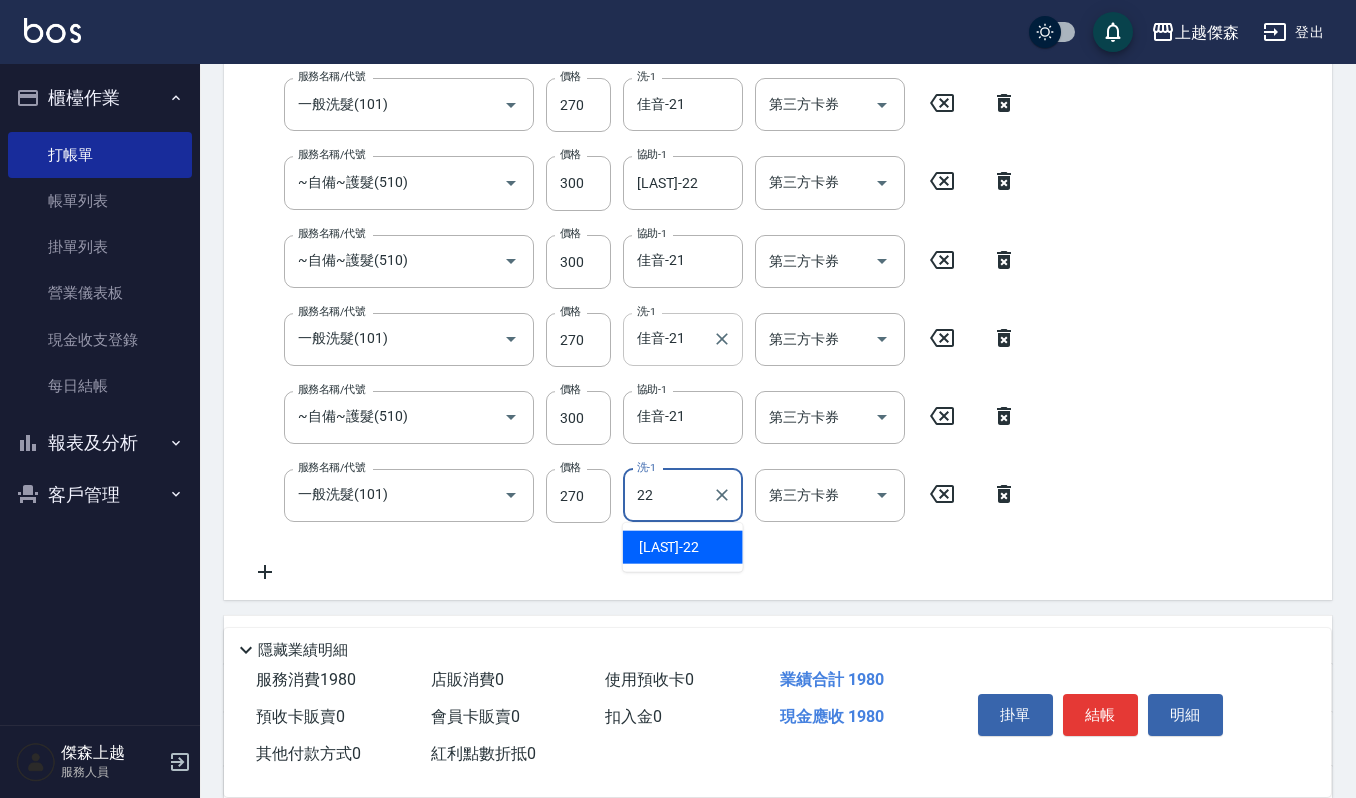 type on "宜芳-22" 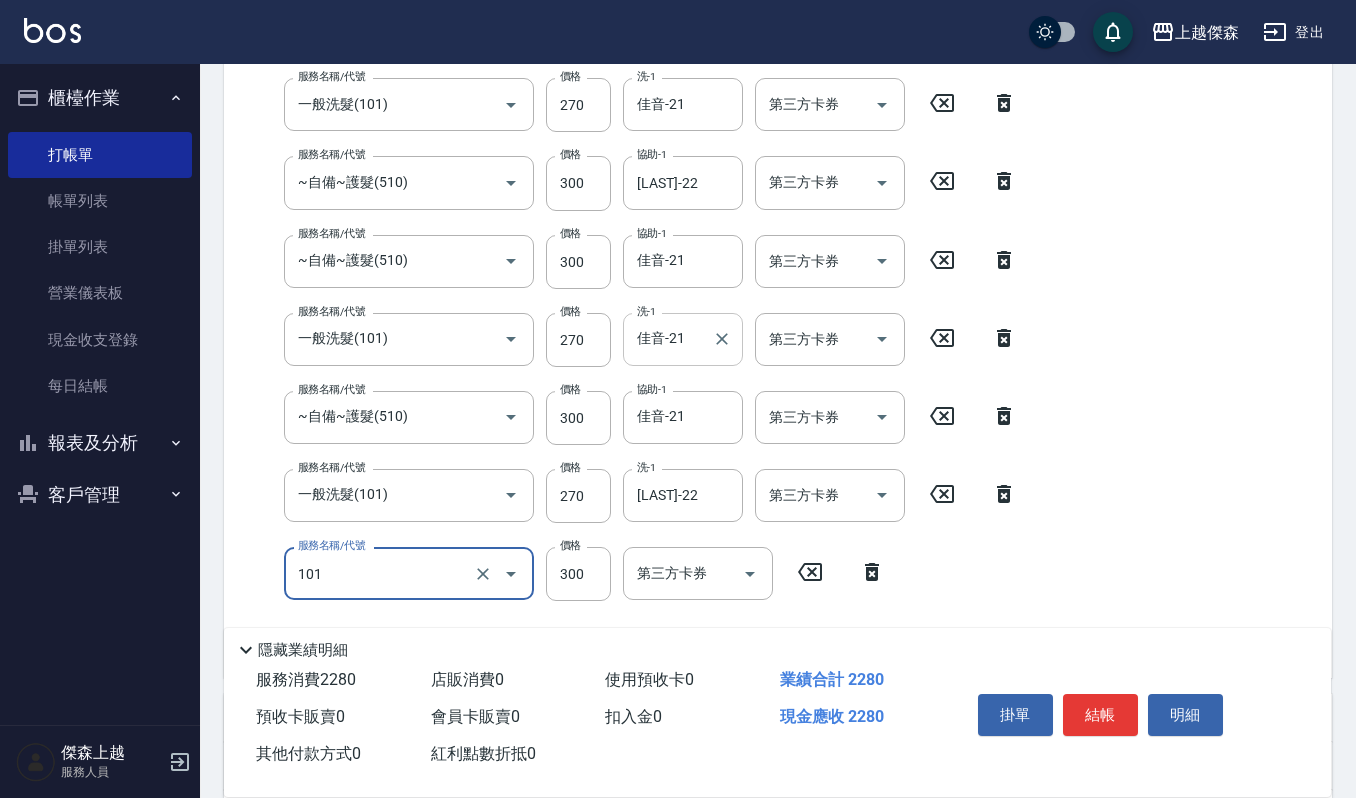 type on "一般洗髮(101)" 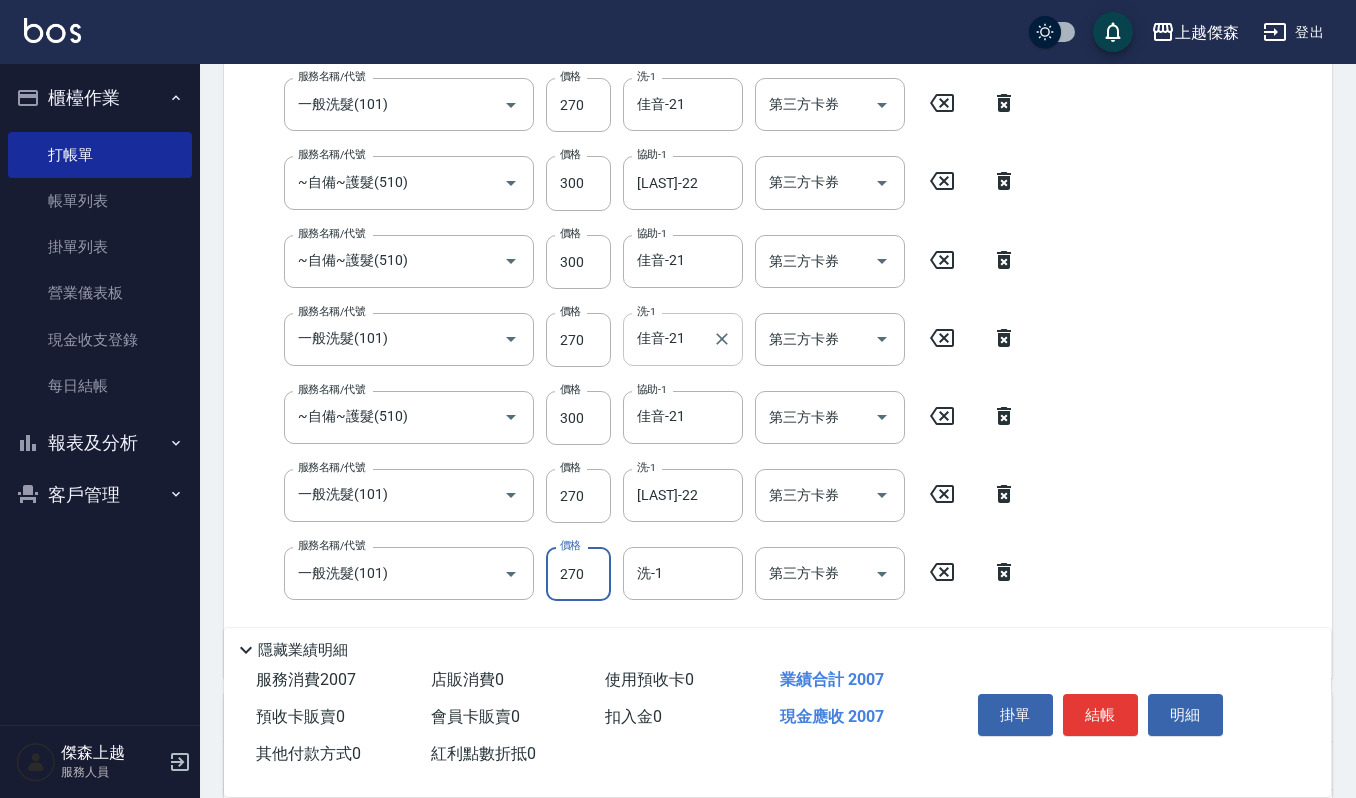 type on "270" 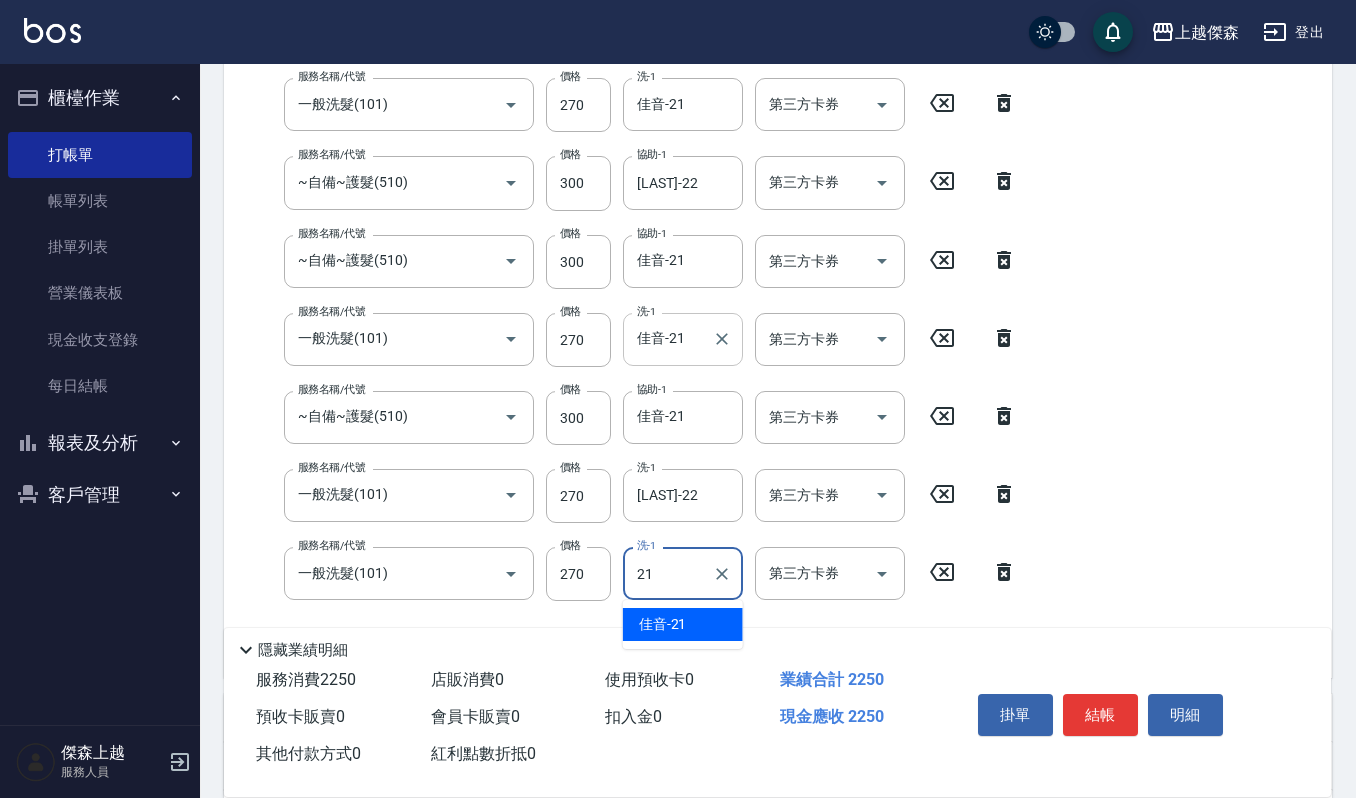 type on "佳音-21" 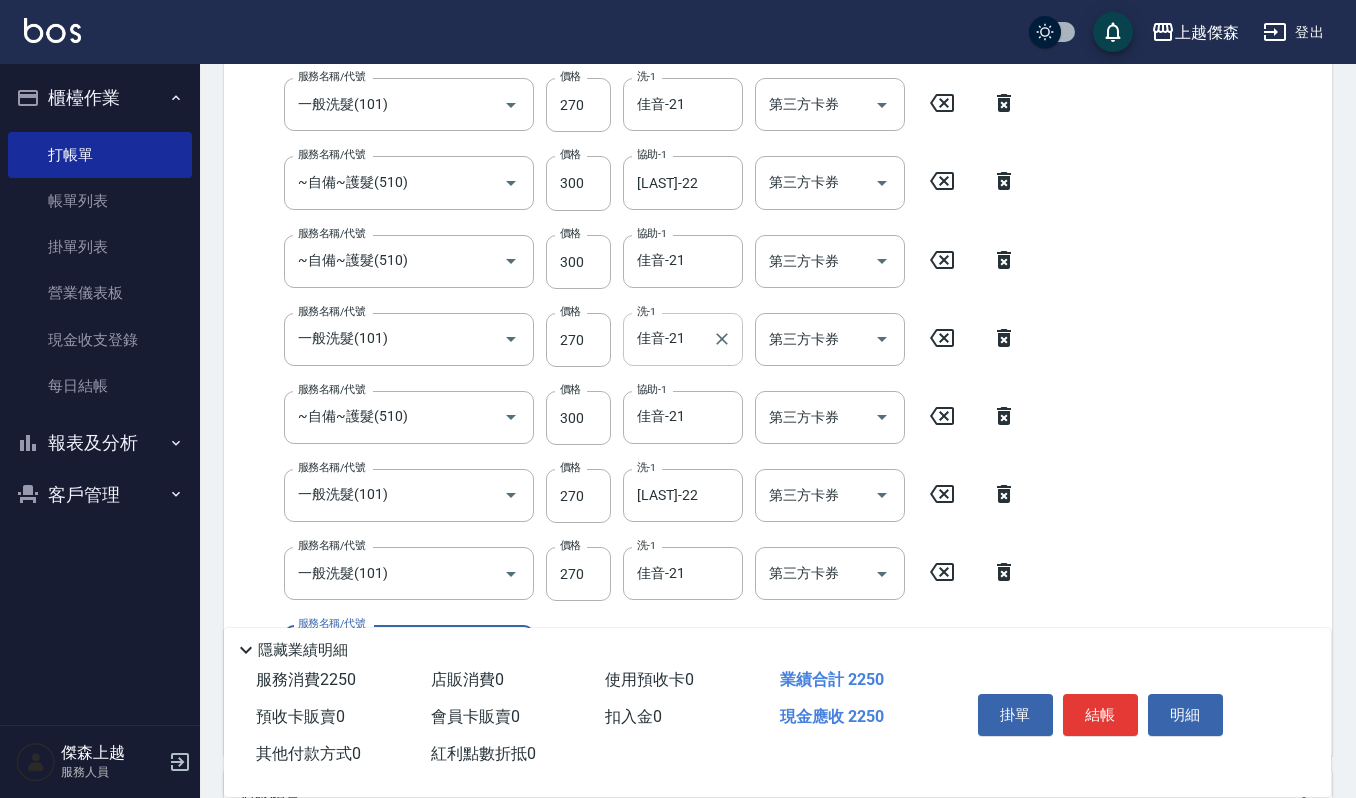 scroll, scrollTop: 533, scrollLeft: 0, axis: vertical 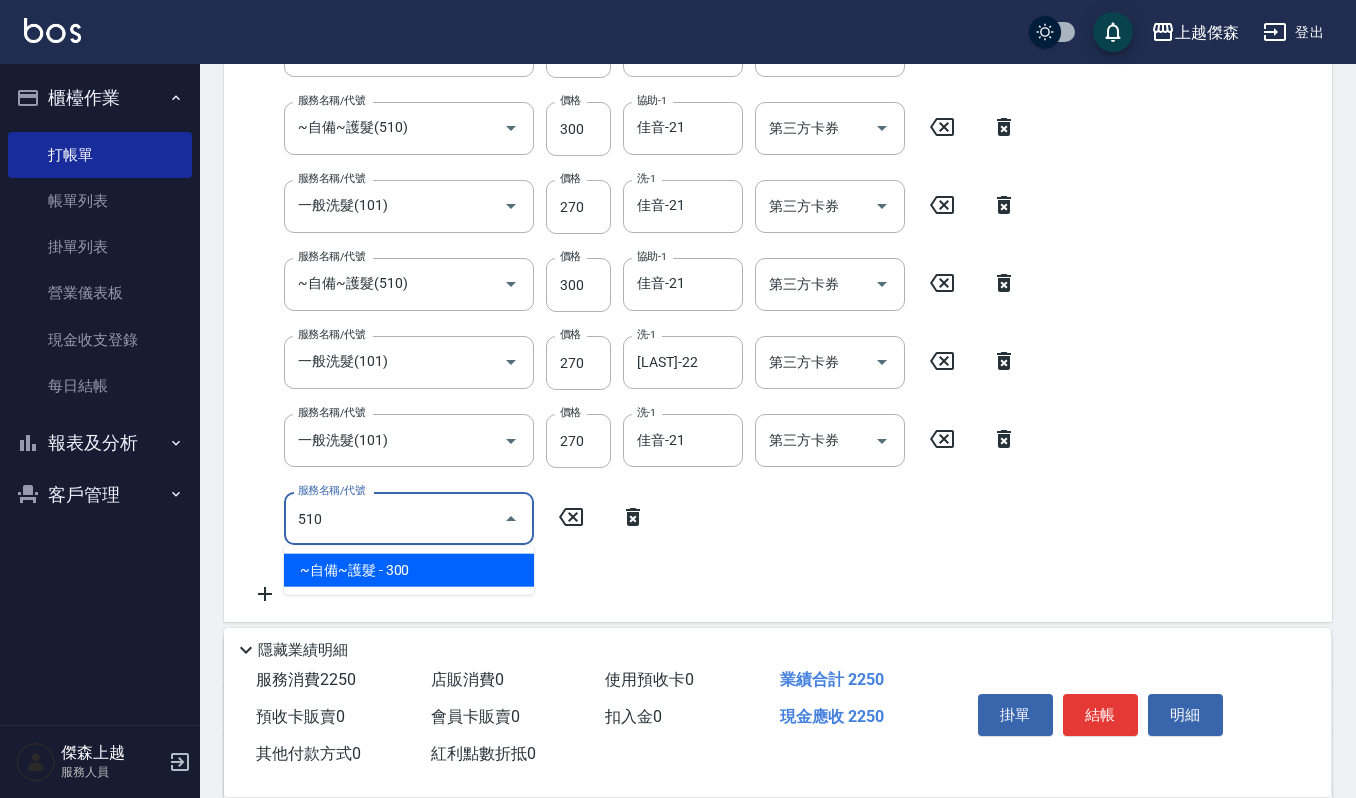 type on "~自備~護髮(510)" 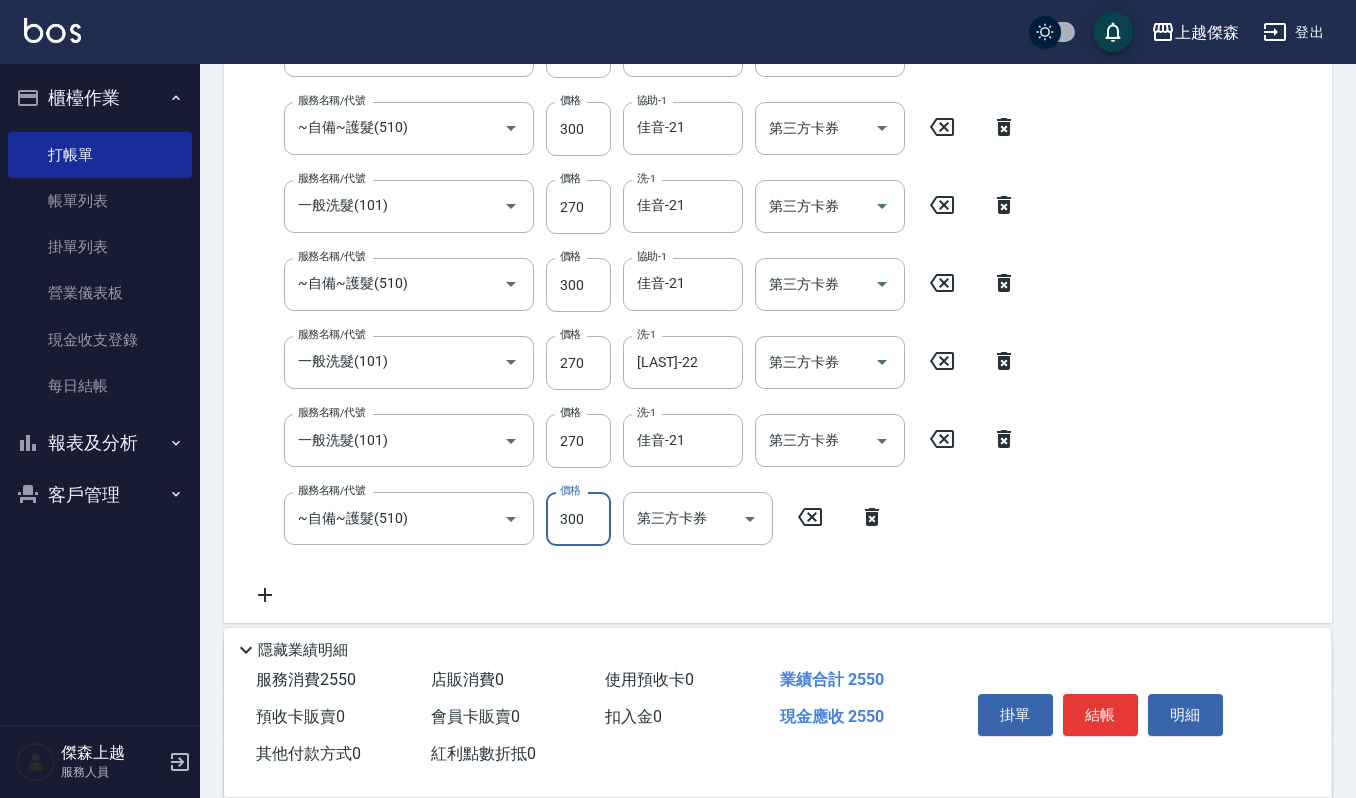 scroll, scrollTop: 496, scrollLeft: 0, axis: vertical 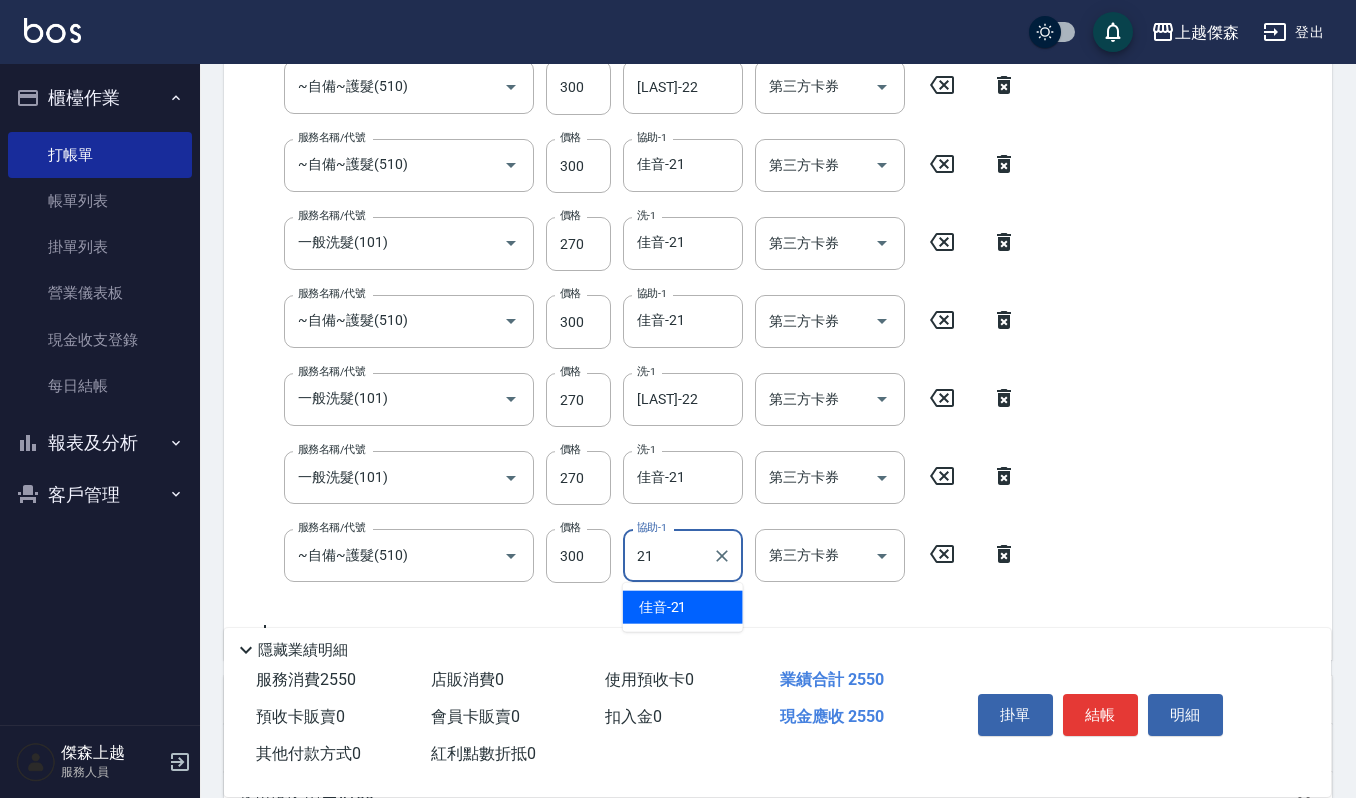 type on "佳音-21" 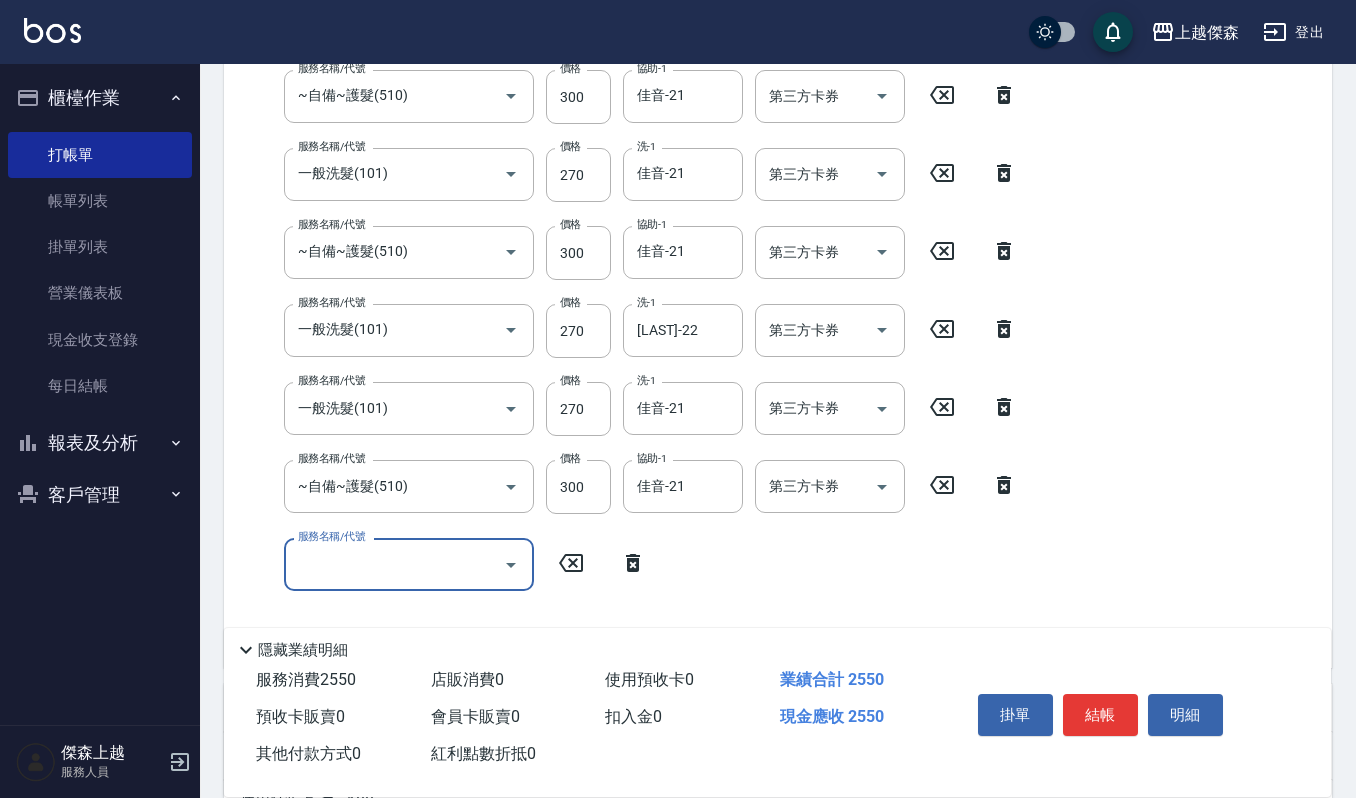scroll, scrollTop: 629, scrollLeft: 0, axis: vertical 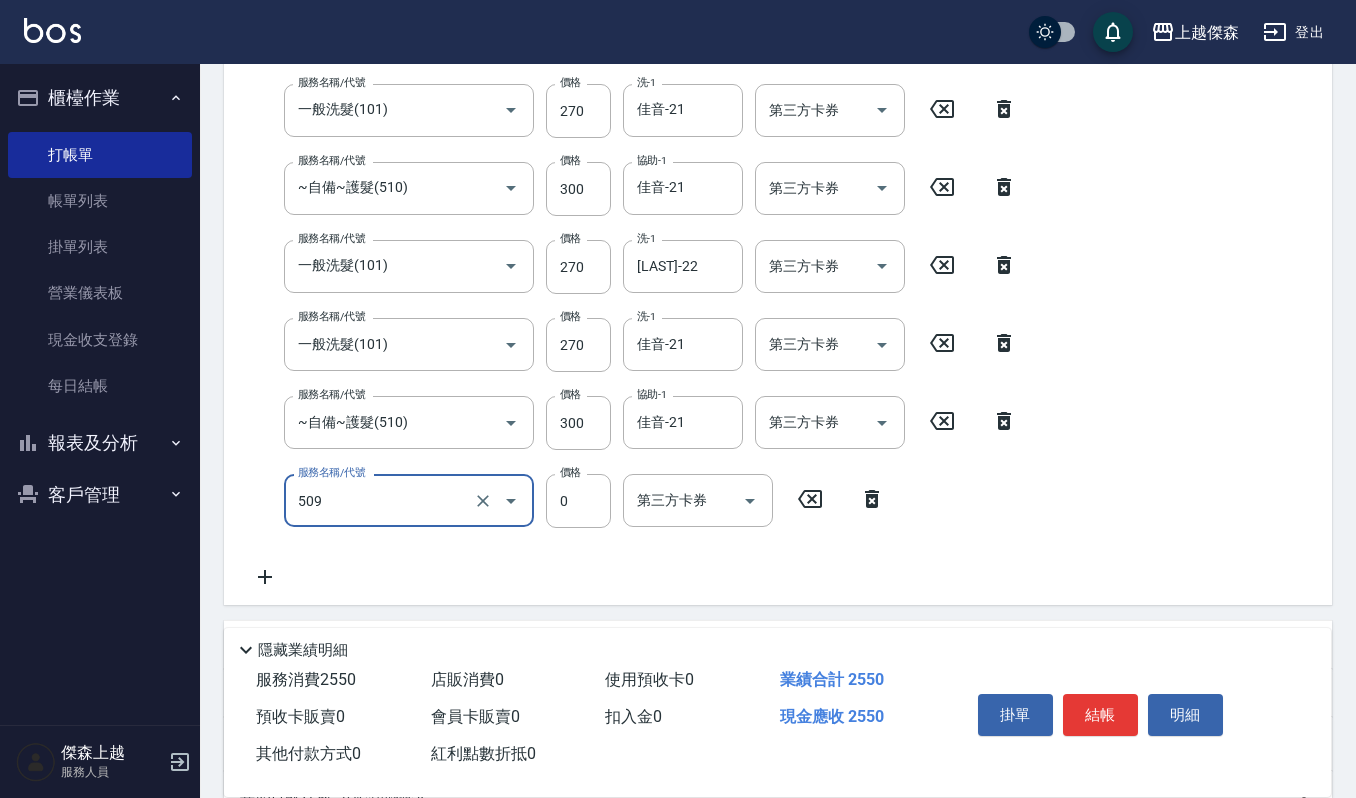 type on "頭皮頭髮大掃除券(509)" 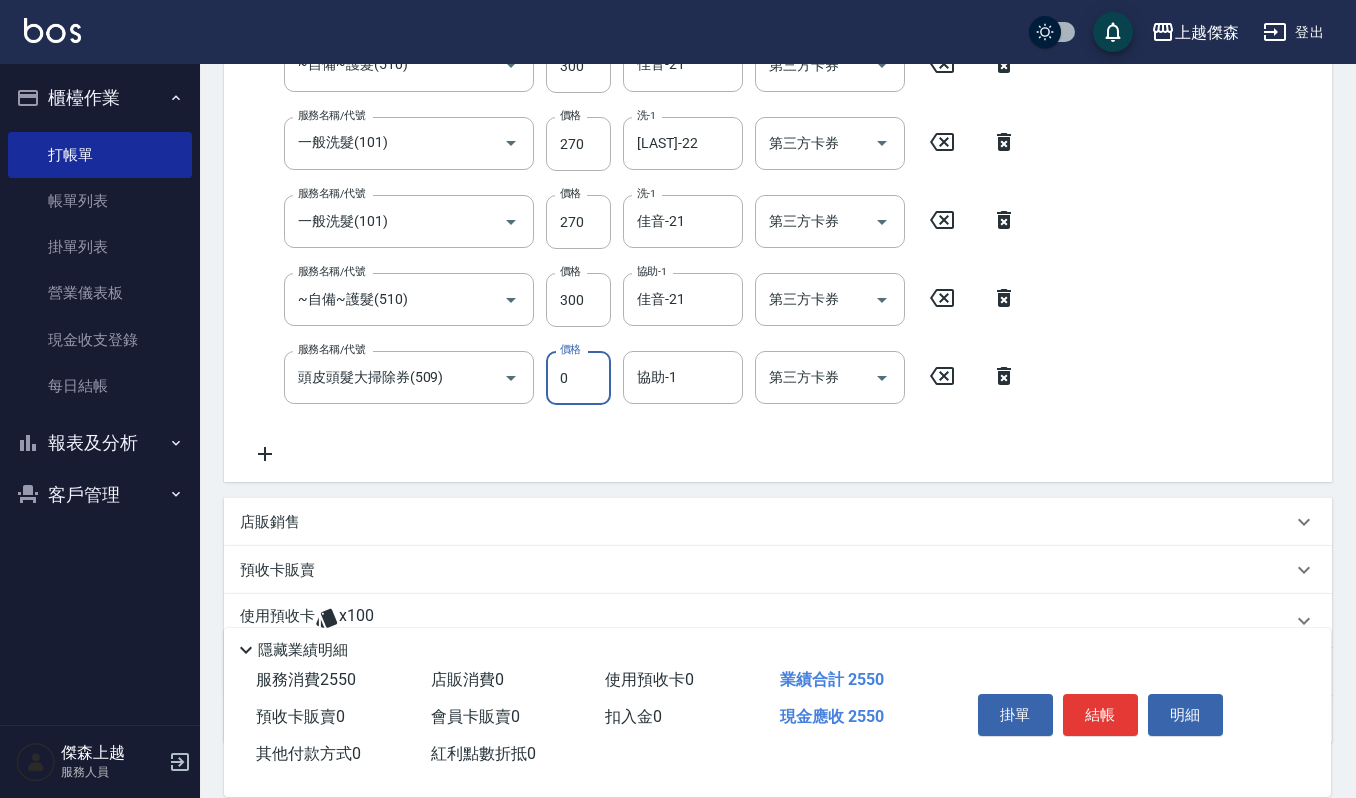 scroll, scrollTop: 762, scrollLeft: 0, axis: vertical 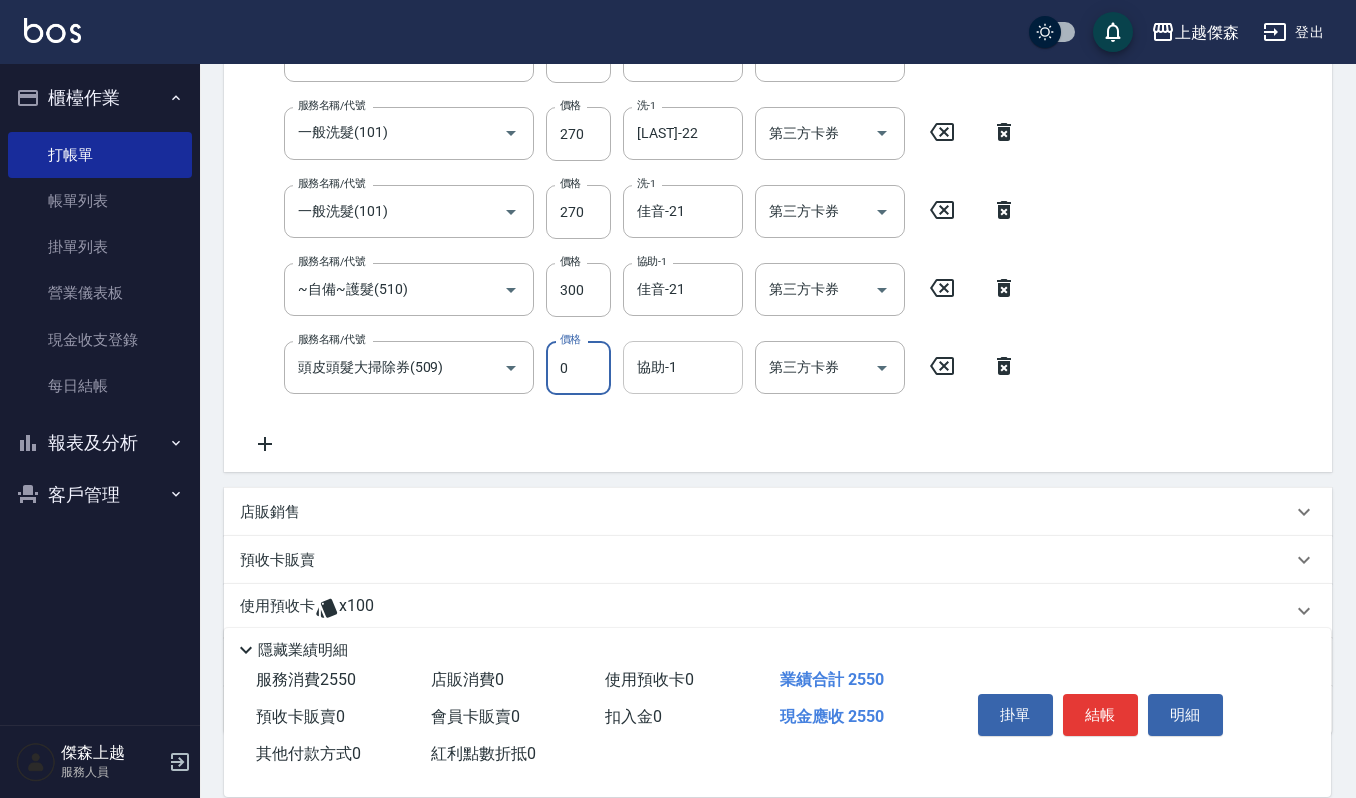 click on "協助-1" at bounding box center [683, 367] 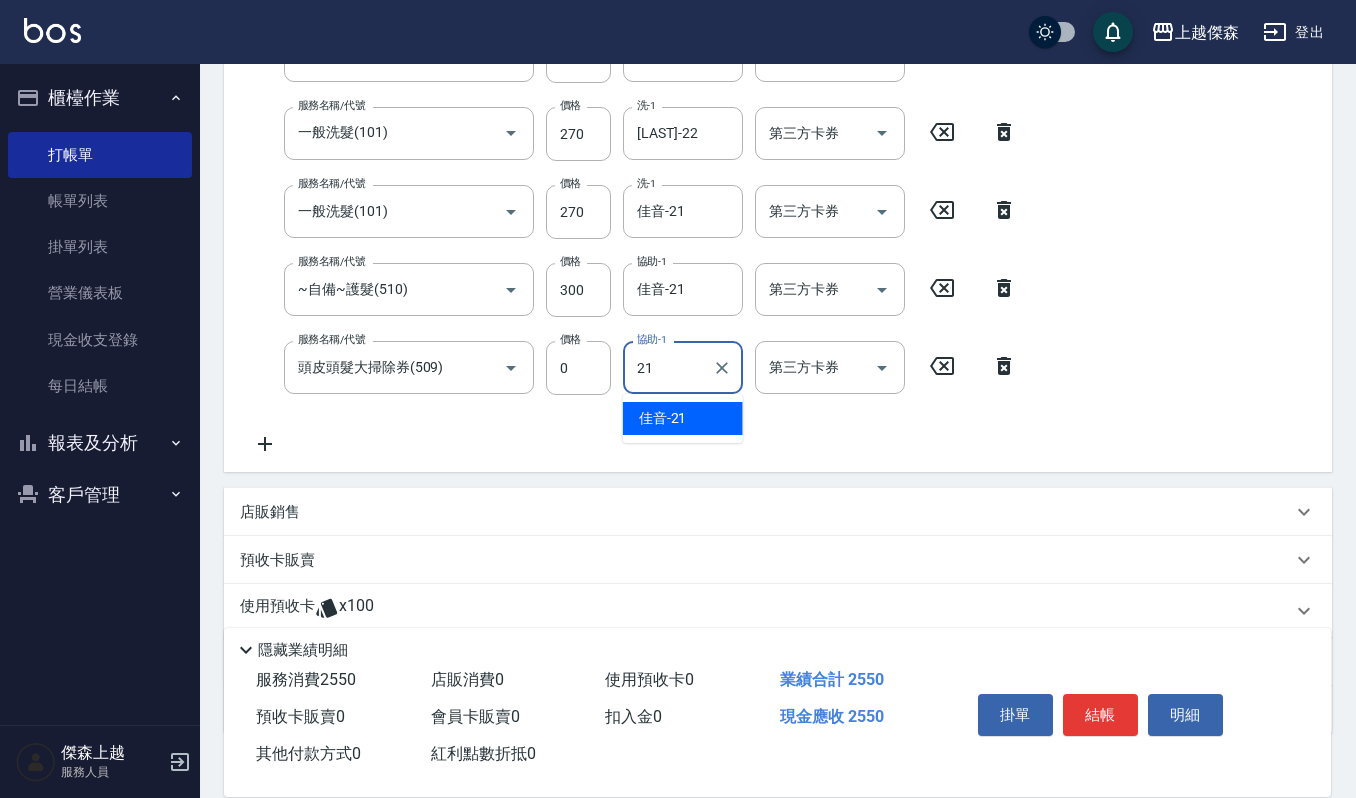 type on "佳音-21" 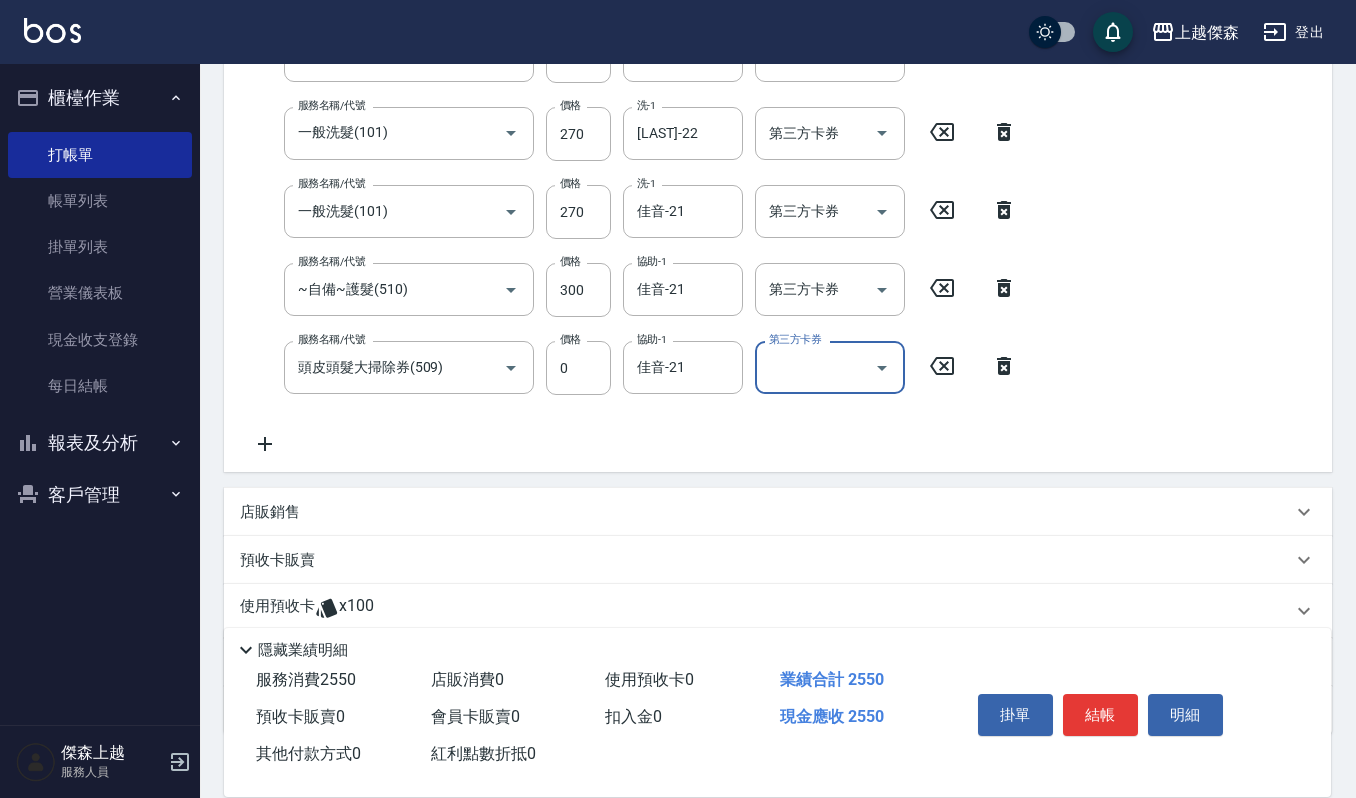 click on "第三方卡券" at bounding box center (815, 367) 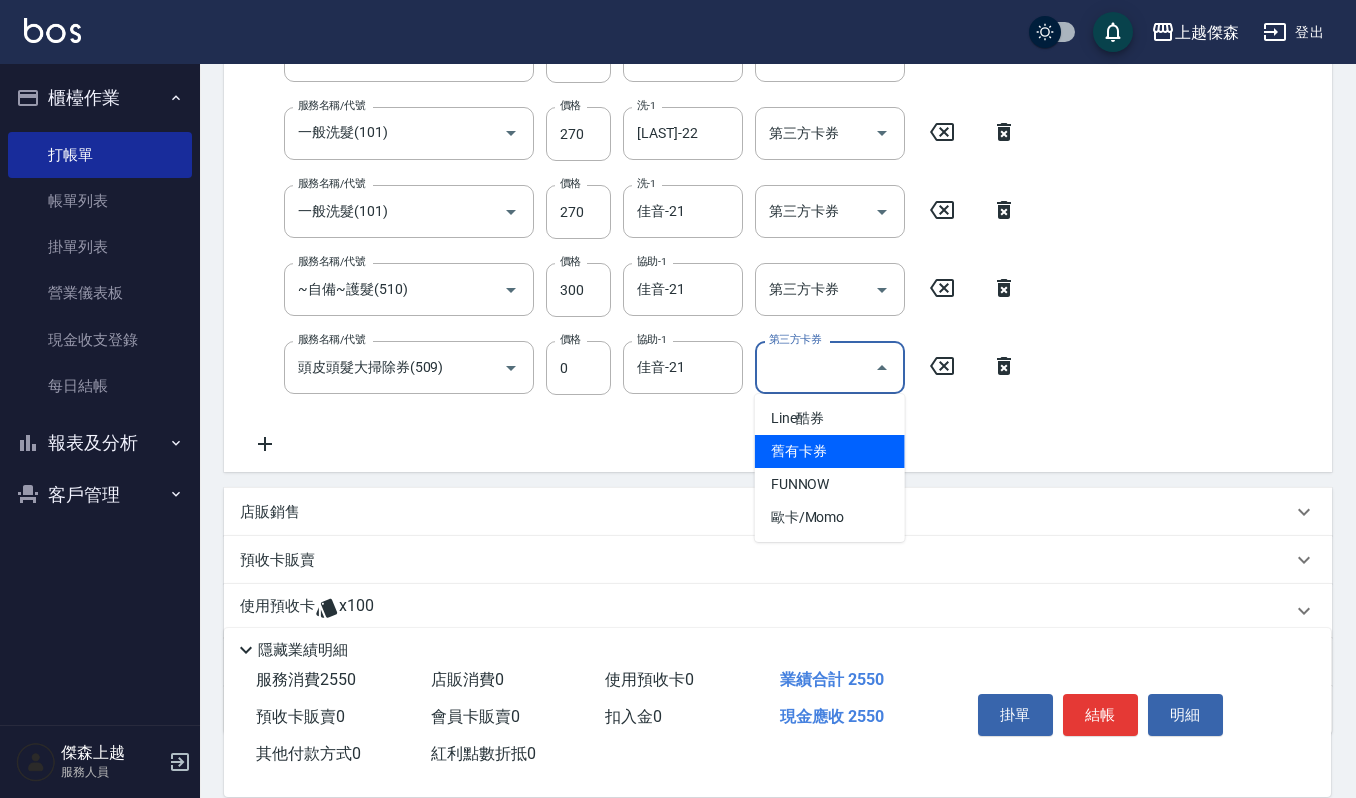 click on "舊有卡券" at bounding box center (830, 451) 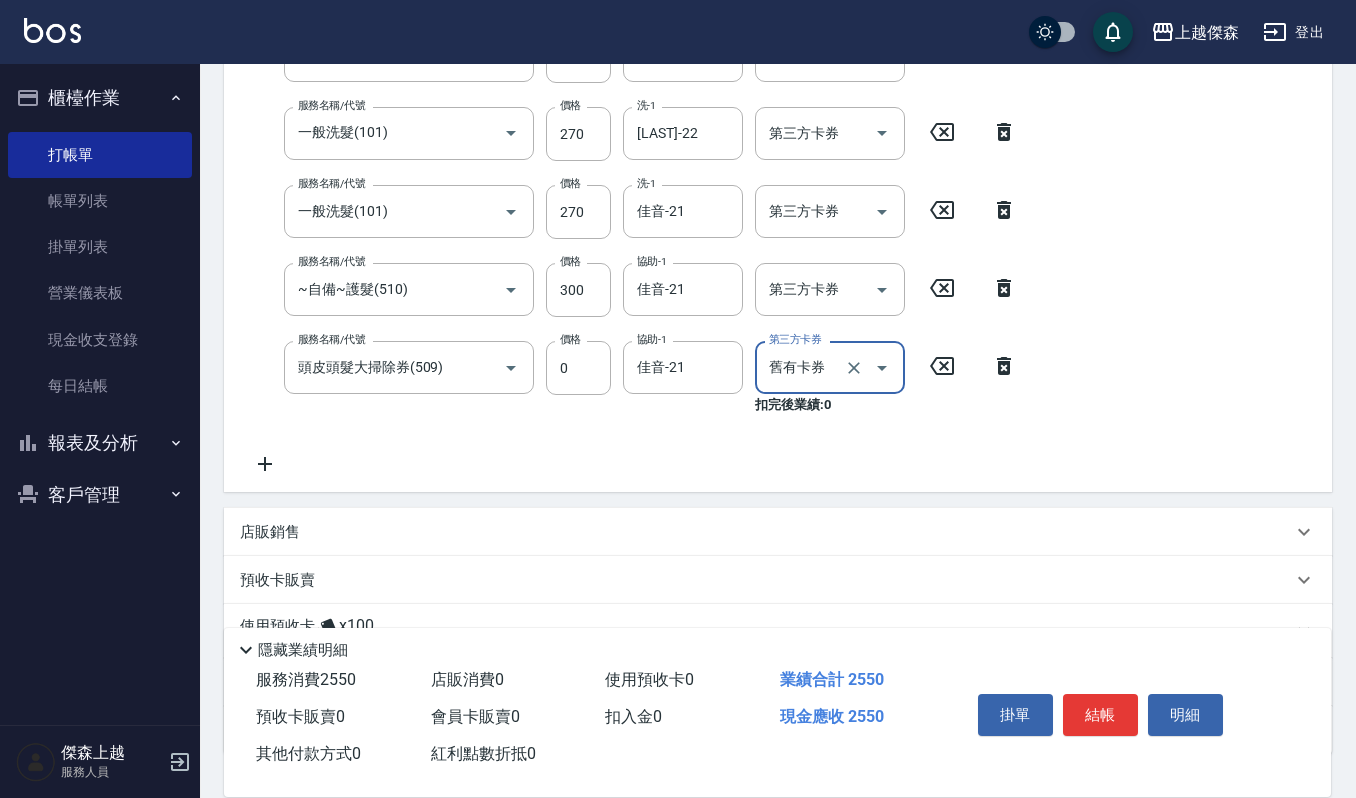 type on "舊有卡券" 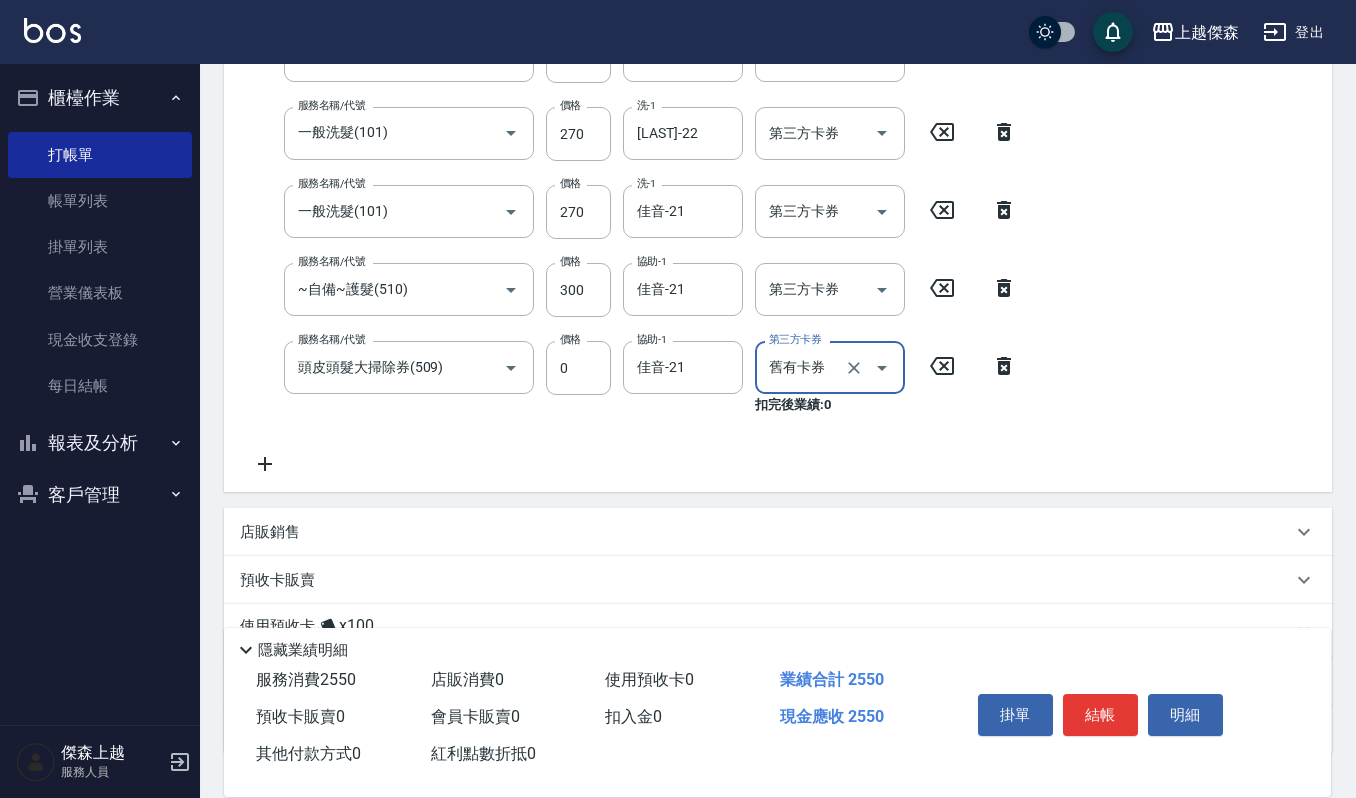 click on "服務名稱/代號 一般洗髮(101) 服務名稱/代號 價格 270 價格 洗-1 宜芳-22 洗-1 第三方卡券 第三方卡券 服務名稱/代號 一般洗髮(101) 服務名稱/代號 價格 270 價格 洗-1 佳音-21 洗-1 第三方卡券 第三方卡券 服務名稱/代號 ~自備~護髮(510) 服務名稱/代號 價格 300 價格 協助-1 宜芳-22 協助-1 第三方卡券 第三方卡券 服務名稱/代號 ~自備~護髮(510) 服務名稱/代號 價格 300 價格 協助-1 佳音-21 協助-1 第三方卡券 第三方卡券 服務名稱/代號 一般洗髮(101) 服務名稱/代號 價格 270 價格 洗-1 佳音-21 洗-1 第三方卡券 第三方卡券 服務名稱/代號 ~自備~護髮(510) 服務名稱/代號 價格 300 價格 協助-1 佳音-21 協助-1 第三方卡券 第三方卡券 服務名稱/代號 一般洗髮(101) 服務名稱/代號 價格 270 價格 洗-1 宜芳-22 洗-1 第三方卡券 第三方卡券 服務名稱/代號 一般洗髮(101) 服務名稱/代號 價格 270 價格 洗-1 洗-1 0" at bounding box center [778, 61] 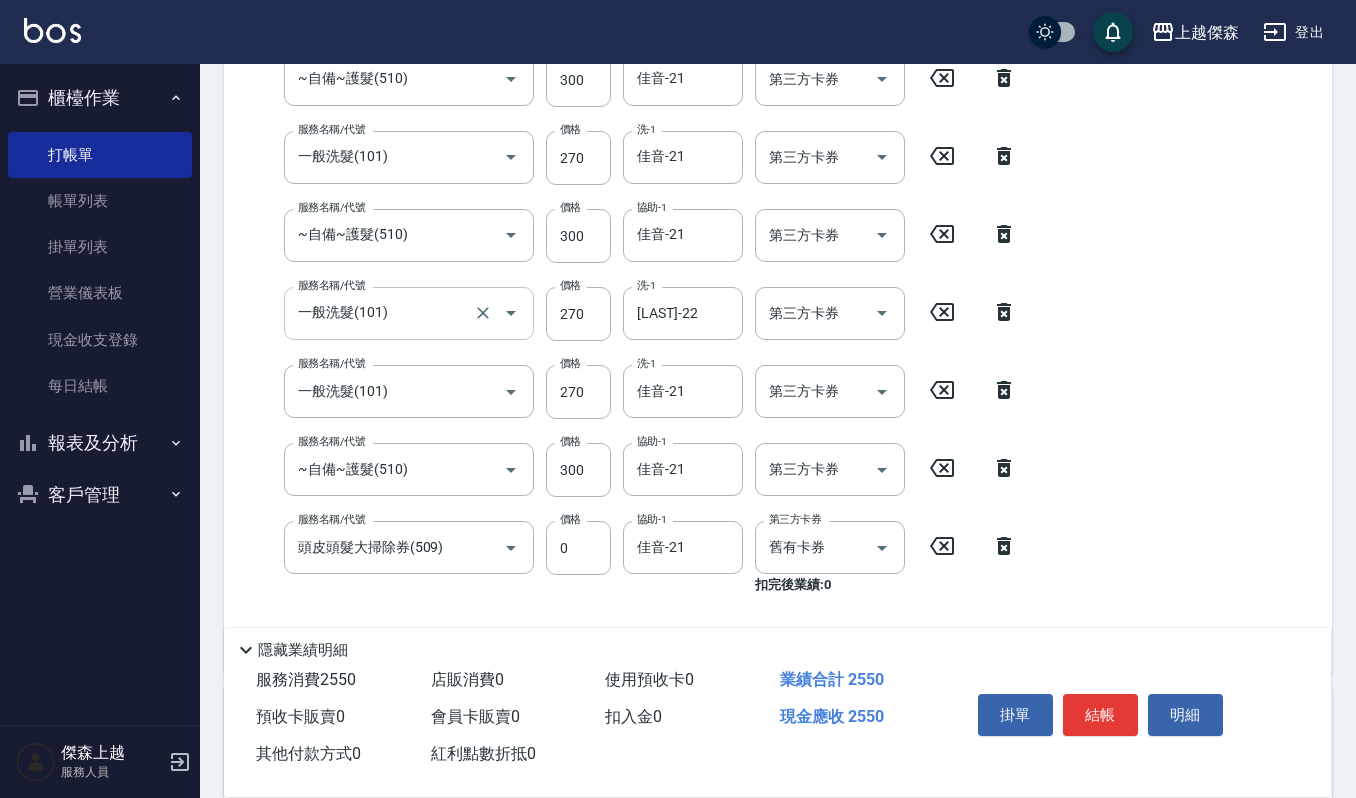 scroll, scrollTop: 629, scrollLeft: 0, axis: vertical 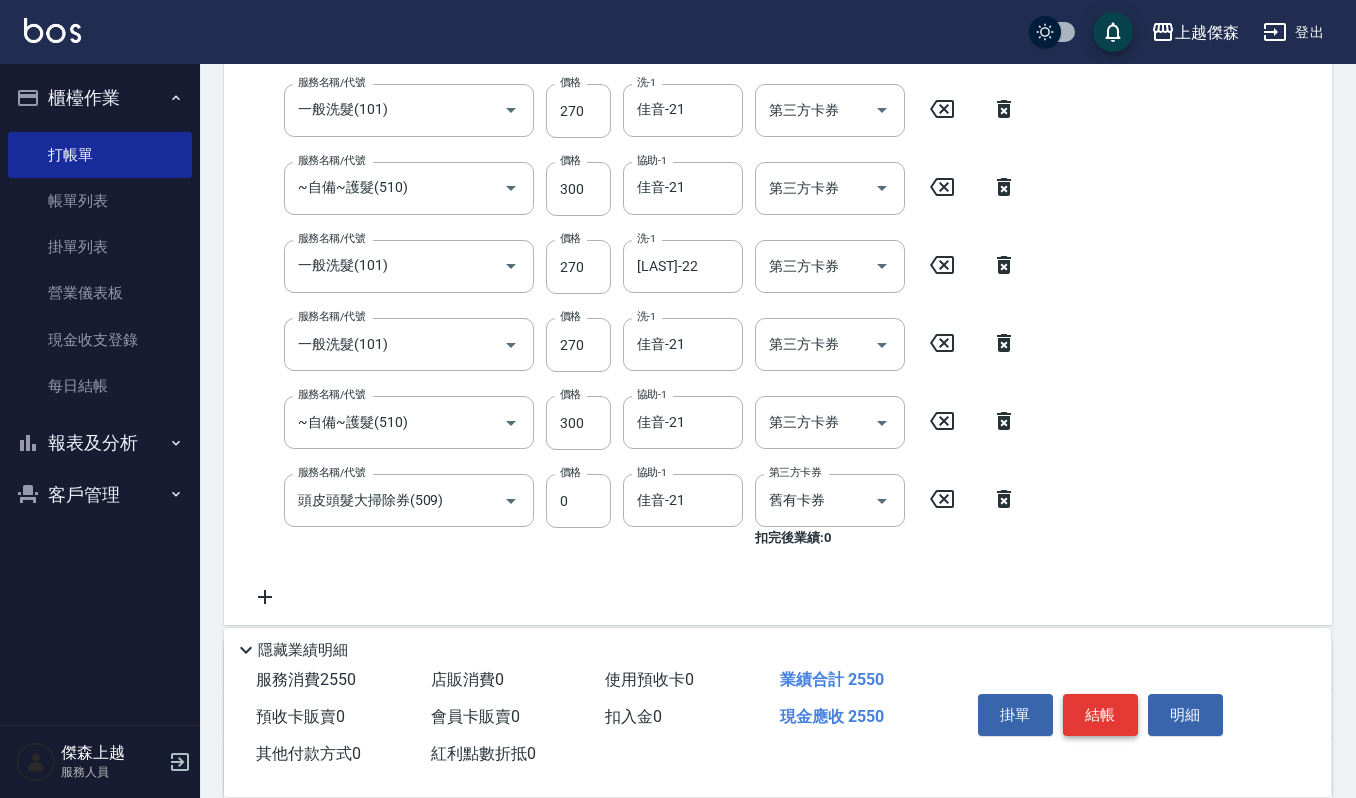 click on "結帳" at bounding box center (1100, 715) 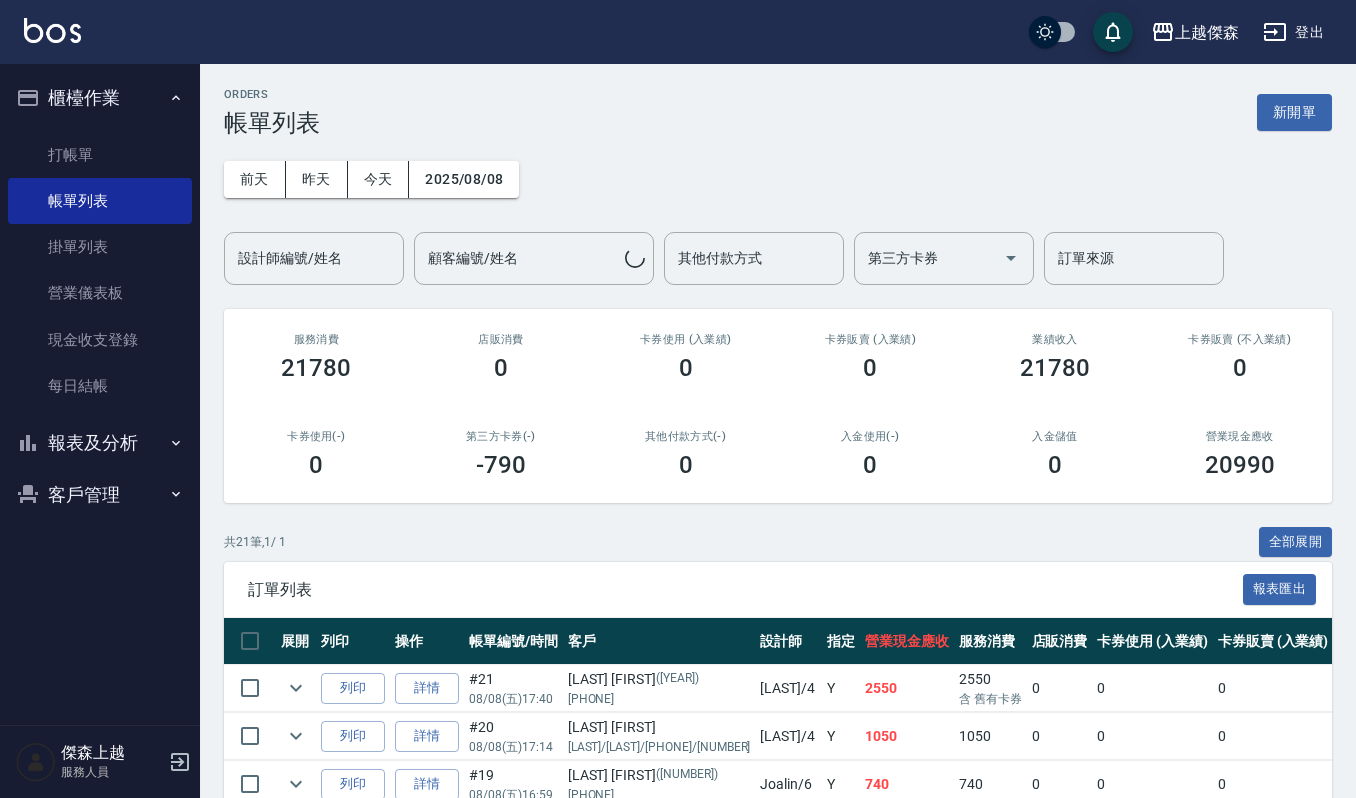 scroll, scrollTop: 133, scrollLeft: 0, axis: vertical 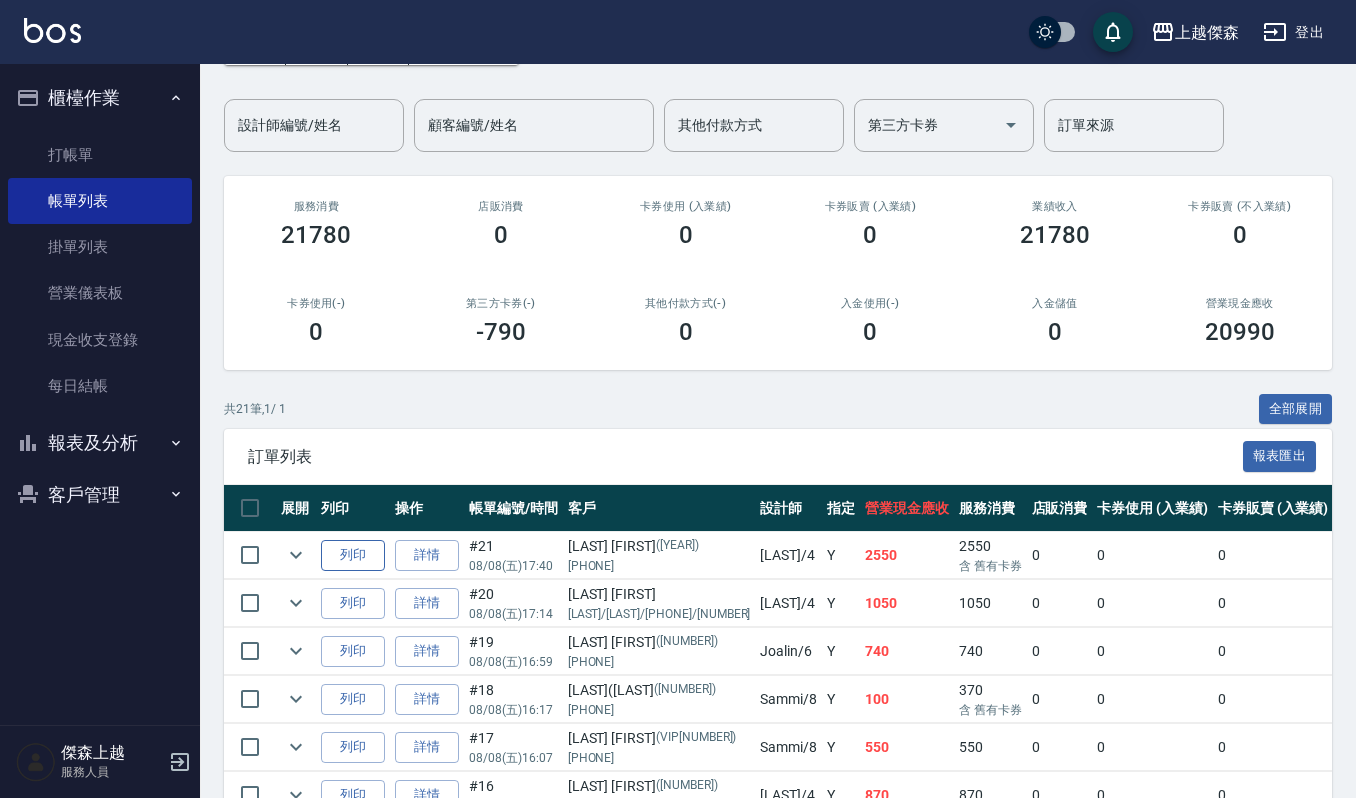 click on "列印" at bounding box center [353, 555] 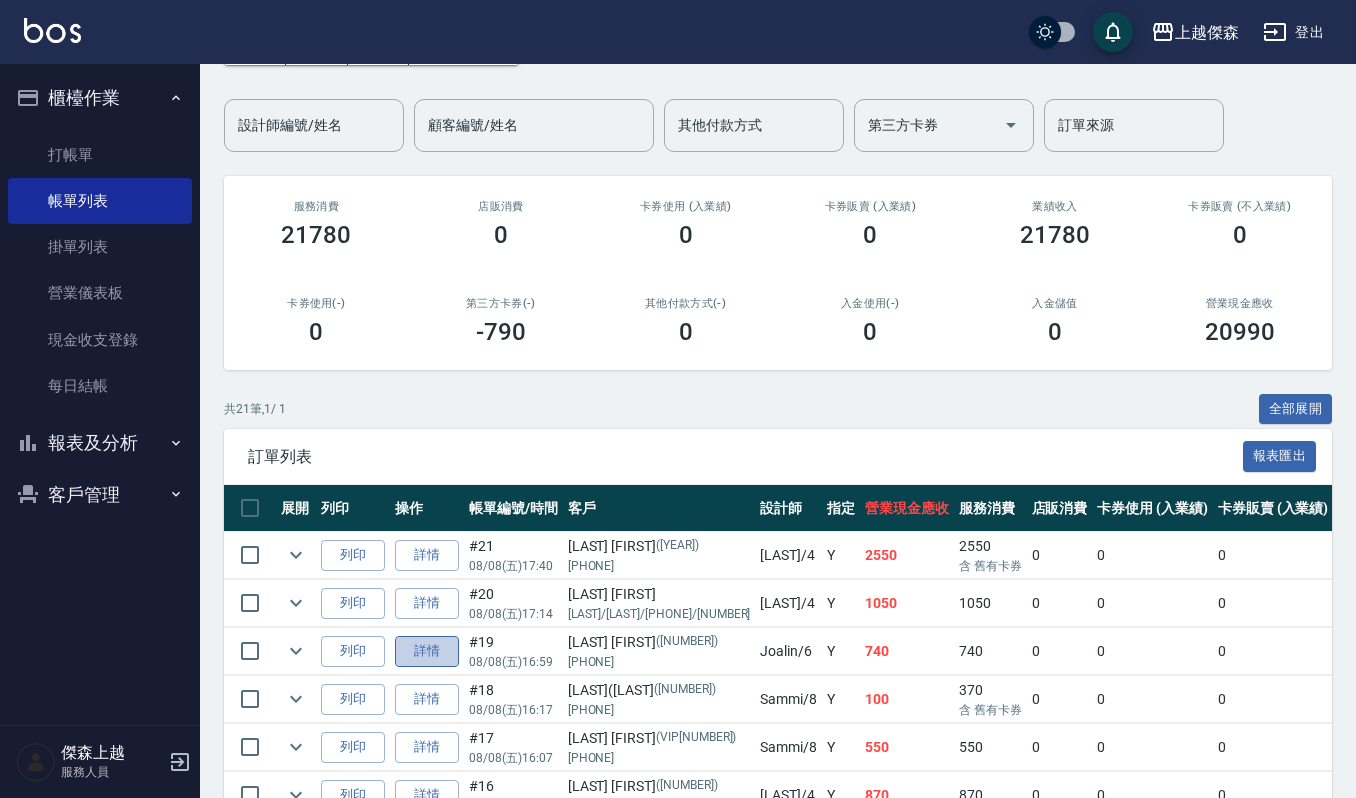 click on "詳情" at bounding box center (427, 651) 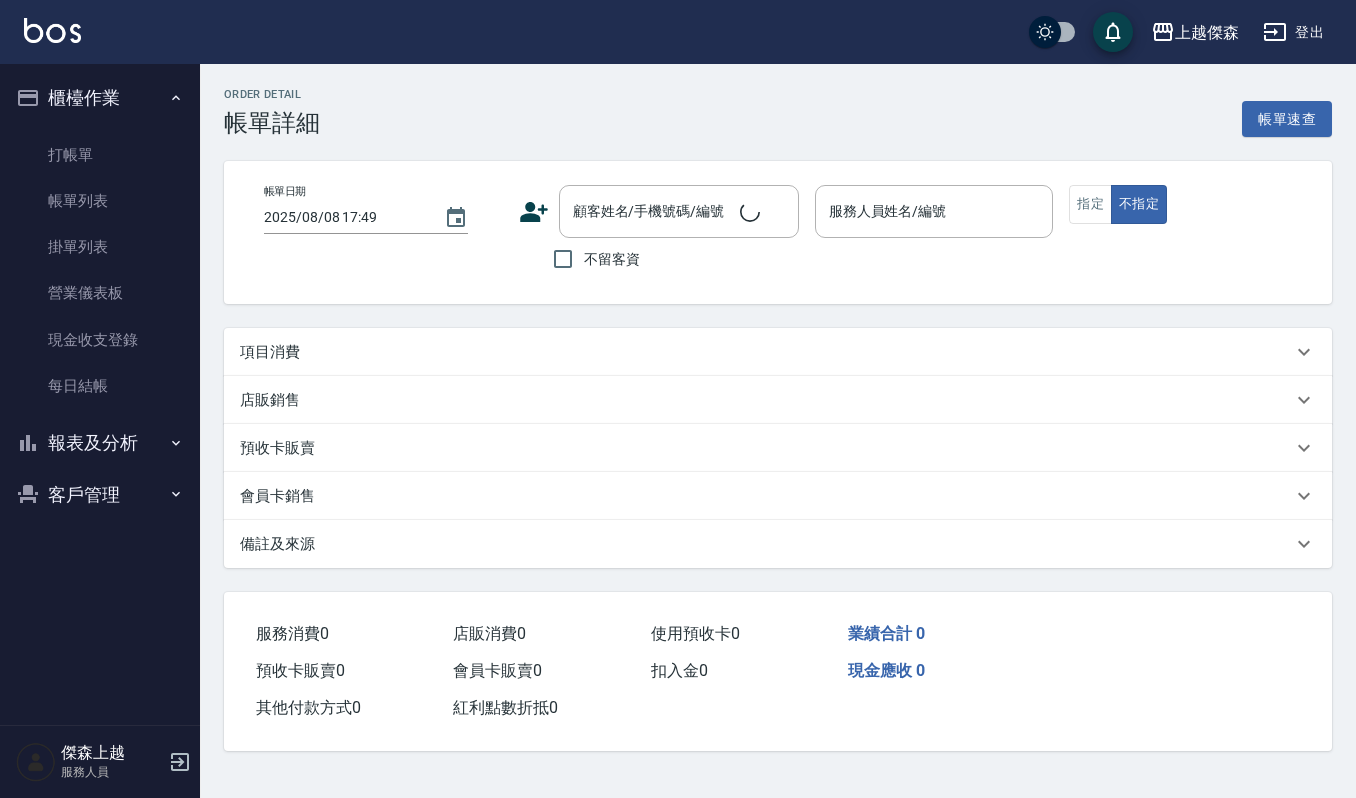 scroll, scrollTop: 0, scrollLeft: 0, axis: both 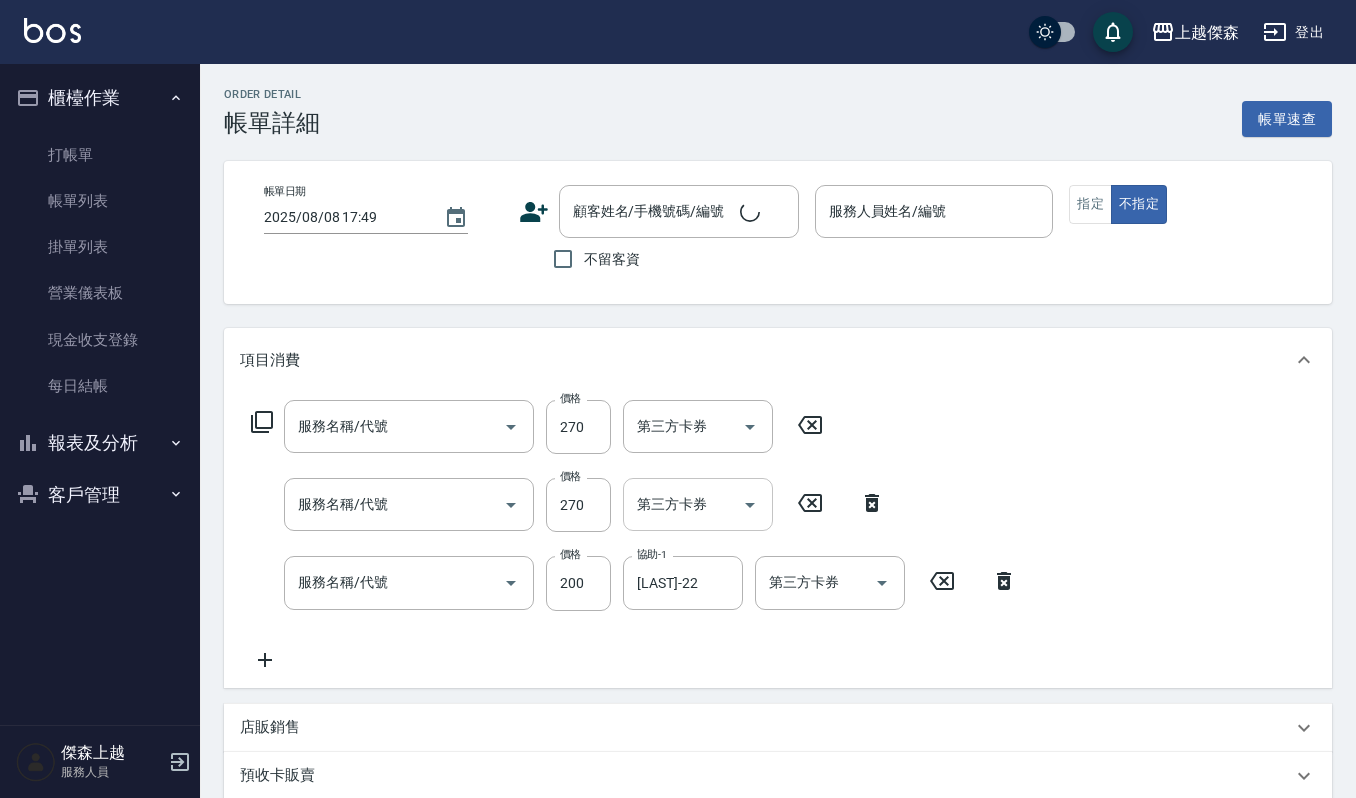 type on "一般洗髮(101)" 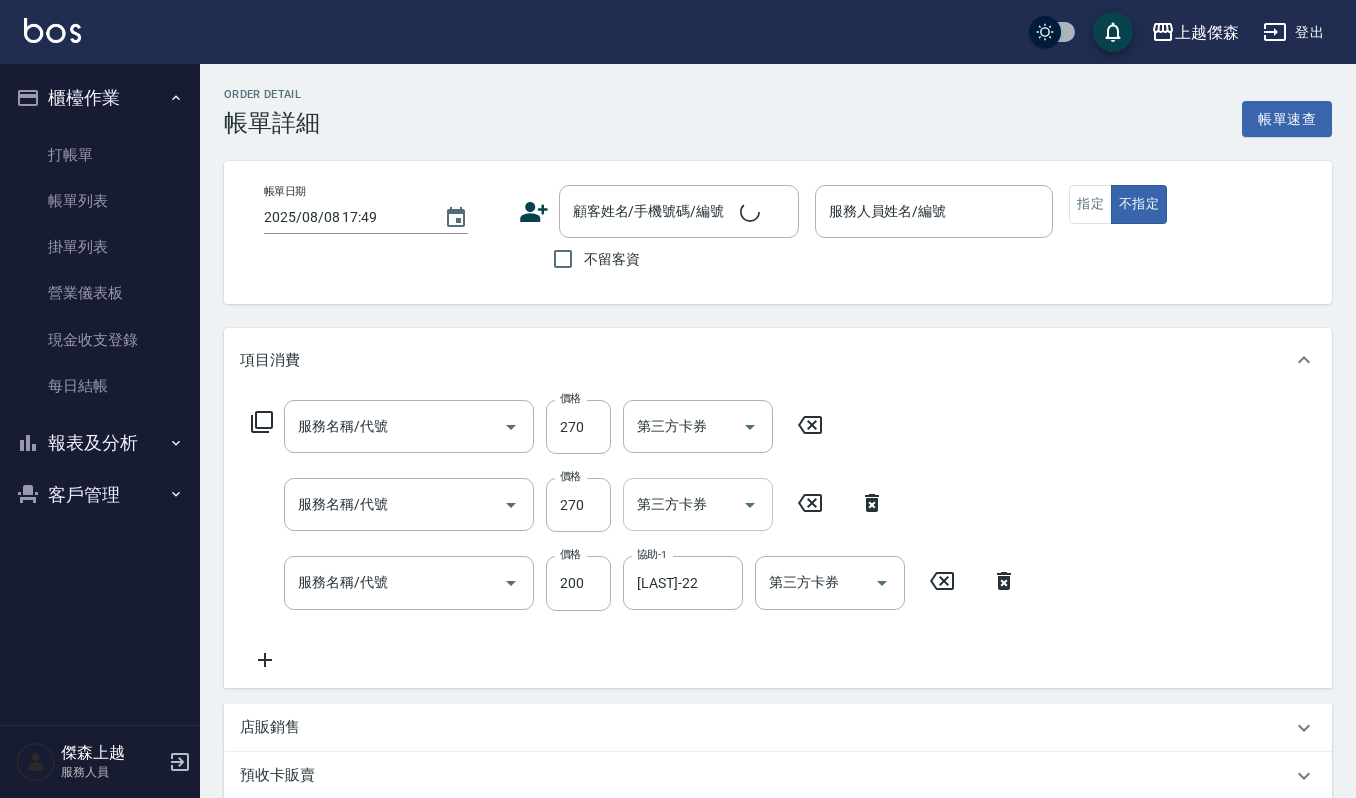 type on "一般洗髮(101)" 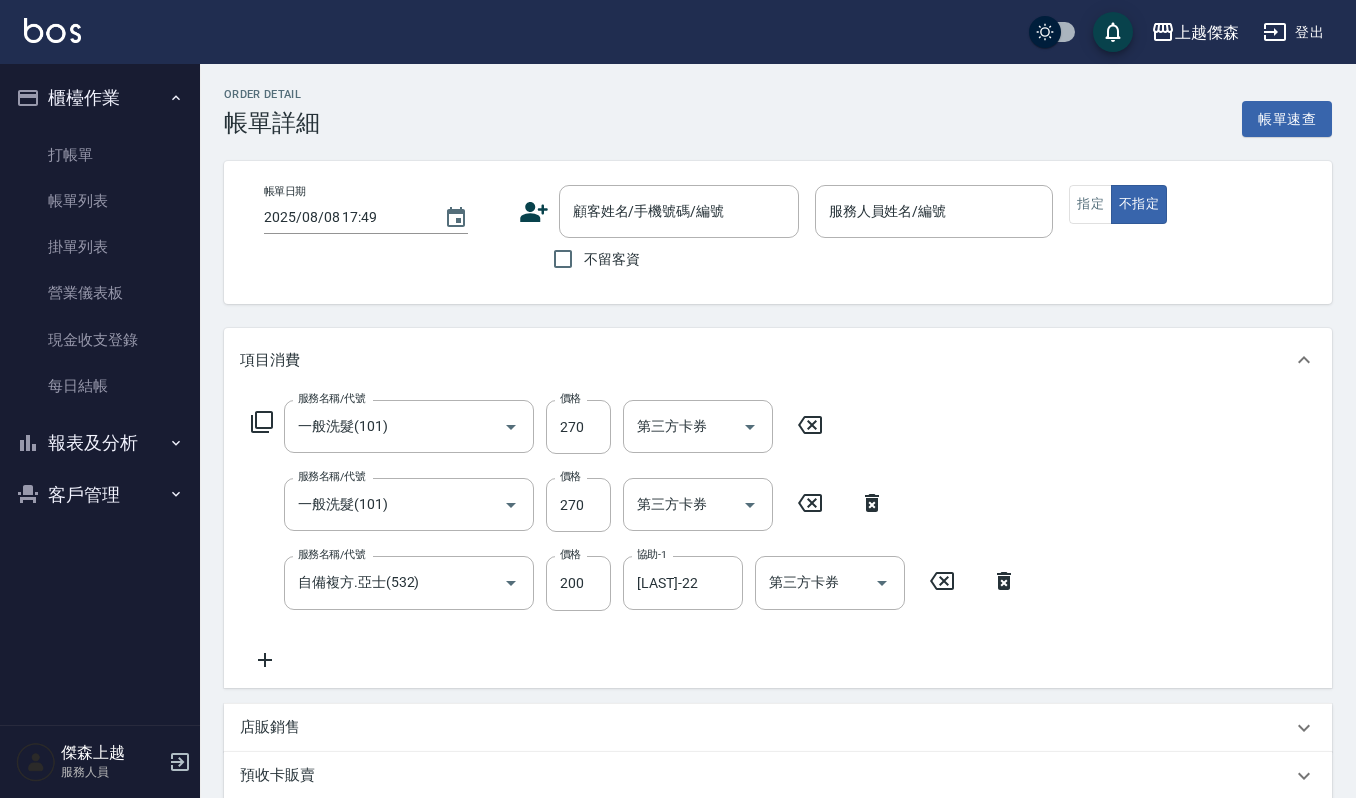 type on "2025/08/08 16:59" 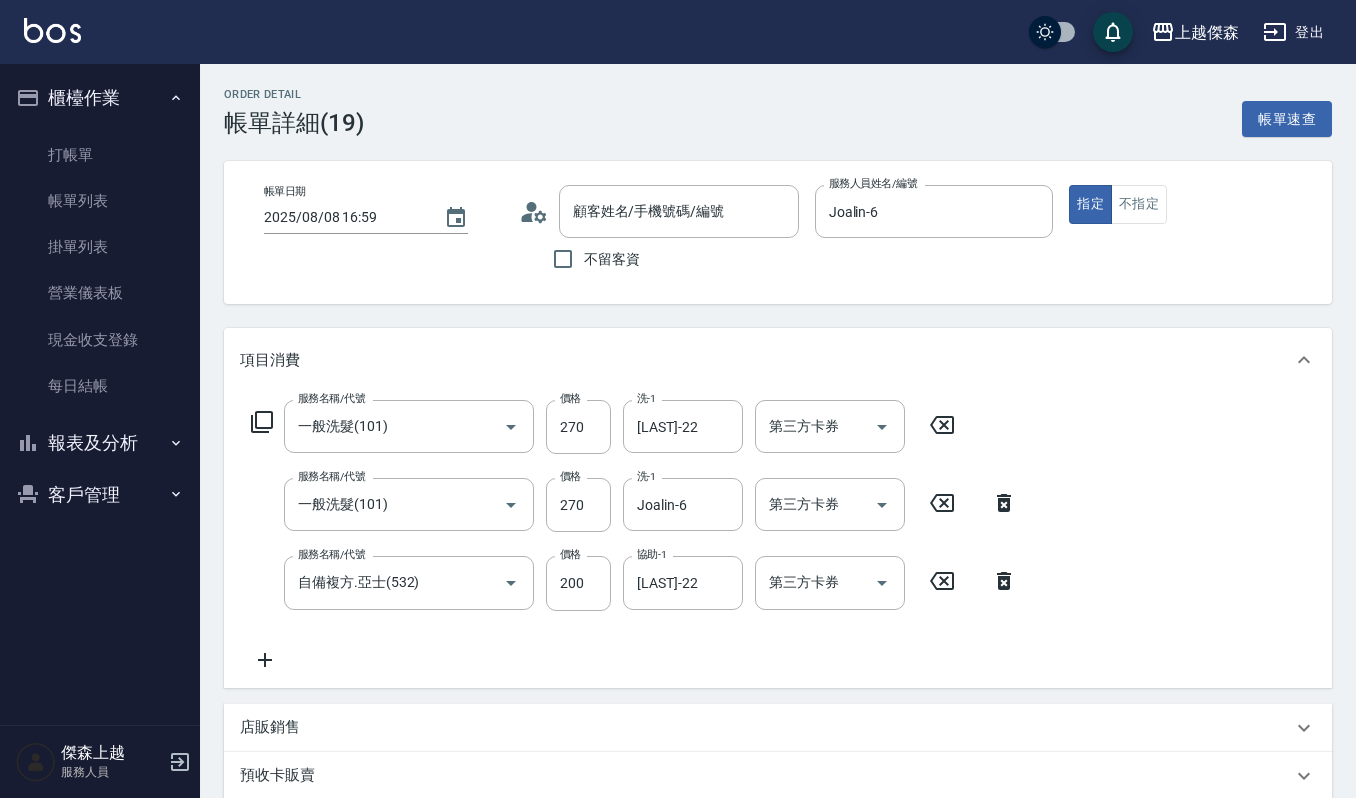 type on "劉孆方/0928089822/56874" 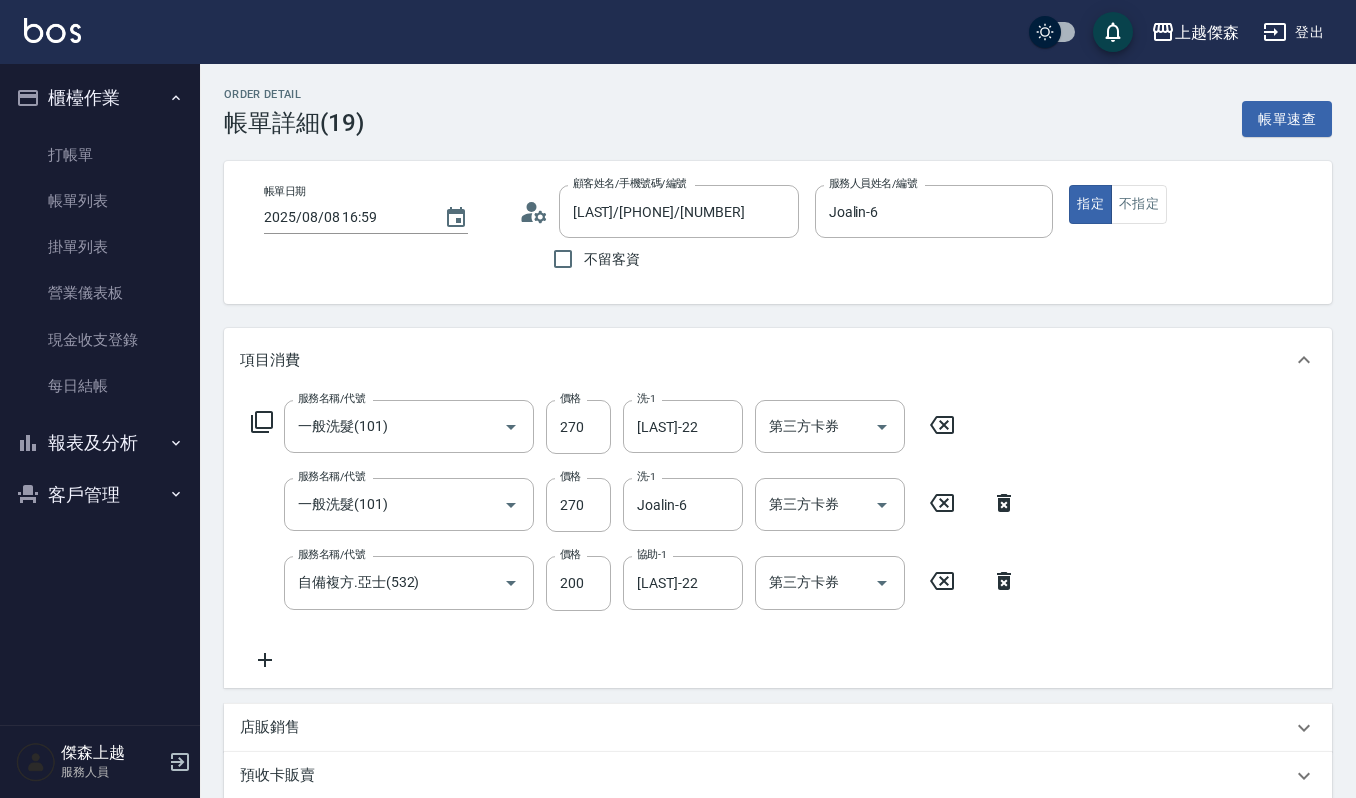 click 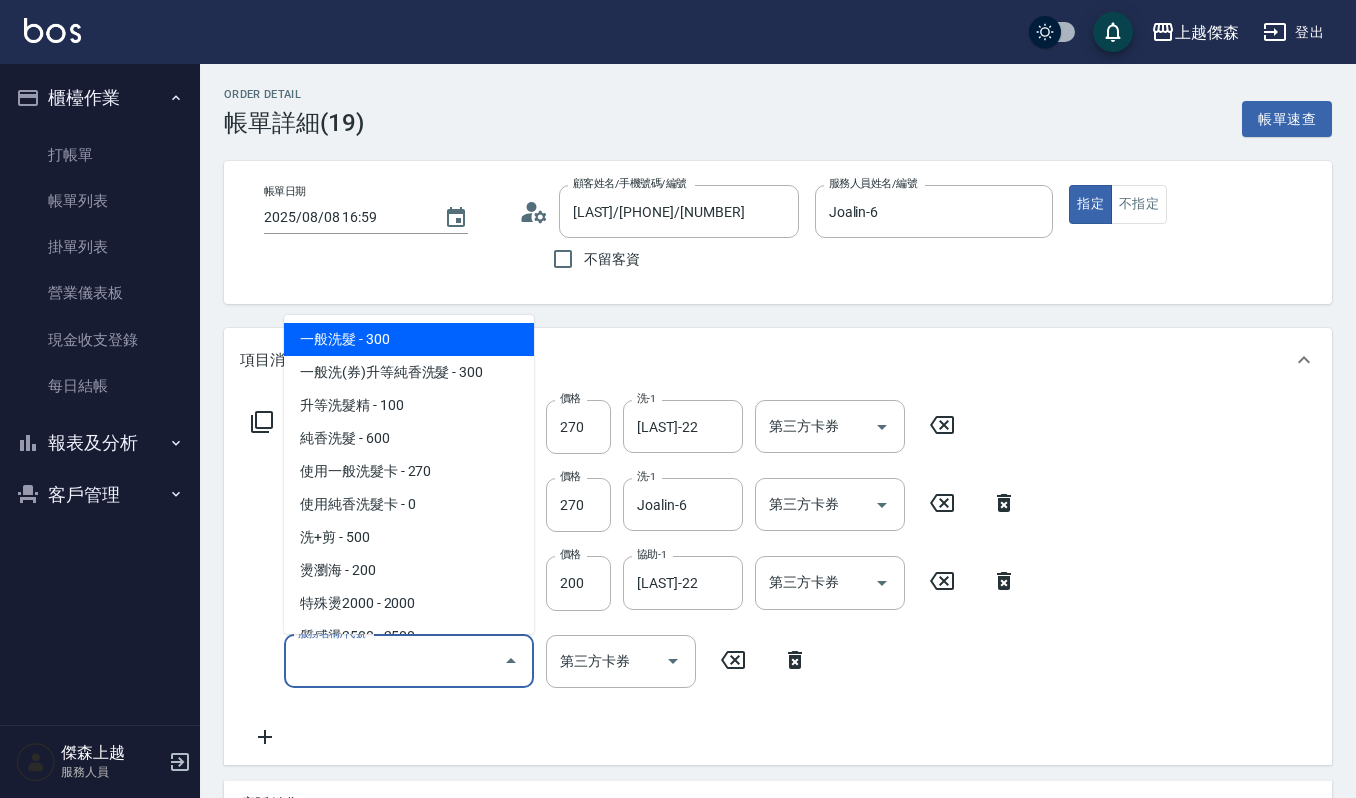 click on "服務名稱/代號" at bounding box center (394, 661) 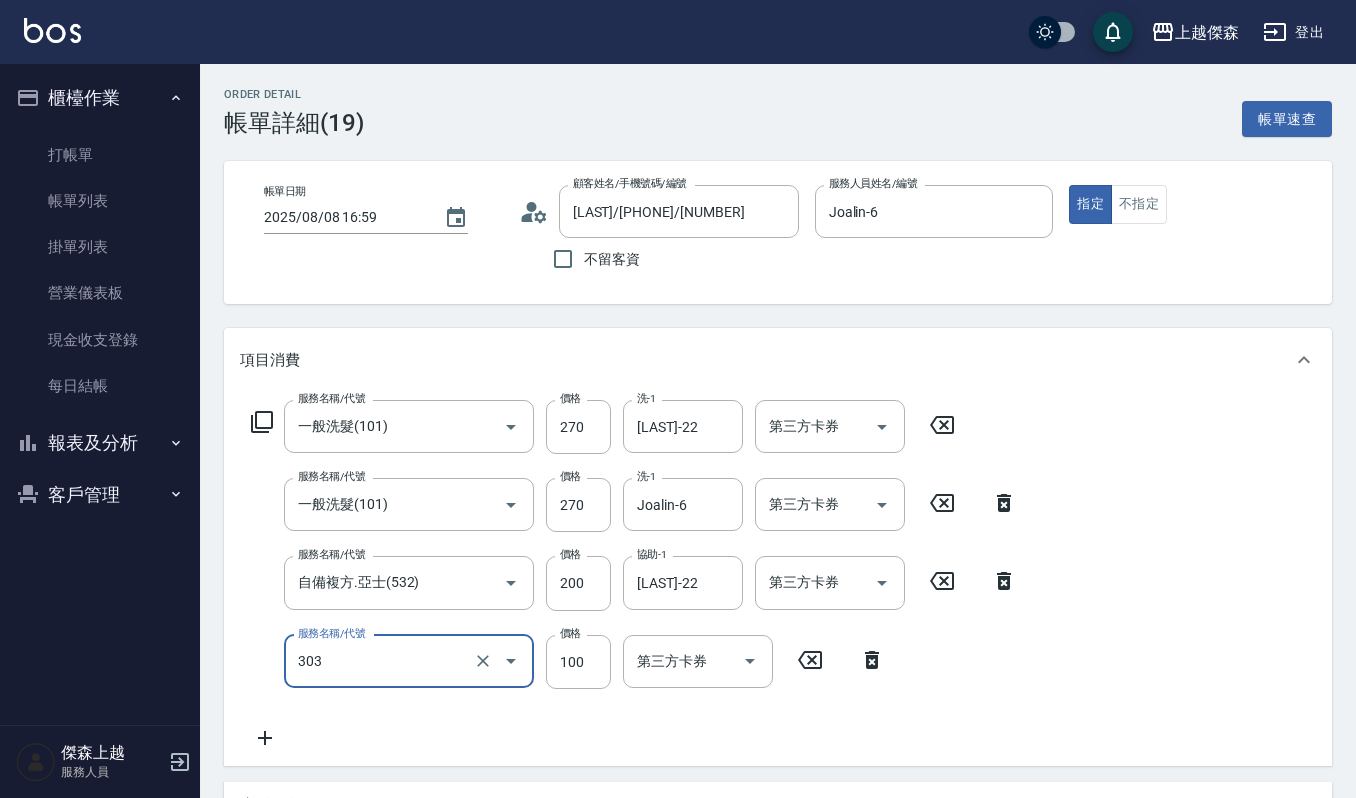 type on "修瀏海(303)" 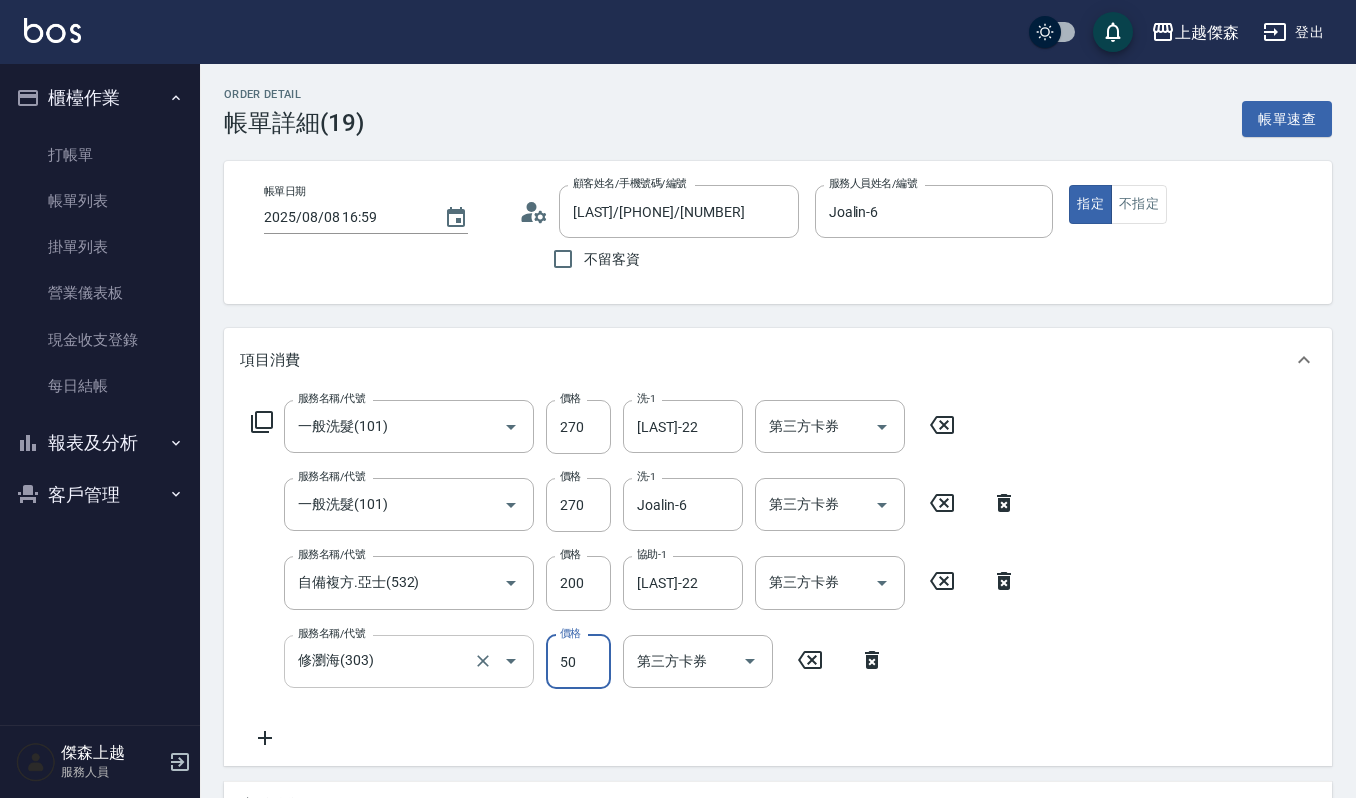 type on "50" 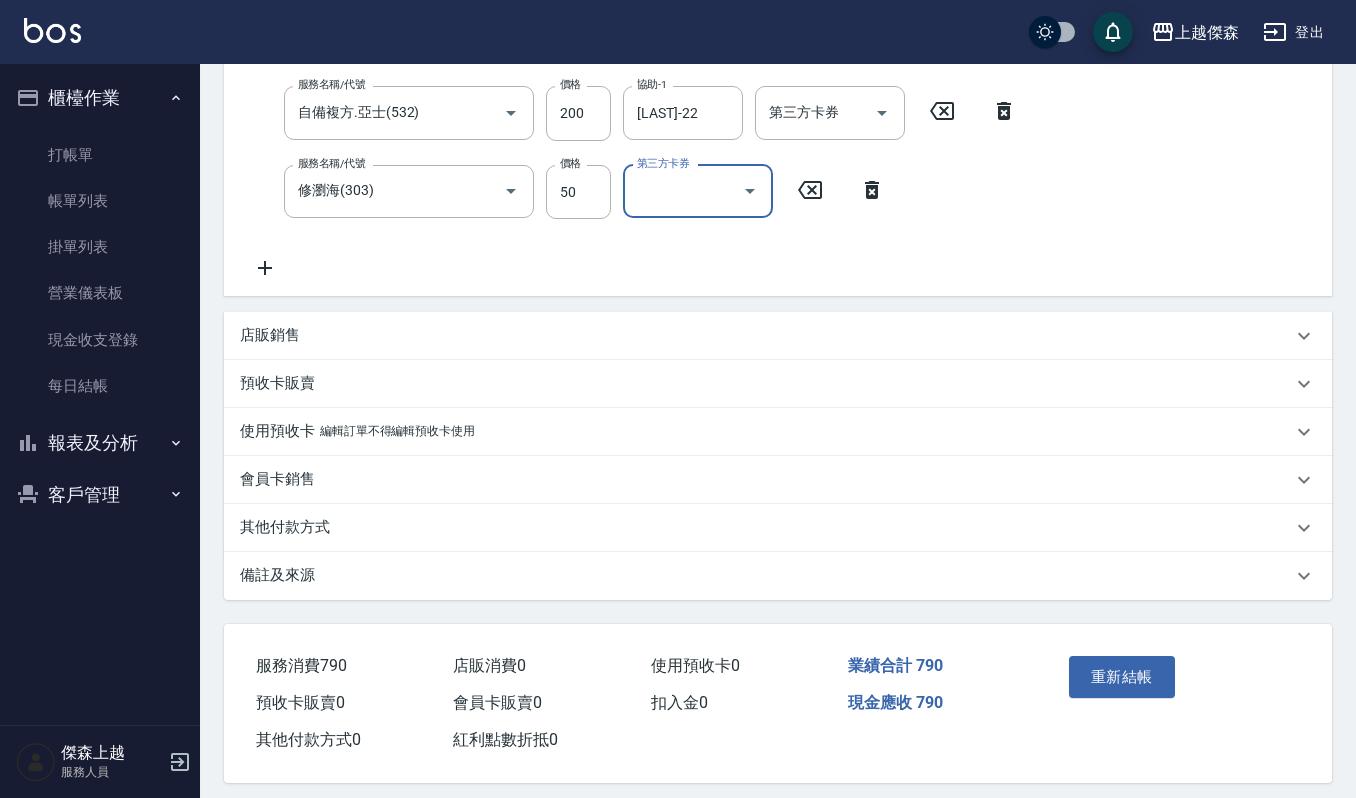 scroll, scrollTop: 482, scrollLeft: 0, axis: vertical 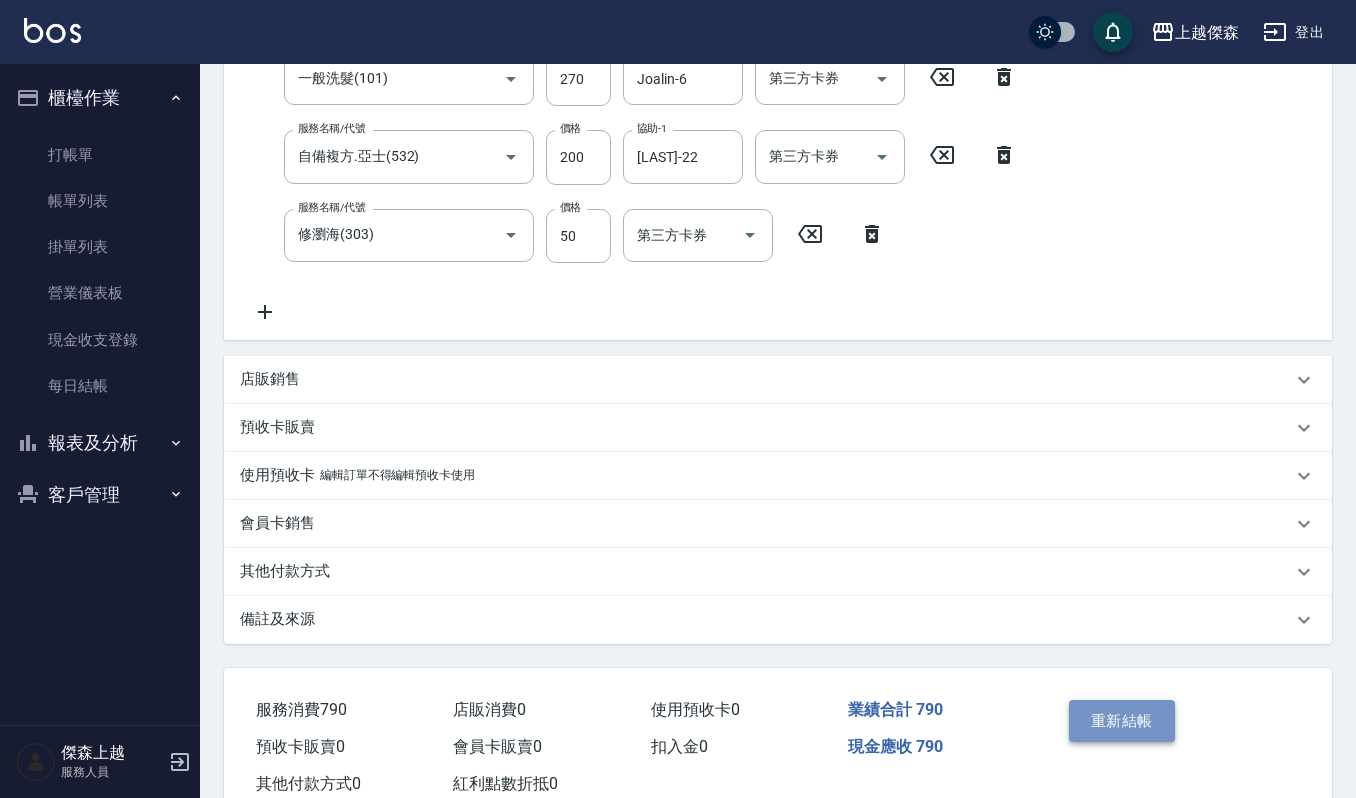 click on "重新結帳" at bounding box center [1122, 721] 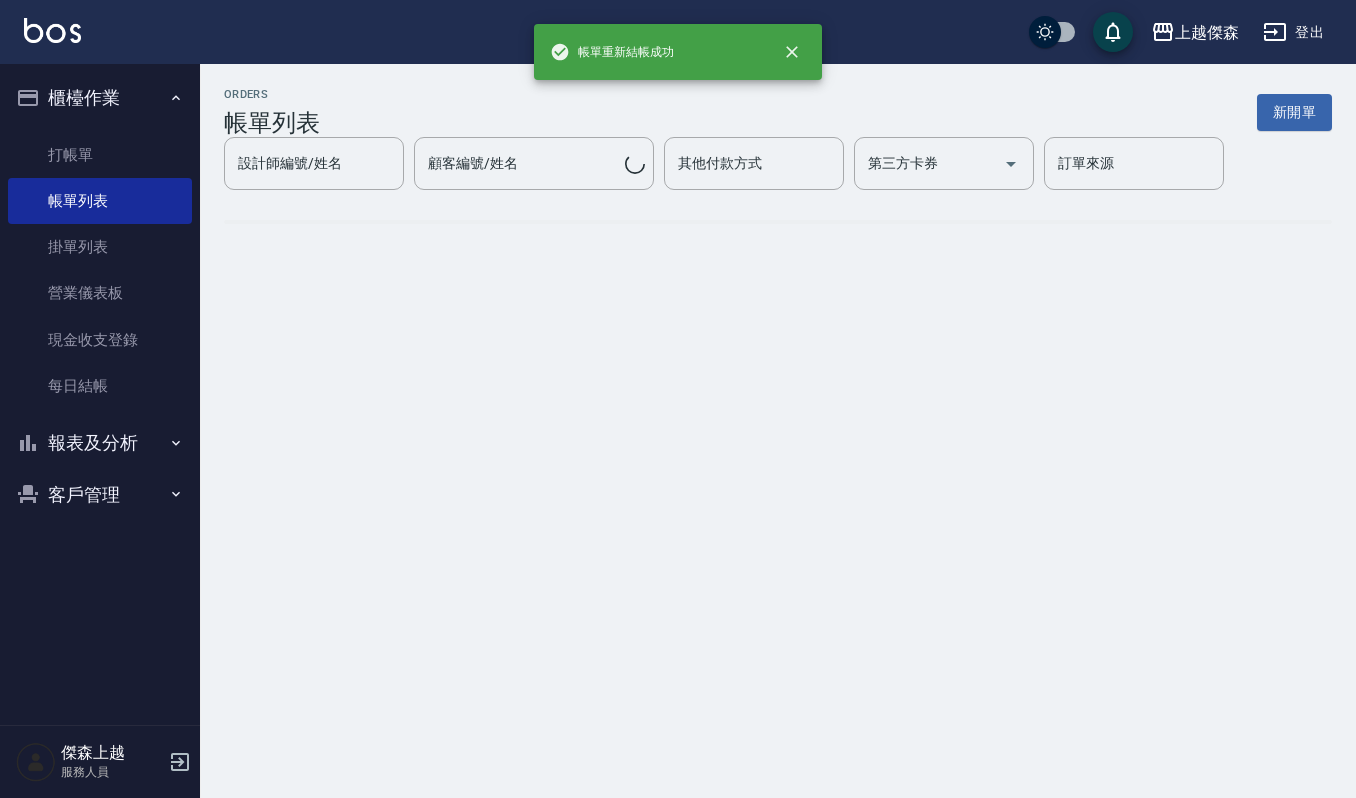 scroll, scrollTop: 0, scrollLeft: 0, axis: both 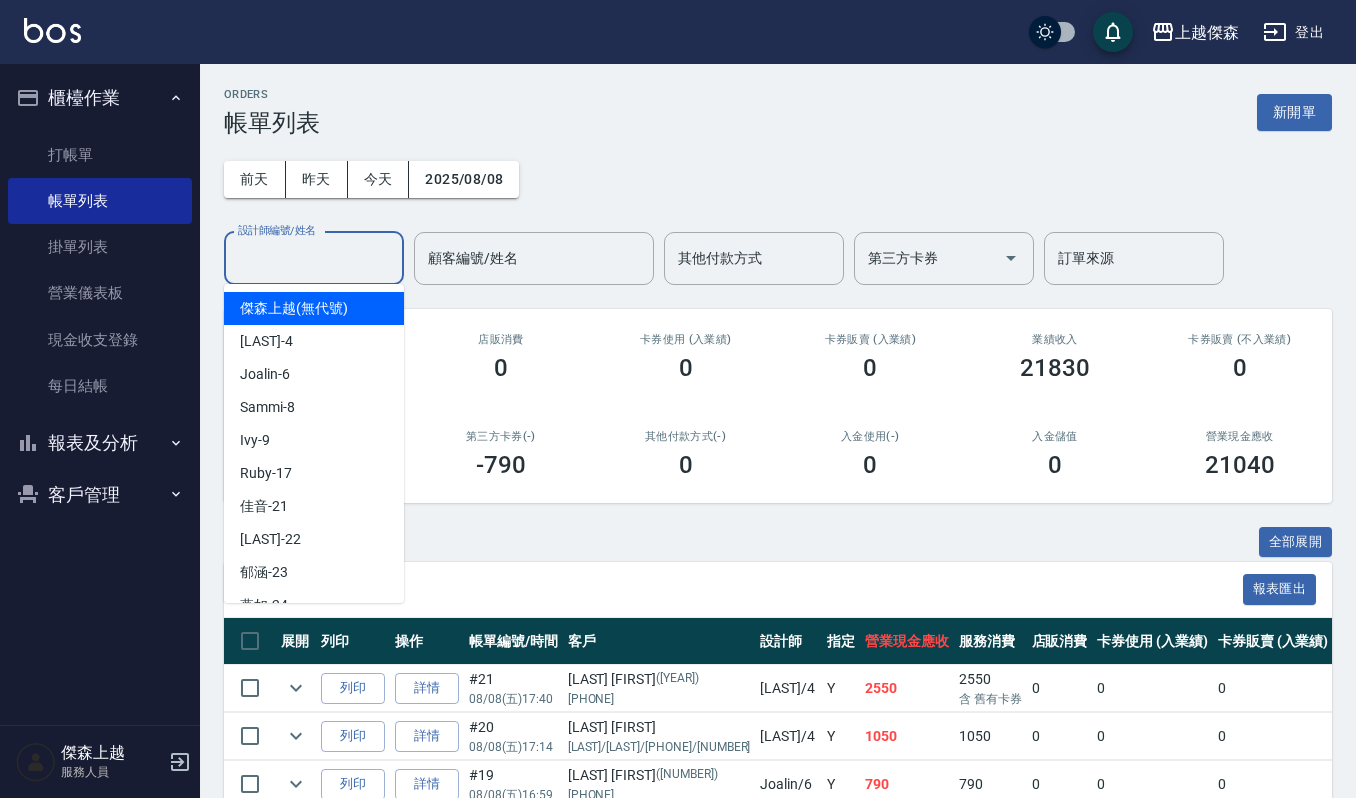 click on "設計師編號/姓名" at bounding box center [314, 258] 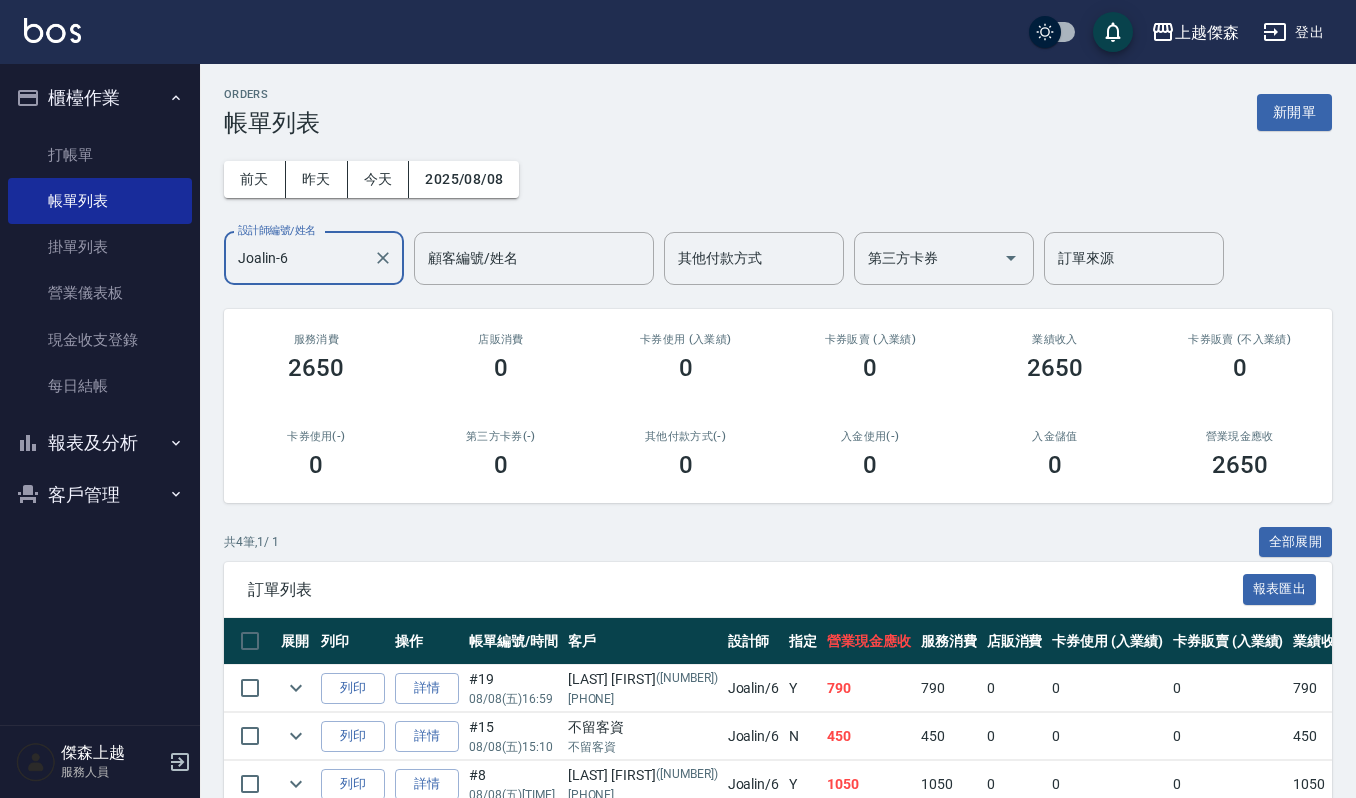 scroll, scrollTop: 160, scrollLeft: 0, axis: vertical 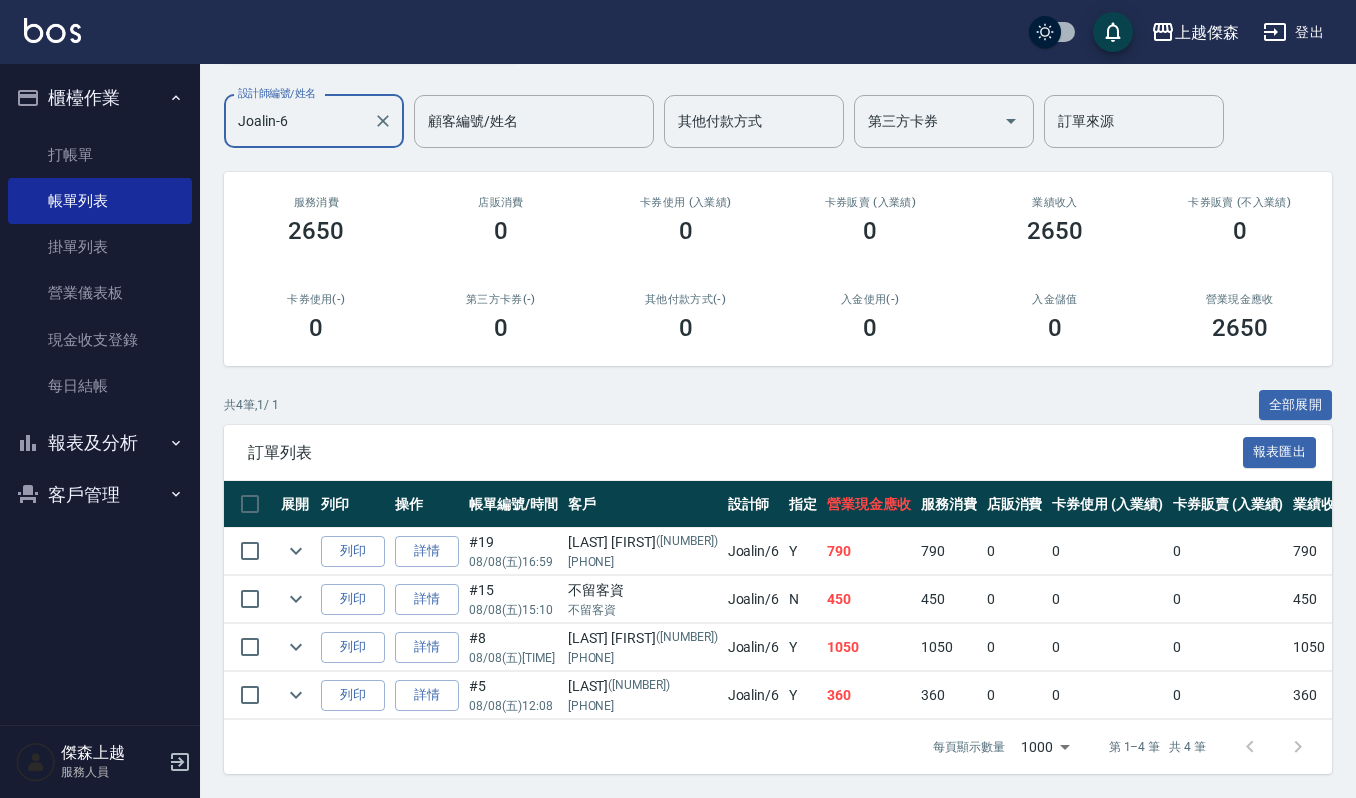type on "Joalin-6" 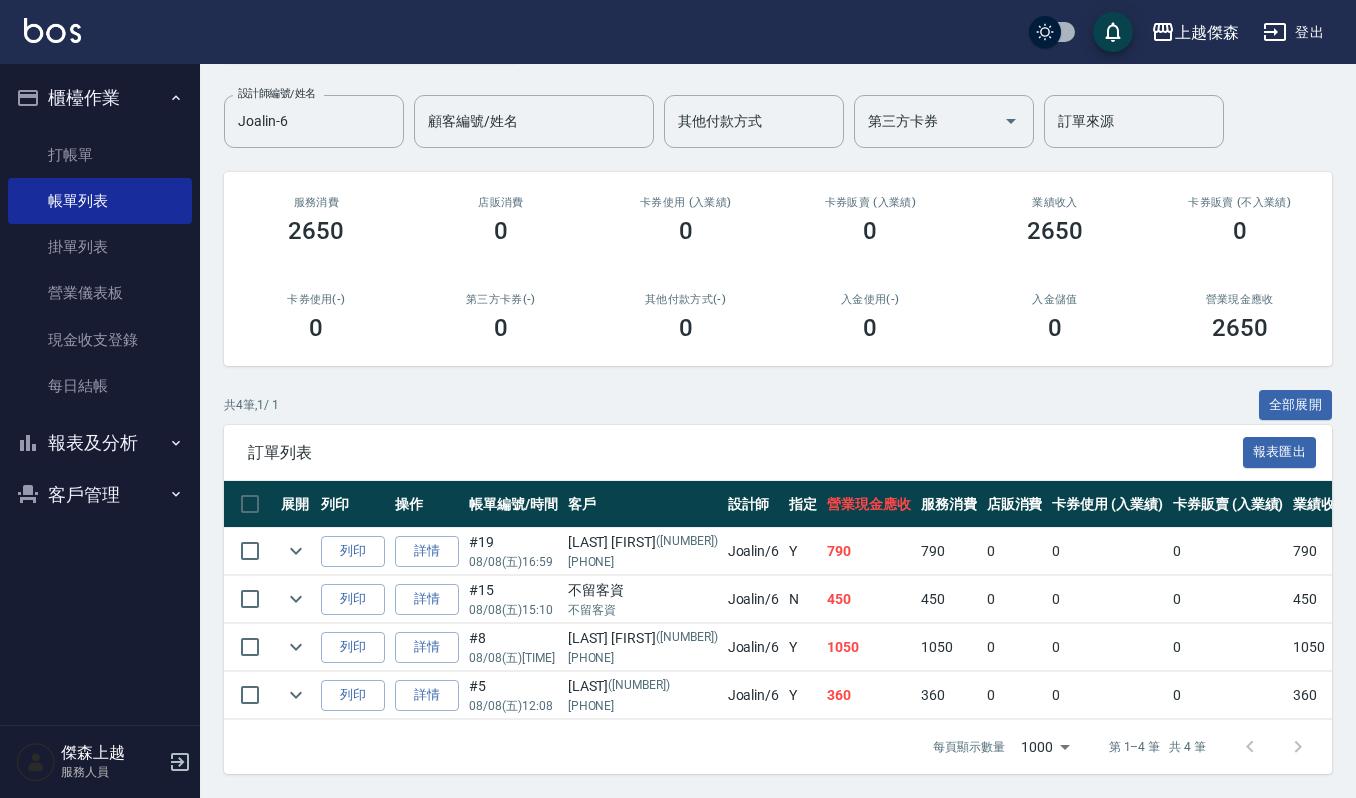 click on "打帳單 帳單列表 掛單列表 營業儀表板 現金收支登錄 每日結帳" at bounding box center (100, 271) 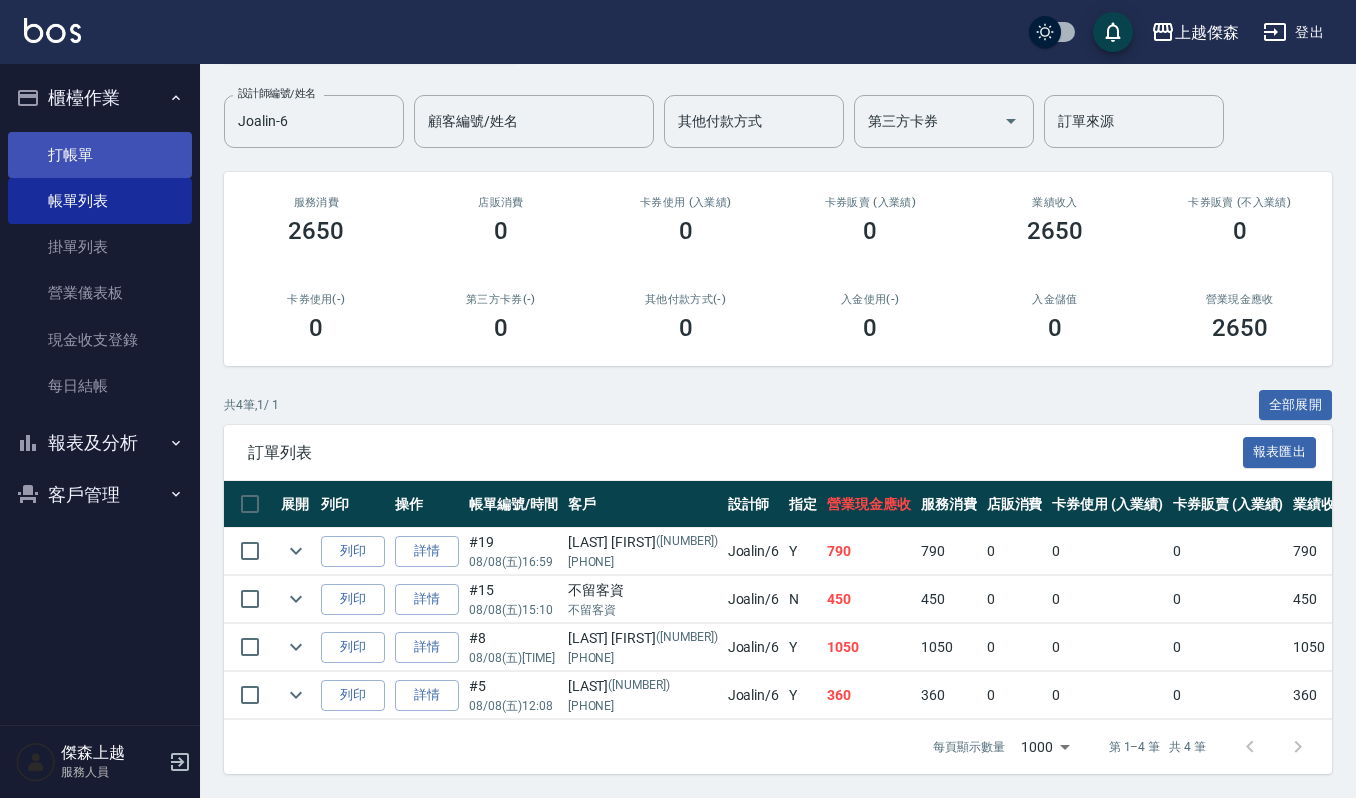 click on "打帳單" at bounding box center [100, 155] 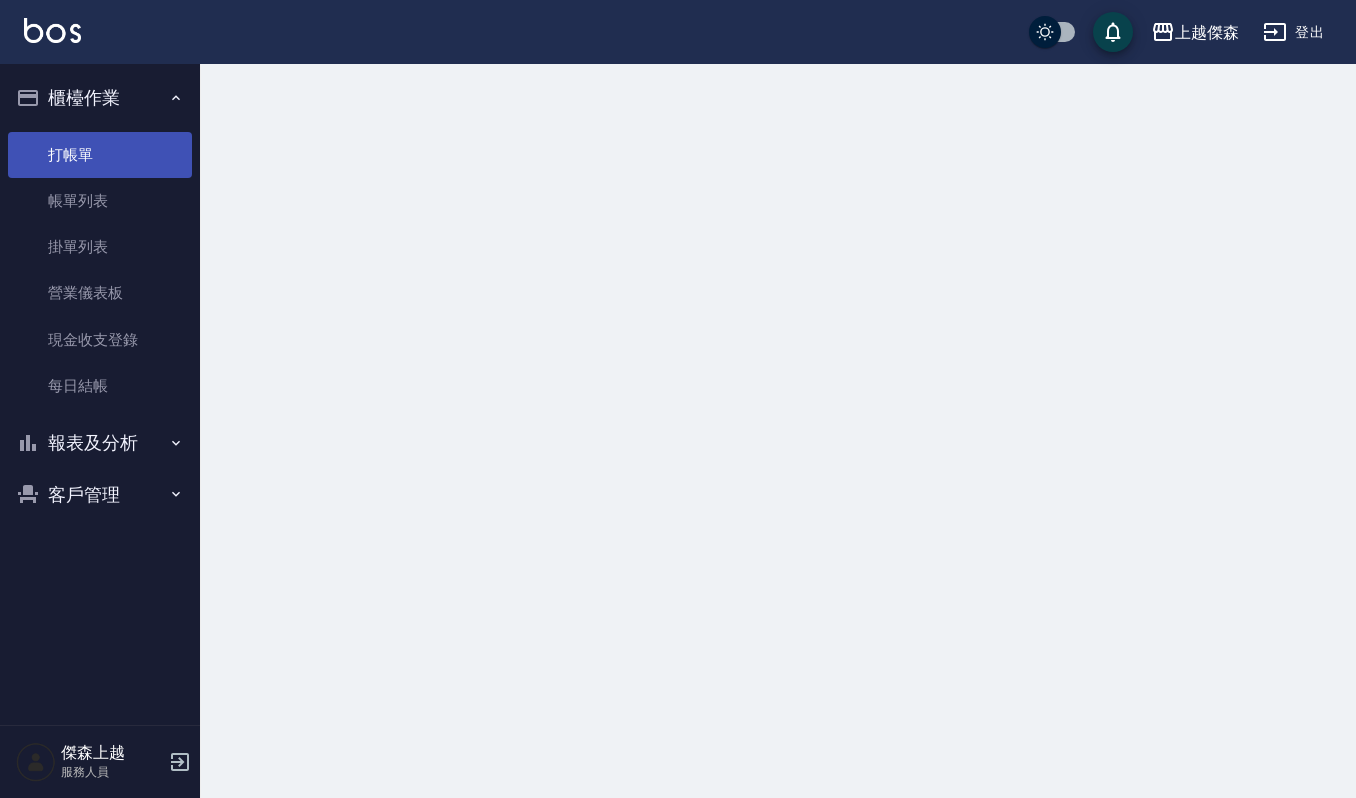 scroll, scrollTop: 0, scrollLeft: 0, axis: both 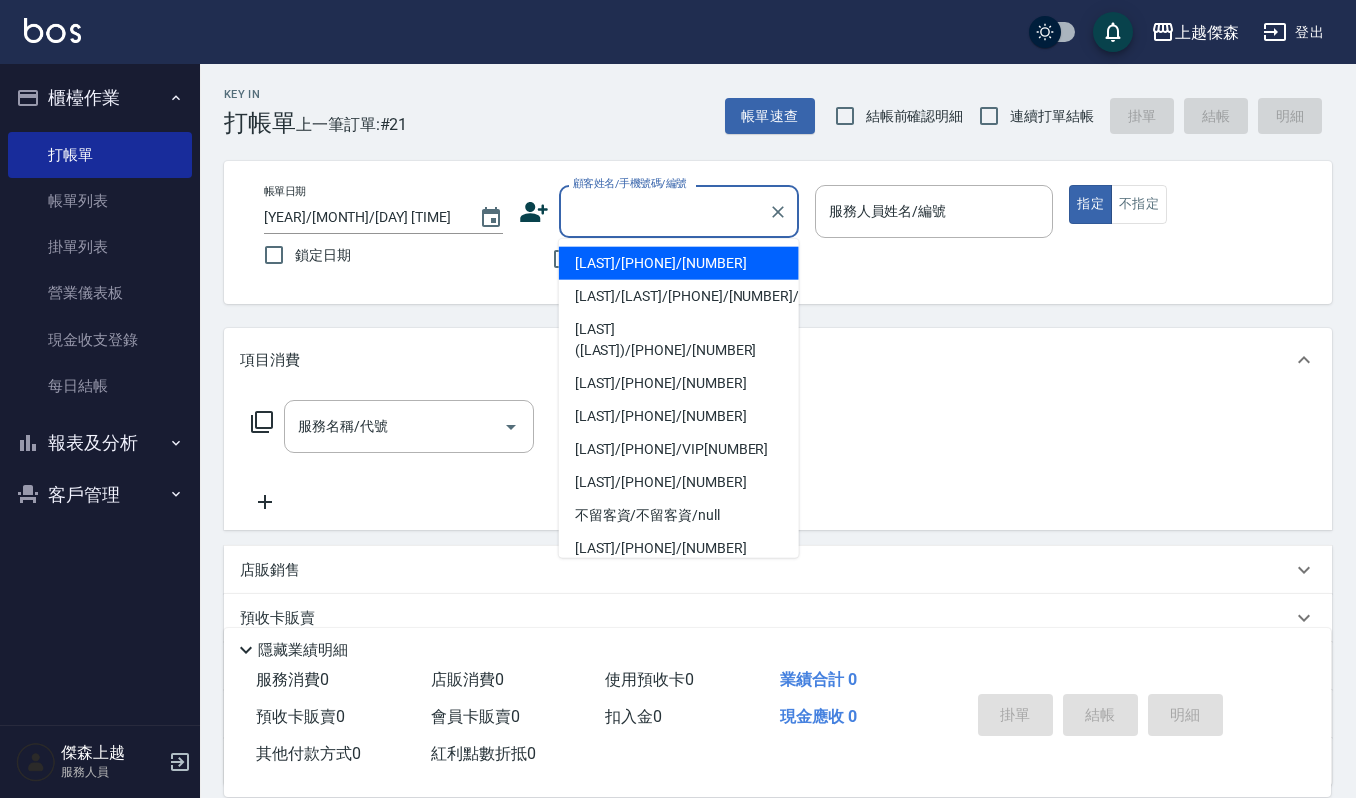 click on "顧客姓名/手機號碼/編號" at bounding box center [664, 211] 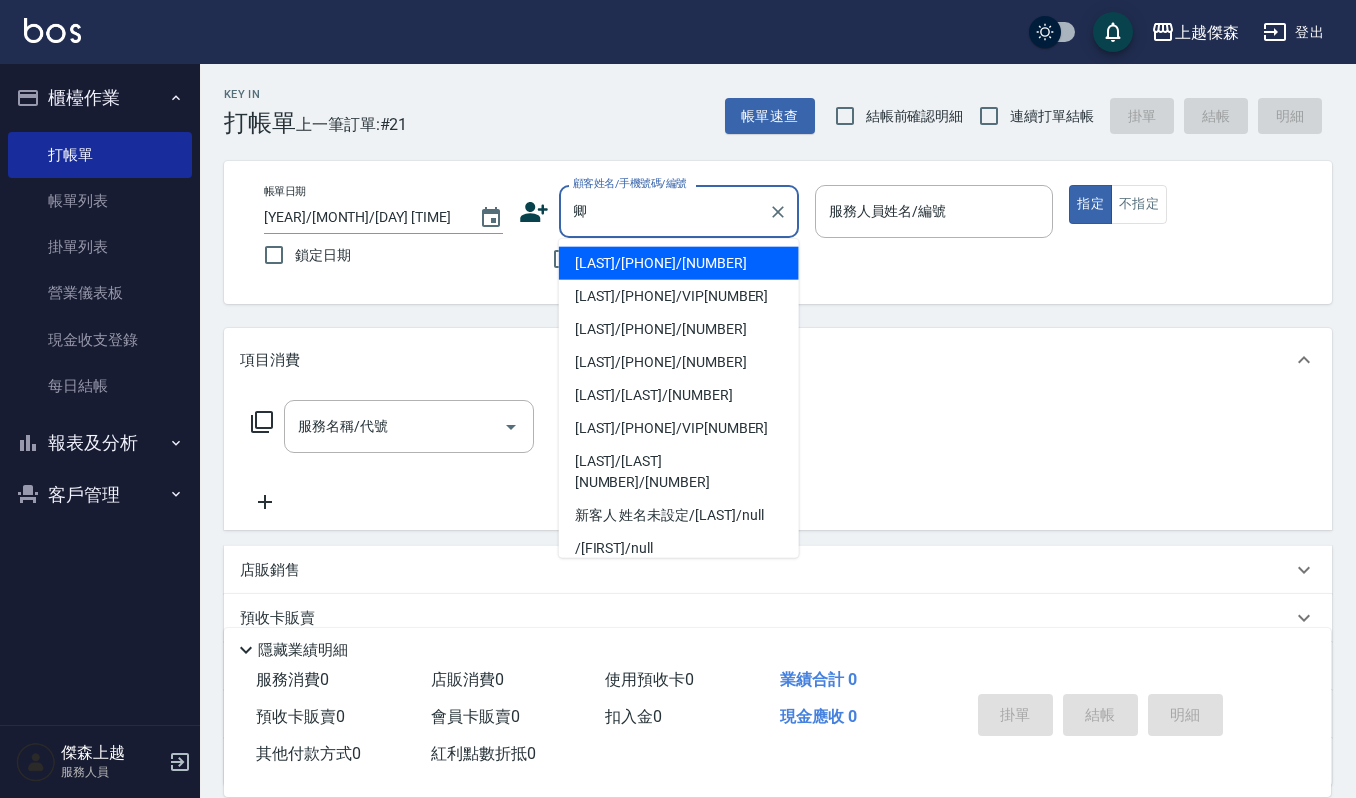 click on "吳麗卿/0955576158/123" at bounding box center [679, 263] 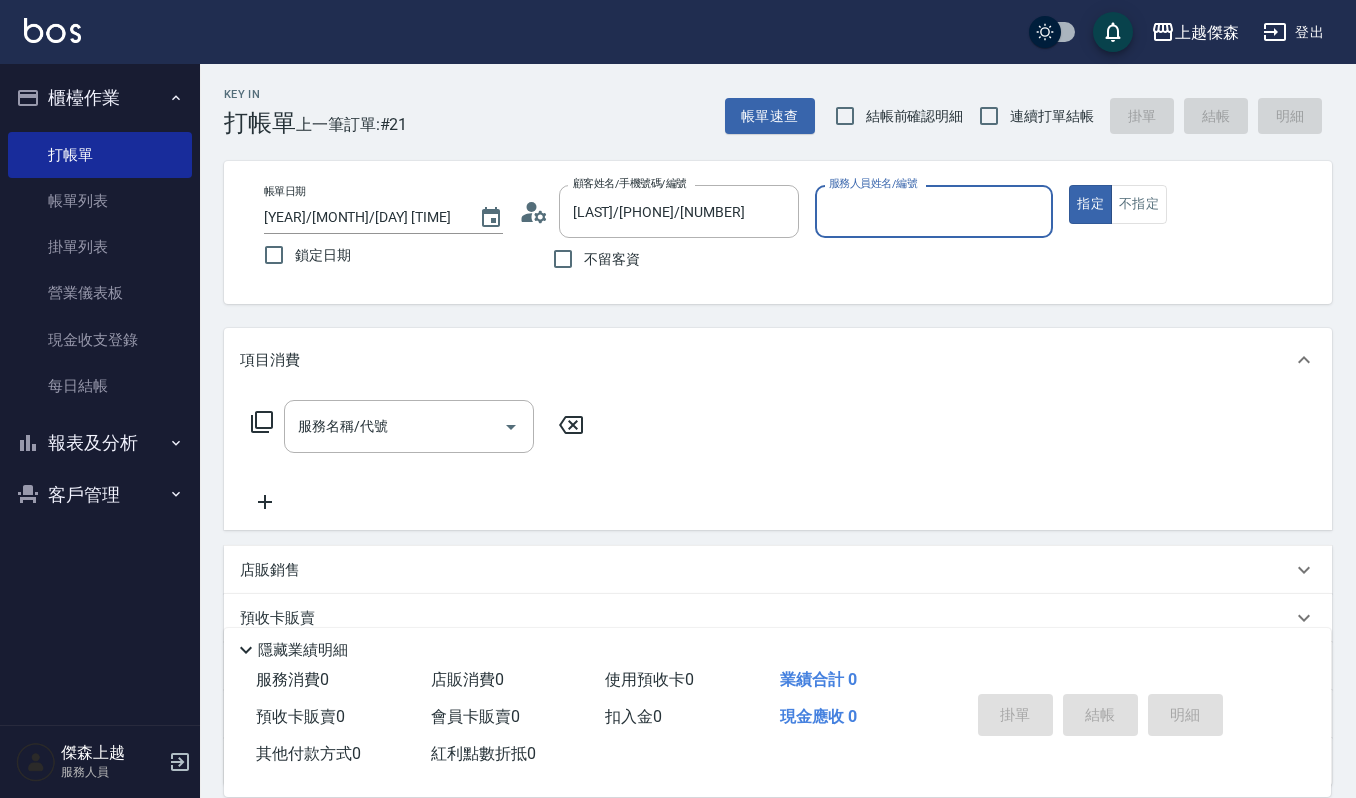 type on "吉兒-4" 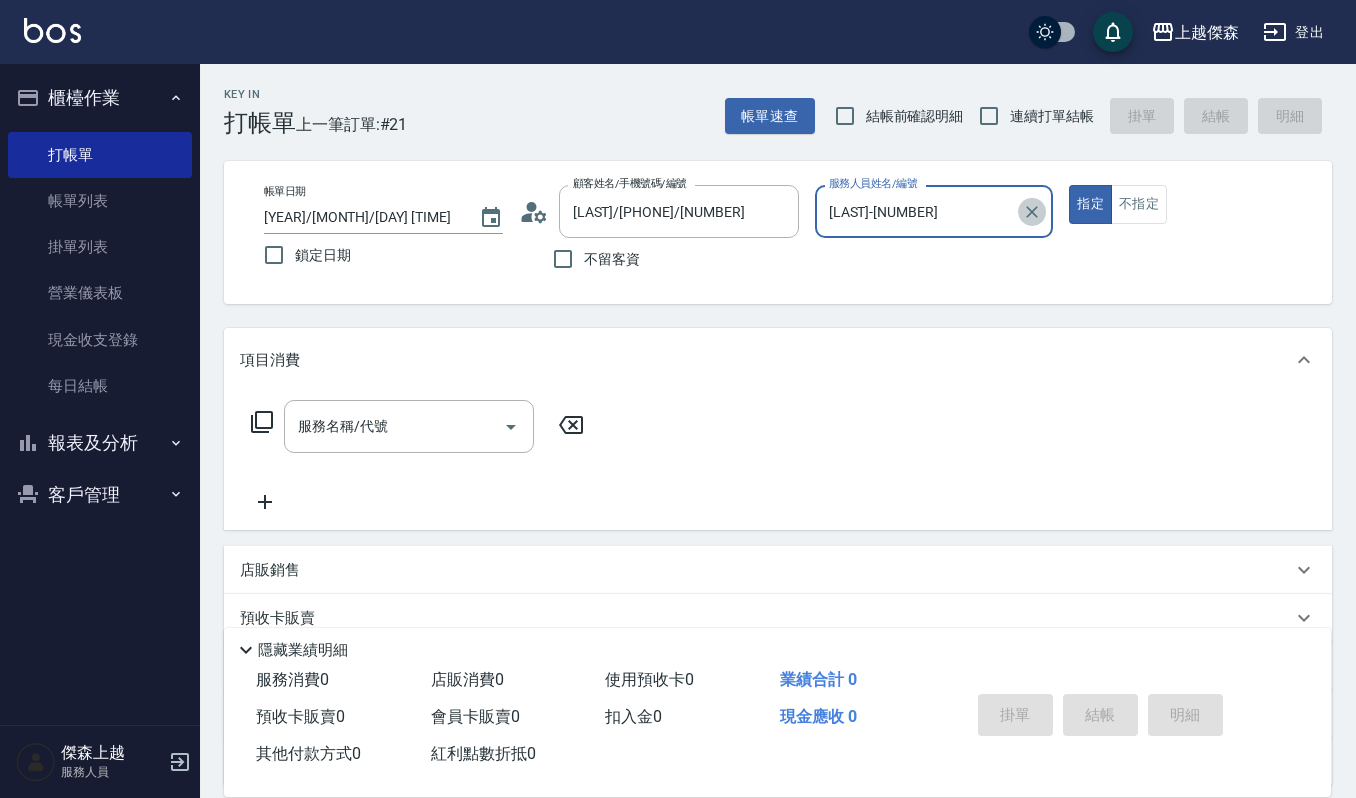 click 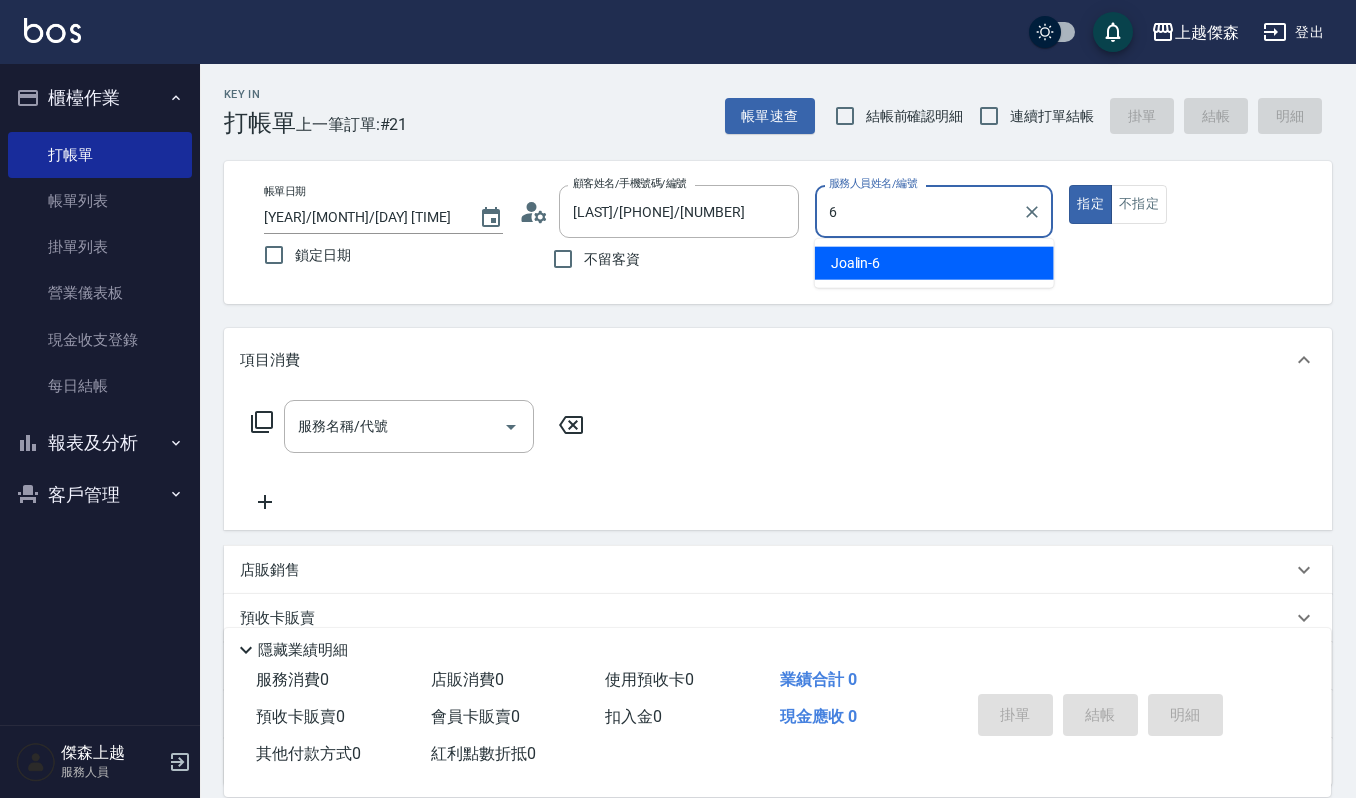 type on "Joalin-6" 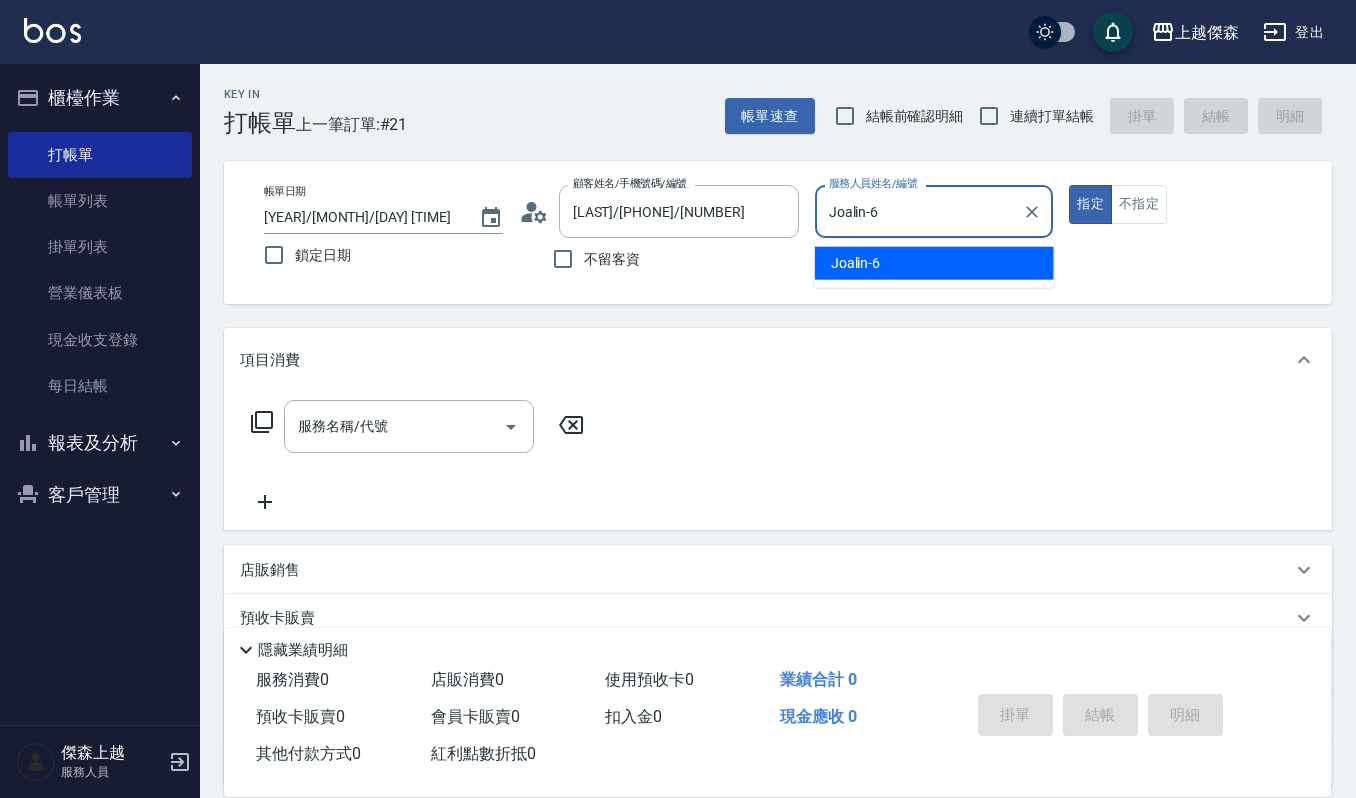 type on "true" 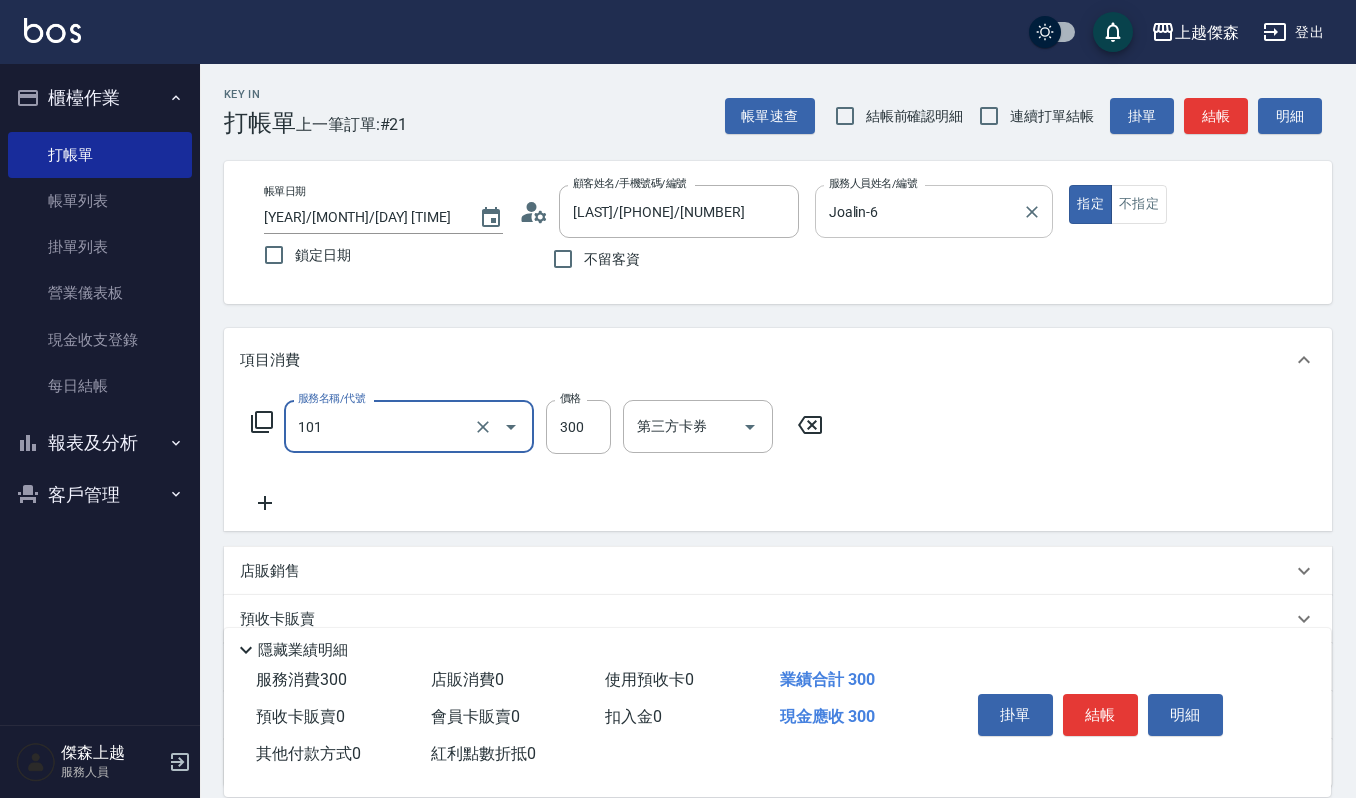 type on "一般洗髮(101)" 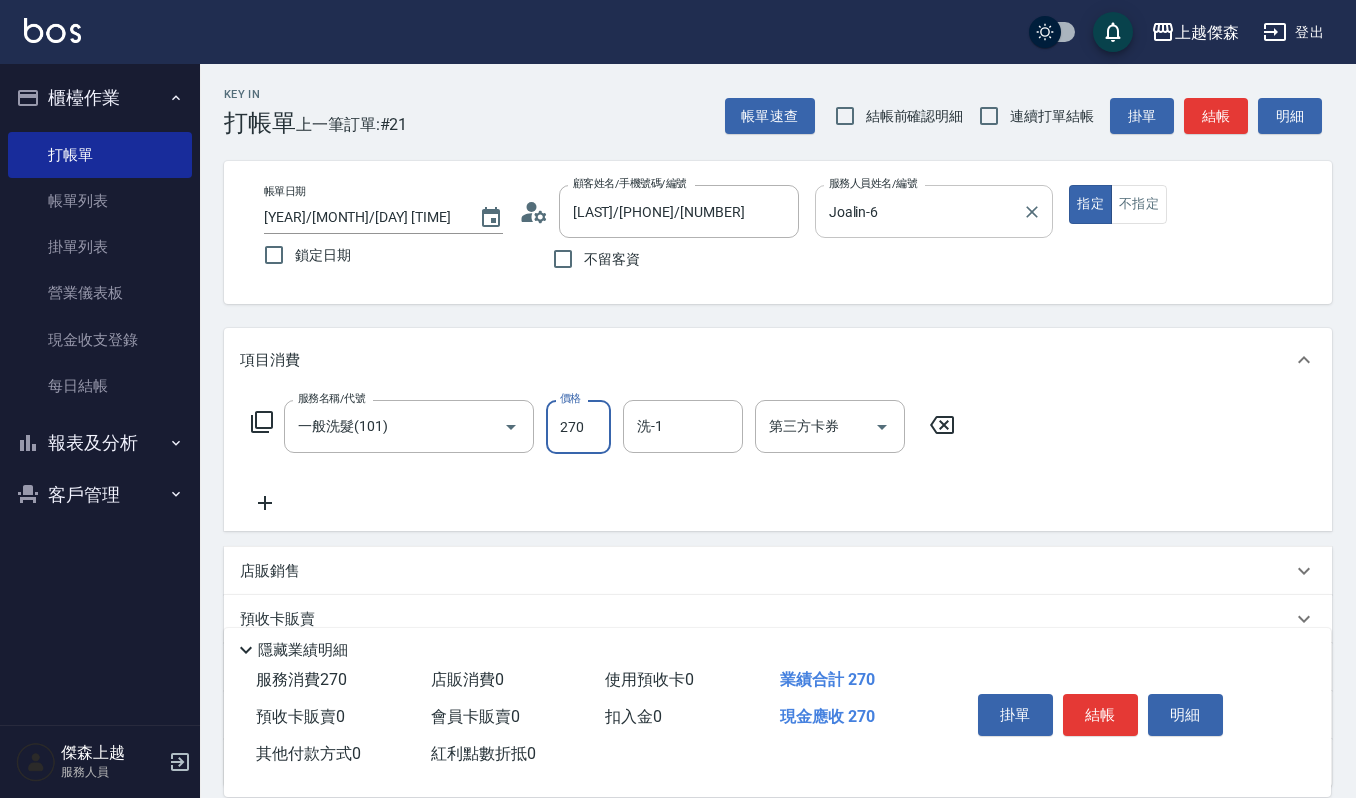 type on "270" 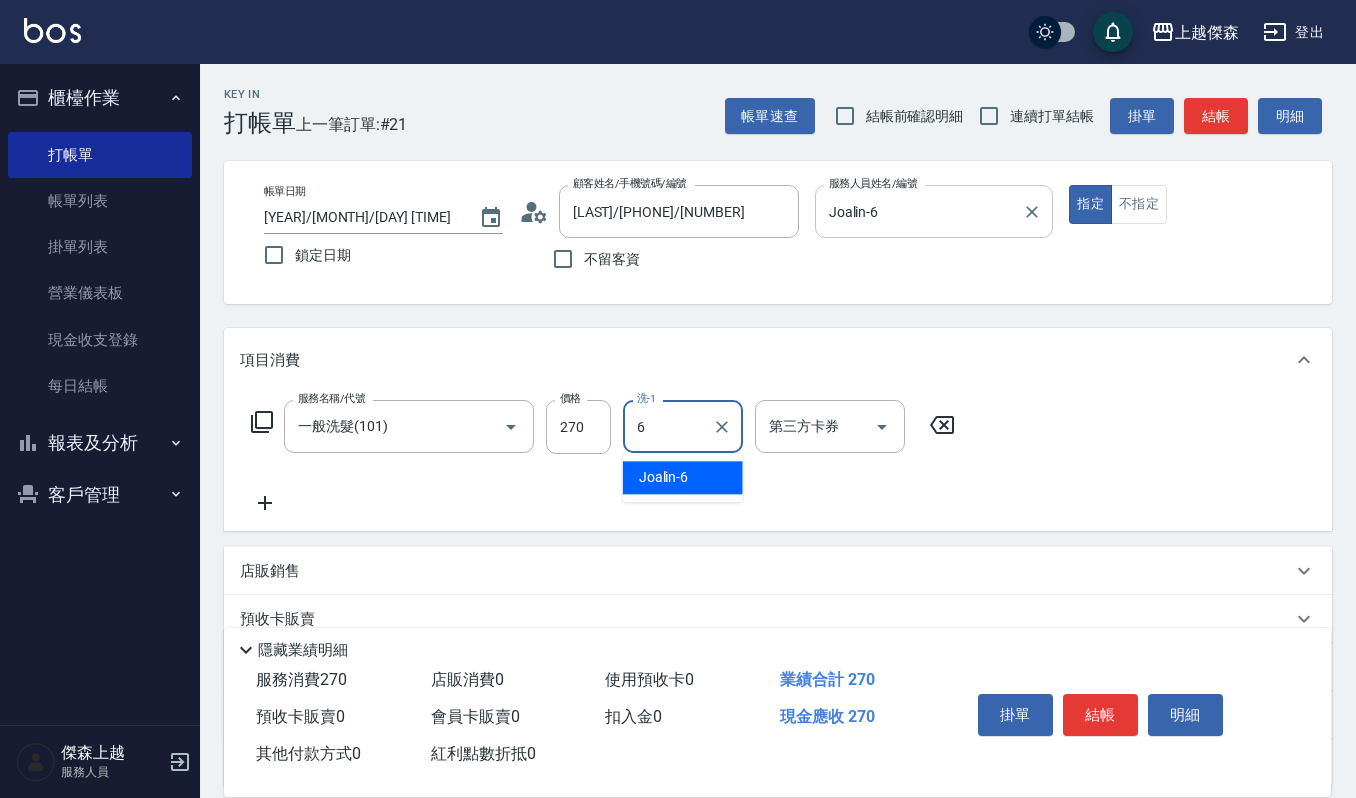 type on "Joalin-6" 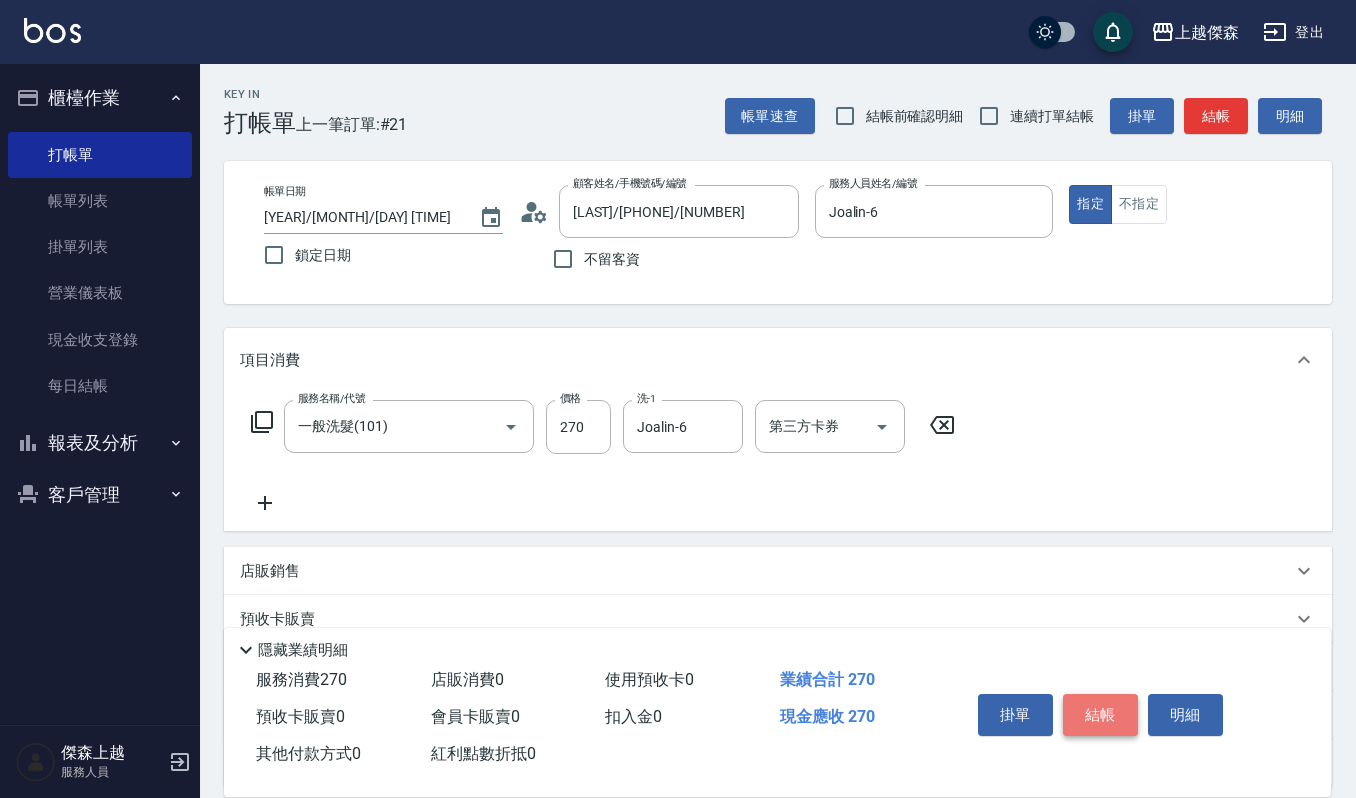 click on "結帳" at bounding box center [1100, 715] 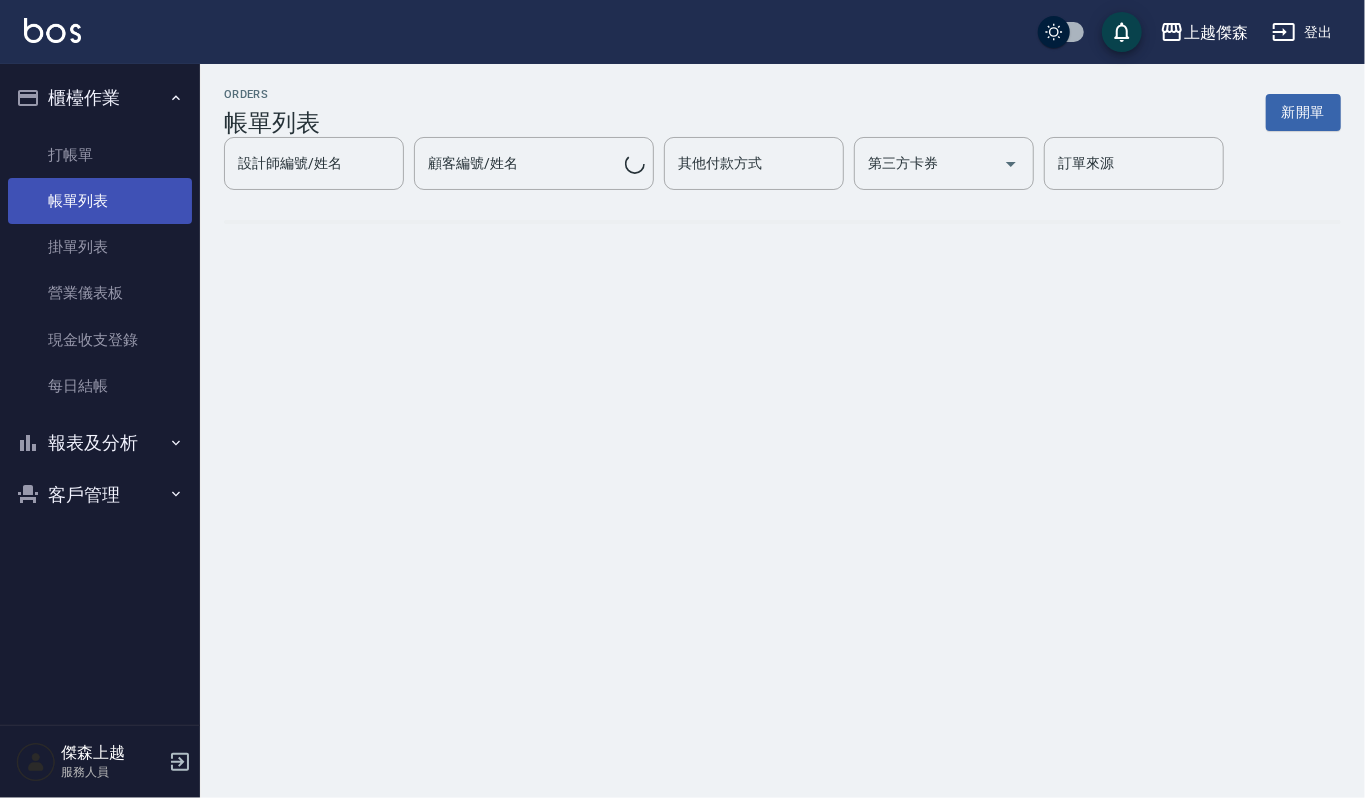 click on "帳單列表" at bounding box center (100, 201) 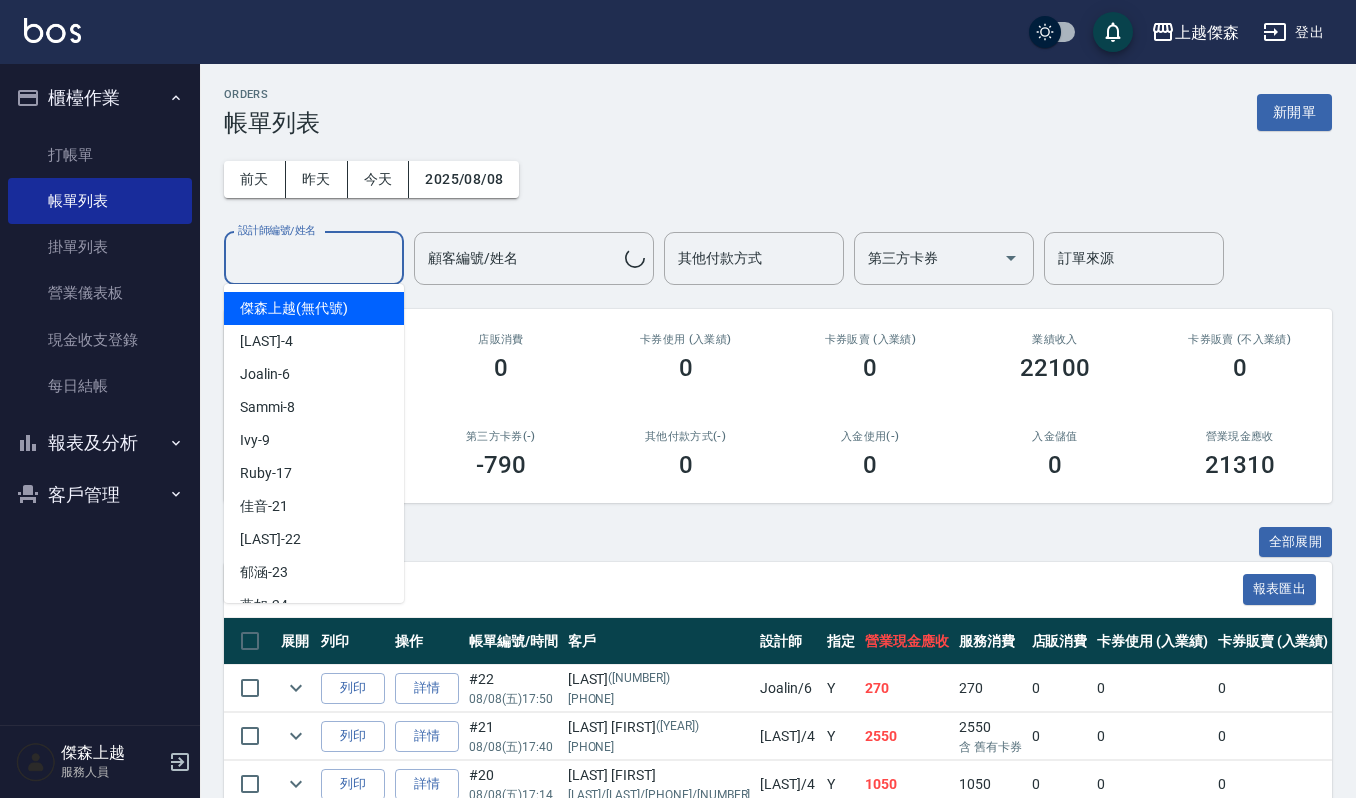 click on "設計師編號/姓名" at bounding box center [314, 258] 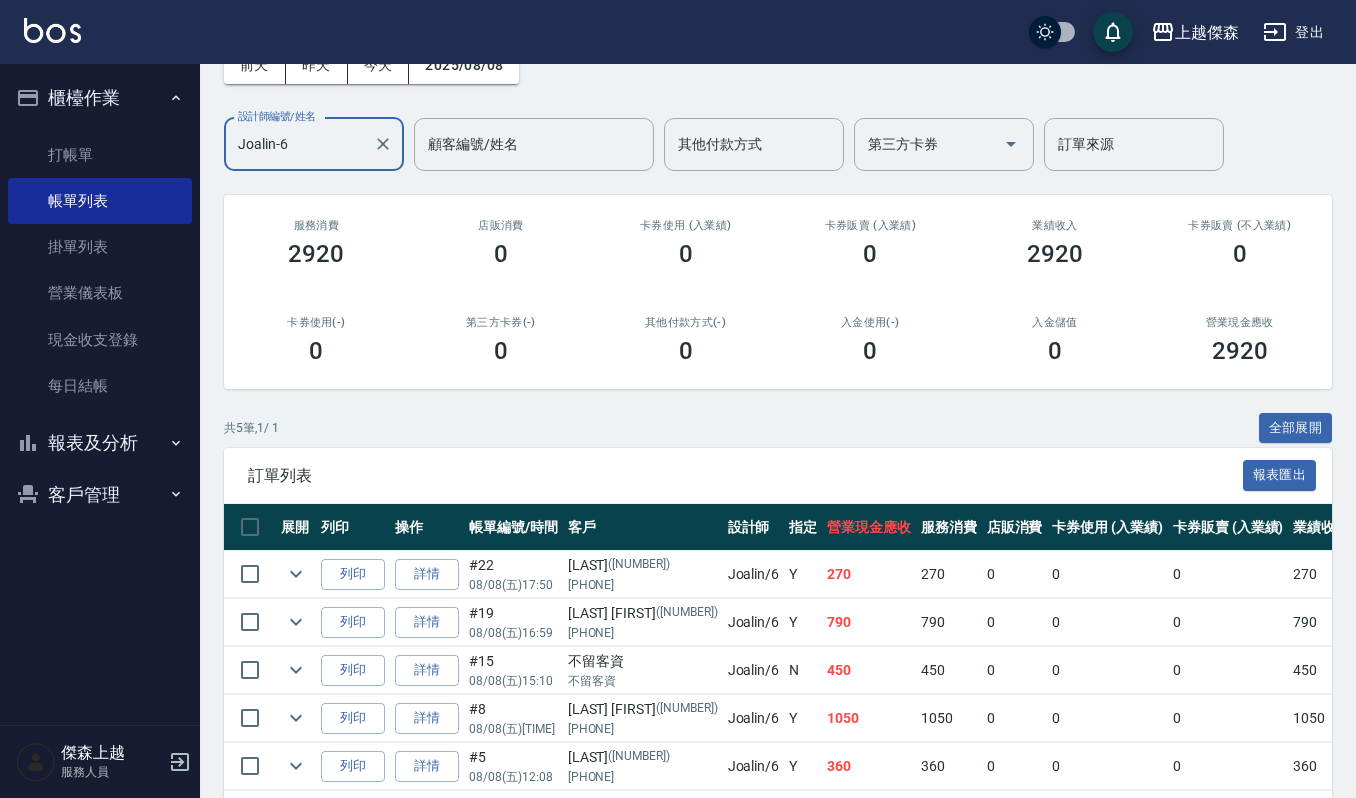 scroll, scrollTop: 208, scrollLeft: 0, axis: vertical 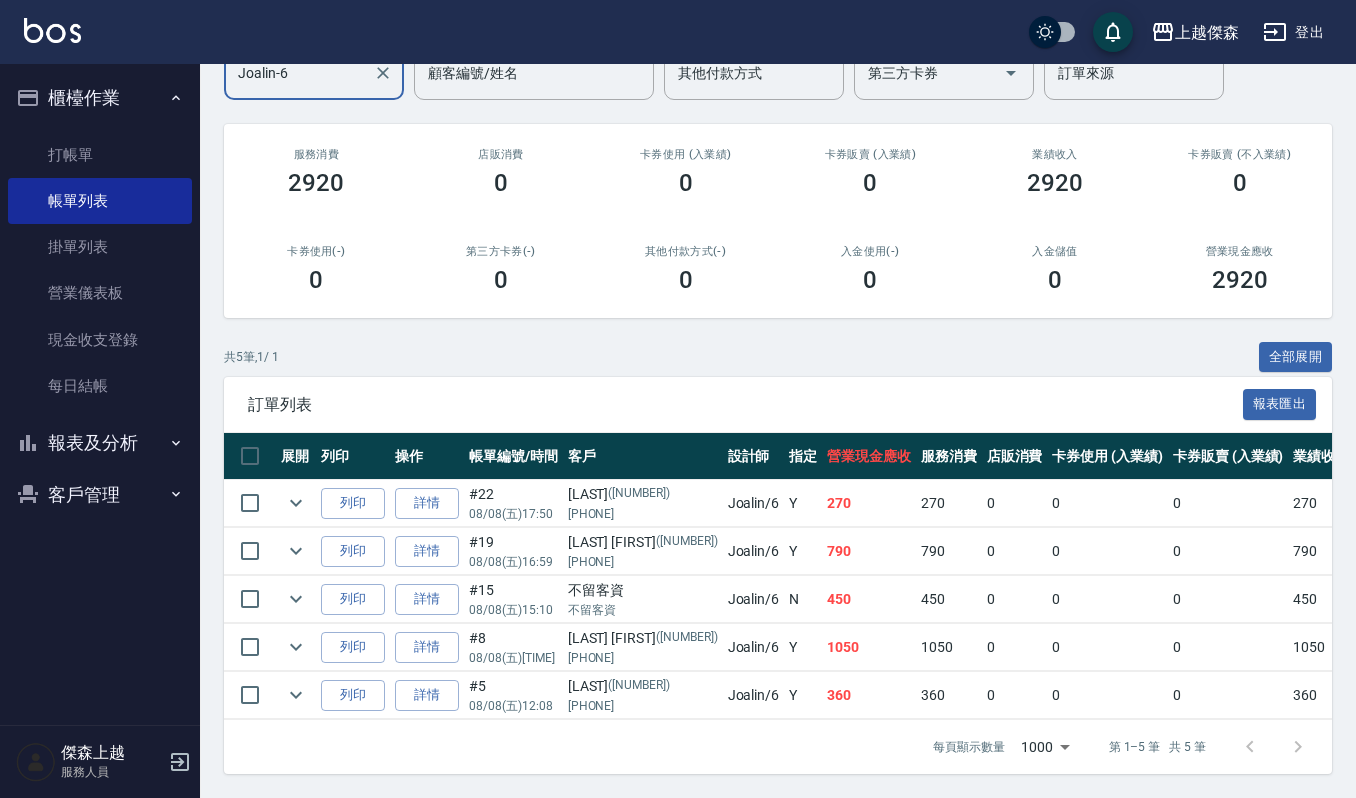 type on "Joalin-6" 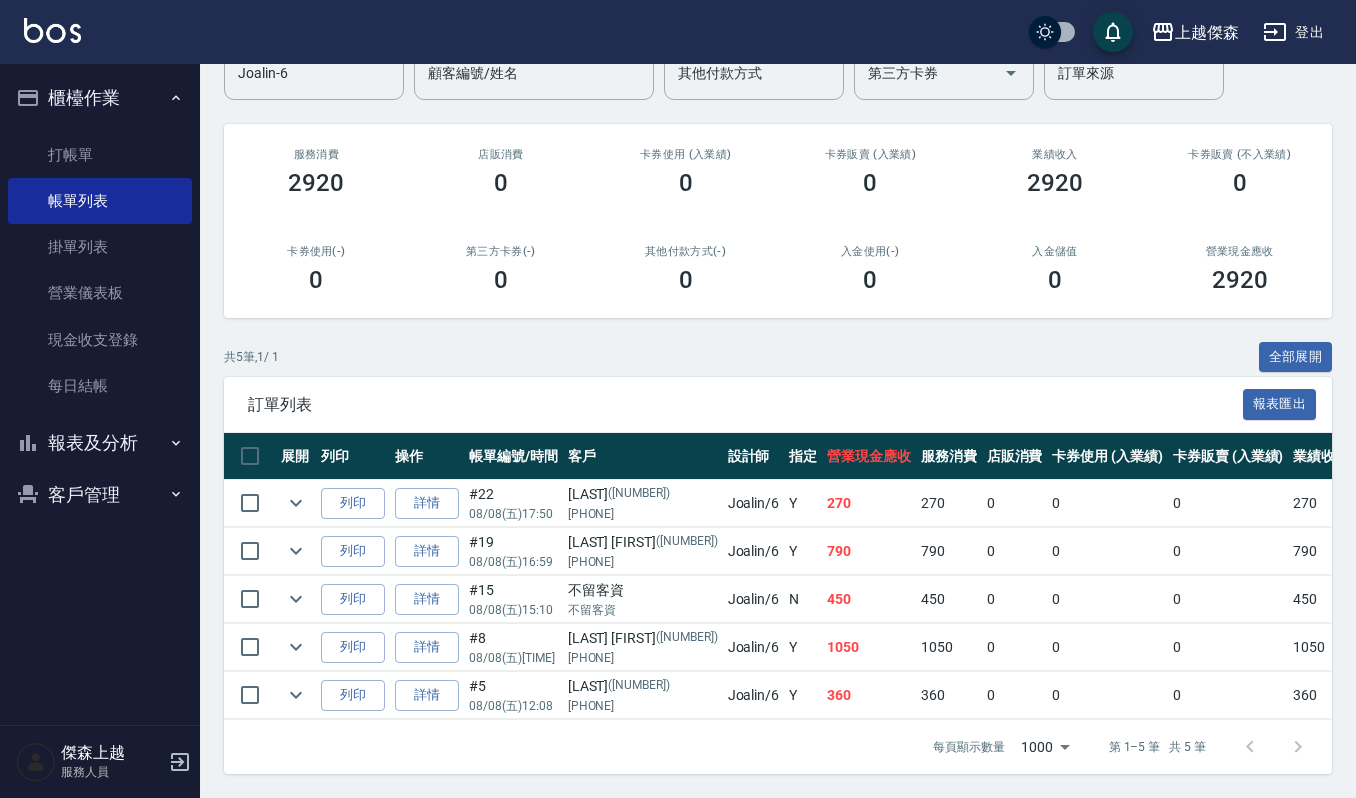 click on "(038038)" at bounding box center [687, 638] 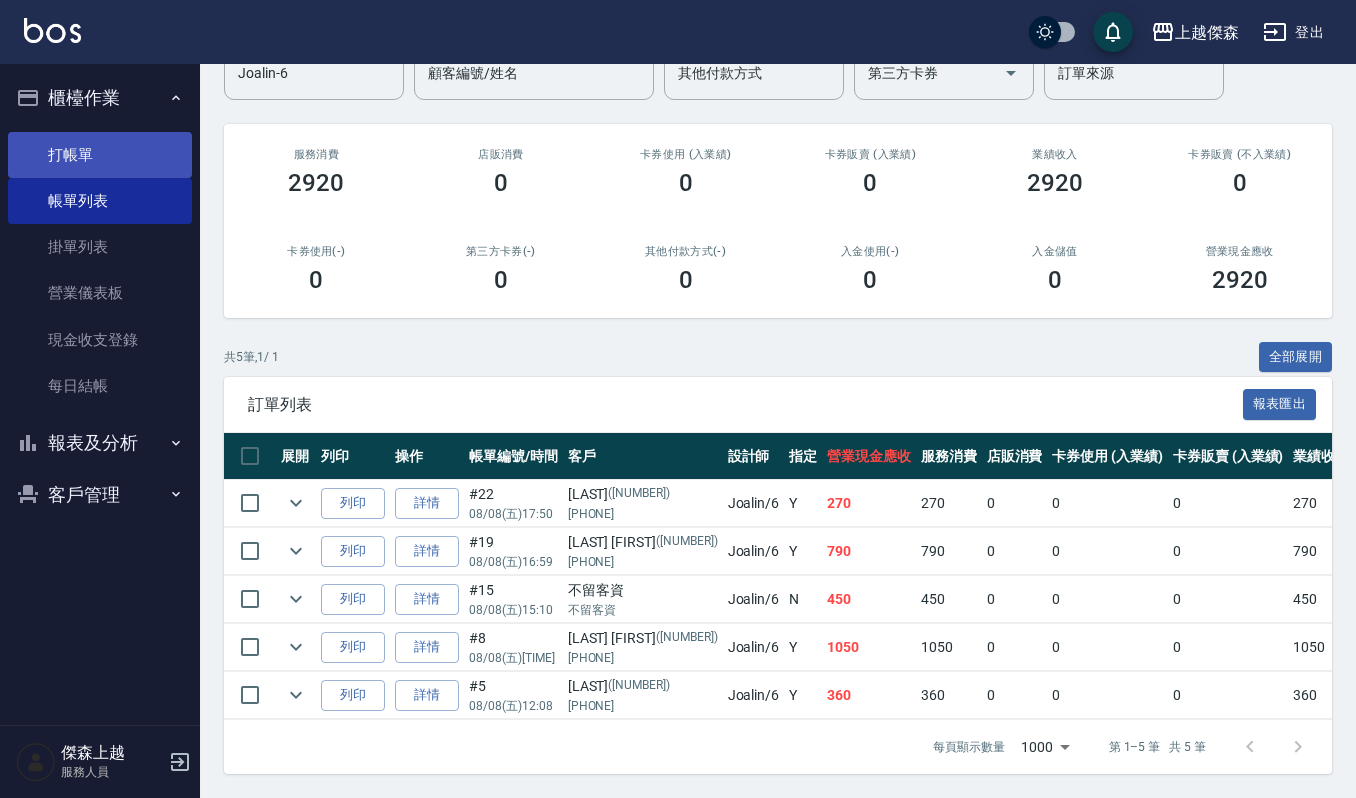 click on "打帳單" at bounding box center [100, 155] 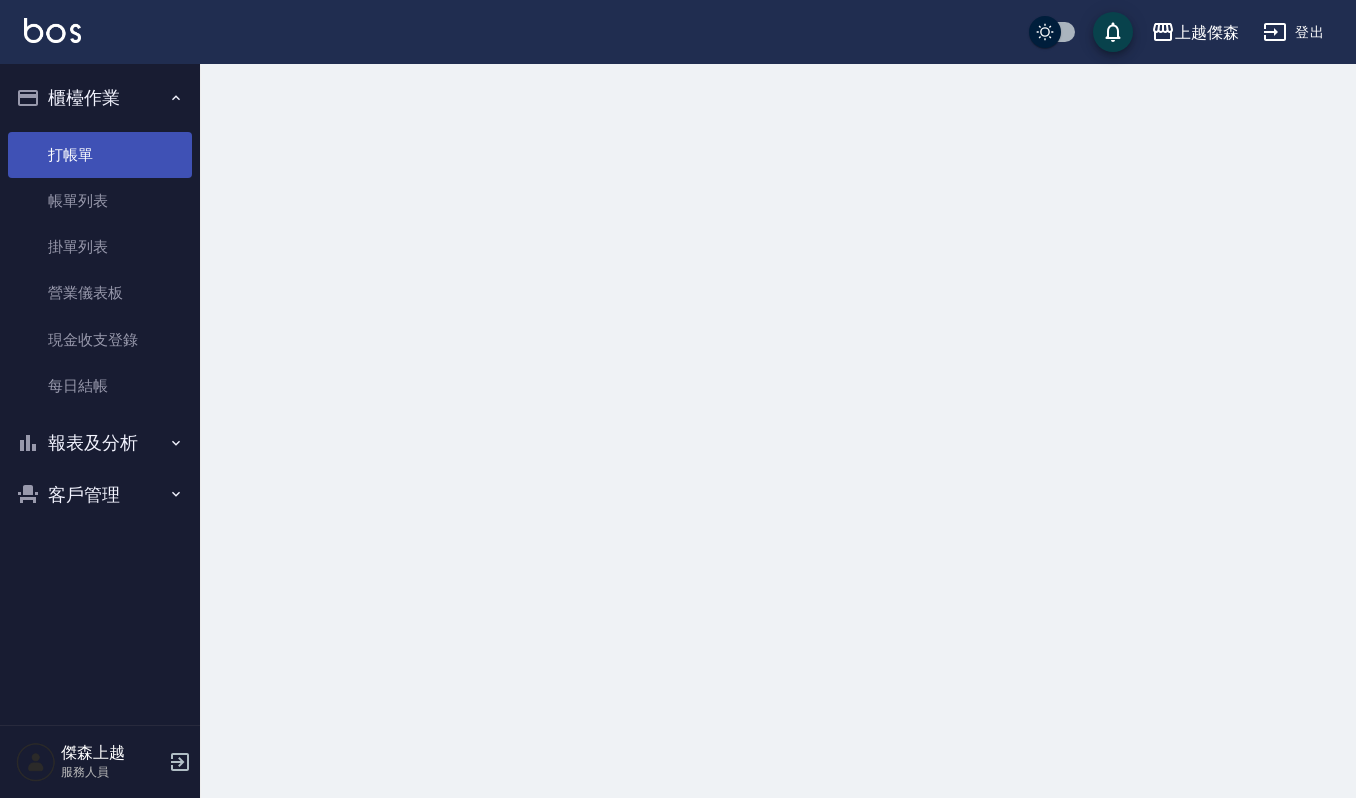 scroll, scrollTop: 0, scrollLeft: 0, axis: both 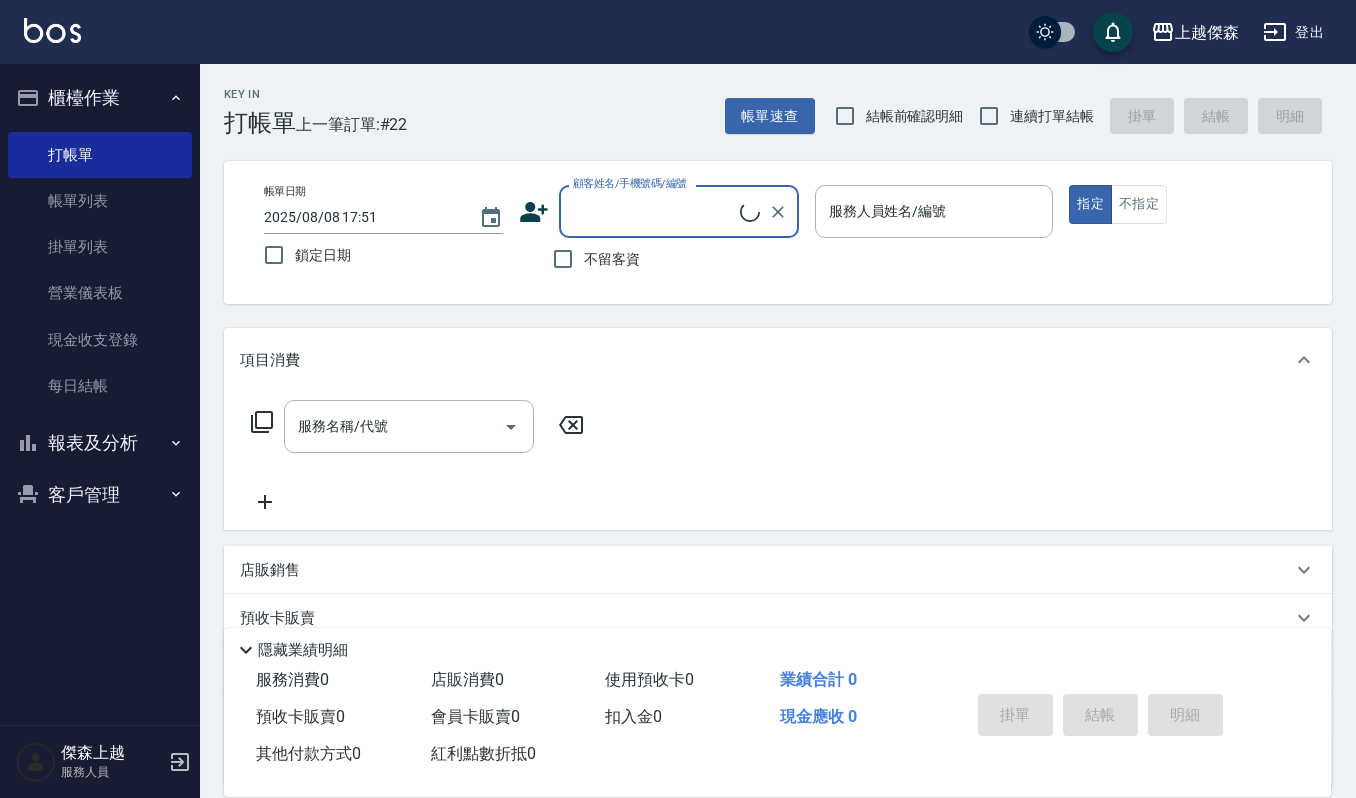 click on "顧客姓名/手機號碼/編號" at bounding box center (654, 211) 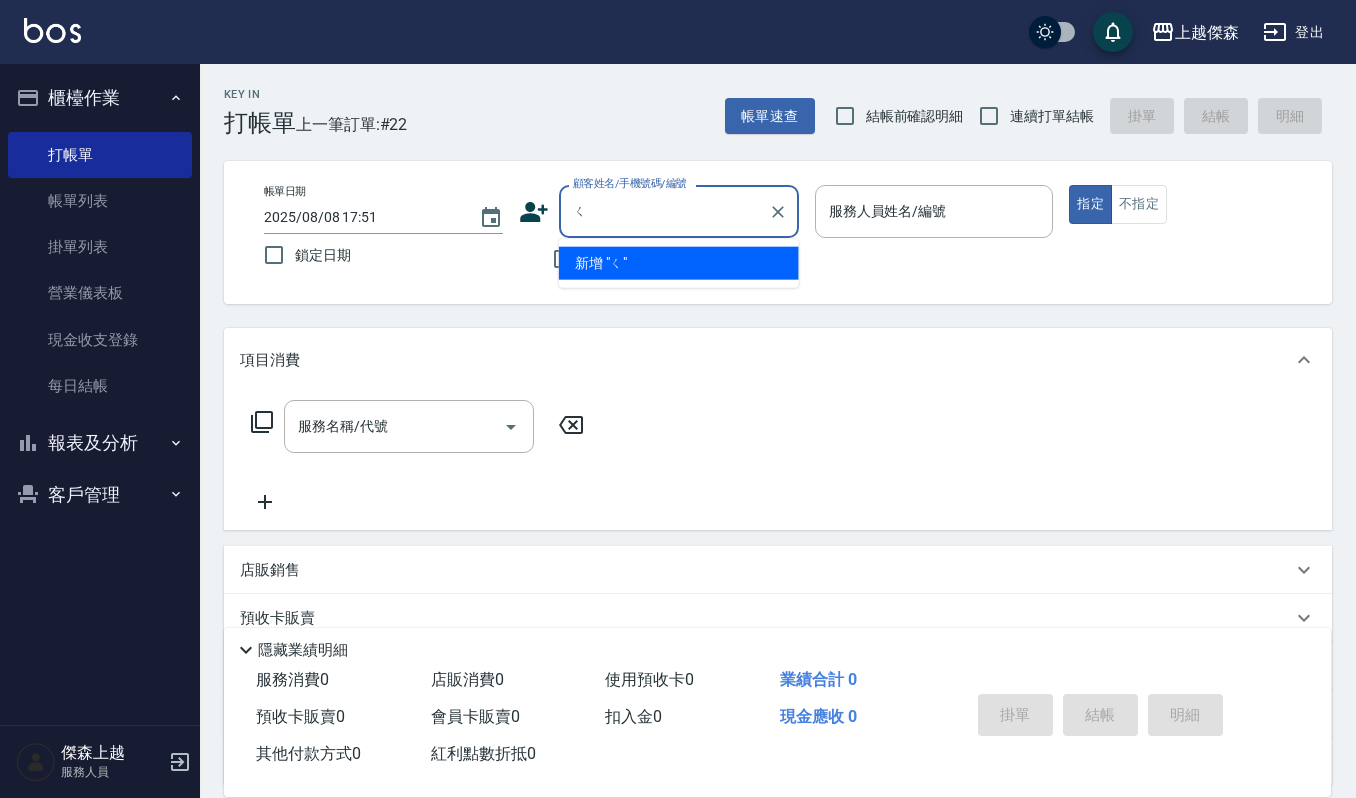 type on "ㄑㄧ" 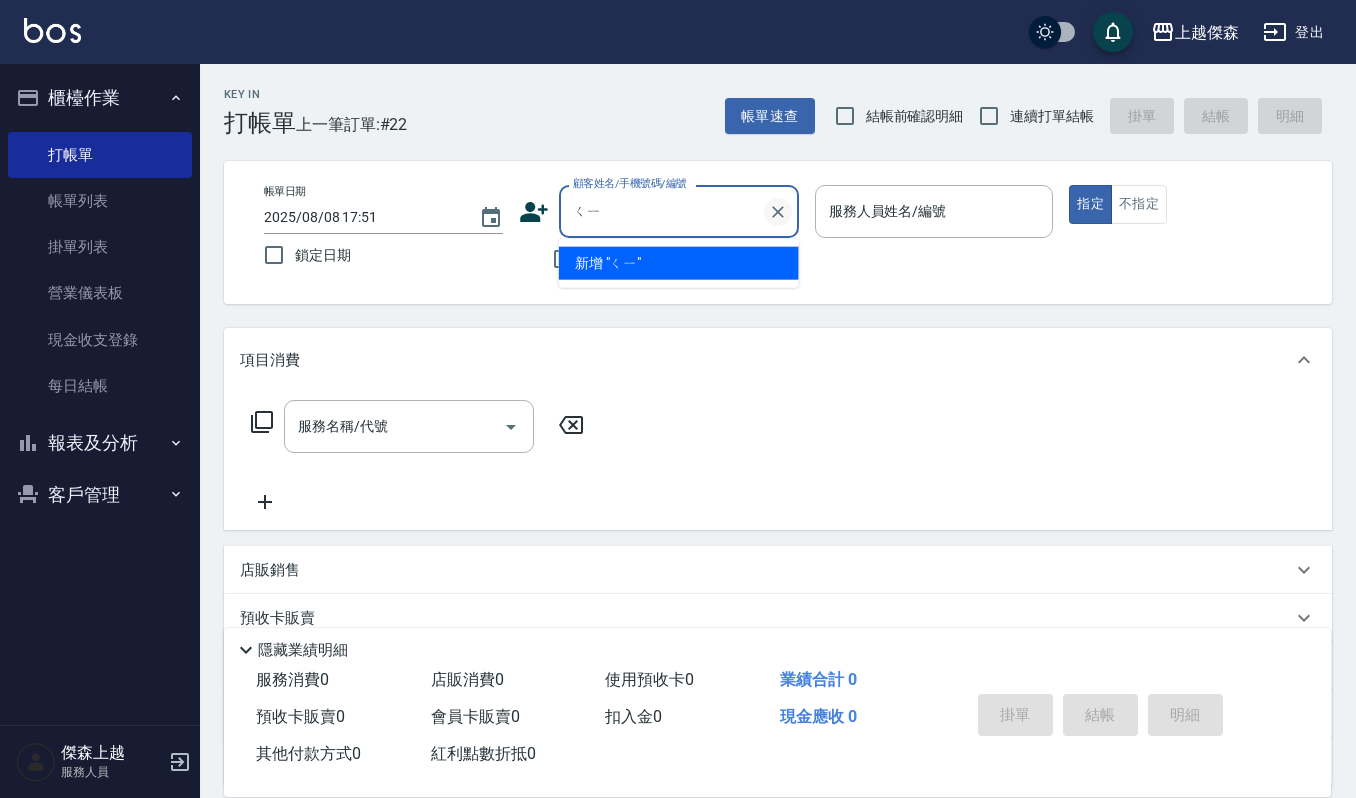 type 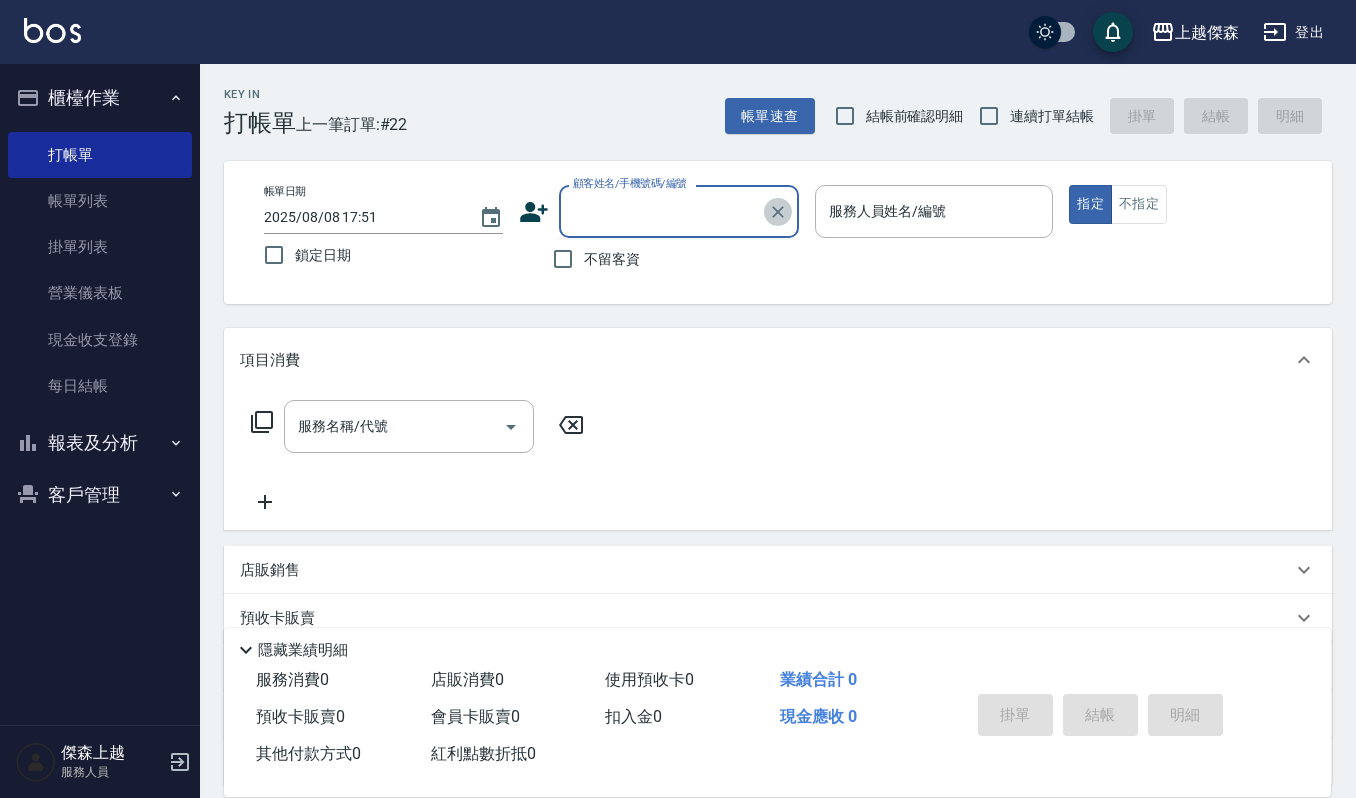 click 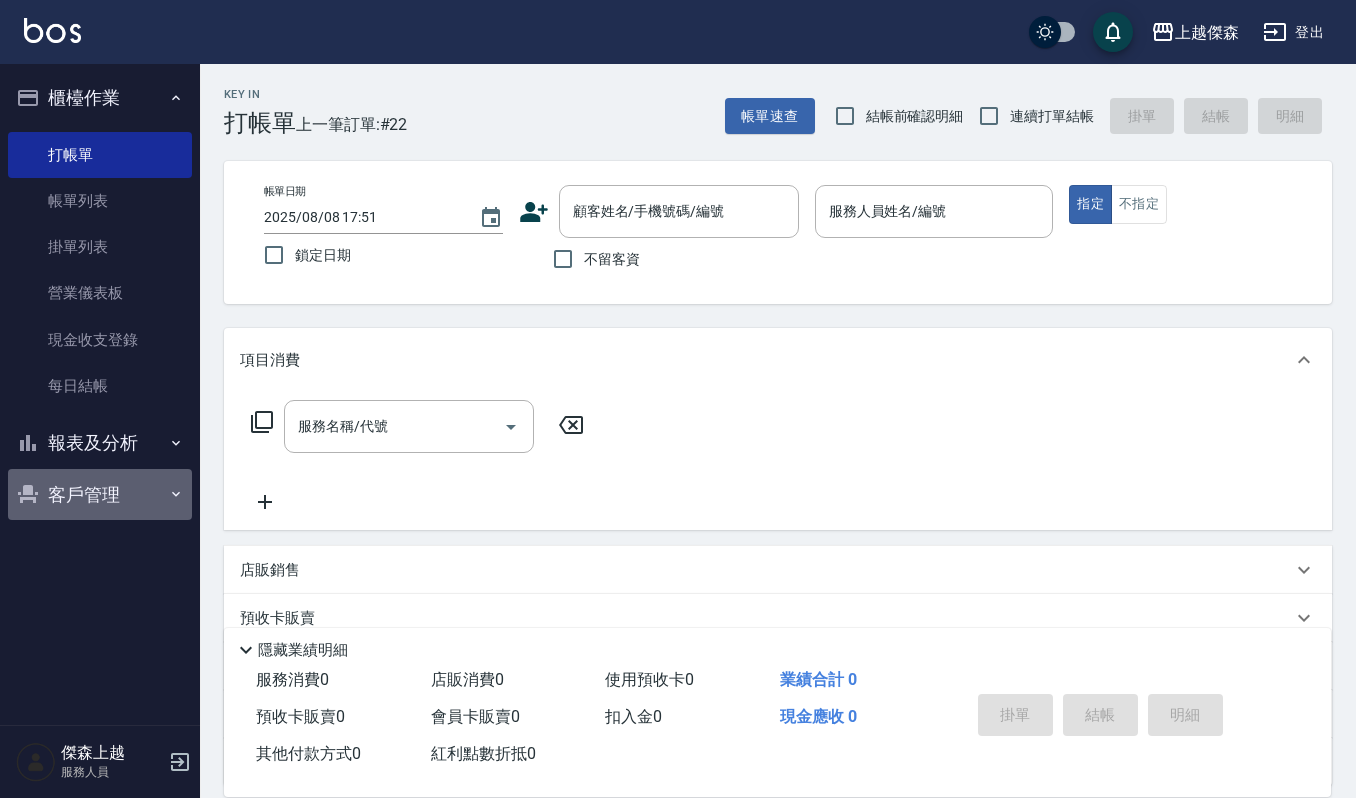 click on "客戶管理" at bounding box center [100, 495] 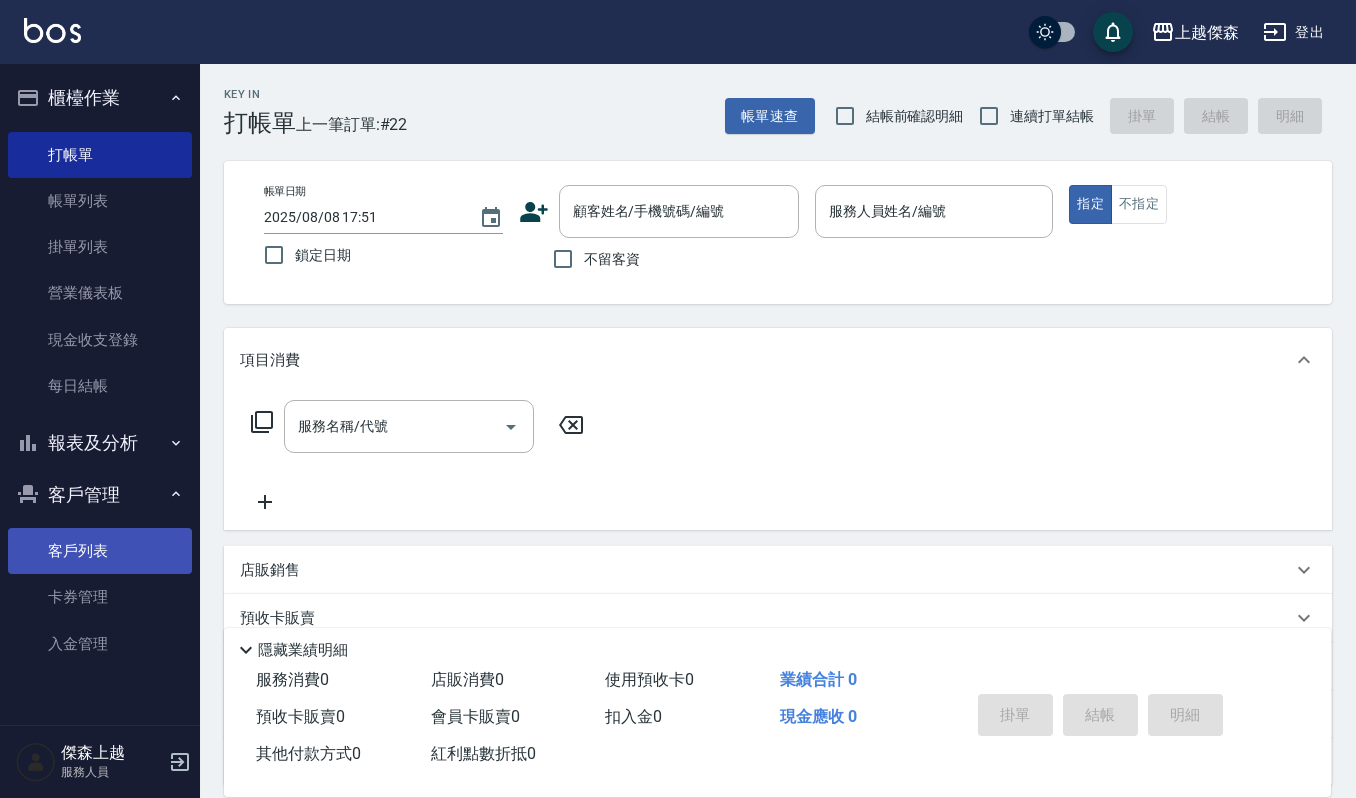 click on "客戶列表" at bounding box center (100, 551) 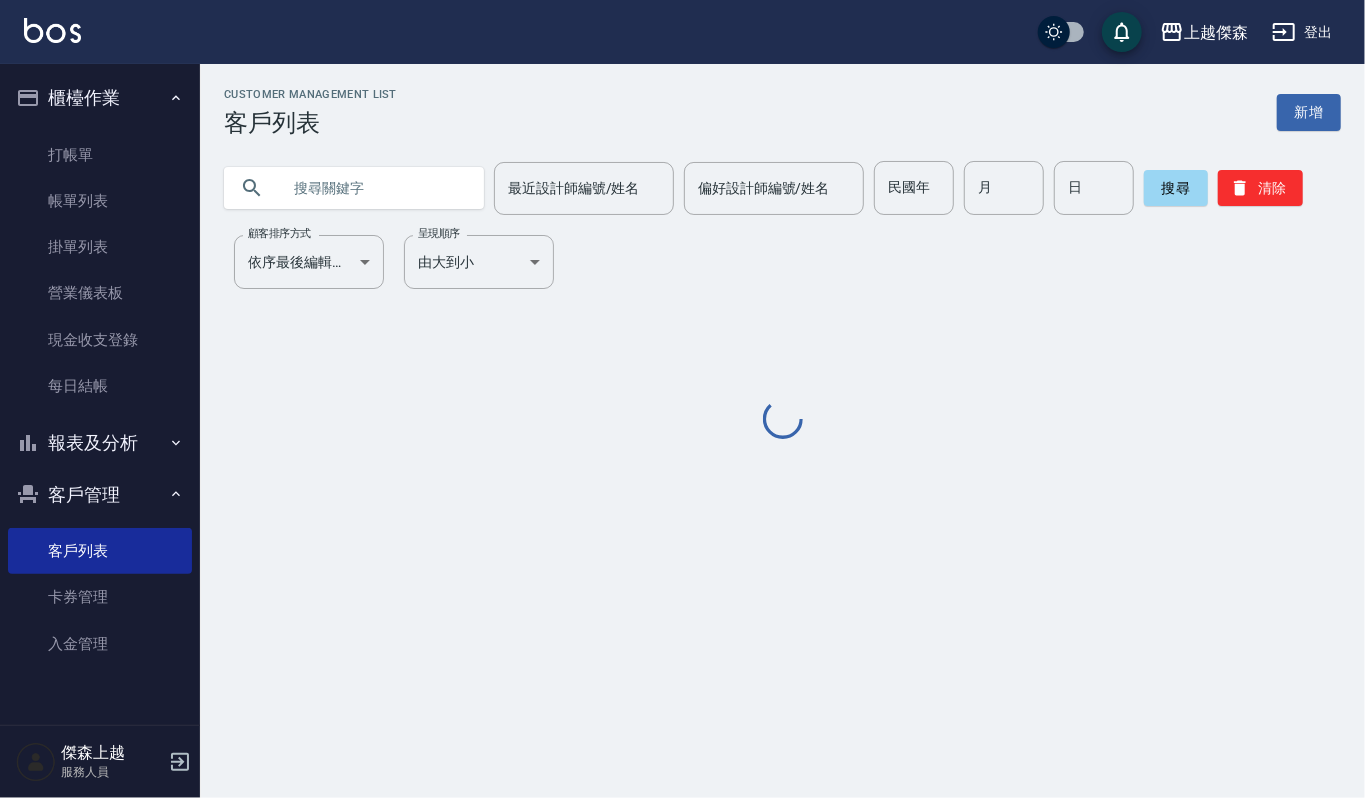 click at bounding box center [374, 188] 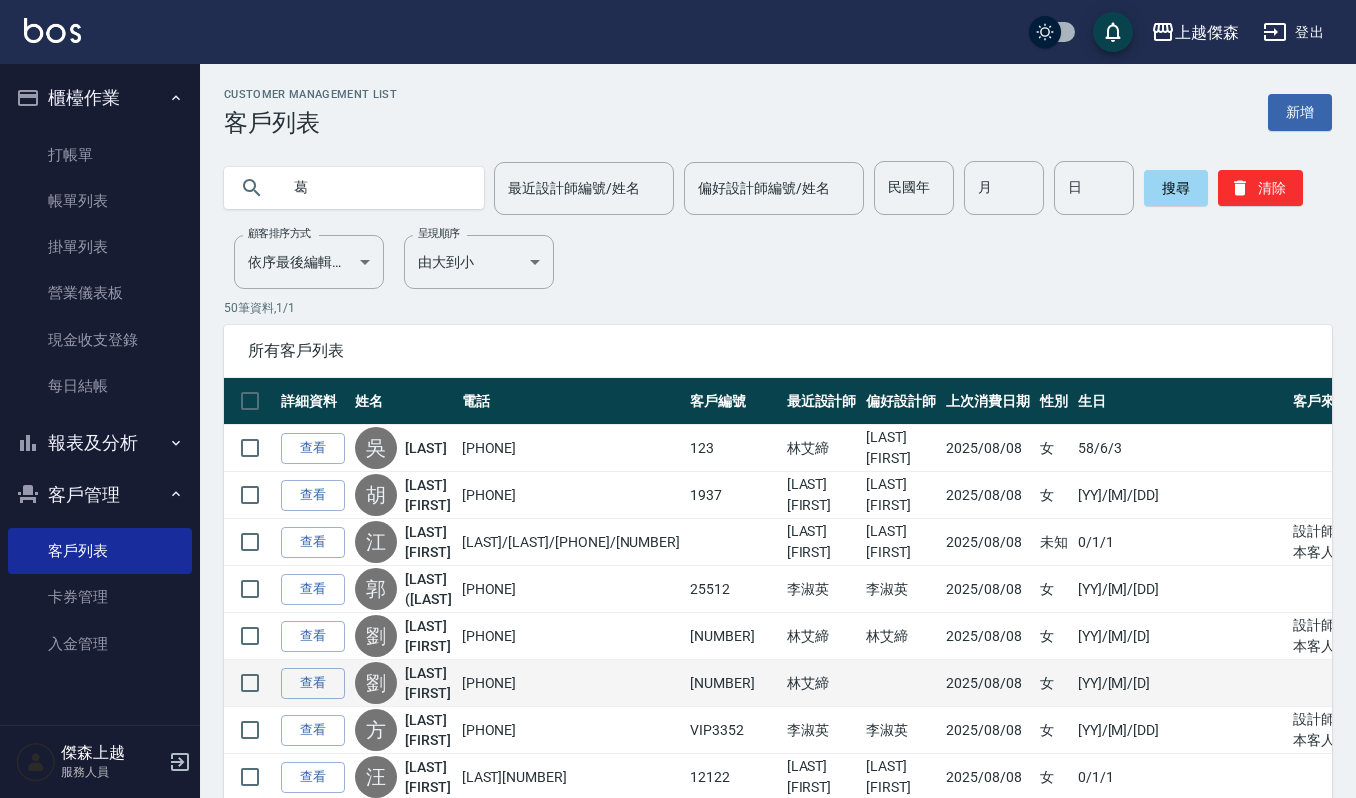 type on "葛" 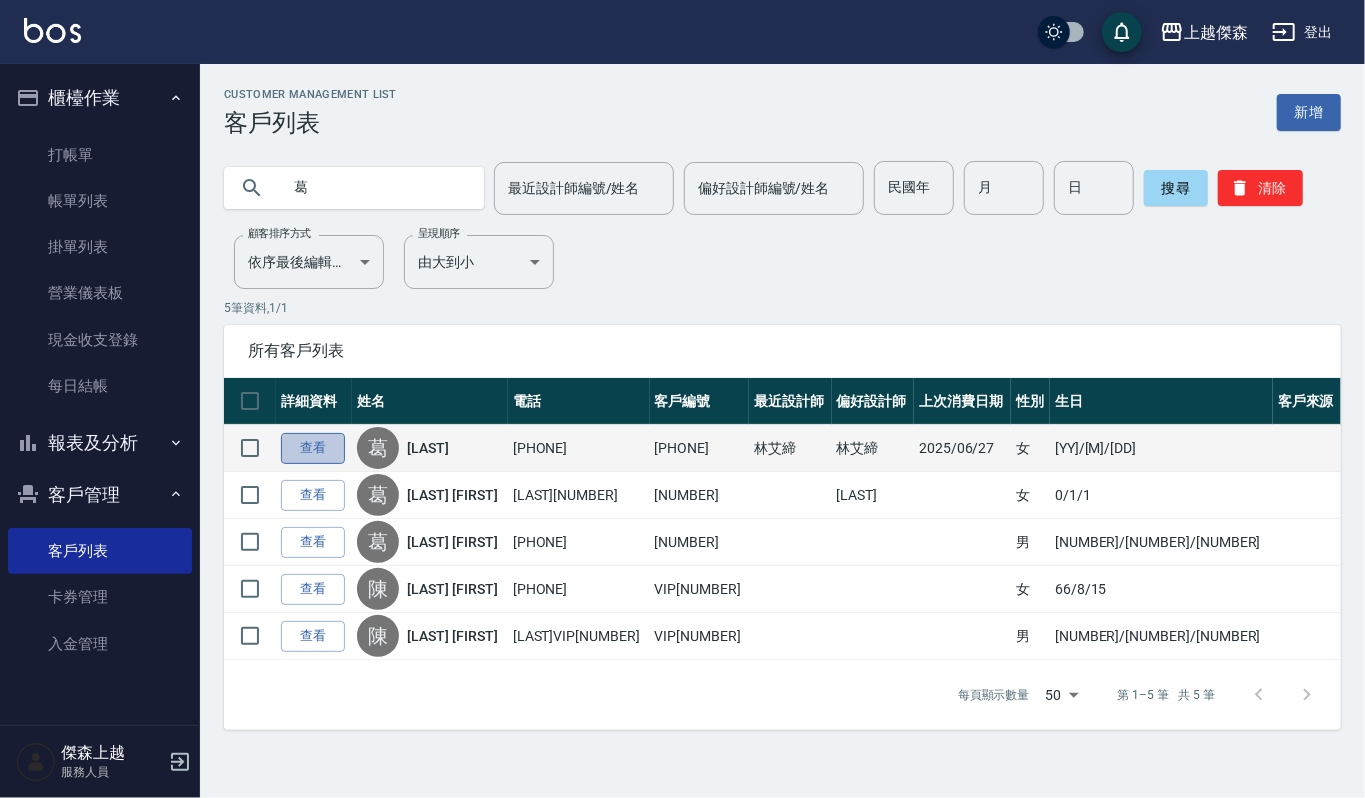click on "查看" at bounding box center [313, 448] 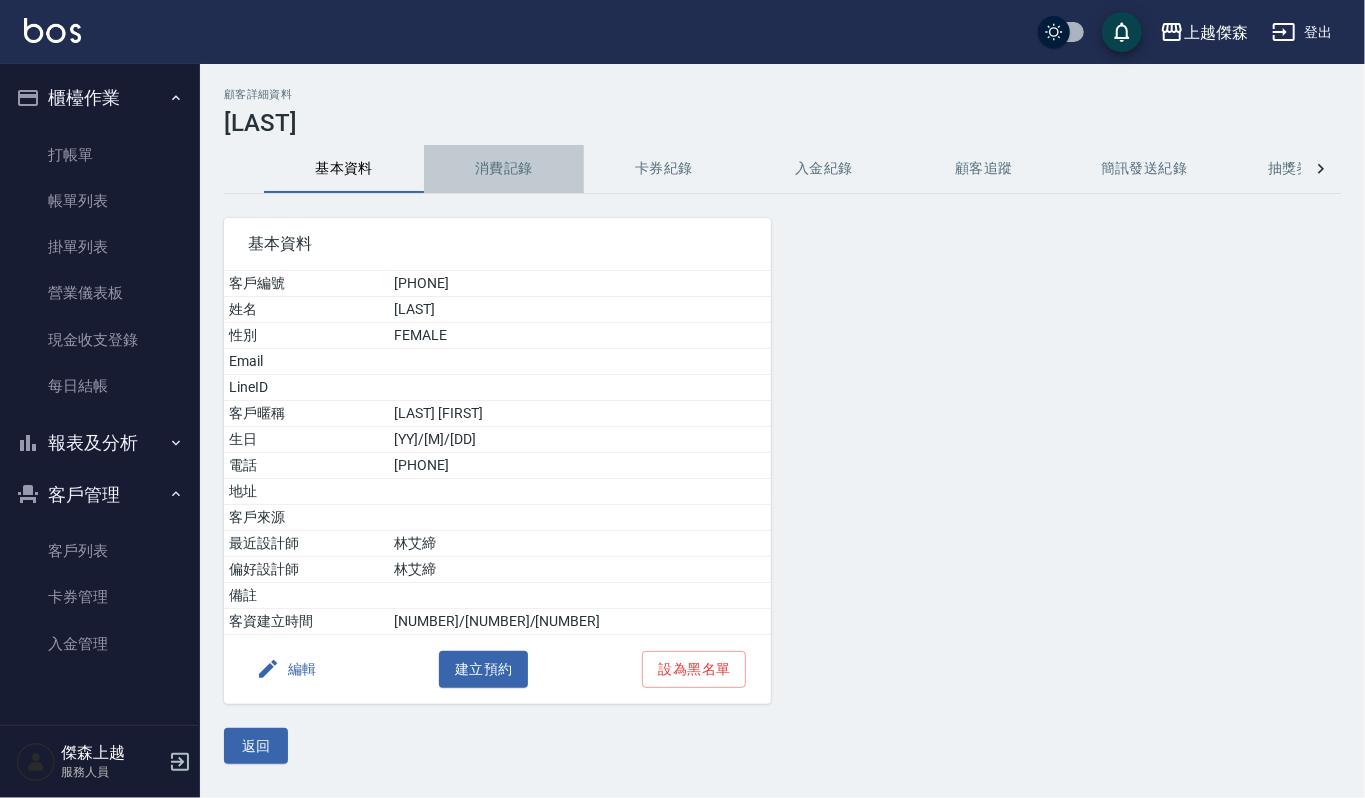 click on "消費記錄" at bounding box center (504, 169) 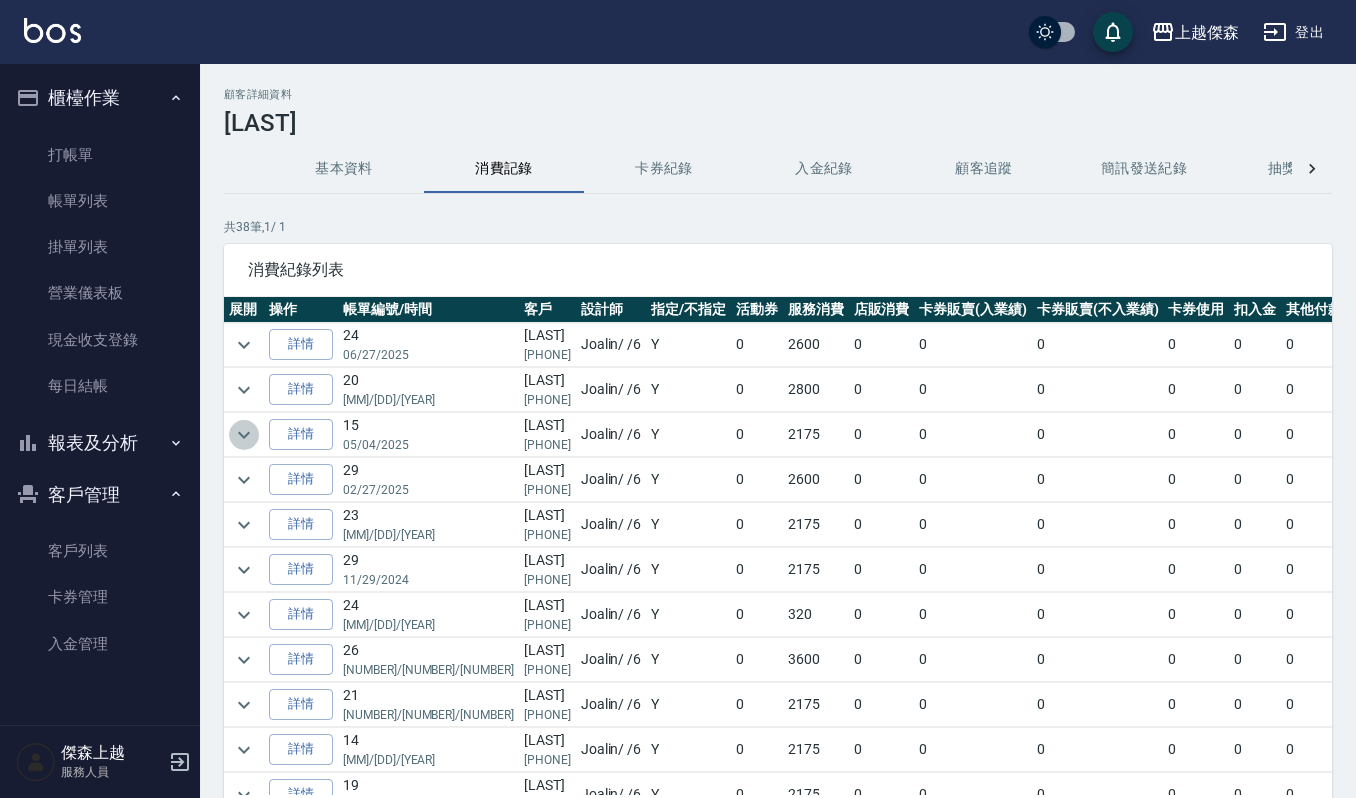 click 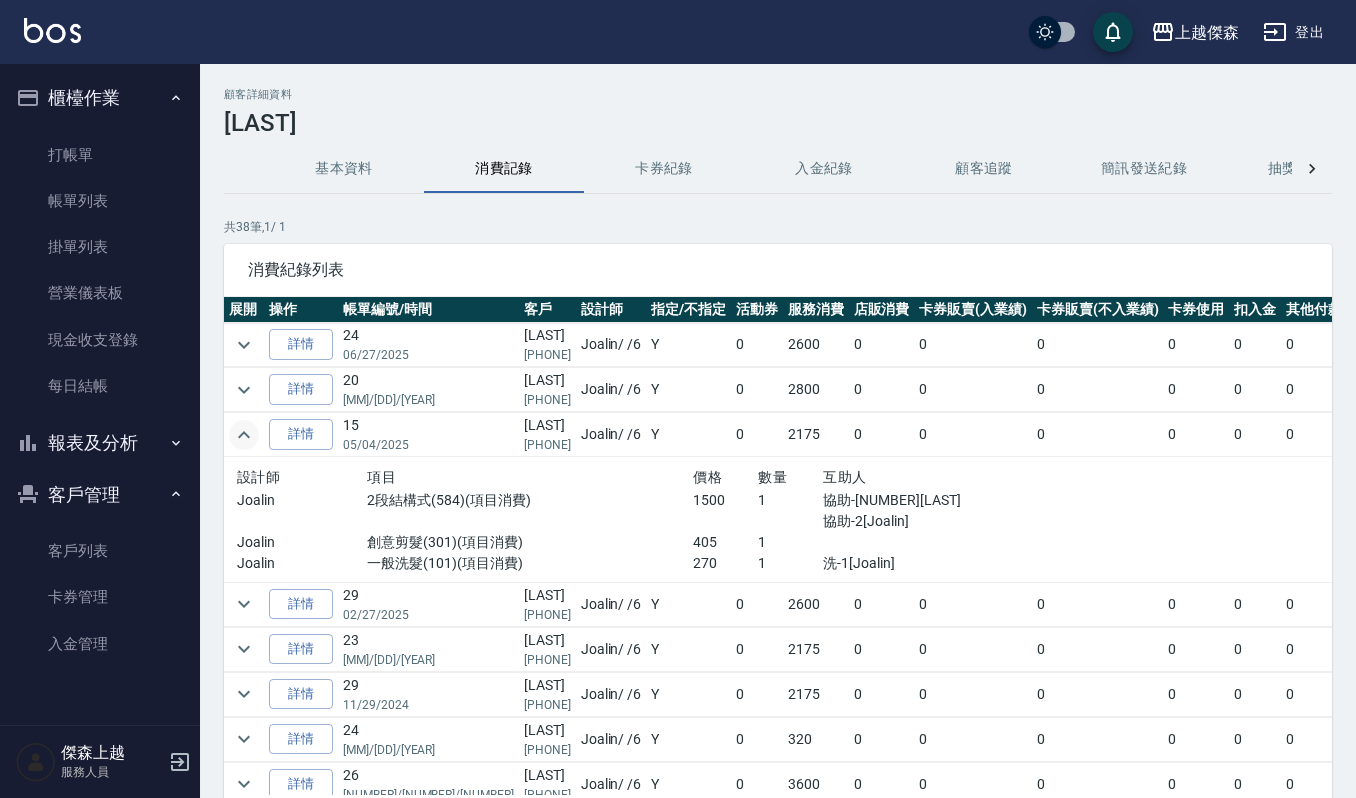 click 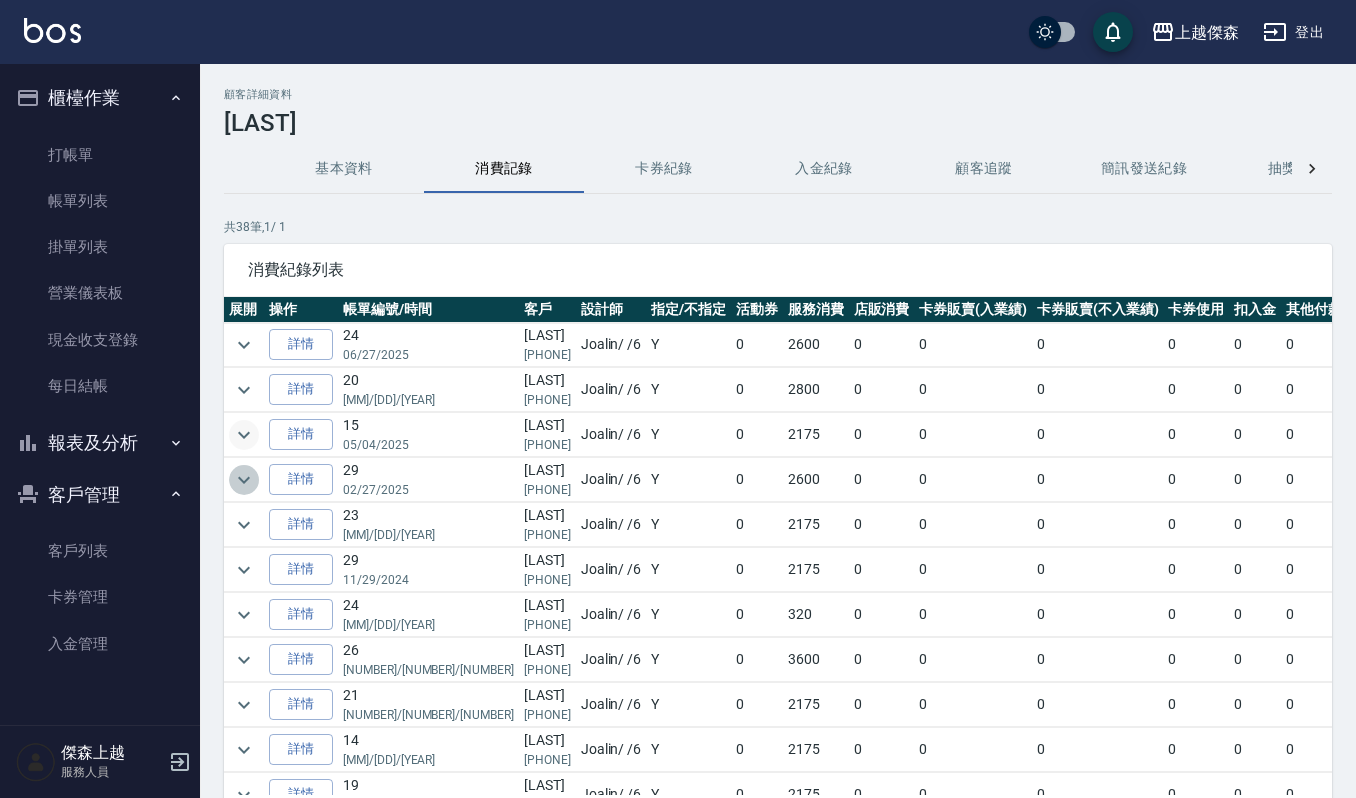 click 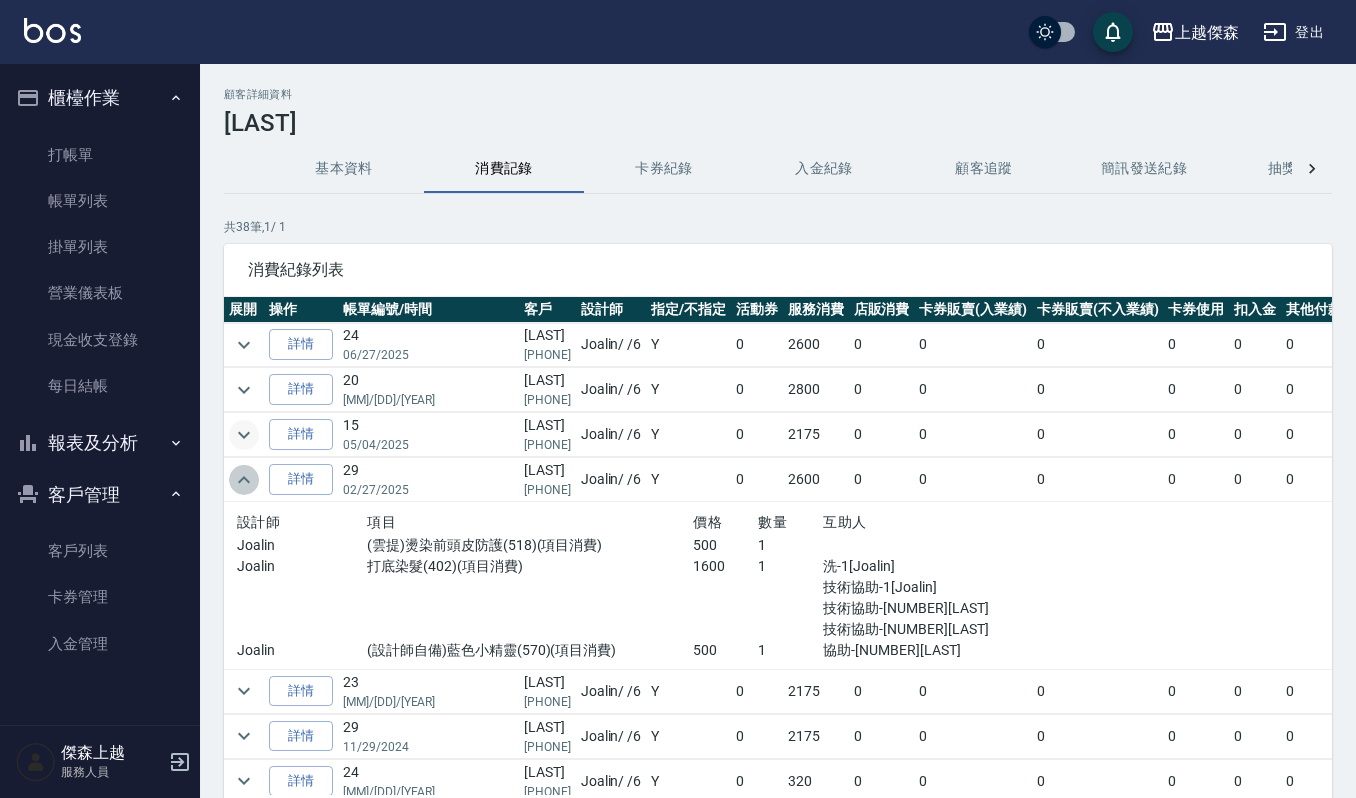 click 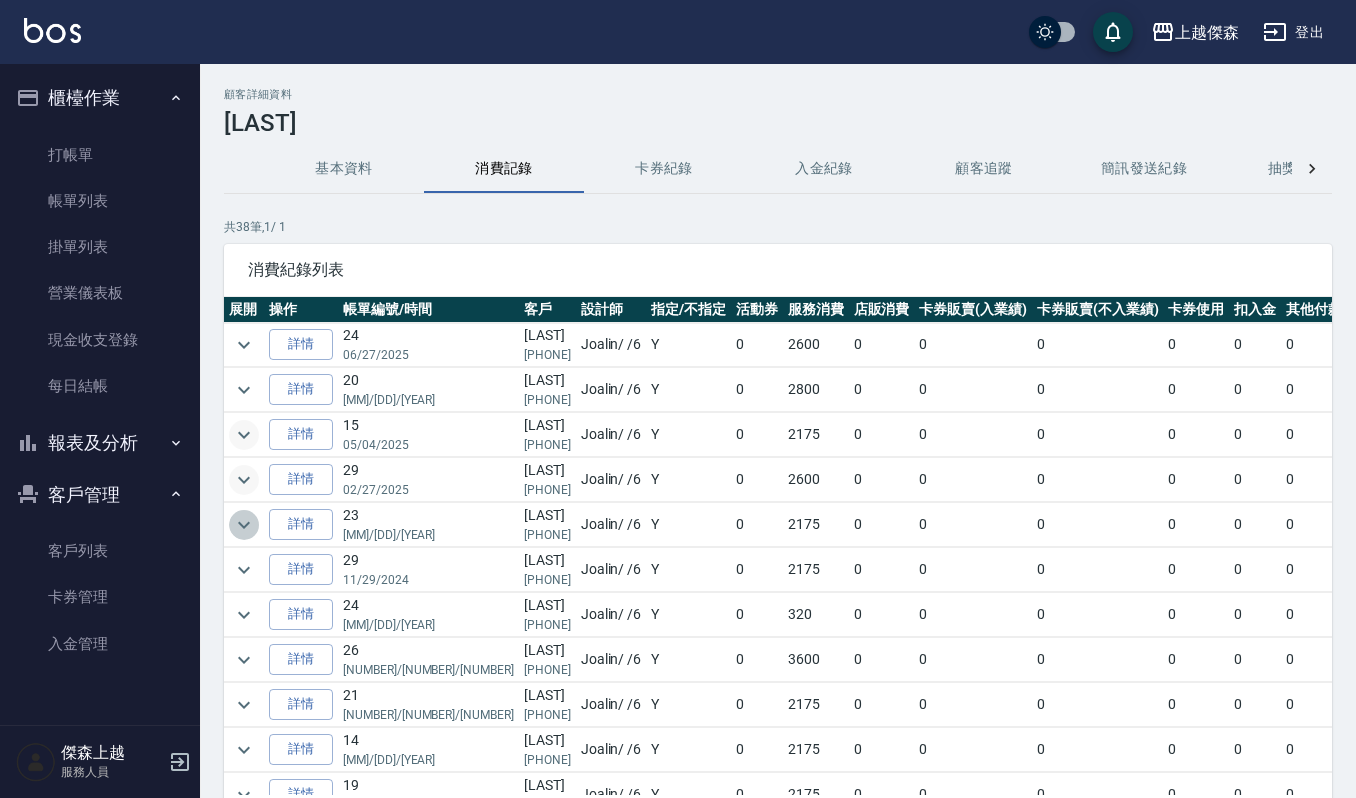 click at bounding box center (244, 525) 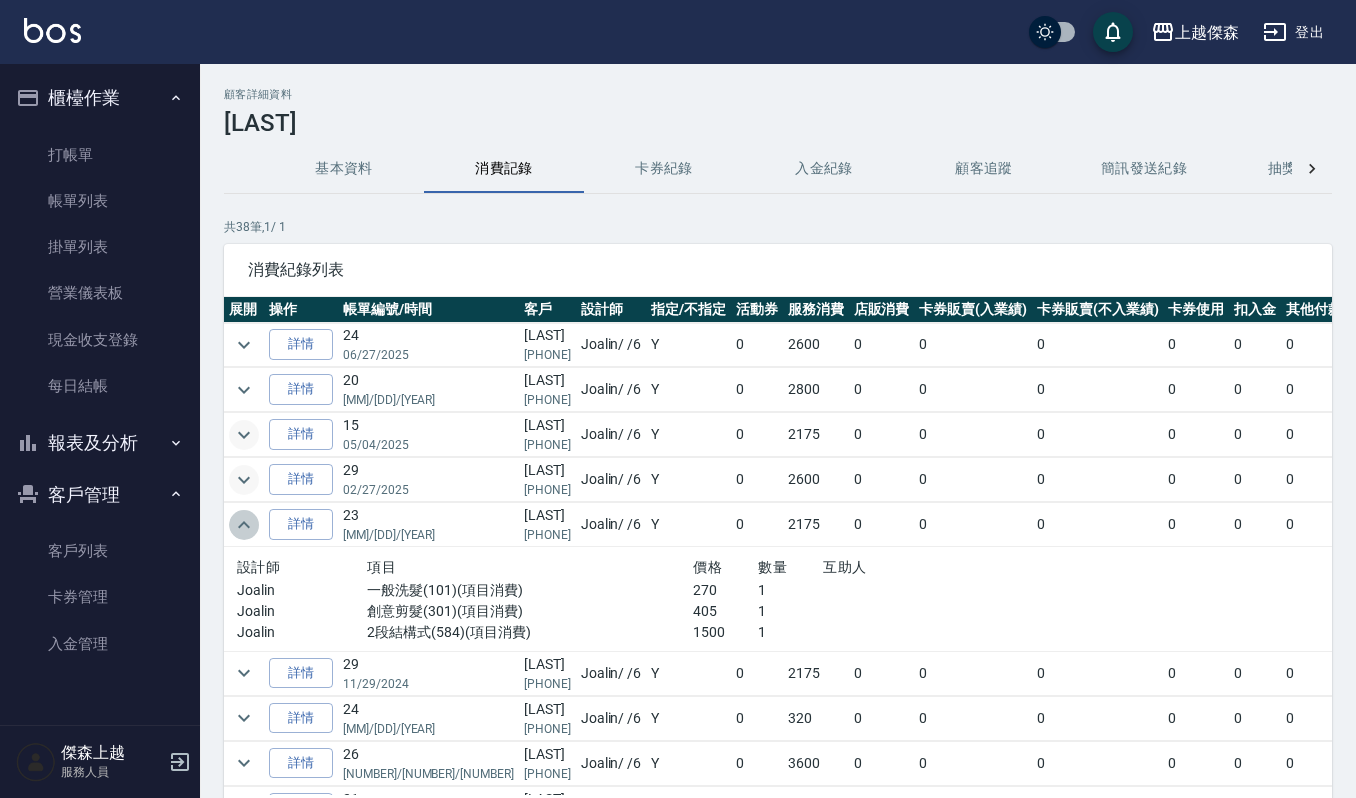 click 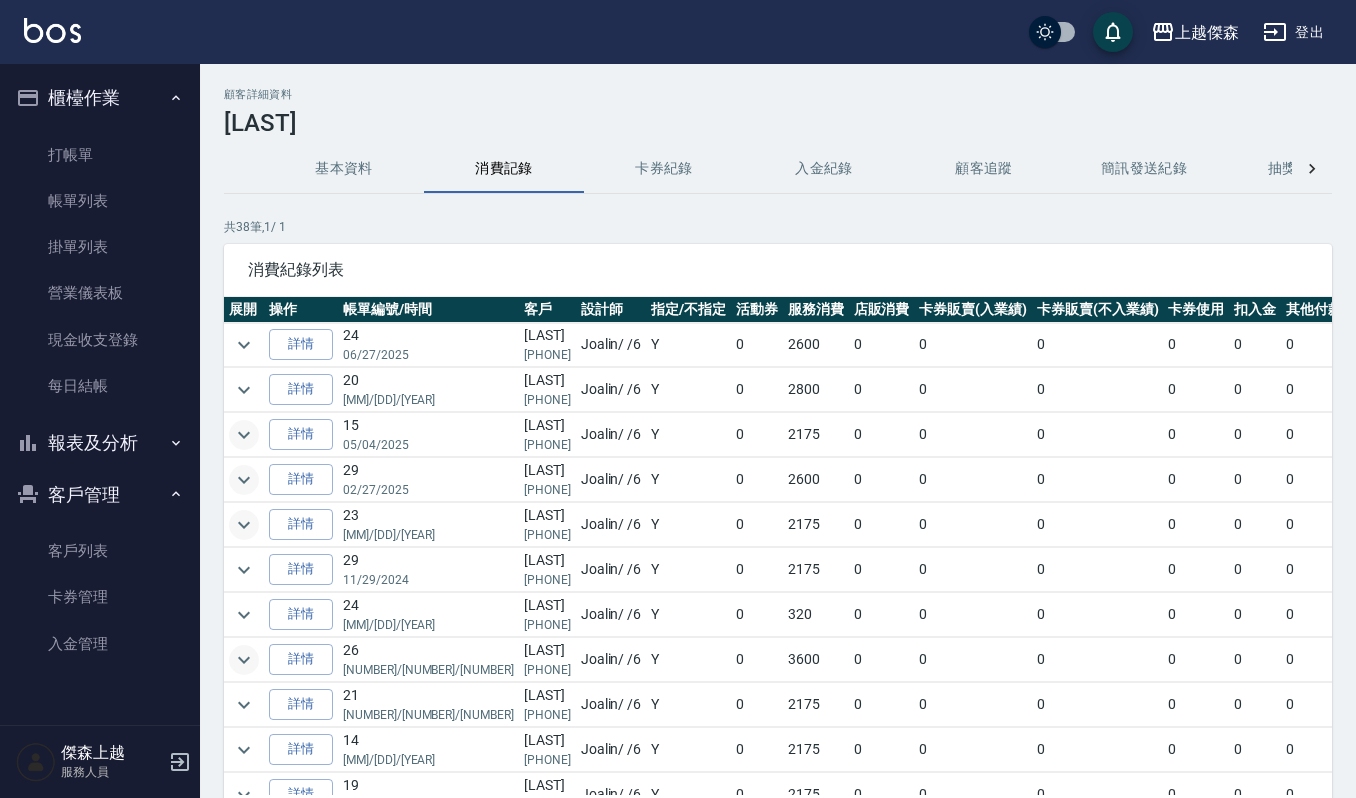 click 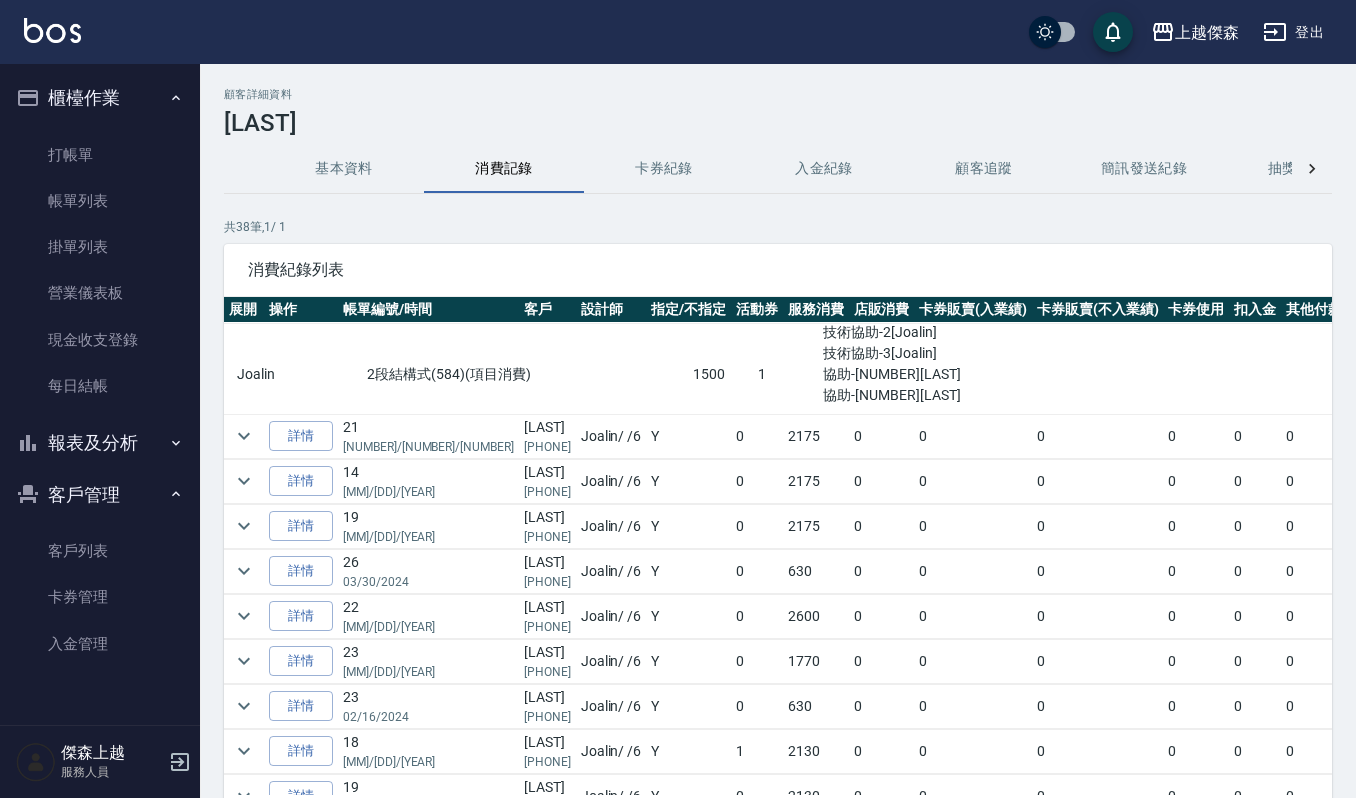 scroll, scrollTop: 498, scrollLeft: 0, axis: vertical 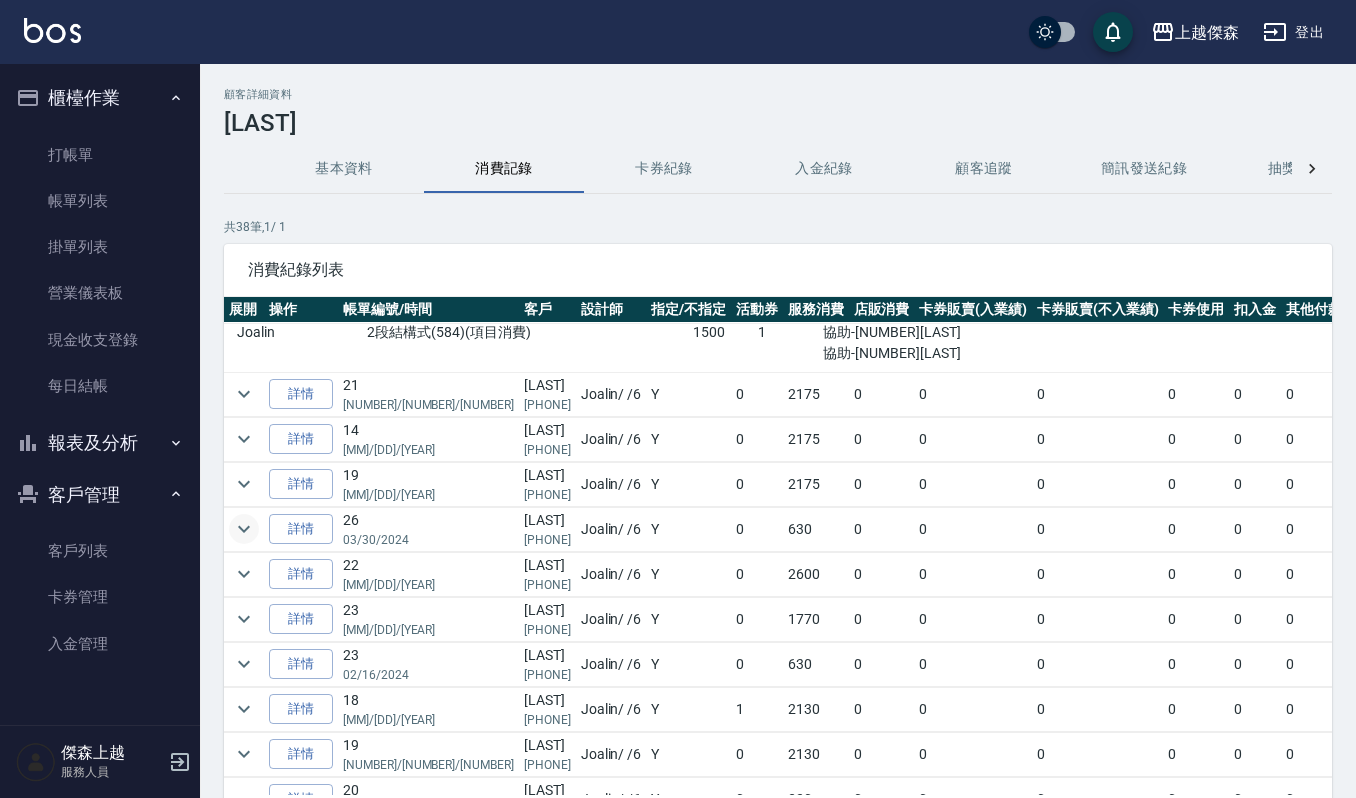 click 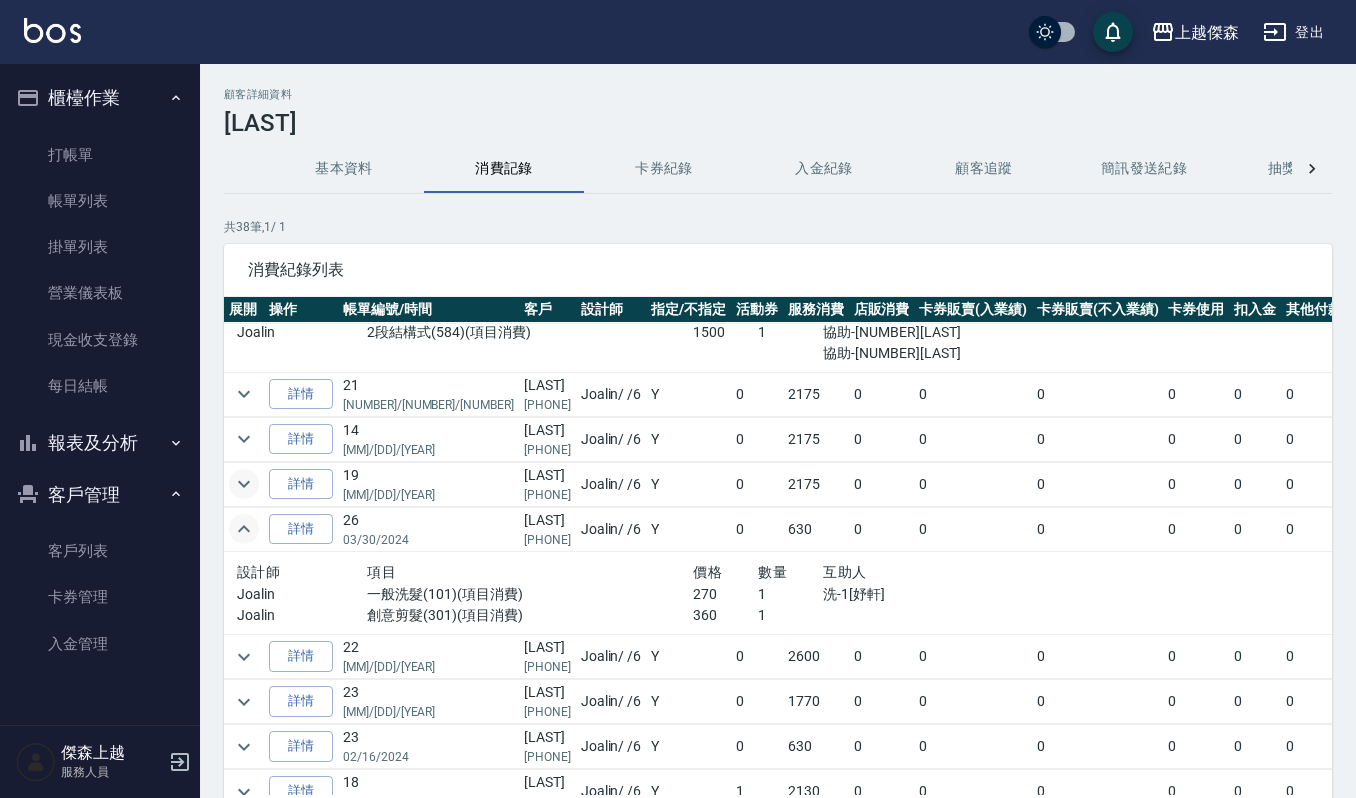 click 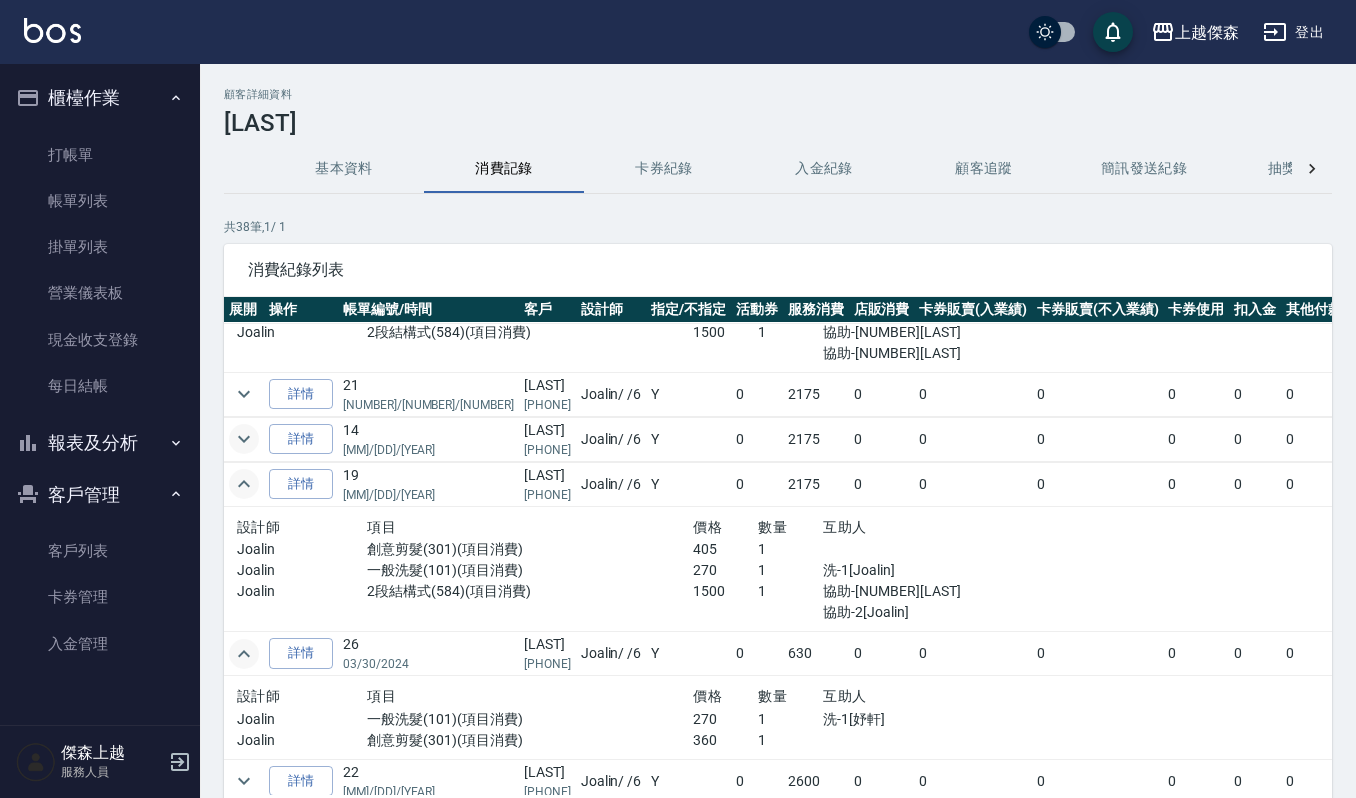 click 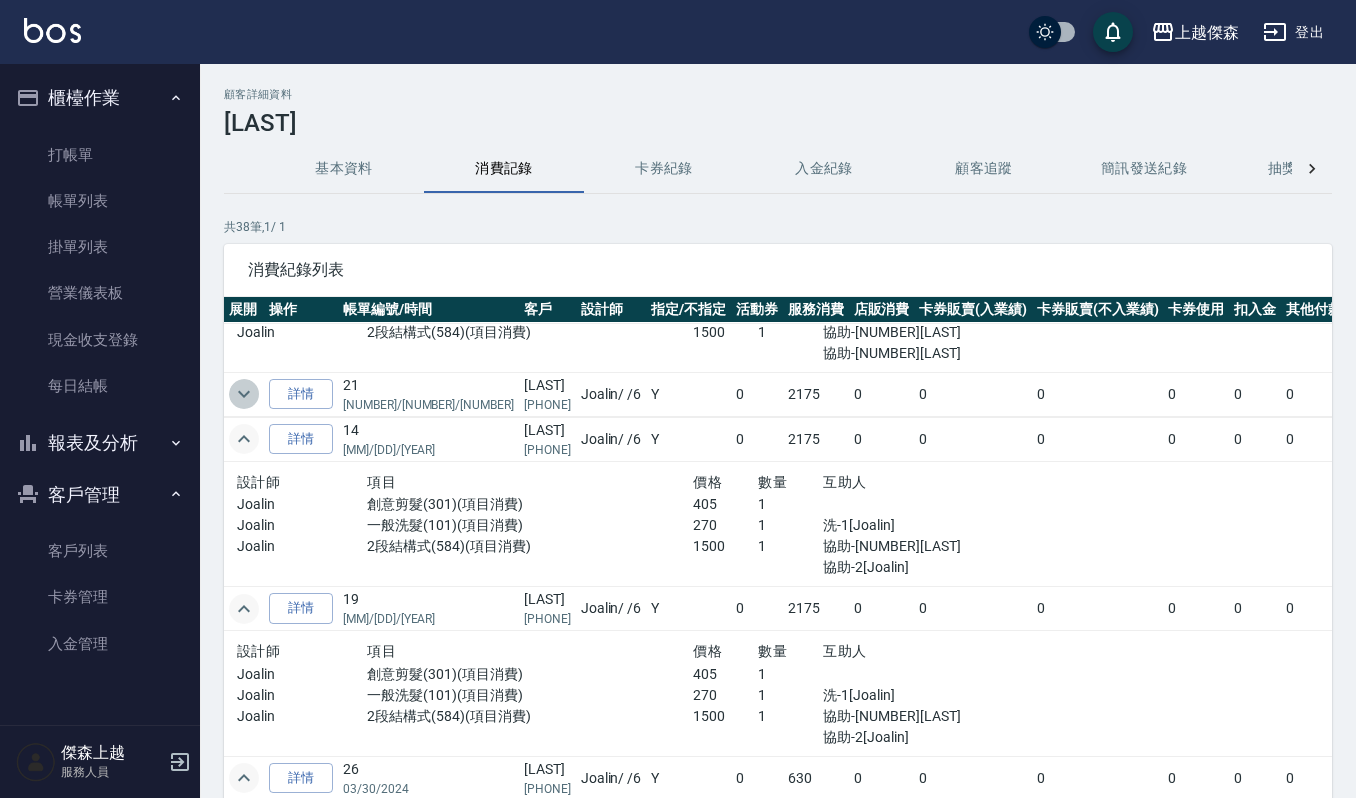 click 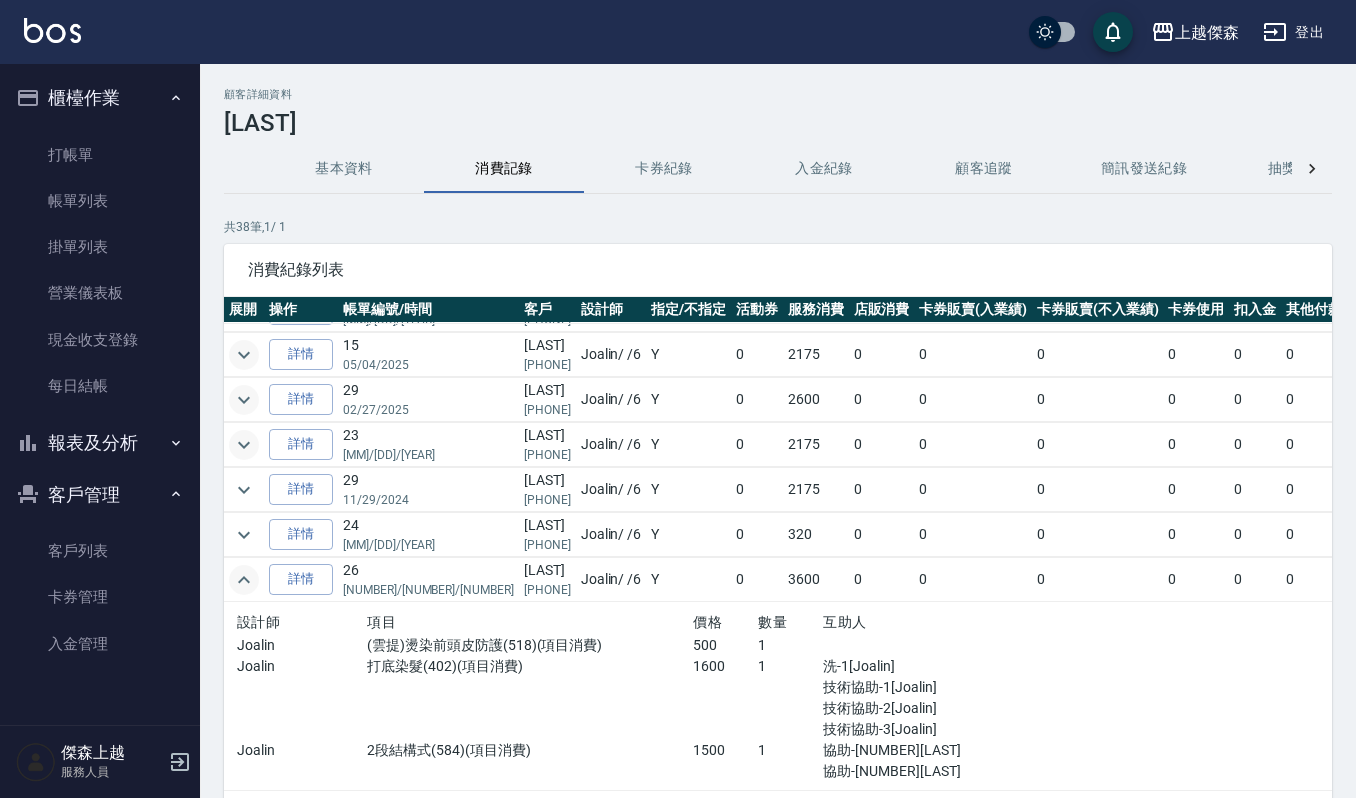 scroll, scrollTop: 0, scrollLeft: 0, axis: both 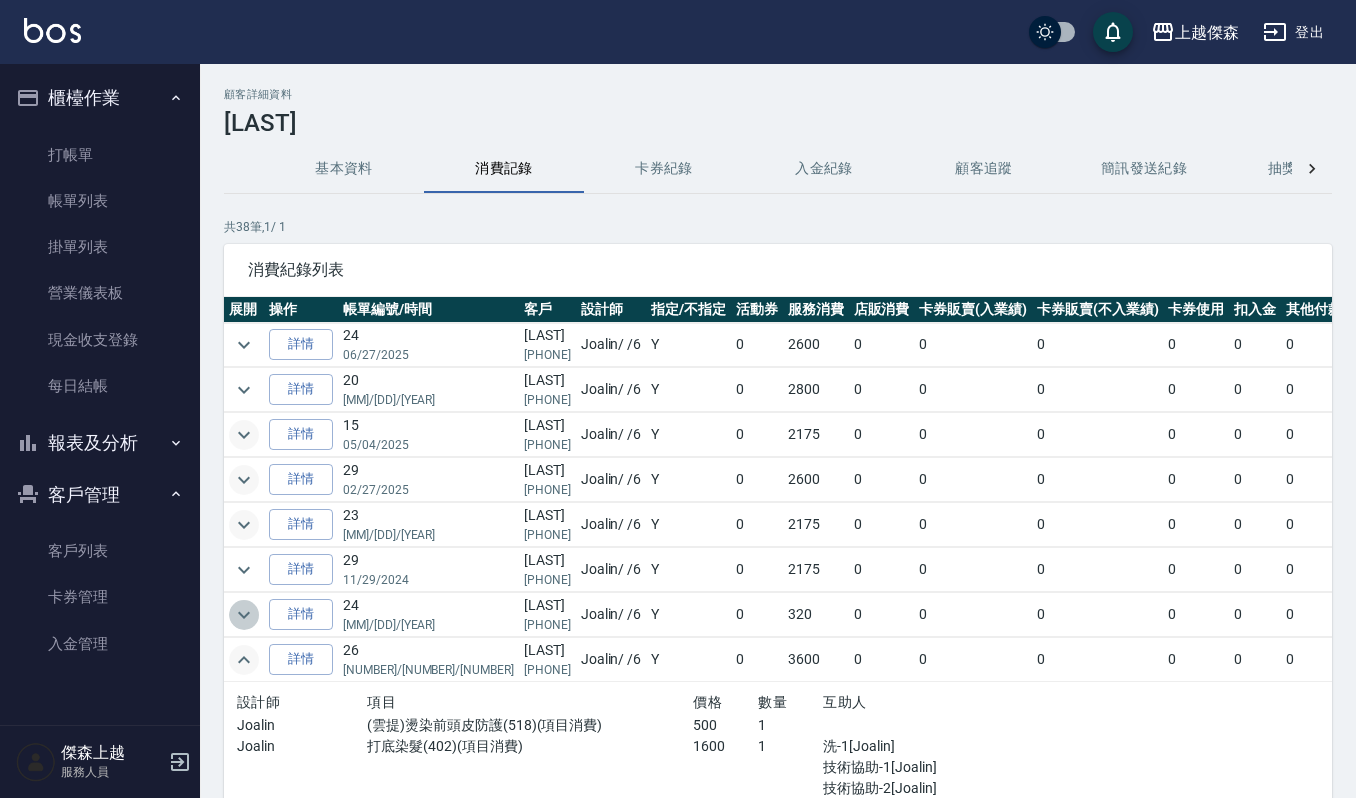click 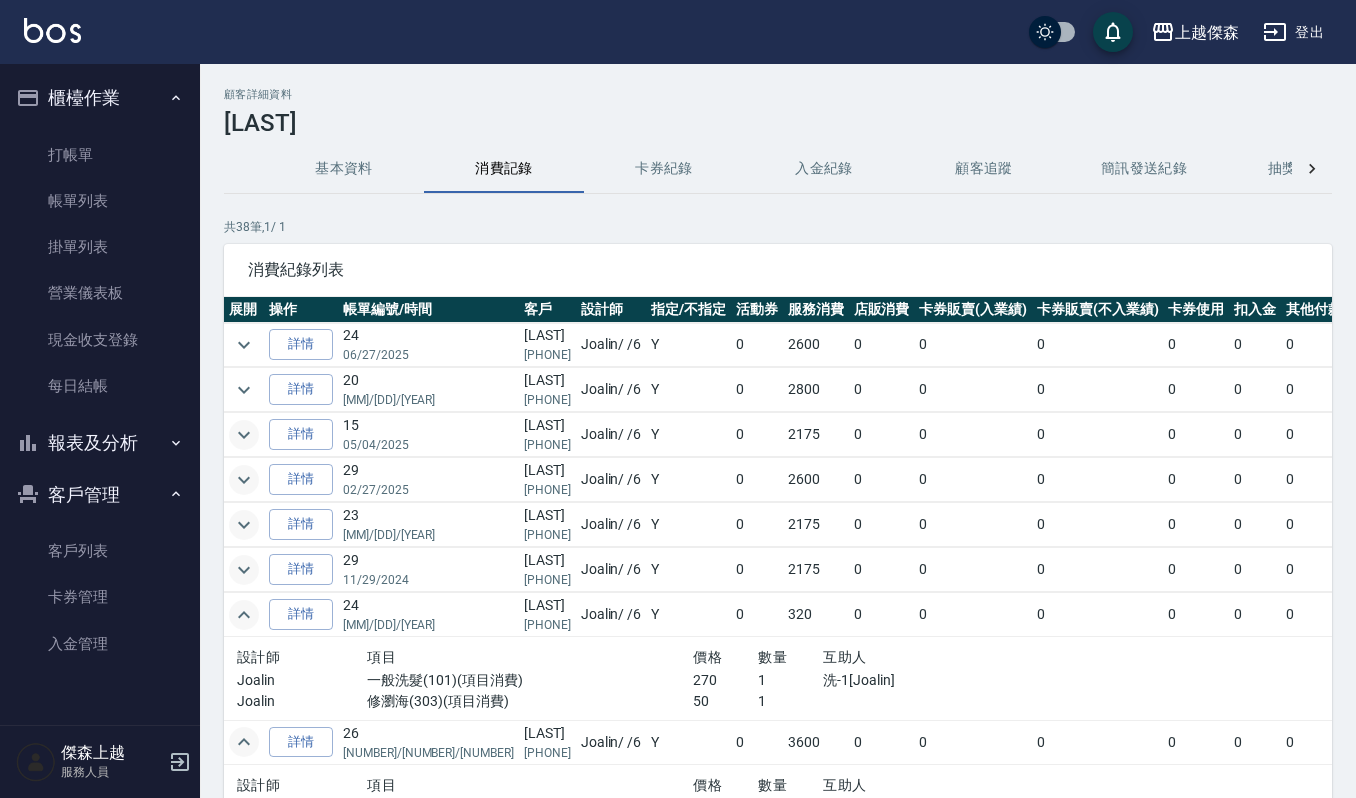 click 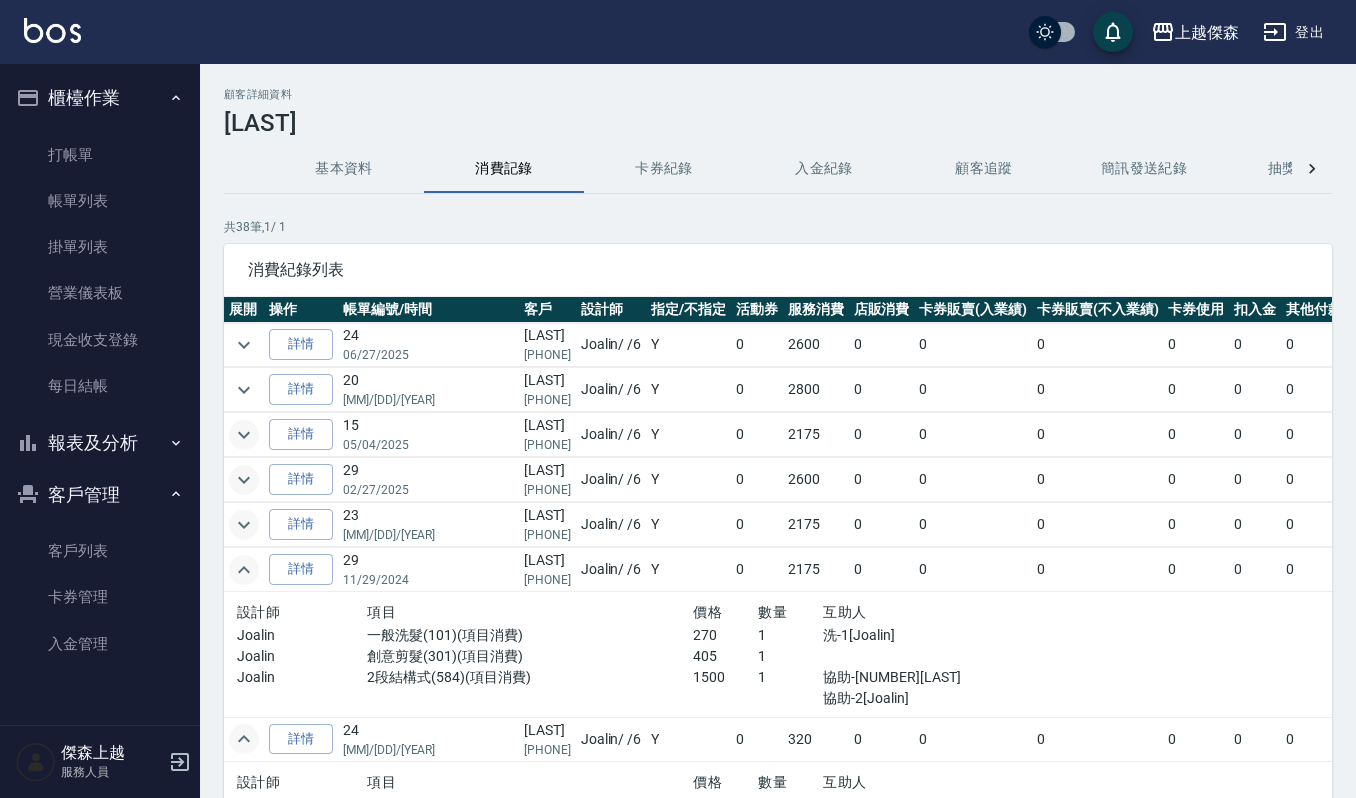 click 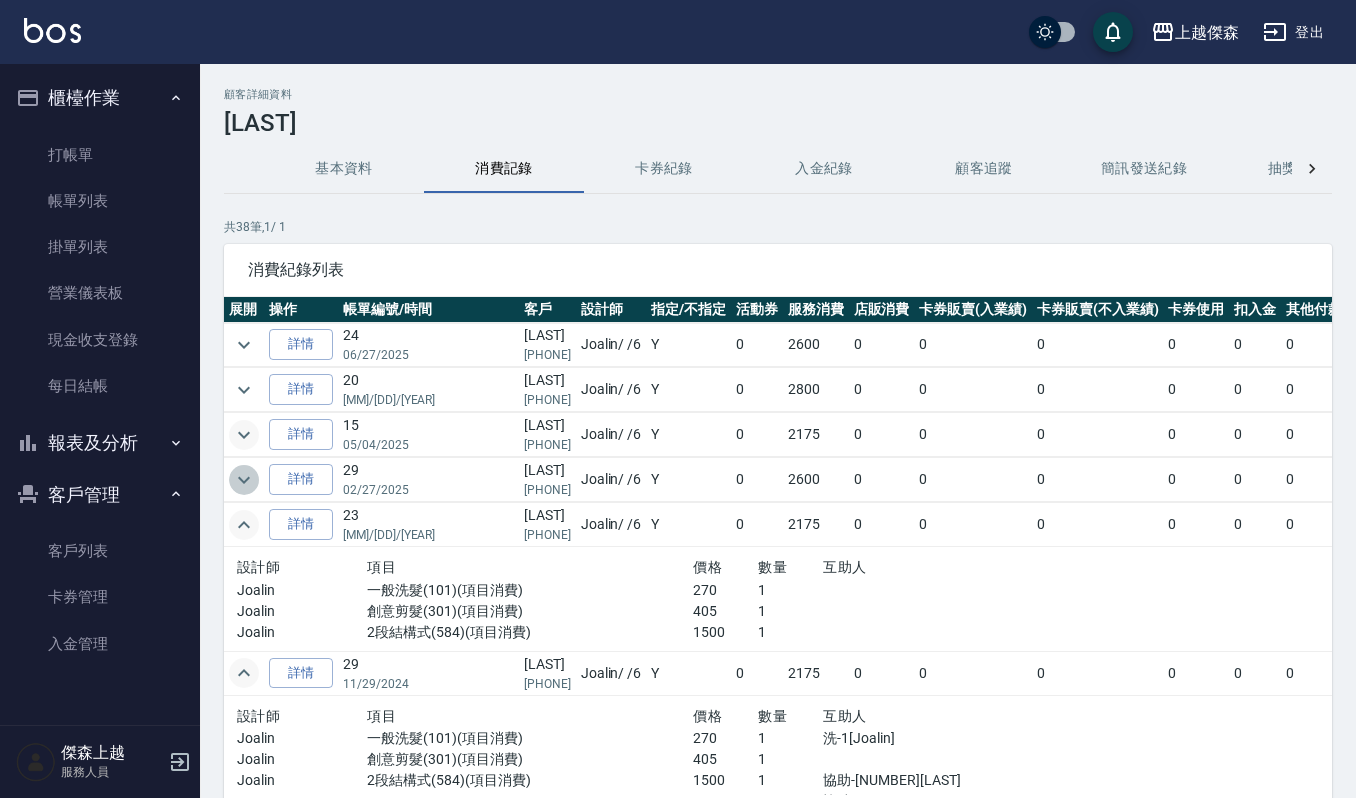 click 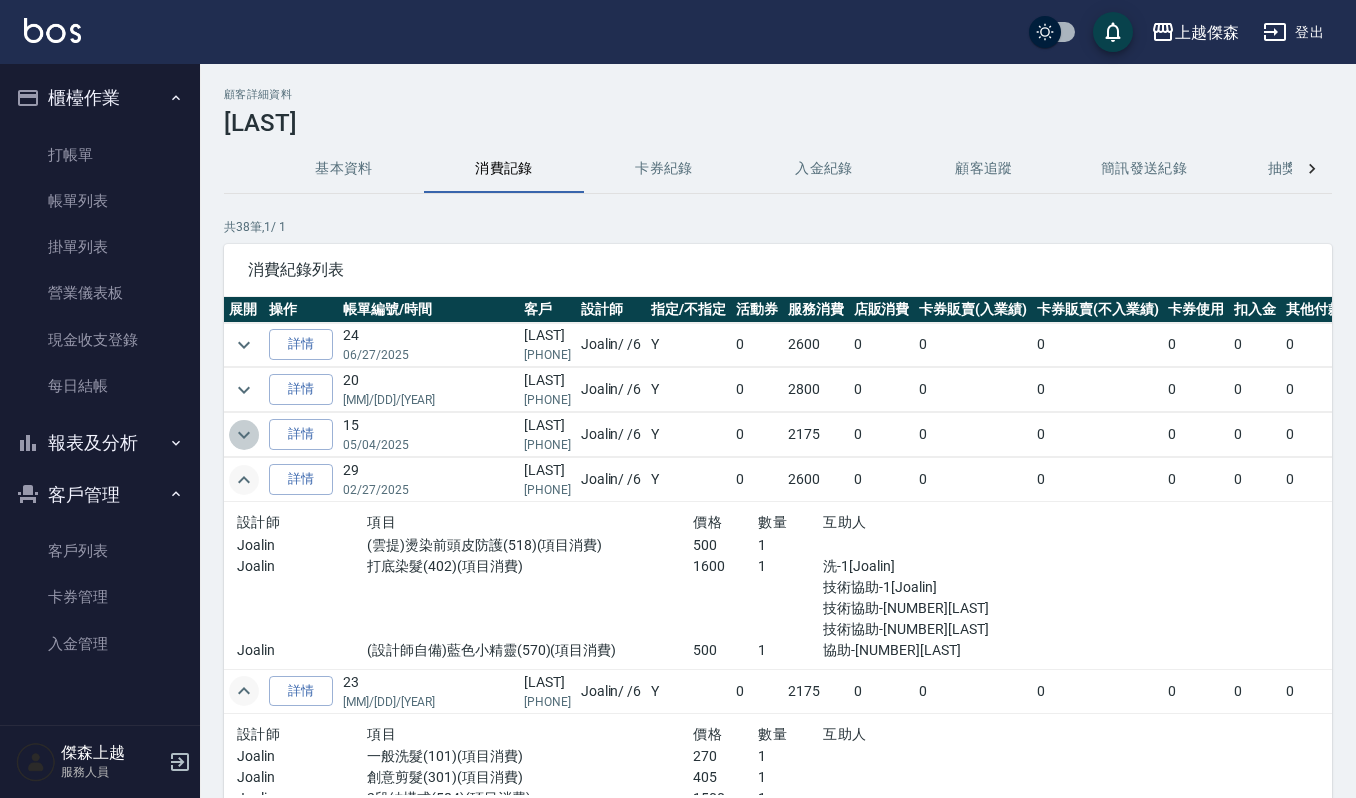 click 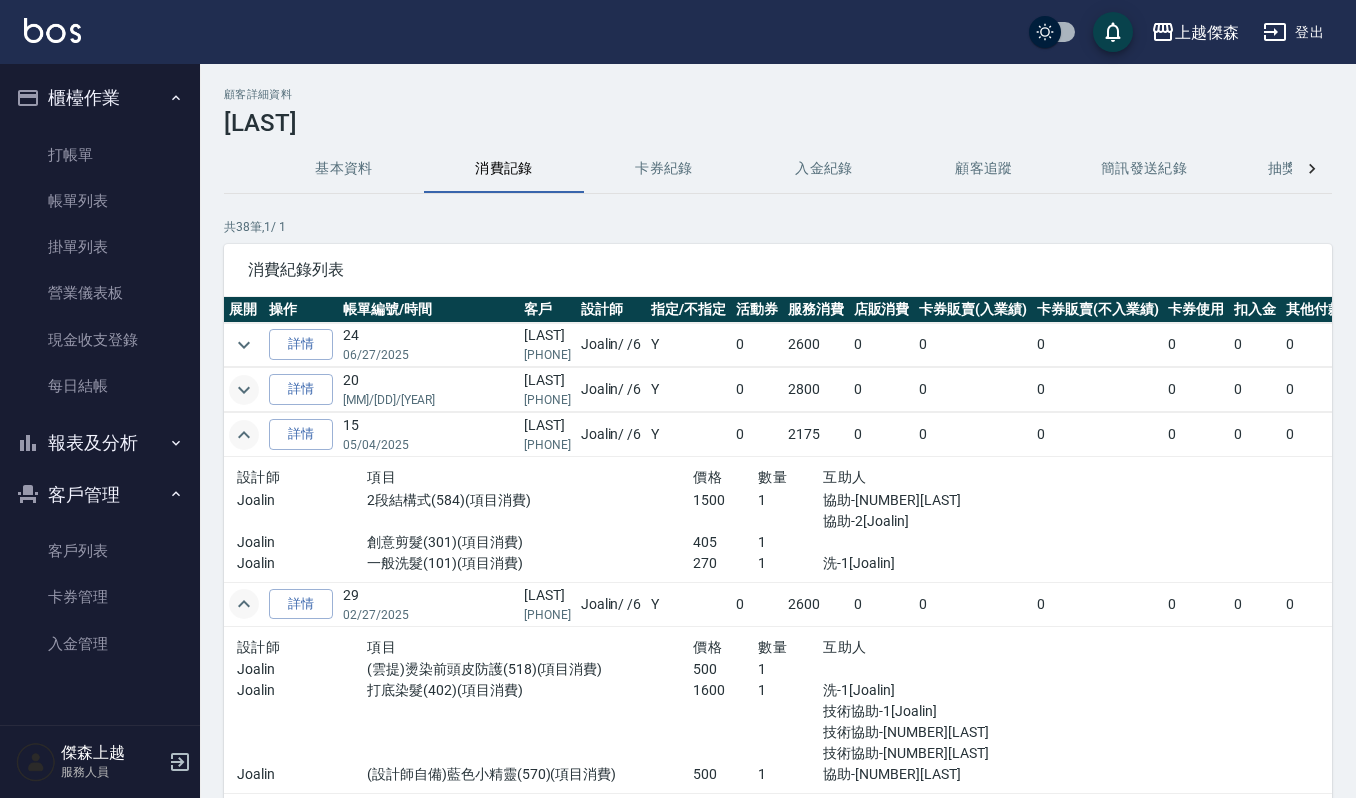 click 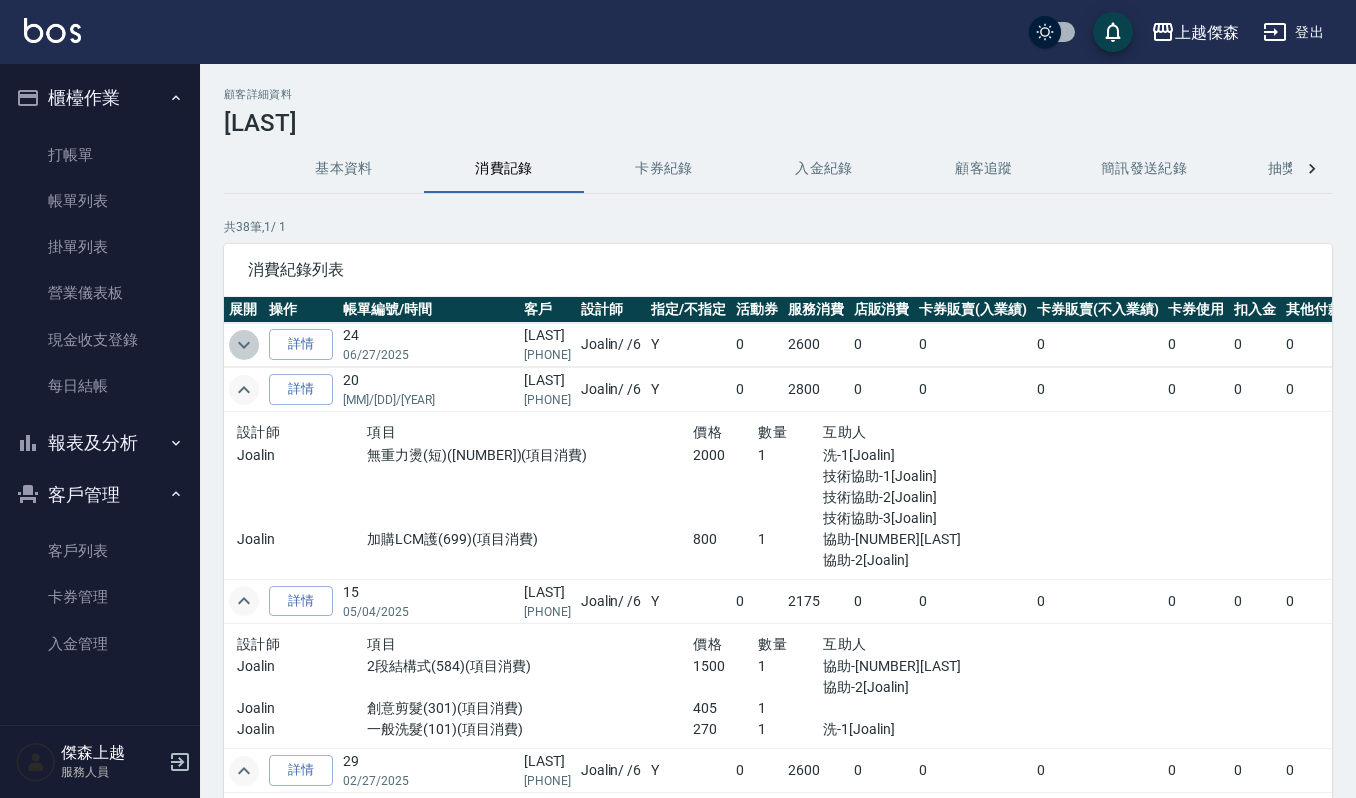 click 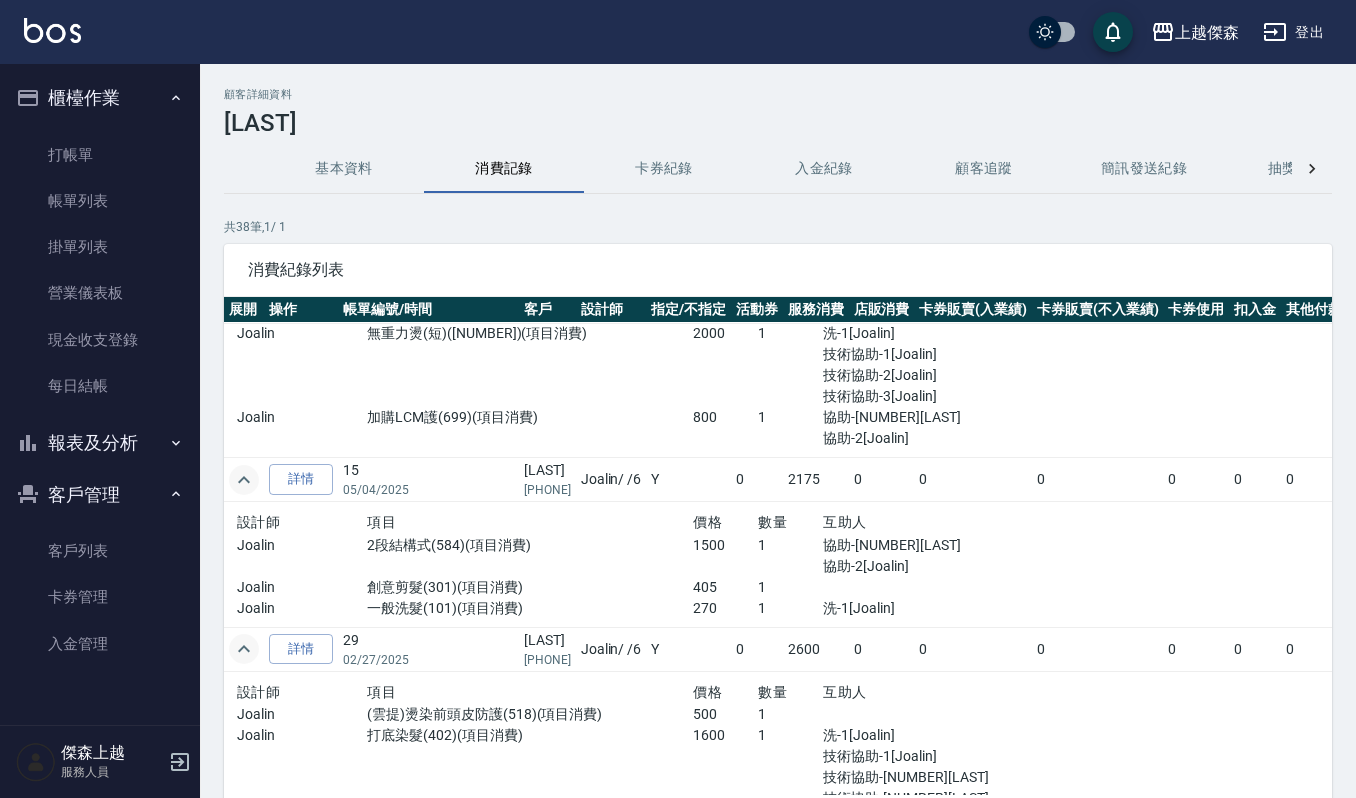scroll, scrollTop: 324, scrollLeft: 0, axis: vertical 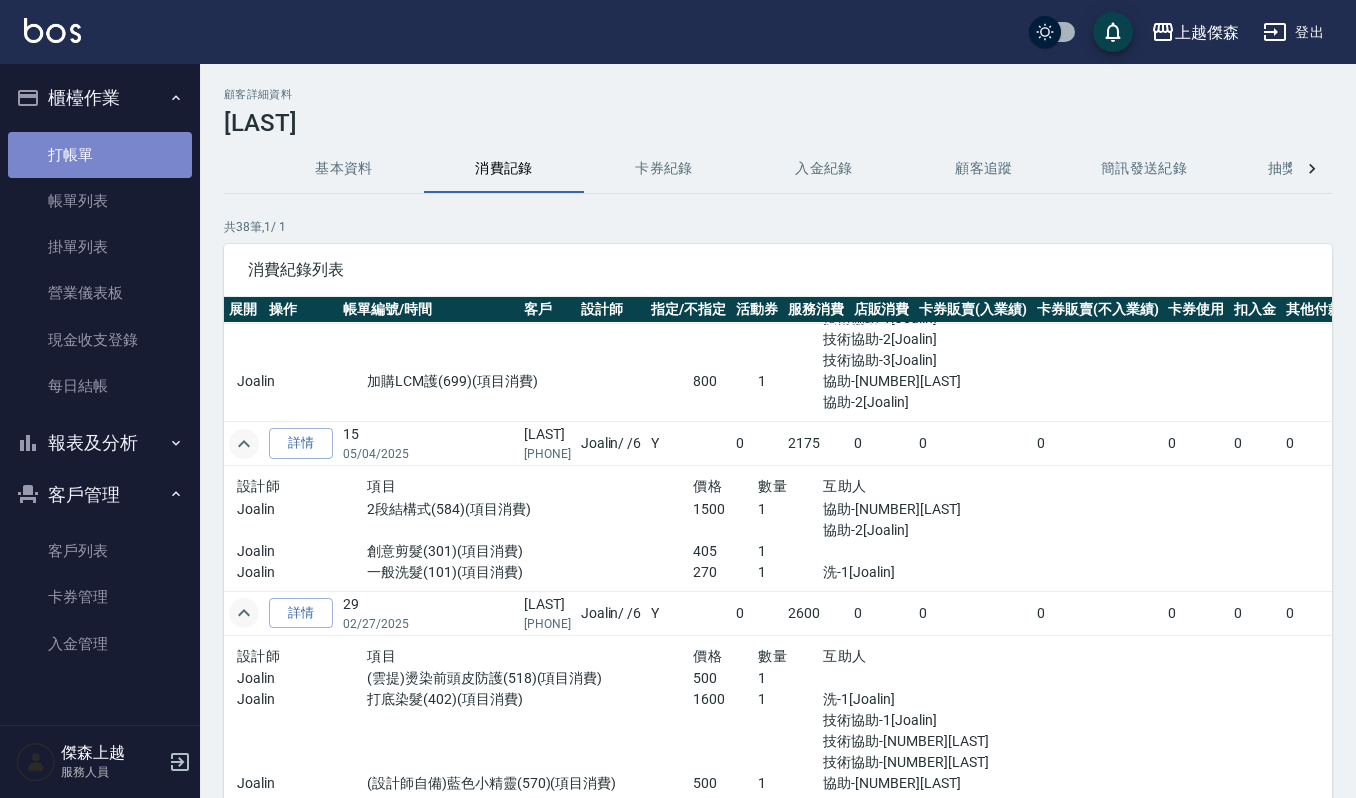 click on "打帳單" at bounding box center [100, 155] 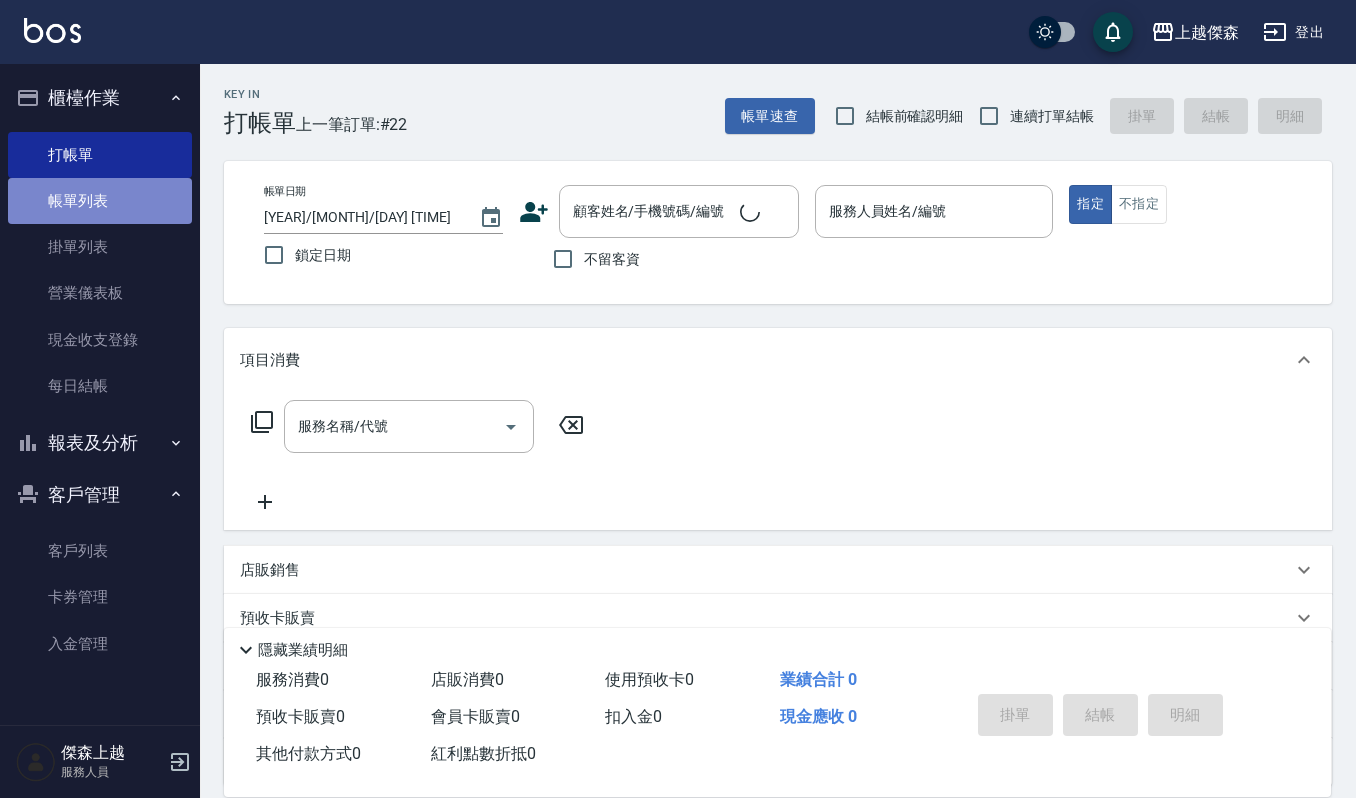 click on "帳單列表" at bounding box center (100, 201) 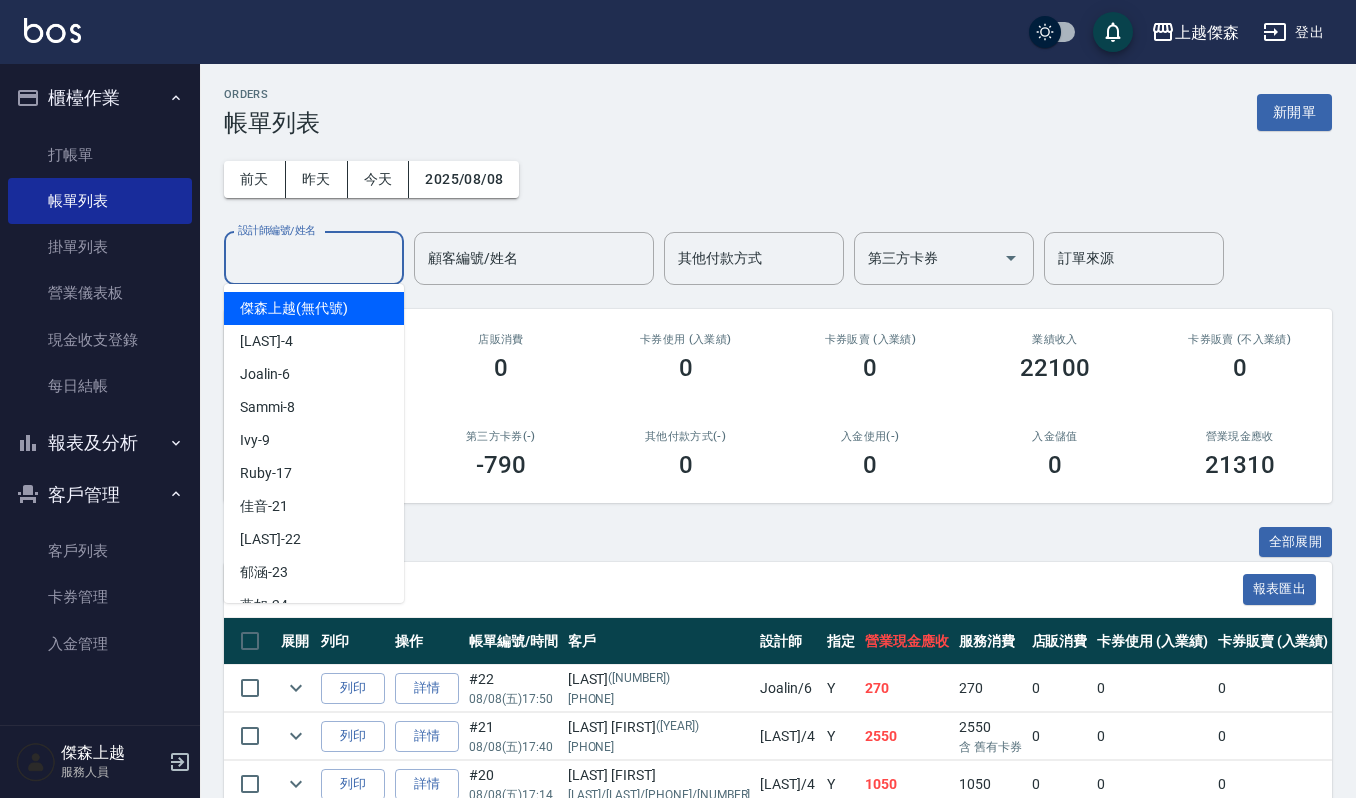 click on "設計師編號/姓名" at bounding box center (314, 258) 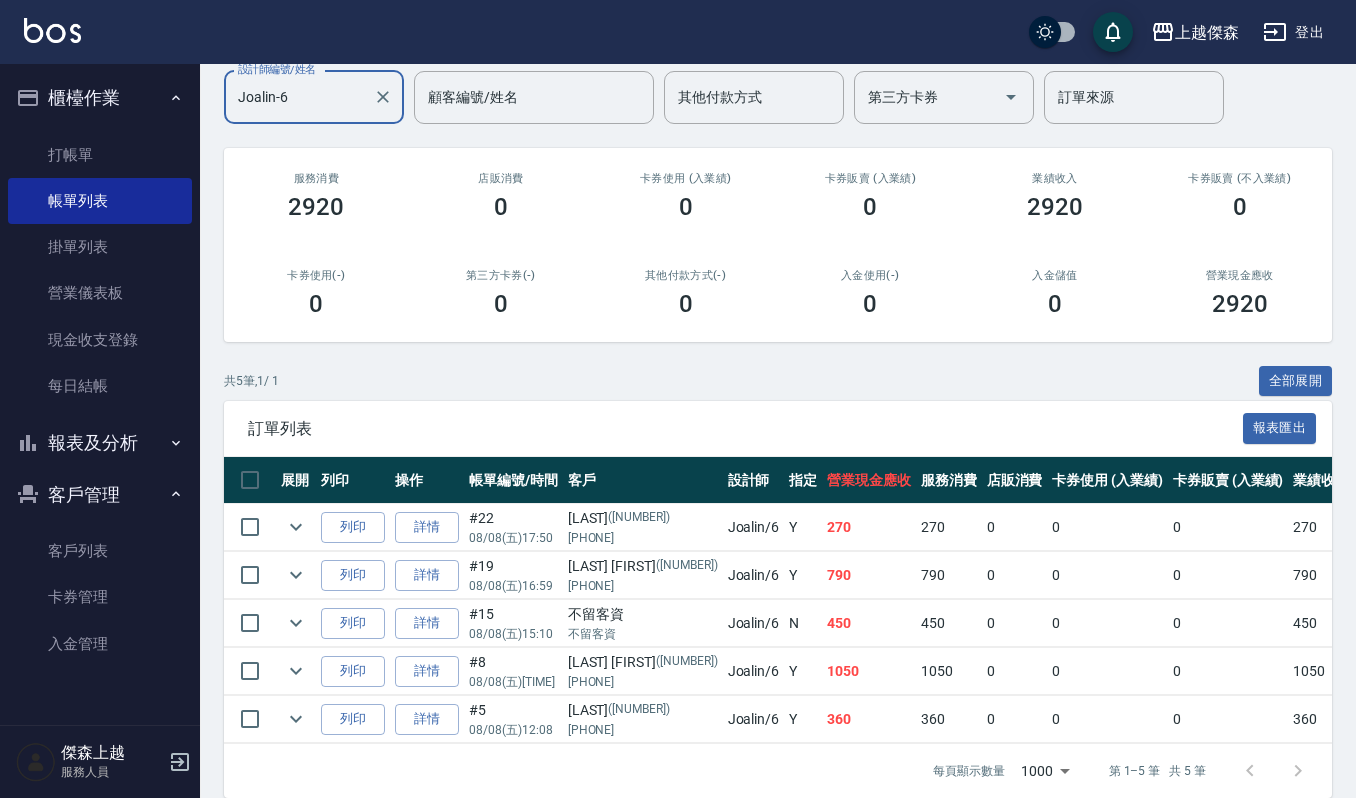 scroll, scrollTop: 208, scrollLeft: 0, axis: vertical 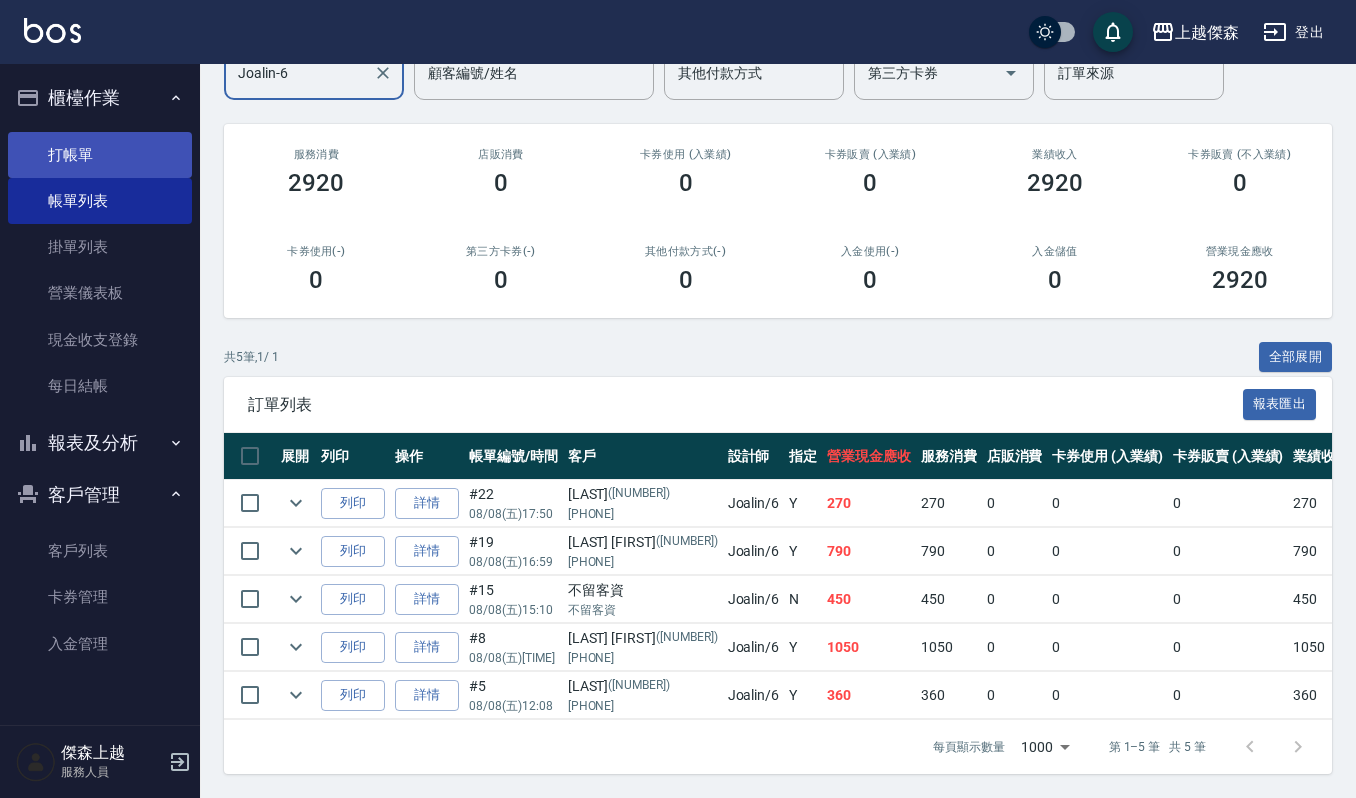 type on "Joalin-6" 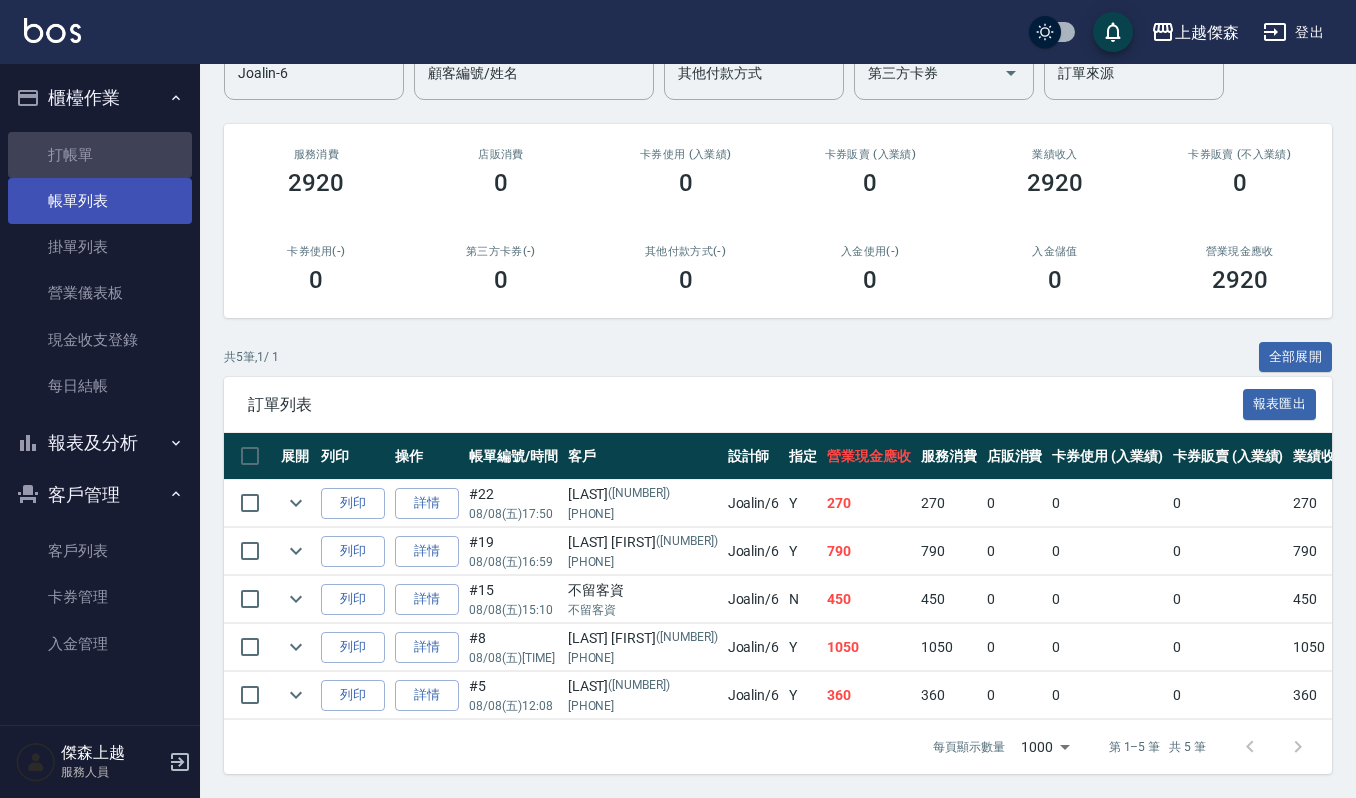 drag, startPoint x: 126, startPoint y: 157, endPoint x: 178, endPoint y: 194, distance: 63.82006 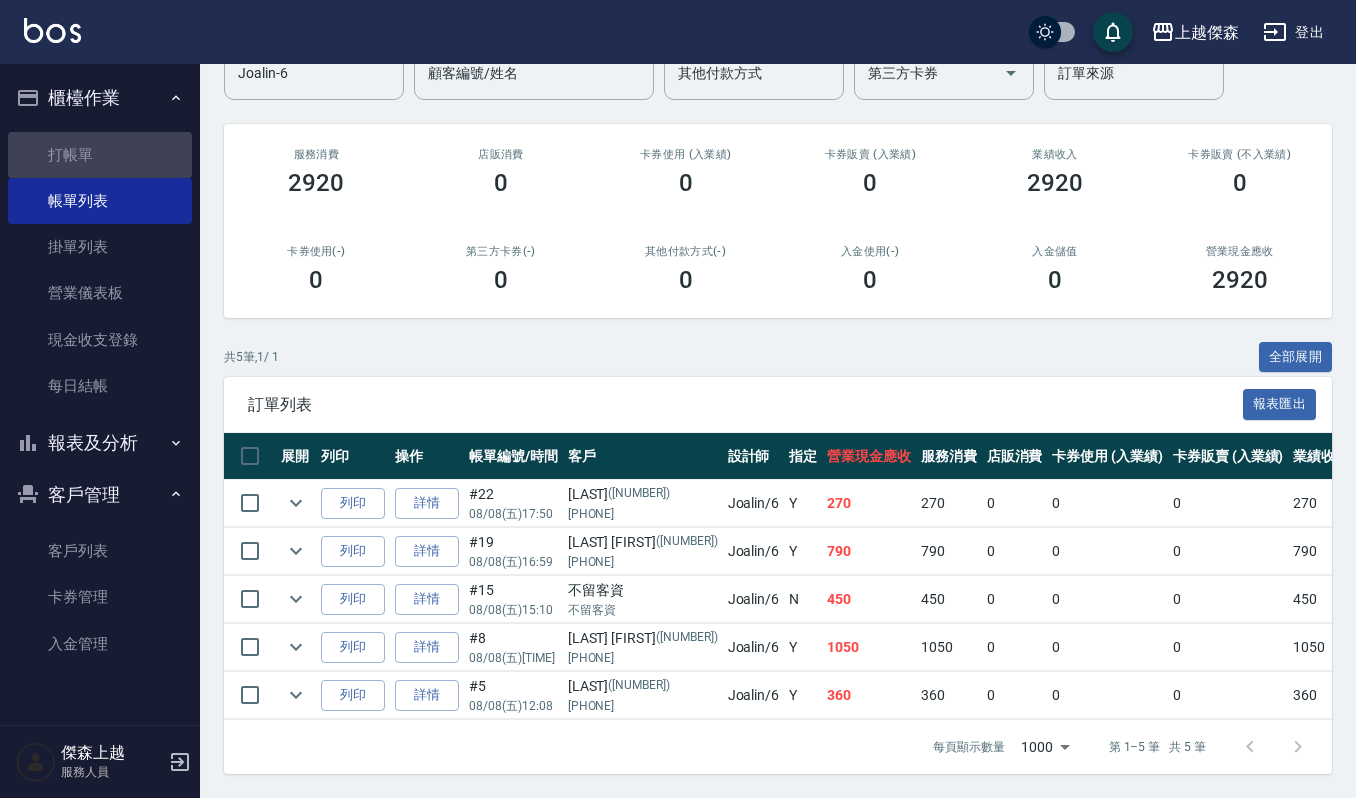 scroll, scrollTop: 0, scrollLeft: 0, axis: both 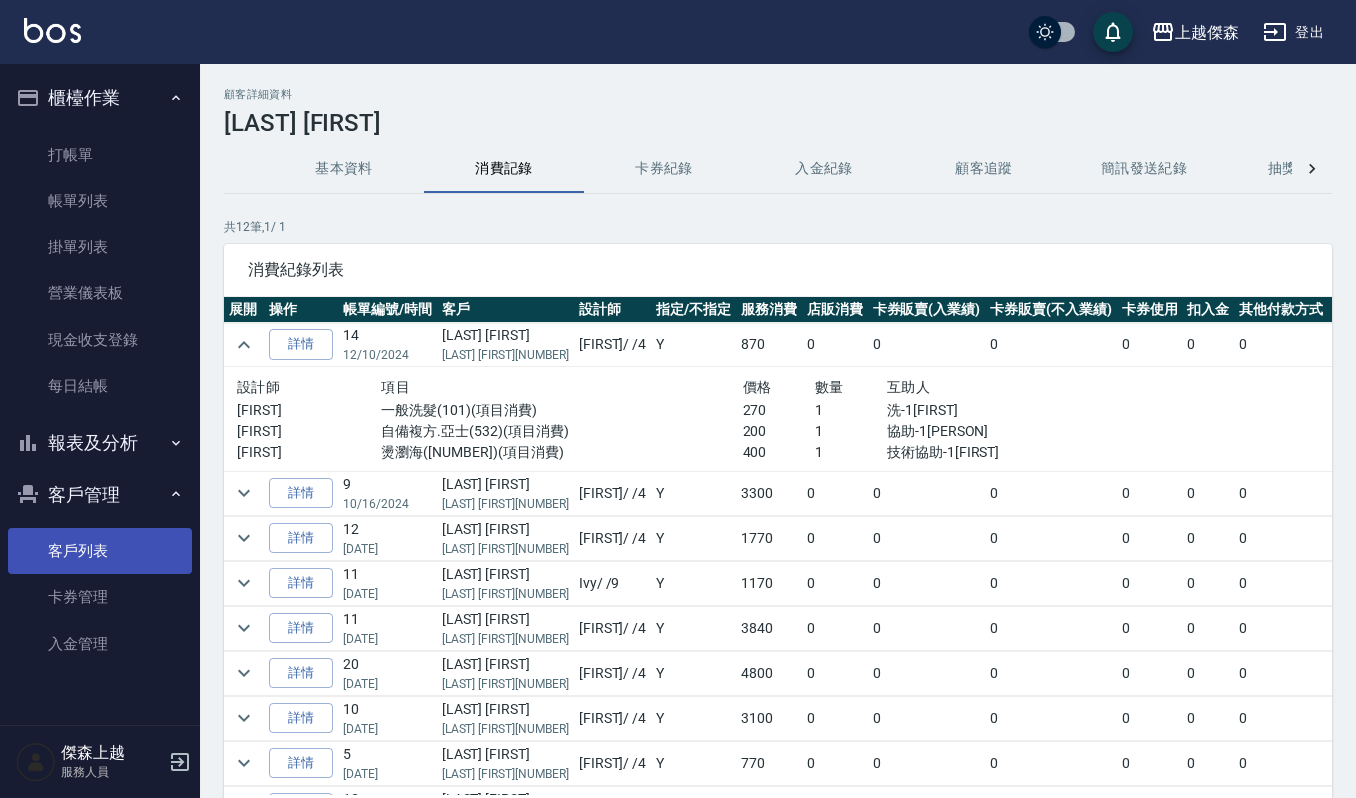 click on "客戶列表" at bounding box center [100, 551] 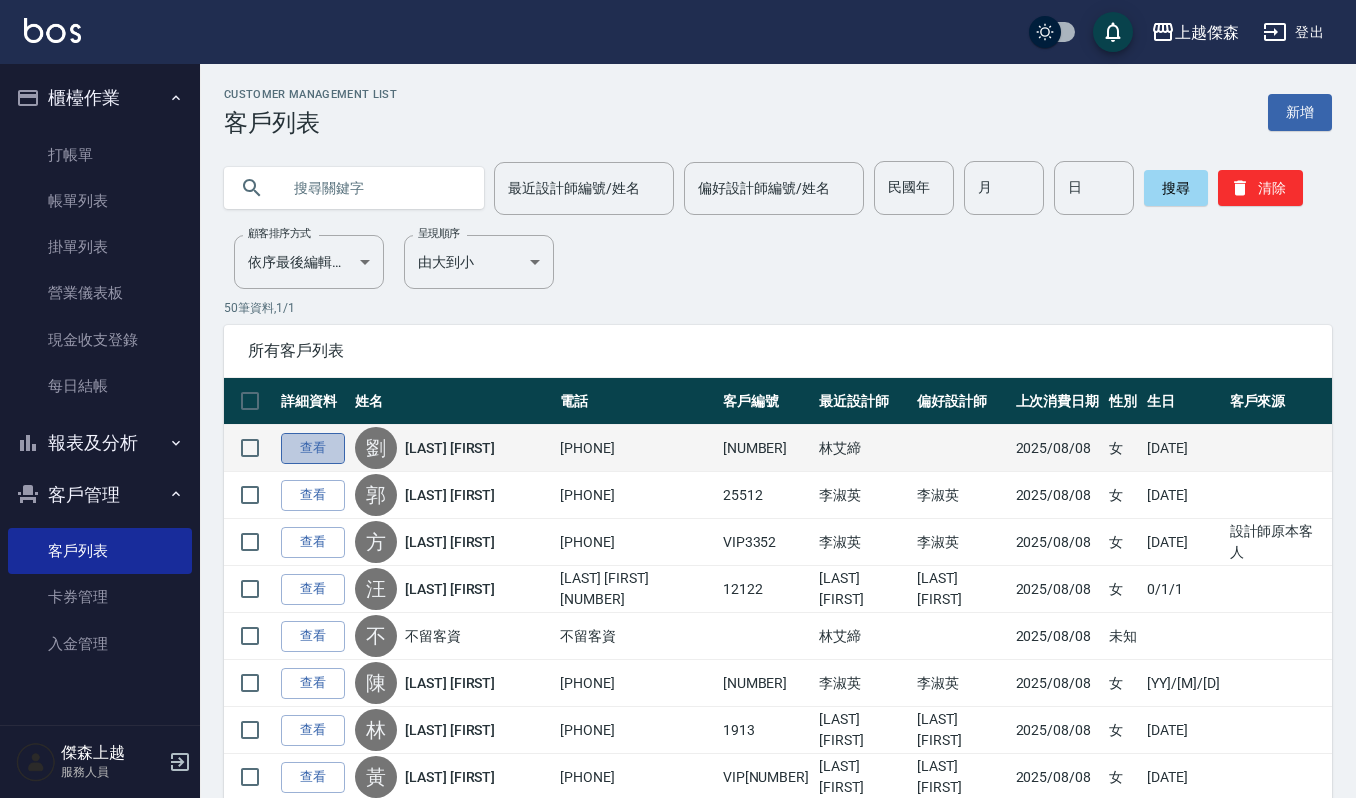 click on "查看" at bounding box center [313, 448] 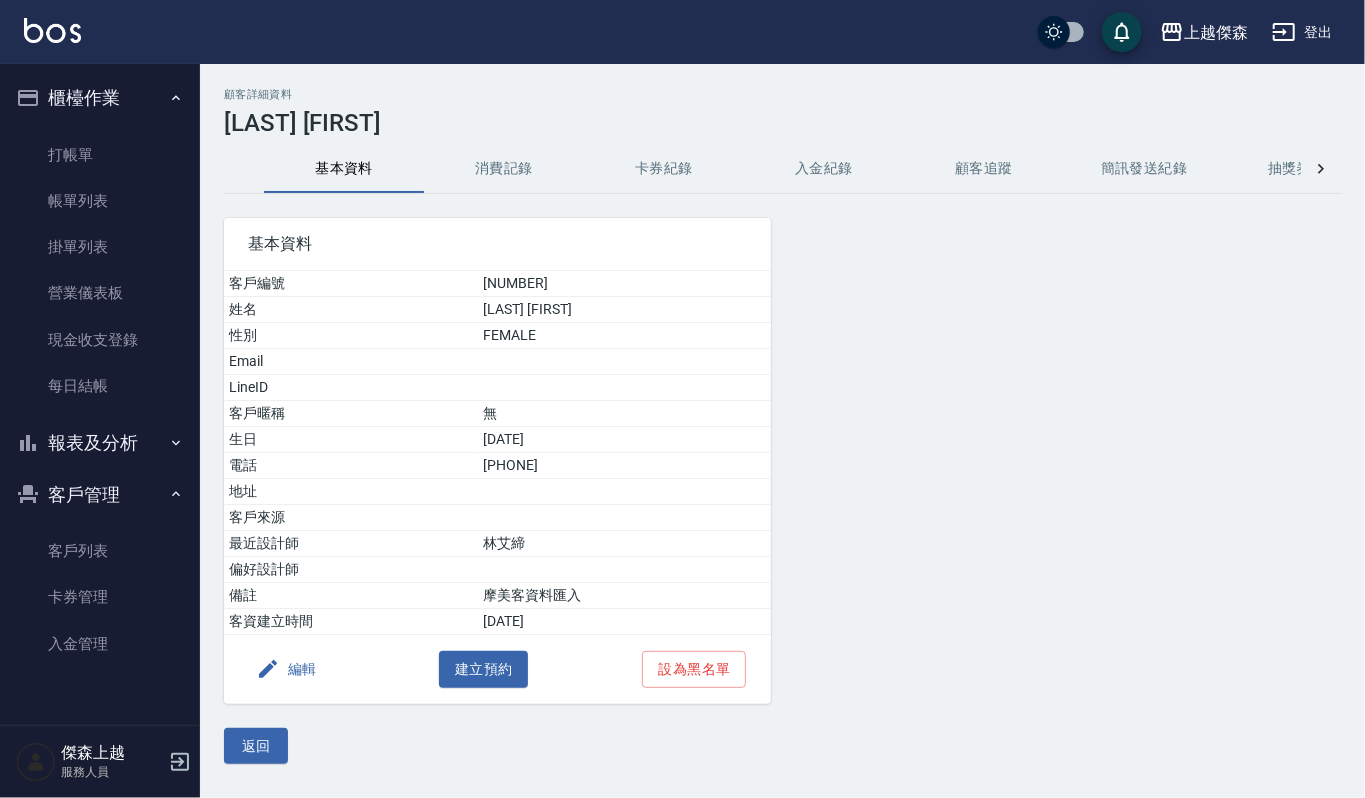 click on "消費記錄" at bounding box center [504, 169] 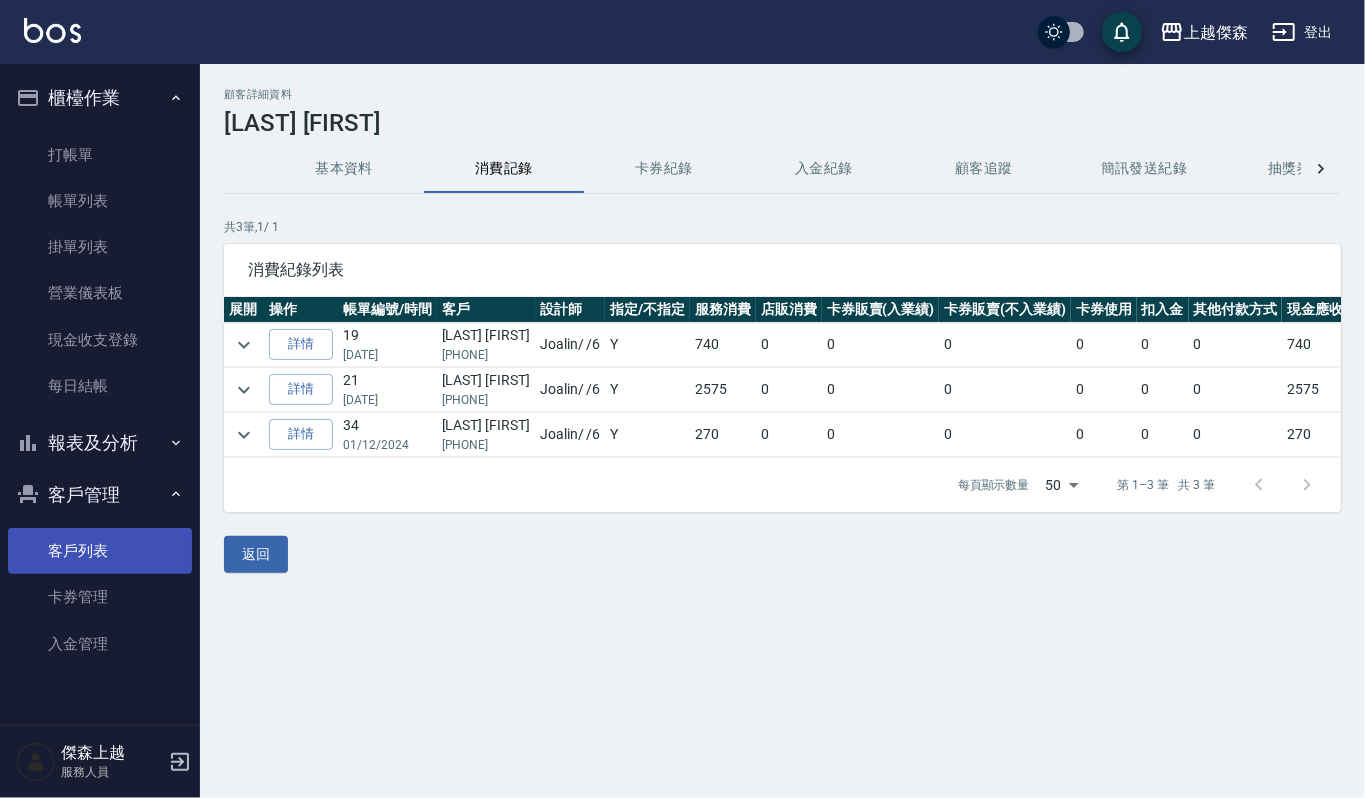 click on "客戶列表" at bounding box center [100, 551] 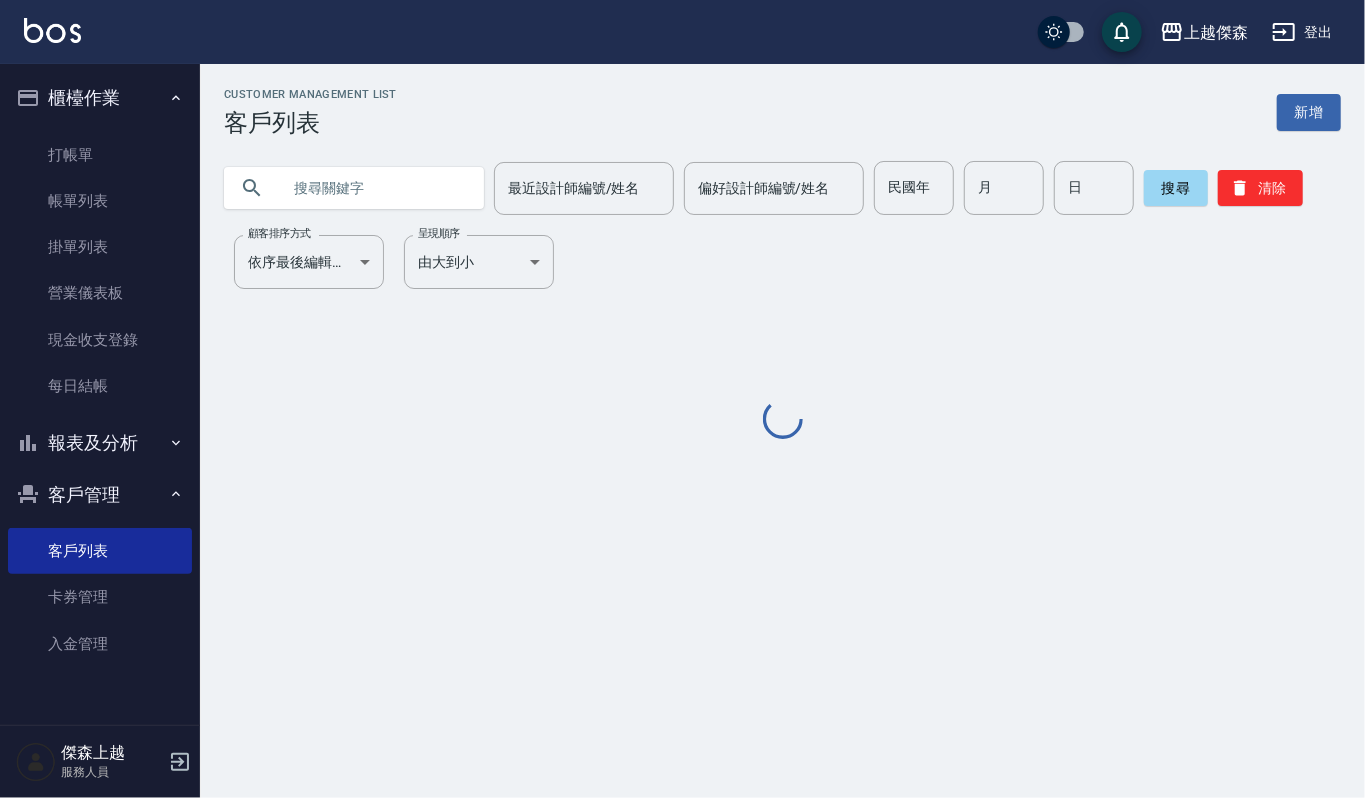 click at bounding box center (374, 188) 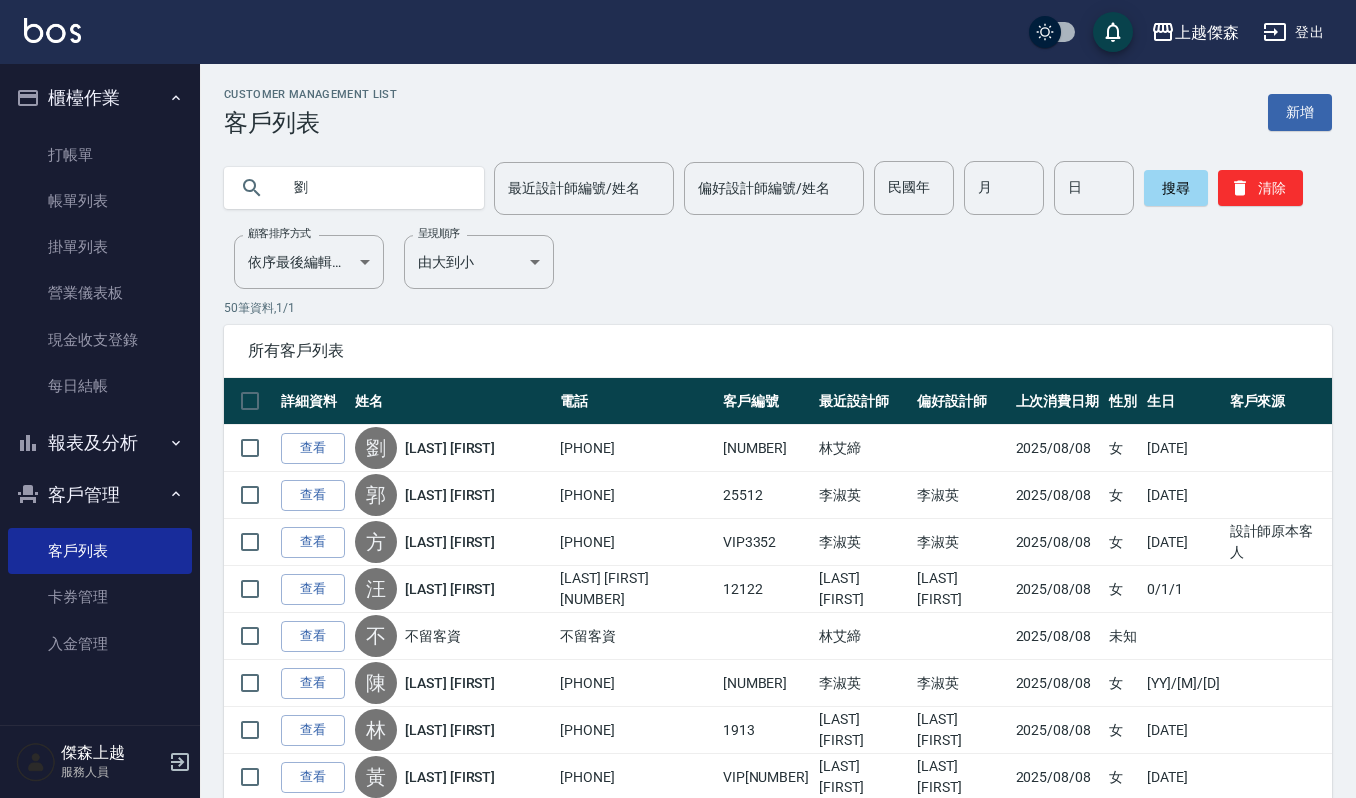 type on "劉" 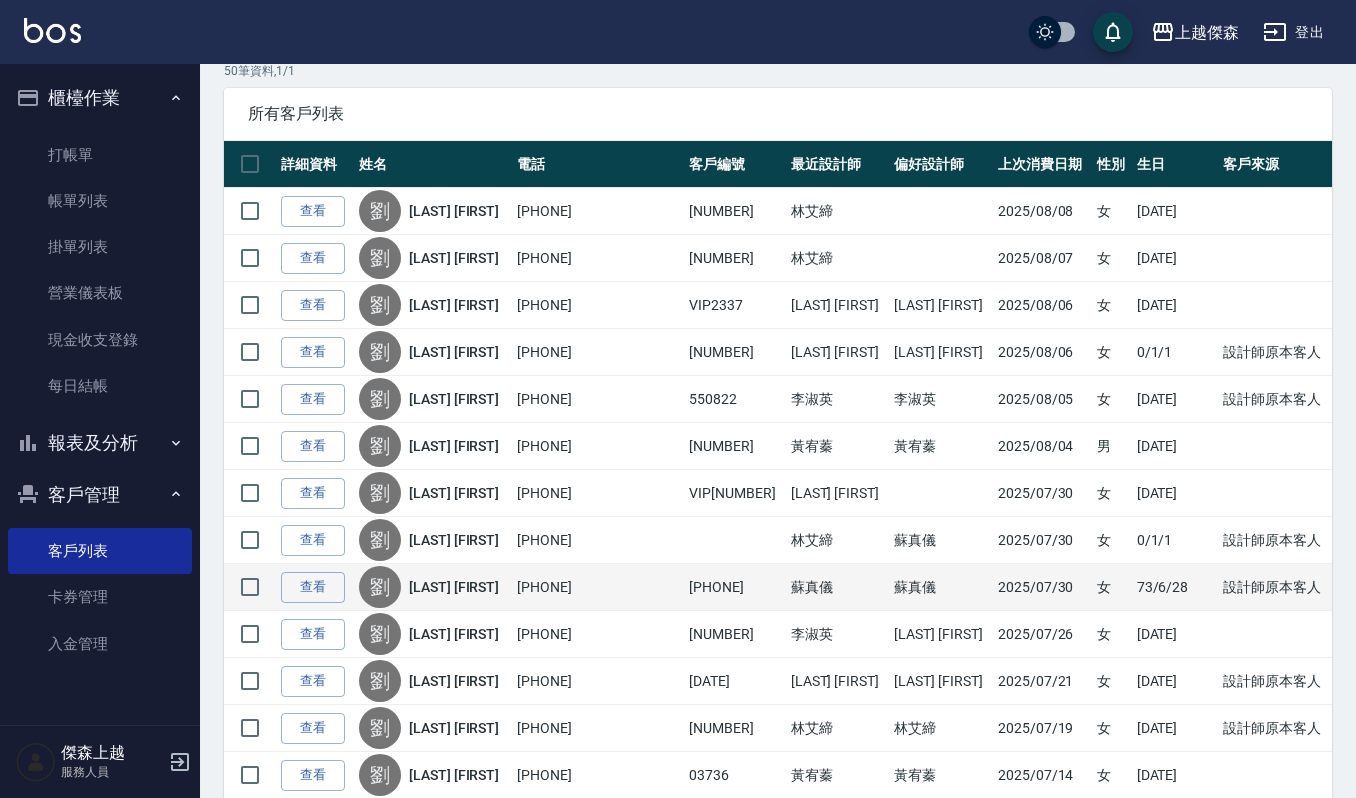 scroll, scrollTop: 266, scrollLeft: 0, axis: vertical 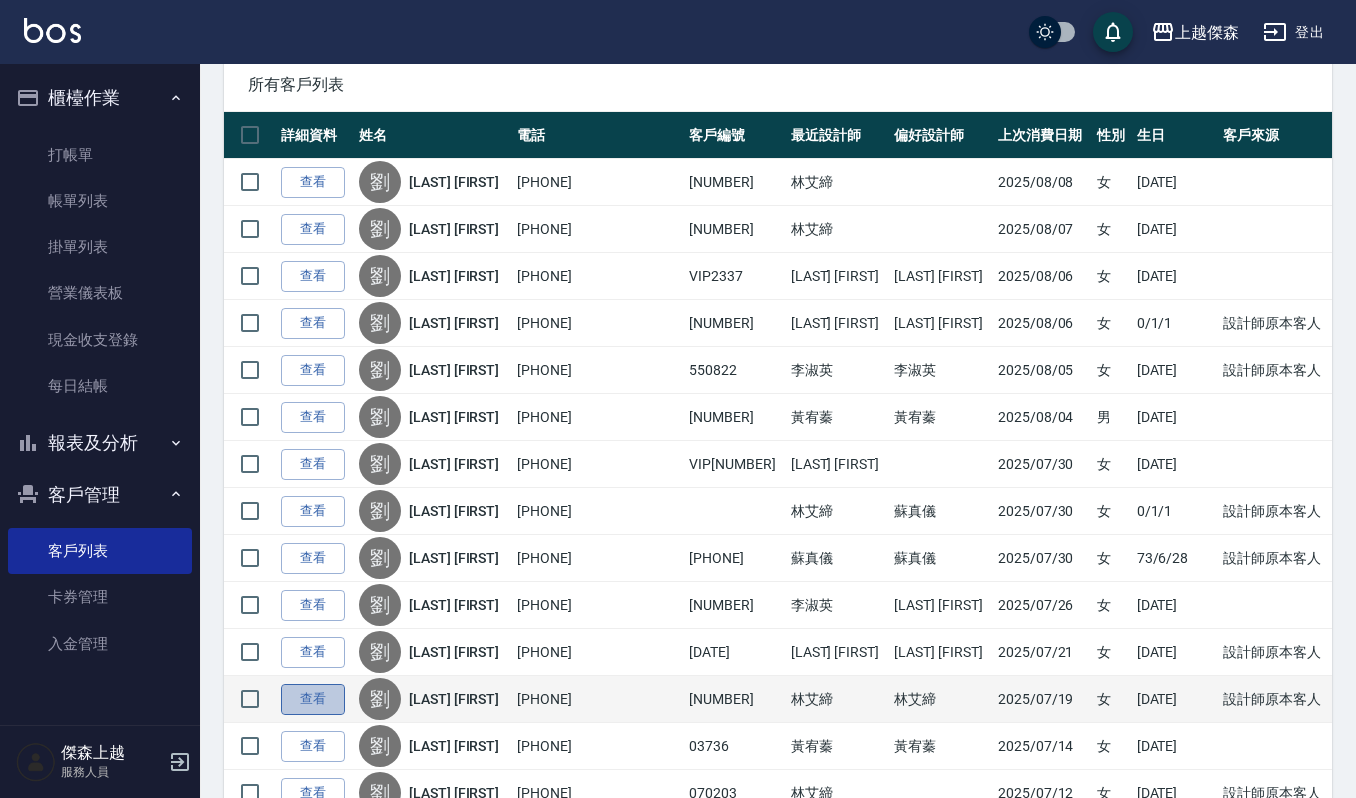 click on "查看" at bounding box center [313, 699] 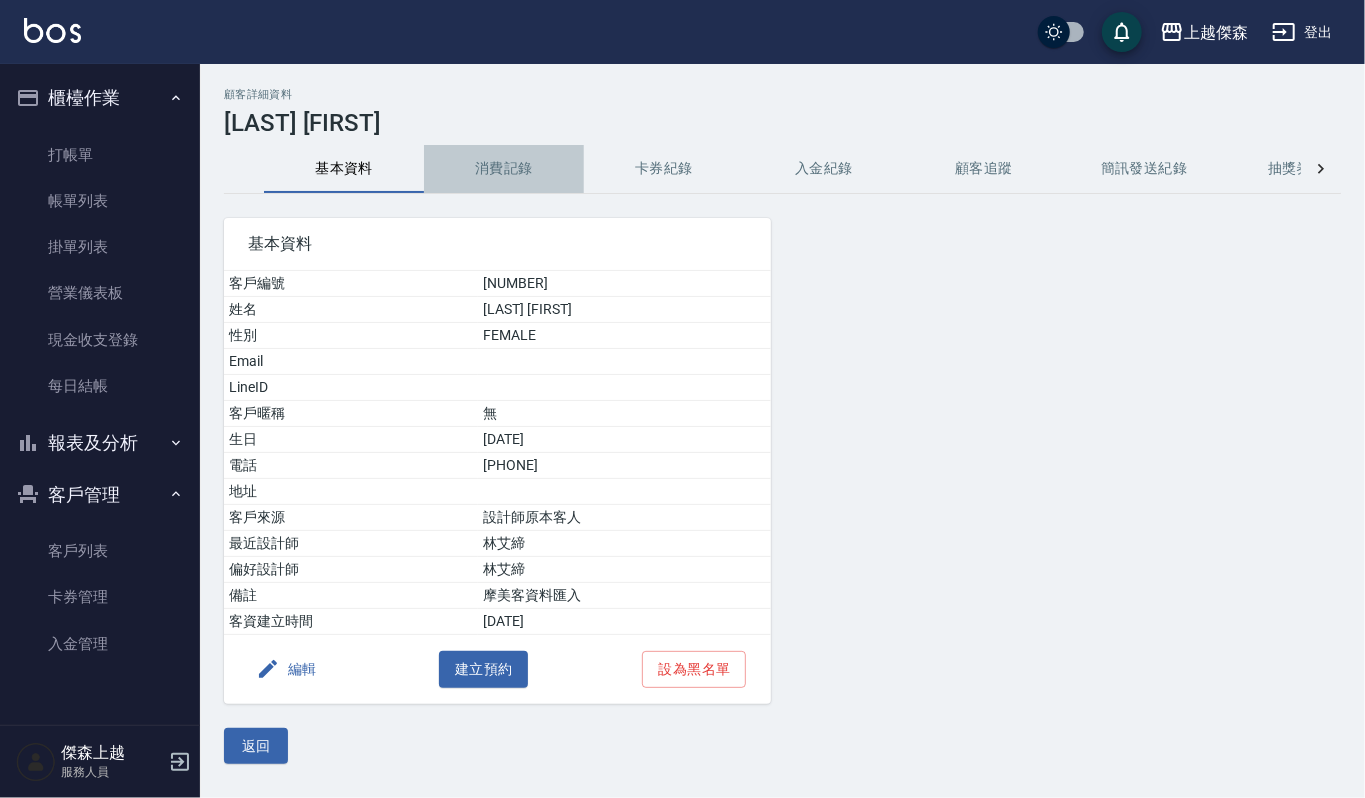 click on "消費記錄" at bounding box center (504, 169) 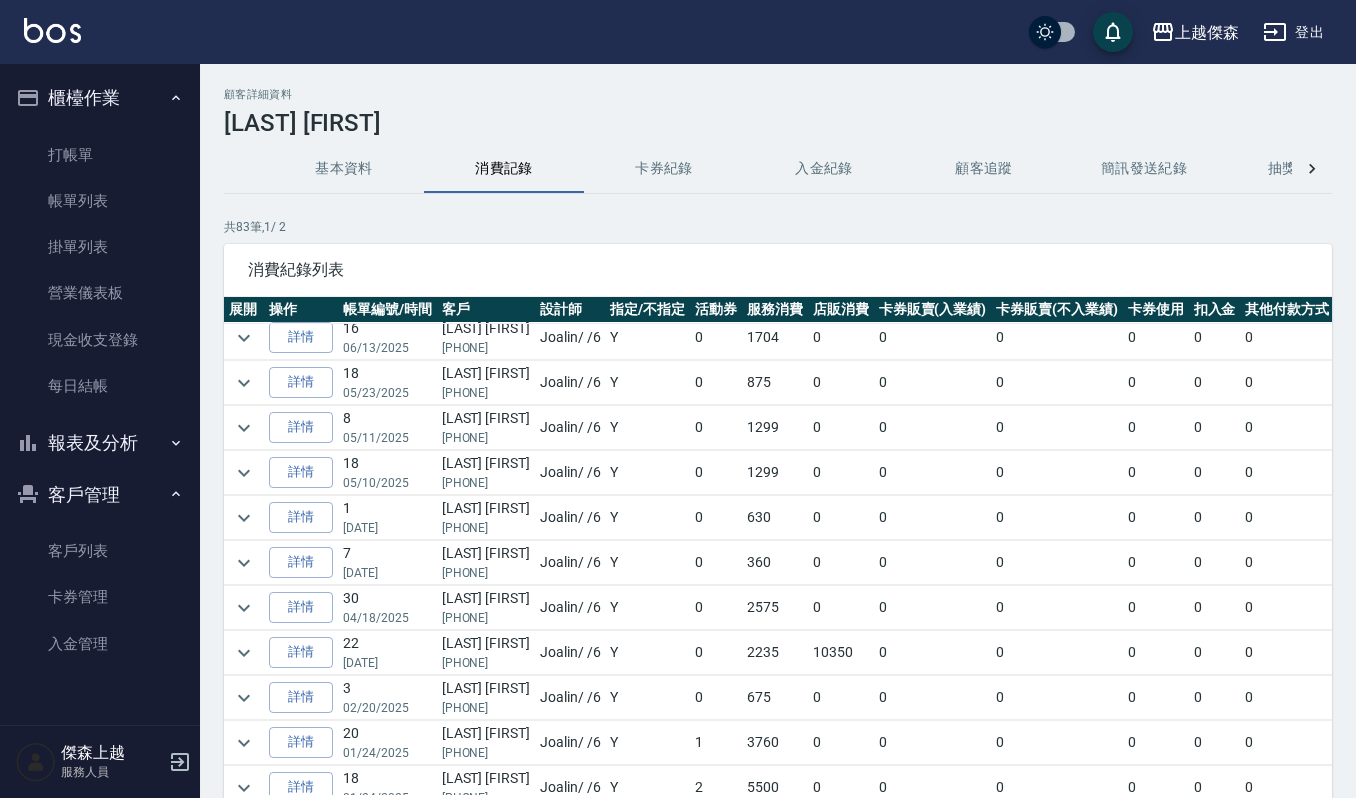 scroll, scrollTop: 0, scrollLeft: 0, axis: both 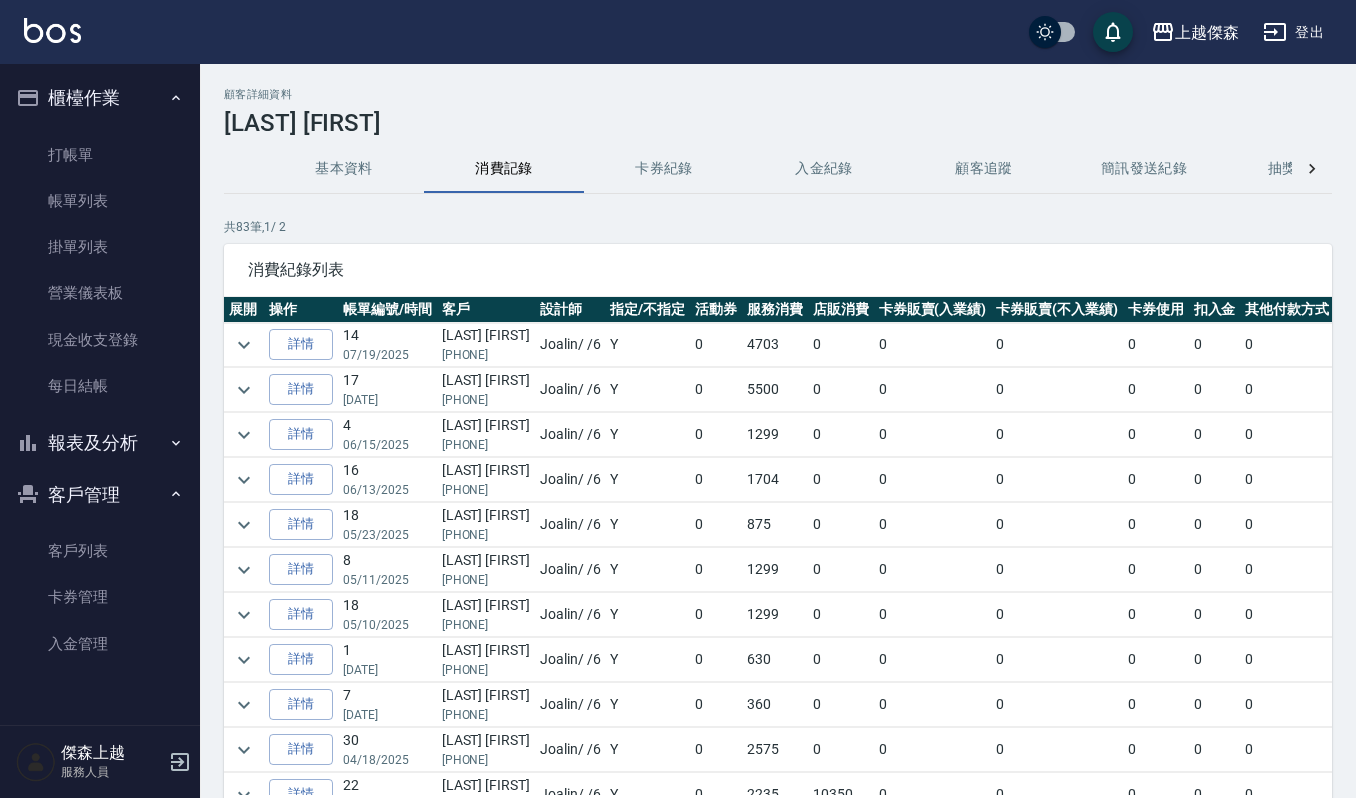 drag, startPoint x: 505, startPoint y: 360, endPoint x: 440, endPoint y: 357, distance: 65.06919 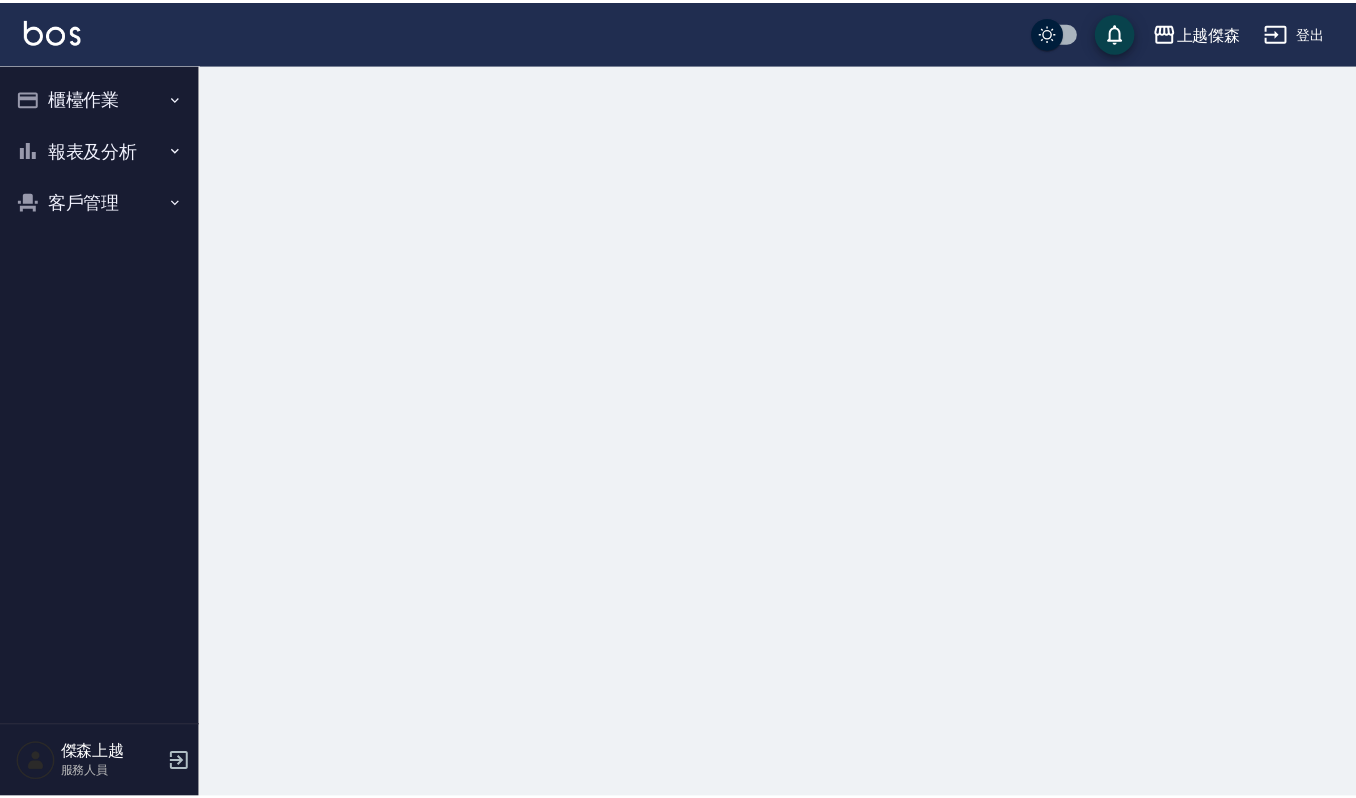 scroll, scrollTop: 0, scrollLeft: 0, axis: both 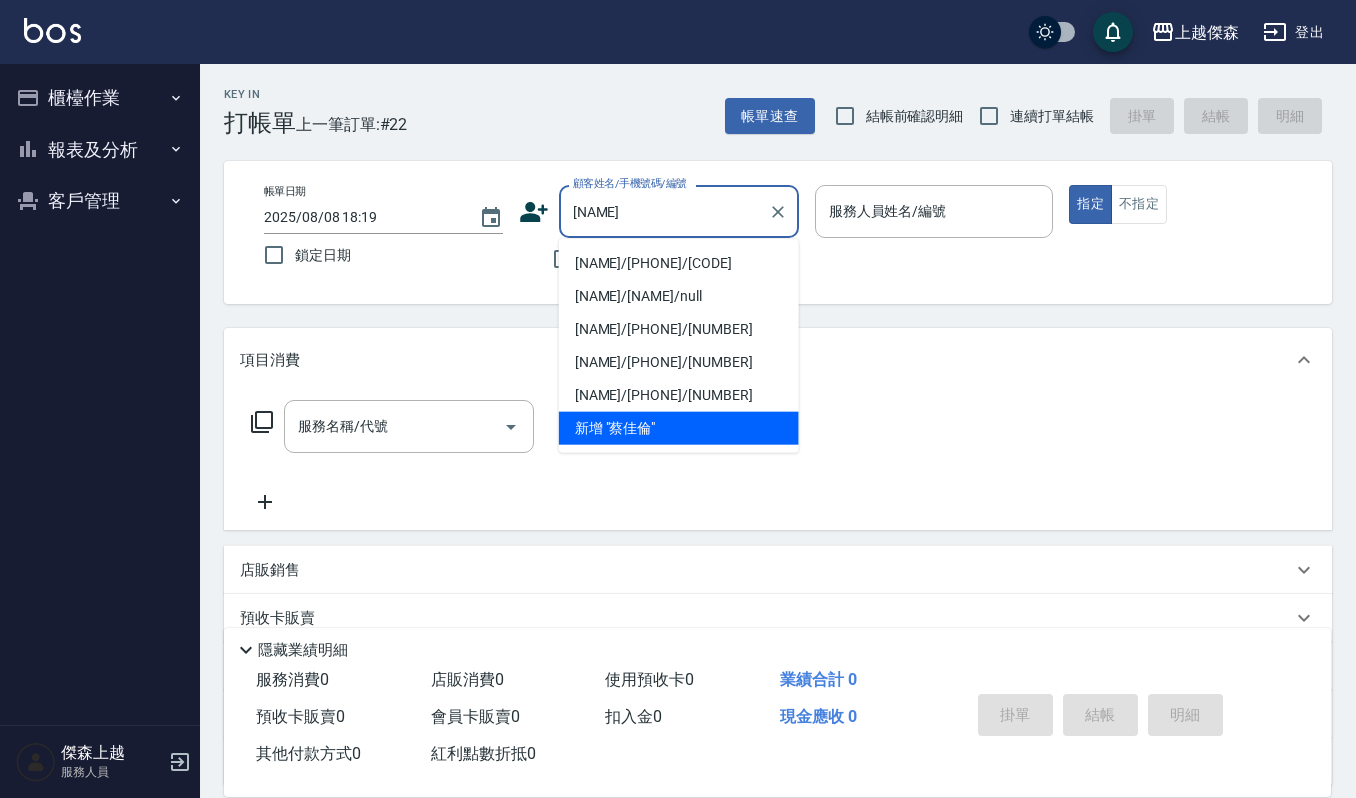 click on "蔡佳倫/0916002263/VIP0408" at bounding box center [679, 263] 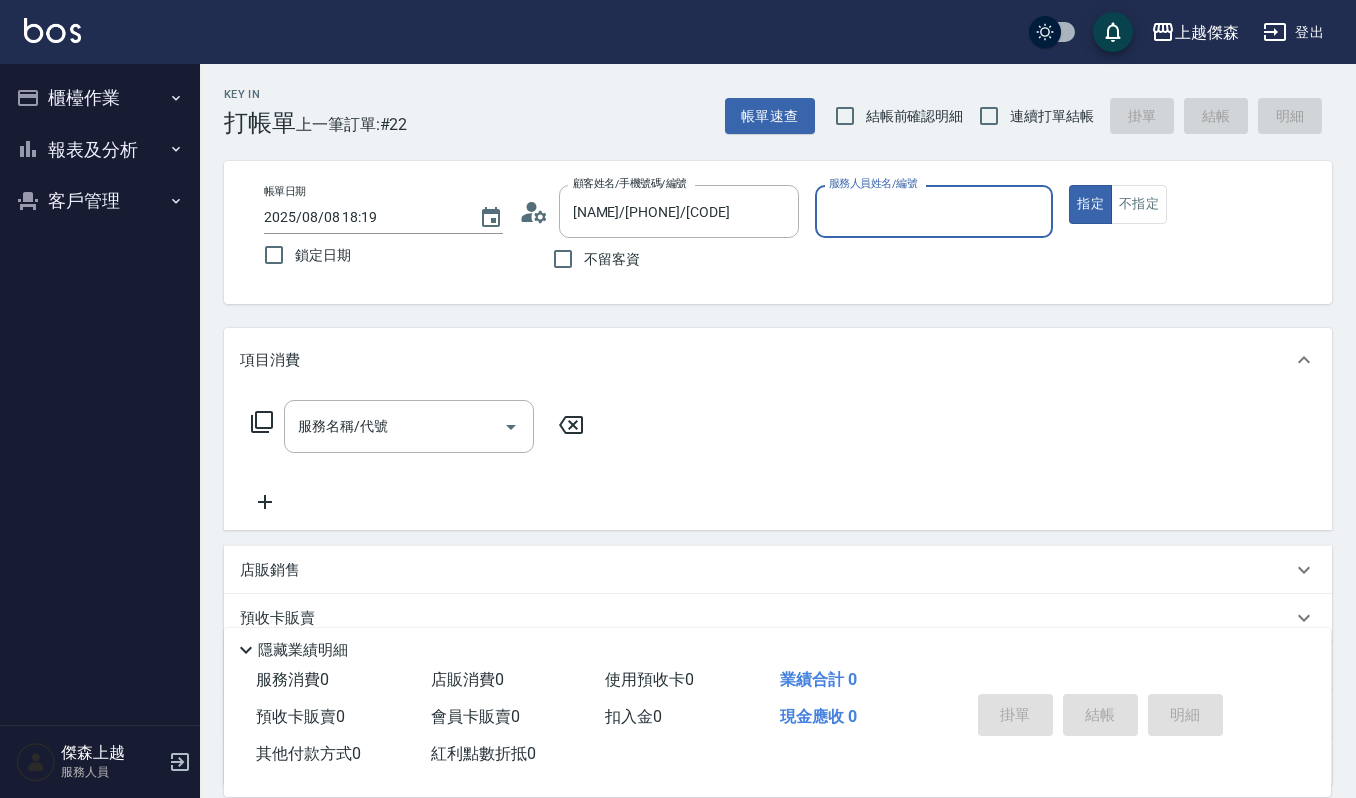 type on "吉兒-4" 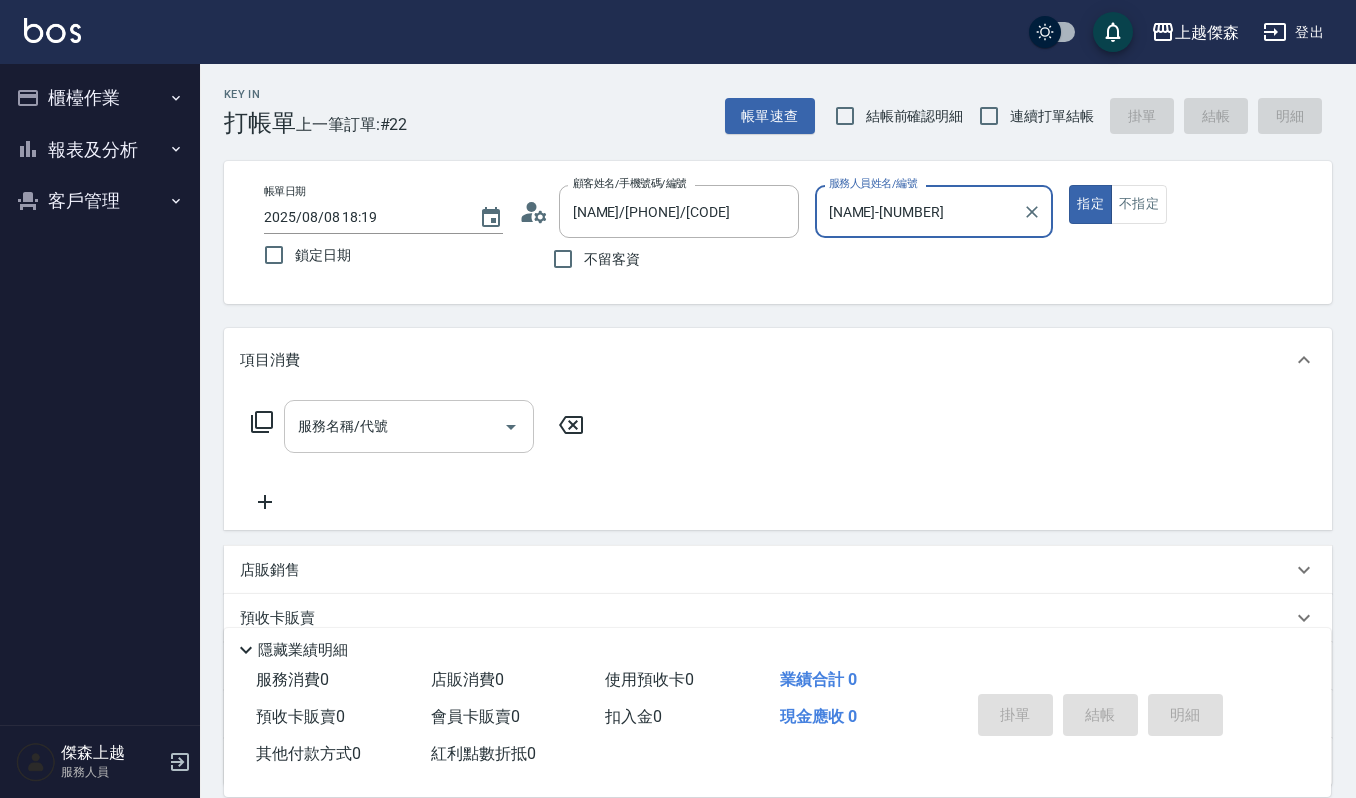 click on "服務名稱/代號" at bounding box center [409, 426] 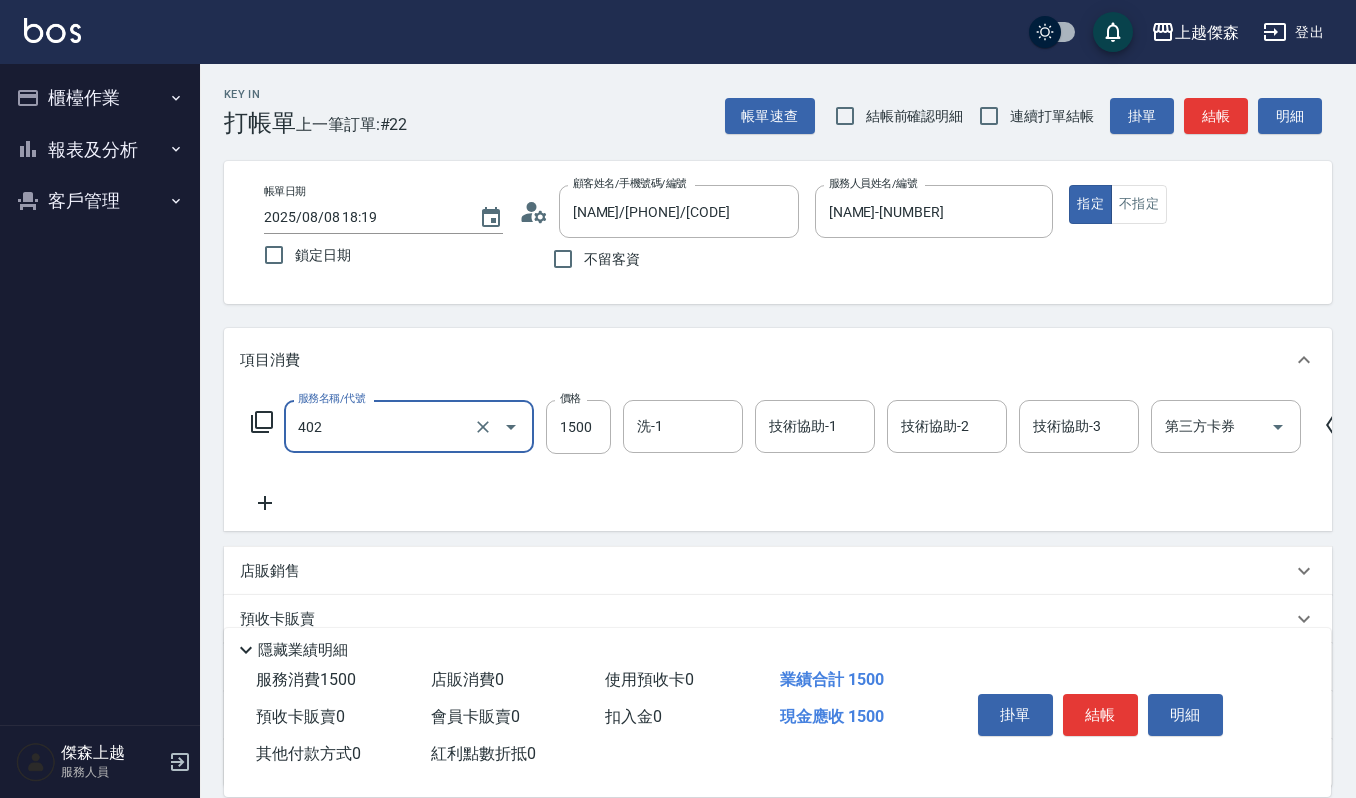 type on "打底染髮(402)" 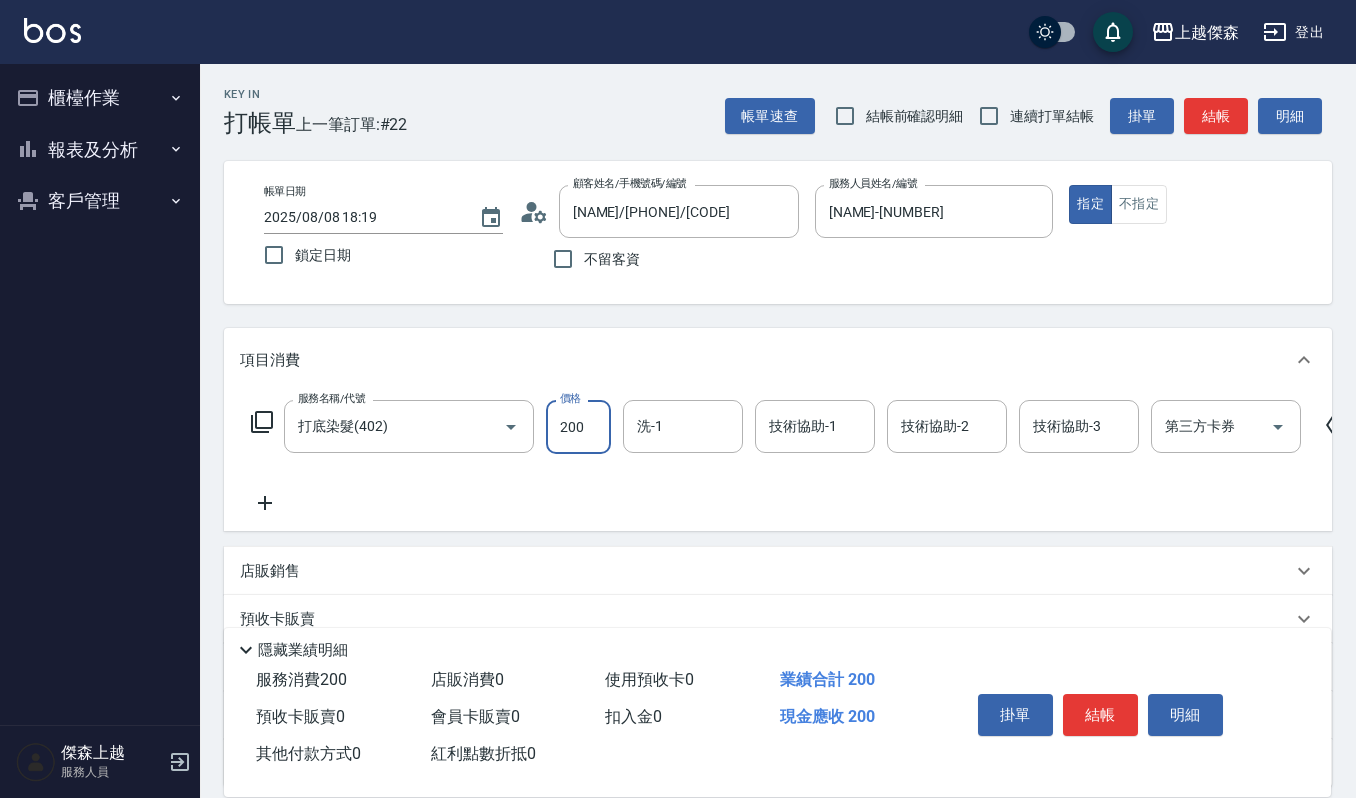 click on "200" at bounding box center (578, 427) 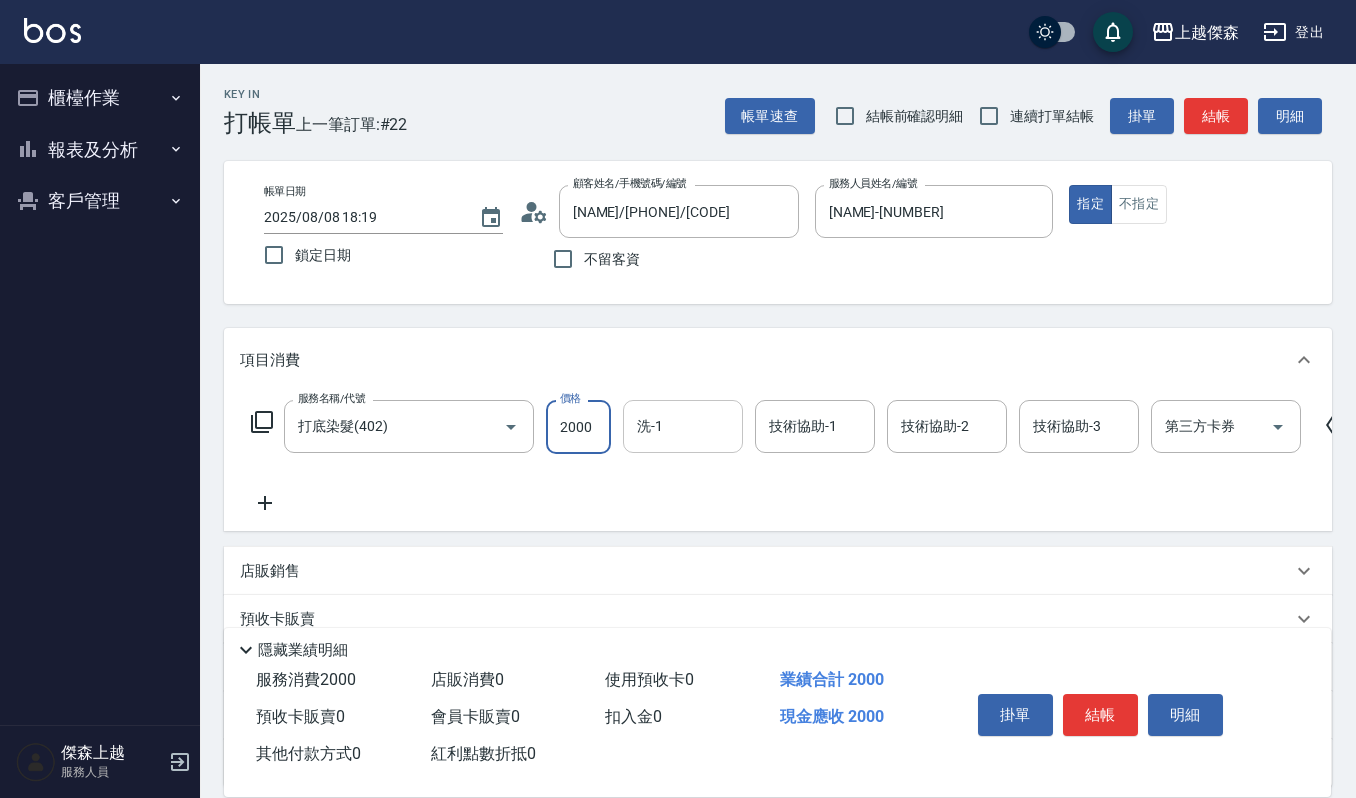 type on "2000" 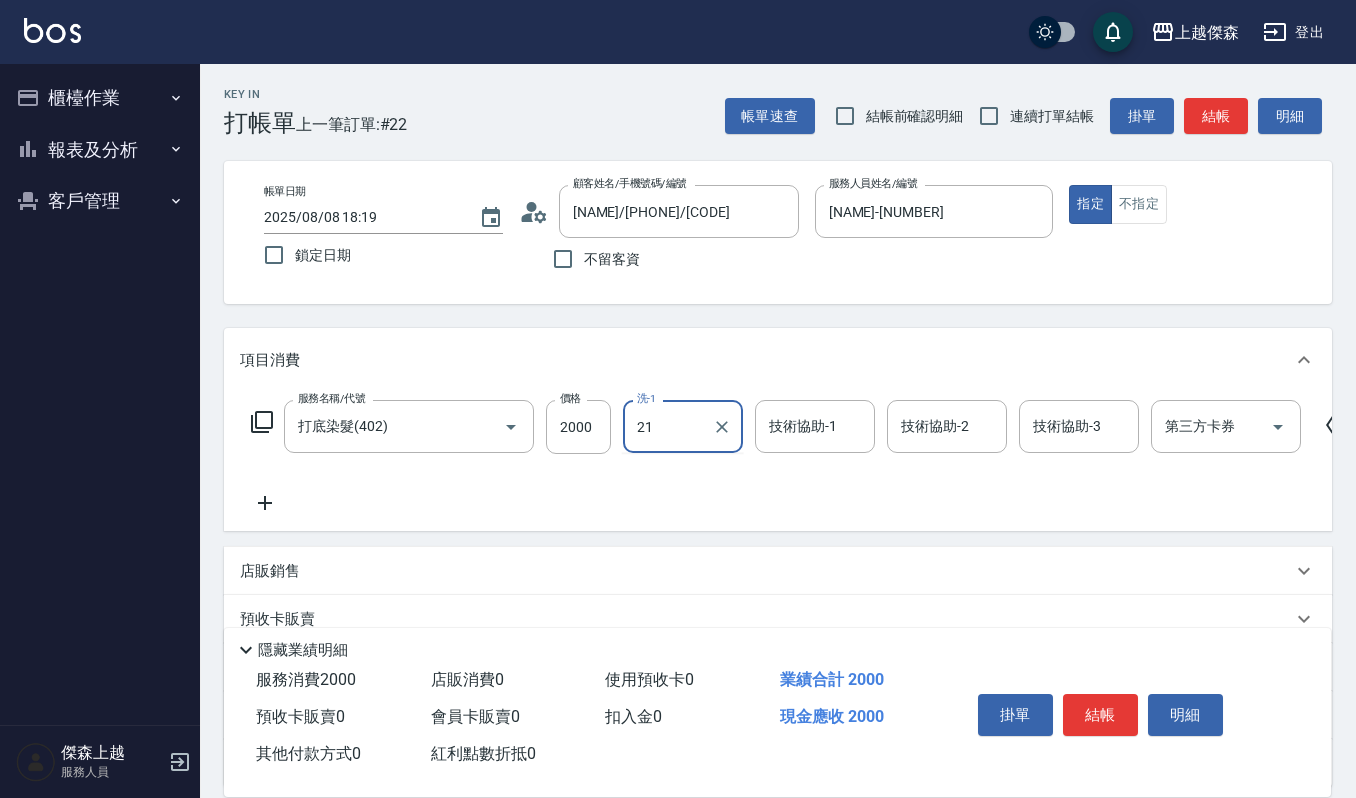 type on "佳音-21" 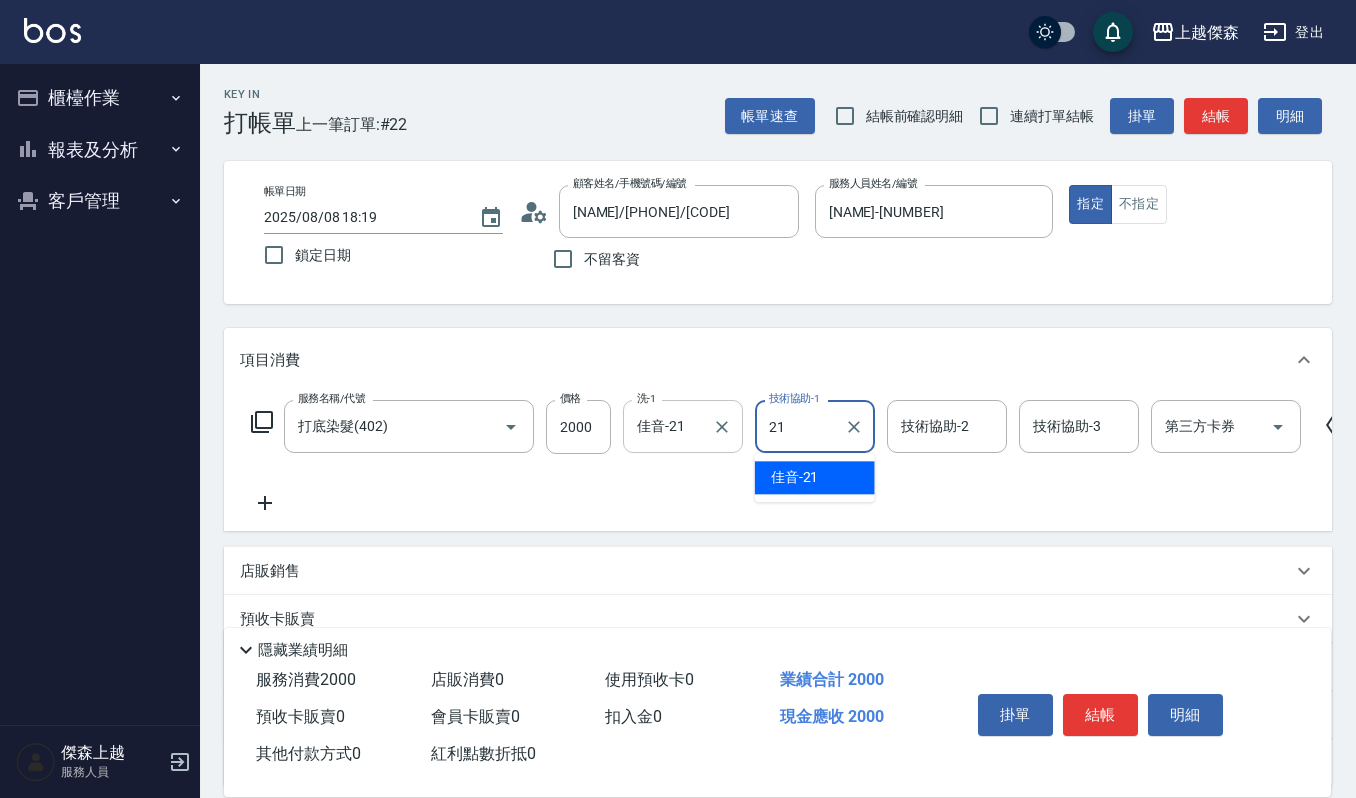 type on "佳音-21" 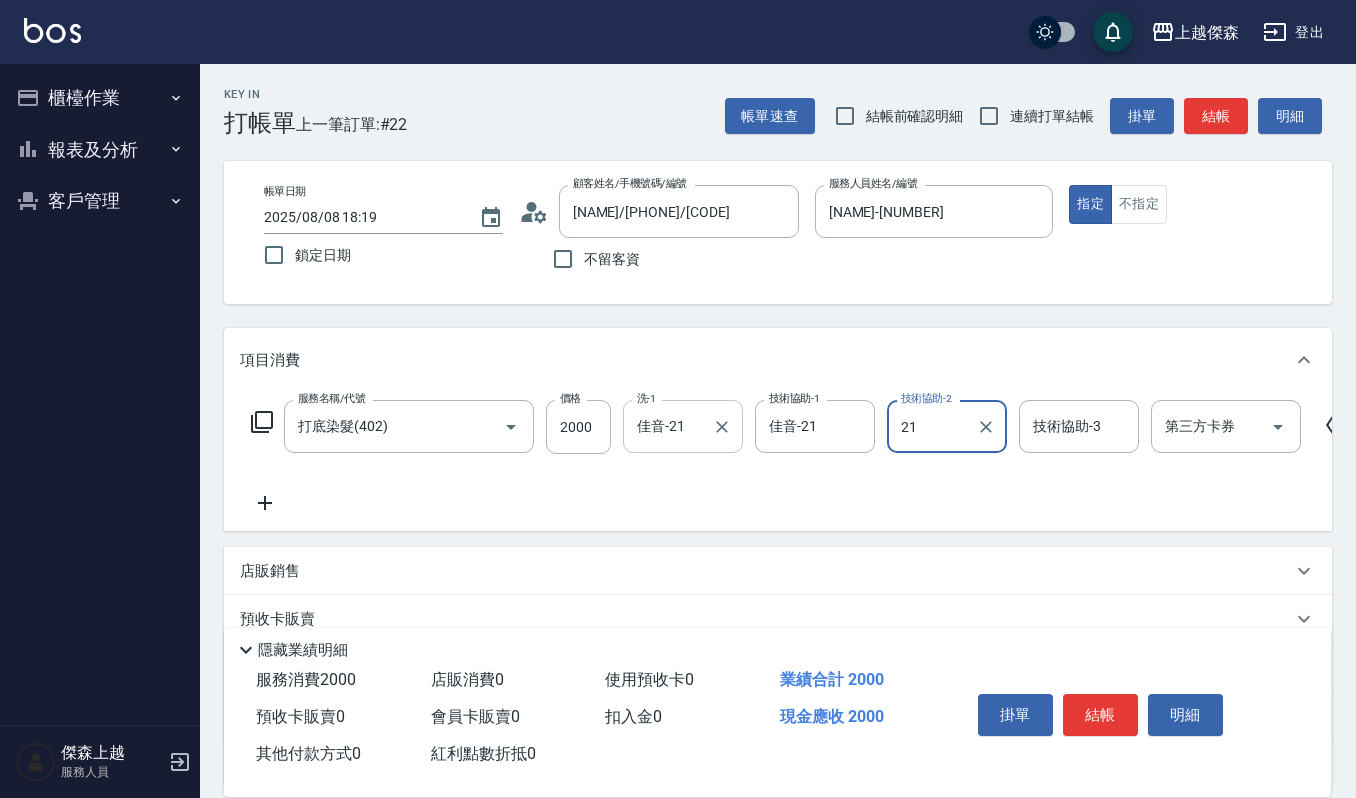 type on "佳音-21" 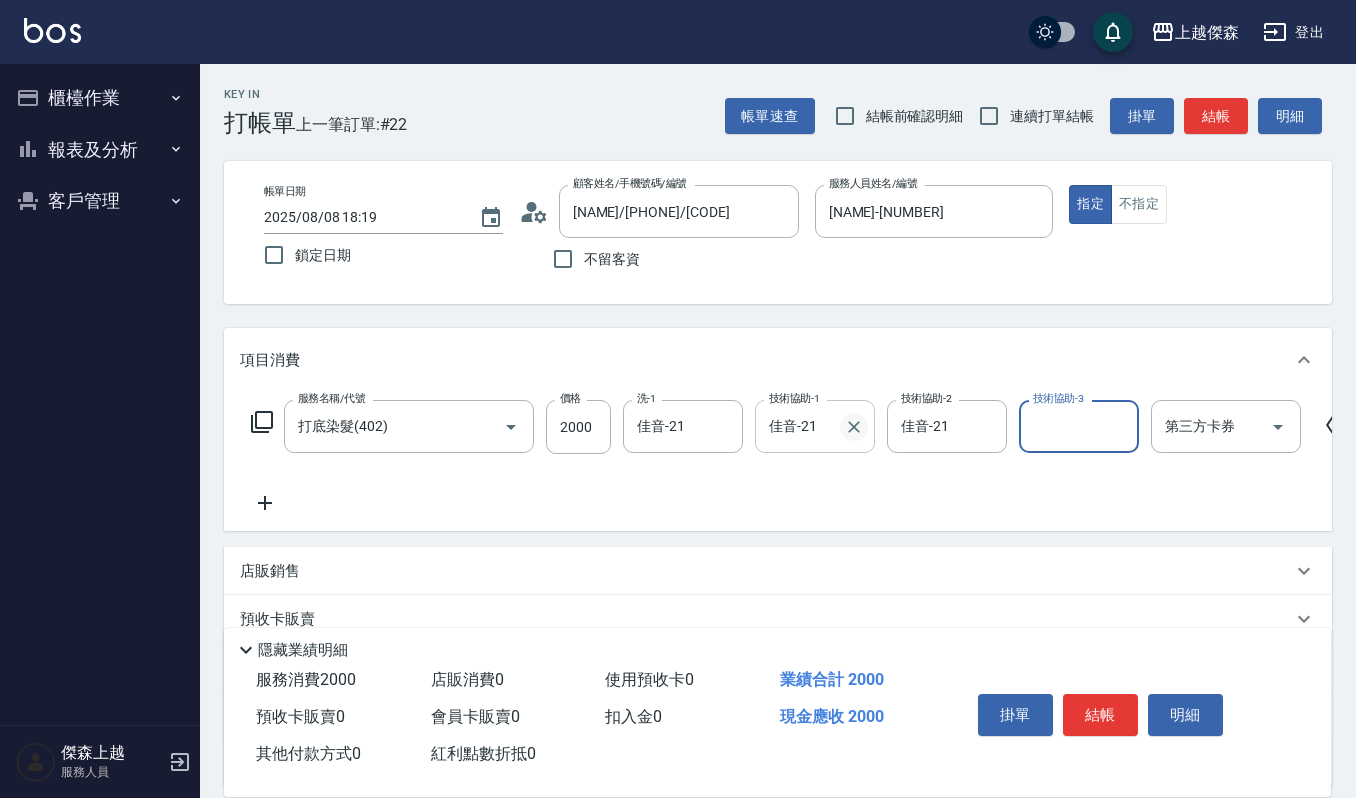 click 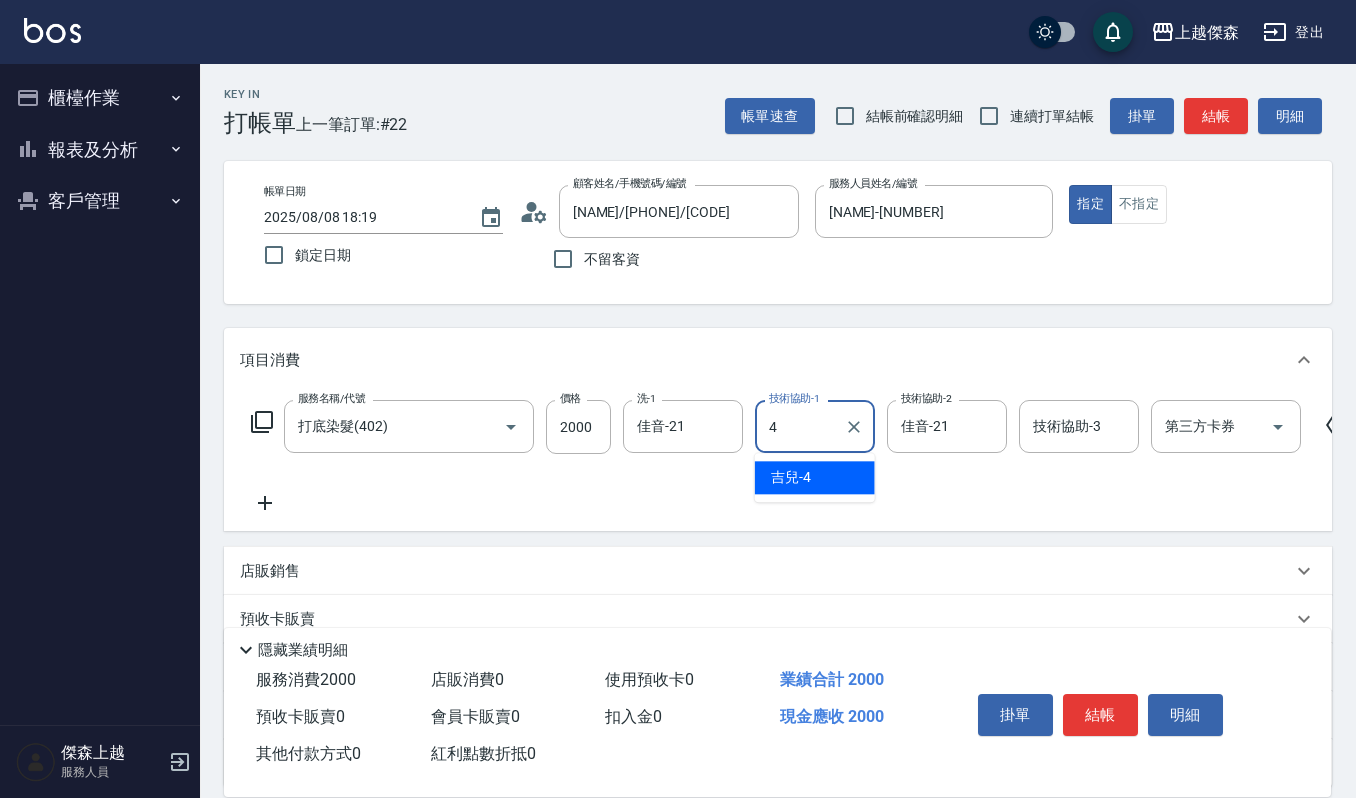 type on "吉兒-4" 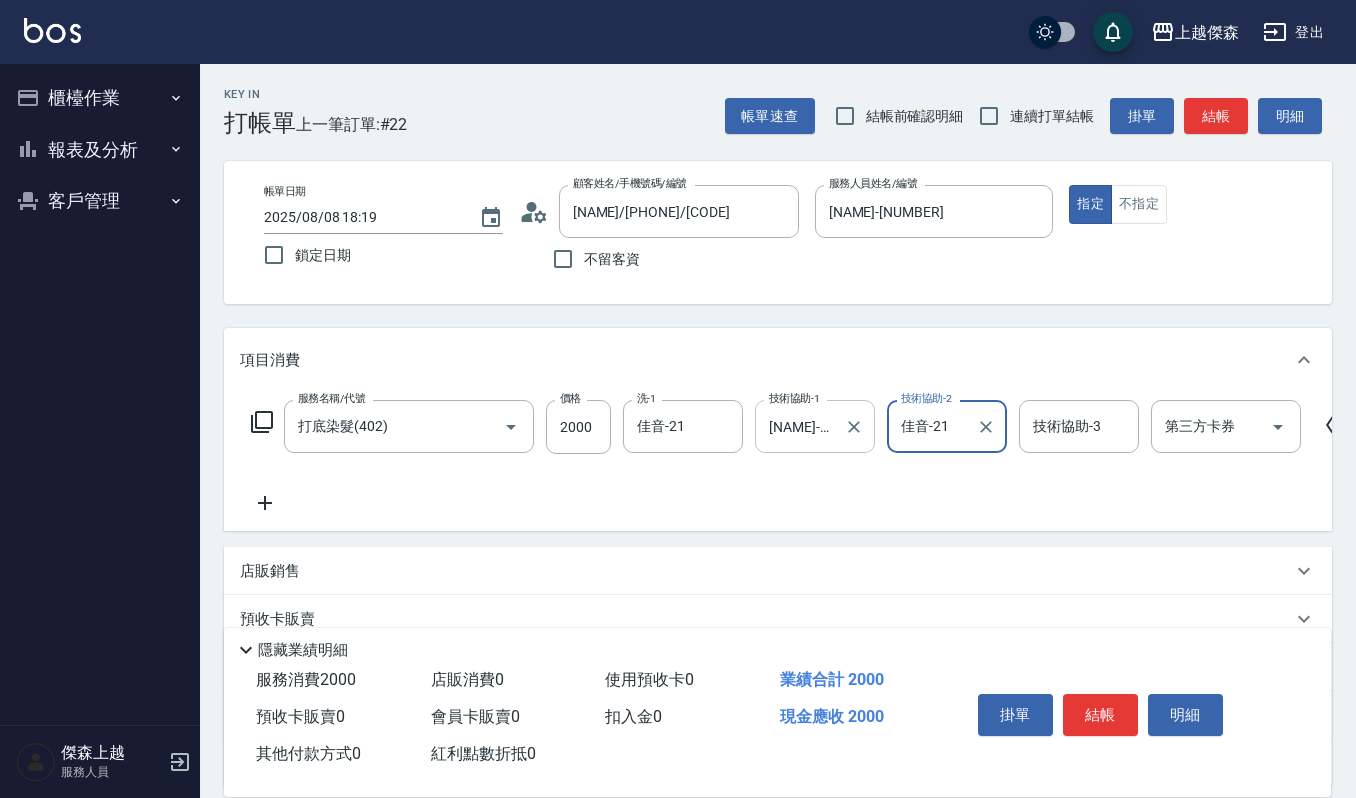 type on "佳音-214" 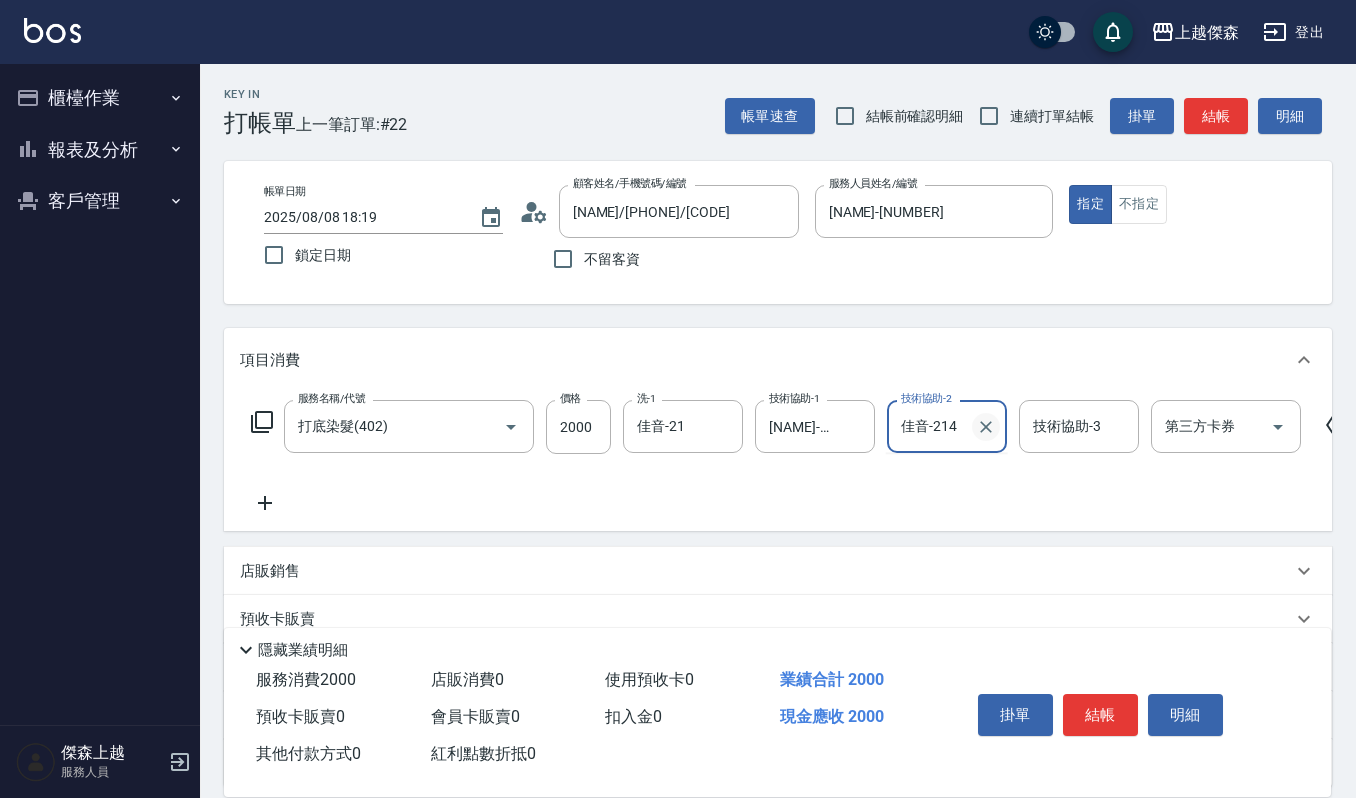 click 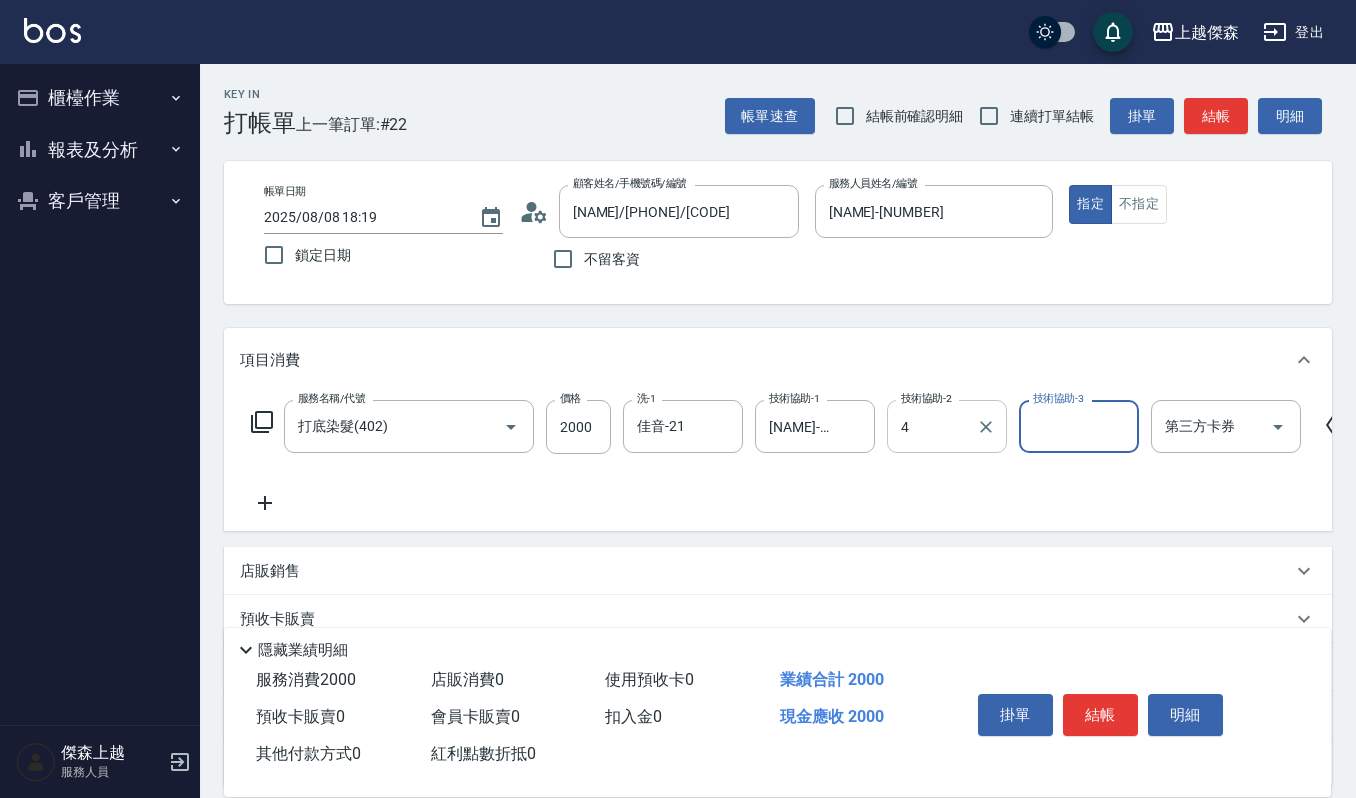 type on "吉兒-4" 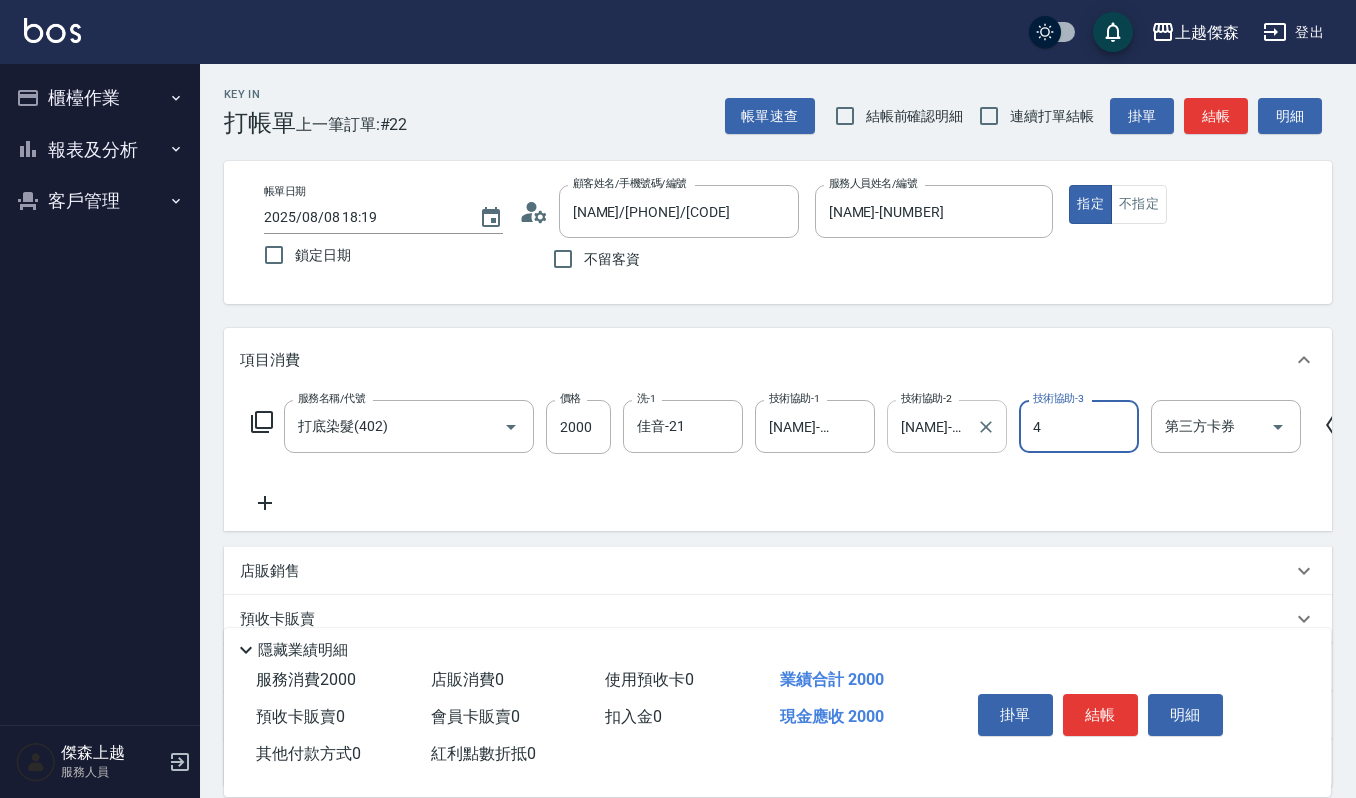 type on "吉兒-4" 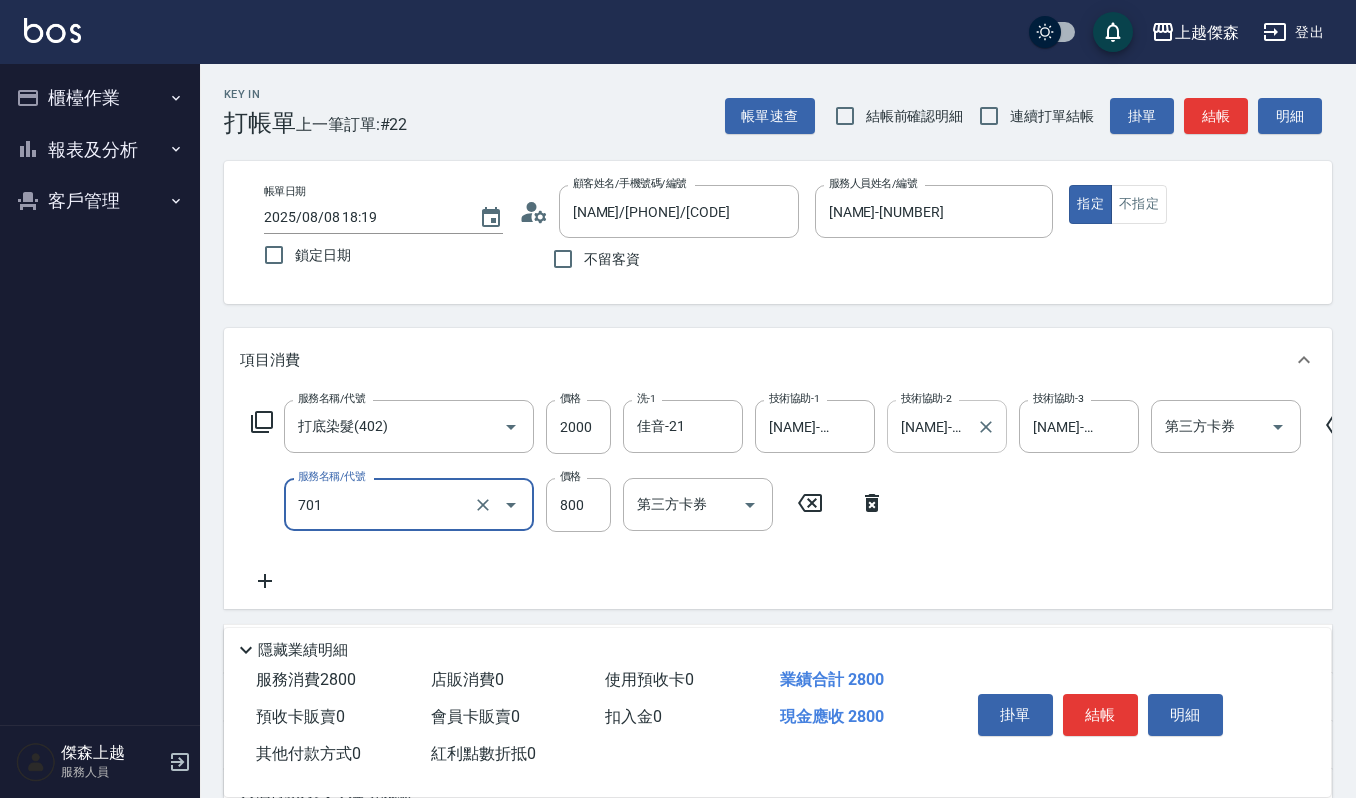 type on "CMC加購護(701)" 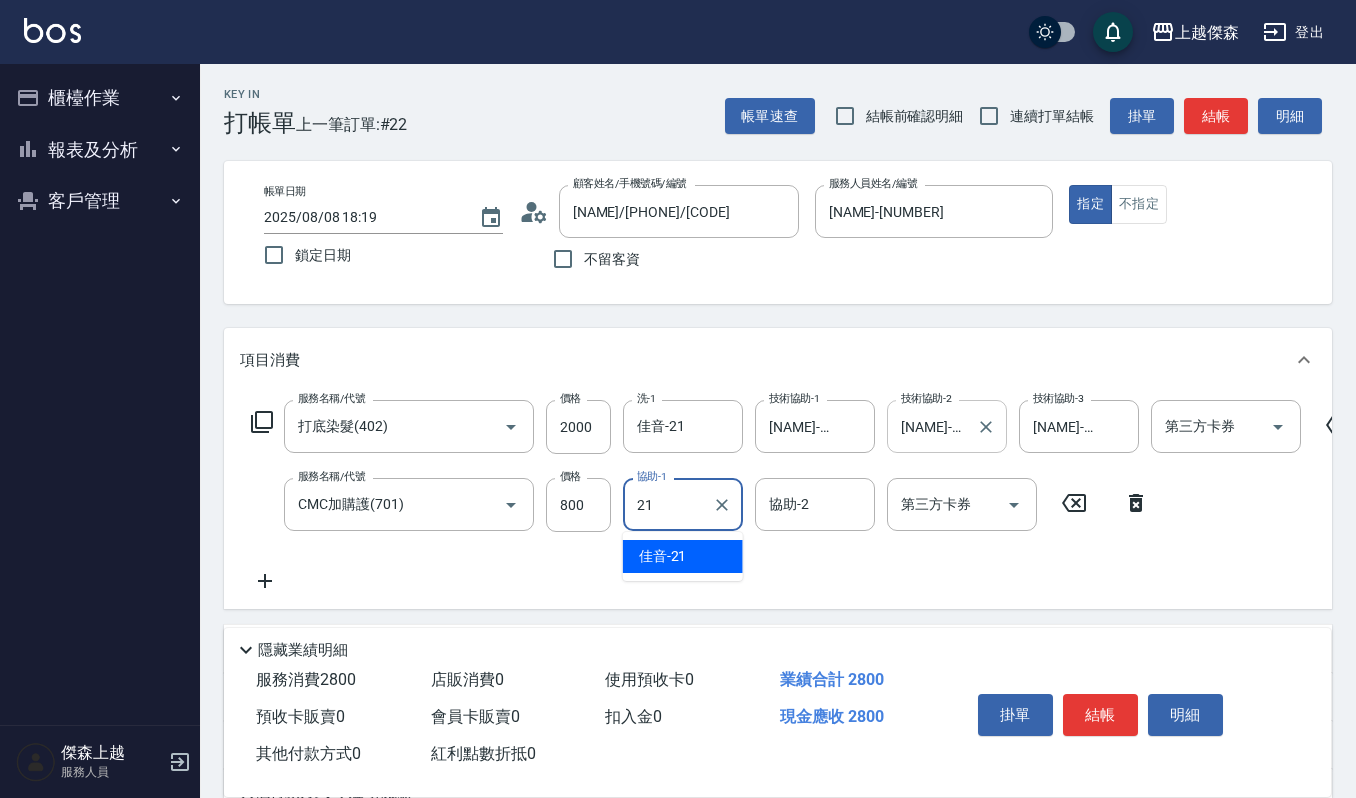 type on "佳音-21" 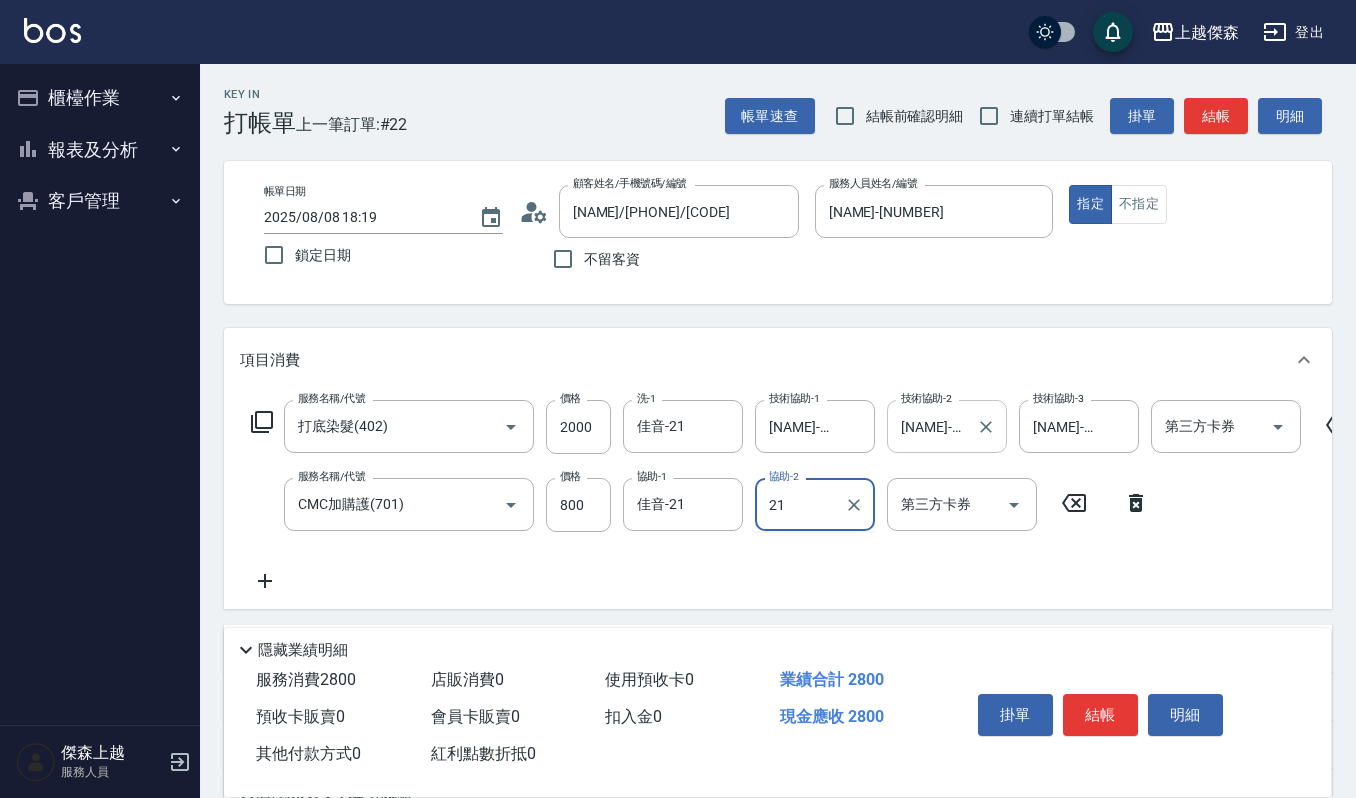 type on "佳音-21" 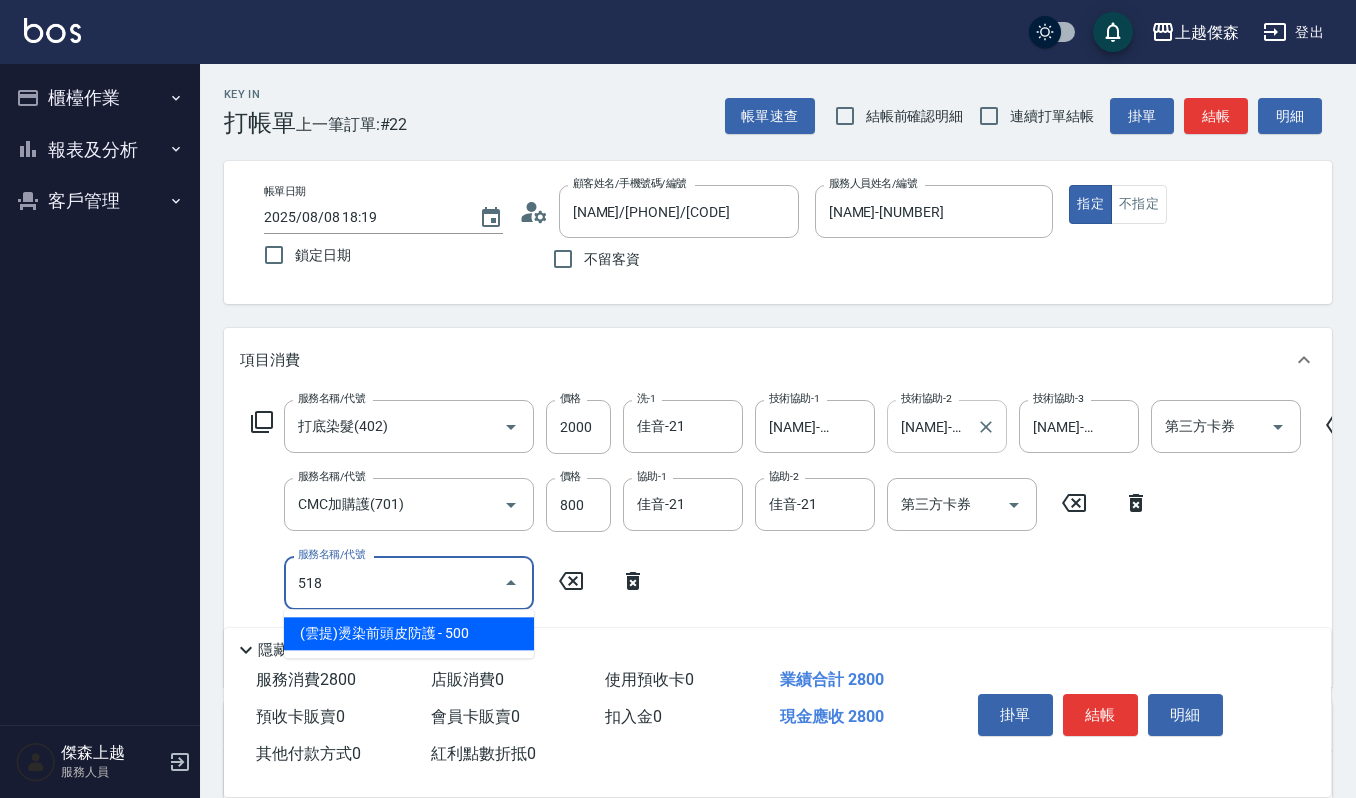 type on "(雲提)燙染前頭皮防護(518)" 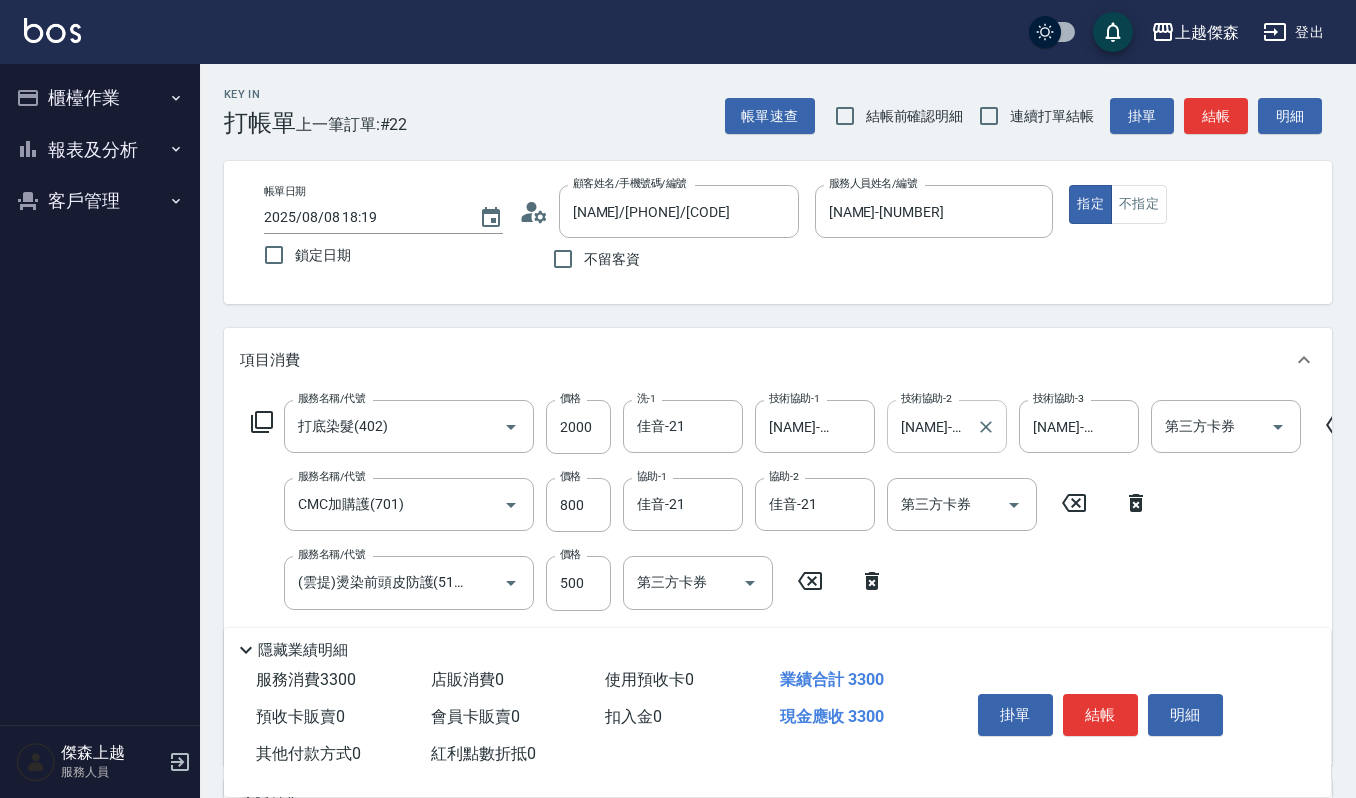 scroll, scrollTop: 0, scrollLeft: 0, axis: both 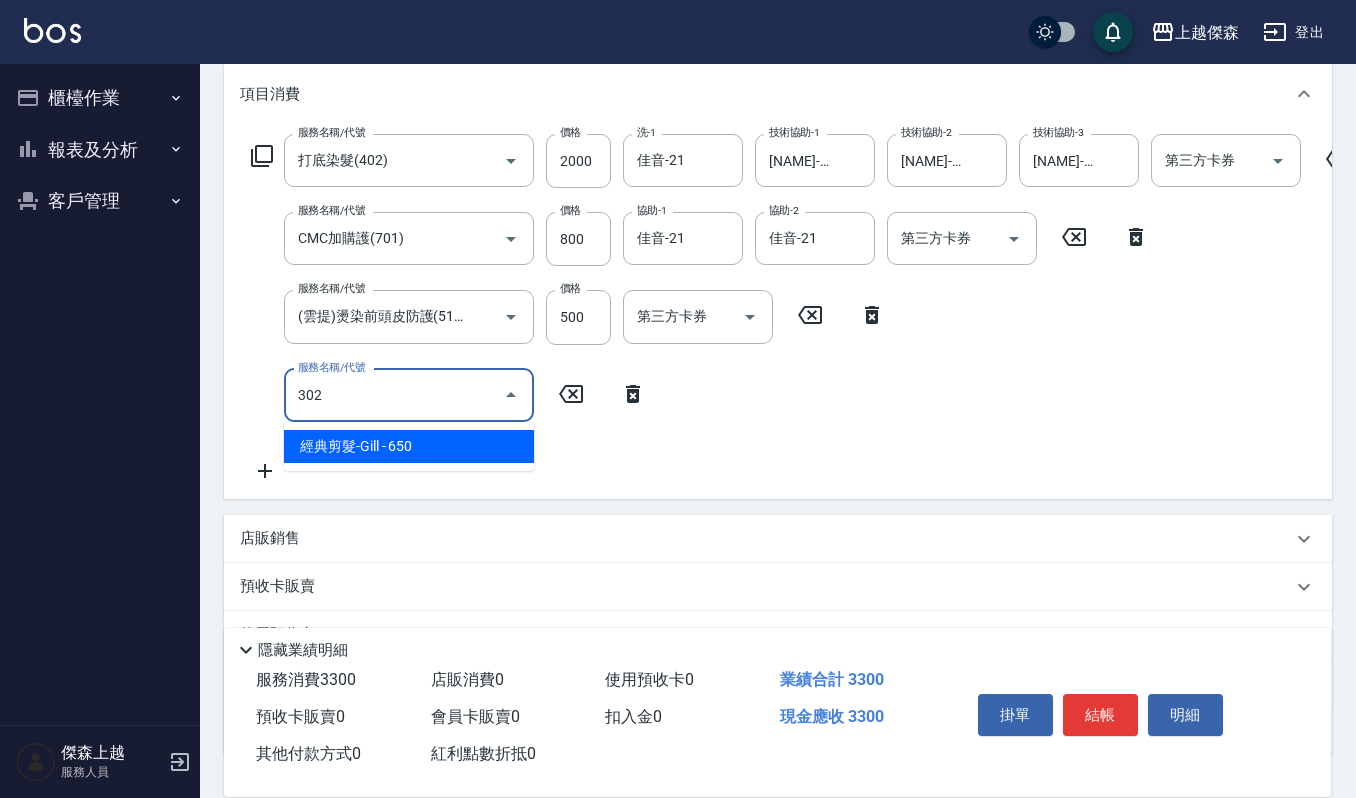 type on "經典剪髮-Gill(302)" 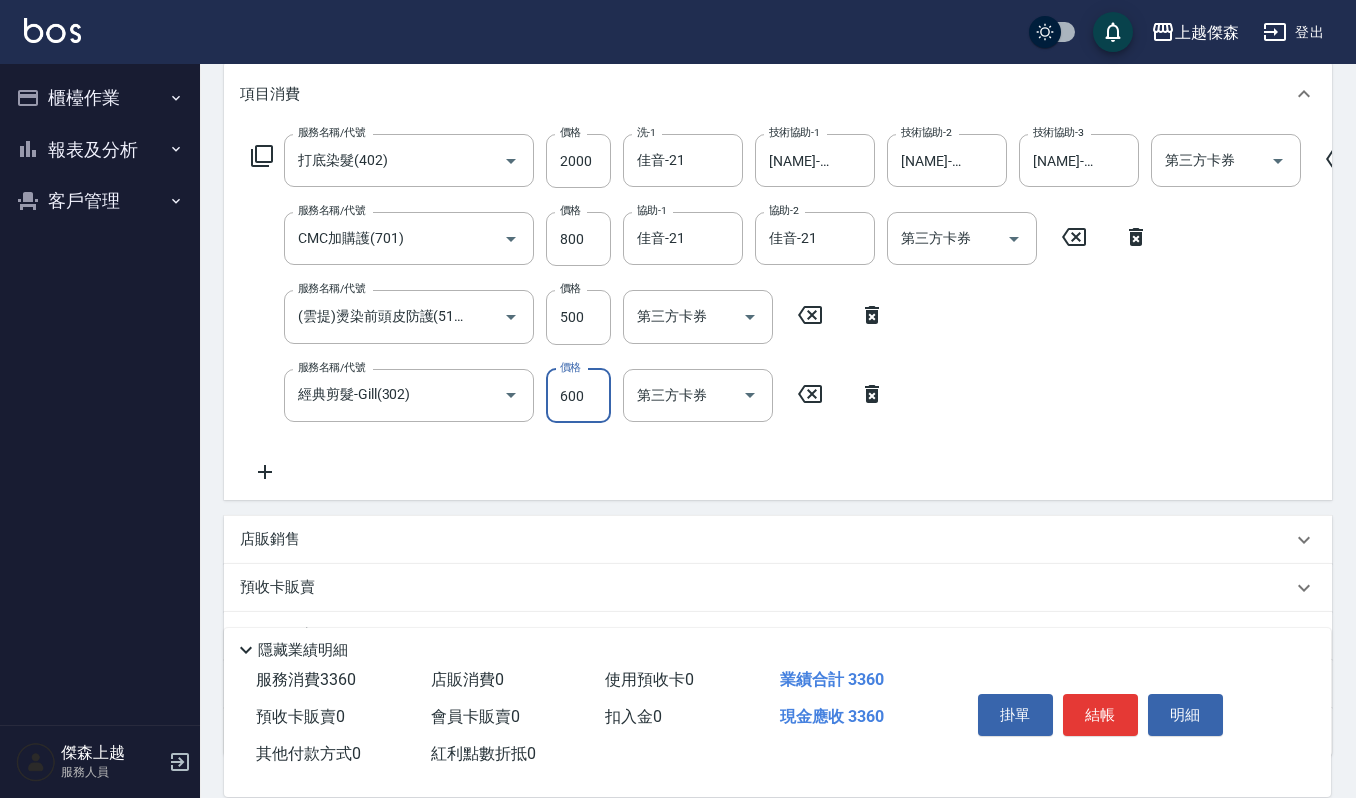 type on "600" 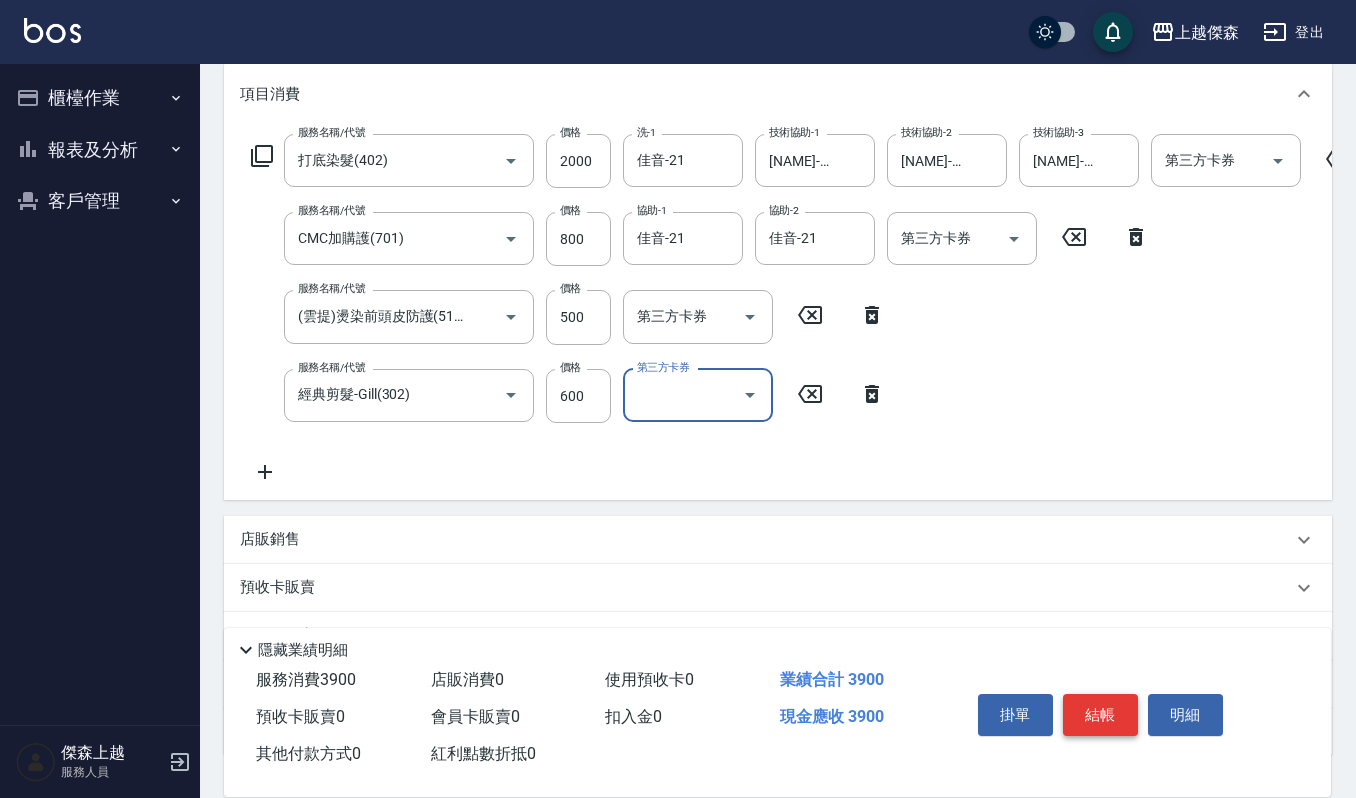 click on "結帳" at bounding box center (1100, 715) 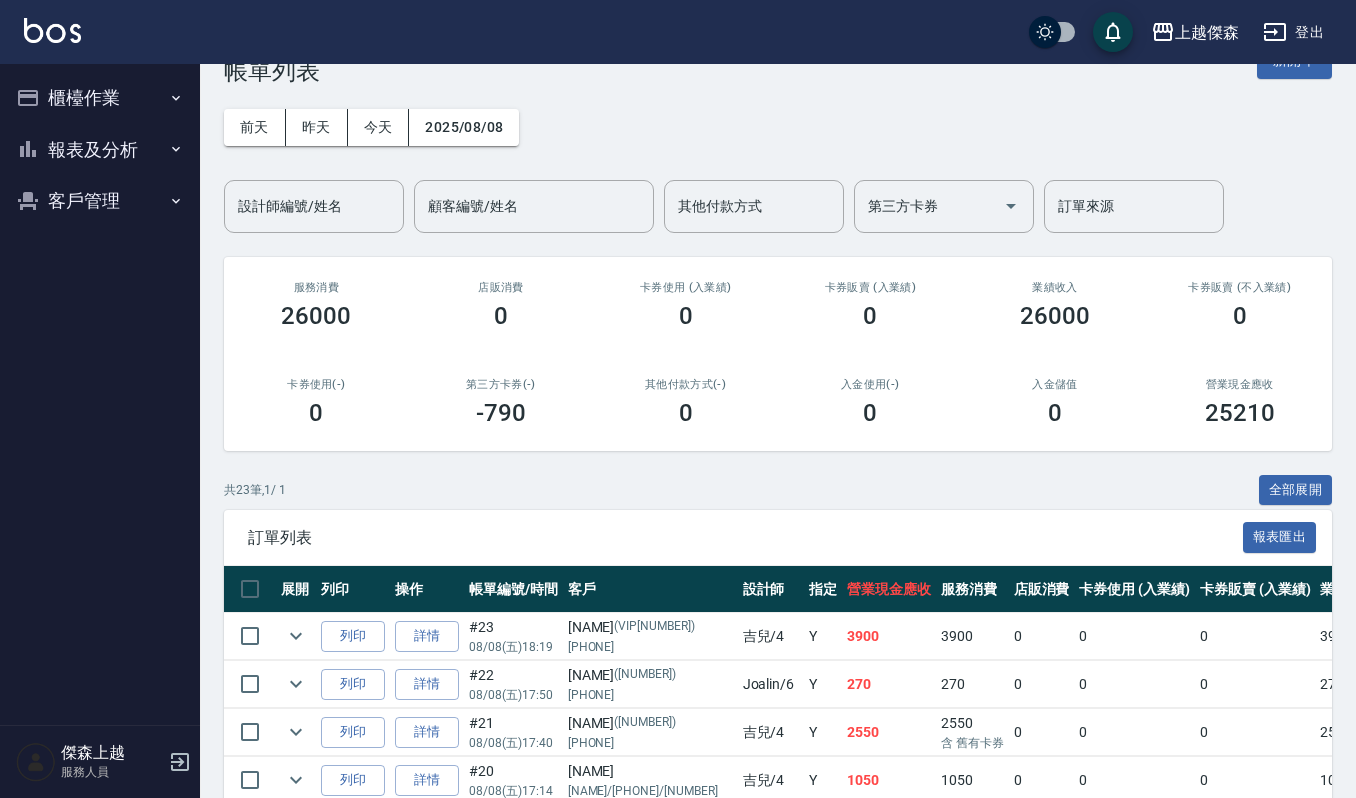 scroll, scrollTop: 133, scrollLeft: 0, axis: vertical 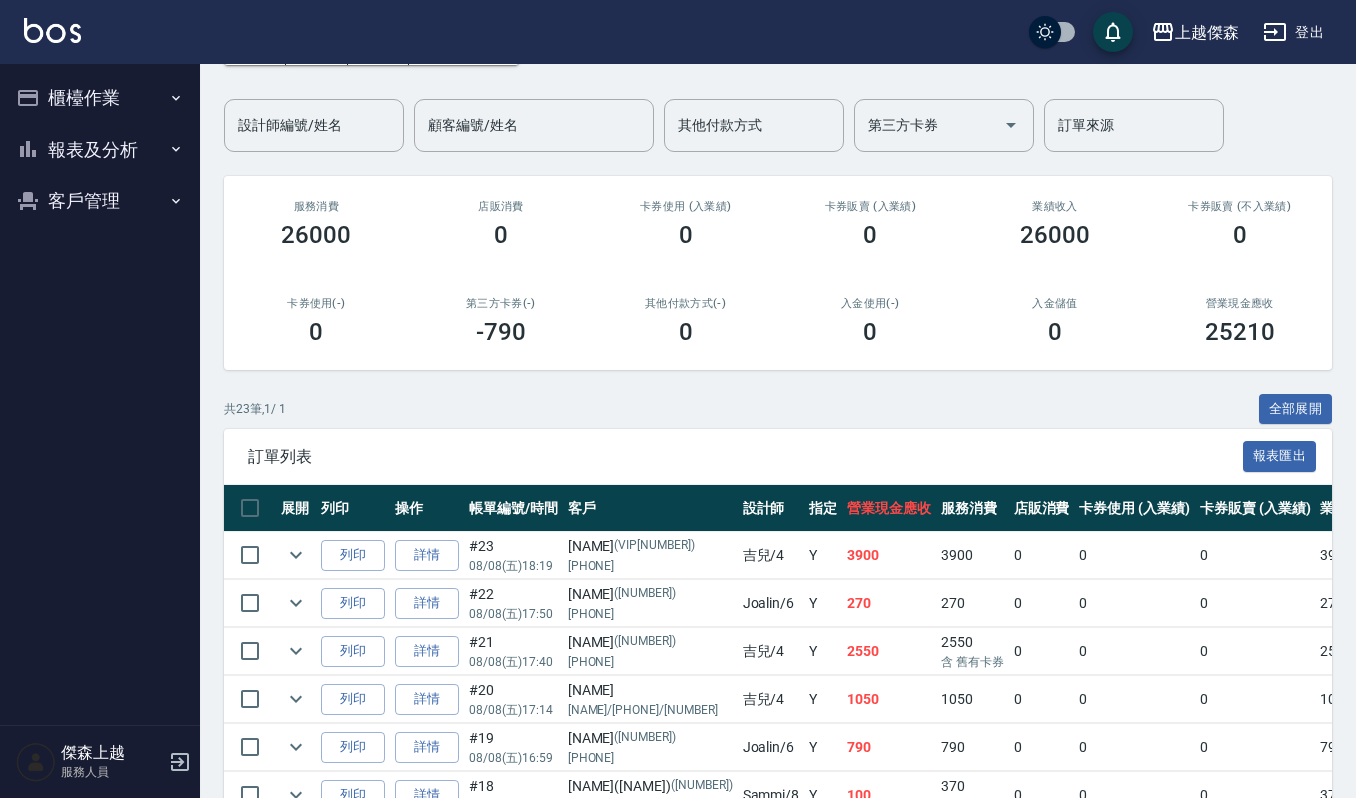 click at bounding box center (296, 555) 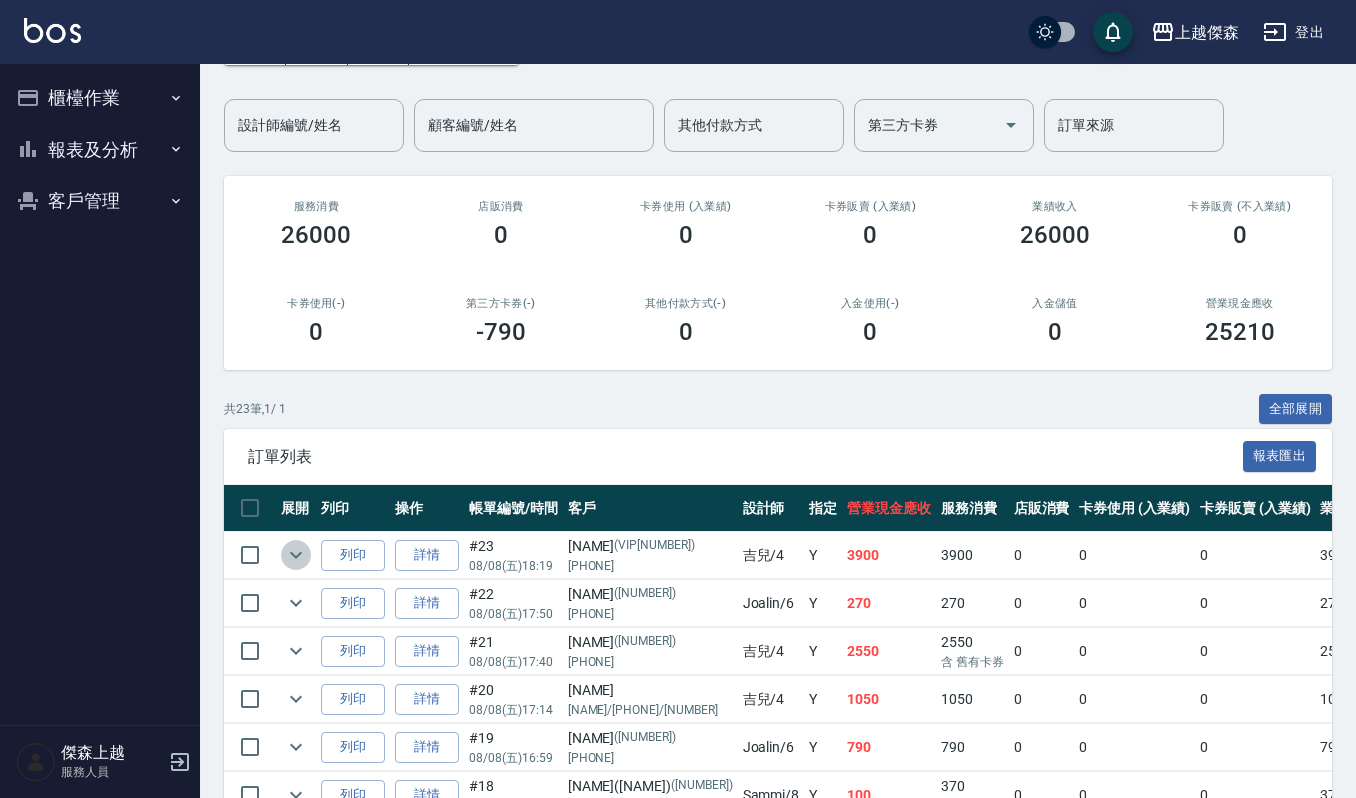 click 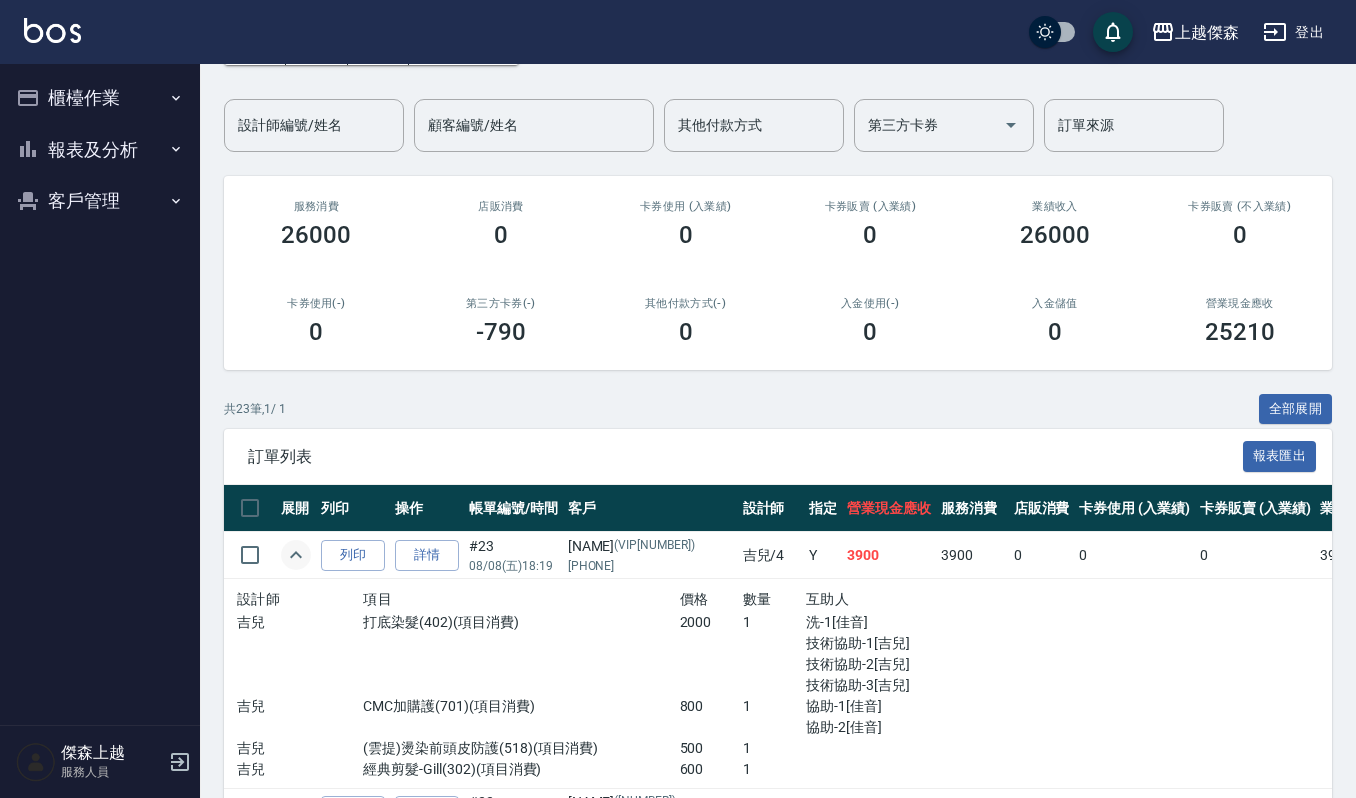 scroll, scrollTop: 266, scrollLeft: 0, axis: vertical 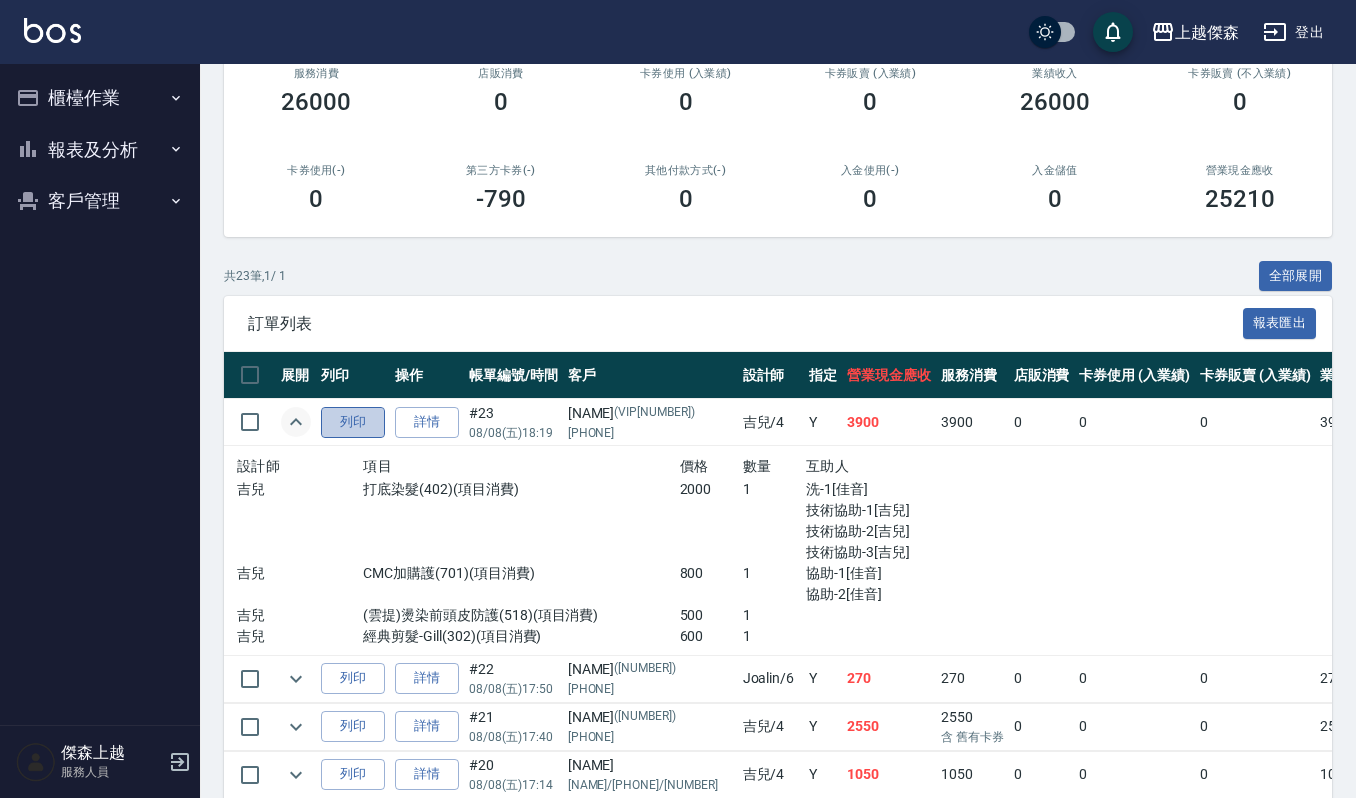 click on "列印" at bounding box center [353, 422] 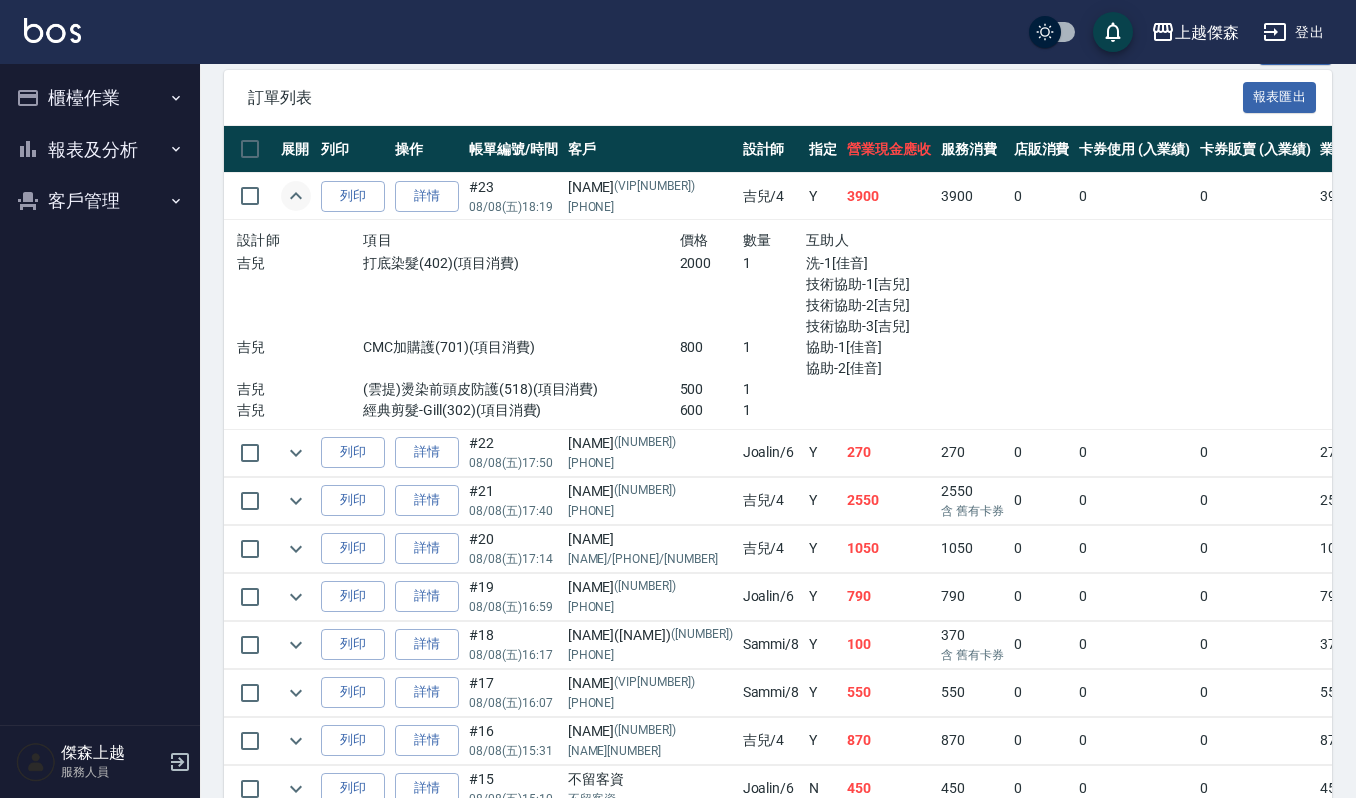 scroll, scrollTop: 533, scrollLeft: 0, axis: vertical 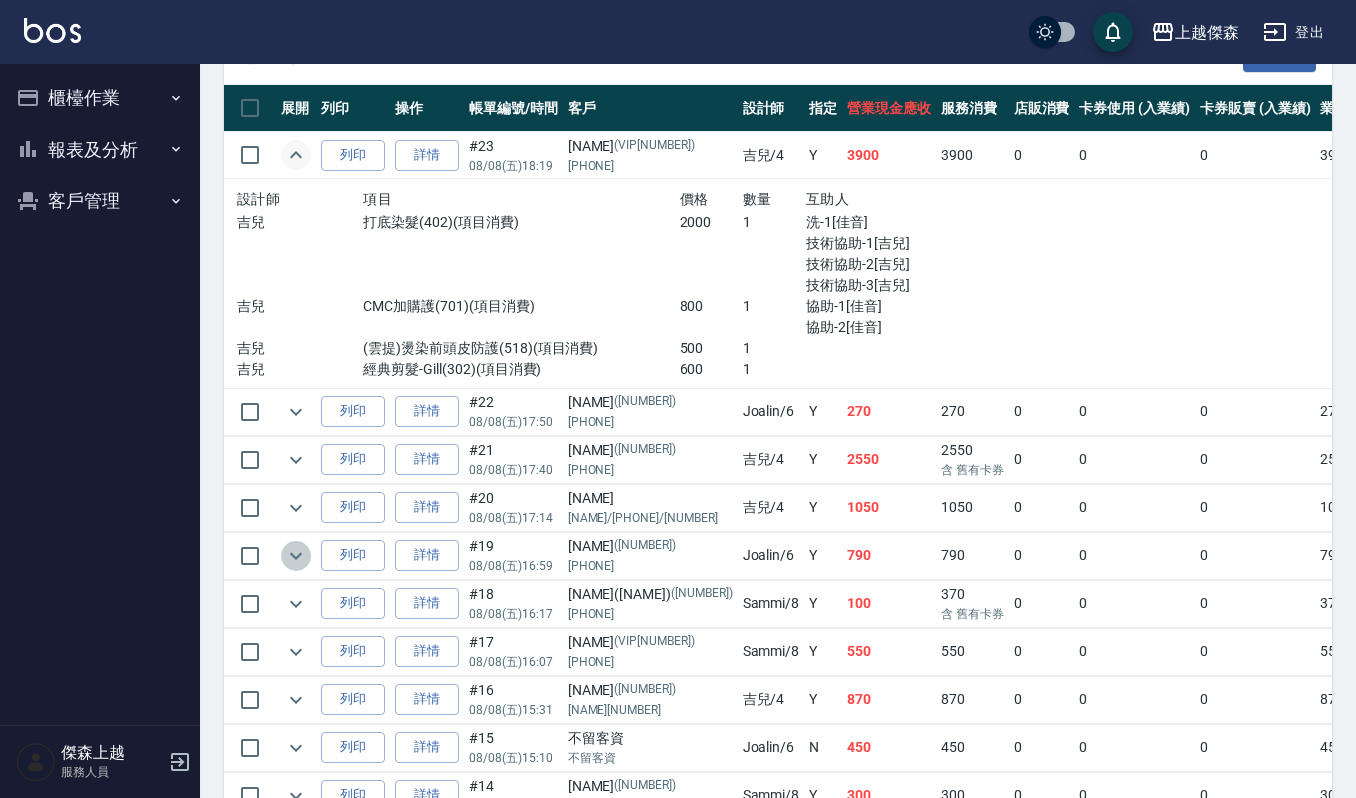 click 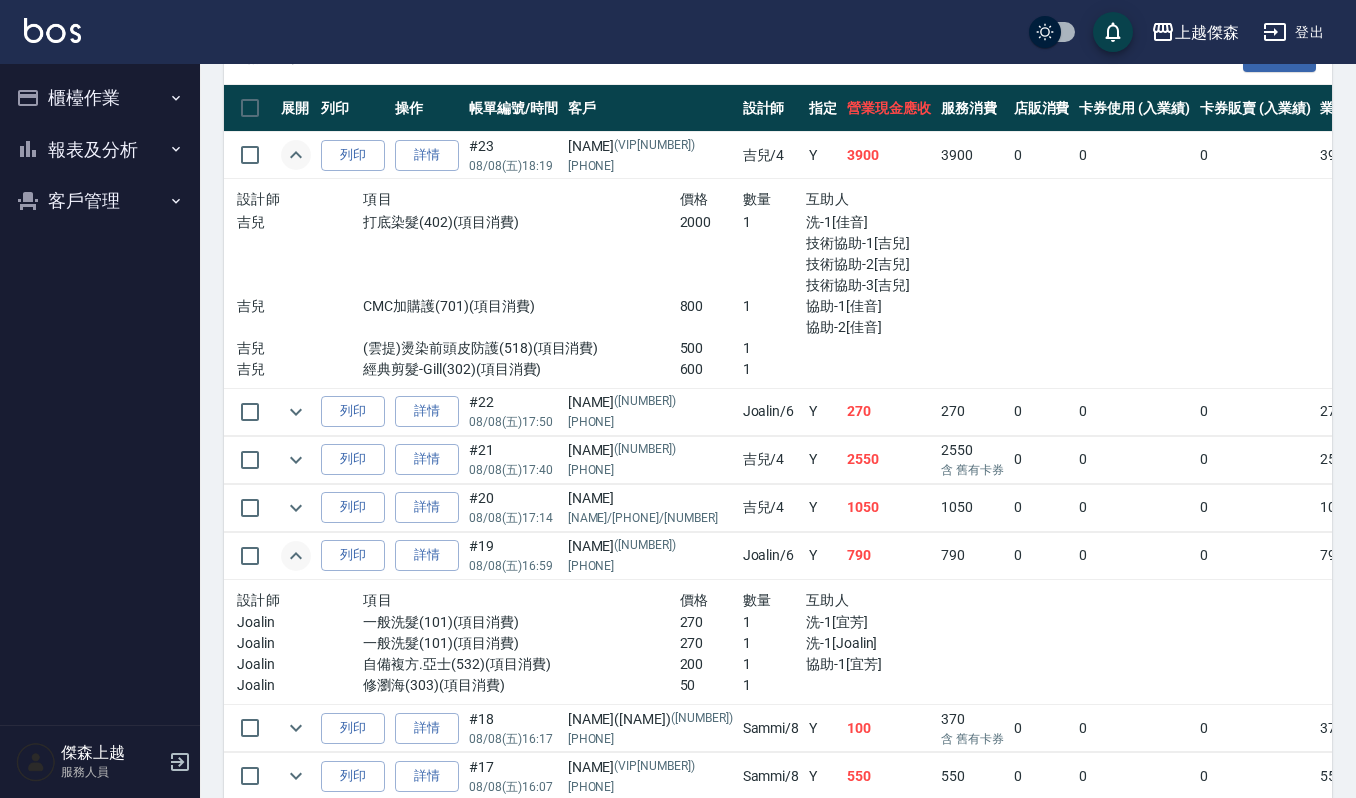 click 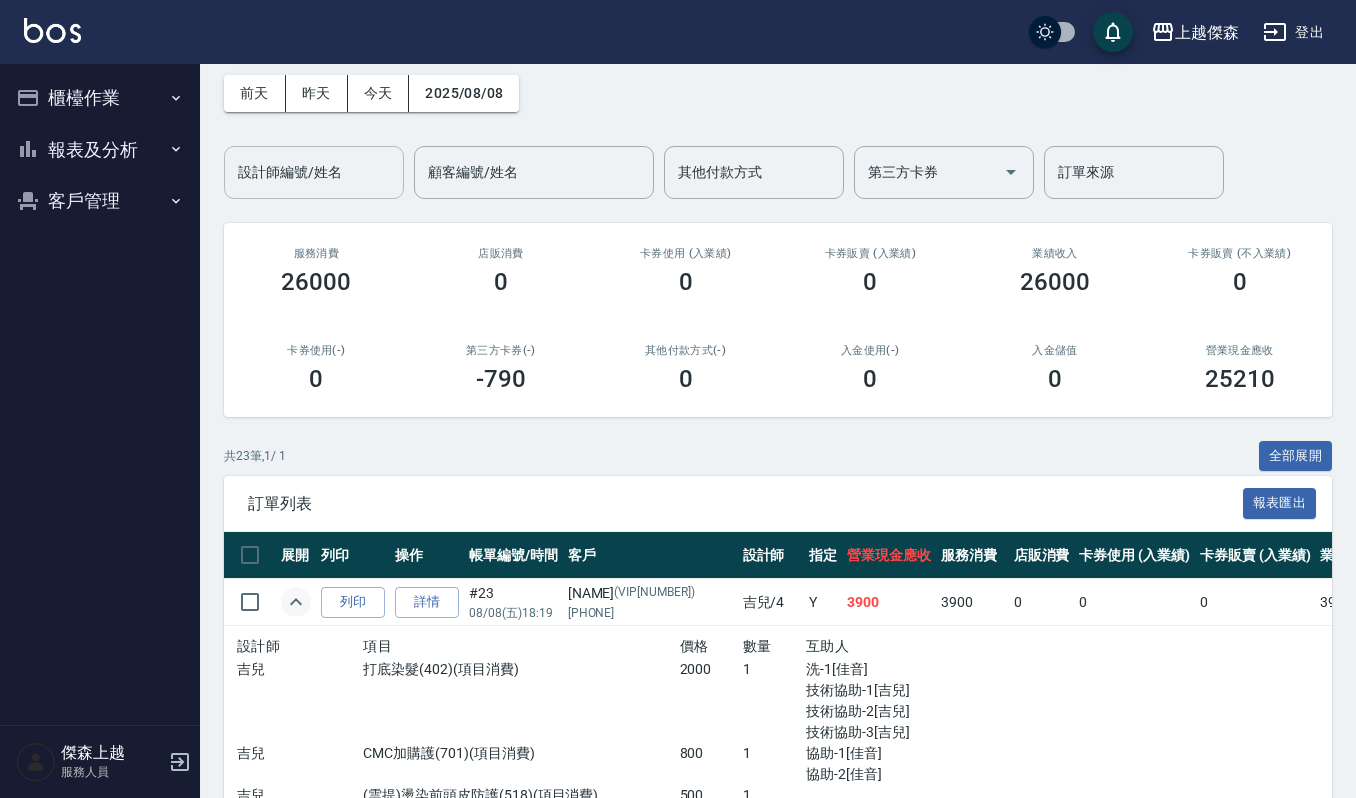 scroll, scrollTop: 133, scrollLeft: 0, axis: vertical 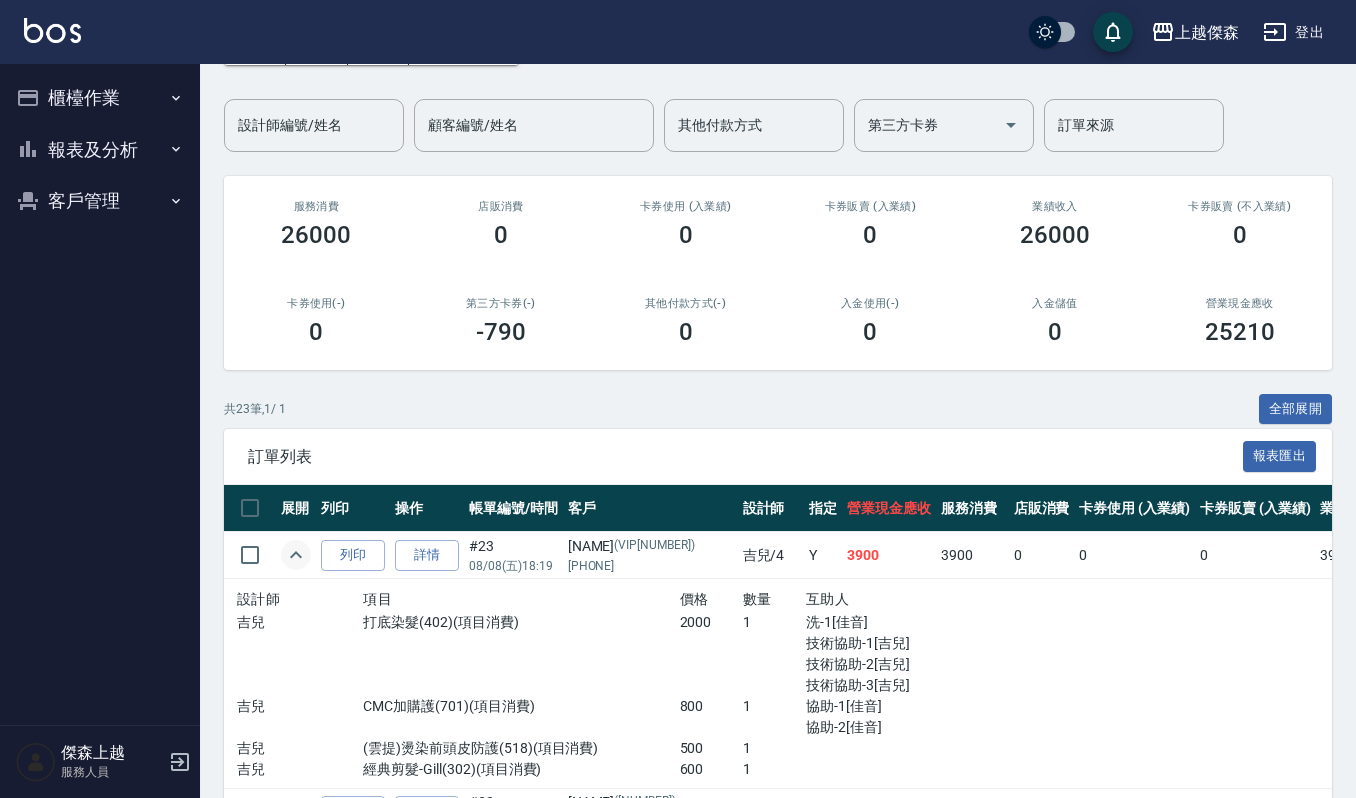 click 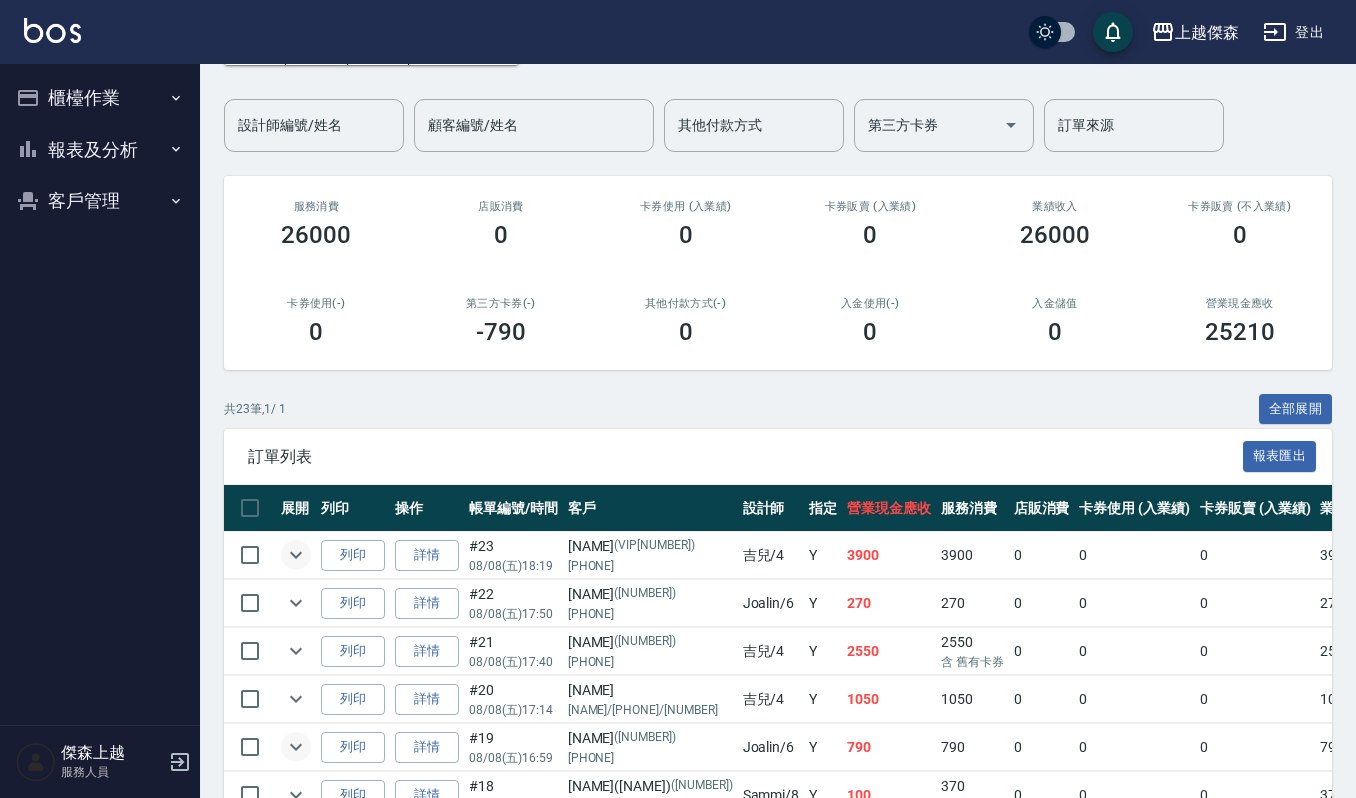 click on "共  23  筆,  1  /   1 全部展開" at bounding box center [778, 409] 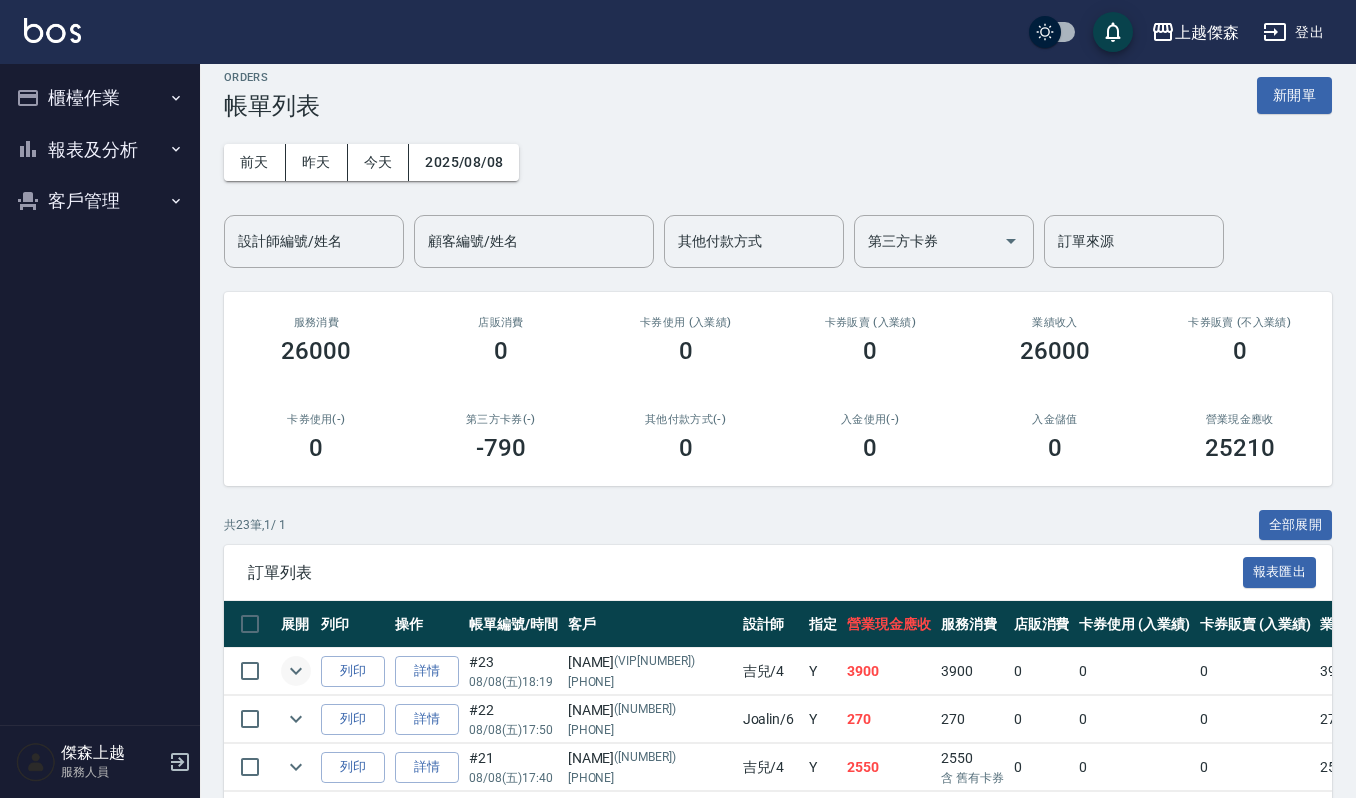 scroll, scrollTop: 0, scrollLeft: 0, axis: both 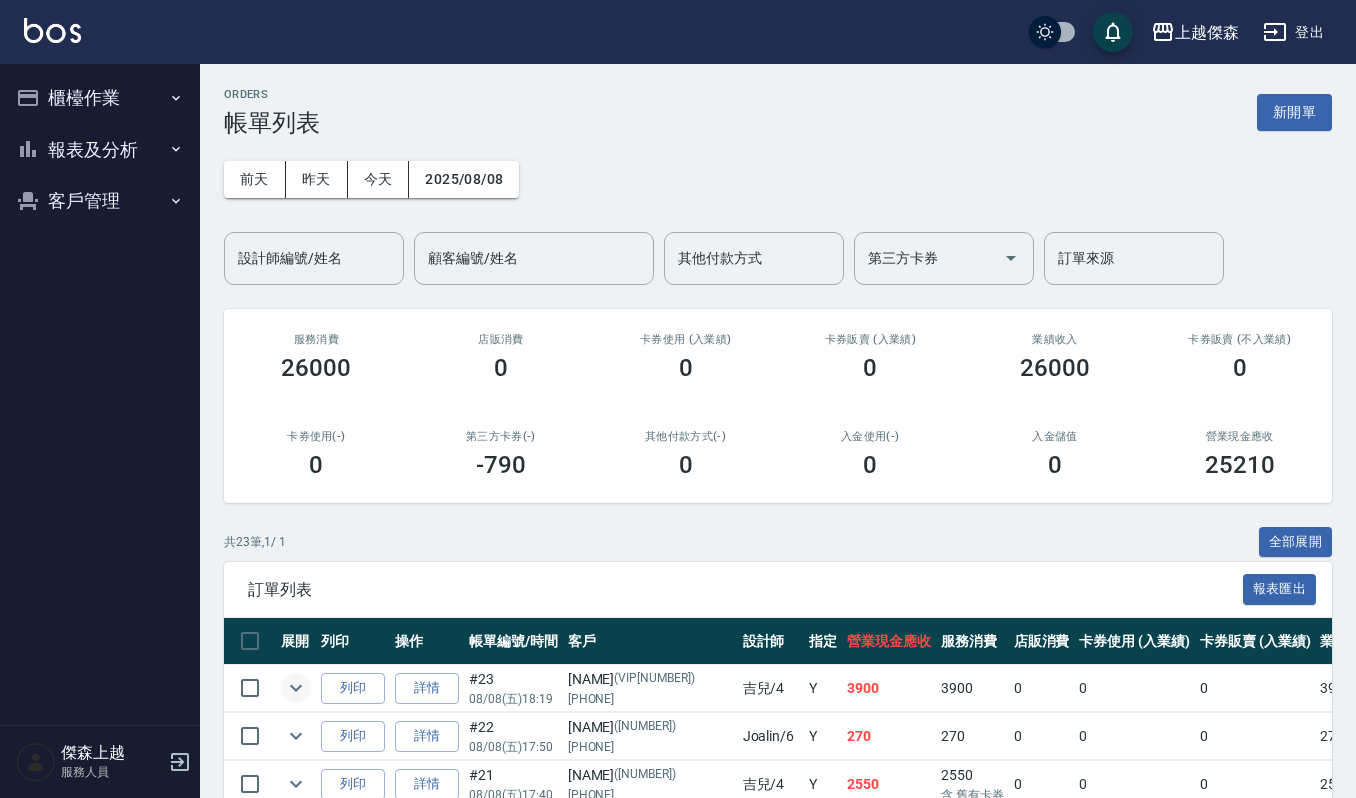 click on "其他付款方式(-) 0" at bounding box center [685, 454] 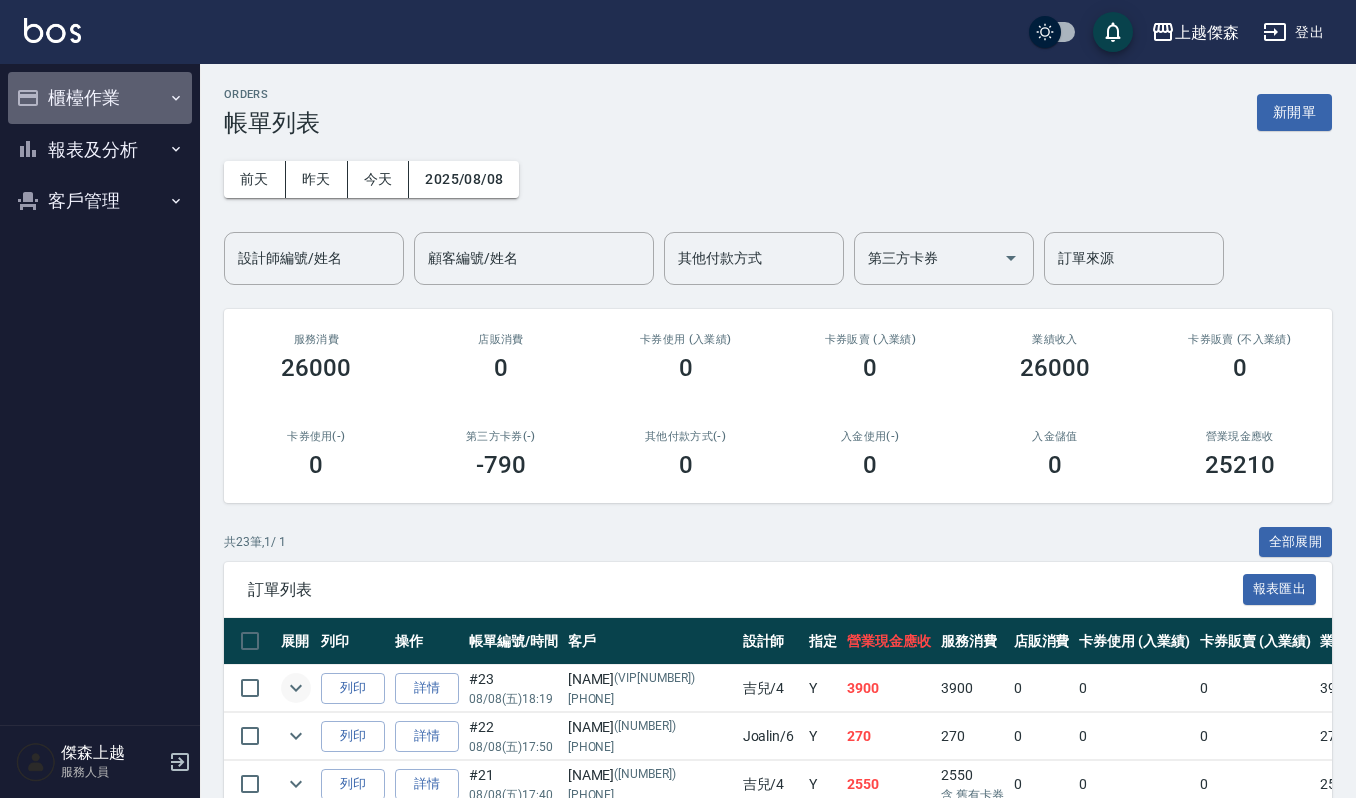 click on "櫃檯作業" at bounding box center [100, 98] 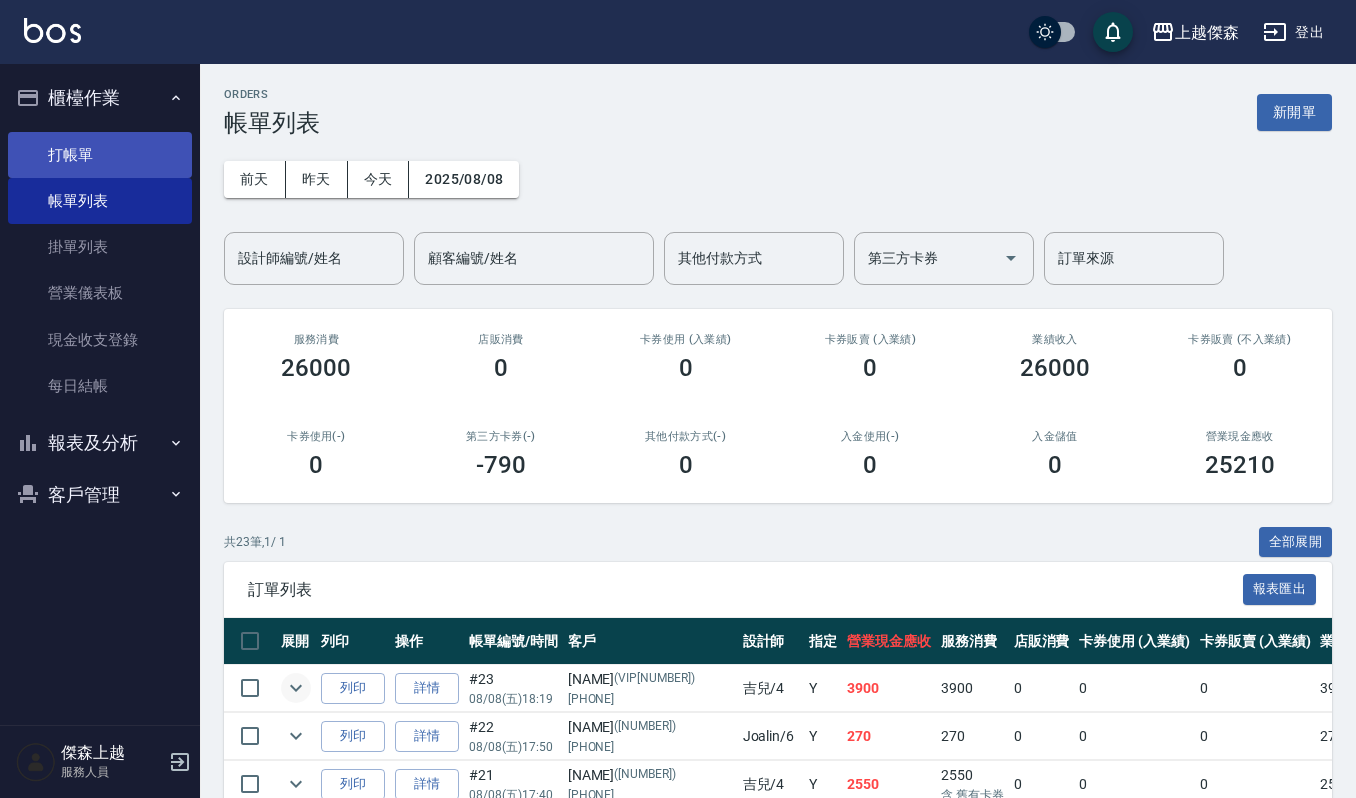 click on "打帳單" at bounding box center (100, 155) 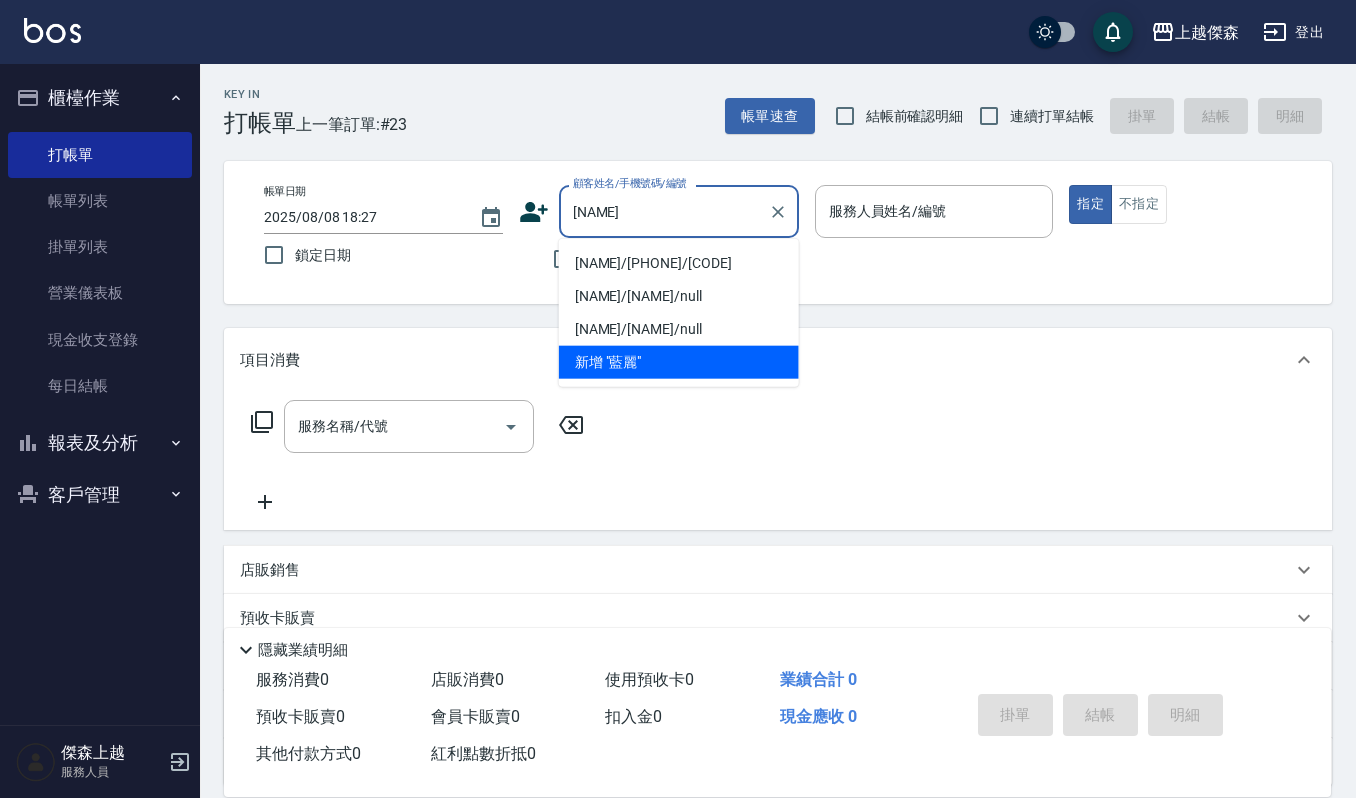 click on "藍麗婷/0913392887/V1164" at bounding box center (679, 263) 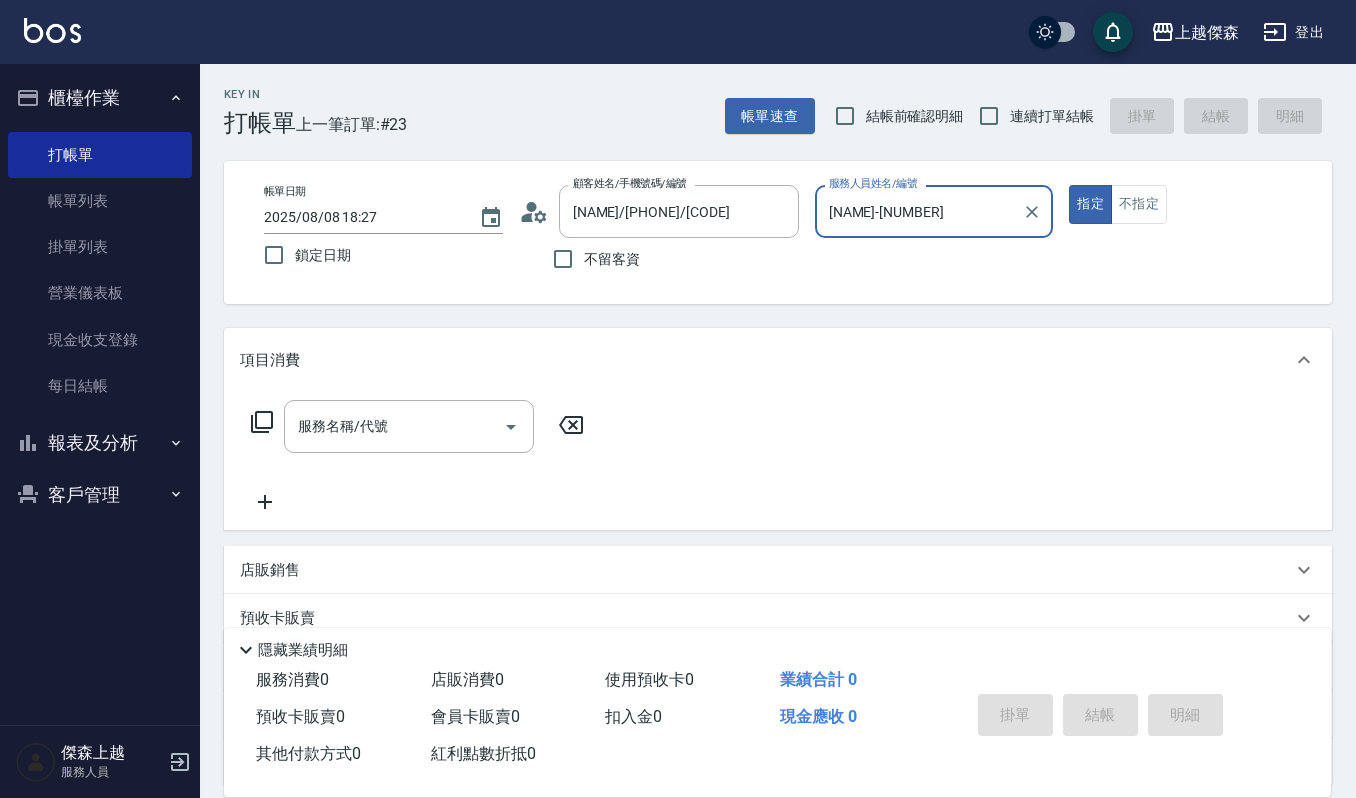 type on "吉兒-4" 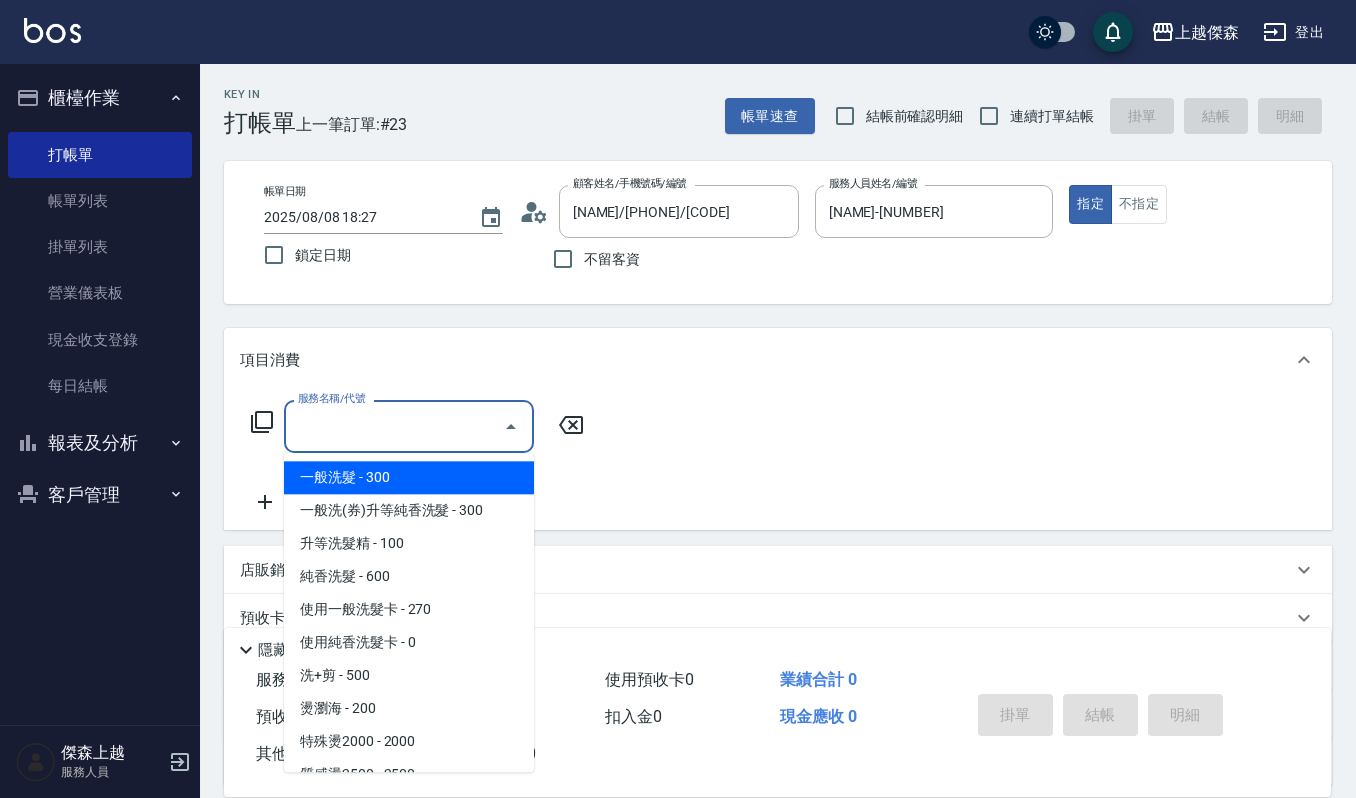 drag, startPoint x: 442, startPoint y: 436, endPoint x: 462, endPoint y: 470, distance: 39.446167 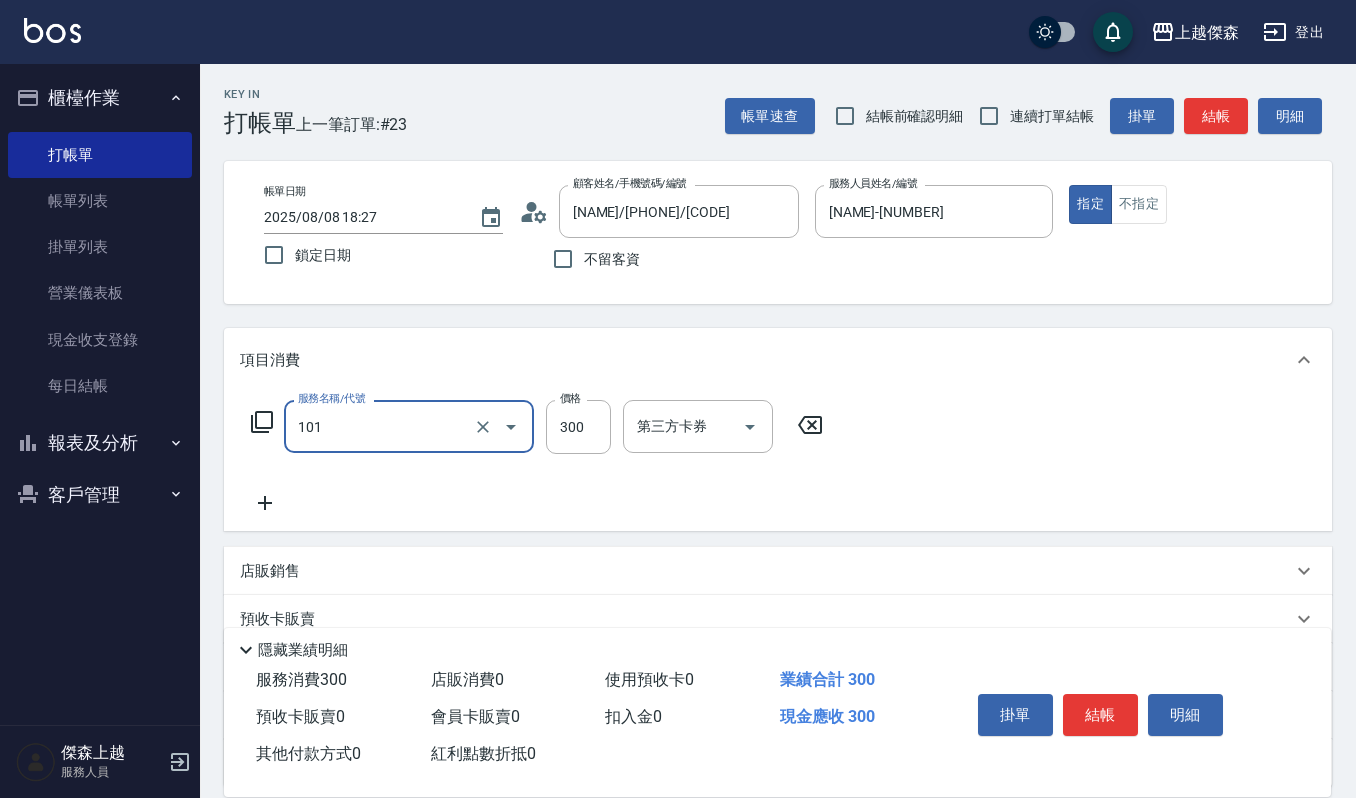 type on "一般洗髮(101)" 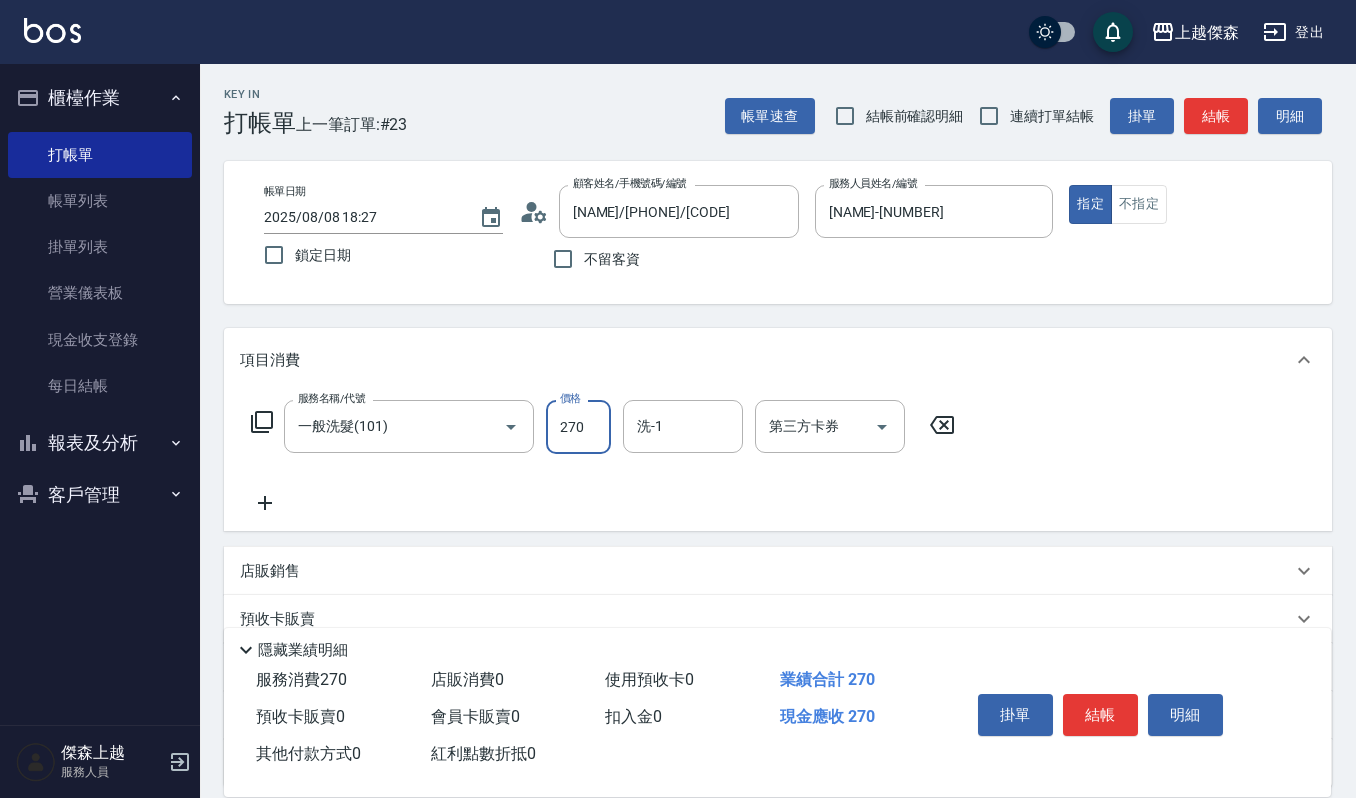 type on "270" 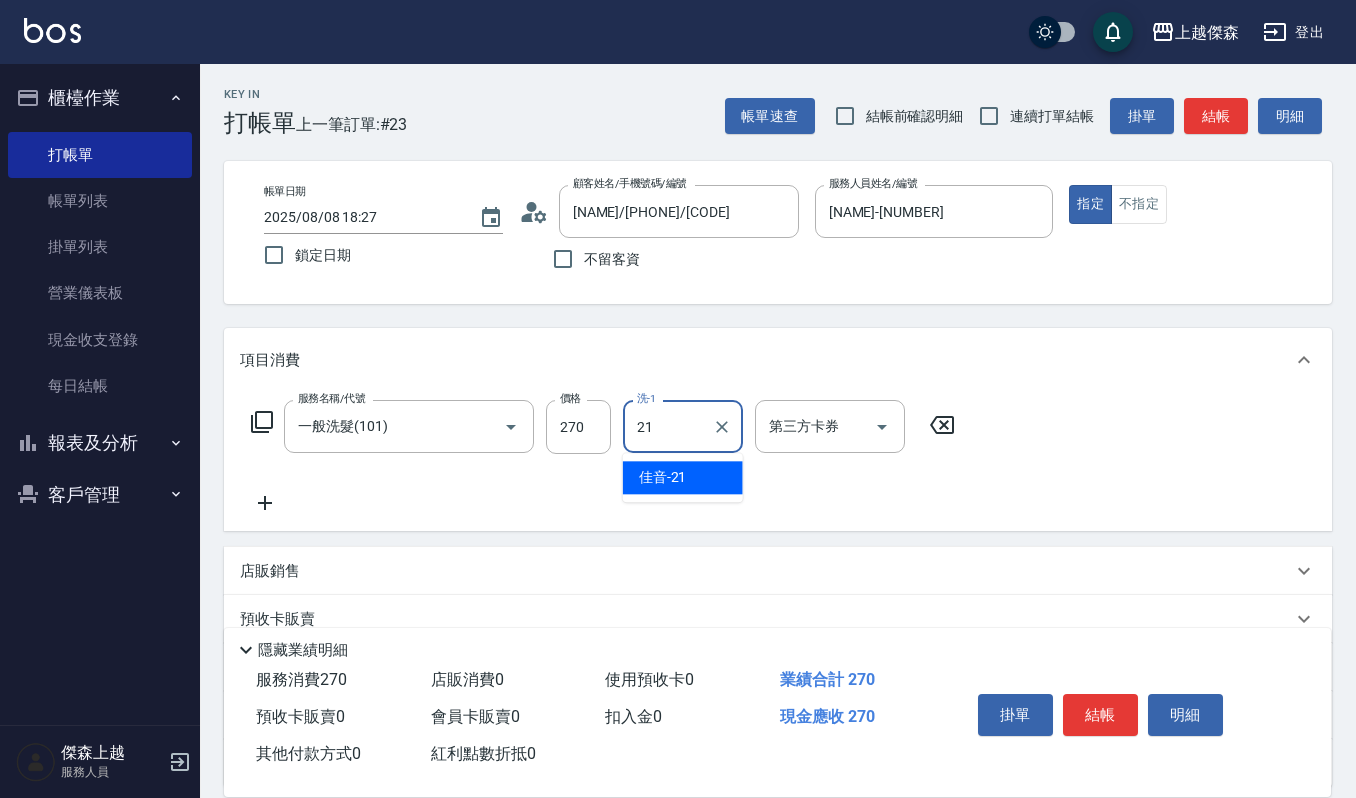 type on "佳音-21" 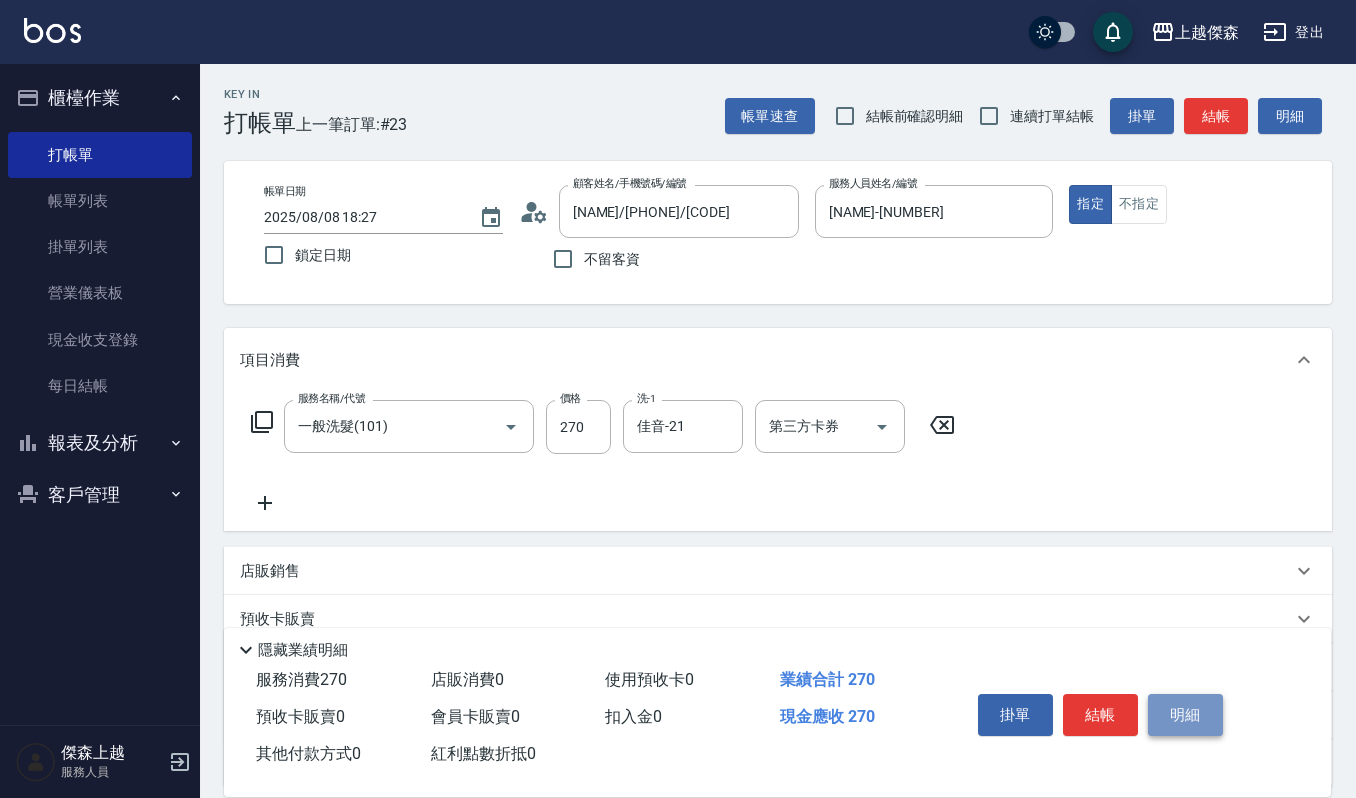 click on "明細" at bounding box center [1185, 715] 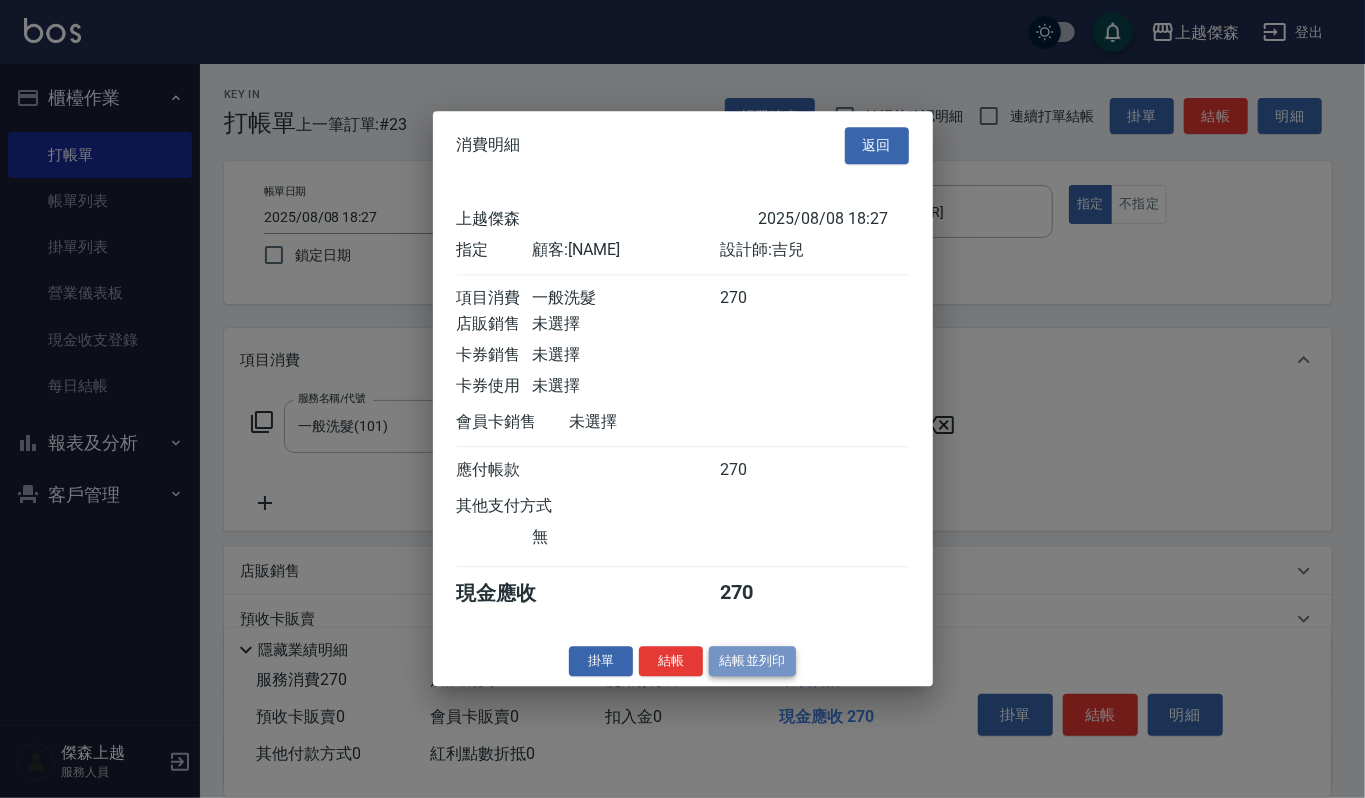 click on "結帳並列印" at bounding box center [752, 661] 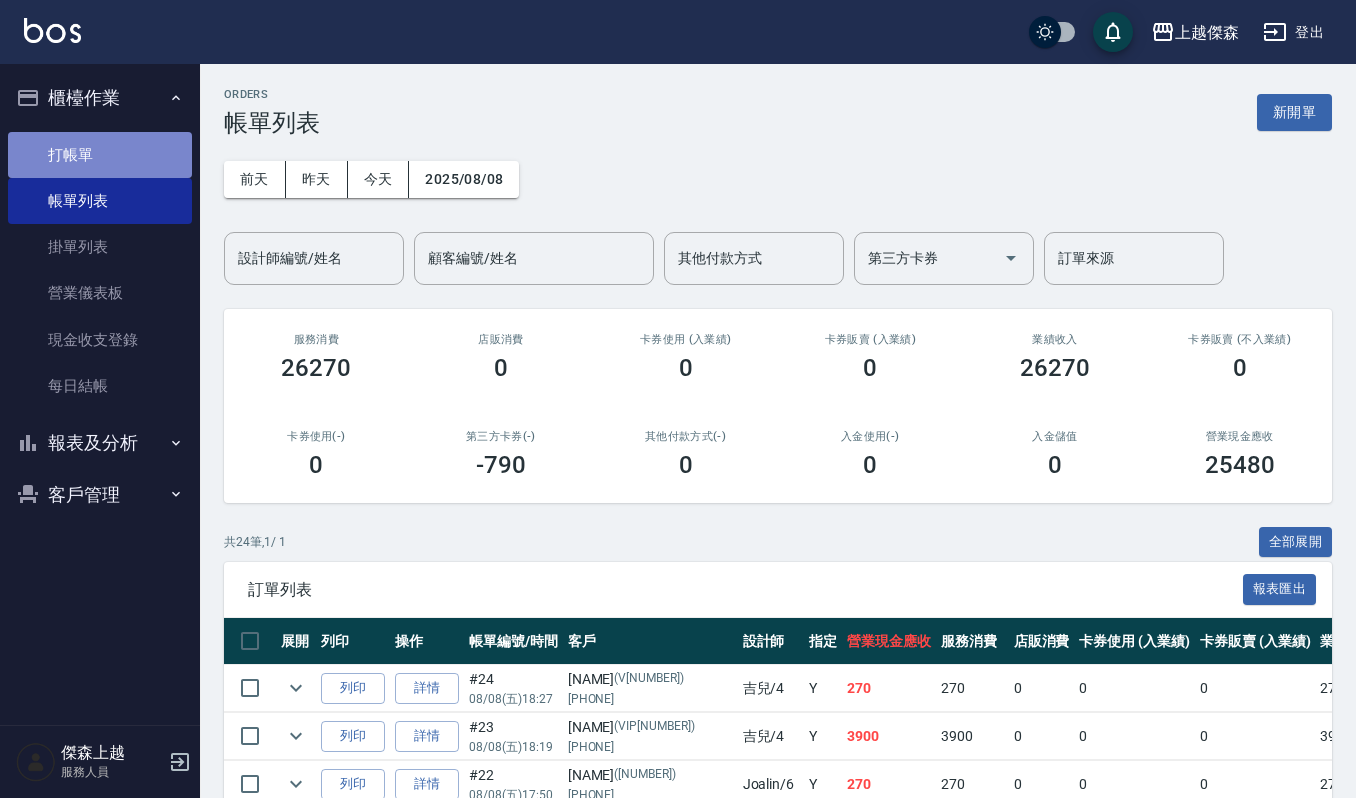 click on "打帳單" at bounding box center (100, 155) 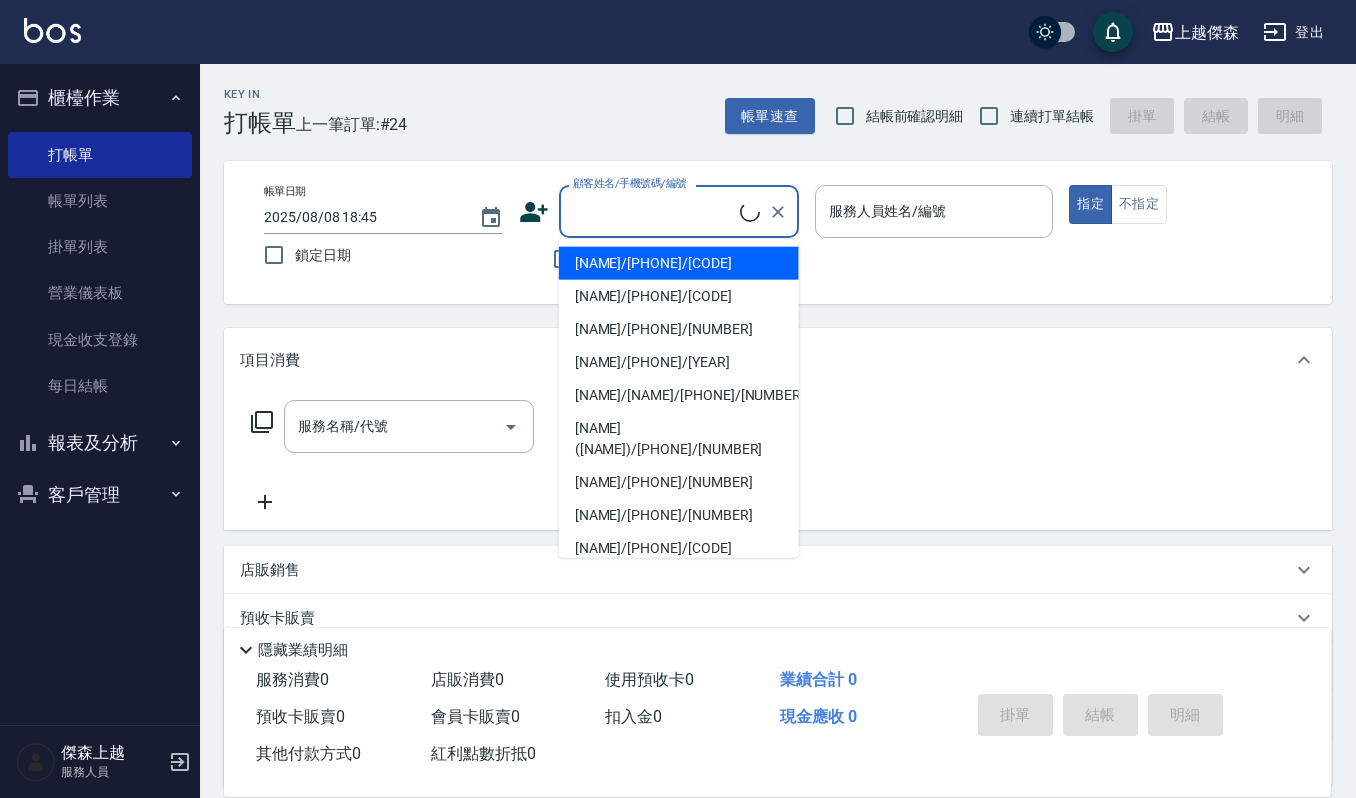 click on "顧客姓名/手機號碼/編號" at bounding box center [654, 211] 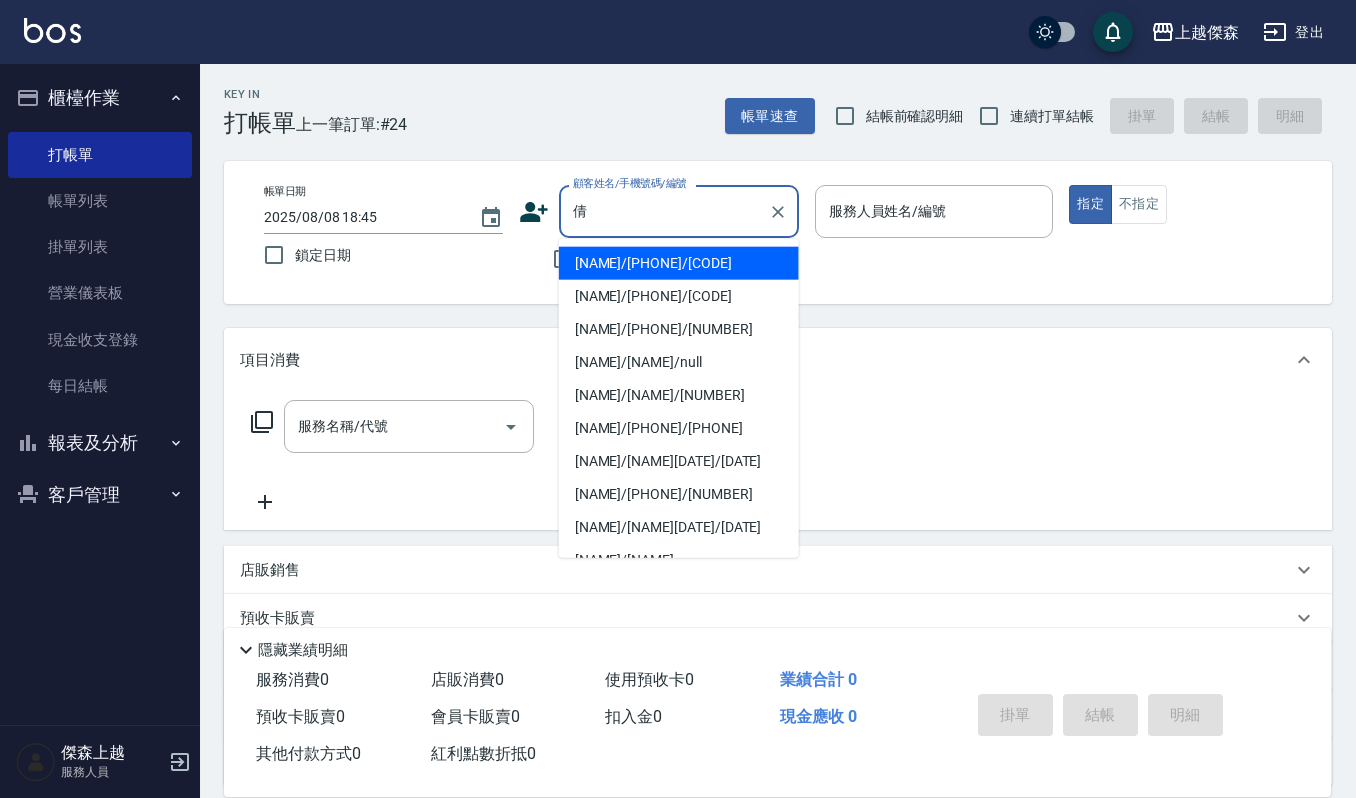 click on "林倩芸/0987277727/VIP3116" at bounding box center [679, 263] 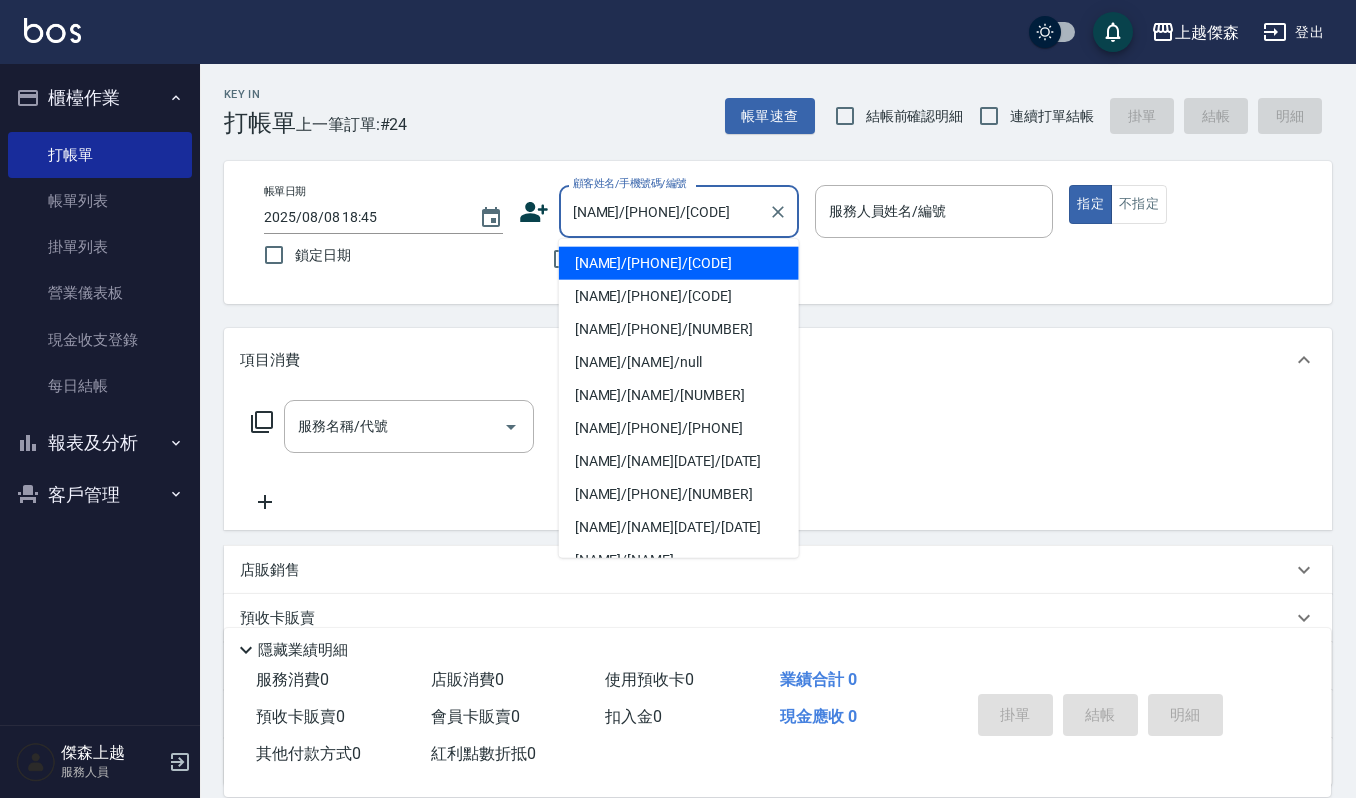 type on "Ruby-17" 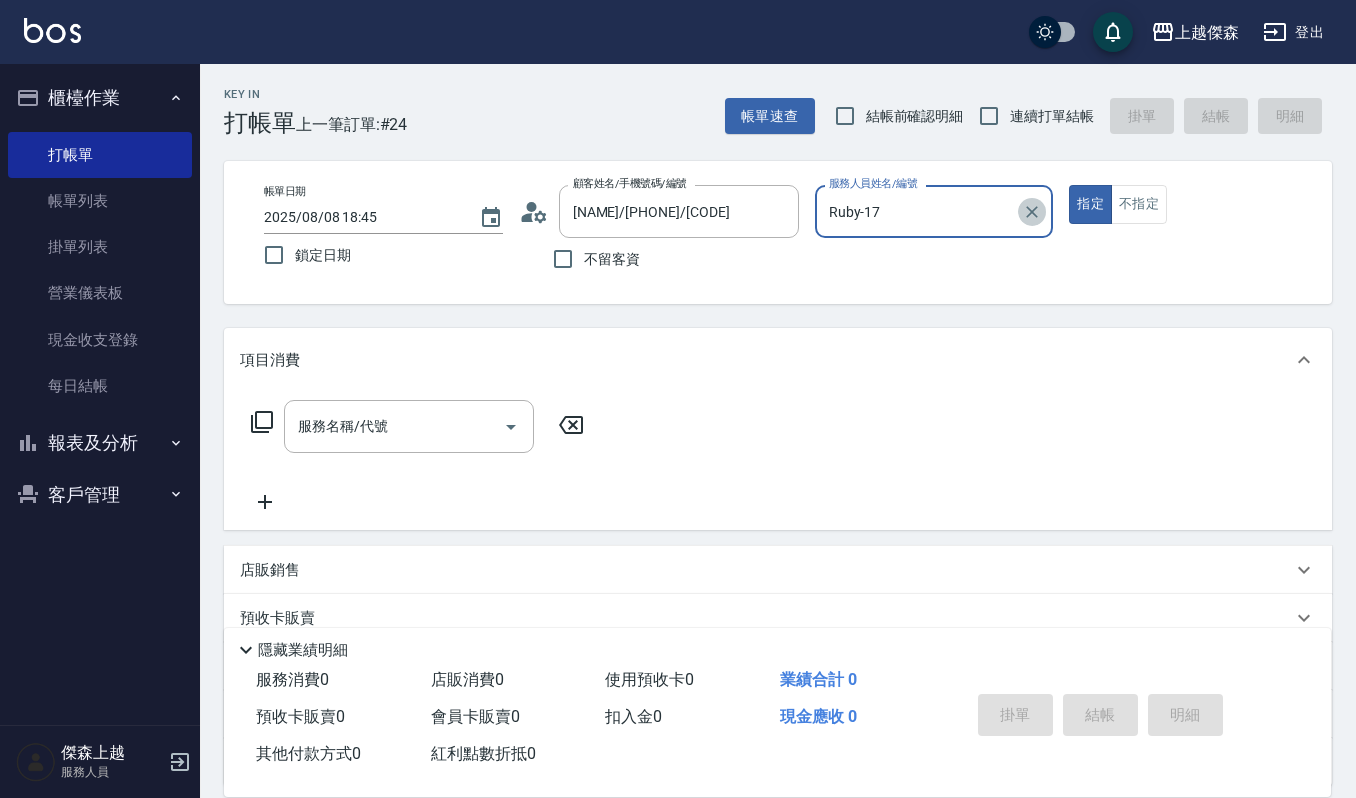 click 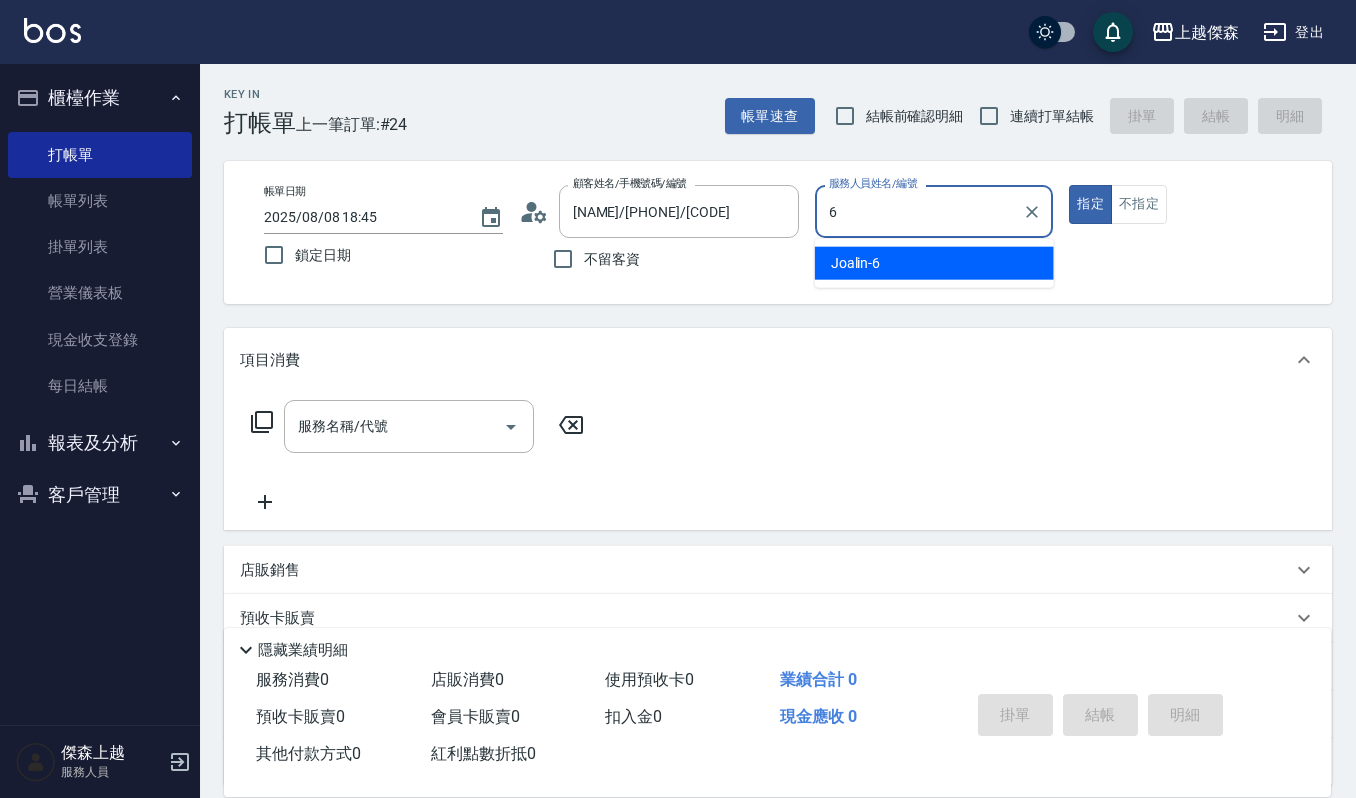 type on "Joalin-6" 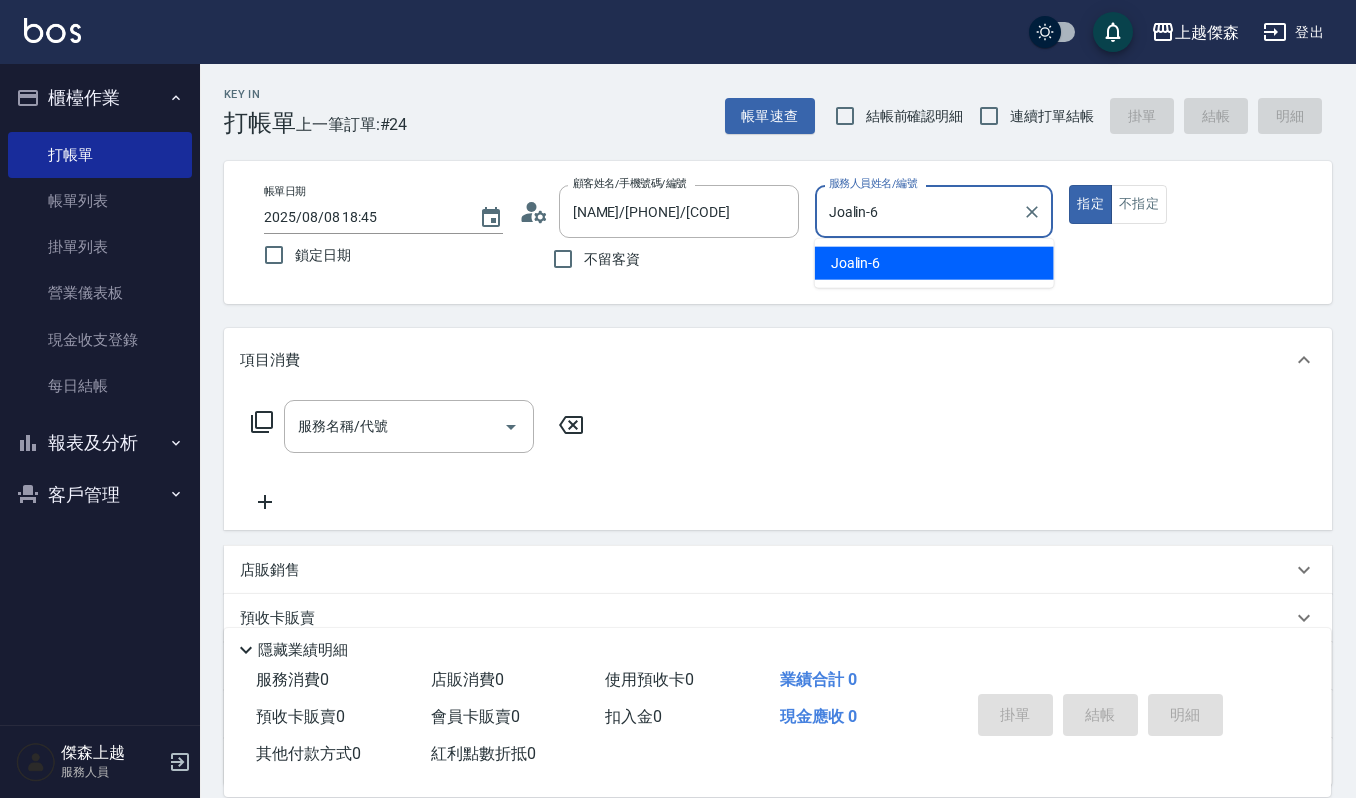 type on "true" 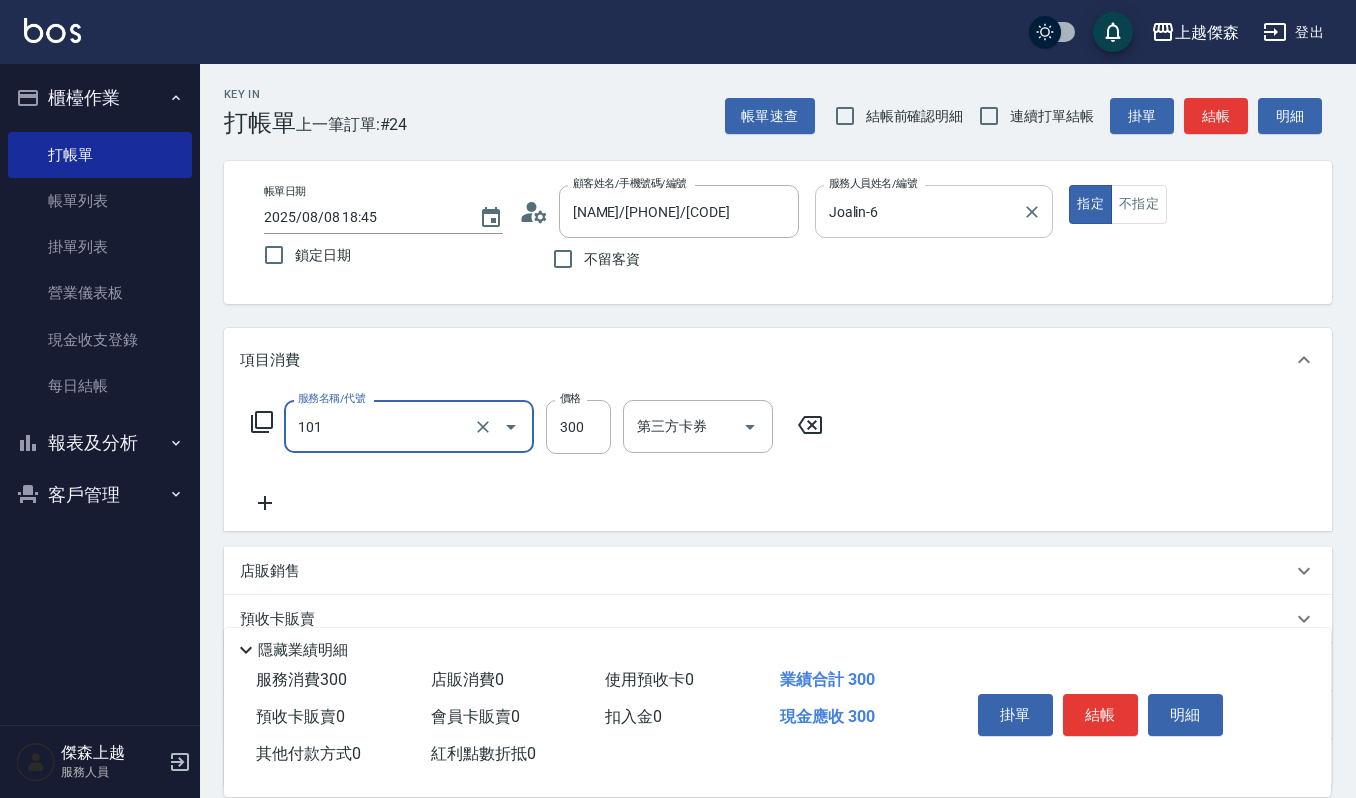type on "一般洗髮(101)" 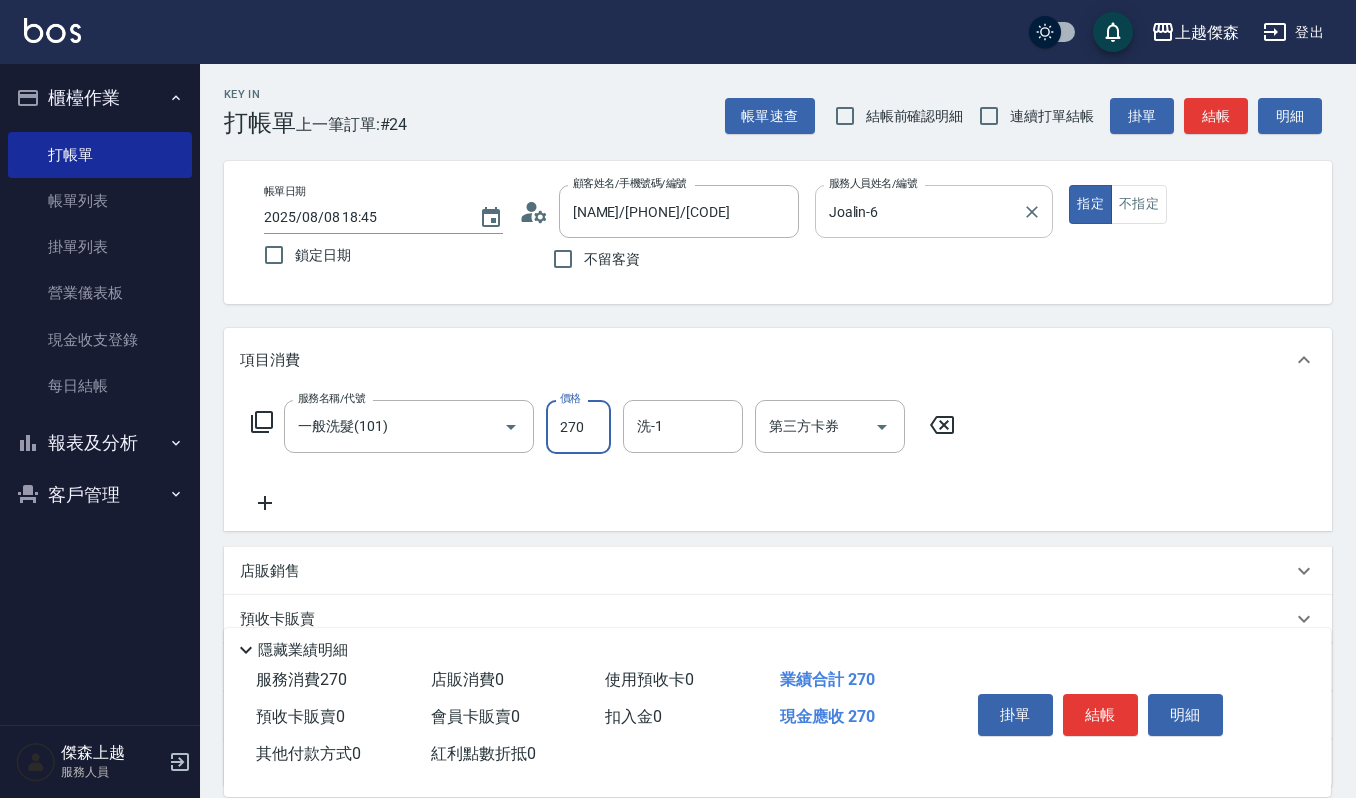 type on "270" 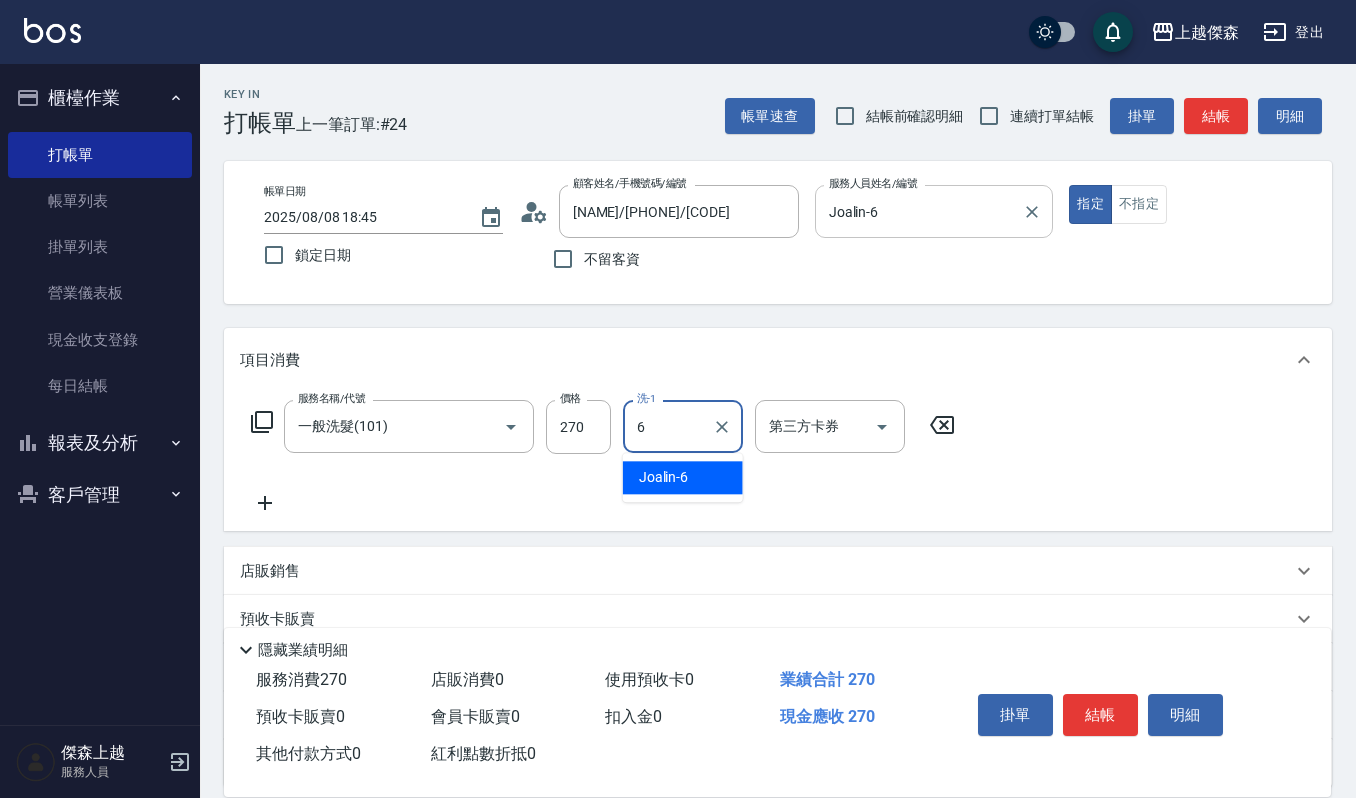 type on "Joalin-6" 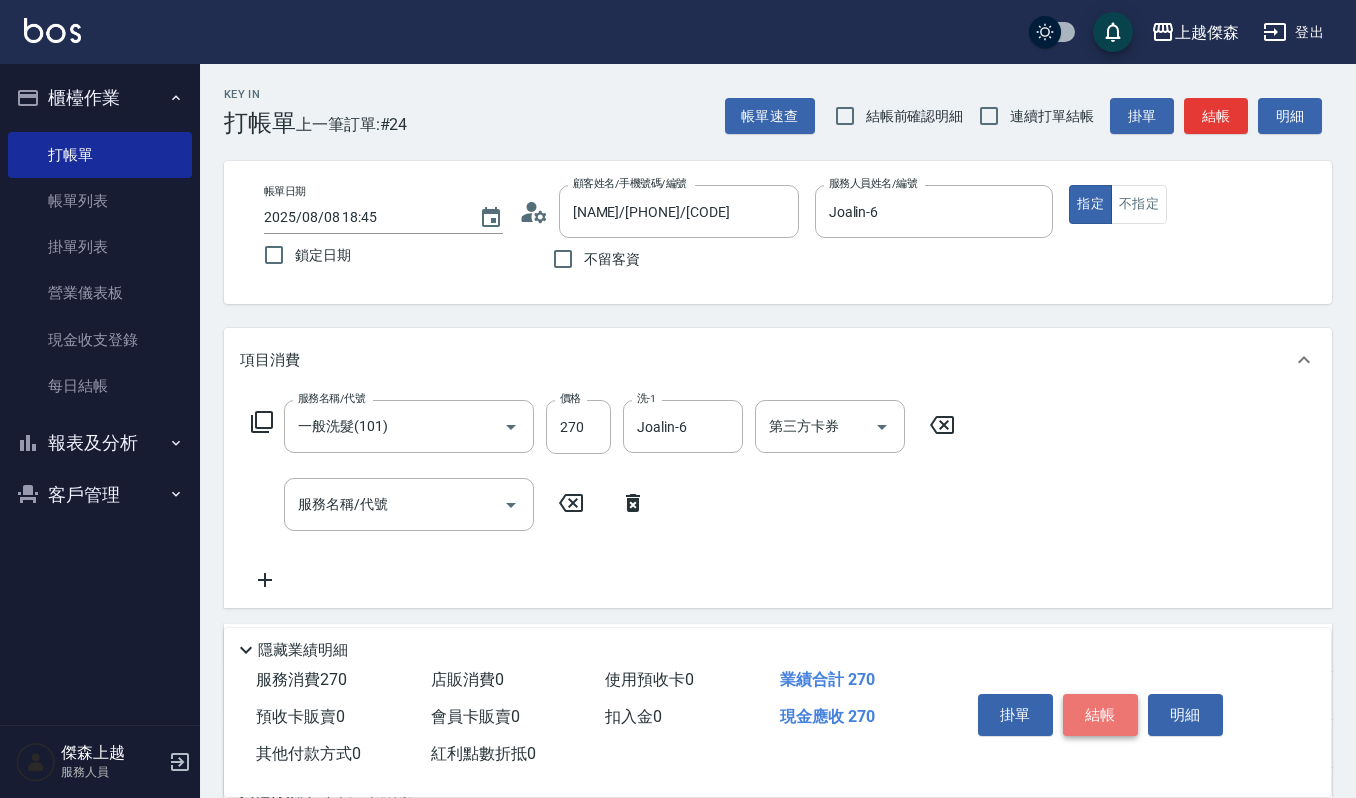 click on "結帳" at bounding box center [1100, 715] 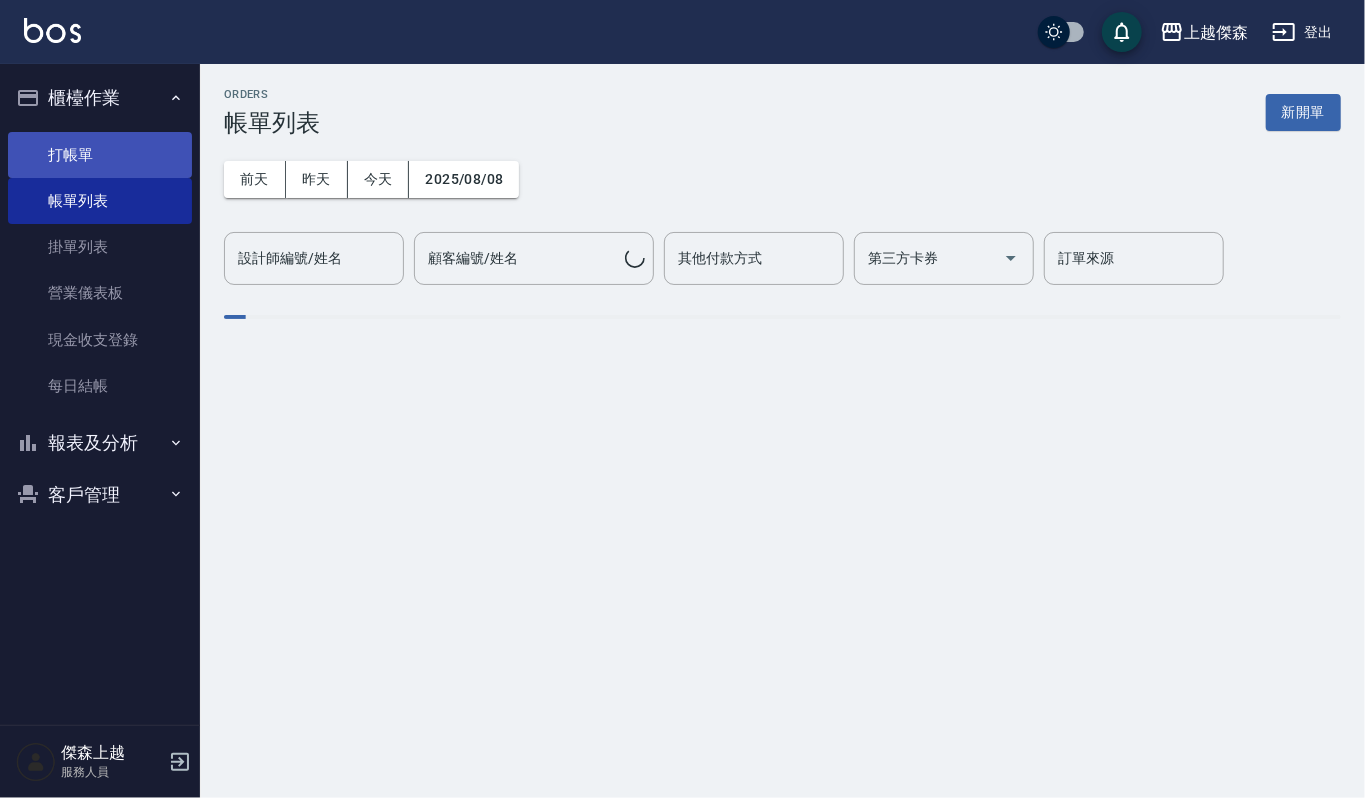 click on "打帳單" at bounding box center [100, 155] 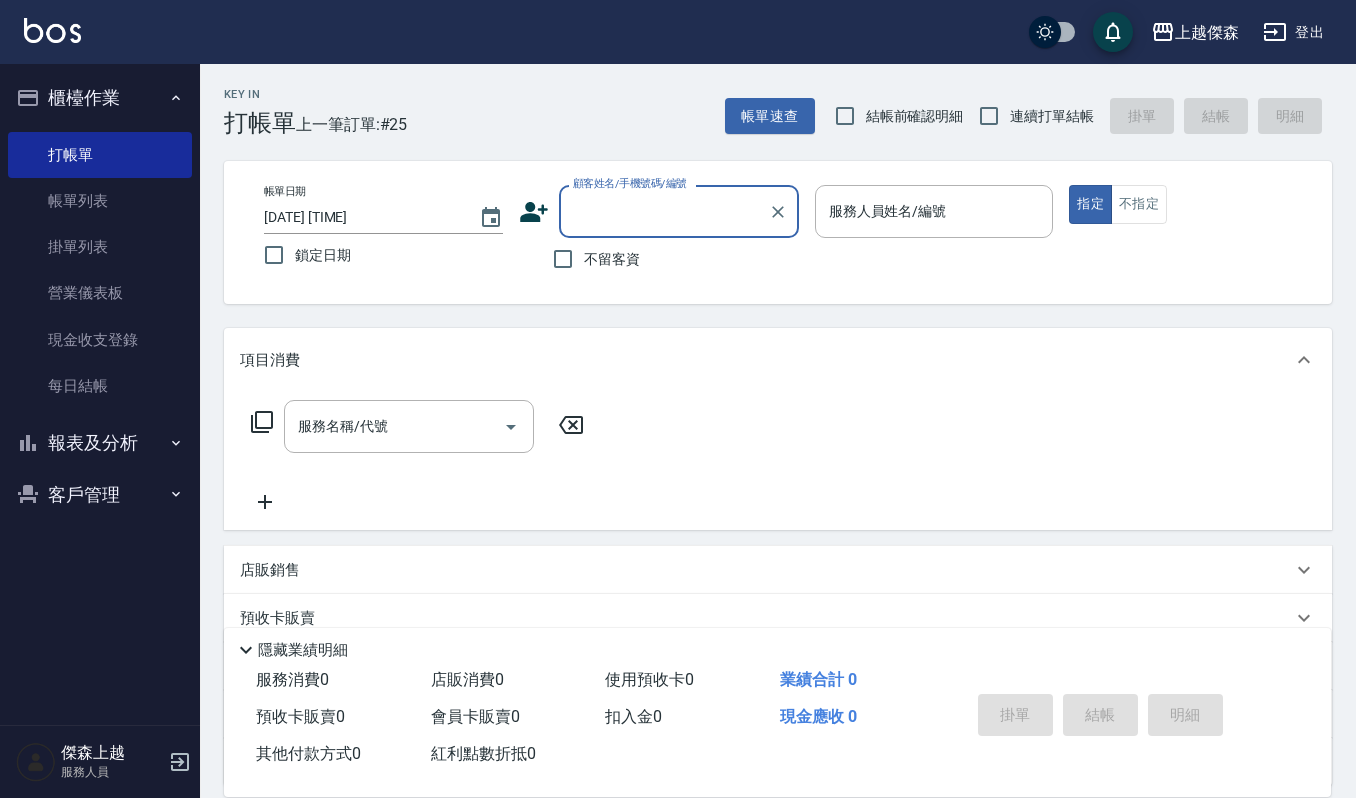 click on "顧客姓名/手機號碼/編號" at bounding box center [664, 211] 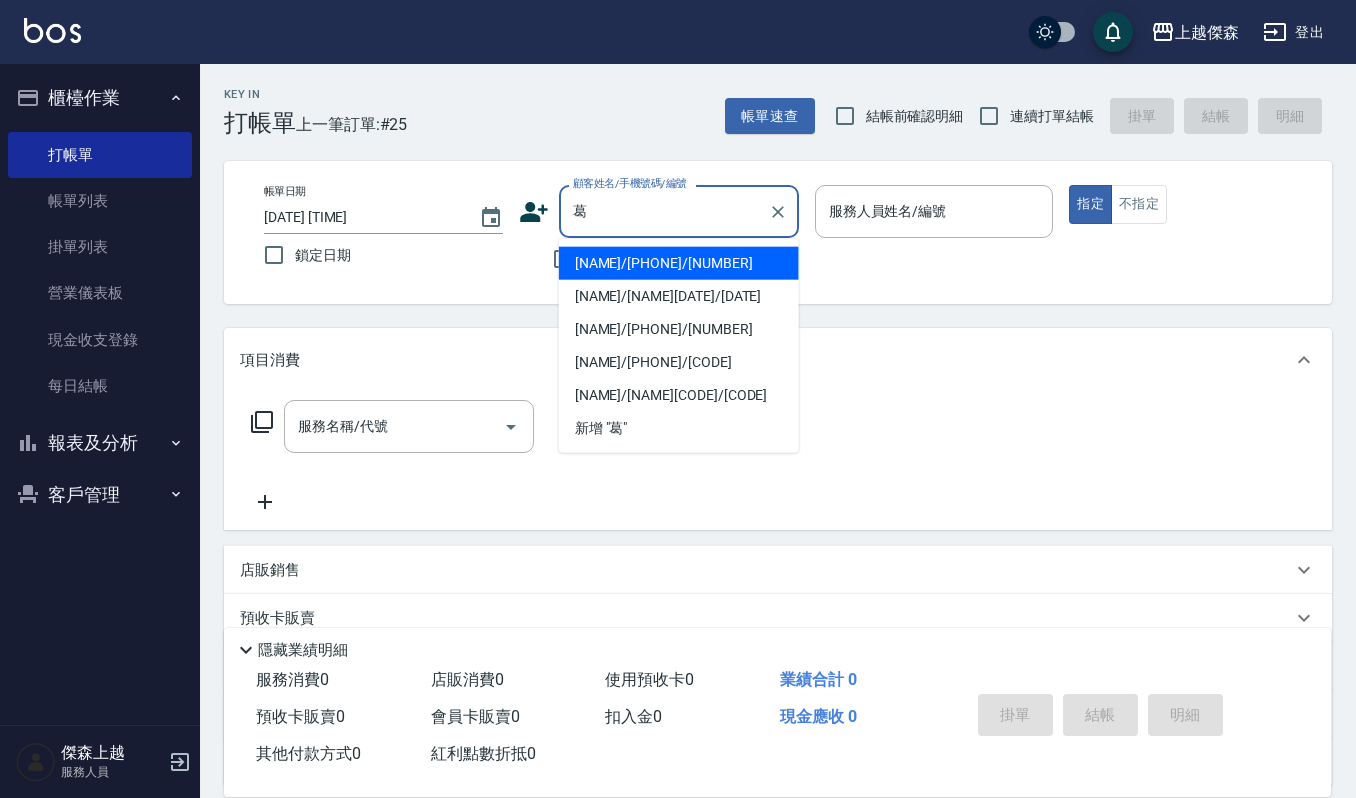 click on "葛沁榆/0966777721/09246" at bounding box center [679, 263] 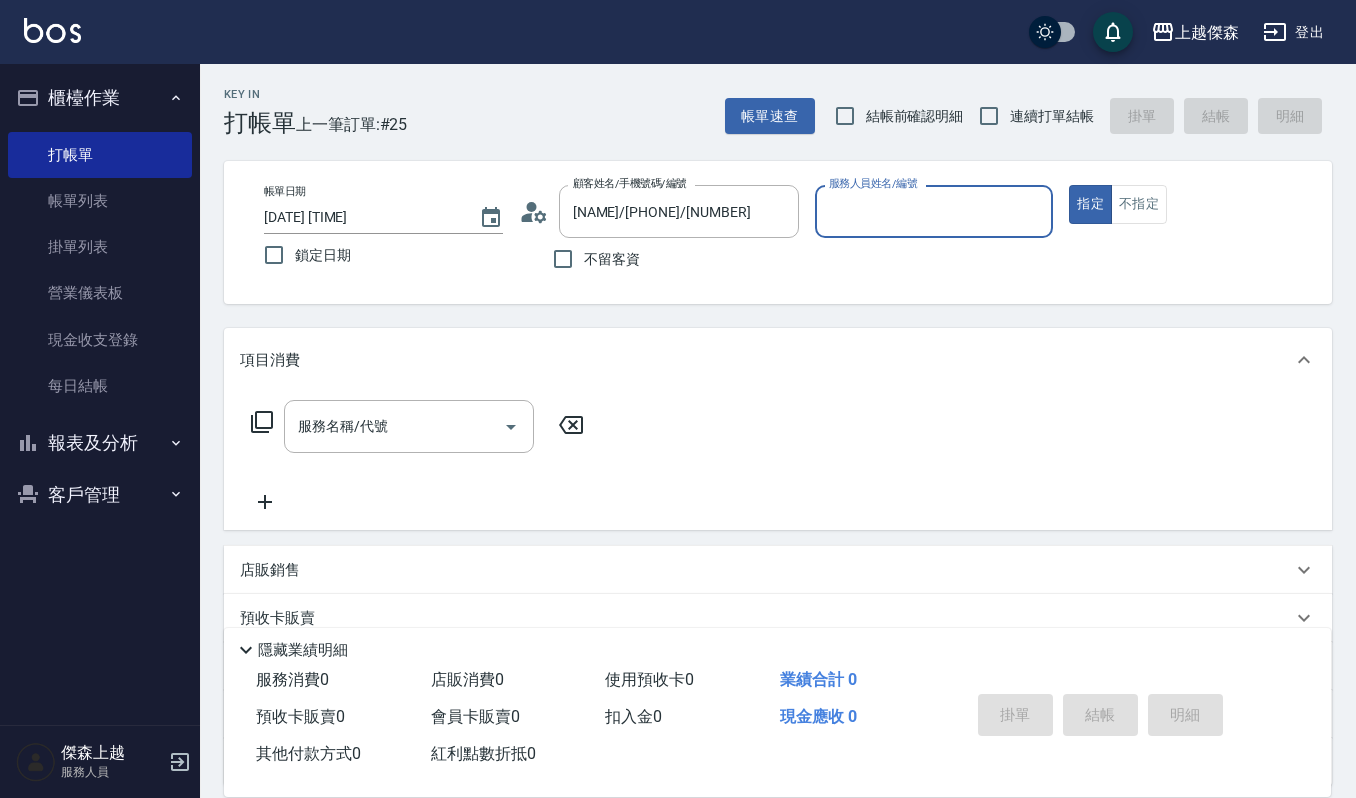 type on "Joalin-6" 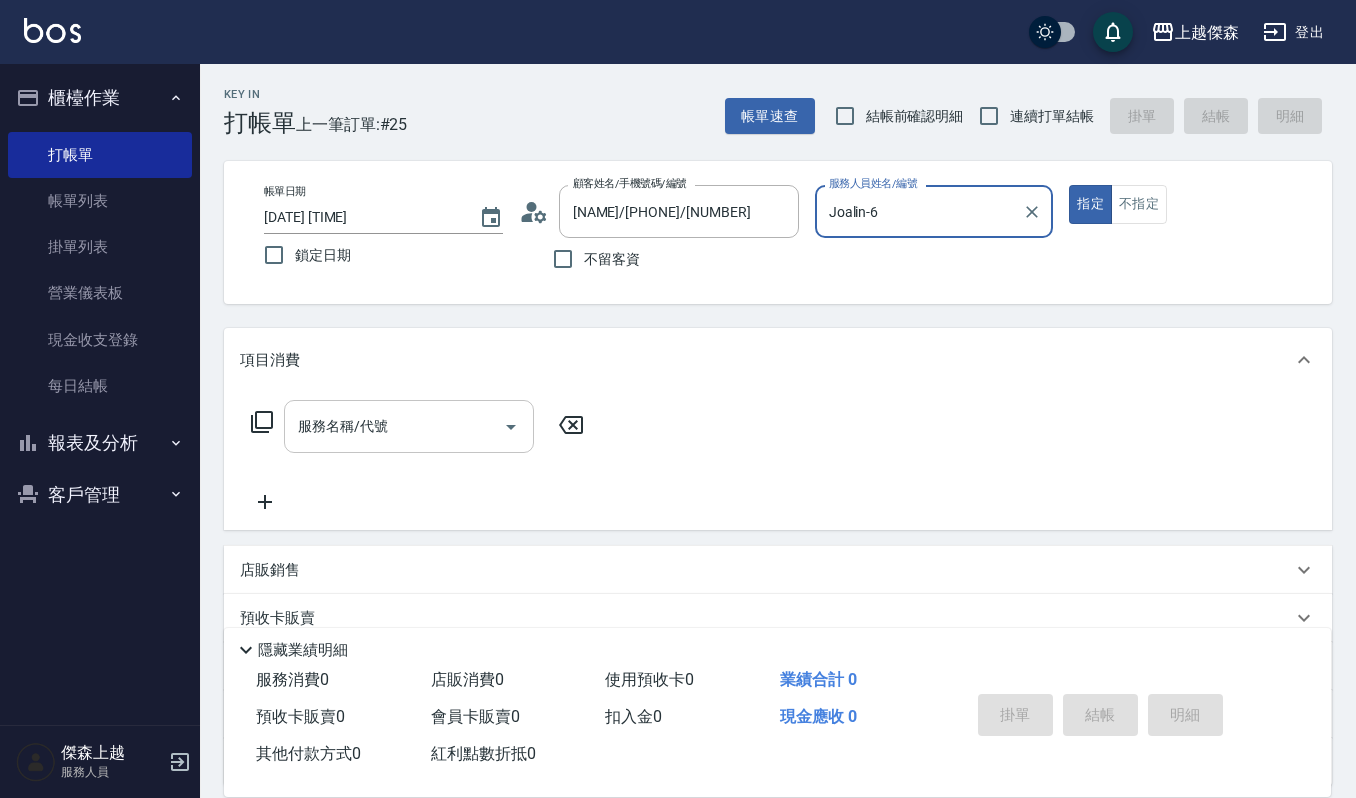 click on "服務名稱/代號" at bounding box center [394, 426] 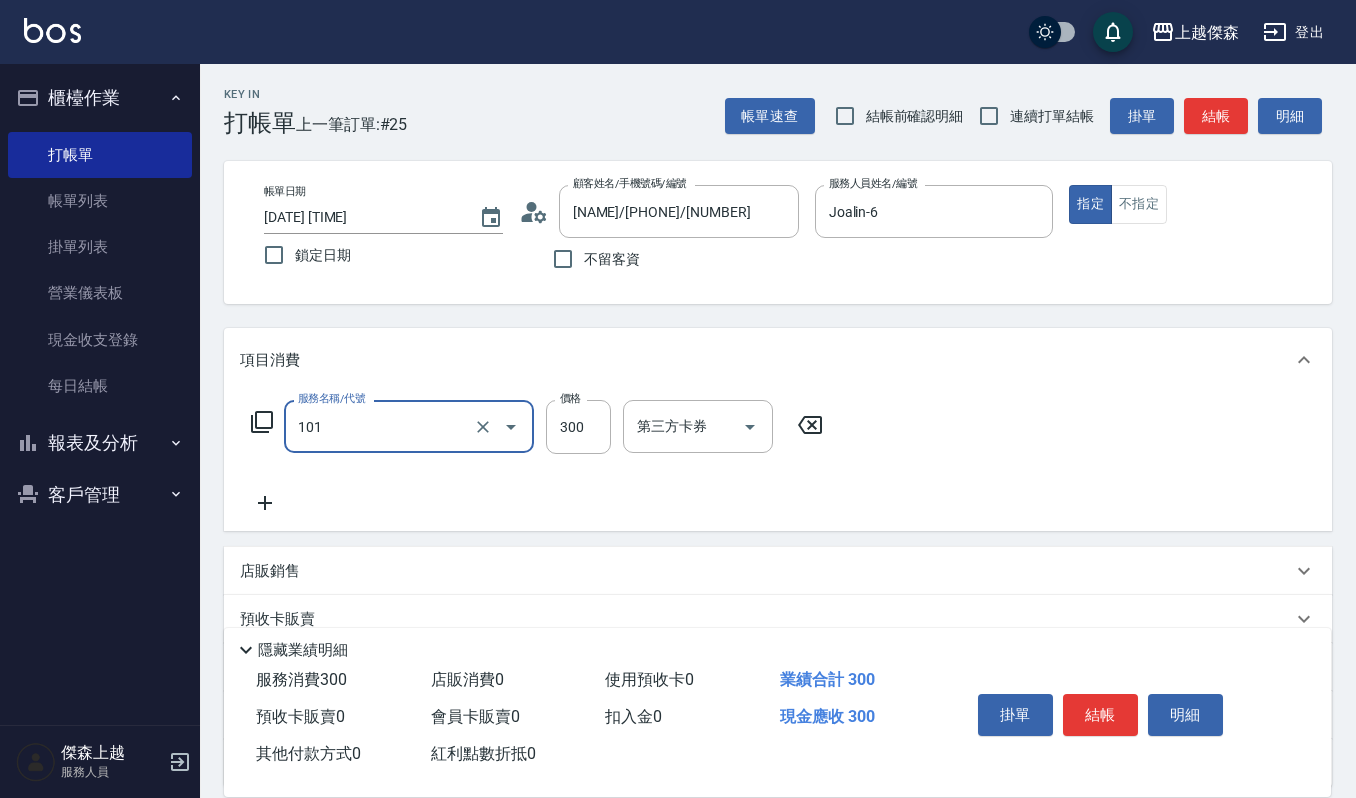 type on "一般洗髮(101)" 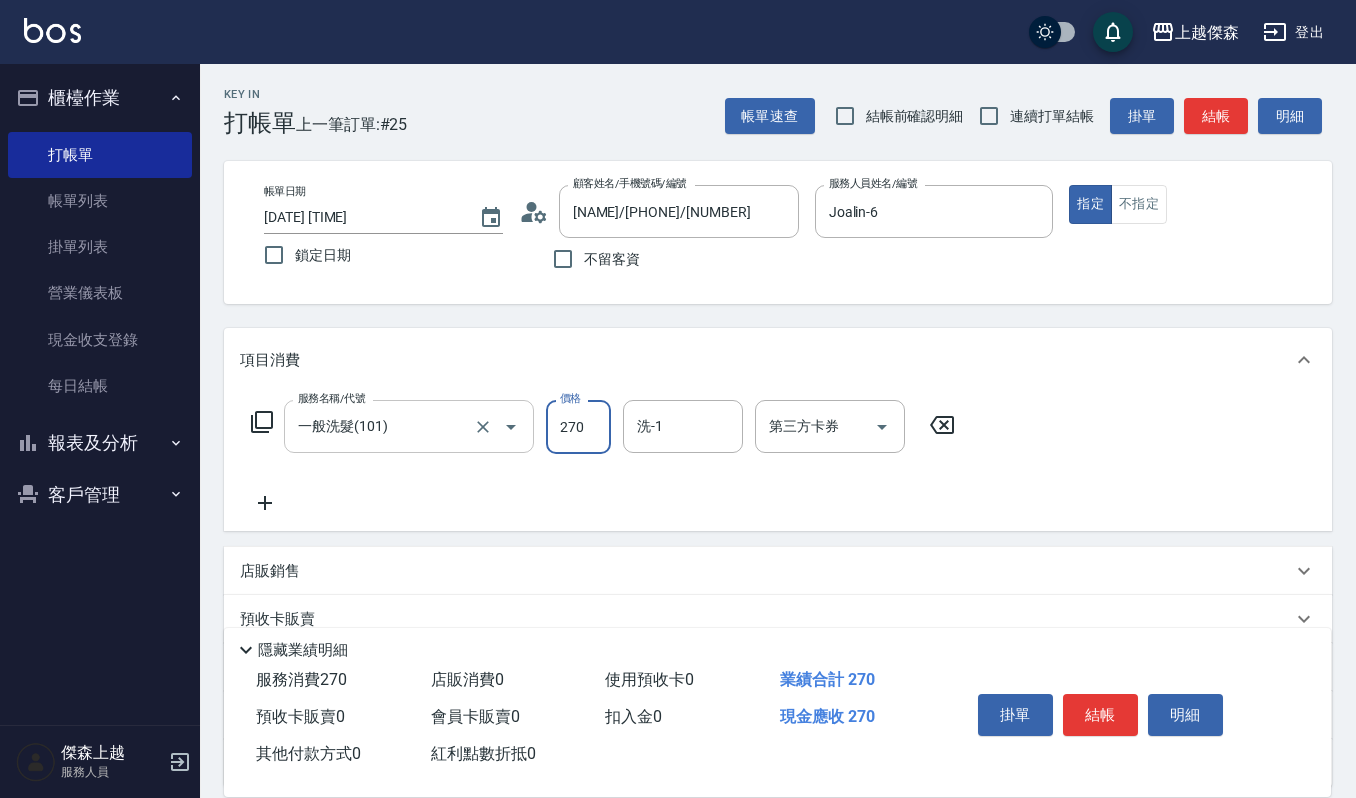 type on "270" 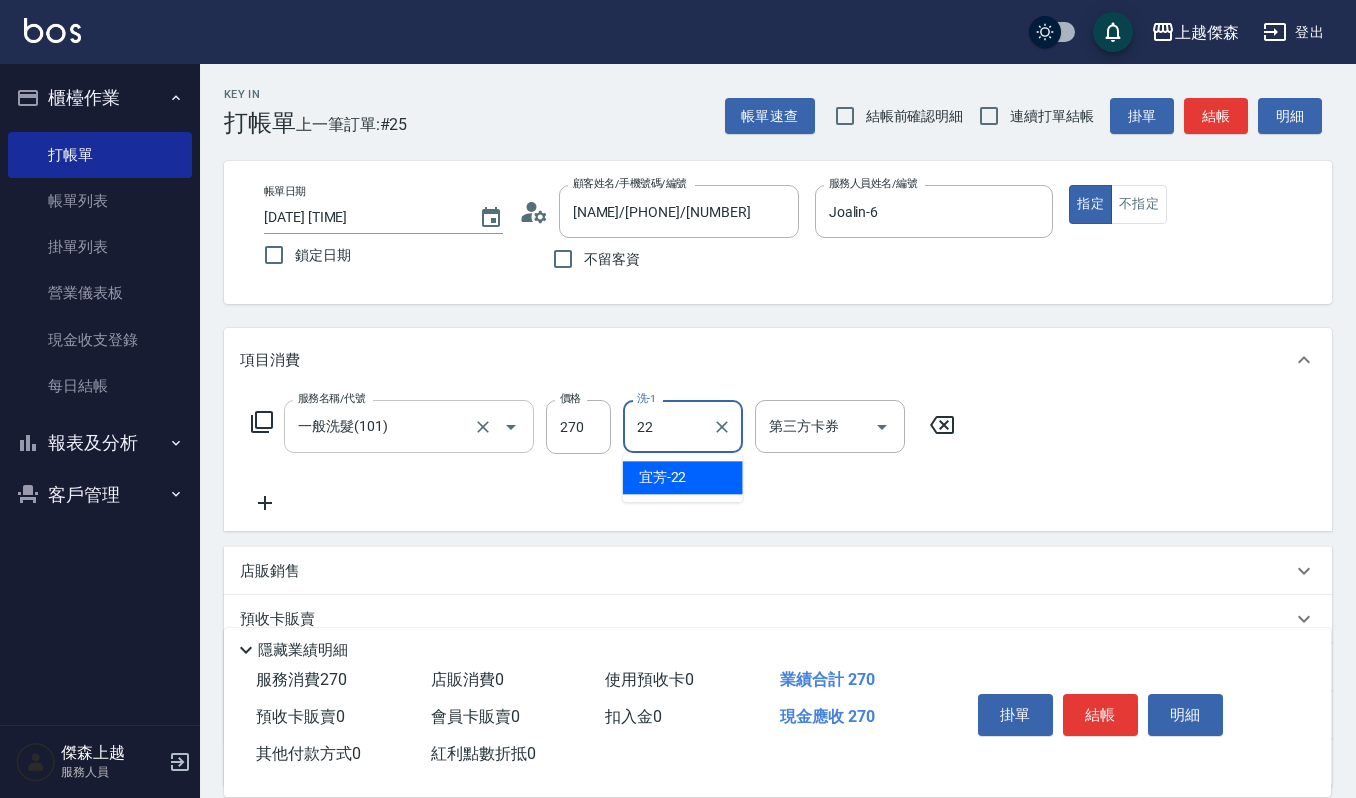 type on "宜芳-22" 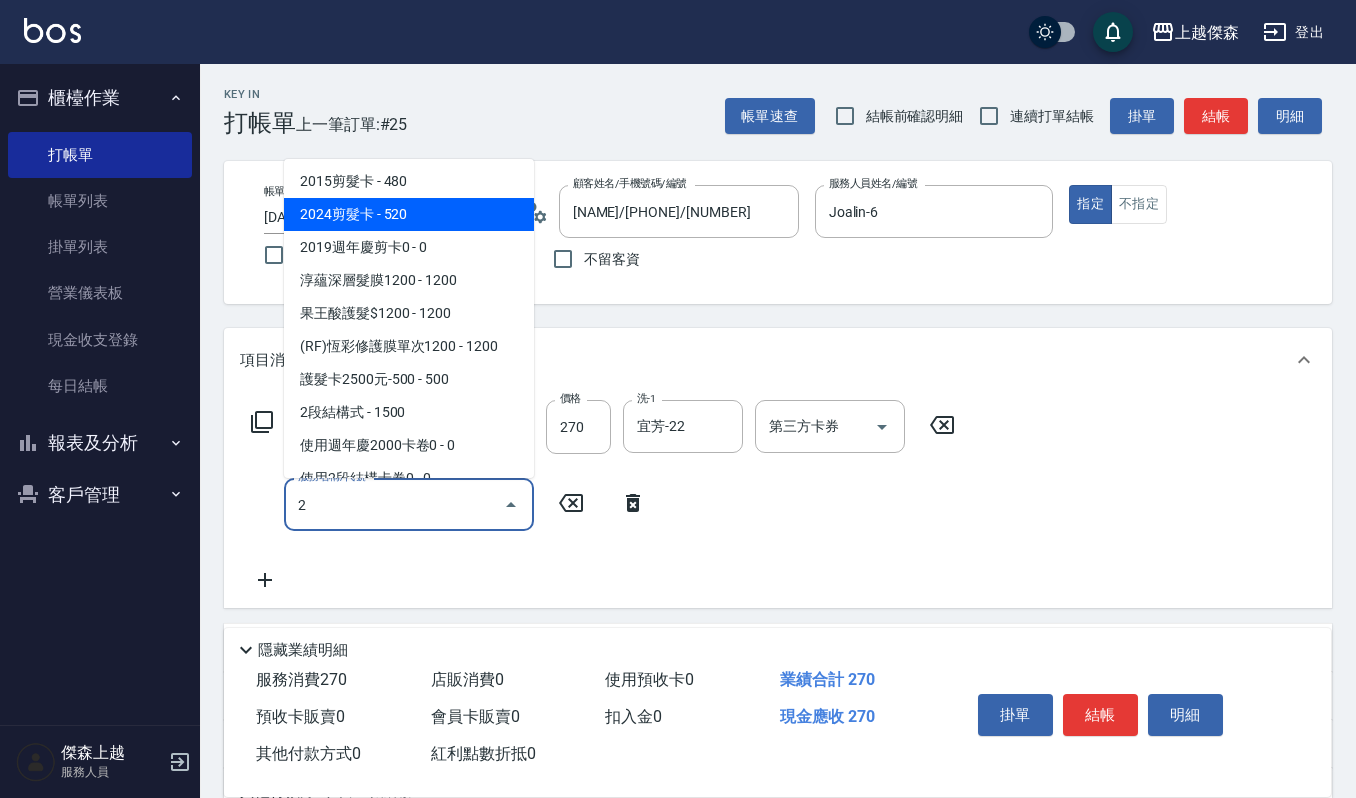 scroll, scrollTop: 158, scrollLeft: 0, axis: vertical 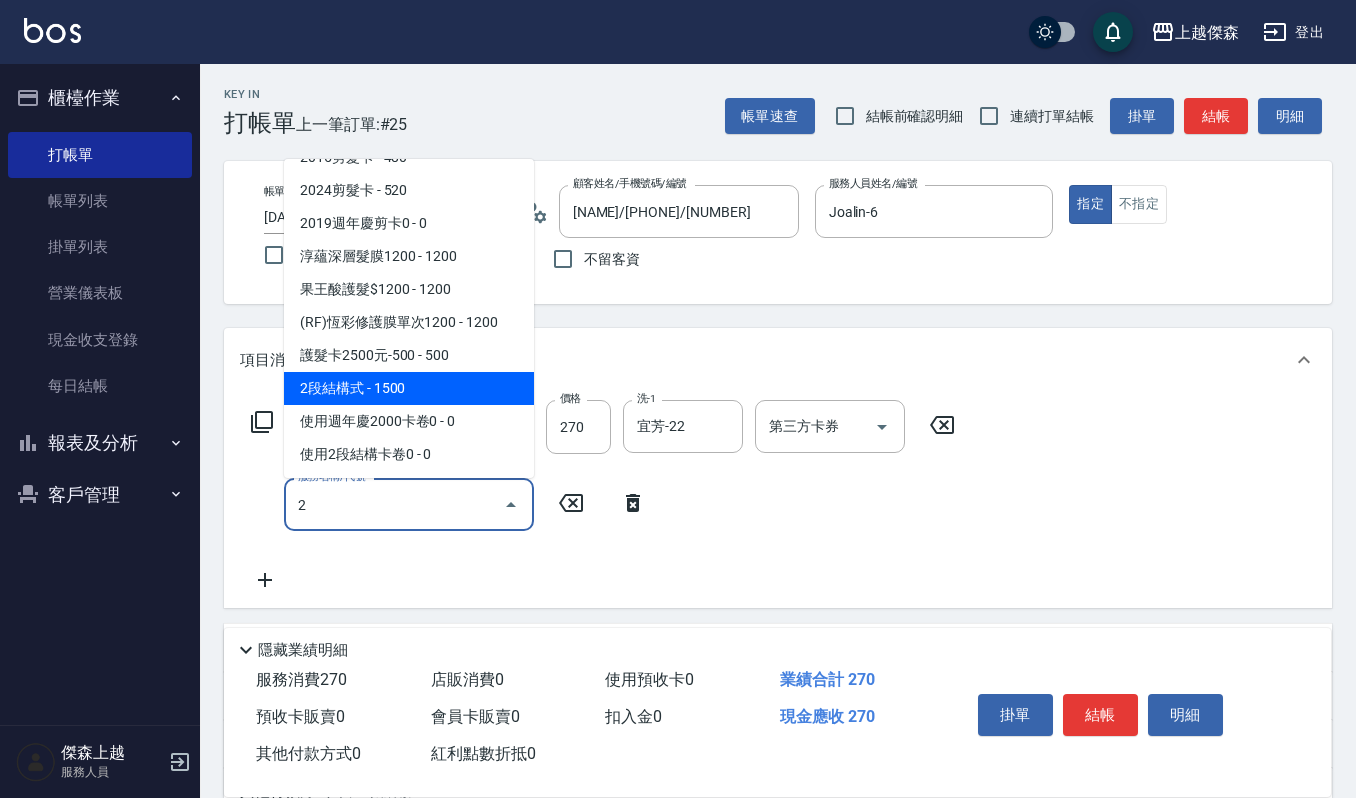 click on "2段結構式 - 1500" at bounding box center [409, 388] 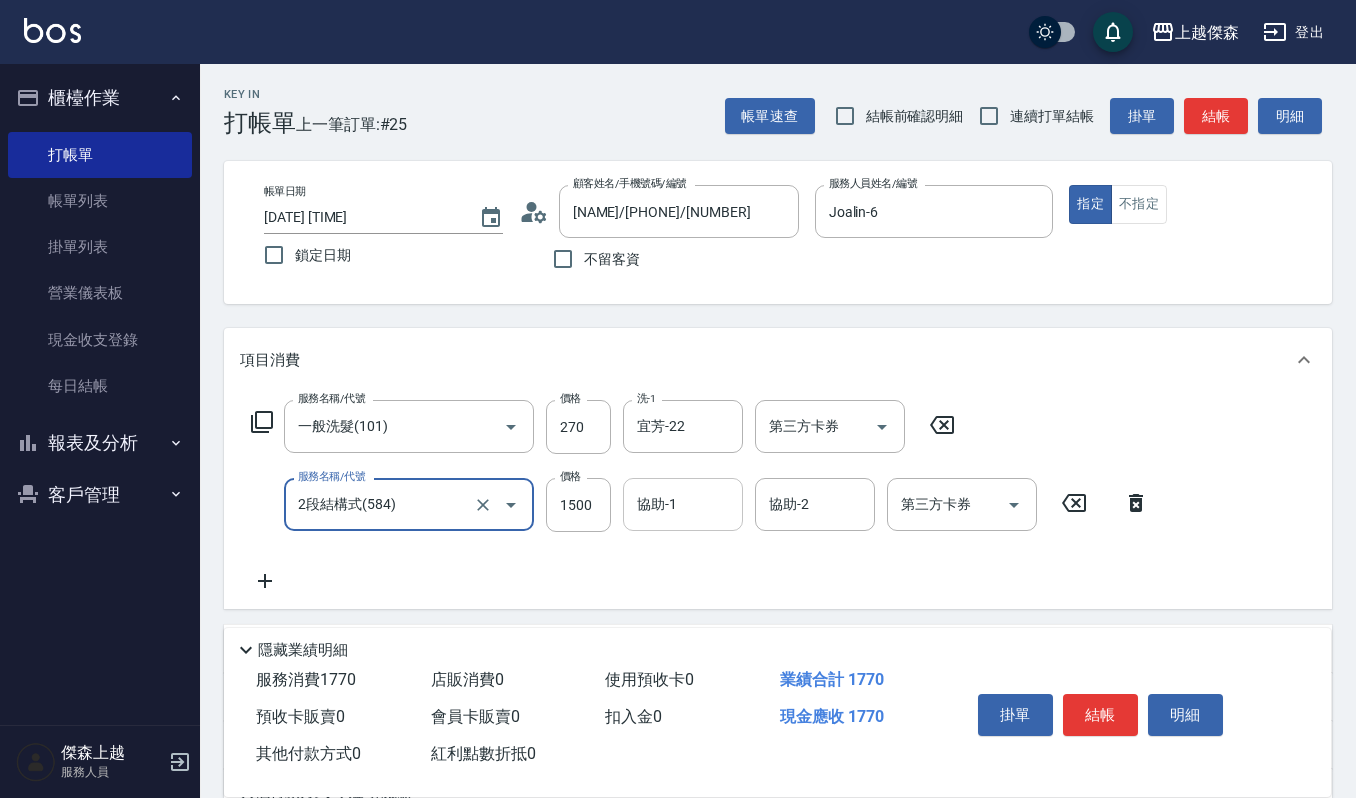 type on "2段結構式(584)" 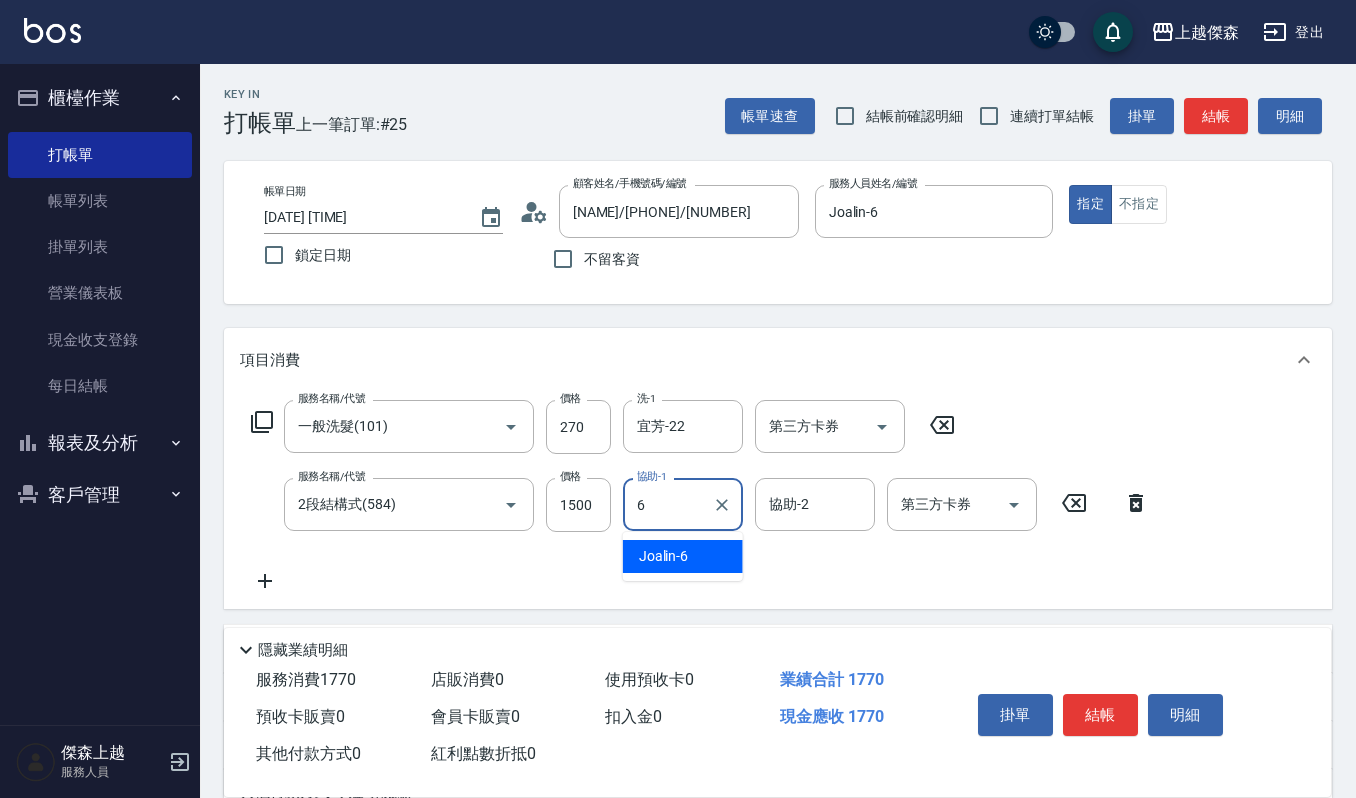 type on "Joalin-6" 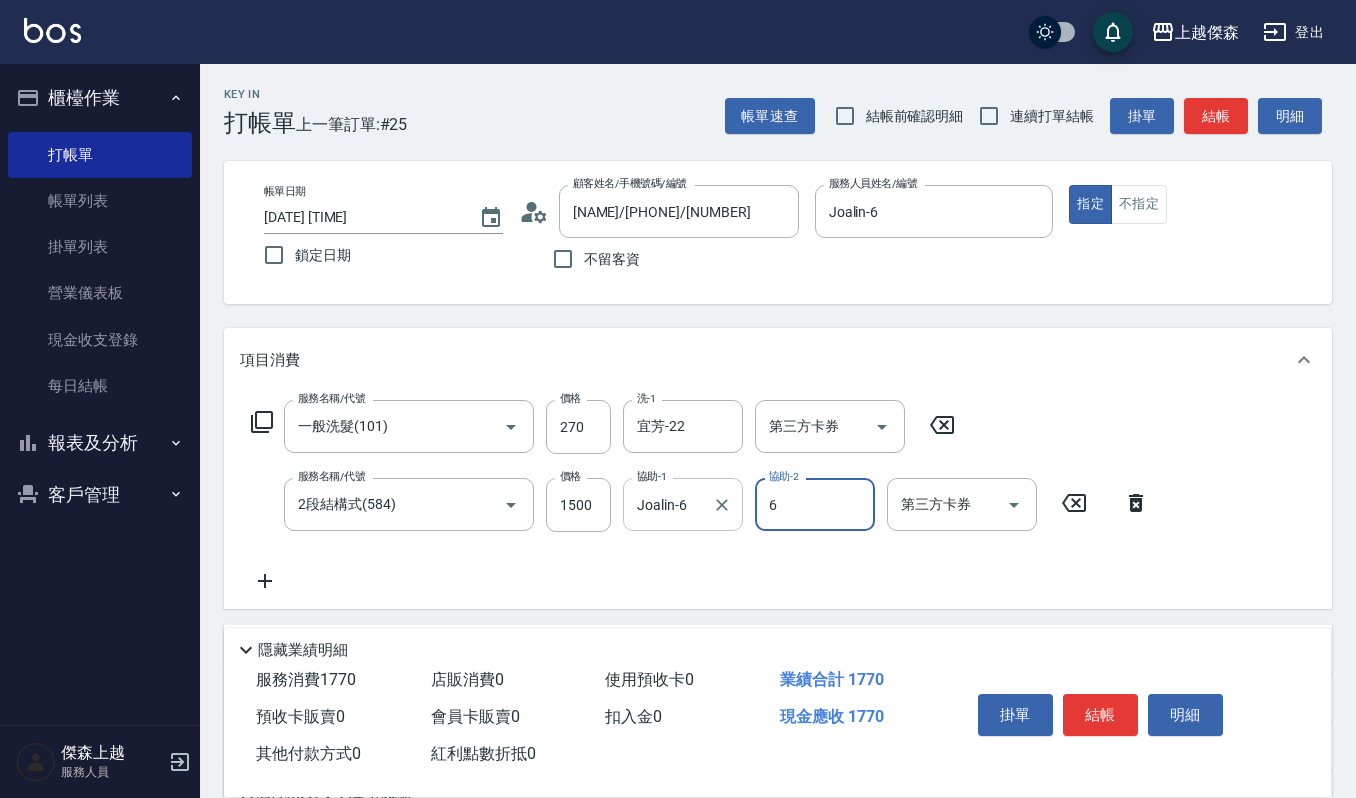 type on "Joalin-6" 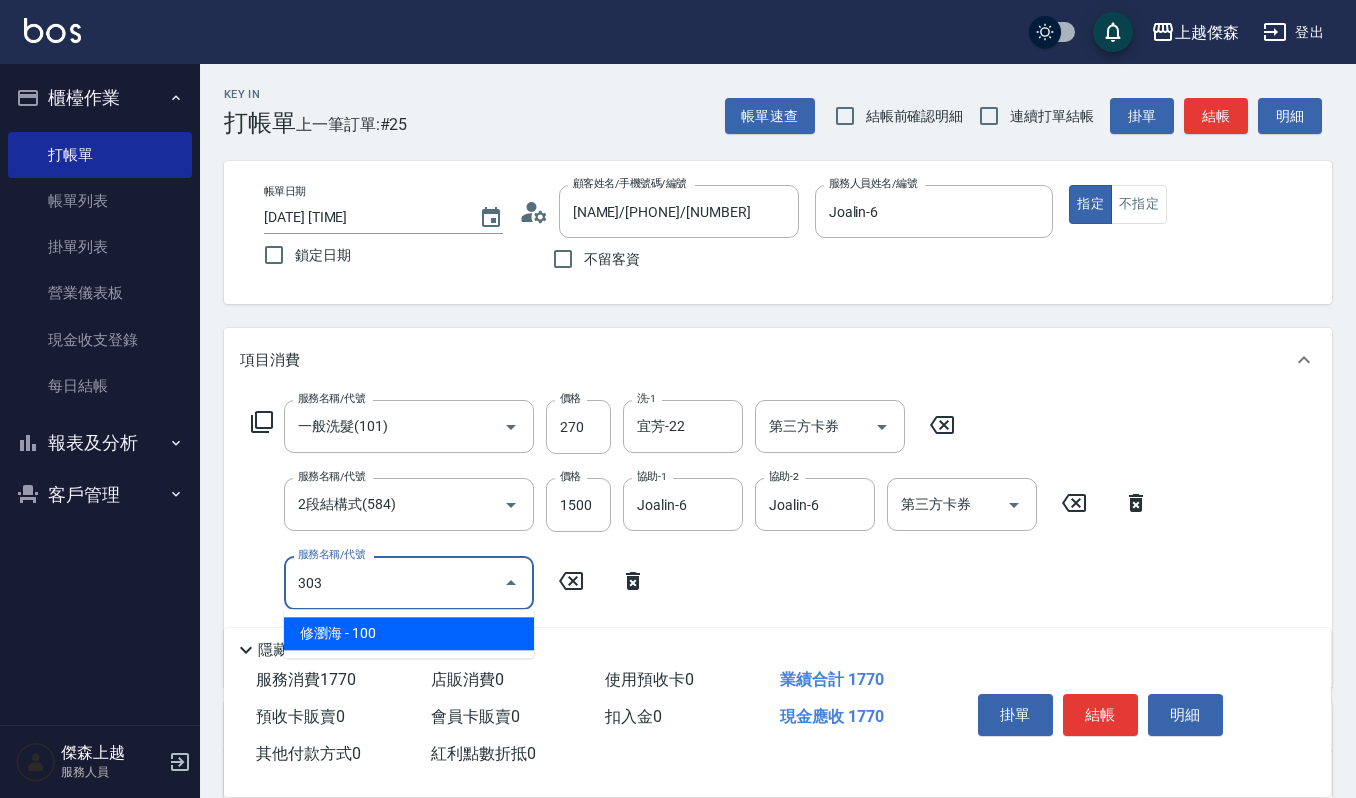 type on "修瀏海(303)" 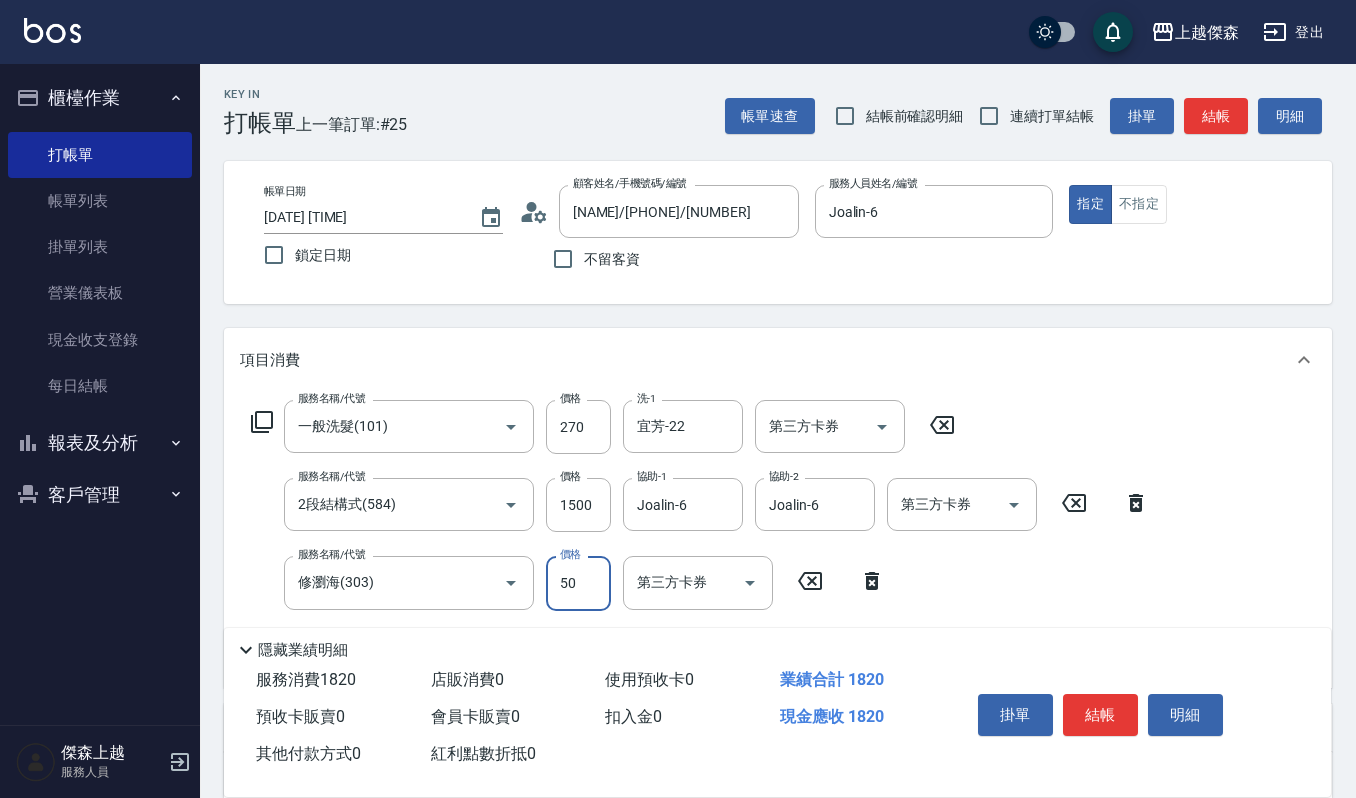 type on "50" 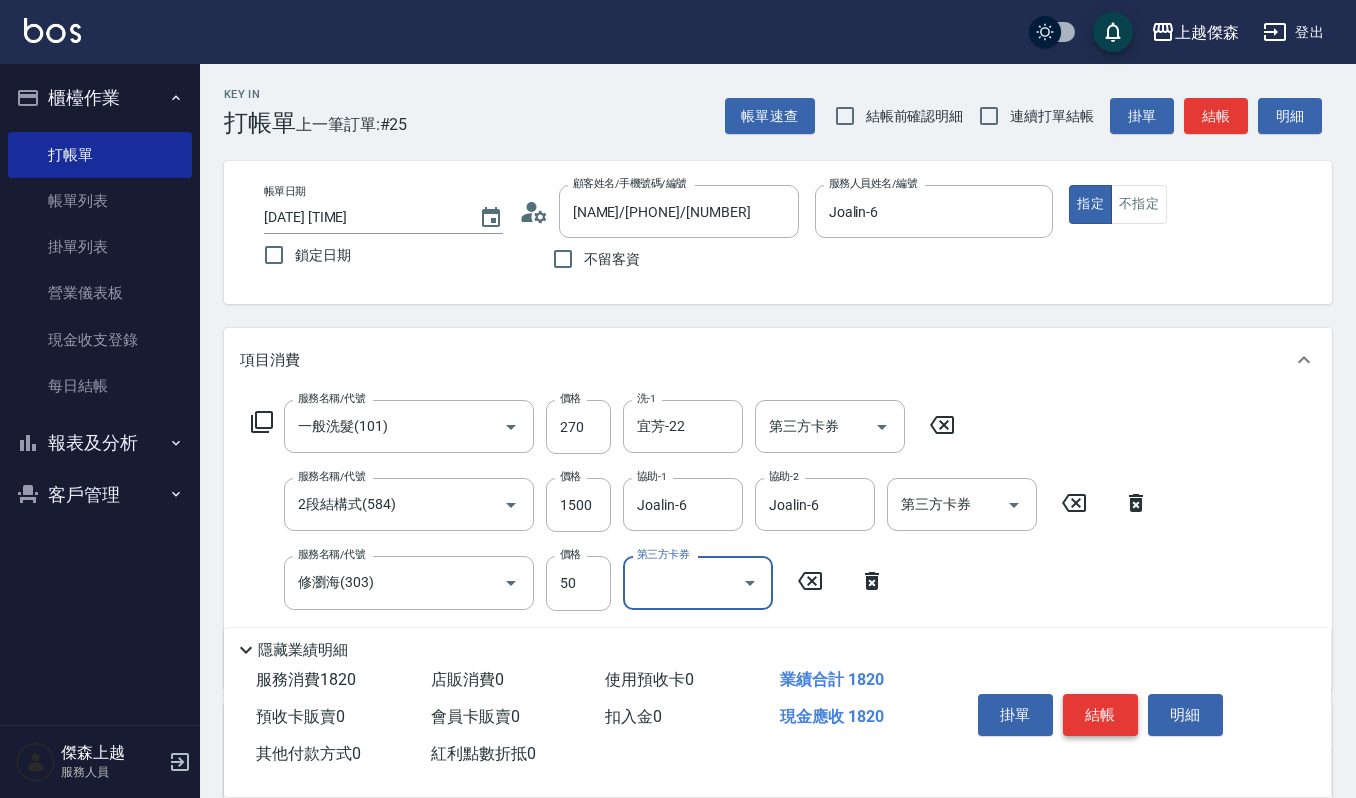 click on "結帳" at bounding box center [1100, 715] 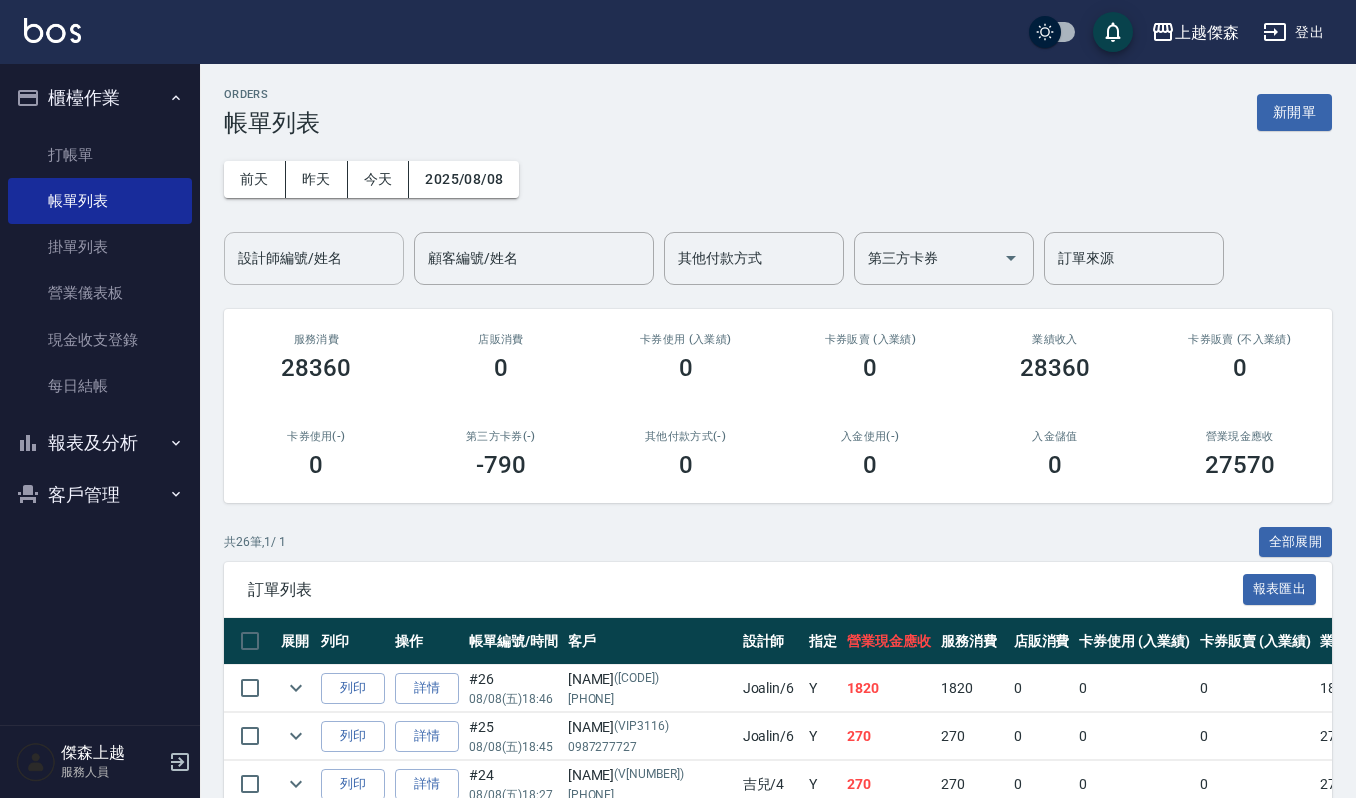 click on "設計師編號/姓名" at bounding box center (314, 258) 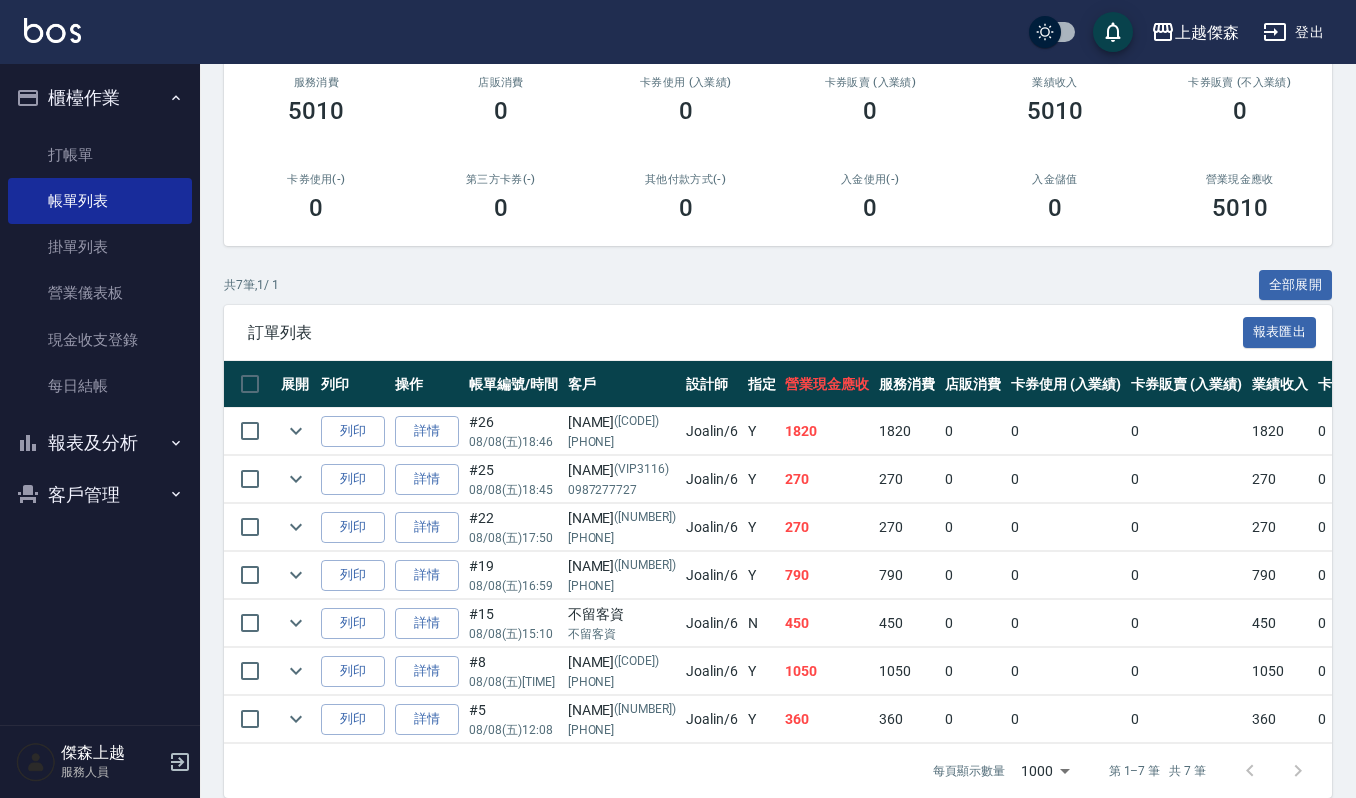 scroll, scrollTop: 305, scrollLeft: 0, axis: vertical 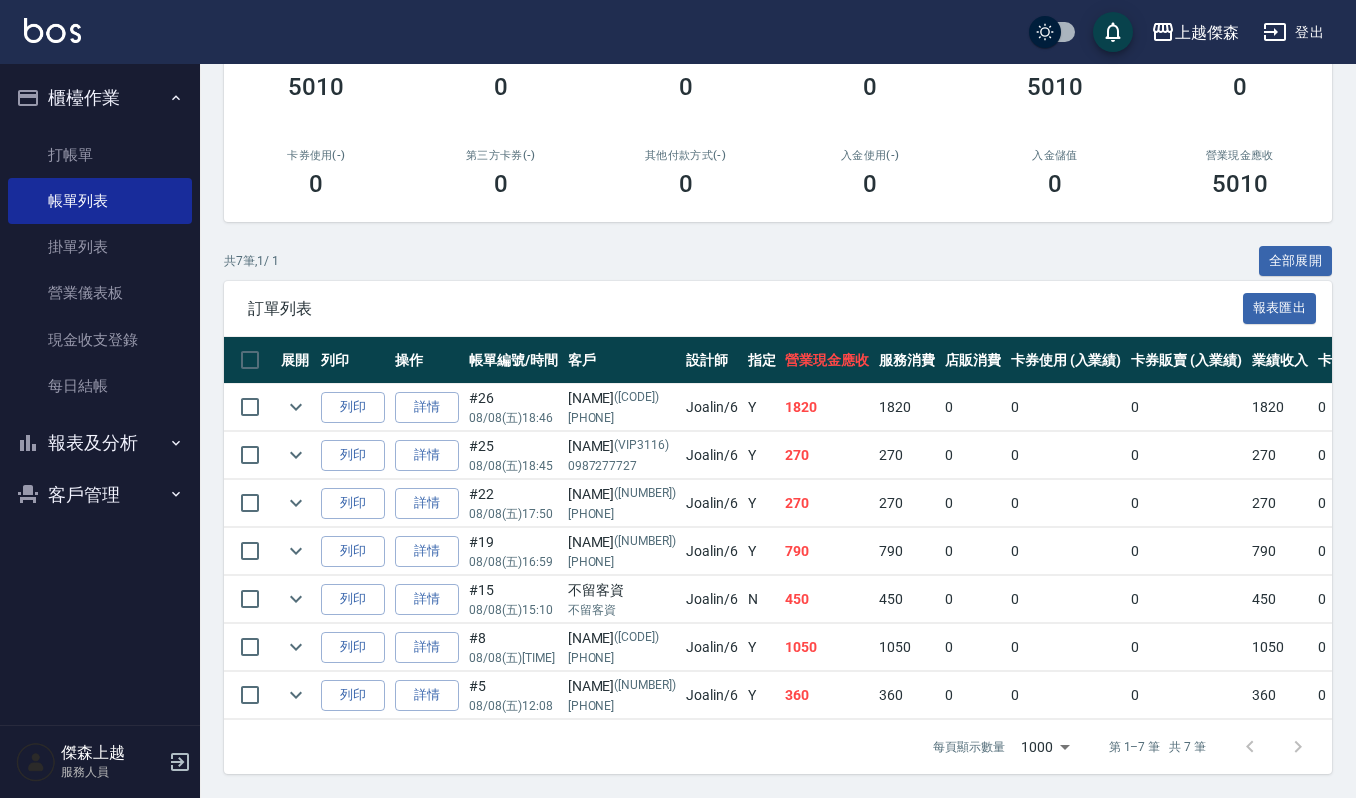 type on "Joalin-6" 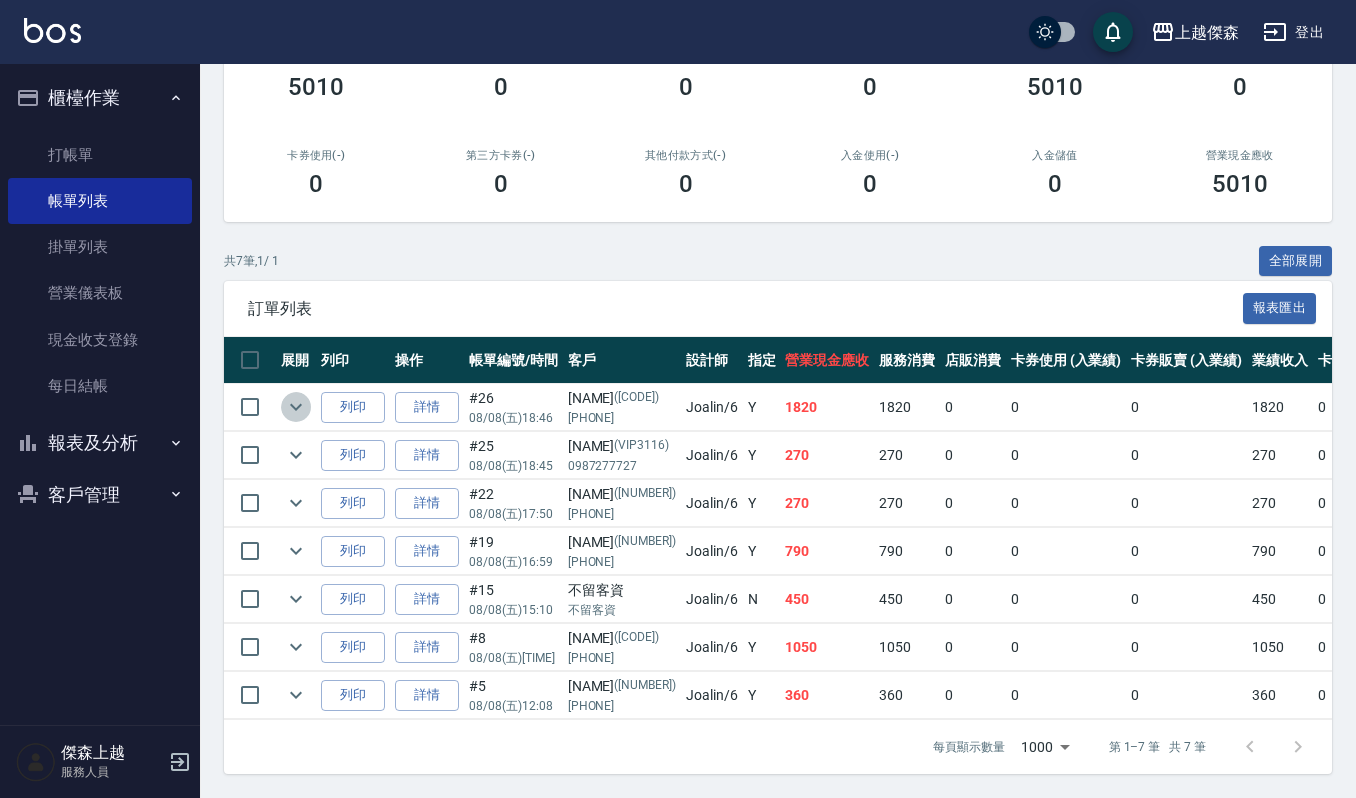 click 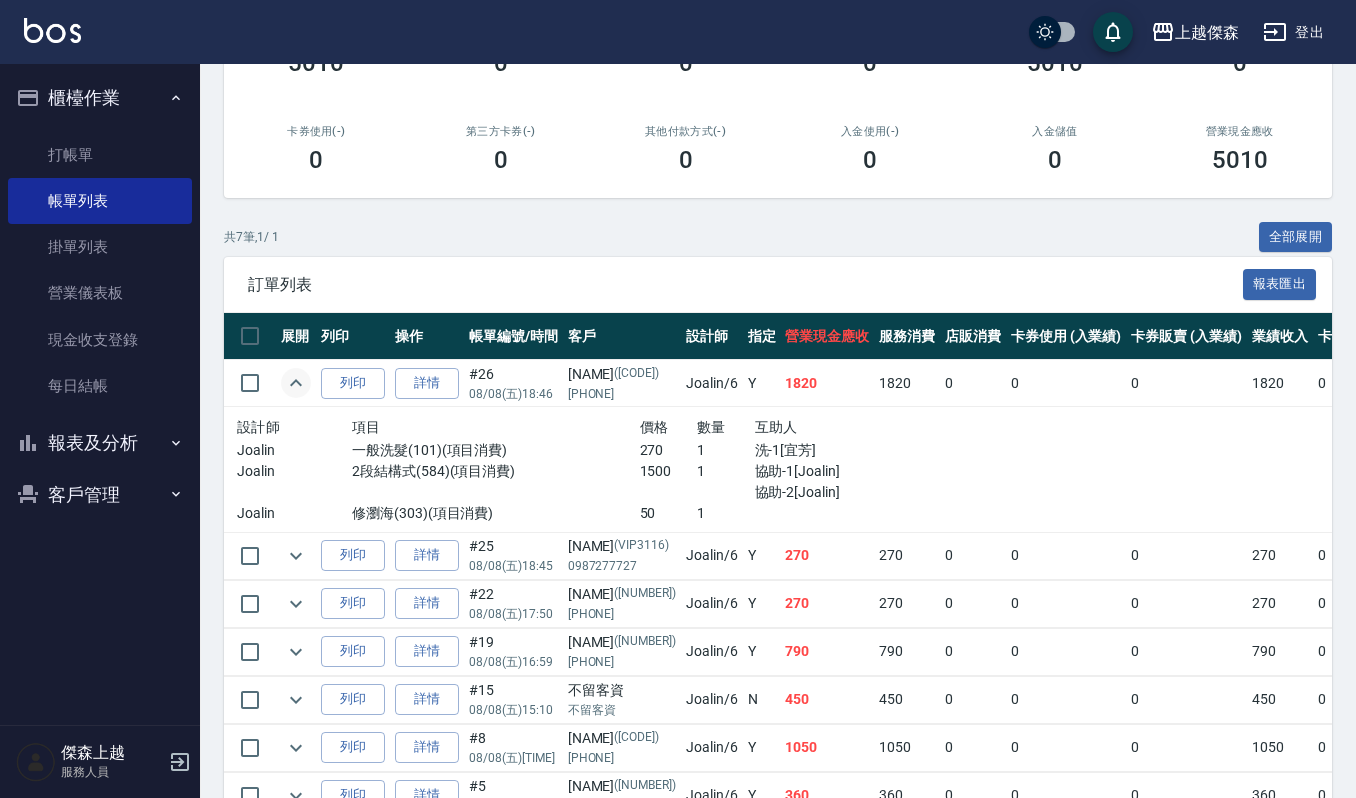 click 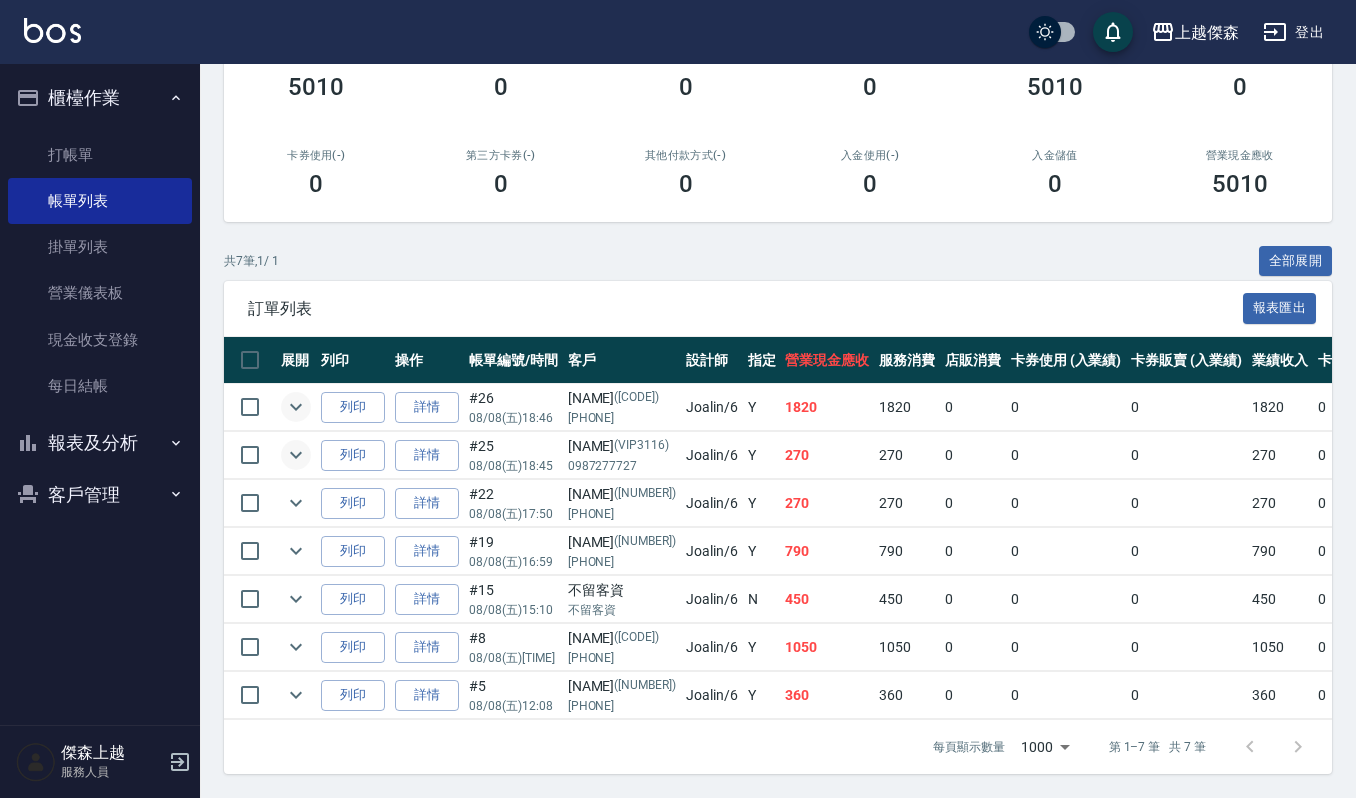 click 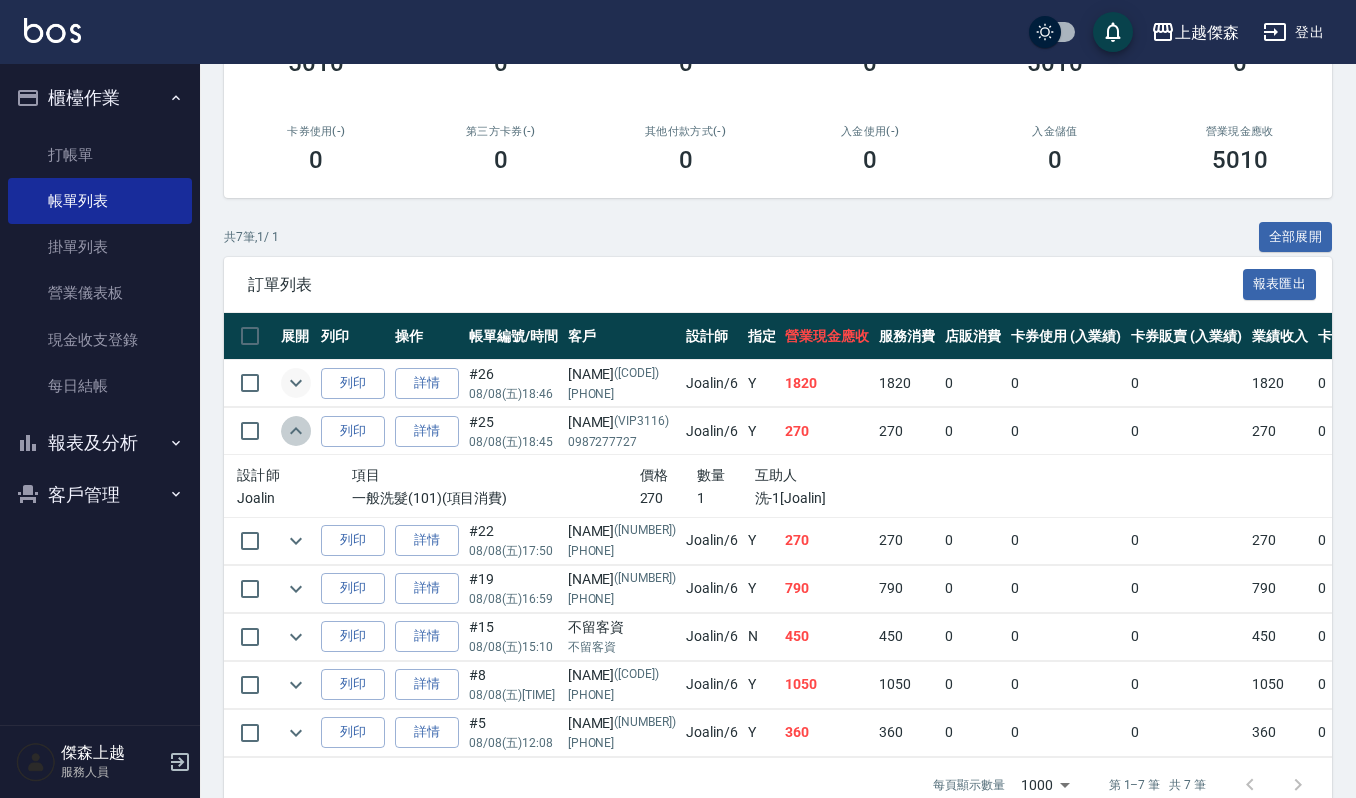 click 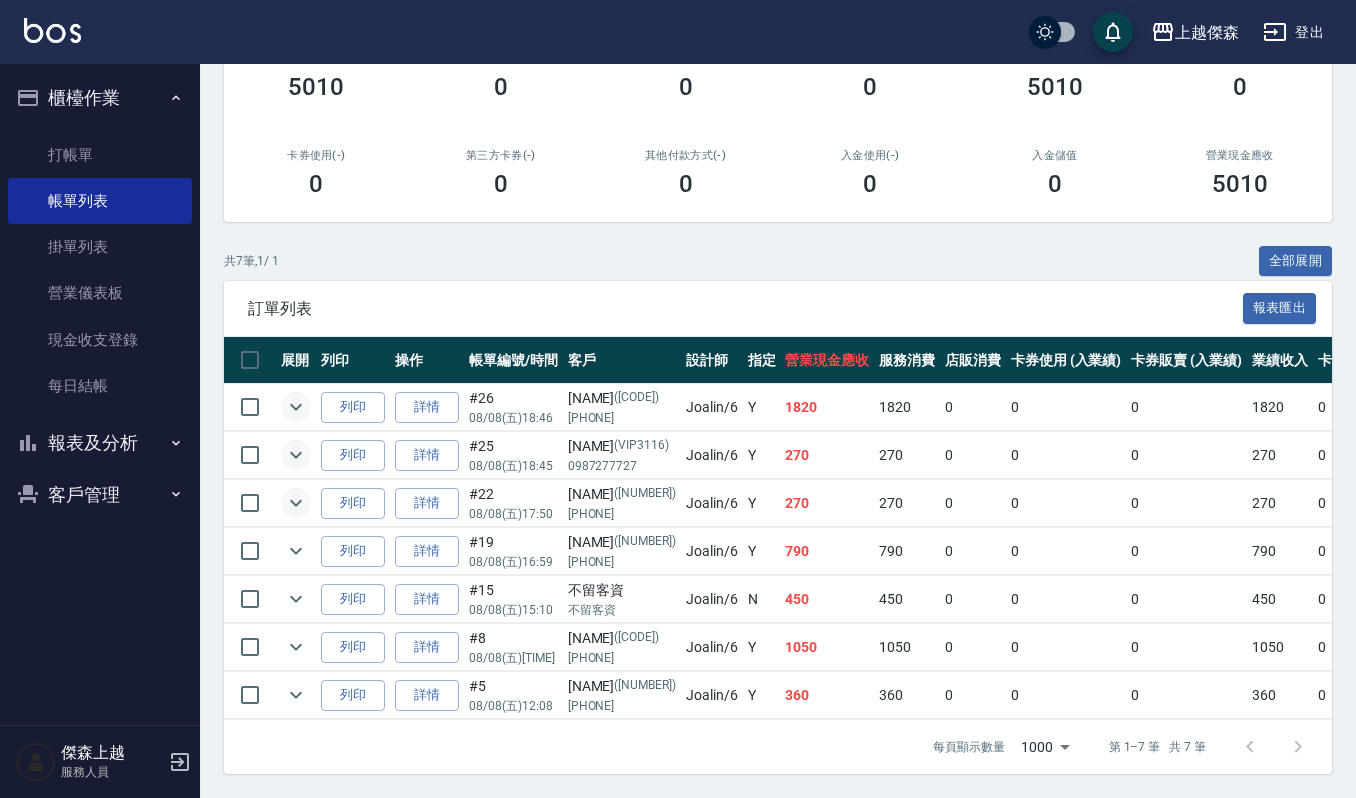 click at bounding box center (296, 503) 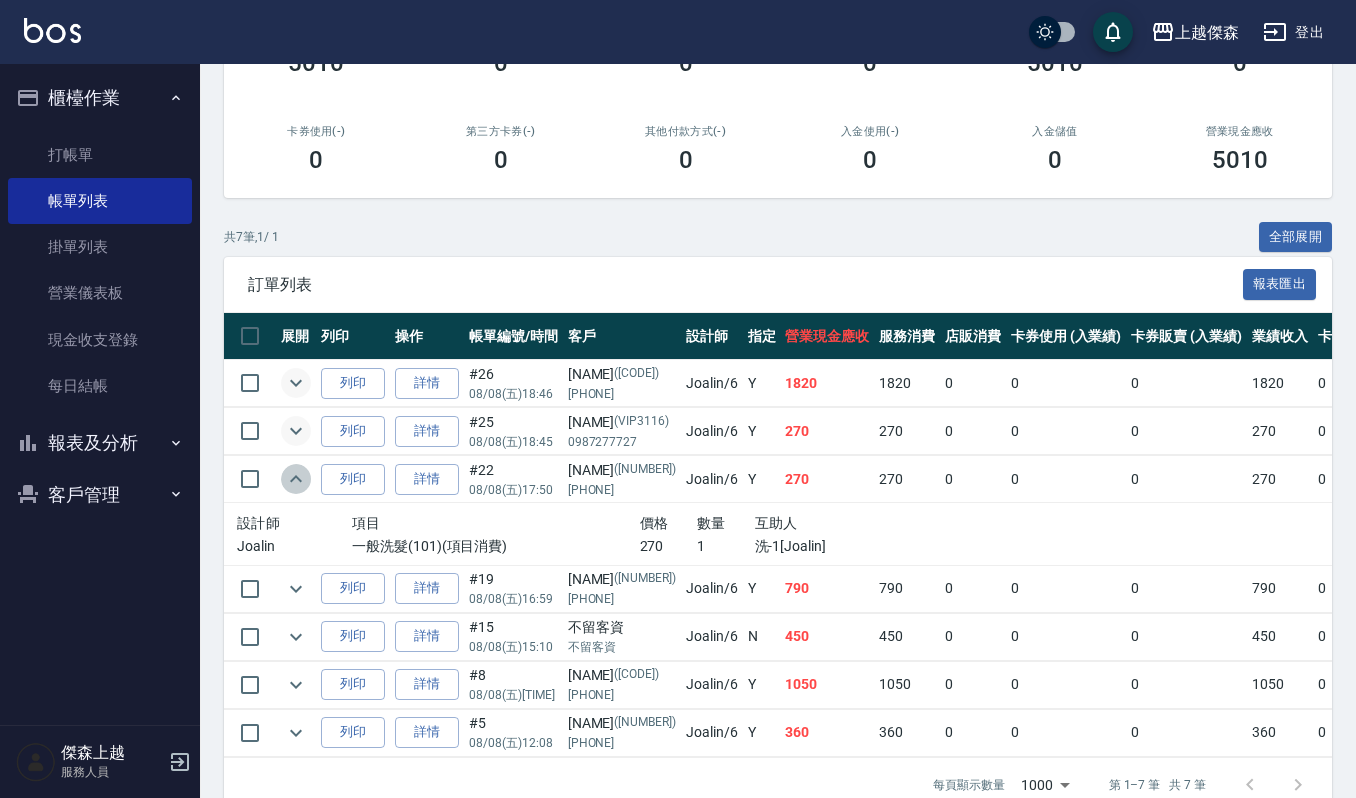 click at bounding box center [296, 479] 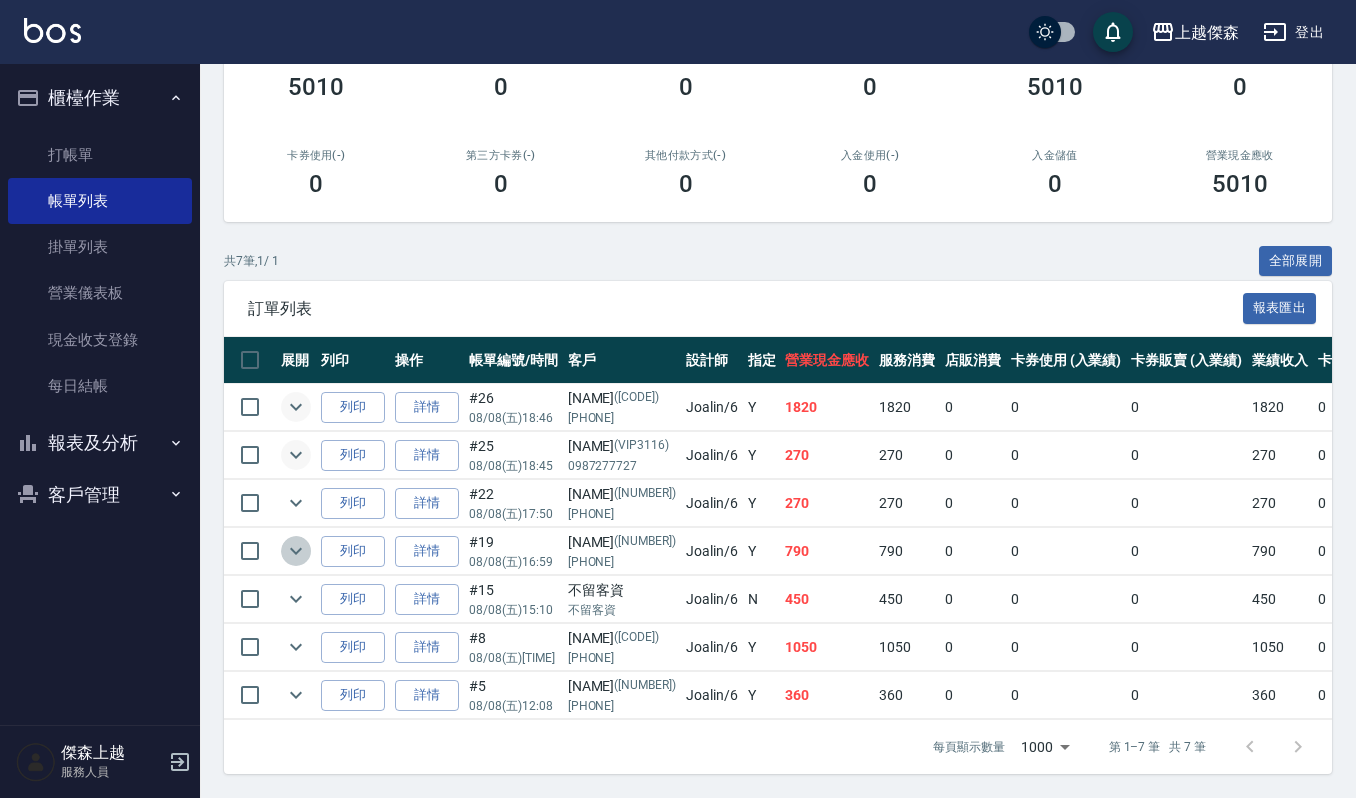 click 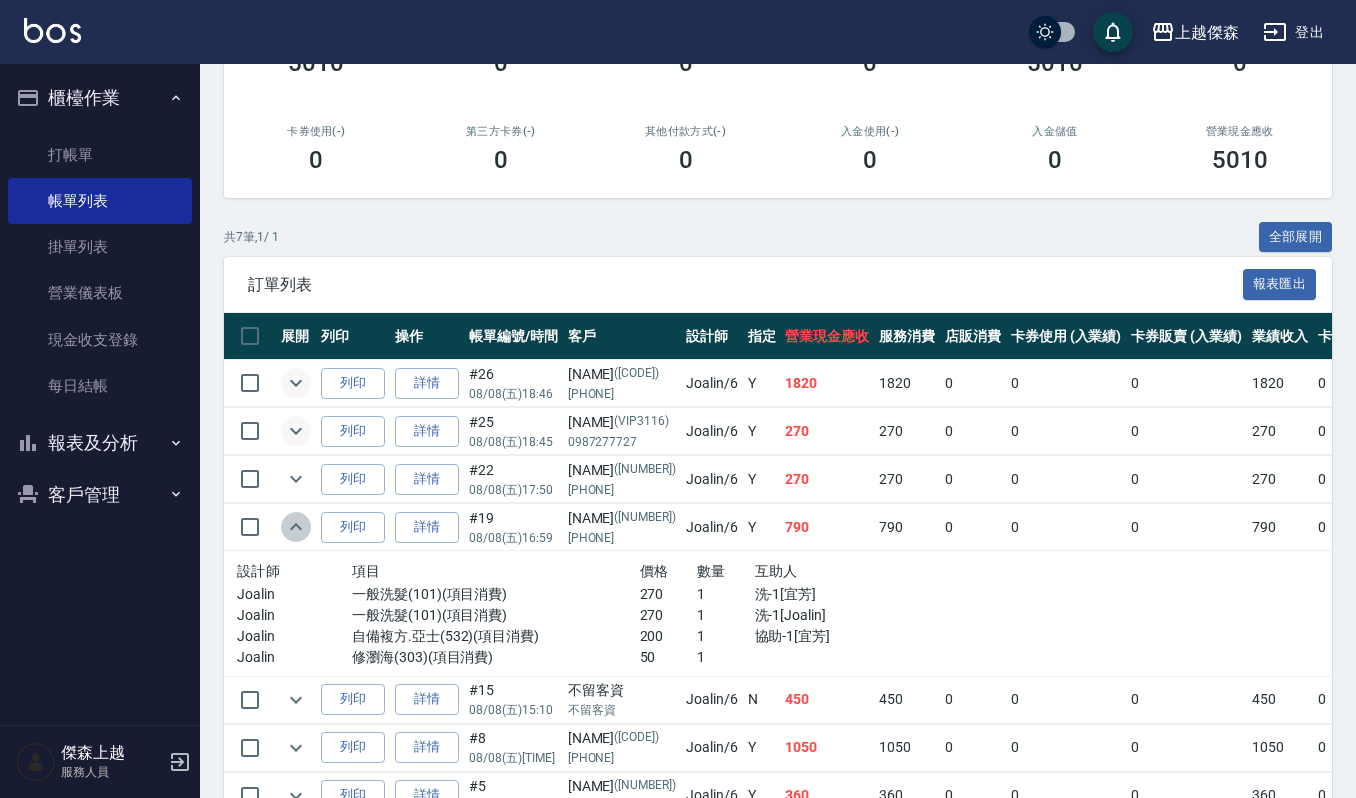 click 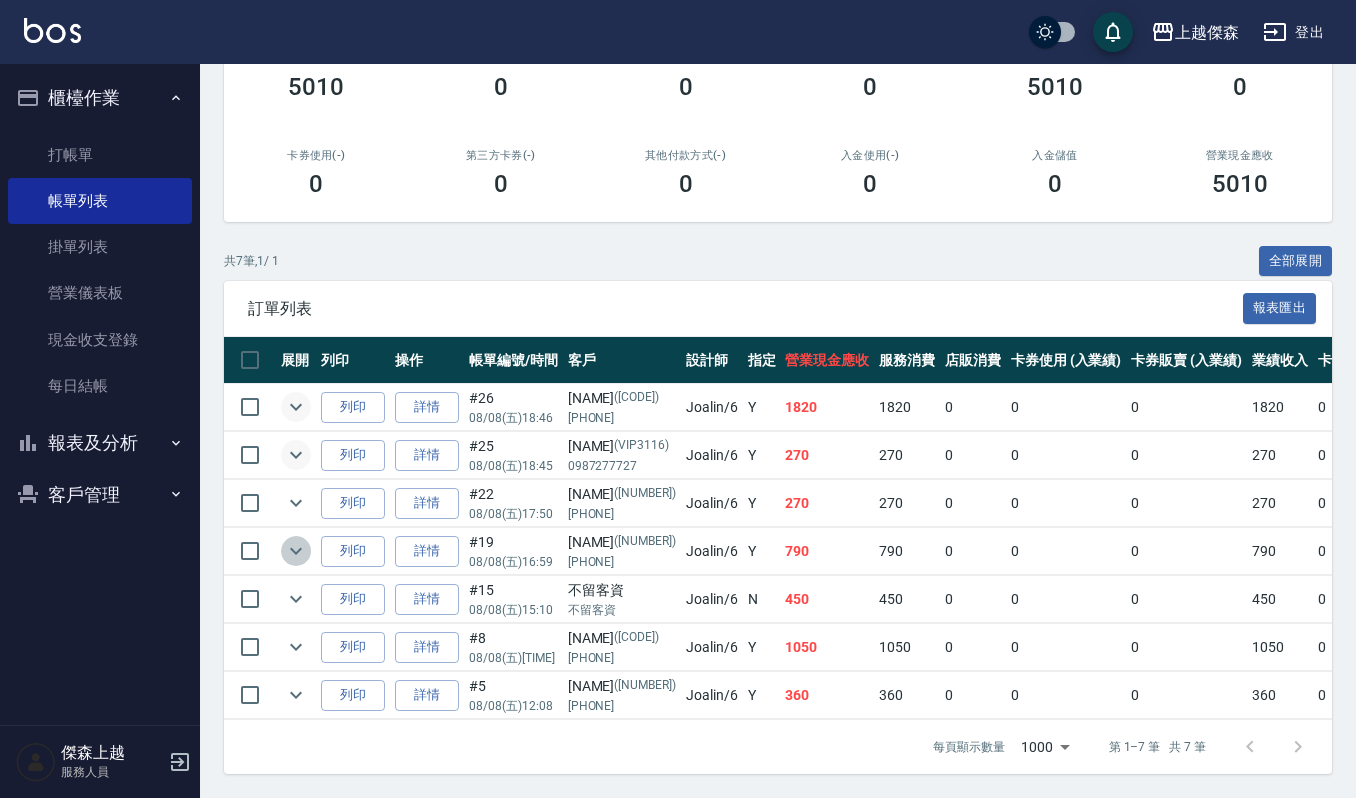 click 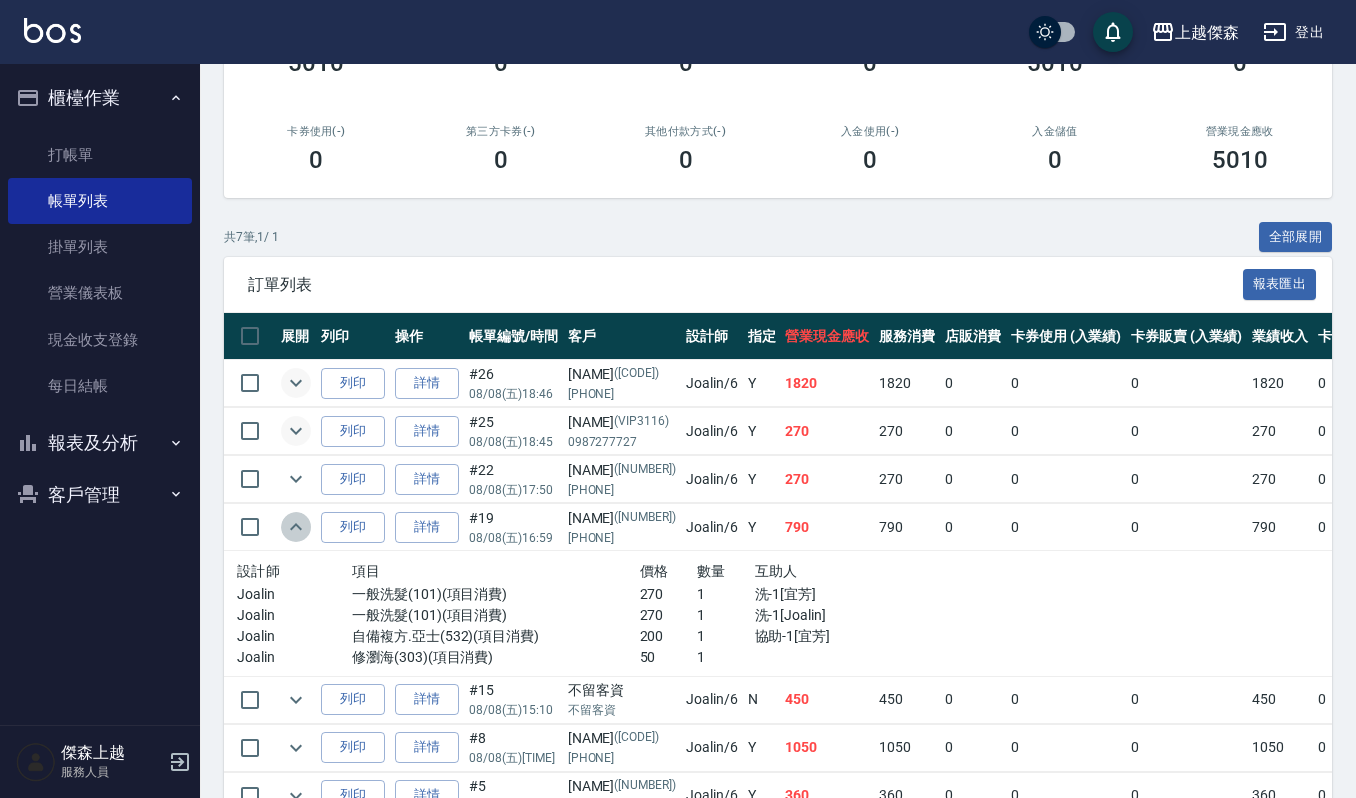 click 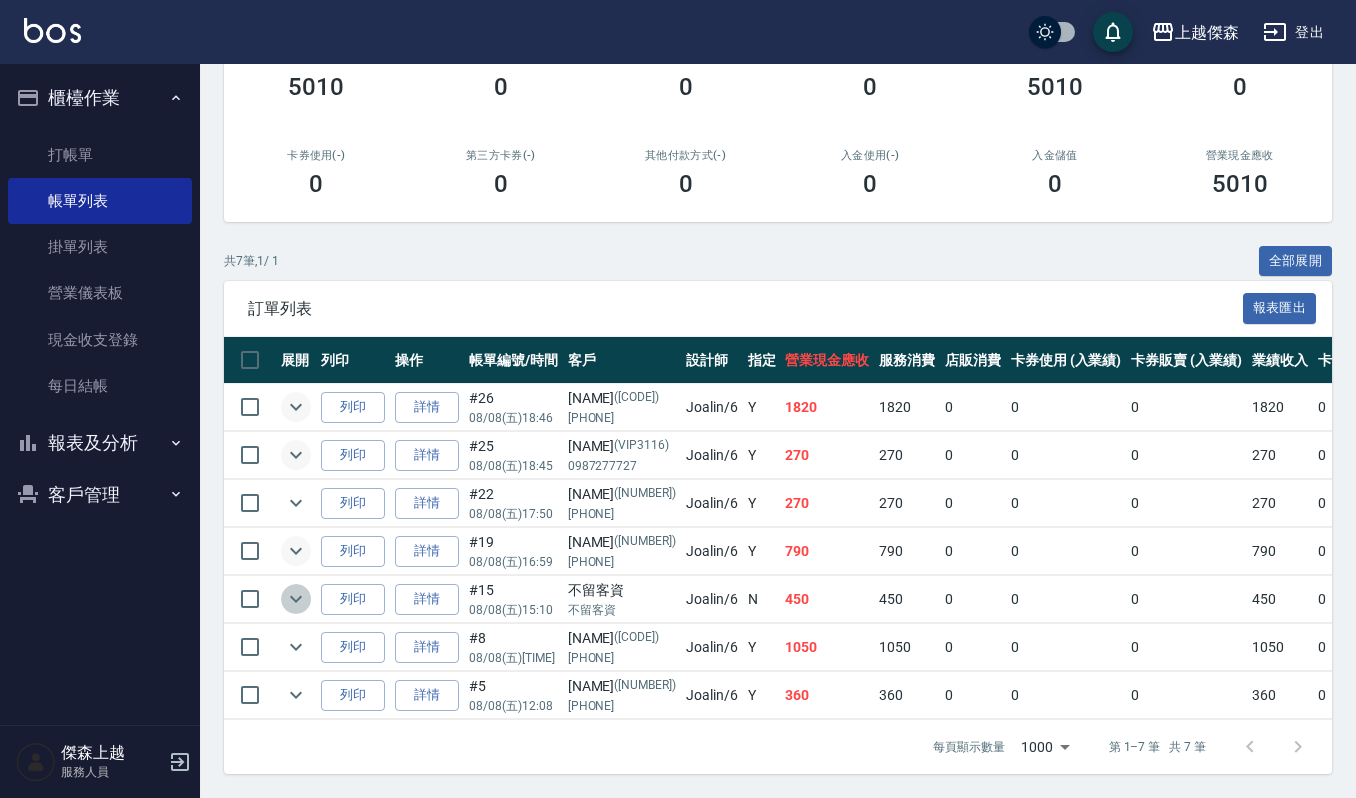 click 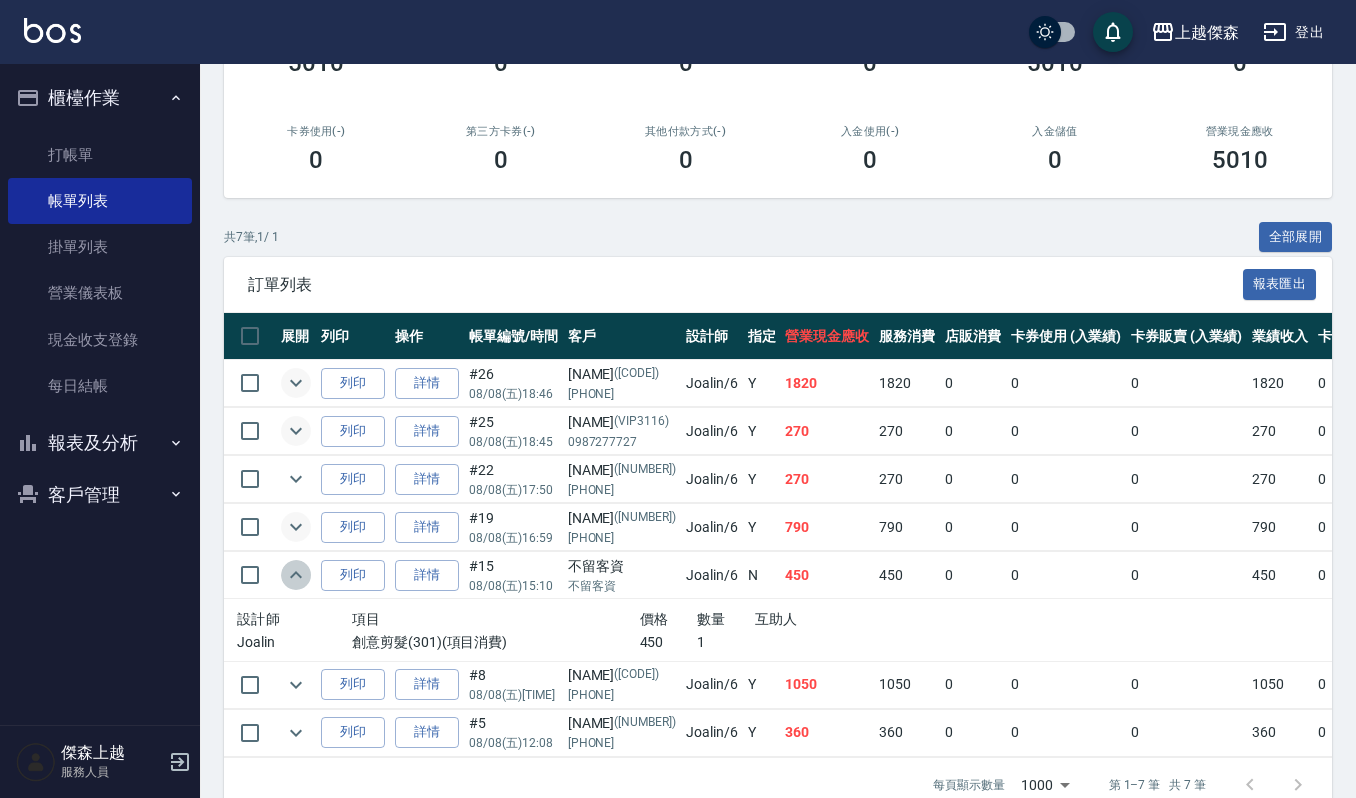click 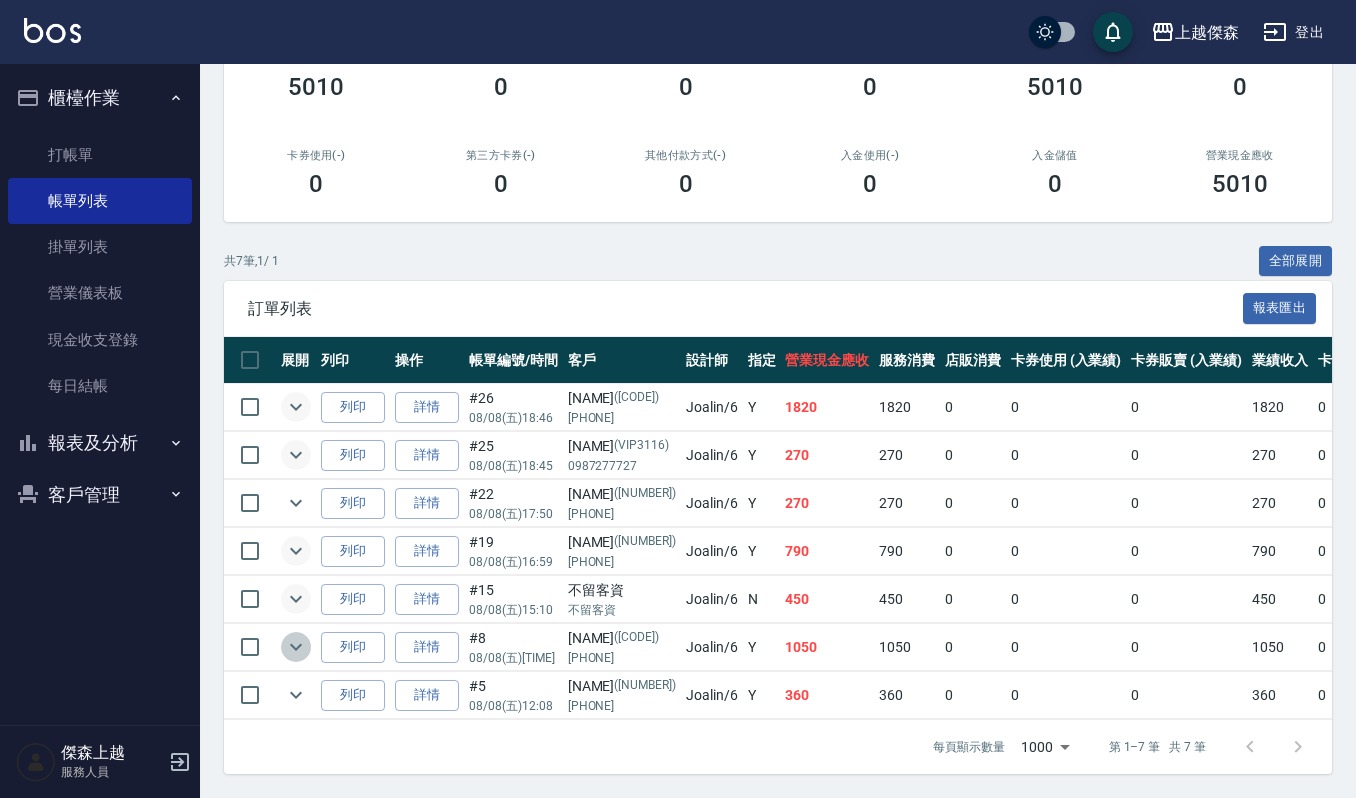 click 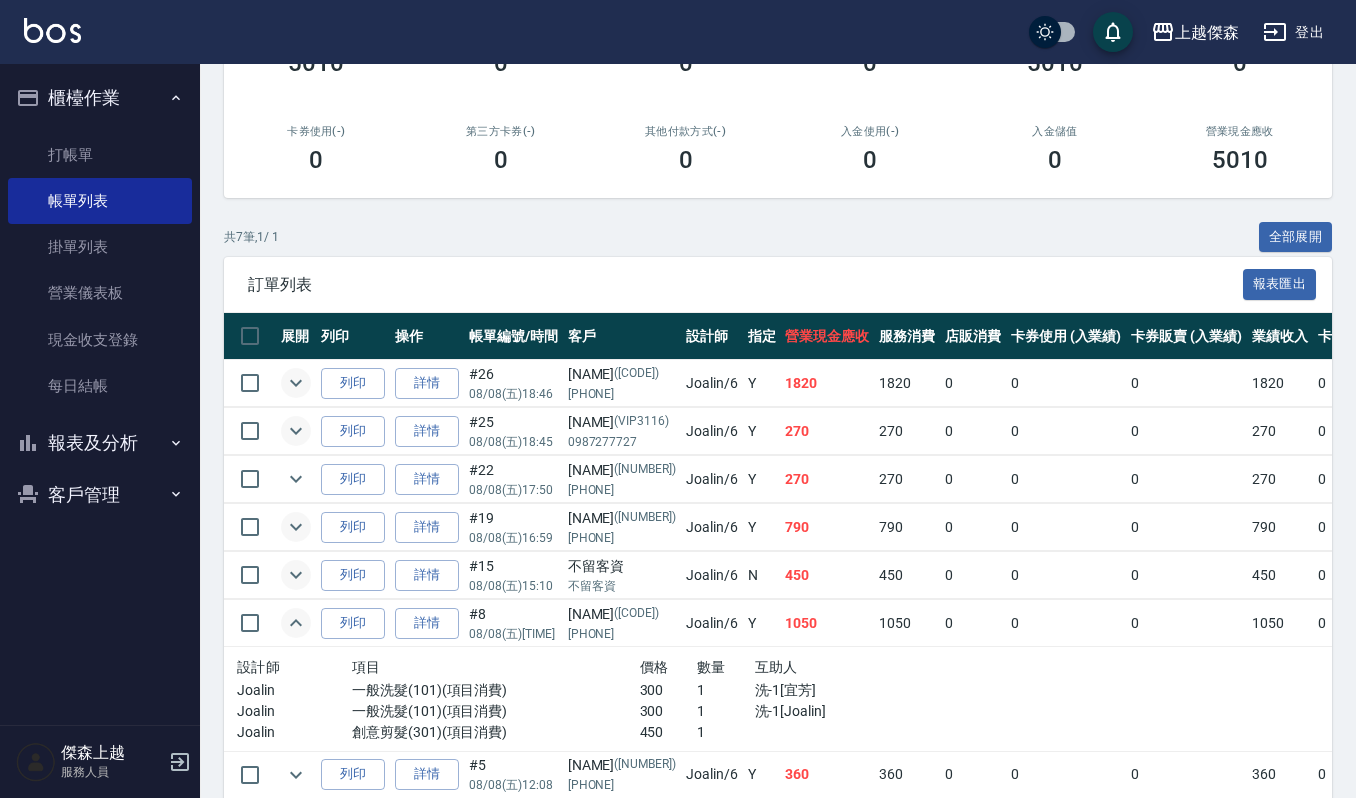 click 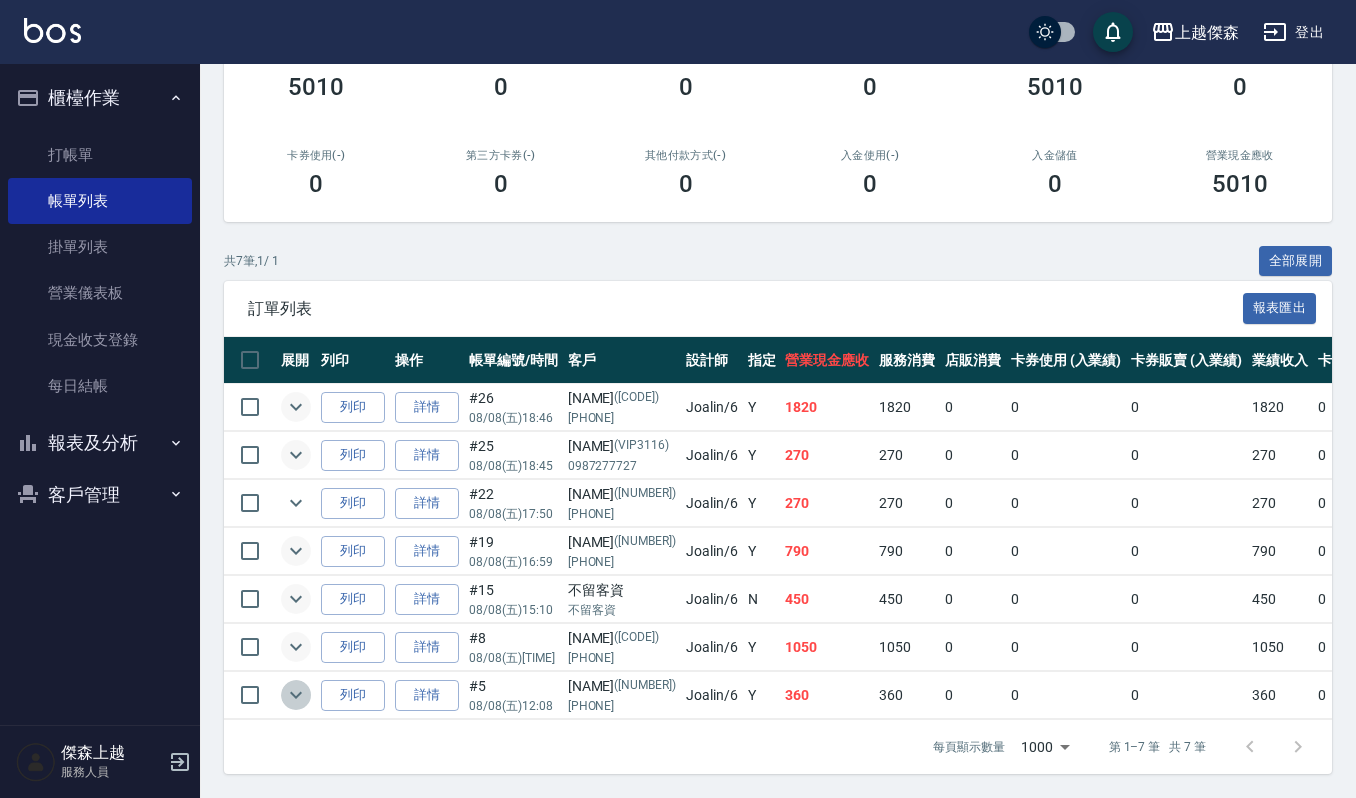 click 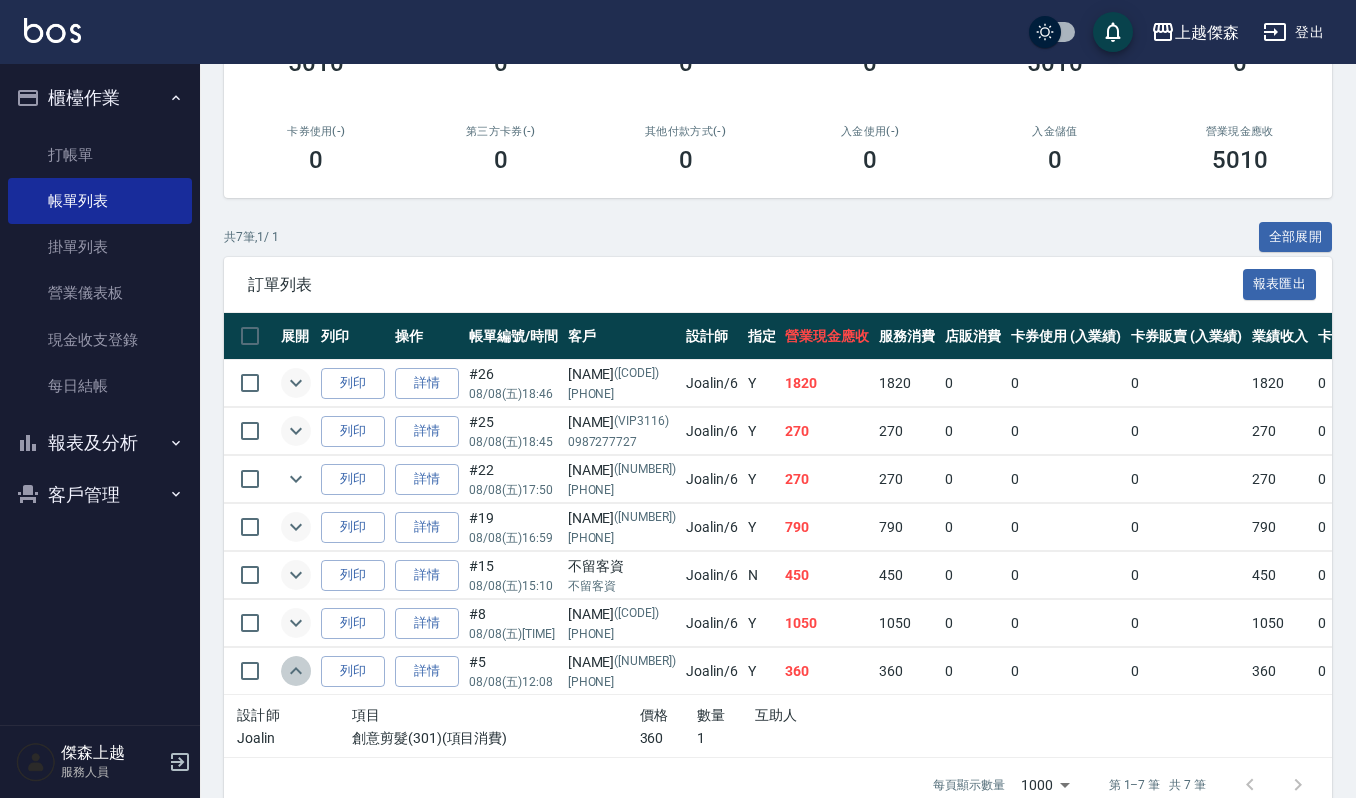 click 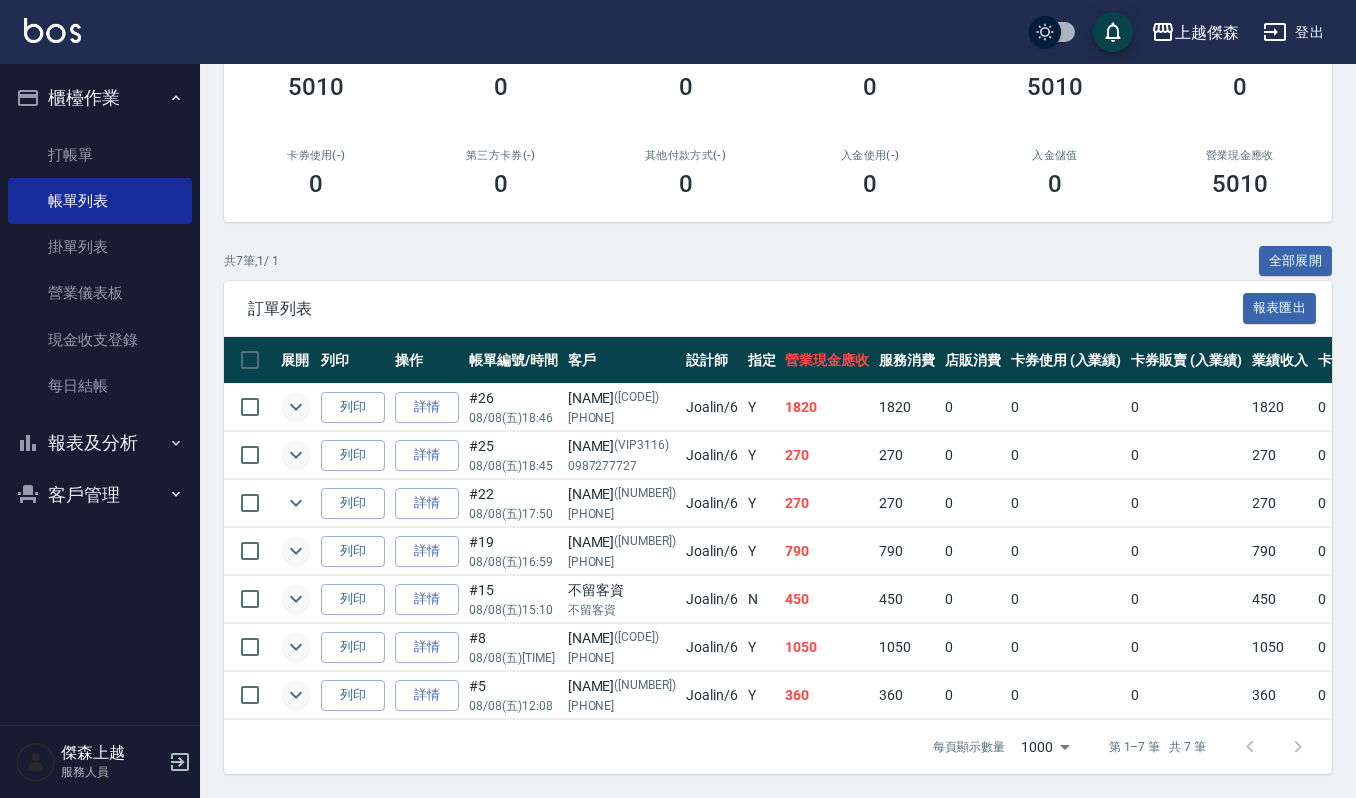click 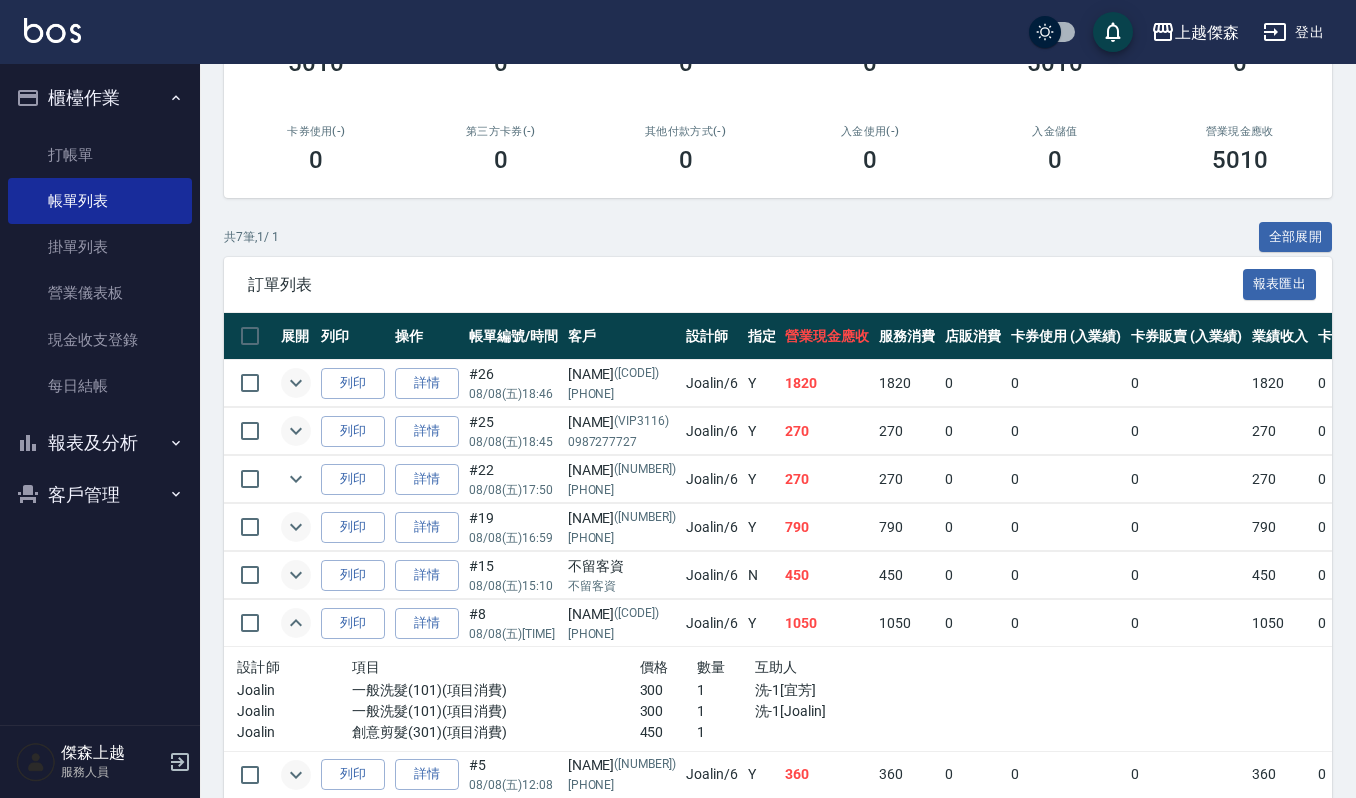 click 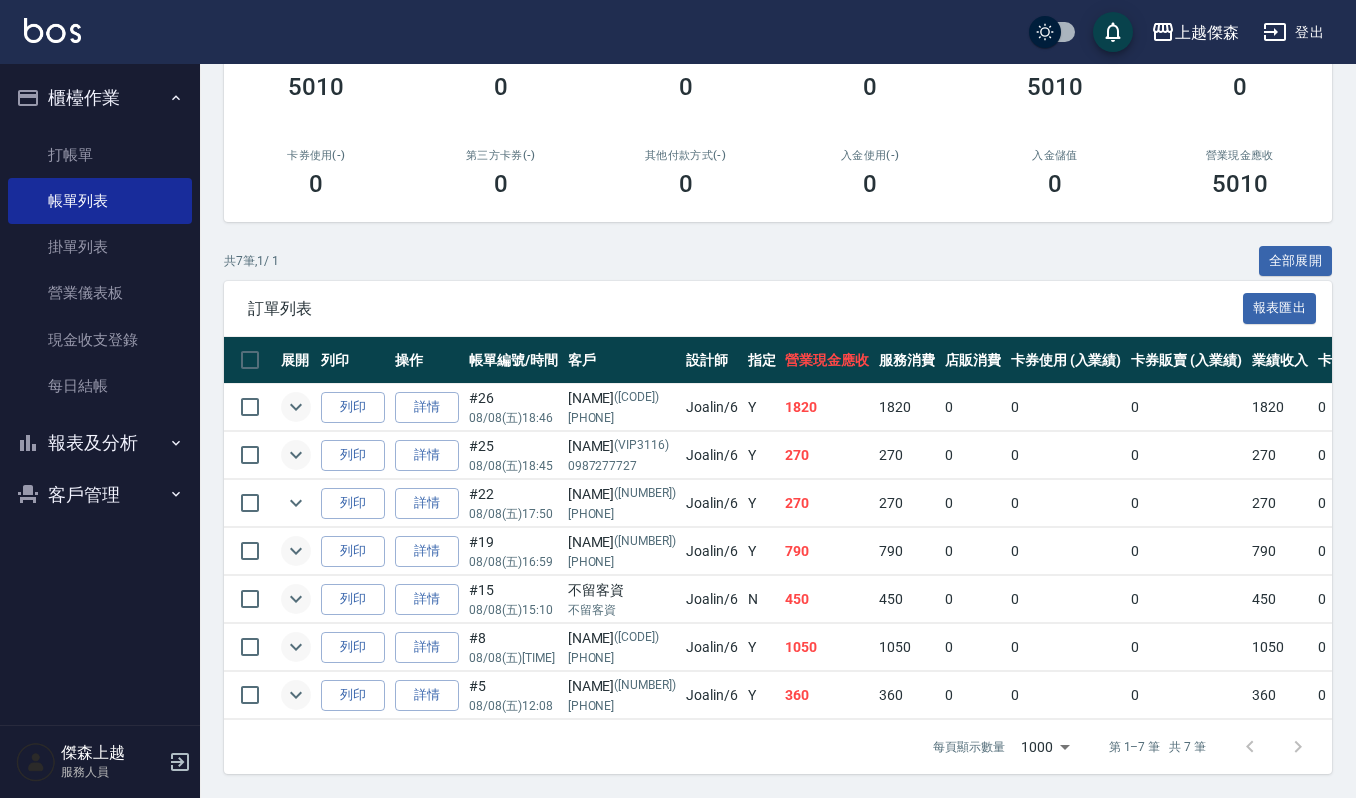 click at bounding box center (296, 551) 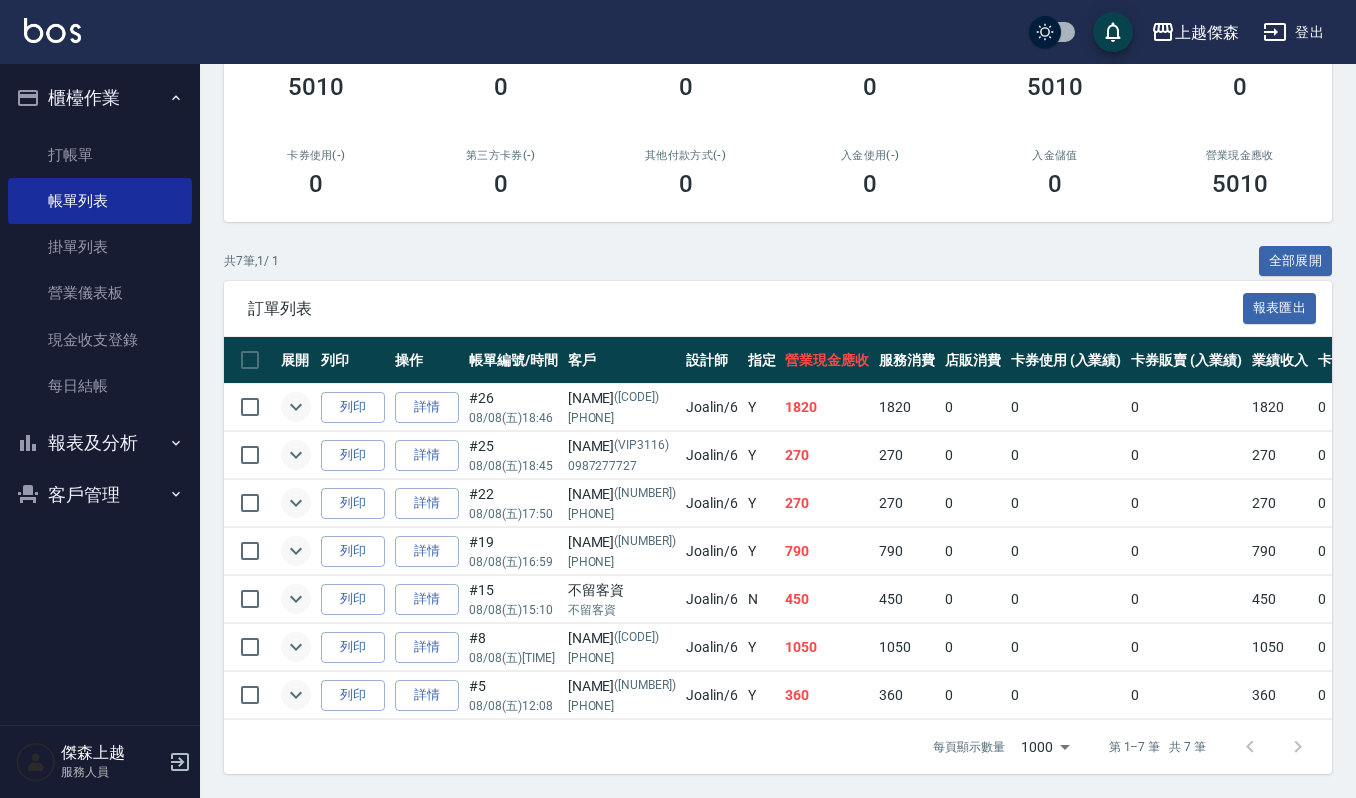 click 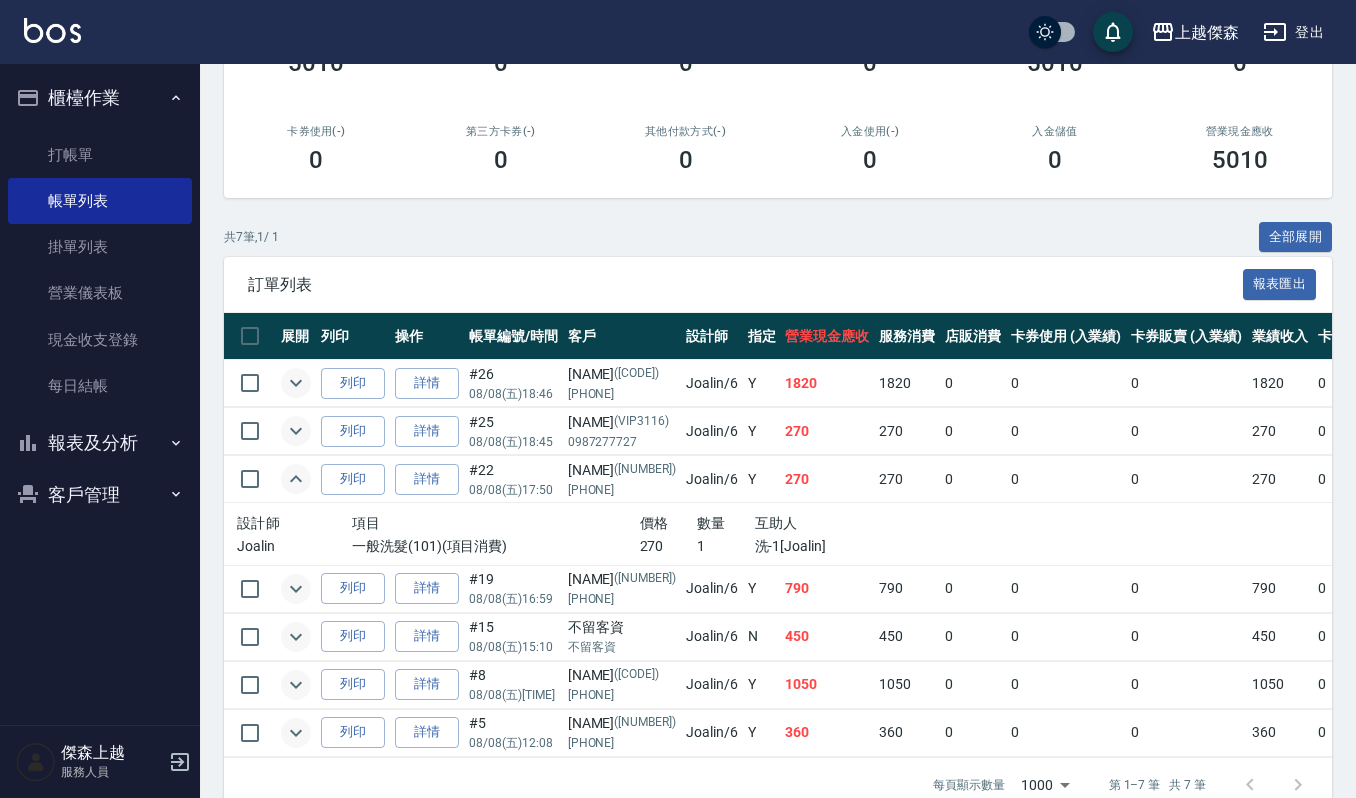 click at bounding box center [296, 431] 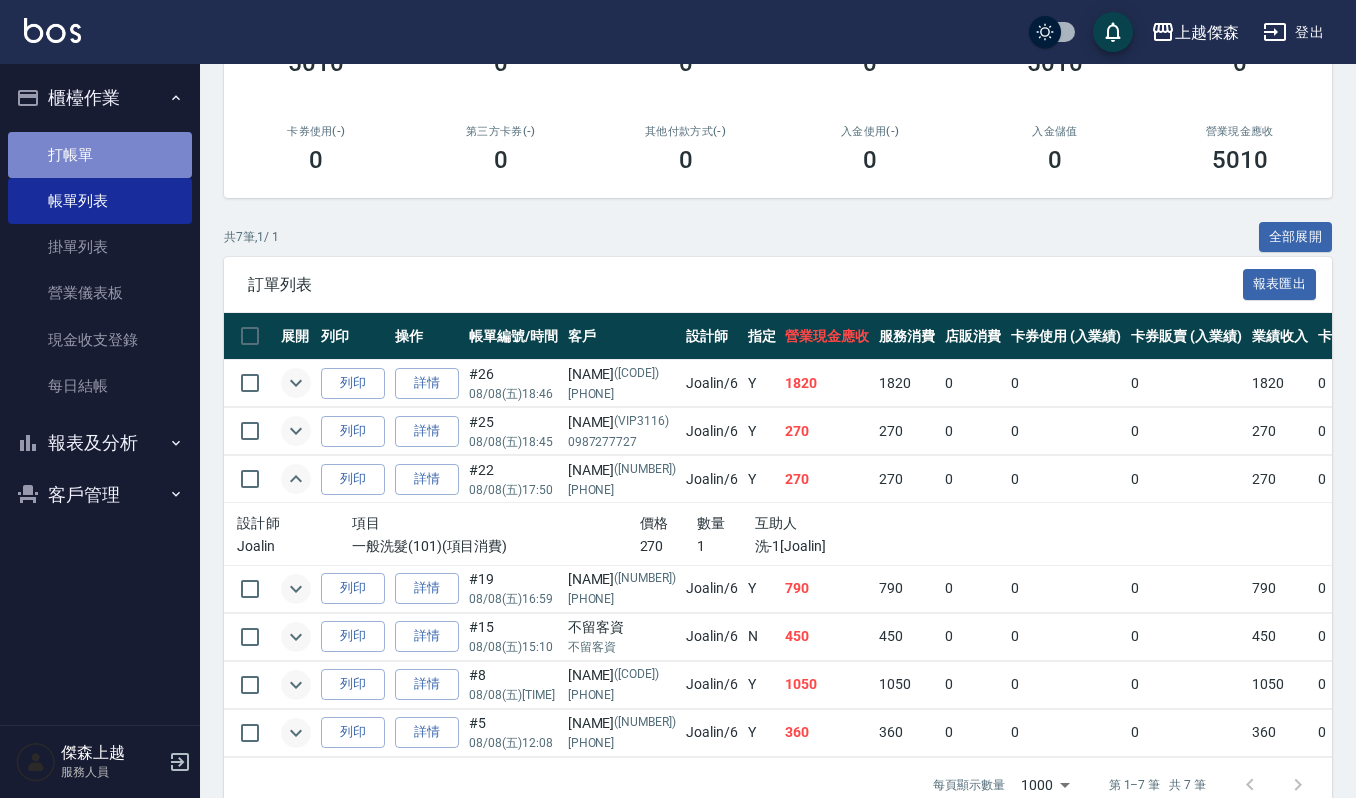 click on "打帳單" at bounding box center (100, 155) 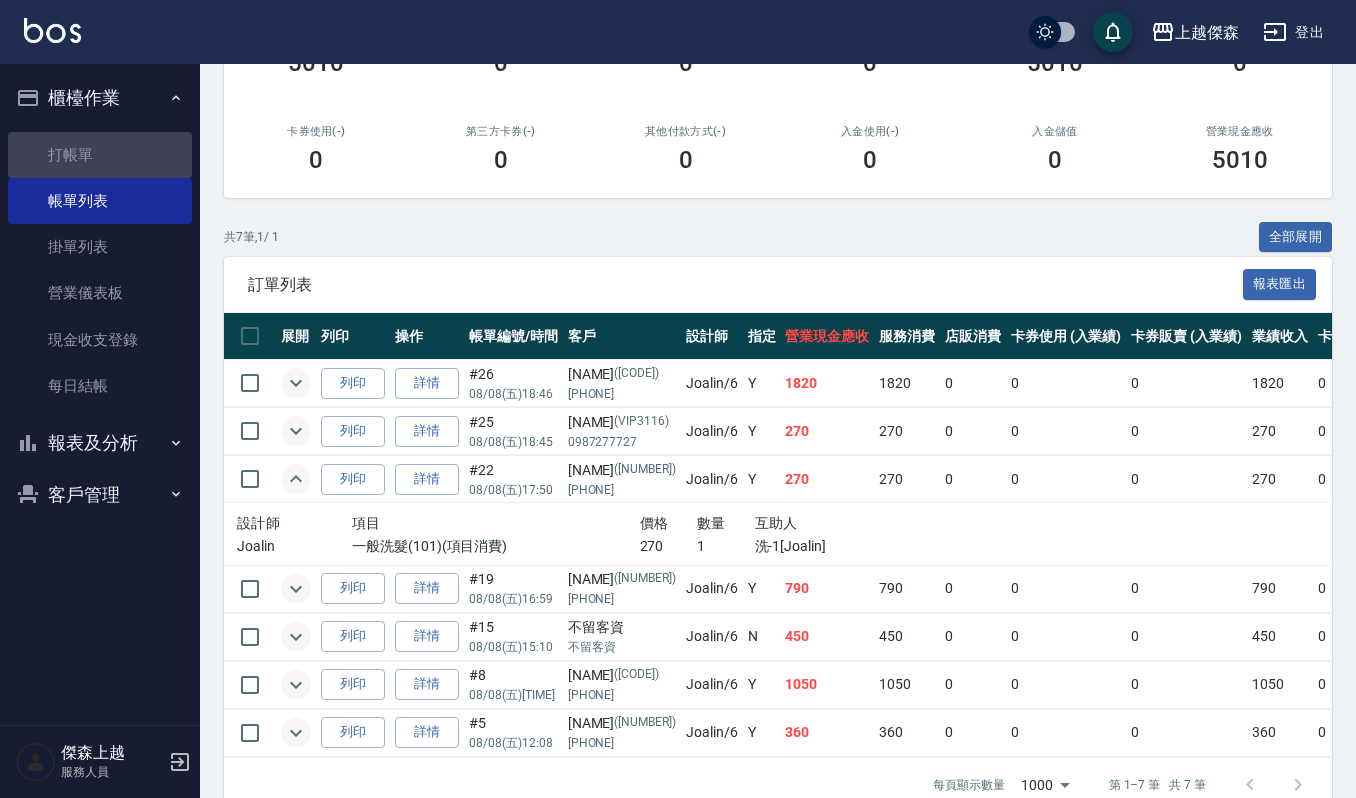 scroll, scrollTop: 0, scrollLeft: 0, axis: both 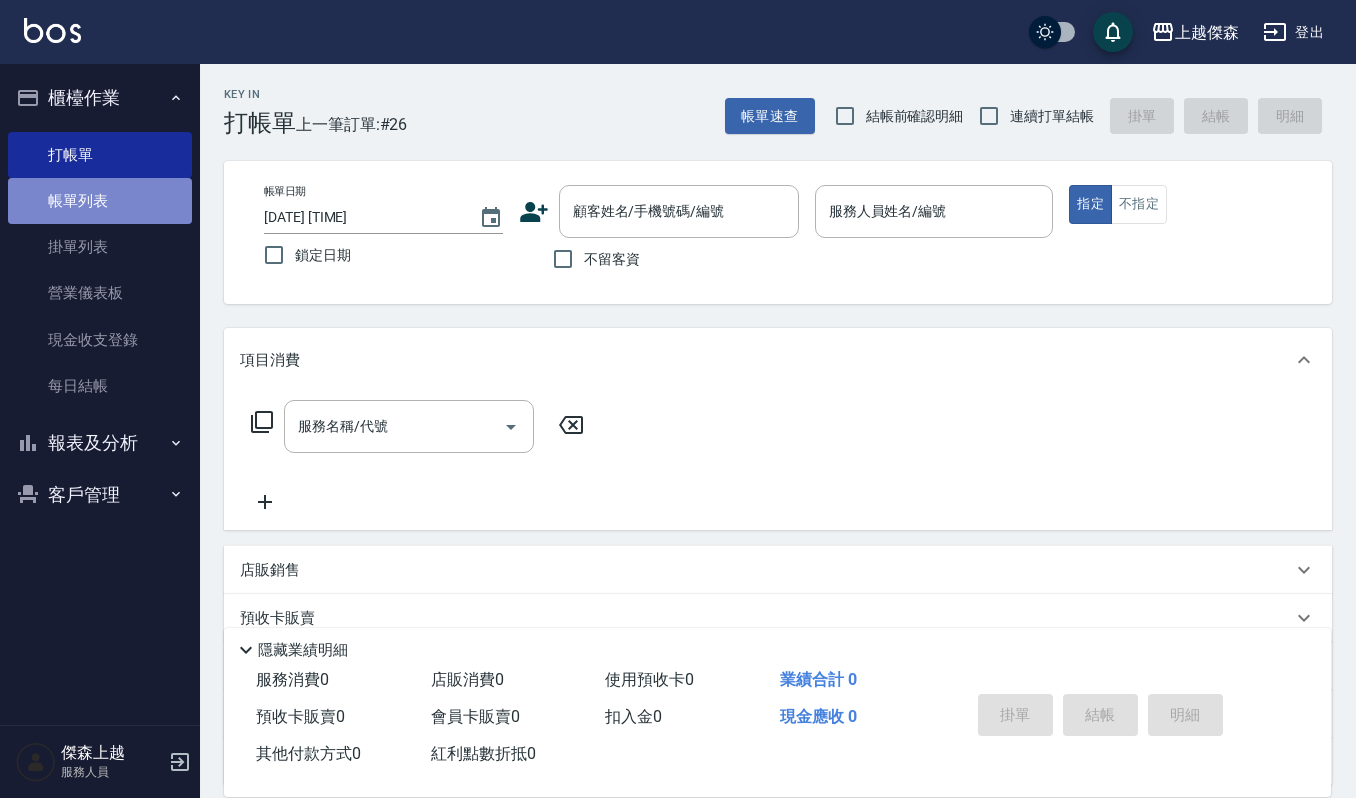 click on "帳單列表" at bounding box center (100, 201) 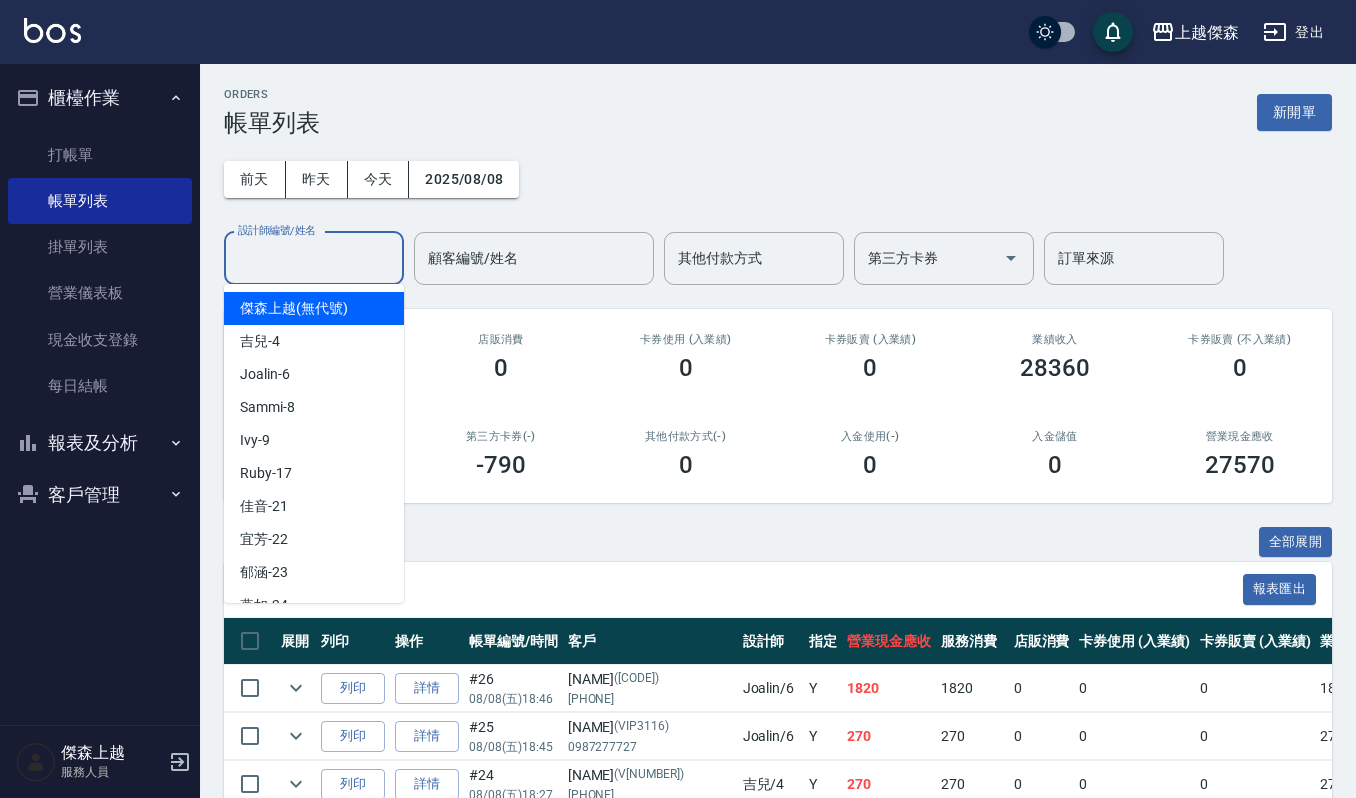 click on "設計師編號/姓名" at bounding box center (314, 258) 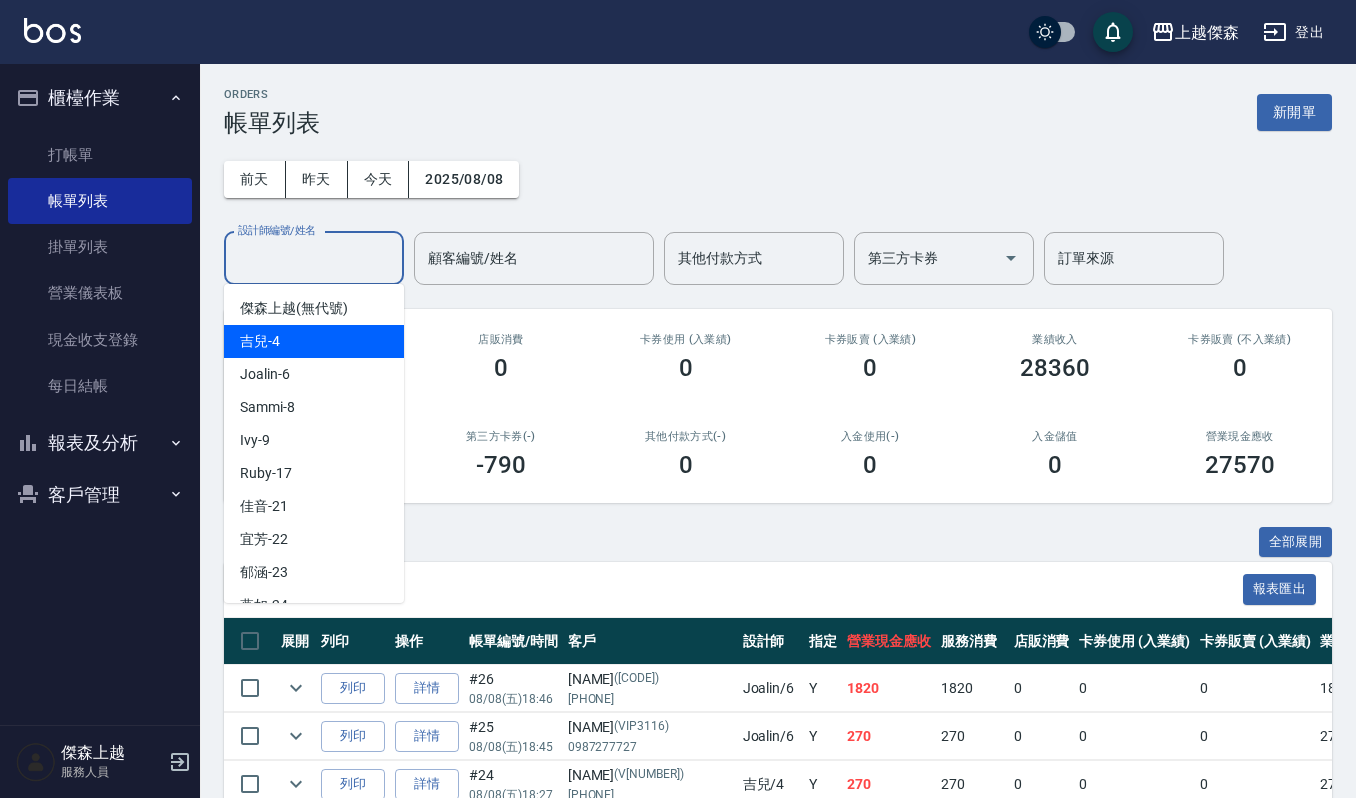 click on "吉兒 -4" at bounding box center (314, 341) 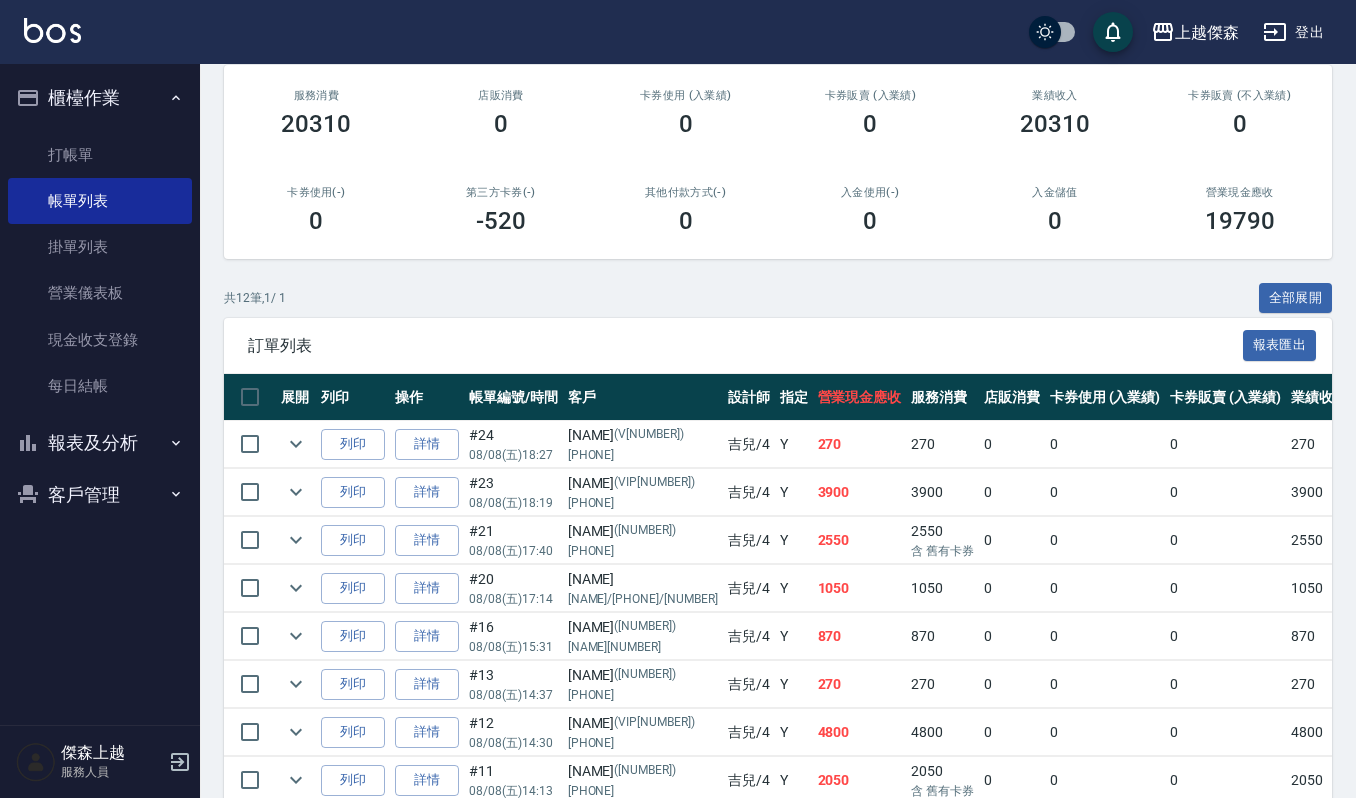 scroll, scrollTop: 266, scrollLeft: 0, axis: vertical 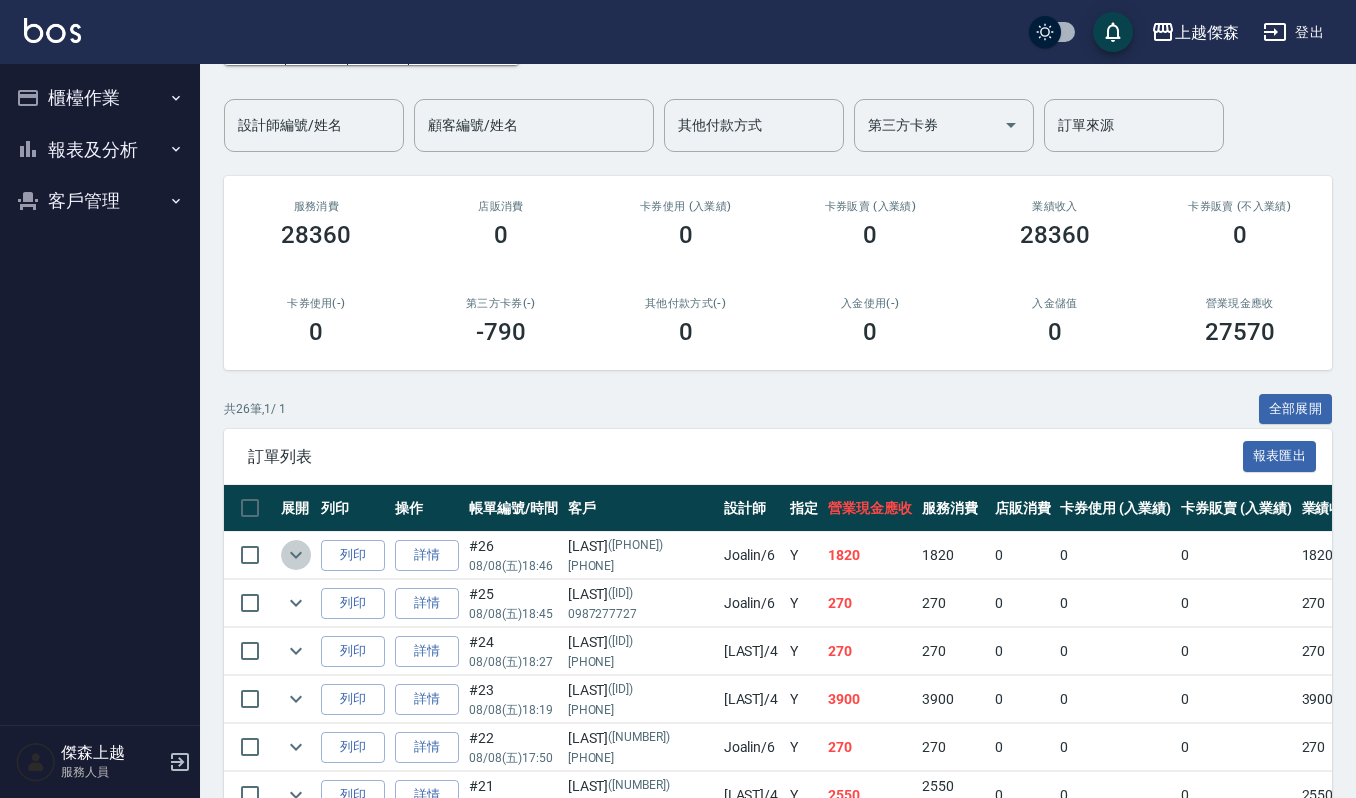 click 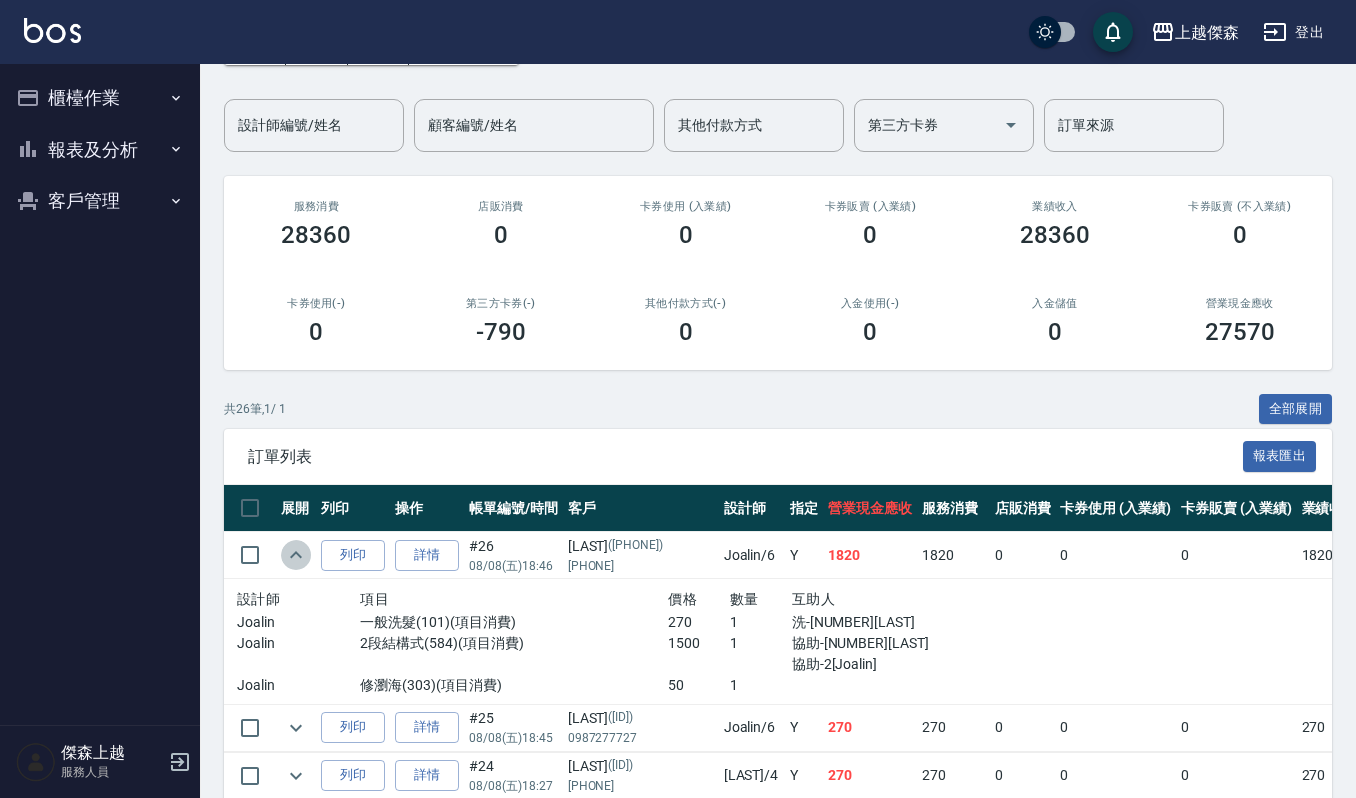 click 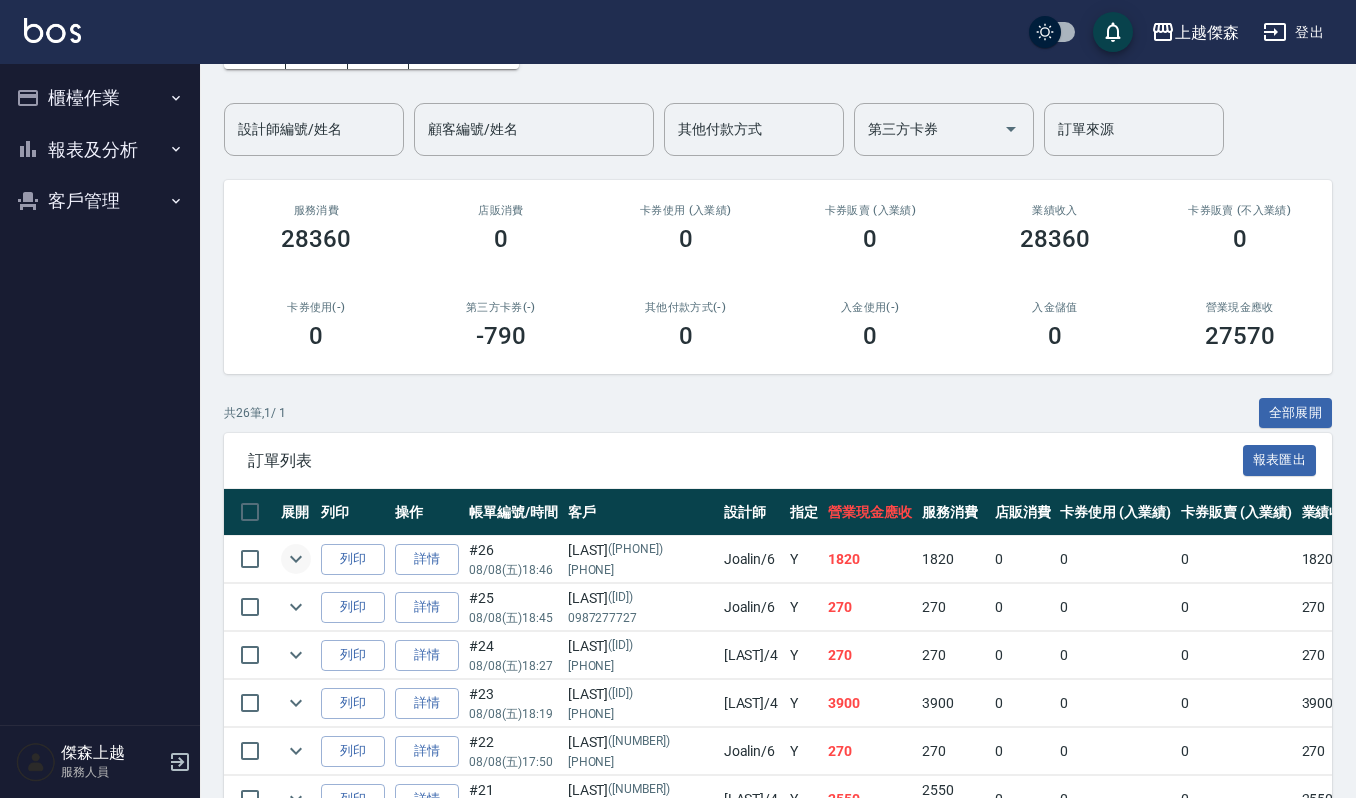 scroll, scrollTop: 0, scrollLeft: 0, axis: both 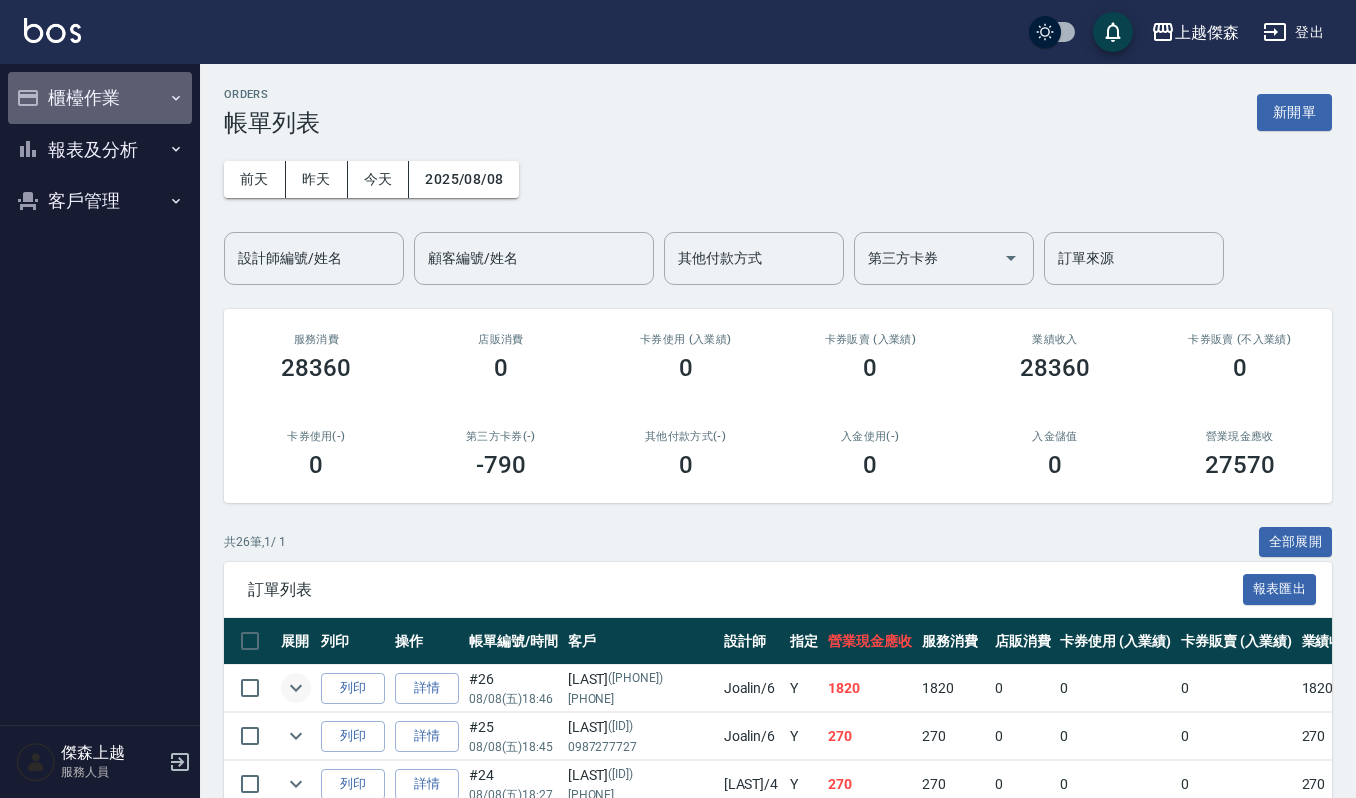 click on "櫃檯作業" at bounding box center (100, 98) 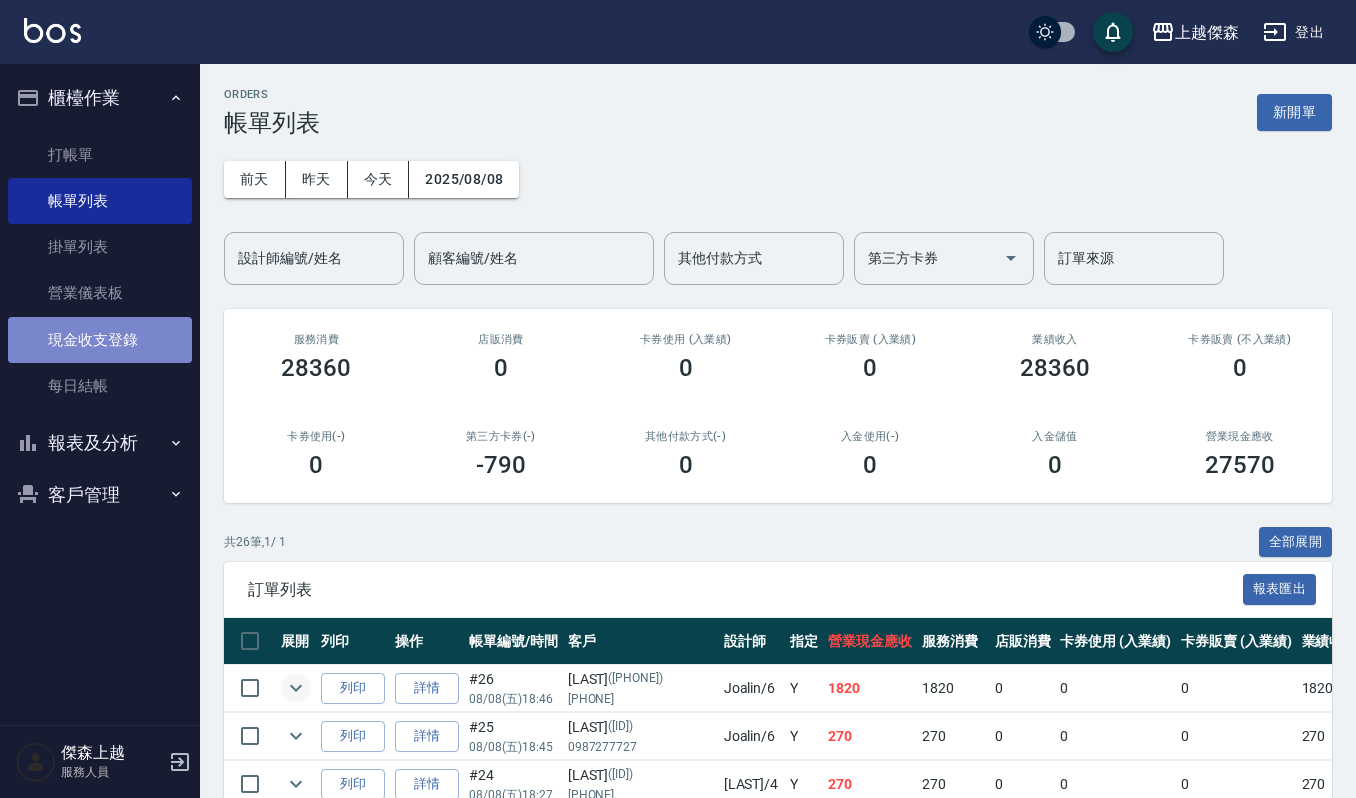 click on "現金收支登錄" at bounding box center (100, 340) 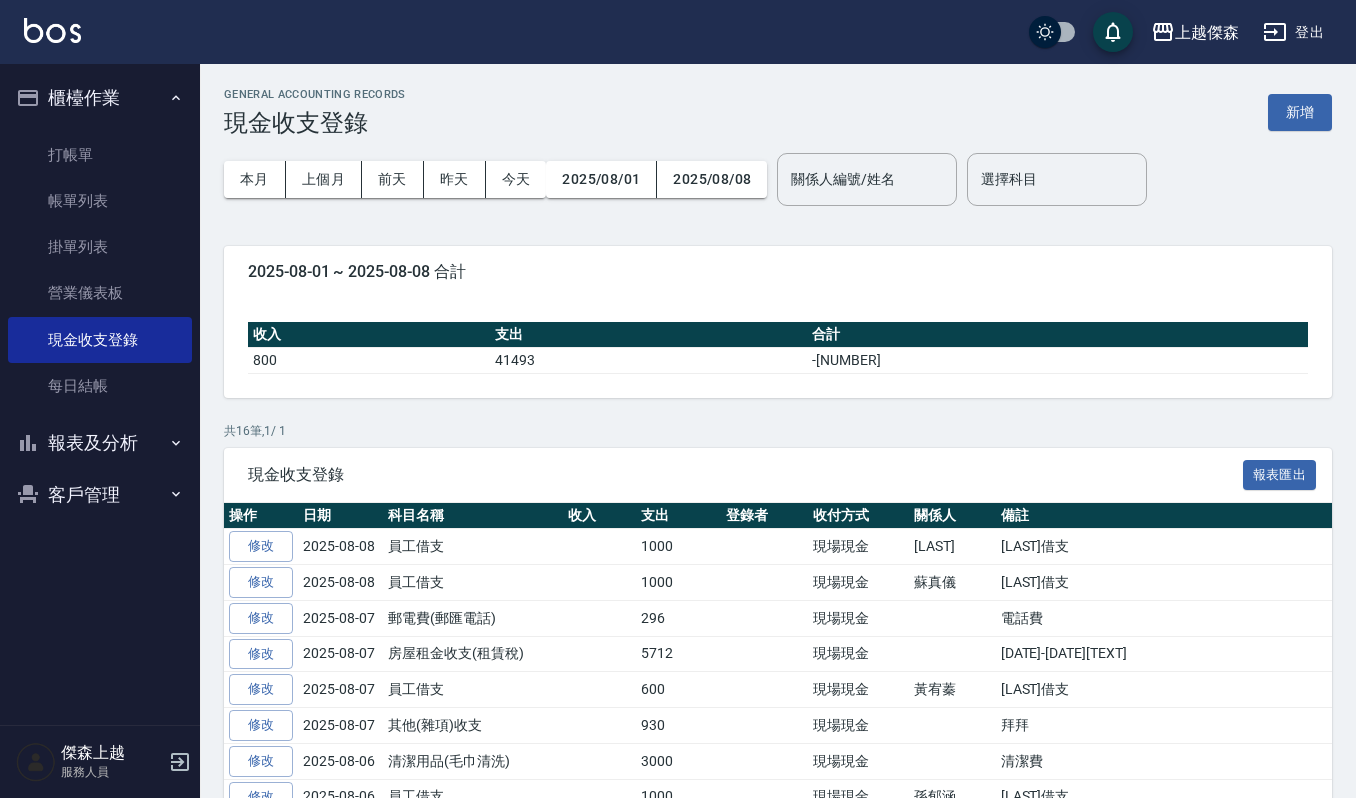 click on "報表及分析" at bounding box center (100, 443) 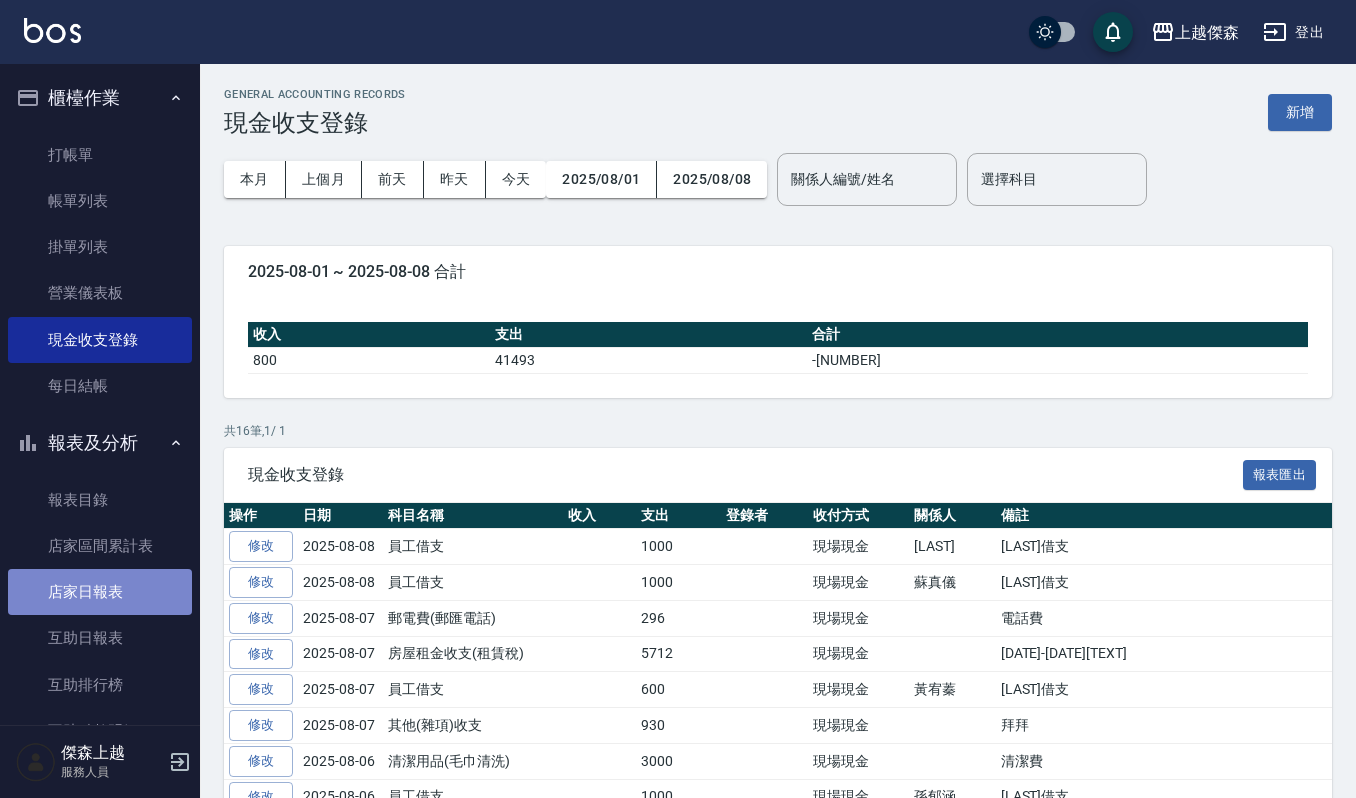 click on "店家日報表" at bounding box center (100, 592) 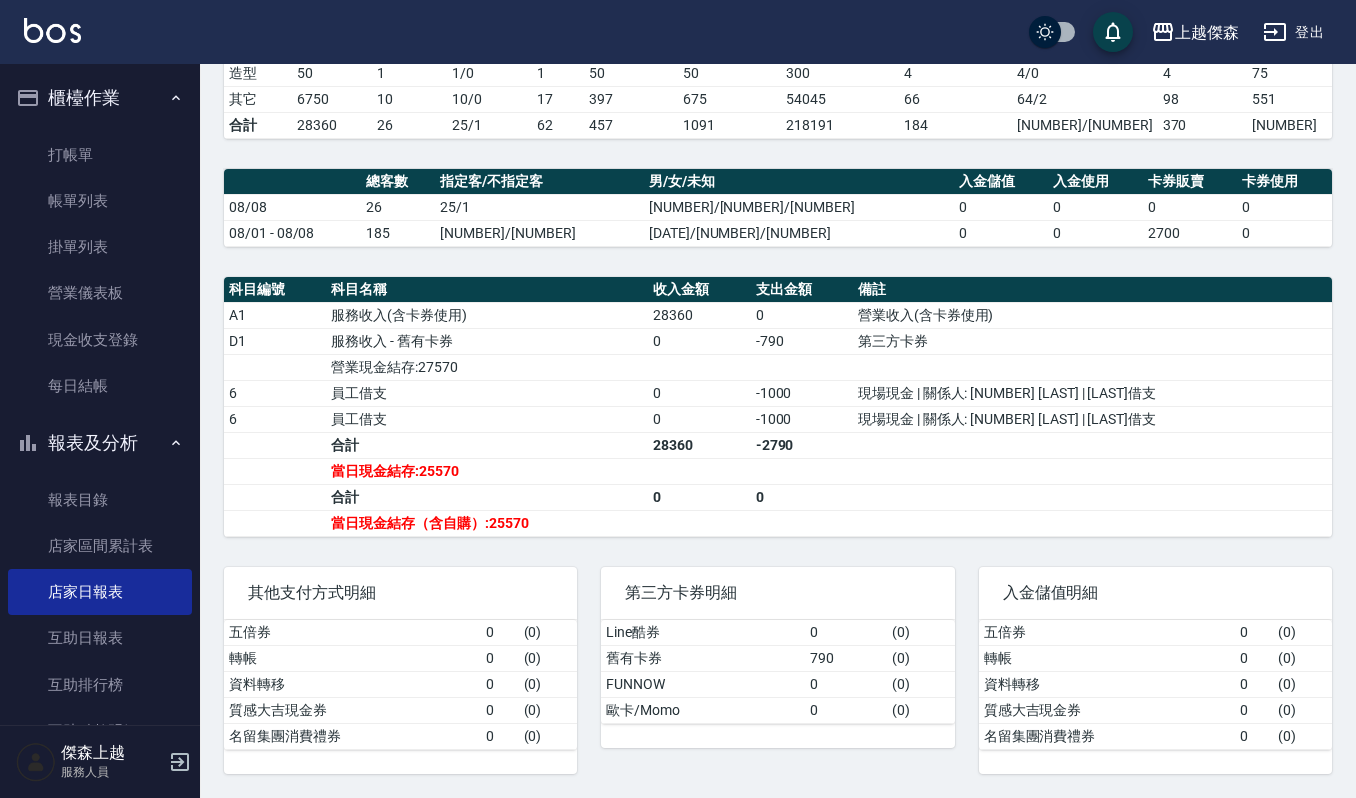 scroll, scrollTop: 449, scrollLeft: 0, axis: vertical 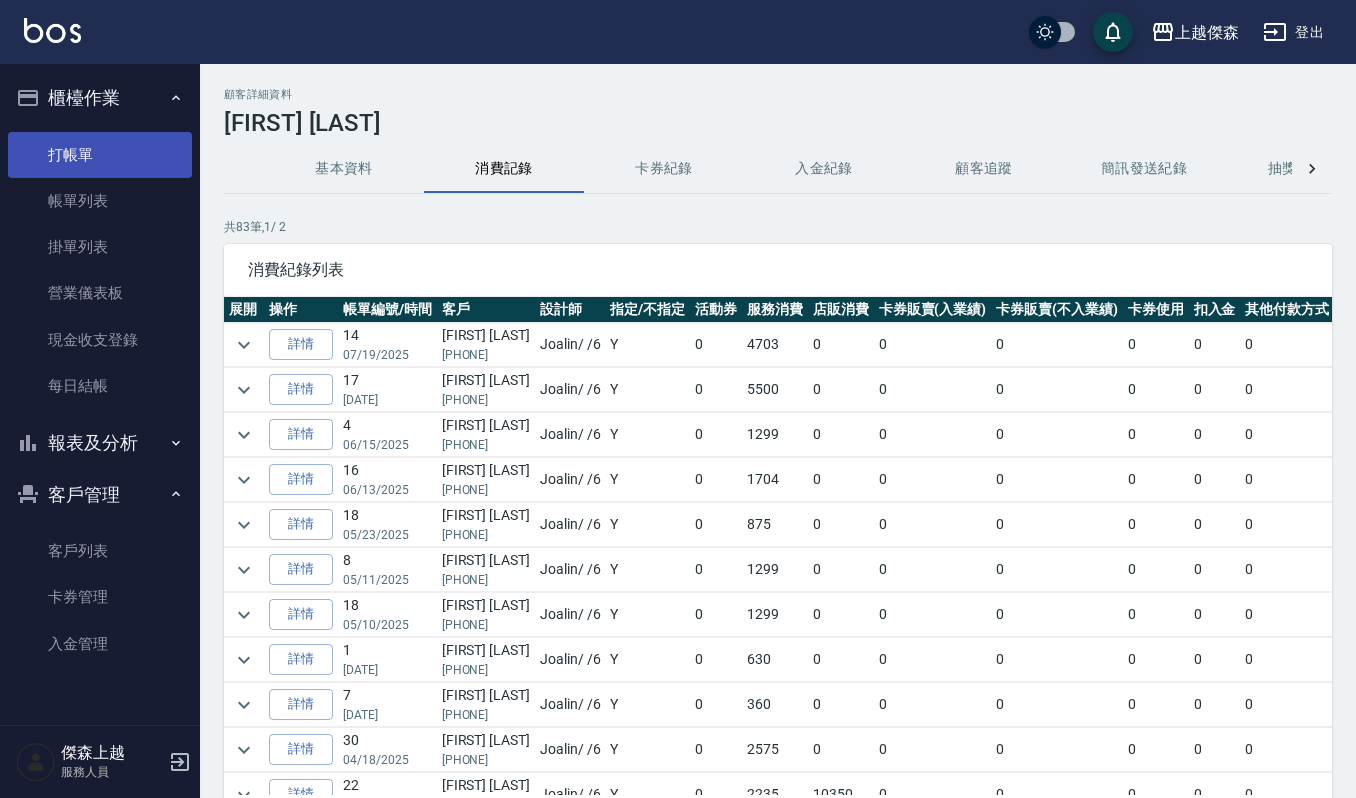 click on "打帳單" at bounding box center [100, 155] 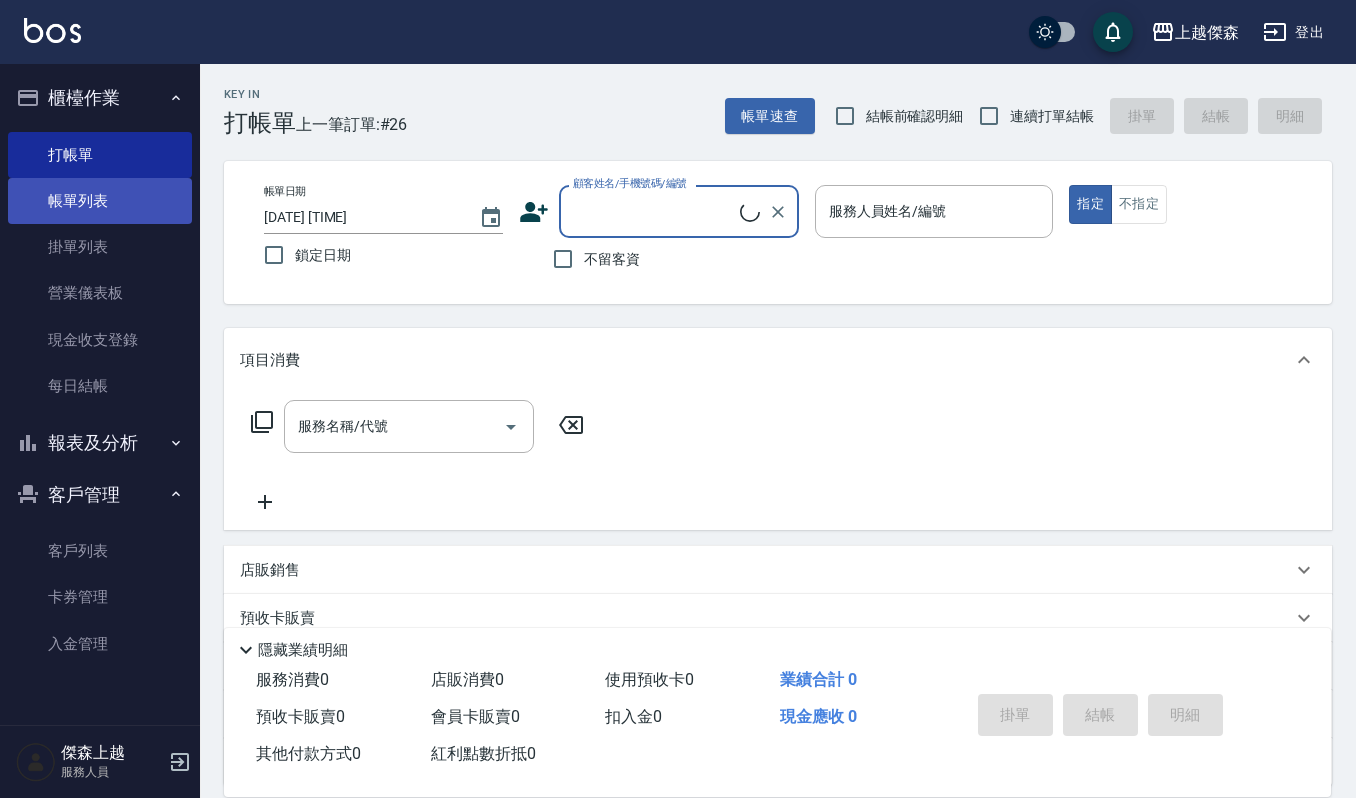 click on "帳單列表" at bounding box center (100, 201) 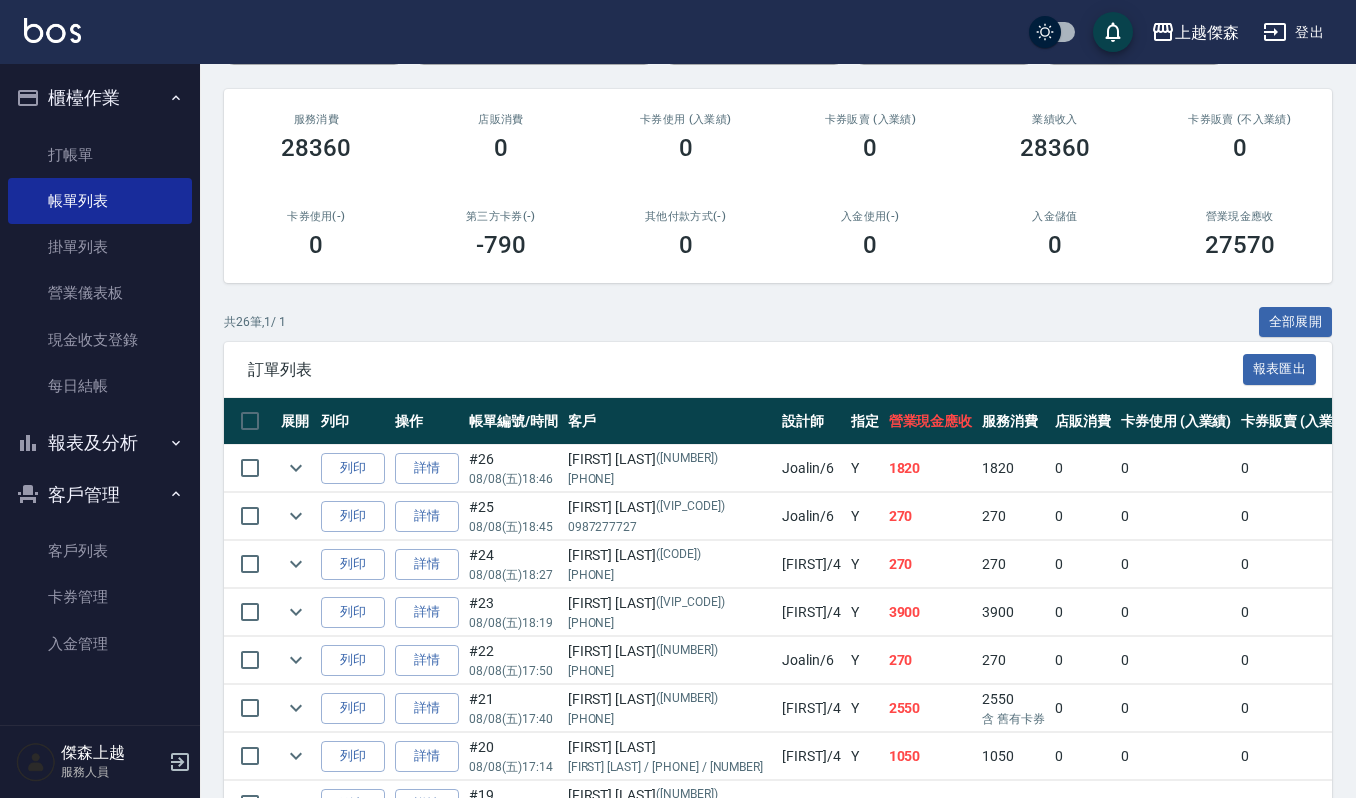 scroll, scrollTop: 266, scrollLeft: 0, axis: vertical 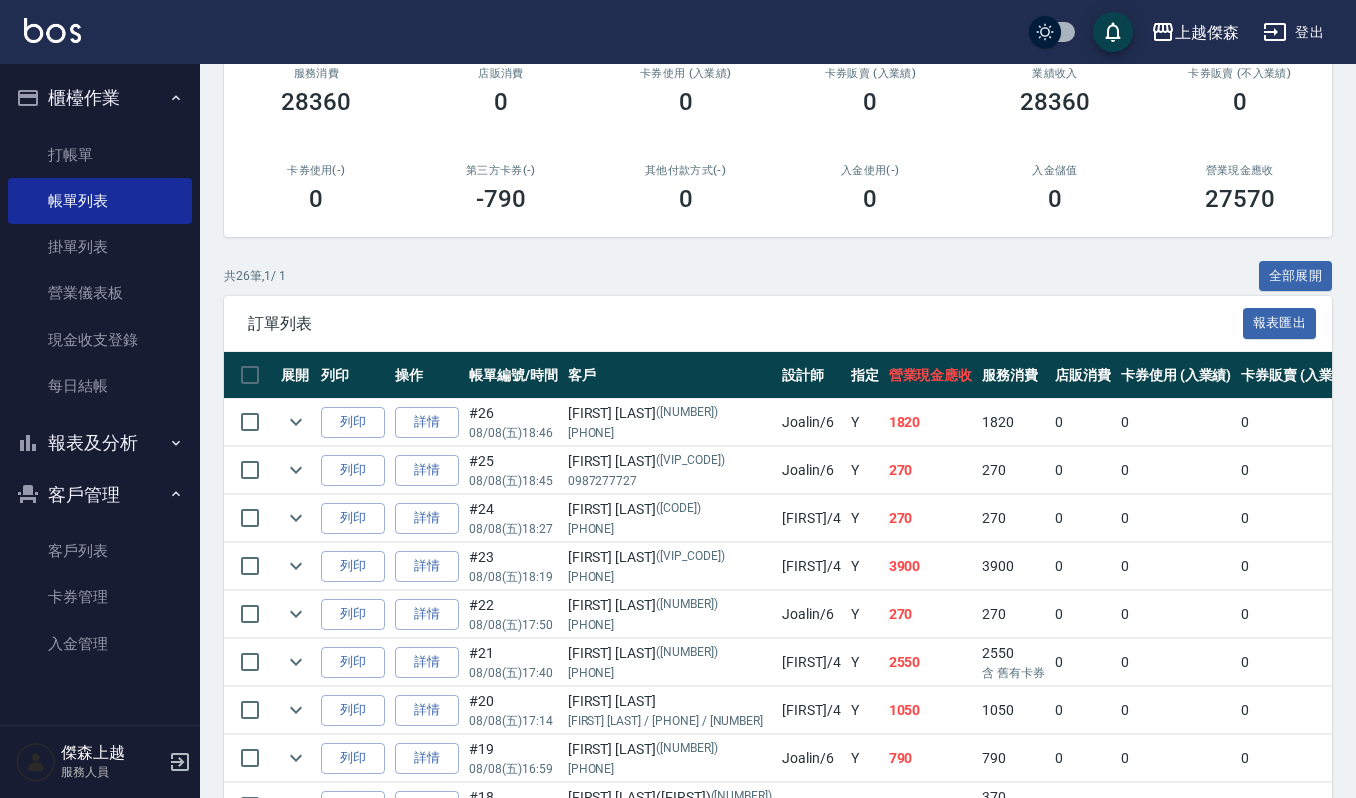 click at bounding box center (296, 566) 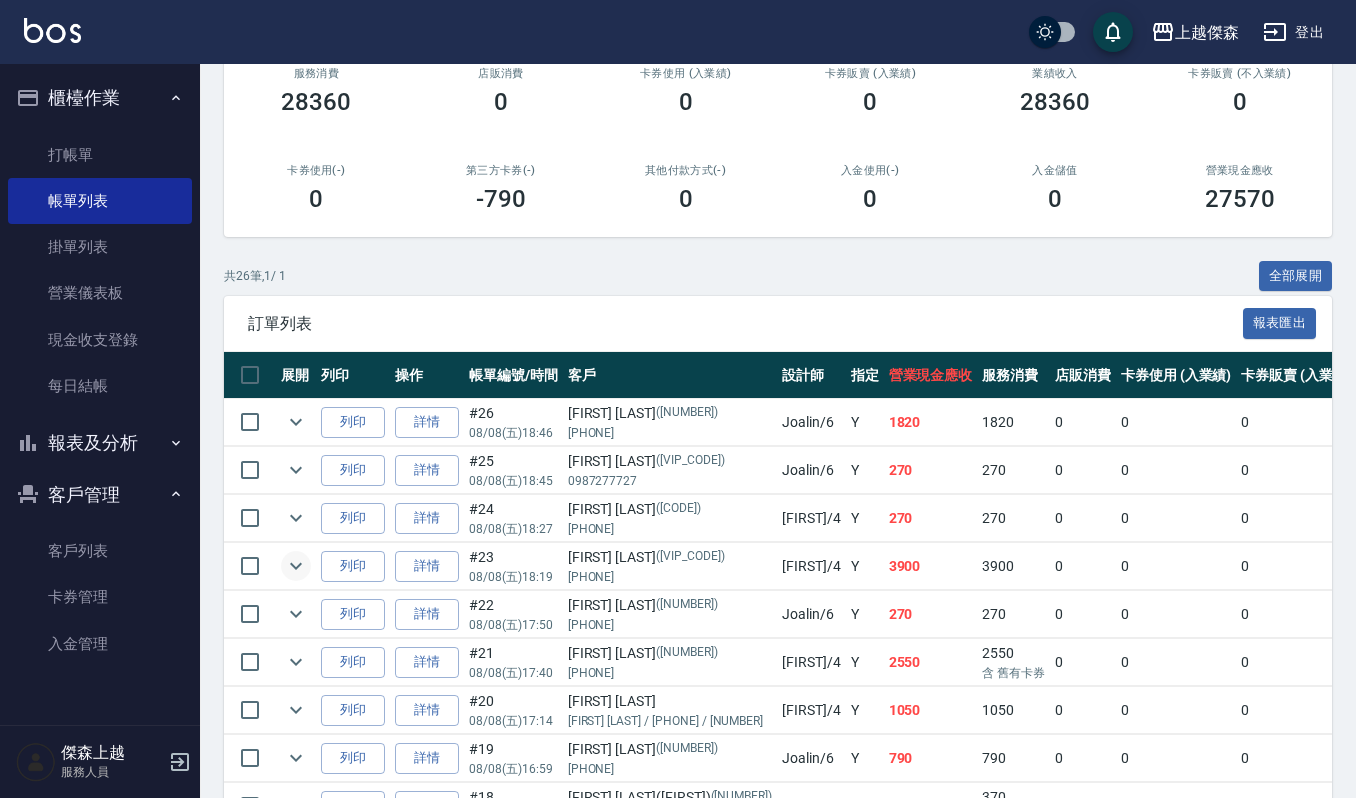 click 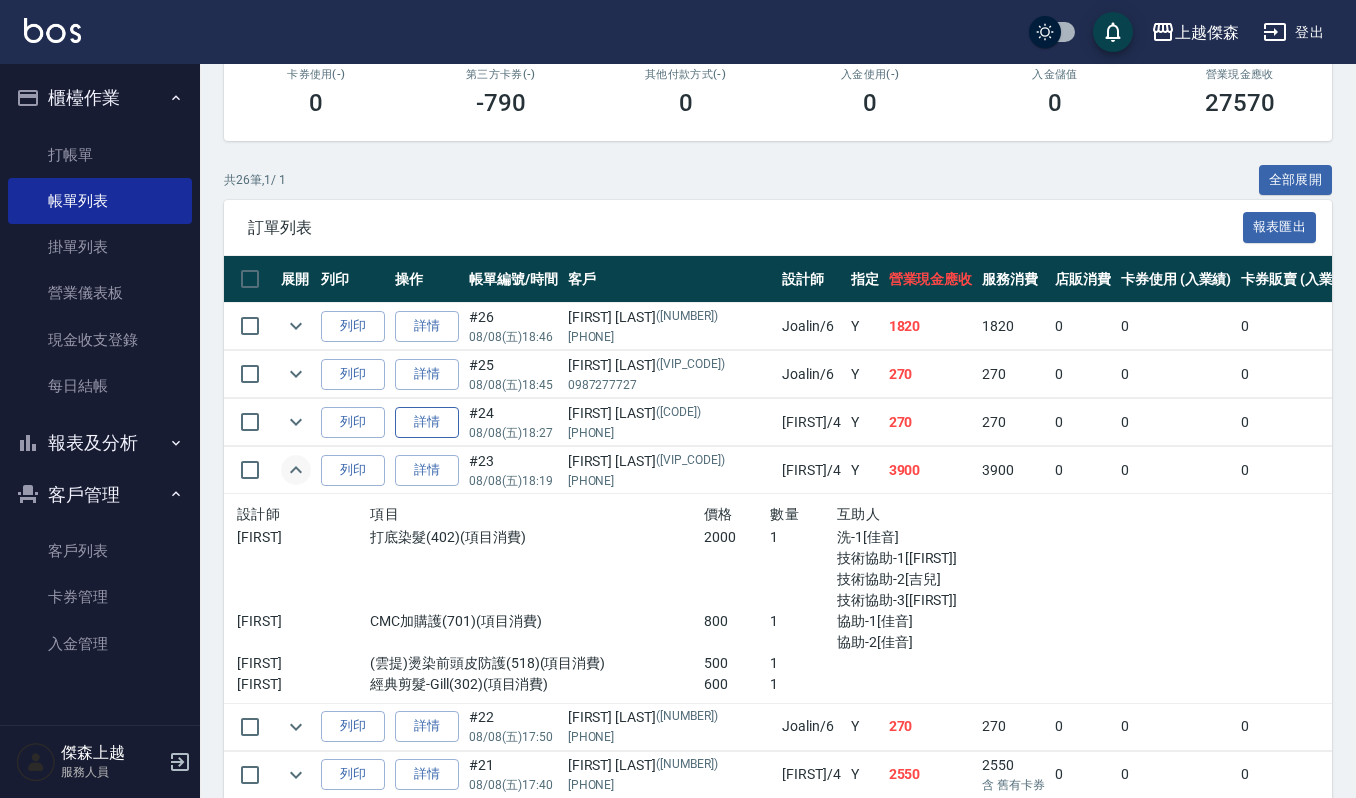 scroll, scrollTop: 400, scrollLeft: 0, axis: vertical 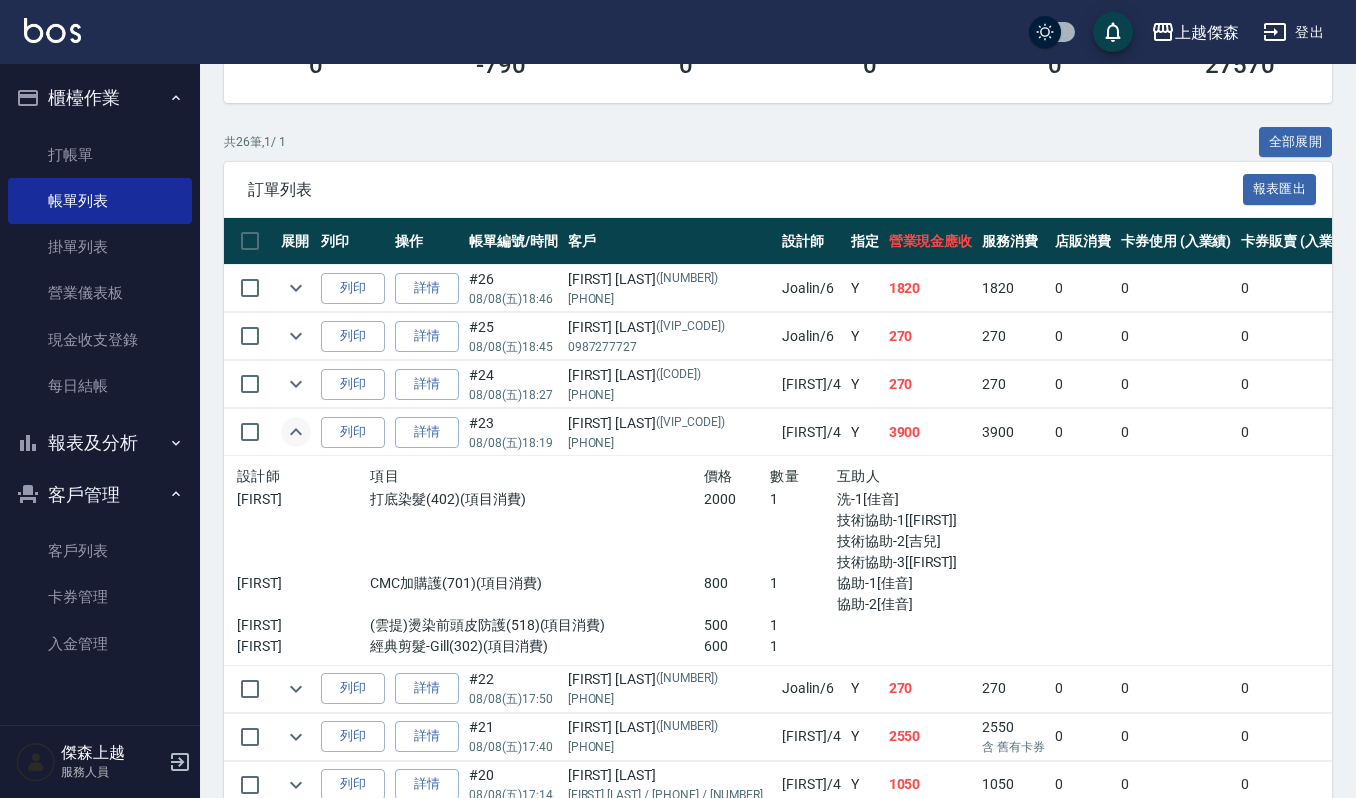 click 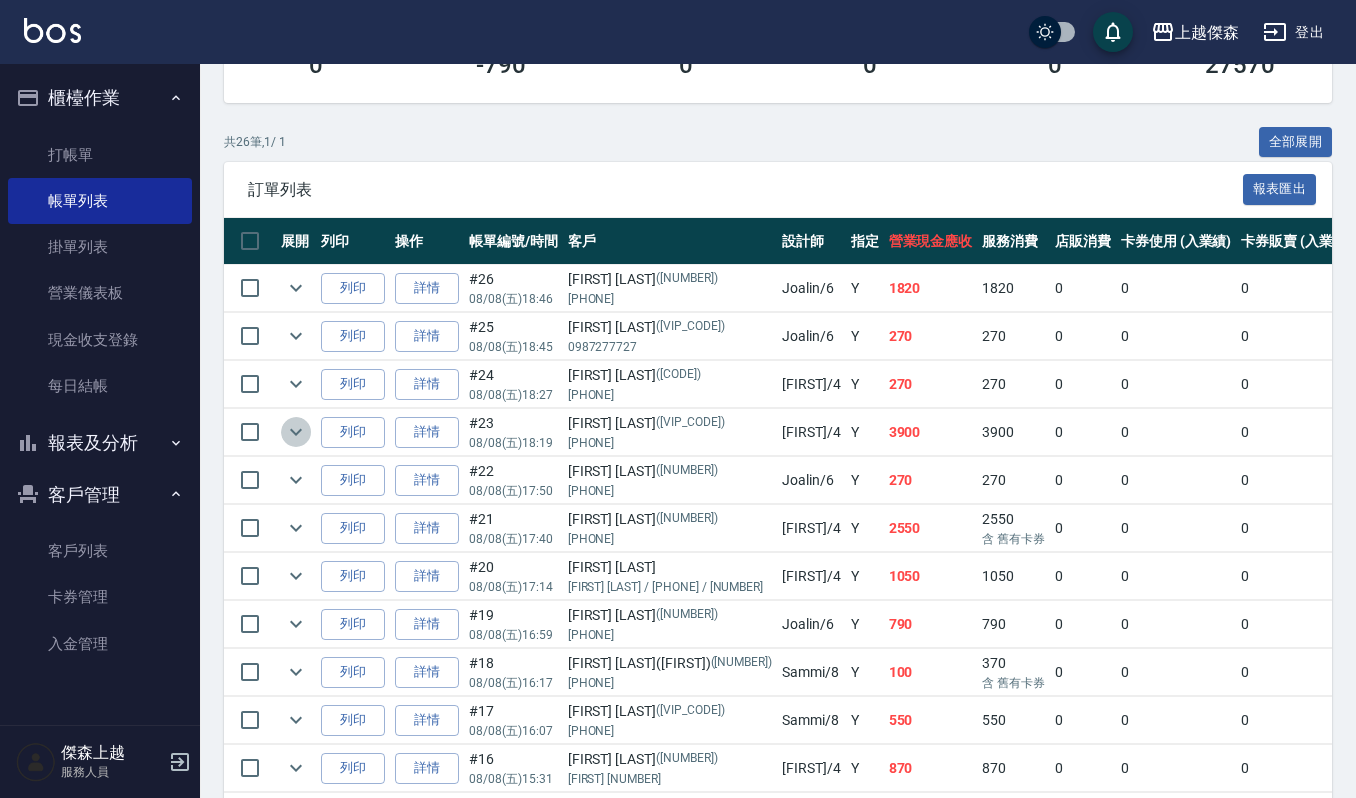 click 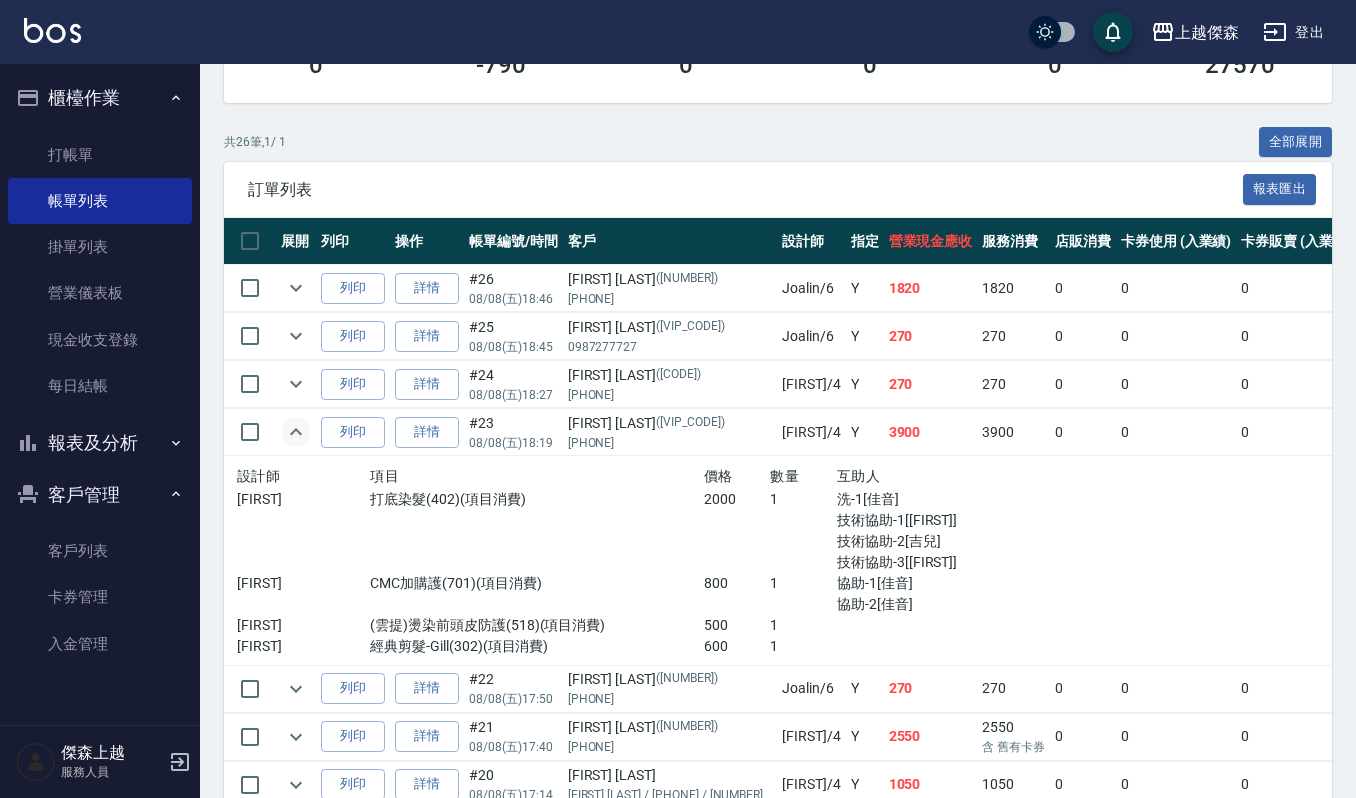 click 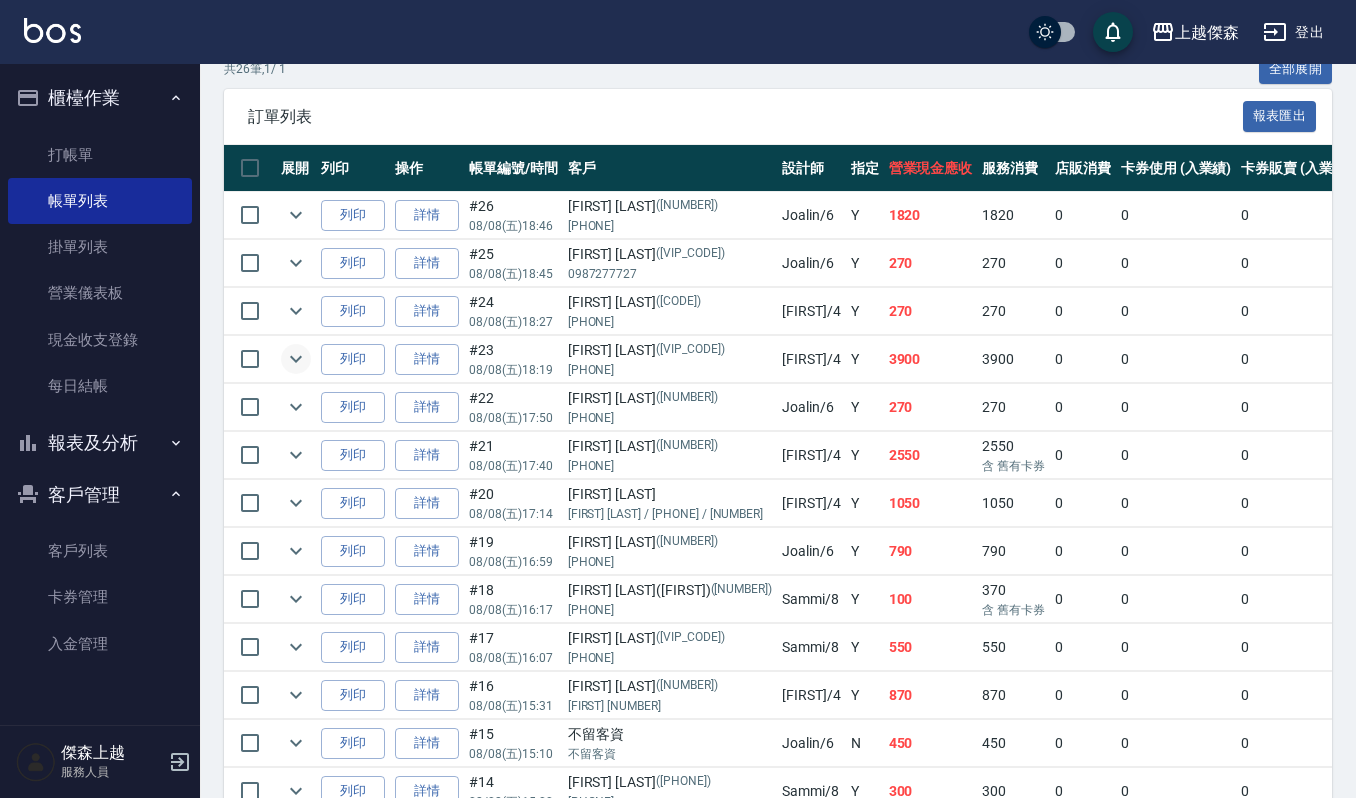 scroll, scrollTop: 533, scrollLeft: 0, axis: vertical 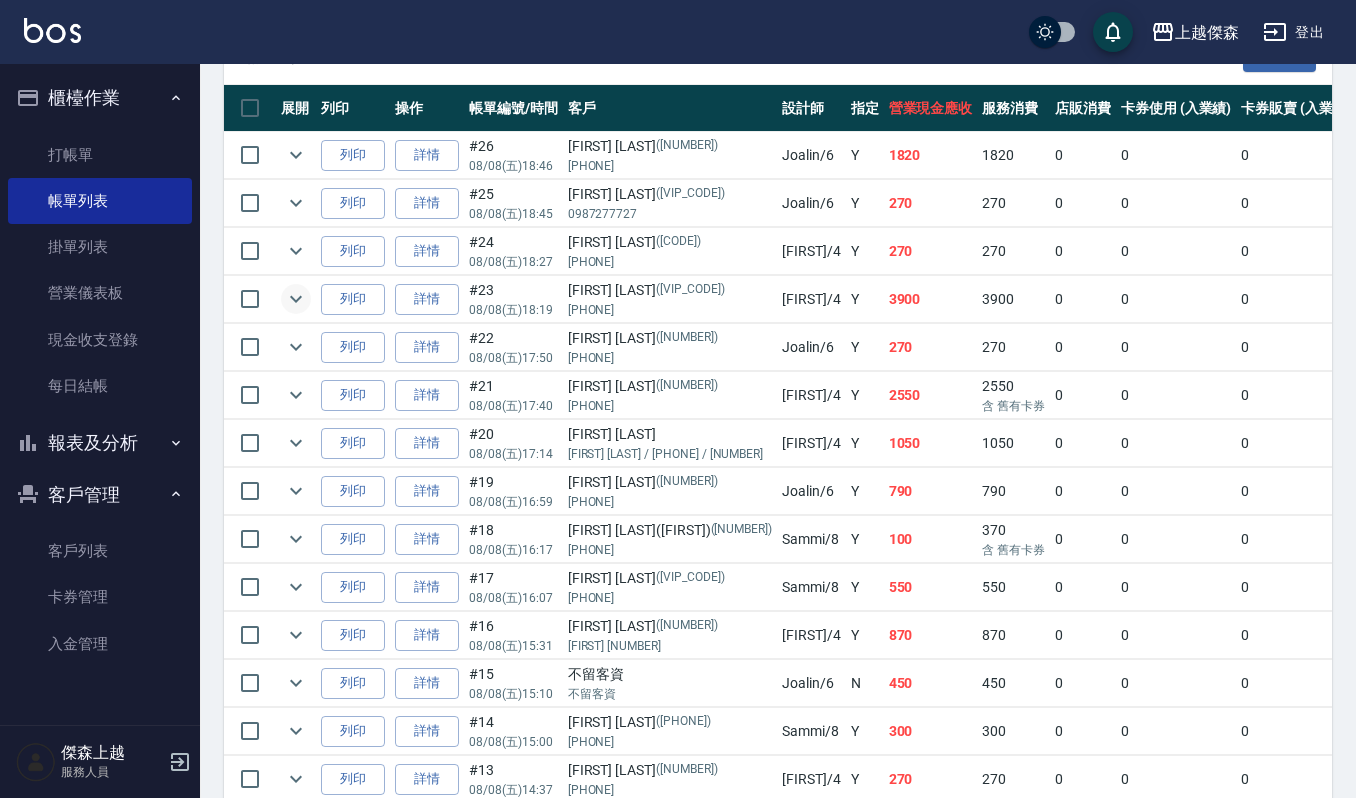 click at bounding box center [296, 443] 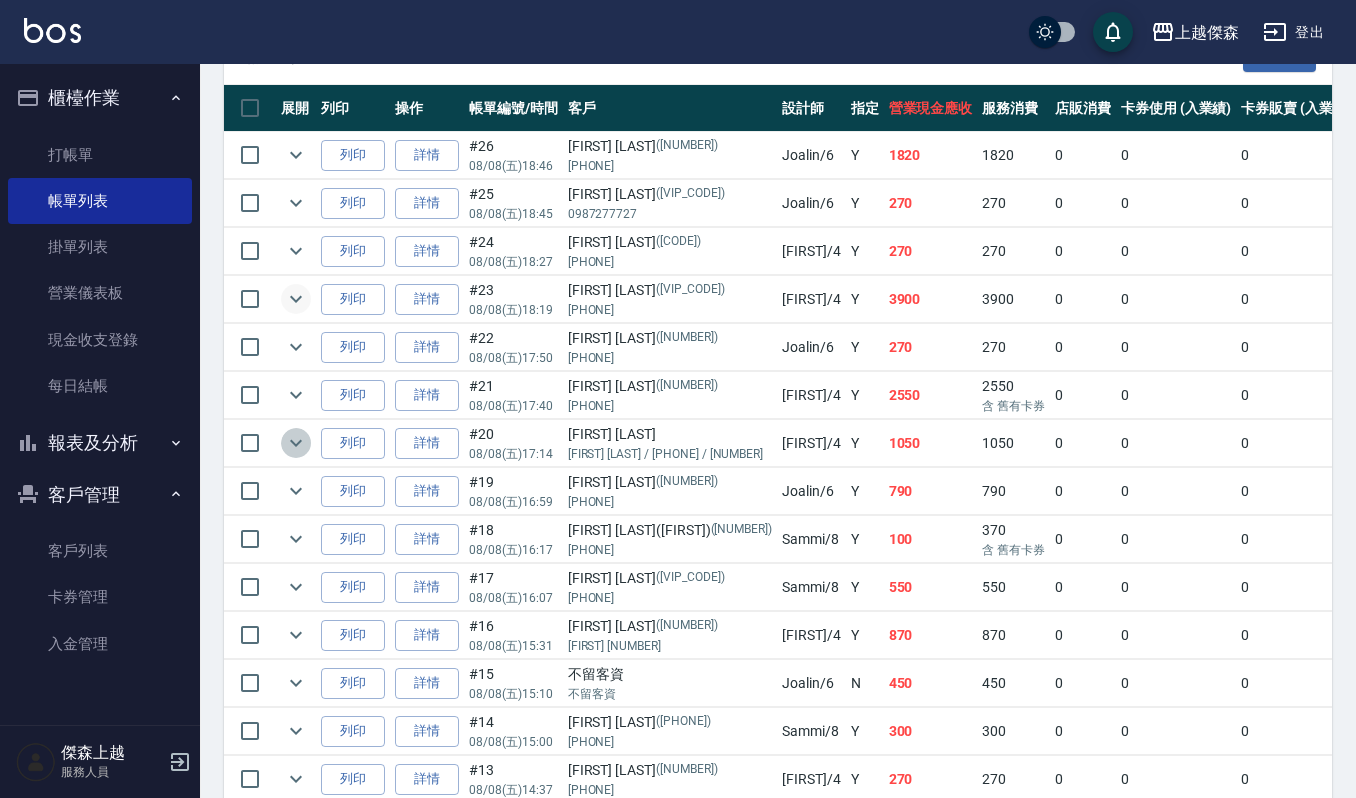 click 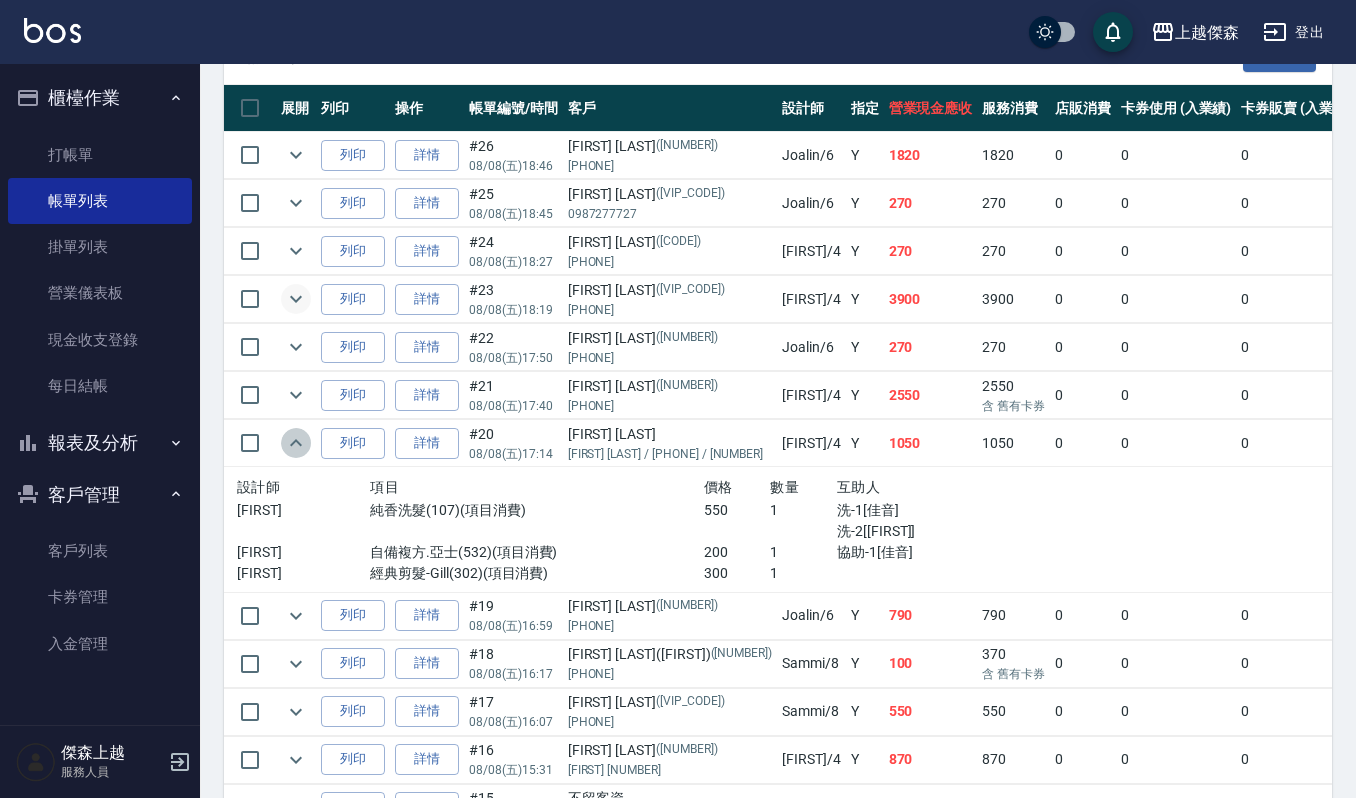 click 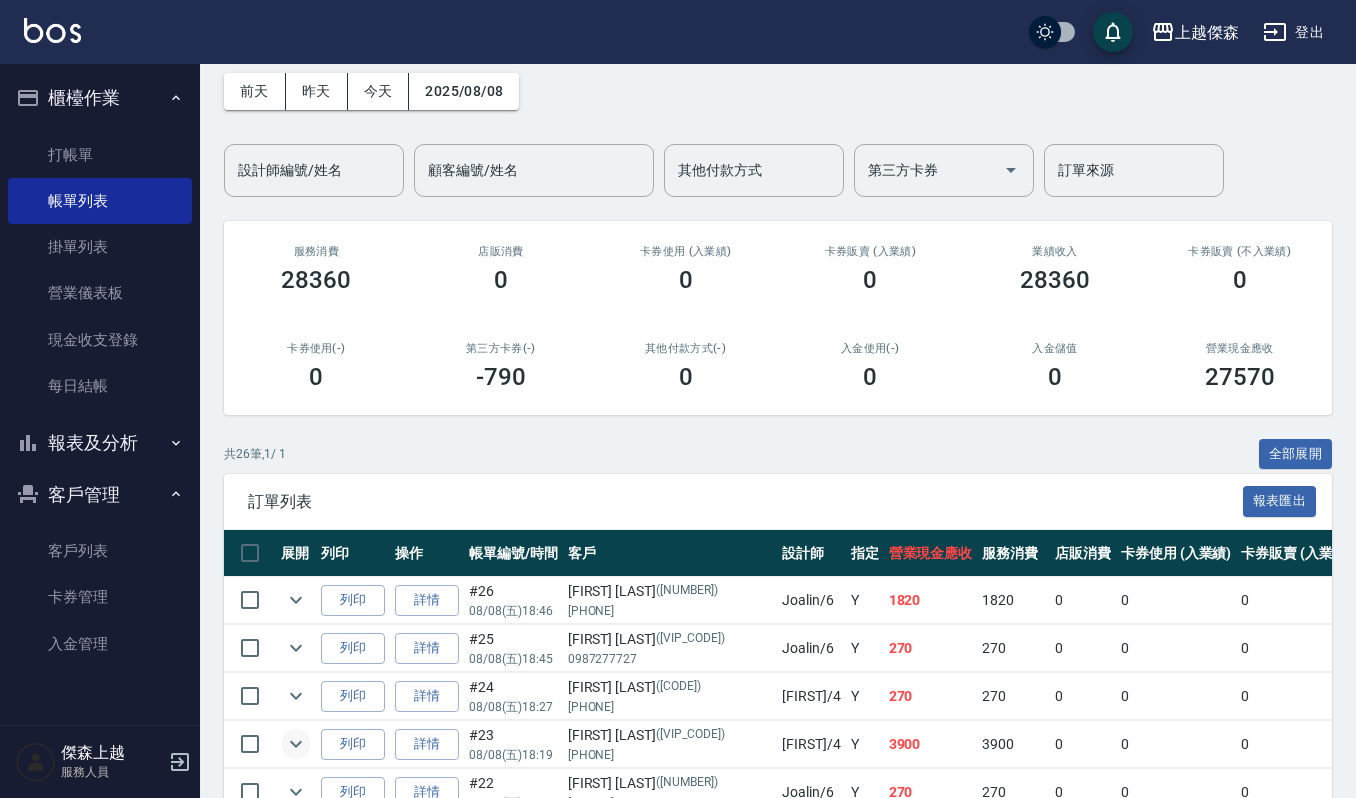 scroll, scrollTop: 133, scrollLeft: 0, axis: vertical 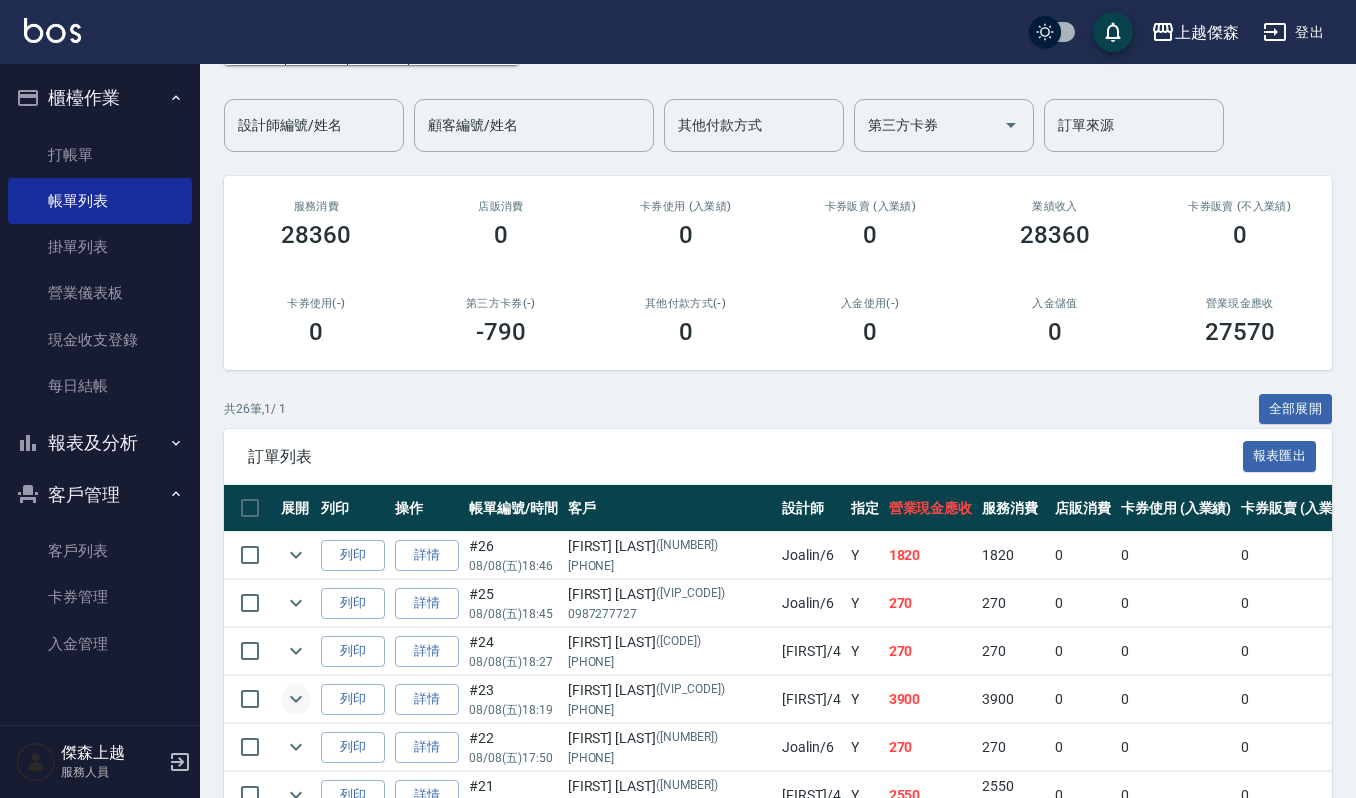 click on "前天 昨天 今天 2025/08/08 設計師編號/姓名 設計師編號/姓名 顧客編號/姓名 顧客編號/姓名 其他付款方式 其他付款方式 第三方卡券 第三方卡券 訂單來源 訂單來源" at bounding box center (778, 78) 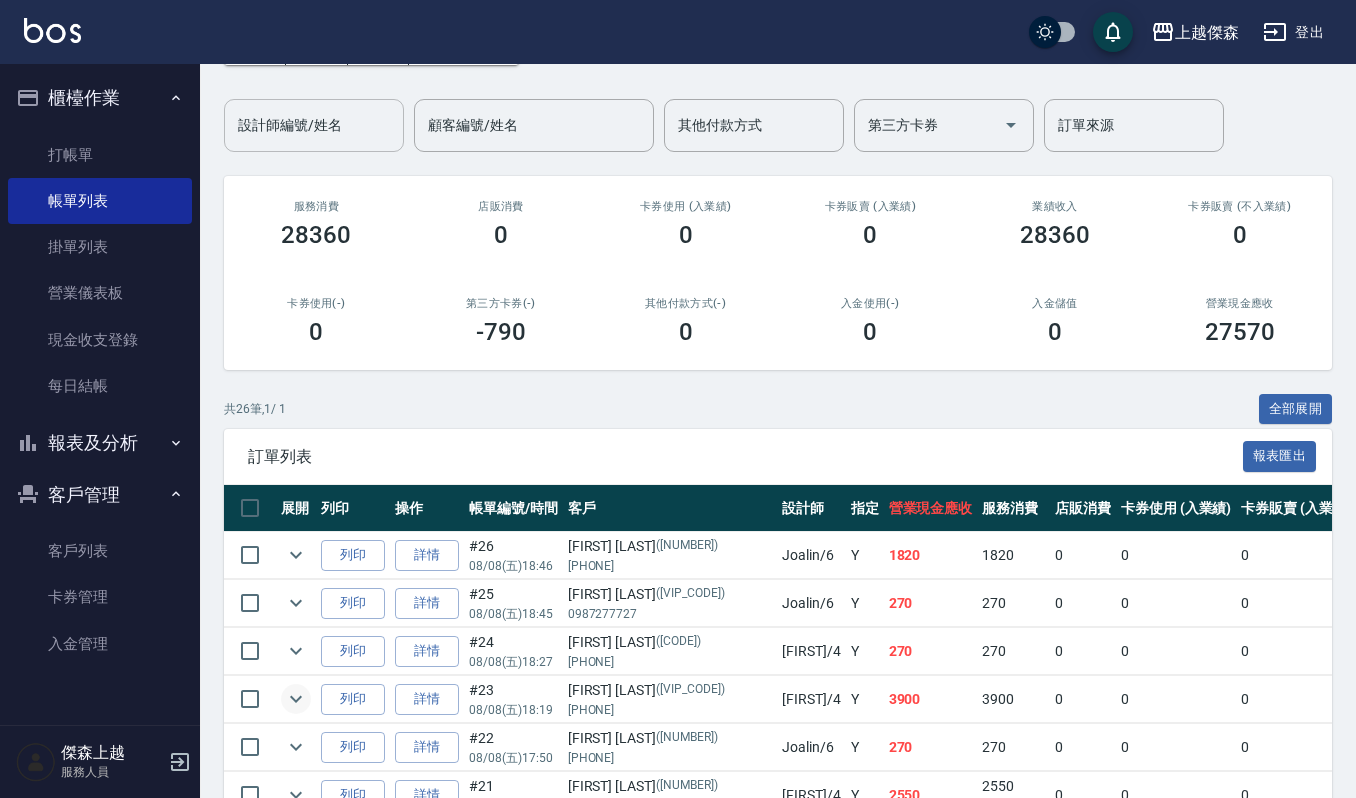 click on "設計師編號/姓名 設計師編號/姓名" at bounding box center (314, 125) 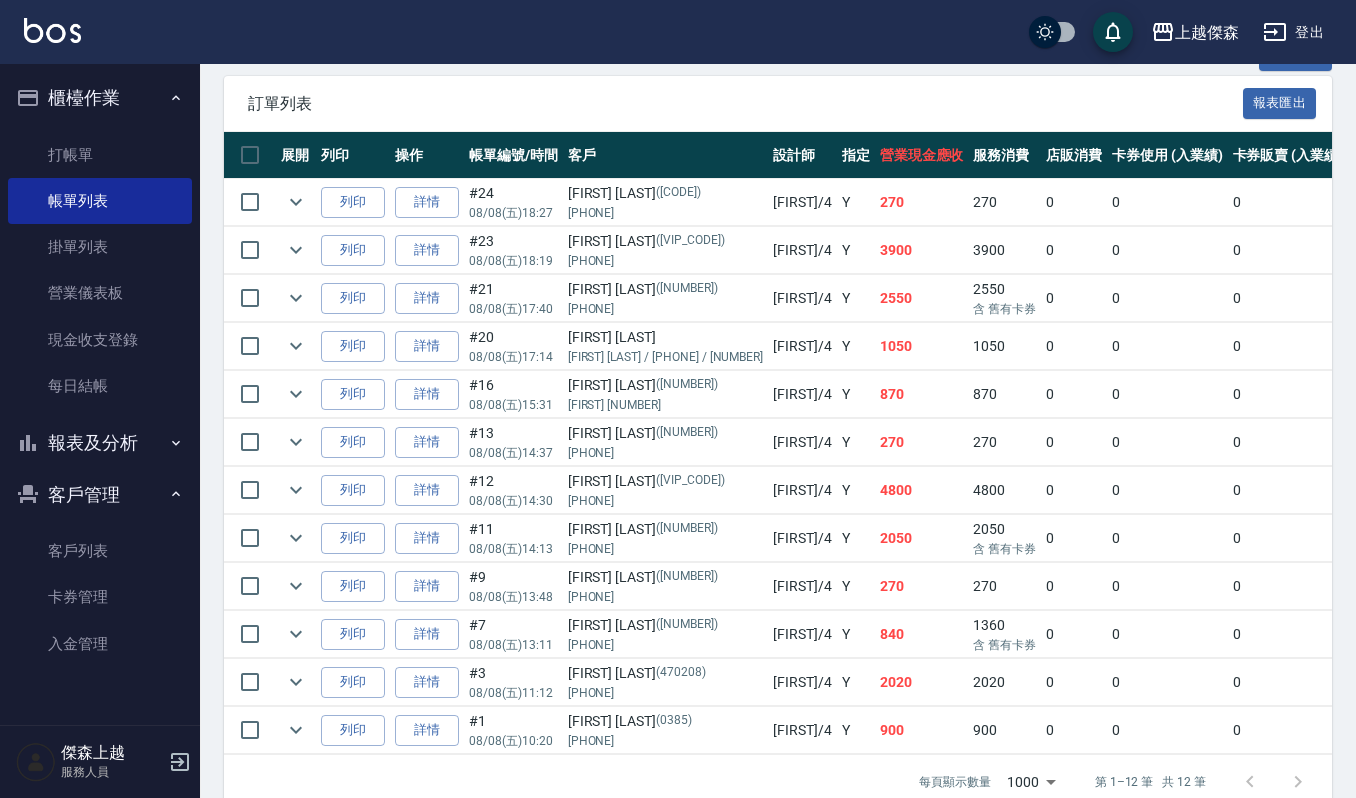scroll, scrollTop: 533, scrollLeft: 0, axis: vertical 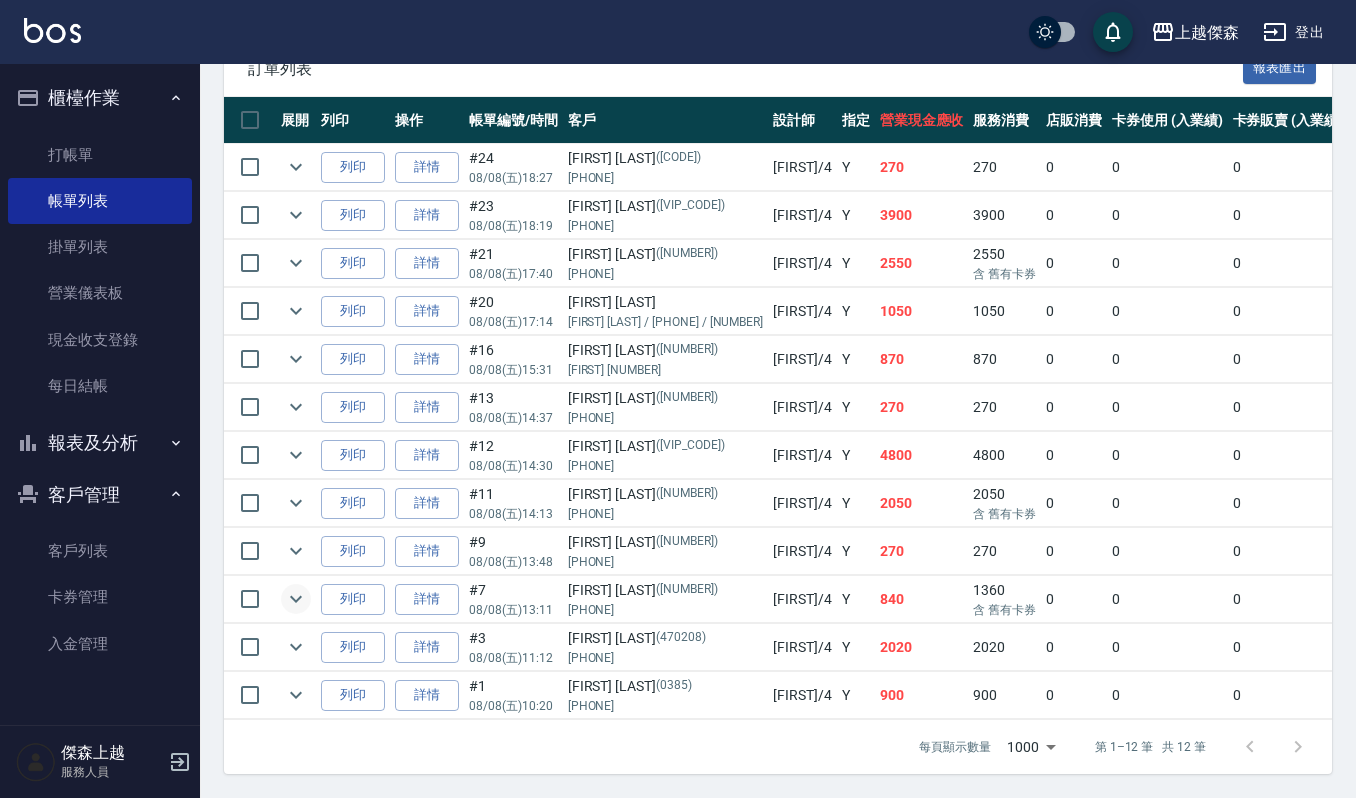 click 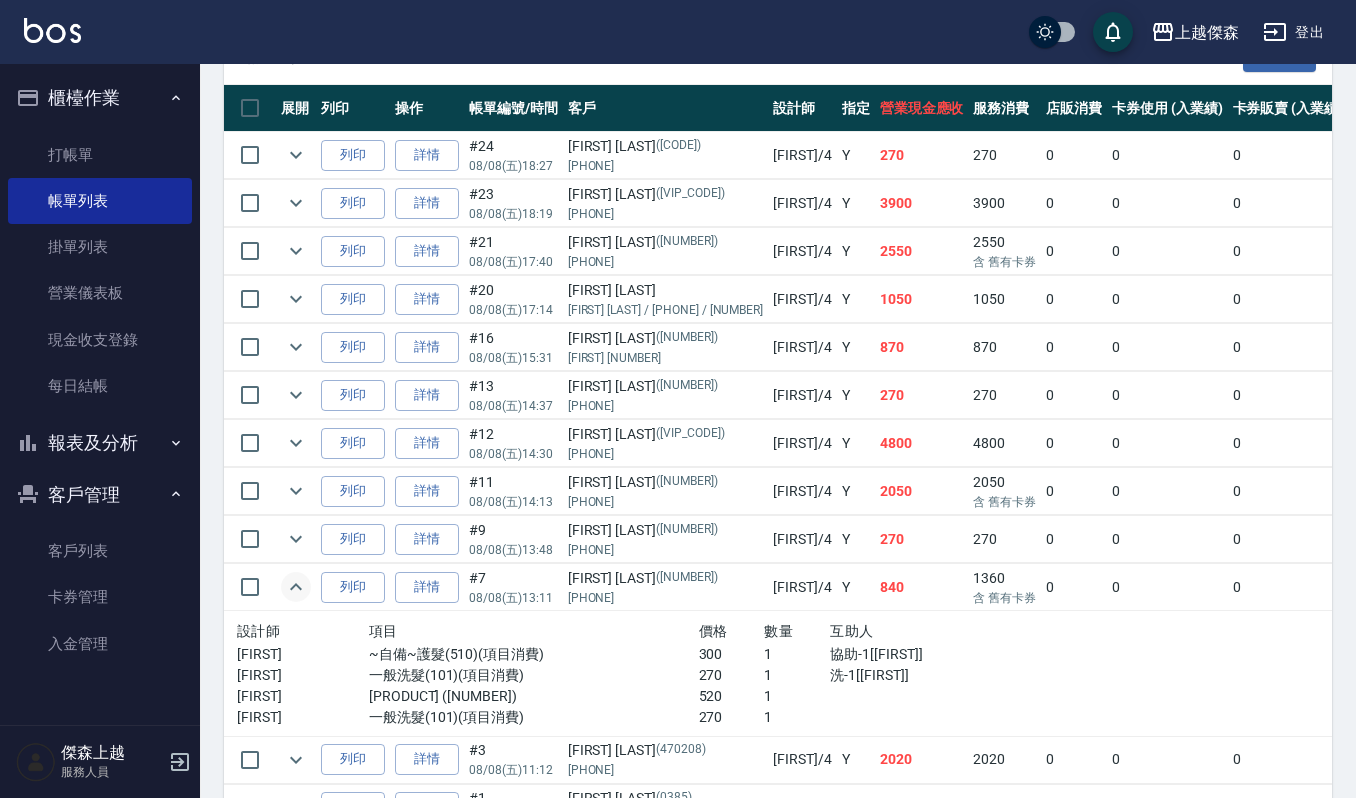 click 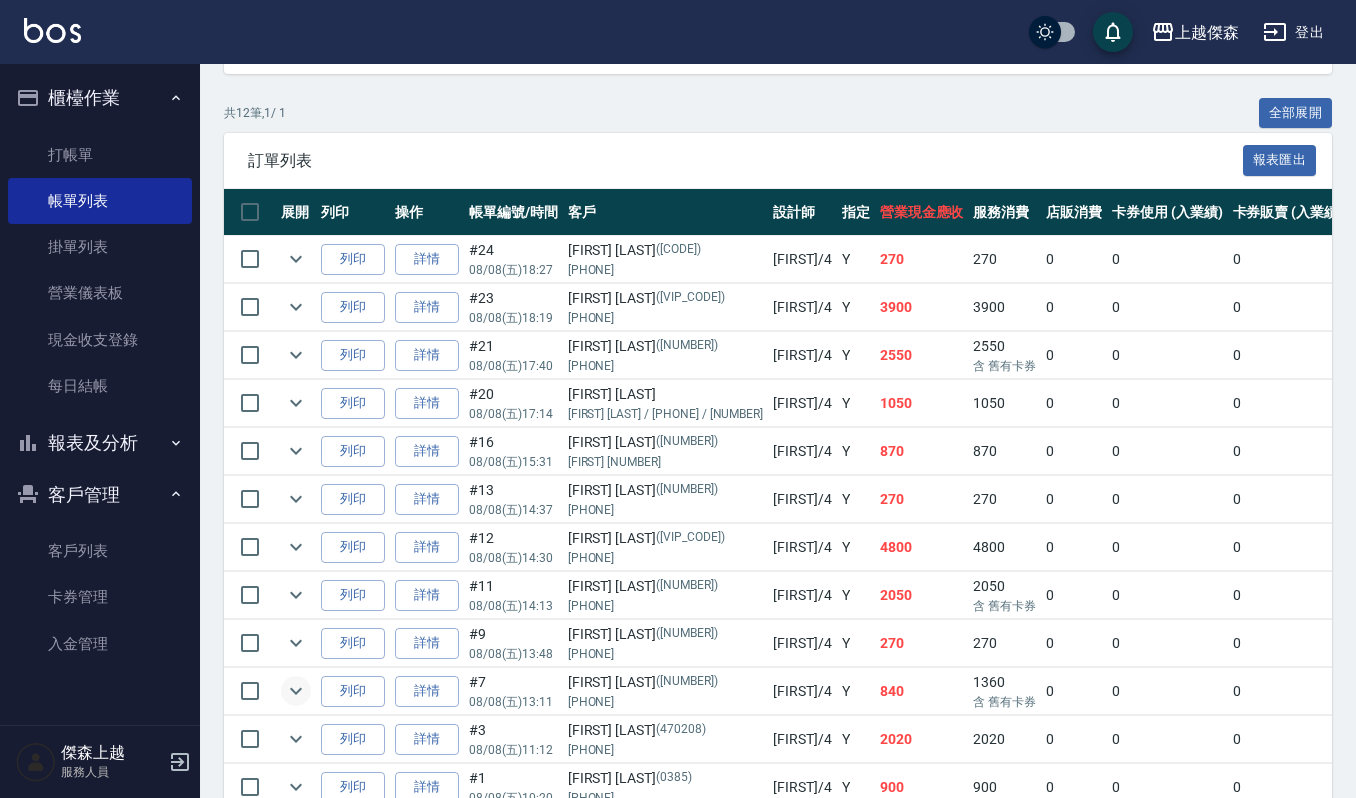 scroll, scrollTop: 133, scrollLeft: 0, axis: vertical 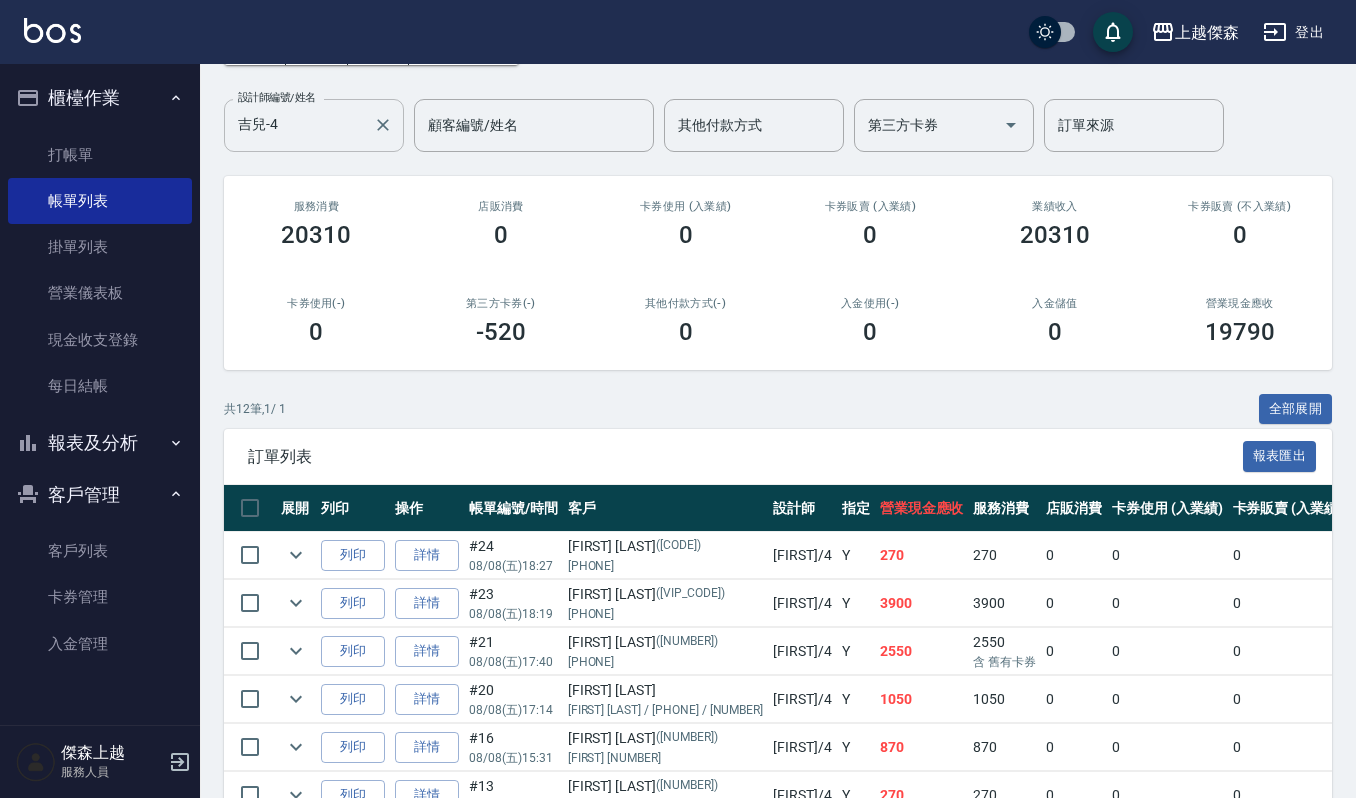 click on "吉兒-4 設計師編號/姓名" at bounding box center (314, 125) 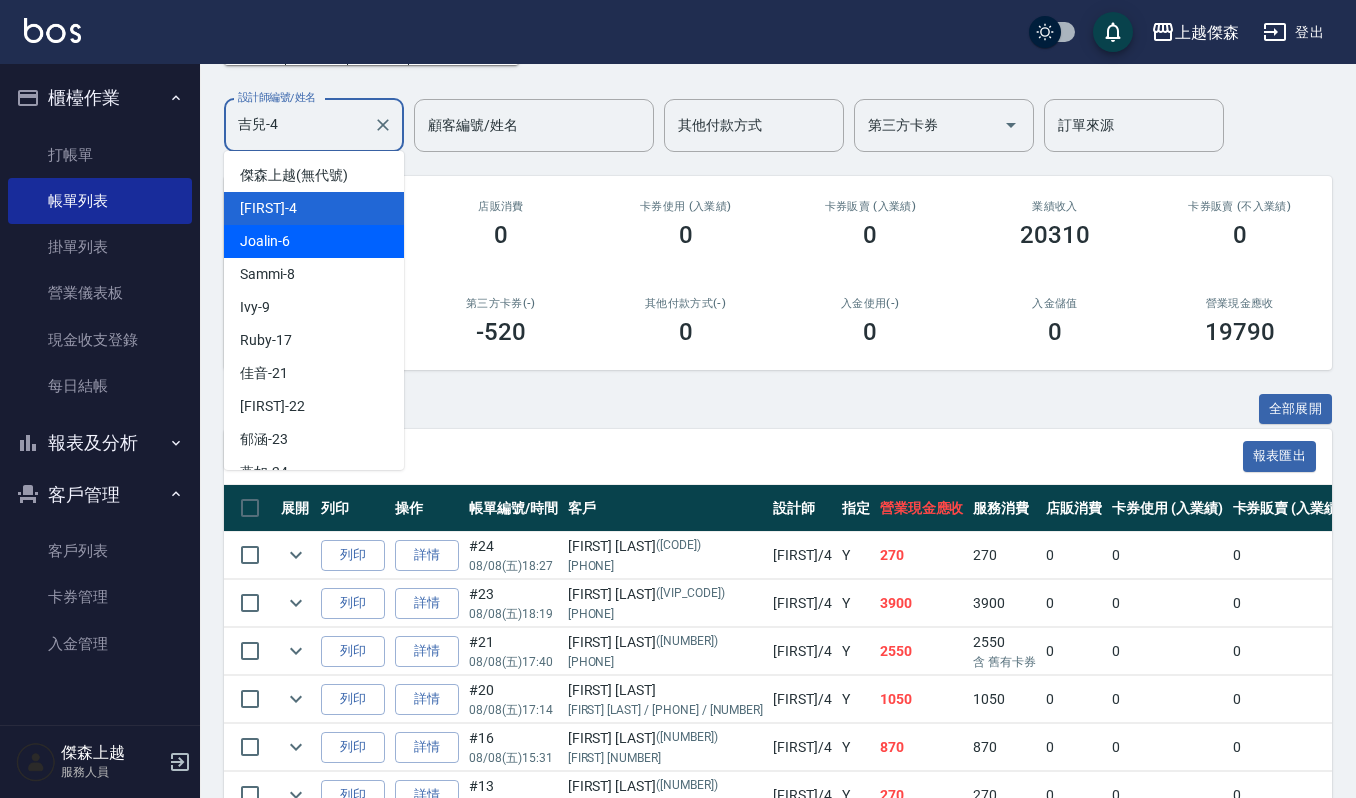 click on "Joalin -6" at bounding box center (314, 241) 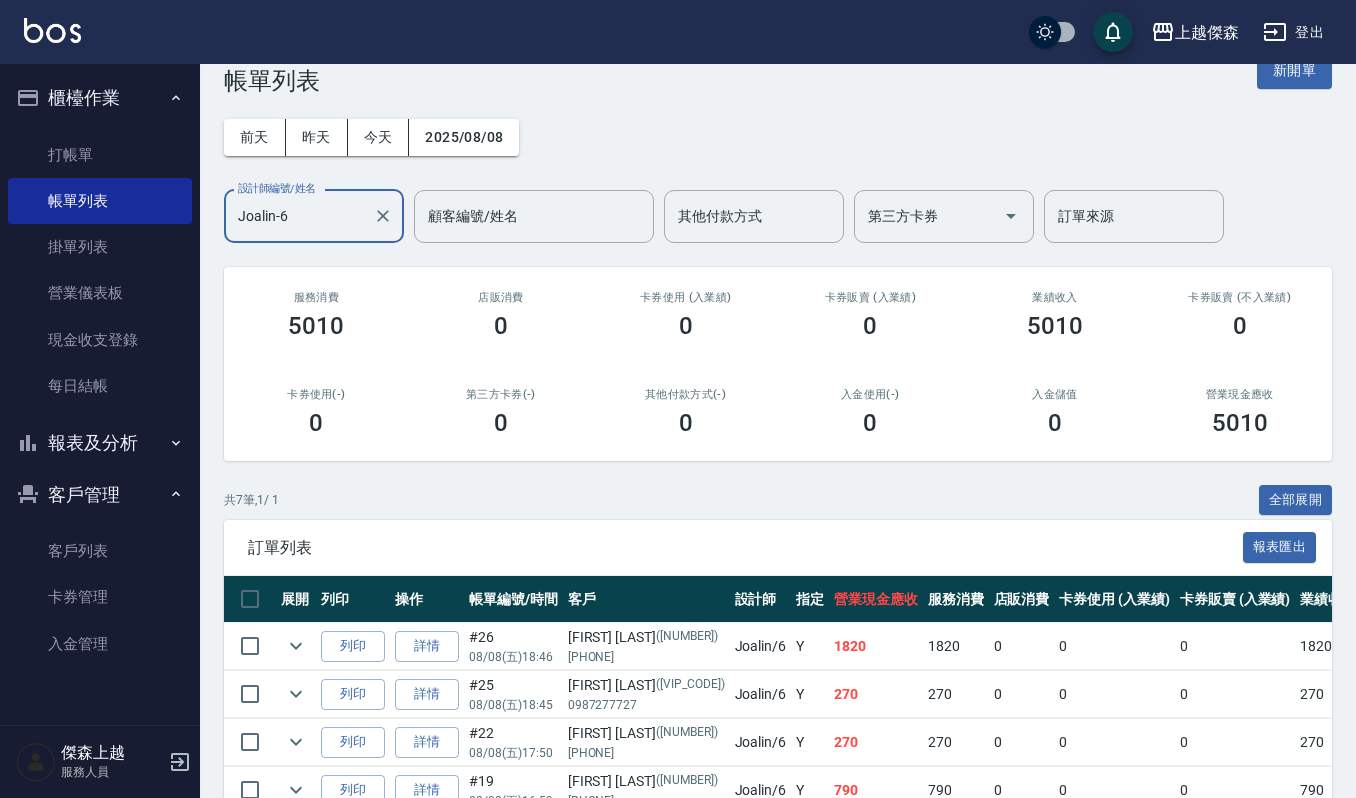 scroll, scrollTop: 0, scrollLeft: 0, axis: both 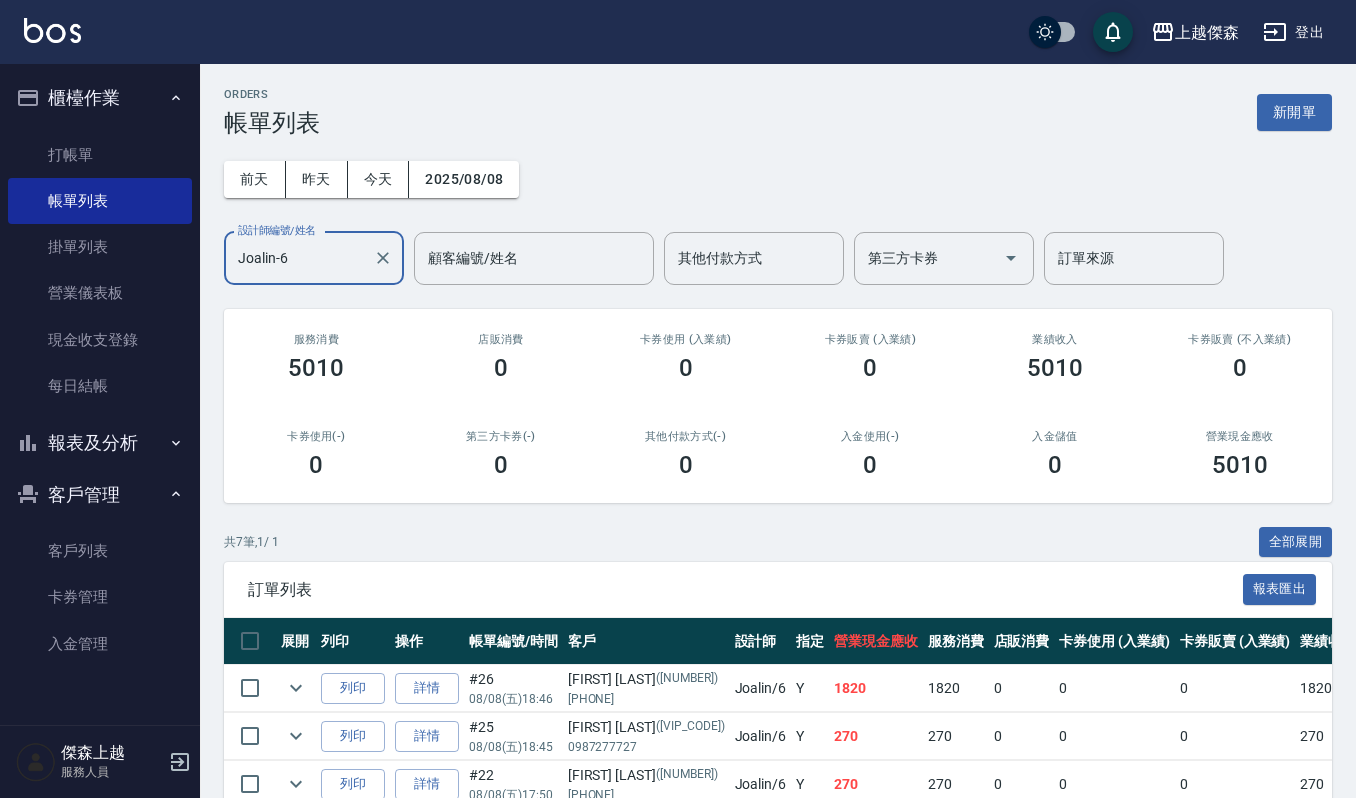 click on "Joalin-6" at bounding box center (299, 258) 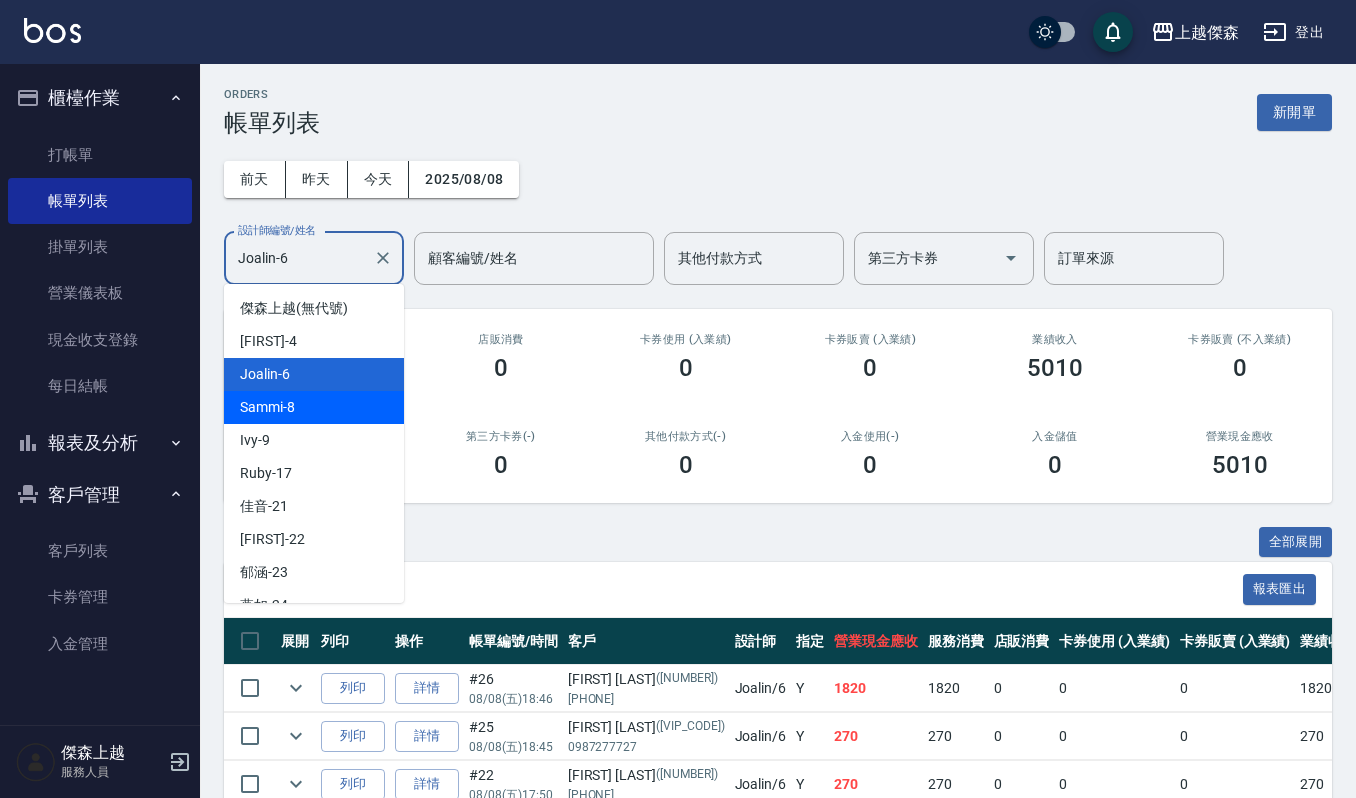 click on "Sammi -8" at bounding box center [314, 407] 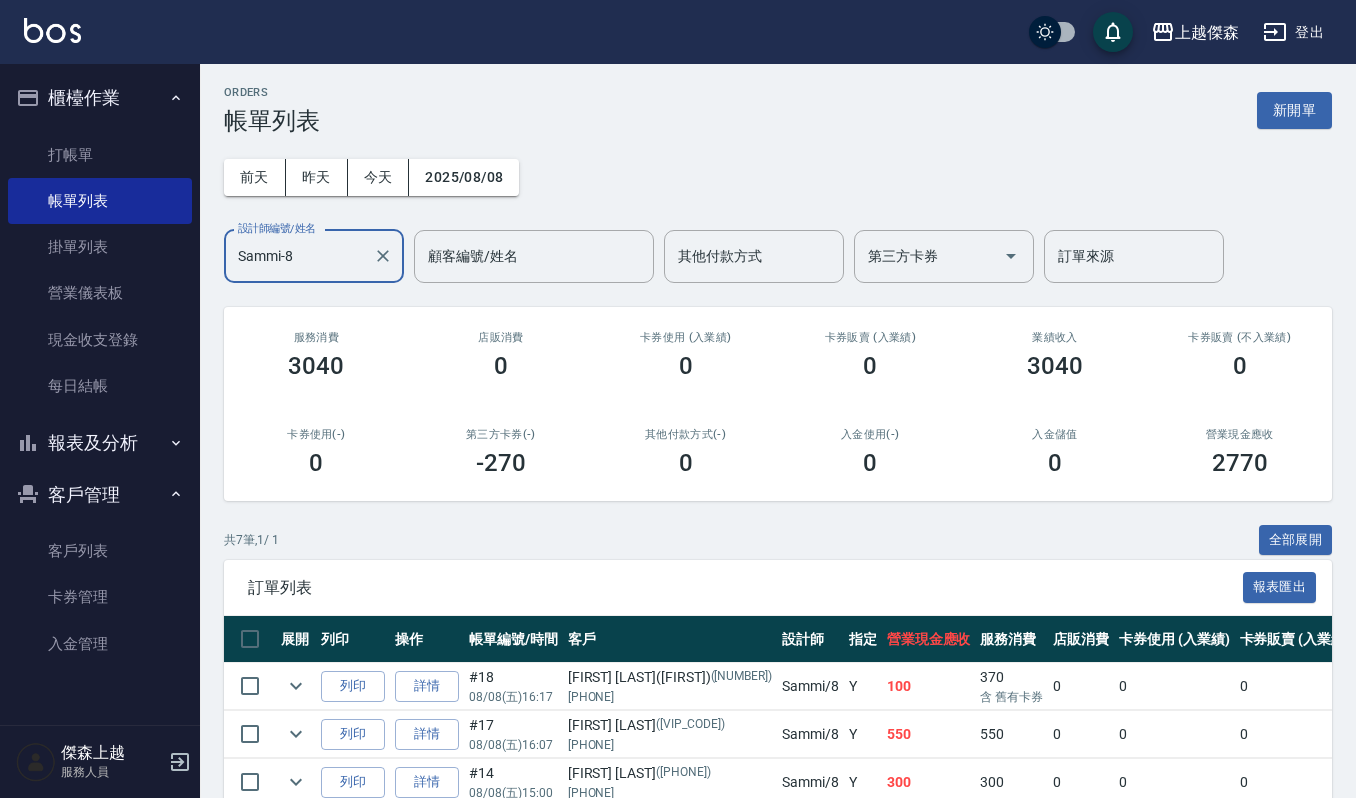 scroll, scrollTop: 0, scrollLeft: 0, axis: both 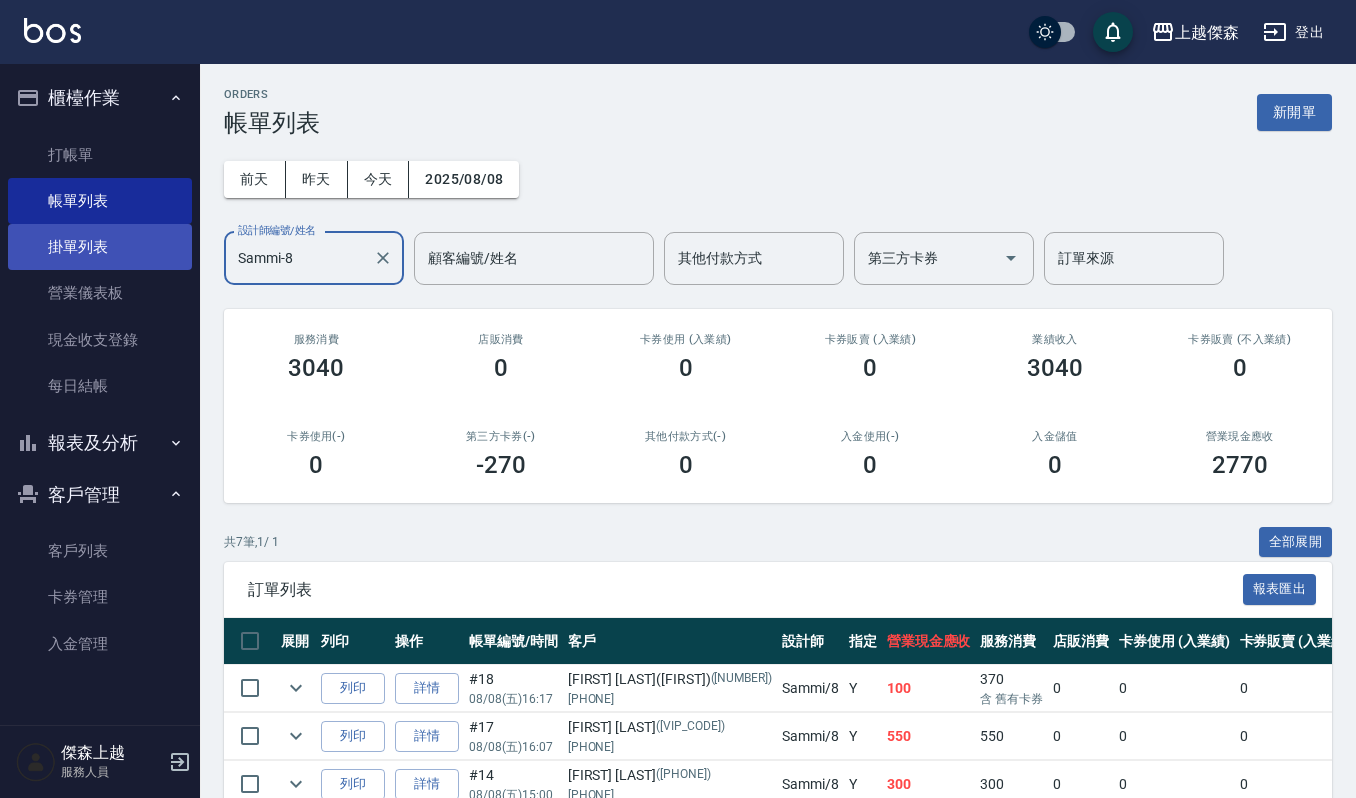 click on "掛單列表" at bounding box center (100, 247) 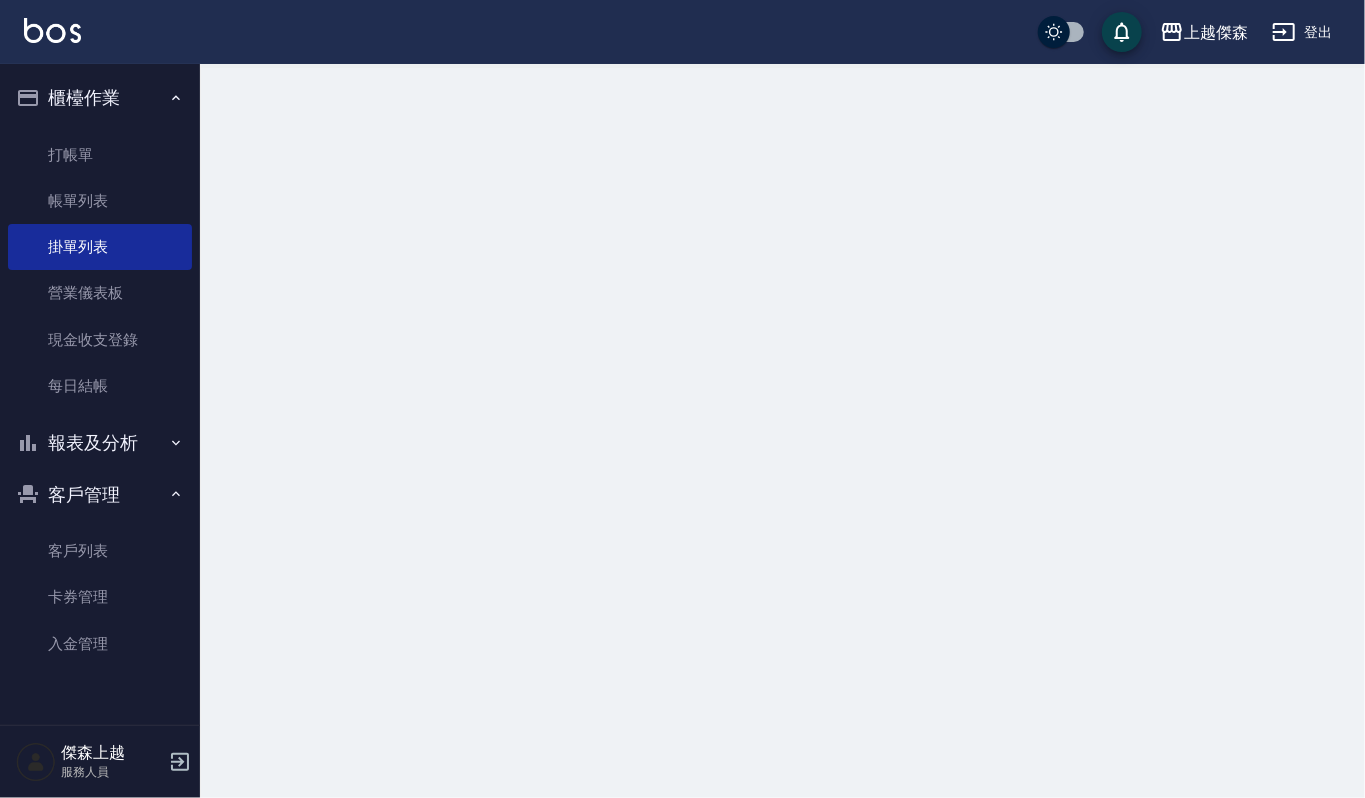 click on "帳單列表" at bounding box center (100, 201) 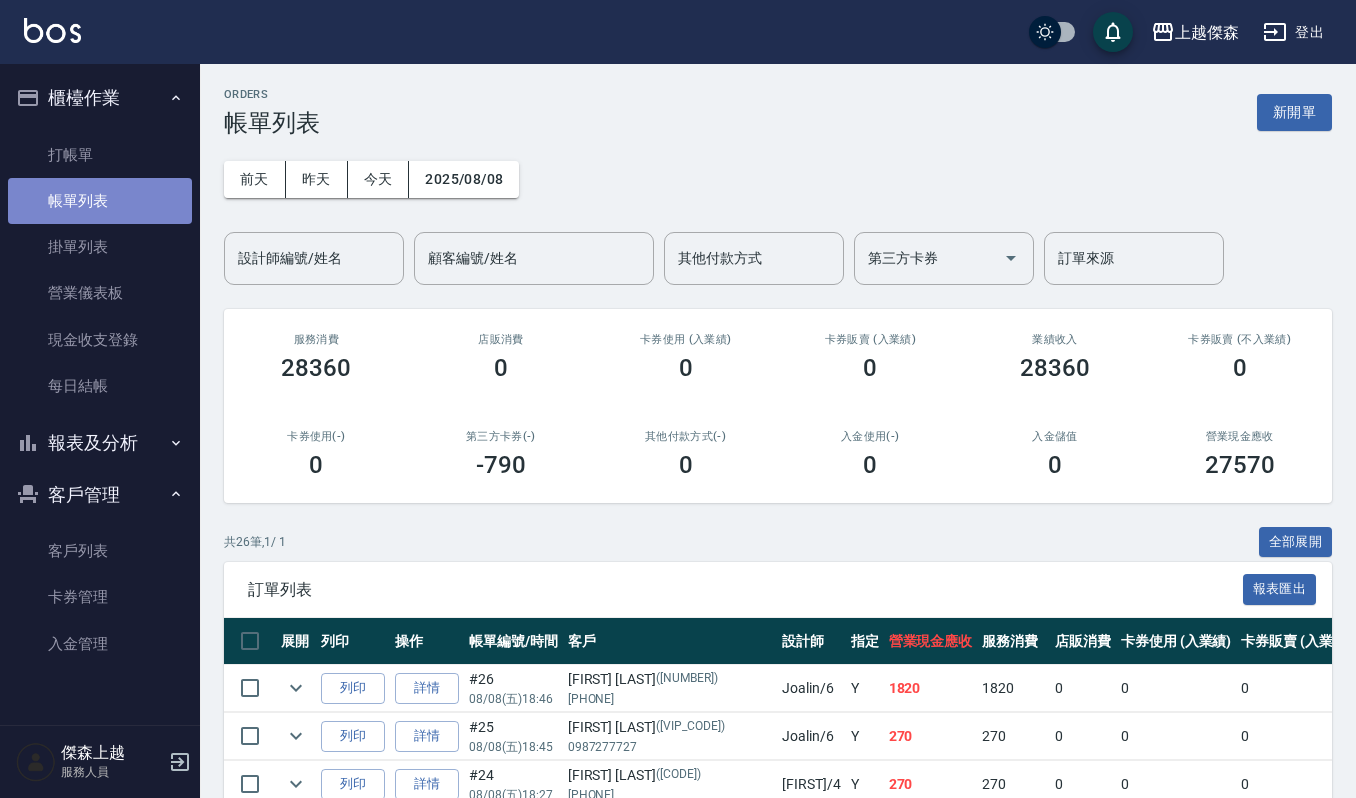 click on "帳單列表" at bounding box center (100, 201) 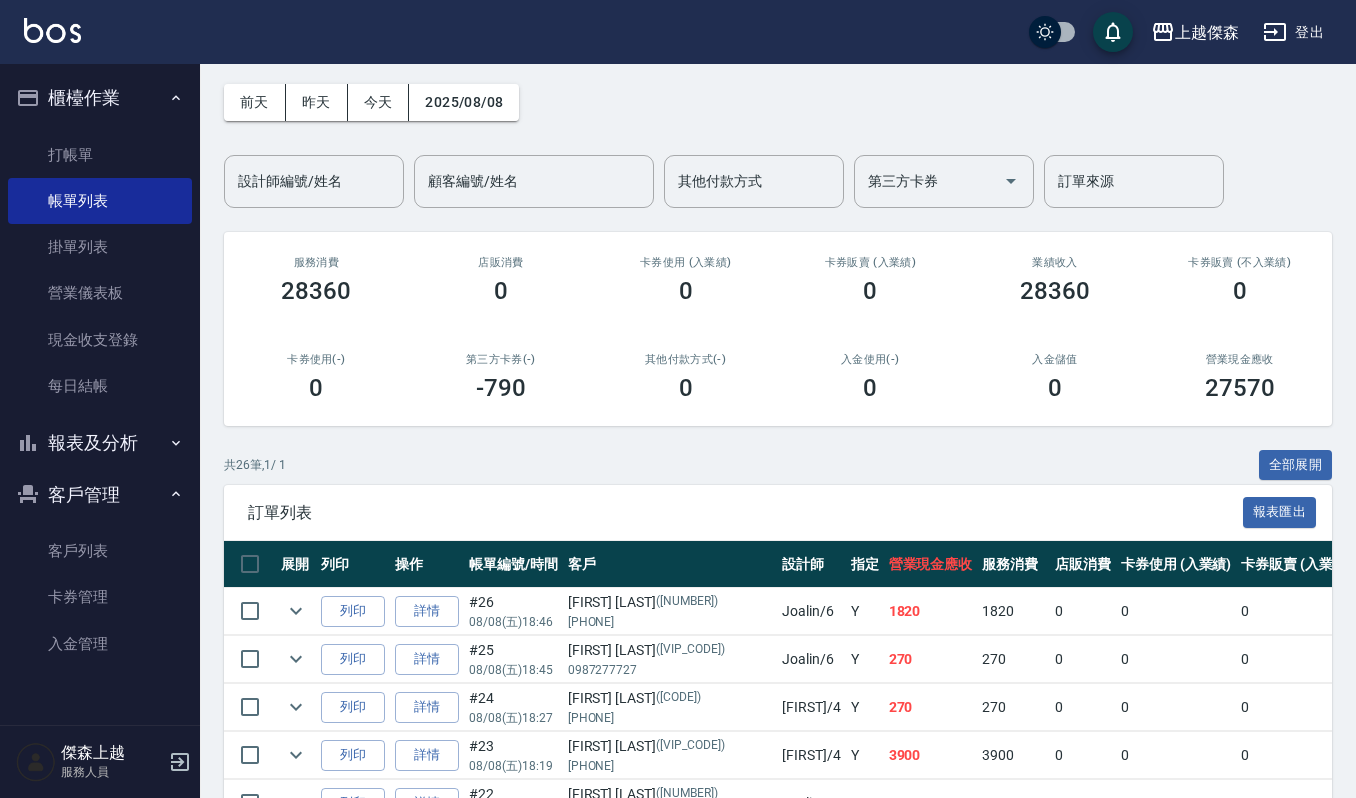 scroll, scrollTop: 0, scrollLeft: 0, axis: both 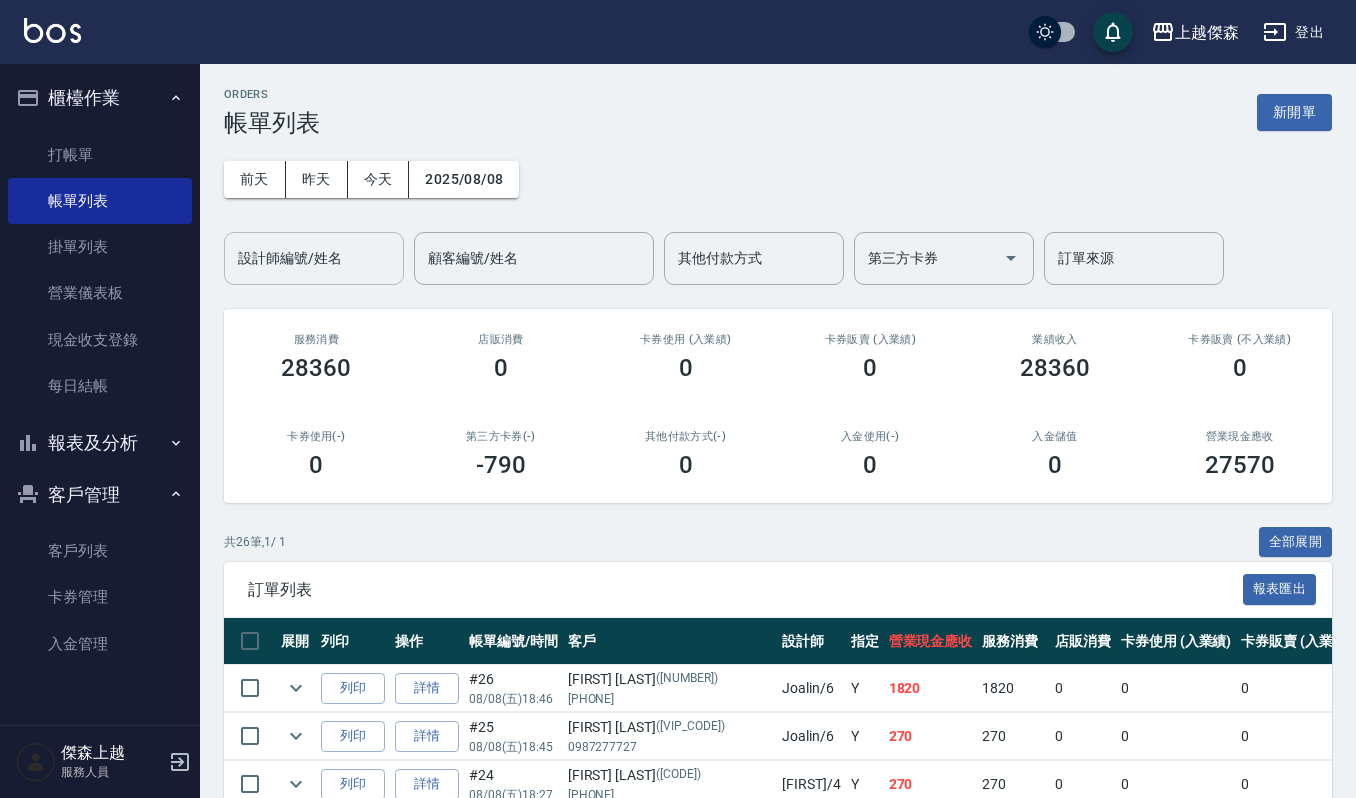 click on "設計師編號/姓名" at bounding box center [314, 258] 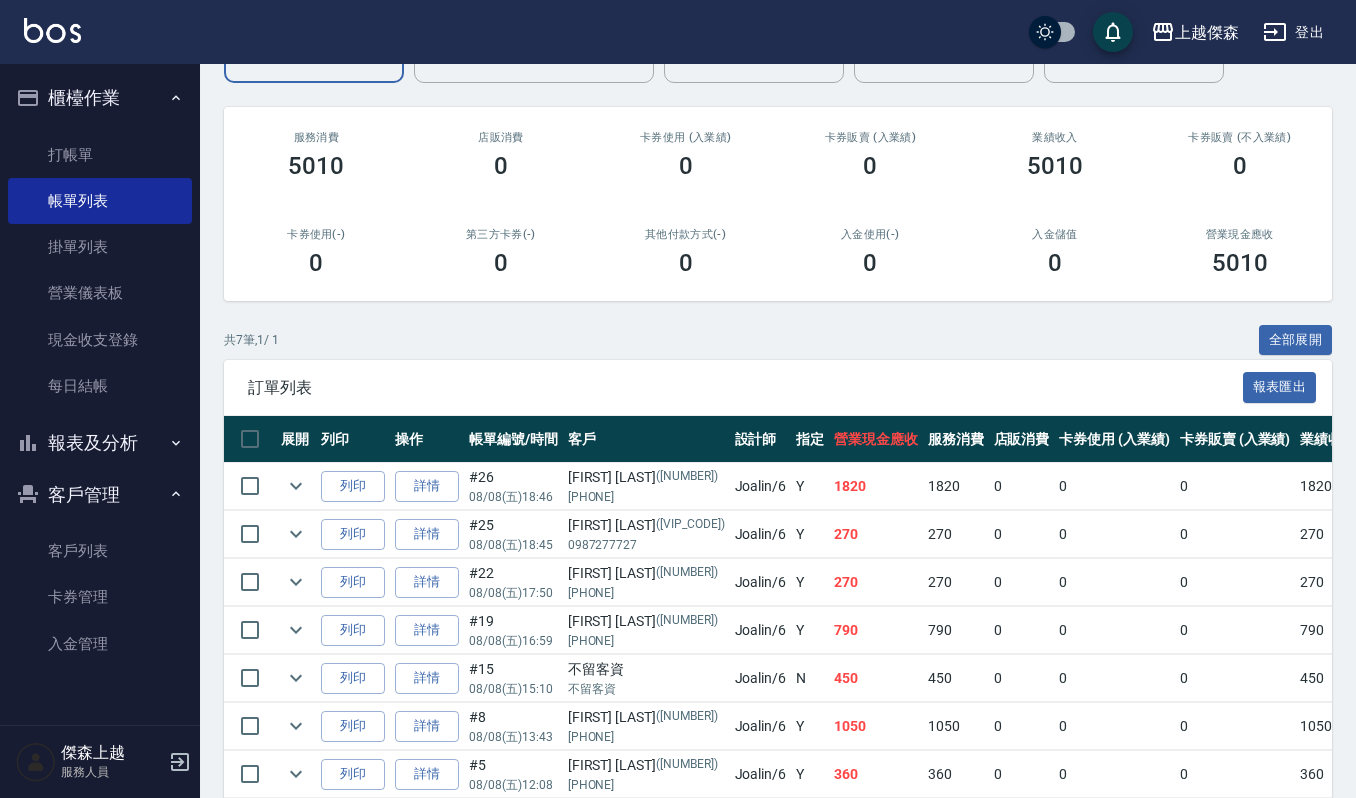 scroll, scrollTop: 305, scrollLeft: 0, axis: vertical 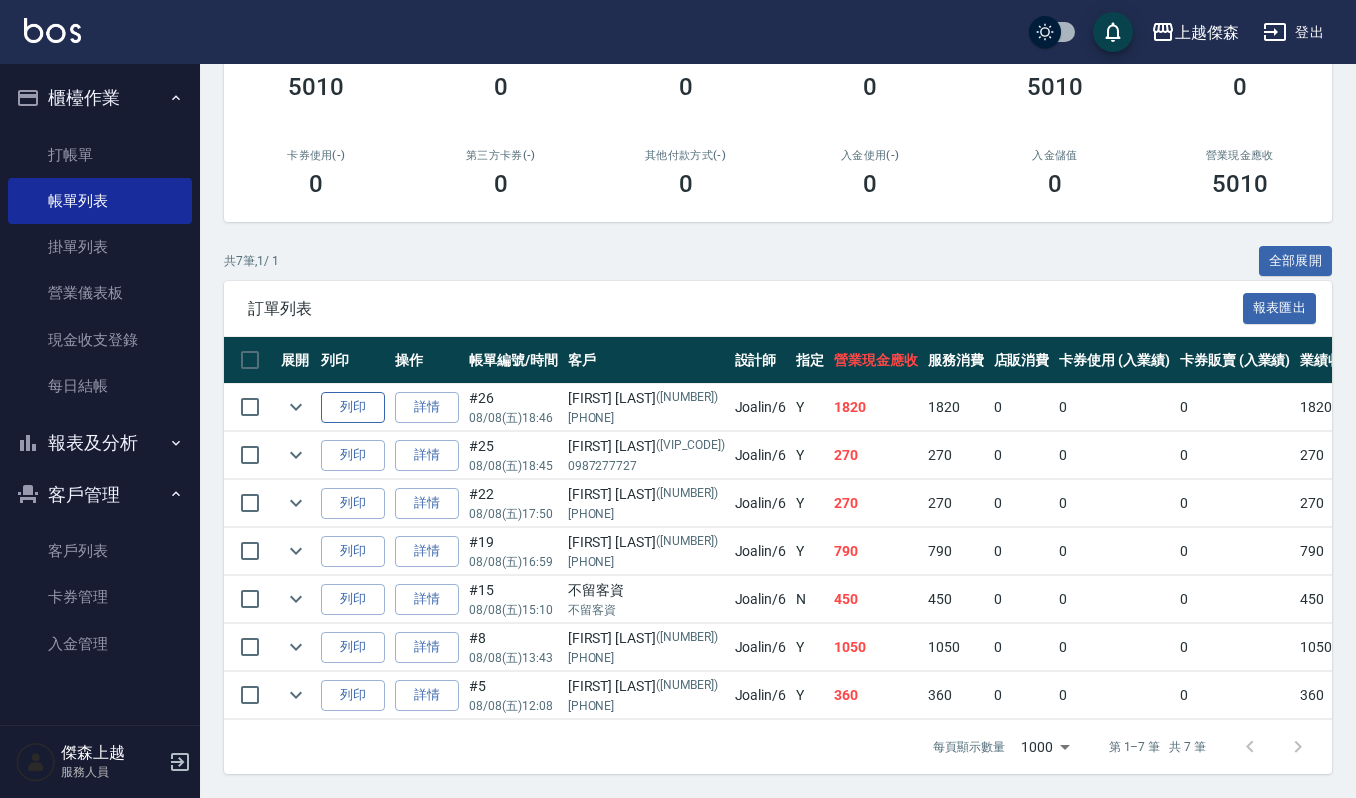 type on "Joalin-6" 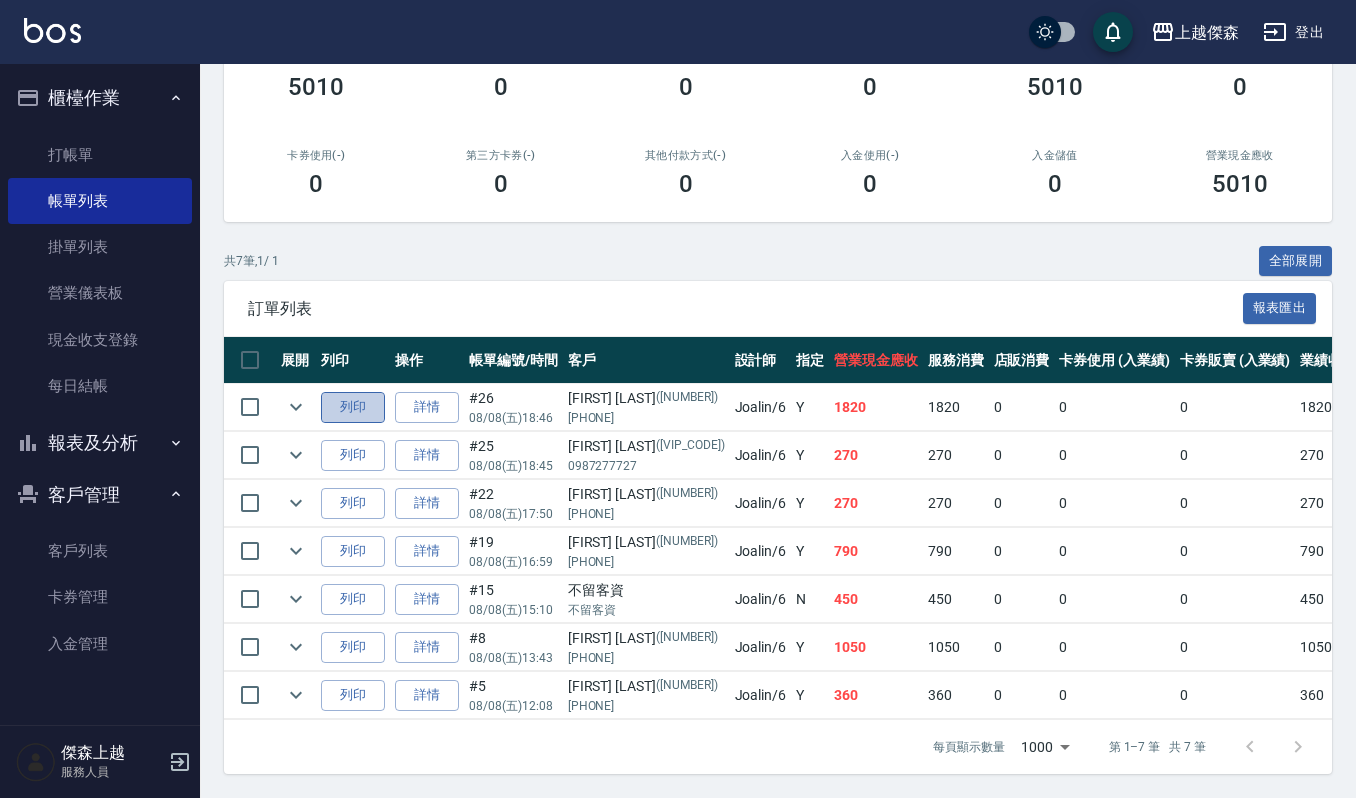 click on "列印" at bounding box center (353, 407) 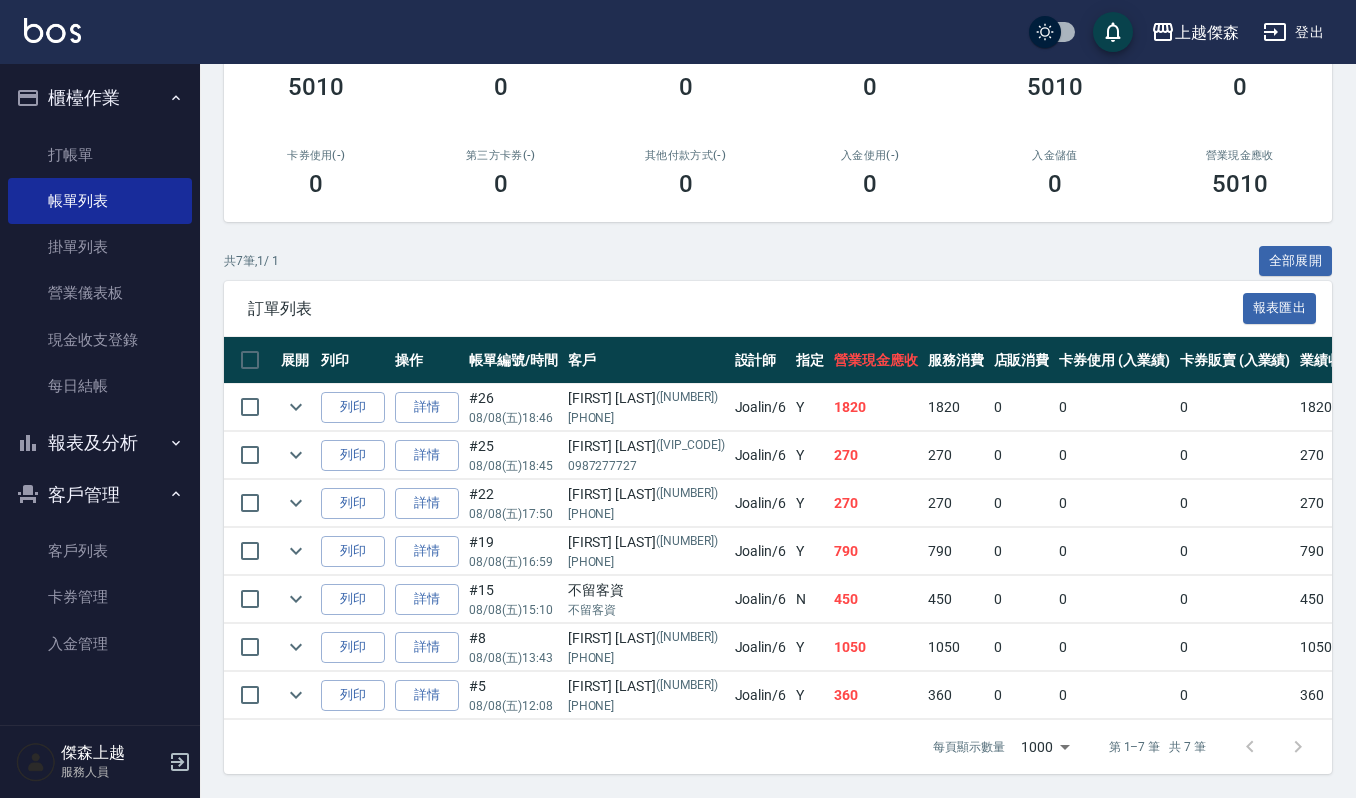 scroll, scrollTop: 0, scrollLeft: 0, axis: both 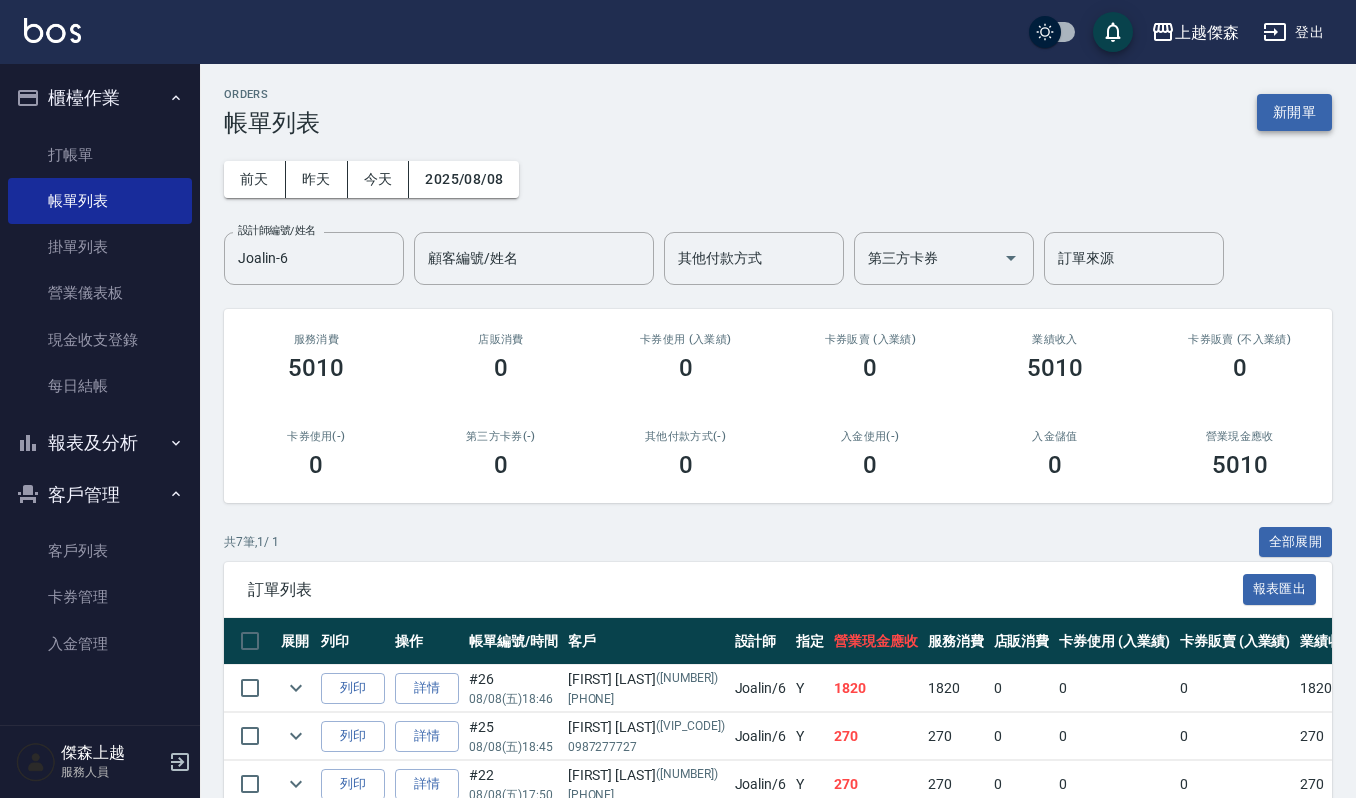 click on "新開單" at bounding box center (1294, 112) 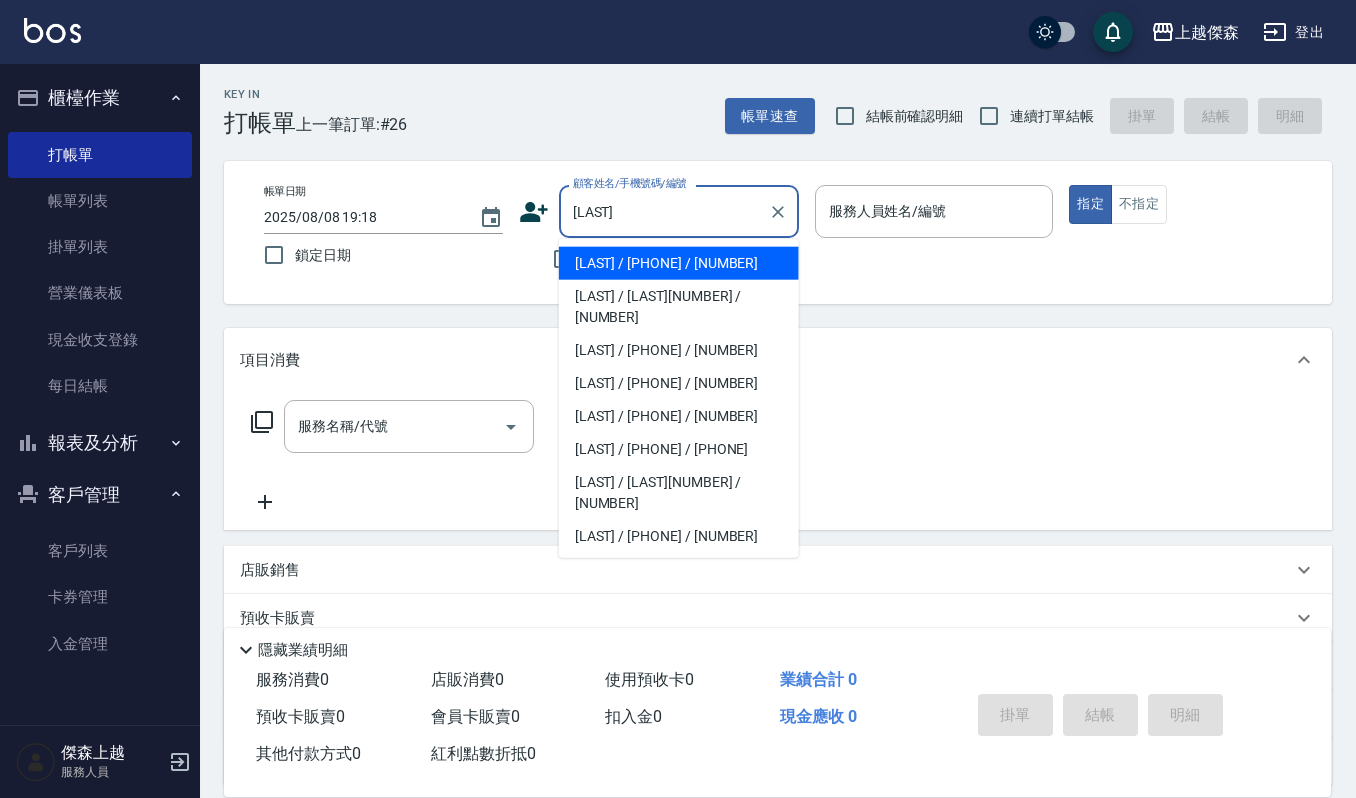 click on "廖珮珺/0928580280/25146564" at bounding box center [679, 263] 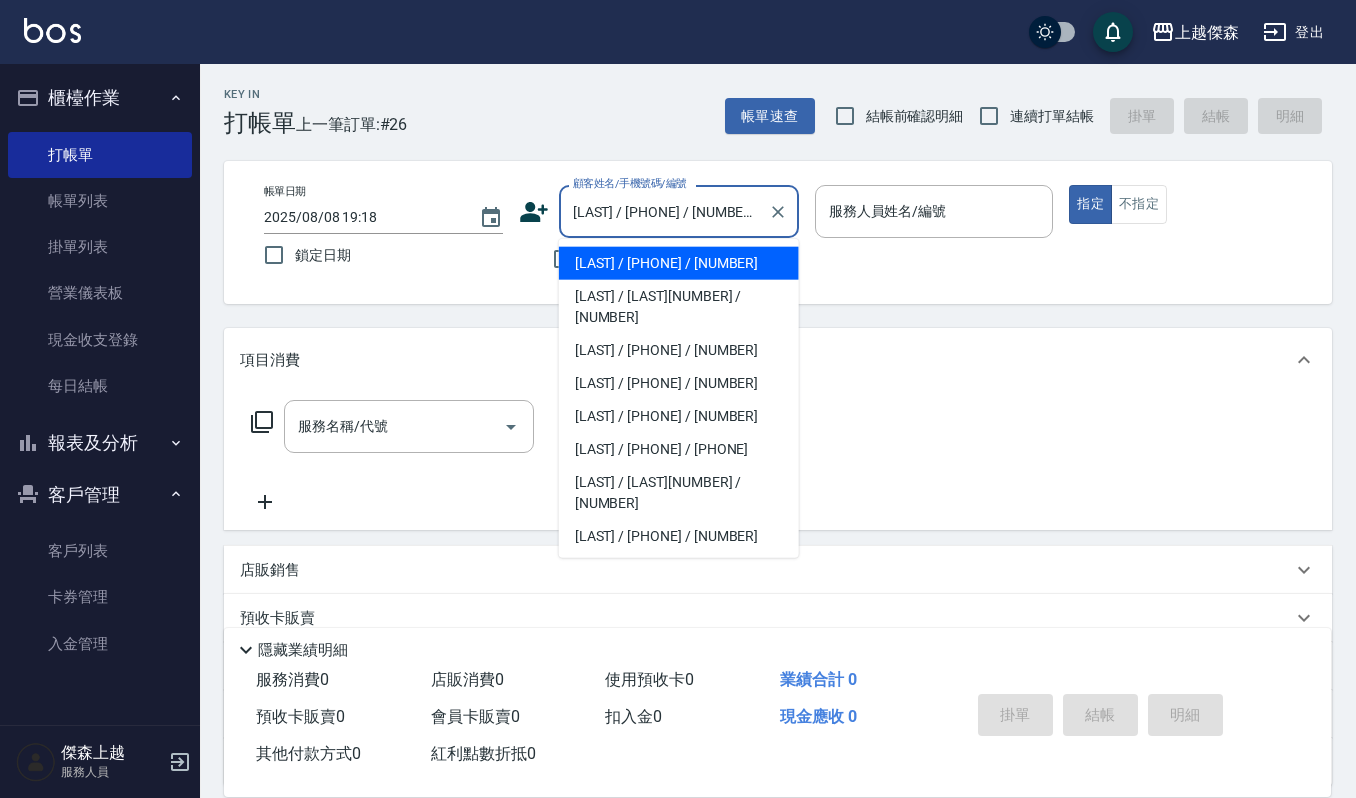 type on "Sammi-8" 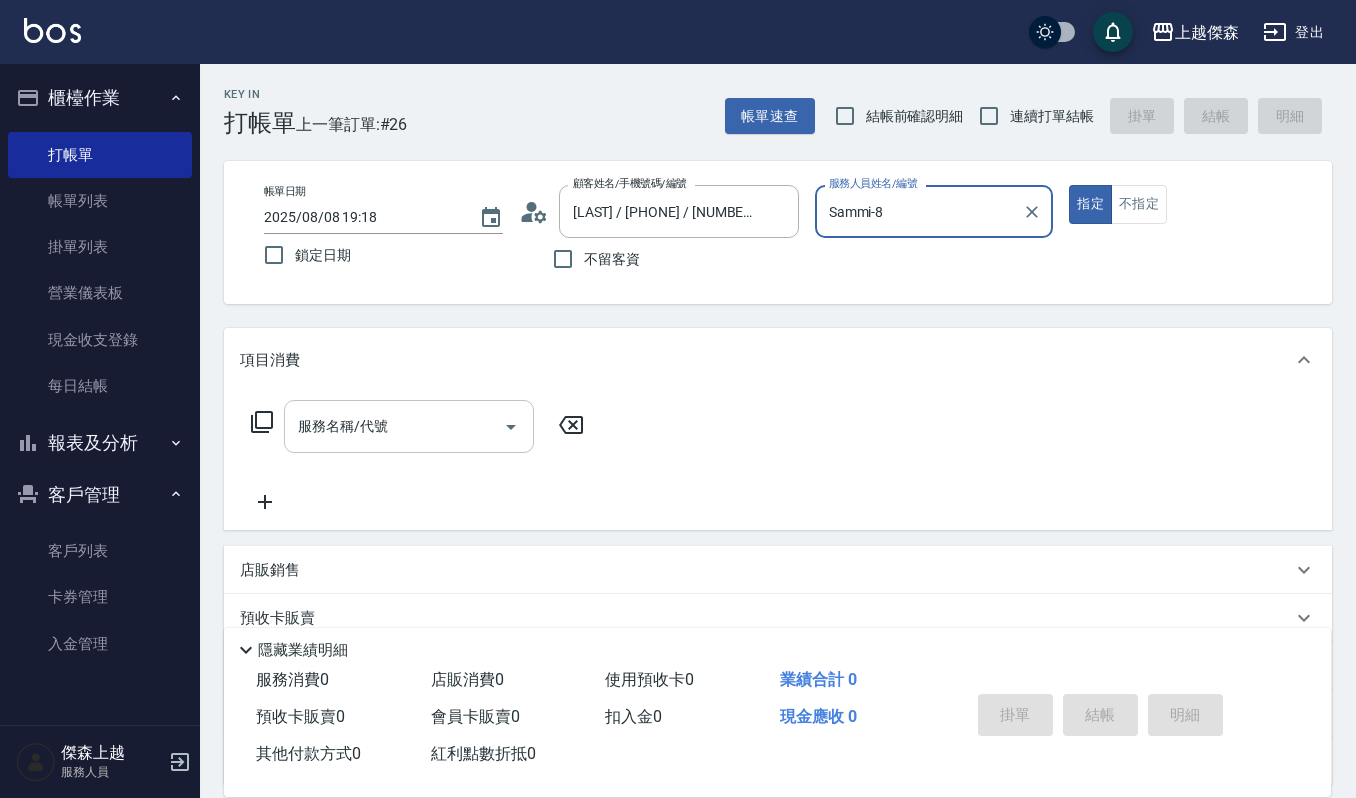 click on "服務名稱/代號" at bounding box center [394, 426] 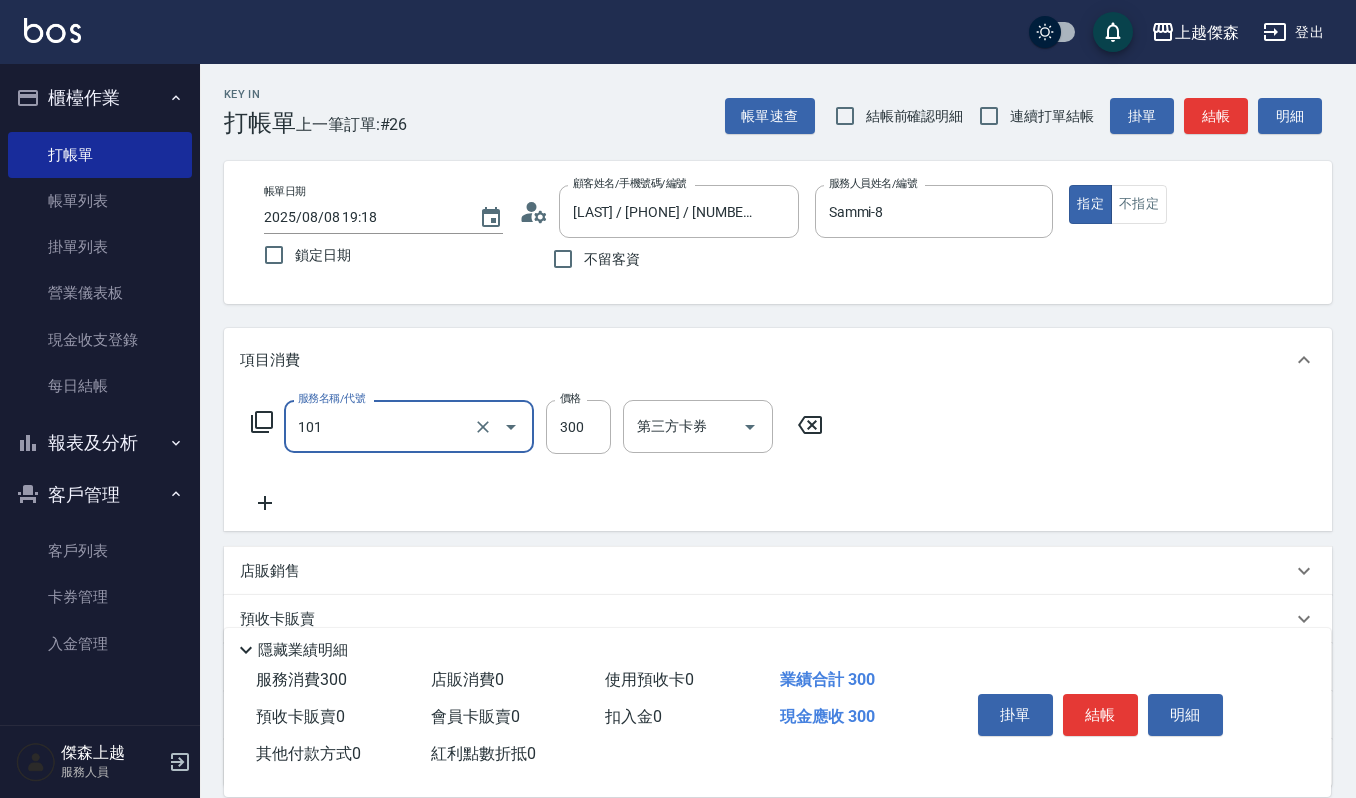 type on "一般洗髮(101)" 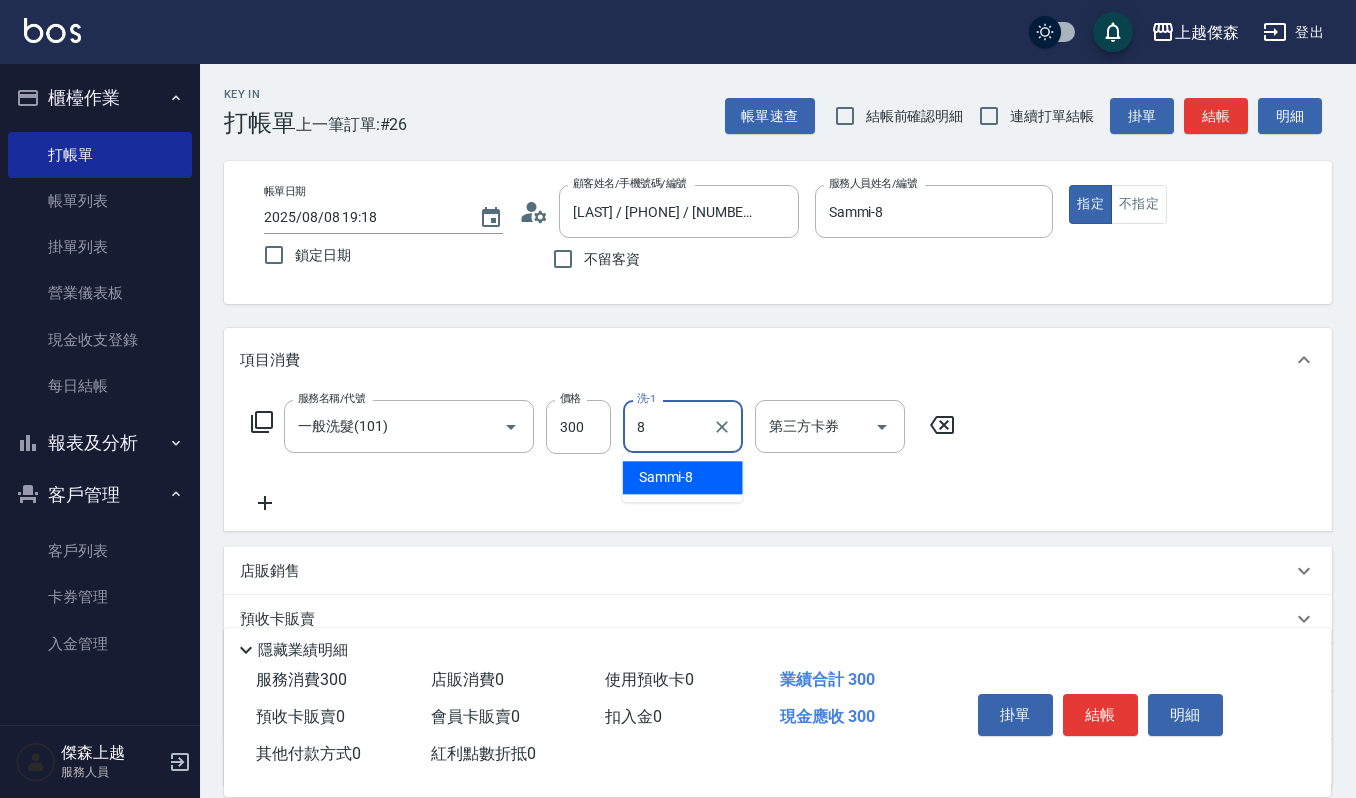type on "Sammi-8" 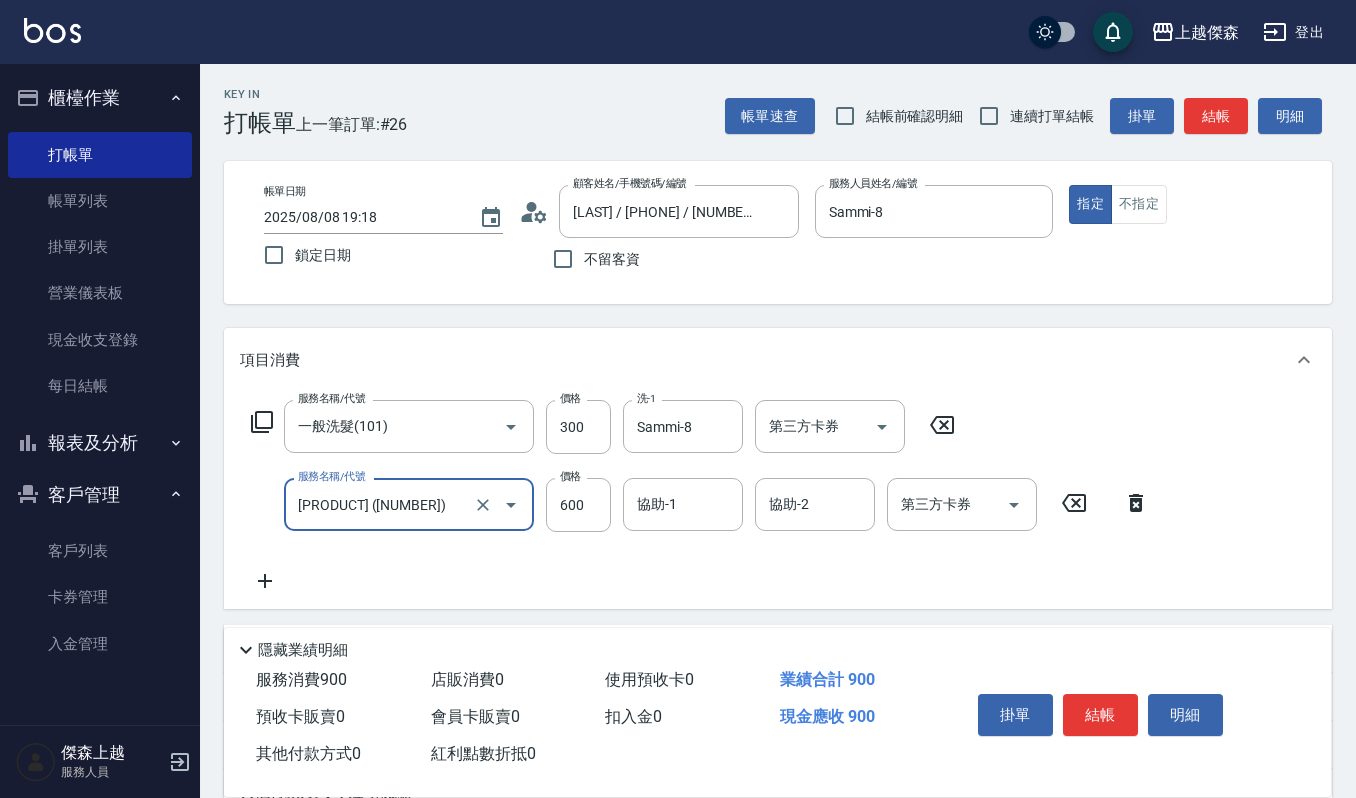 type on "華旭~頭髮絲的大掃除(535)" 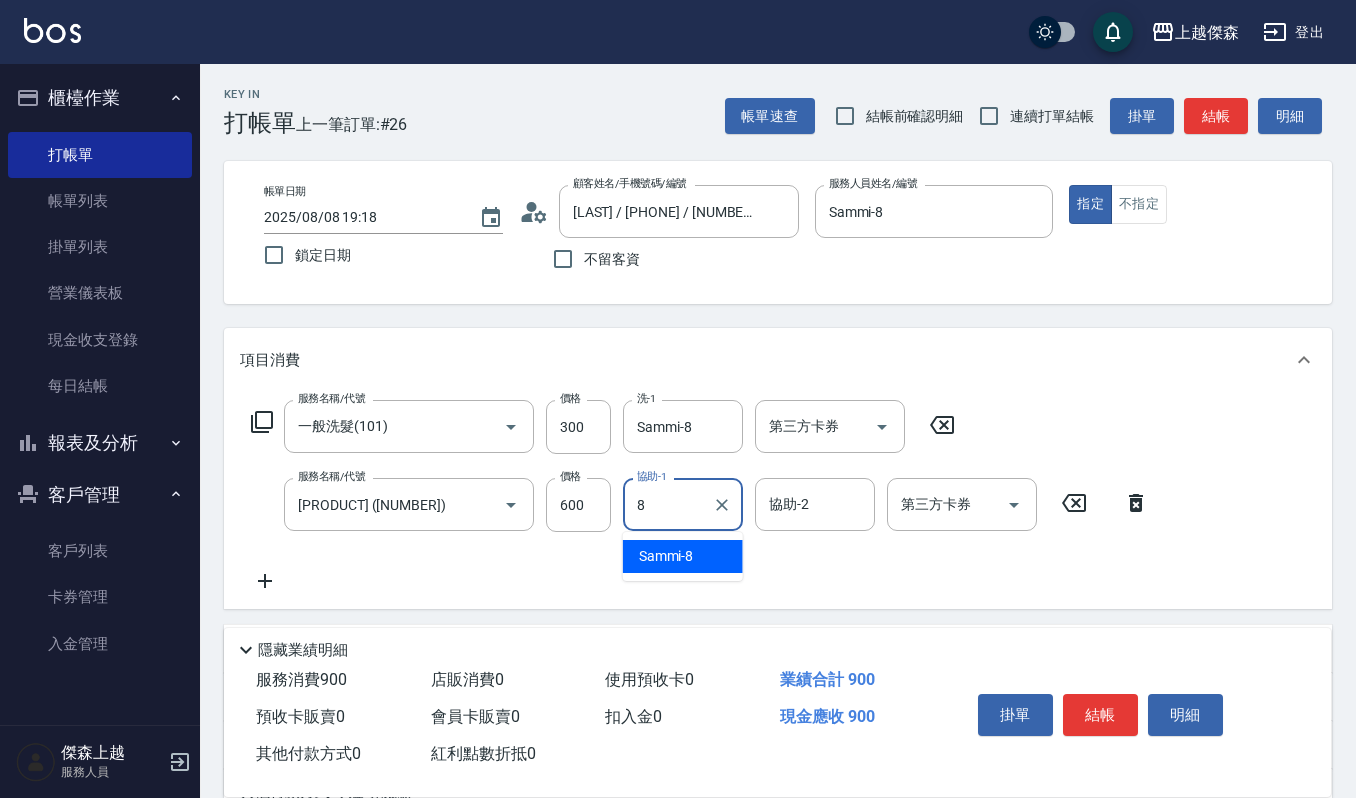 type on "Sammi-8" 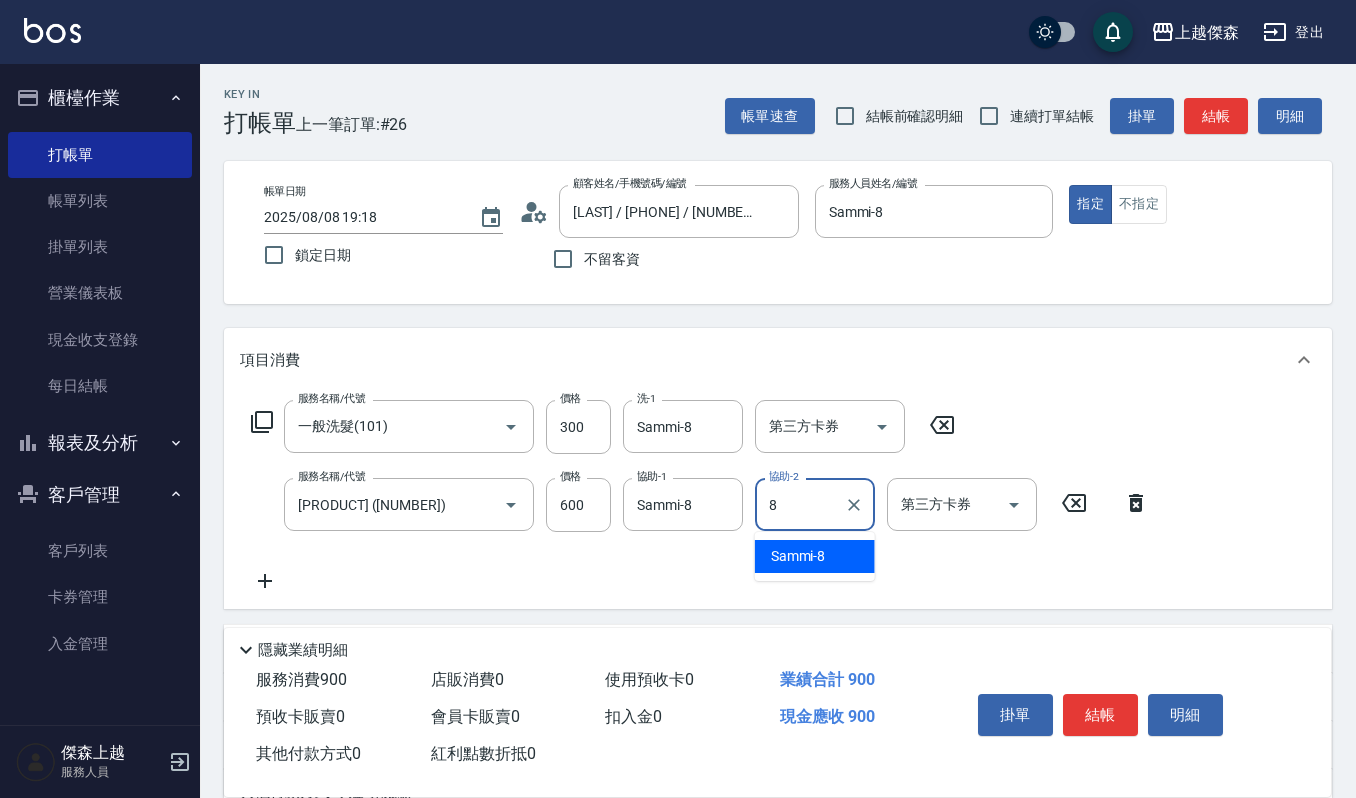 type on "Sammi-8" 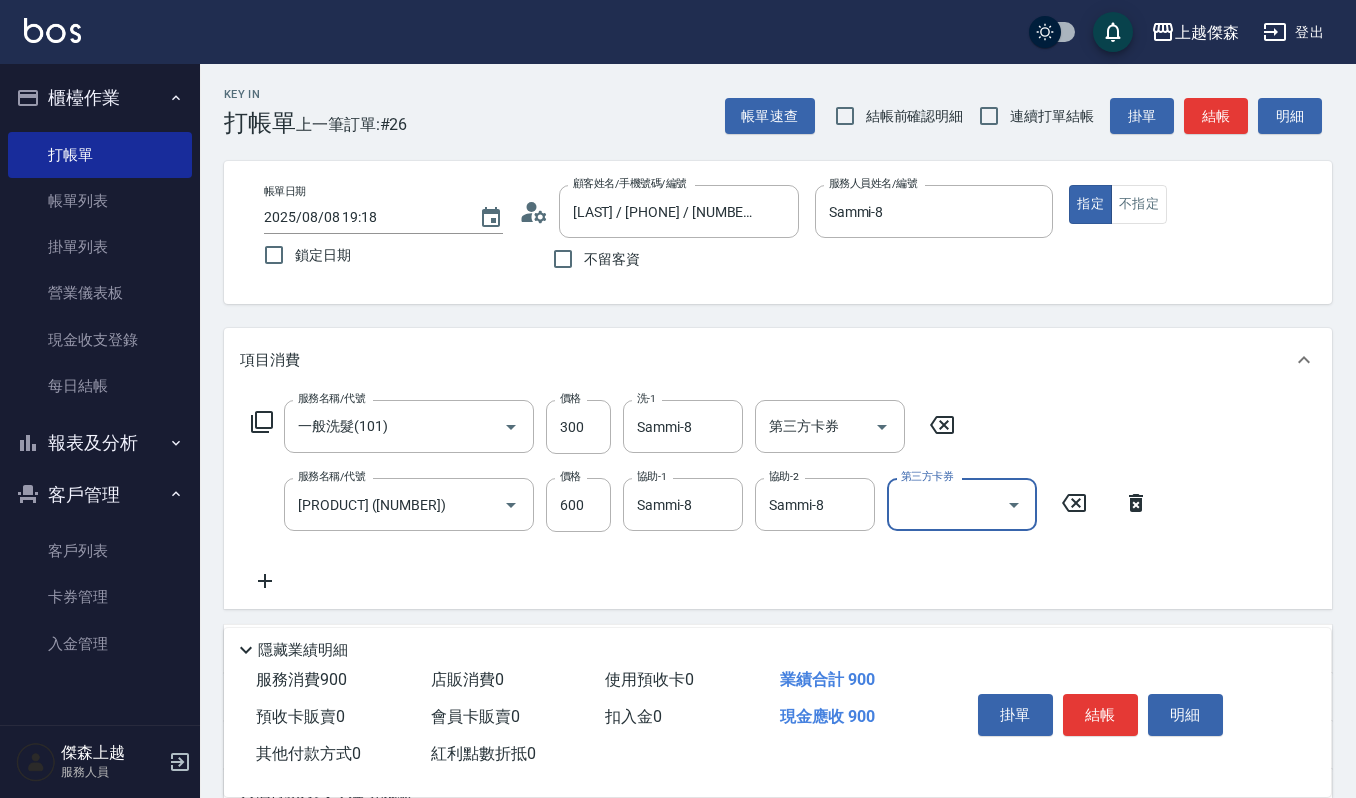 scroll, scrollTop: 0, scrollLeft: 0, axis: both 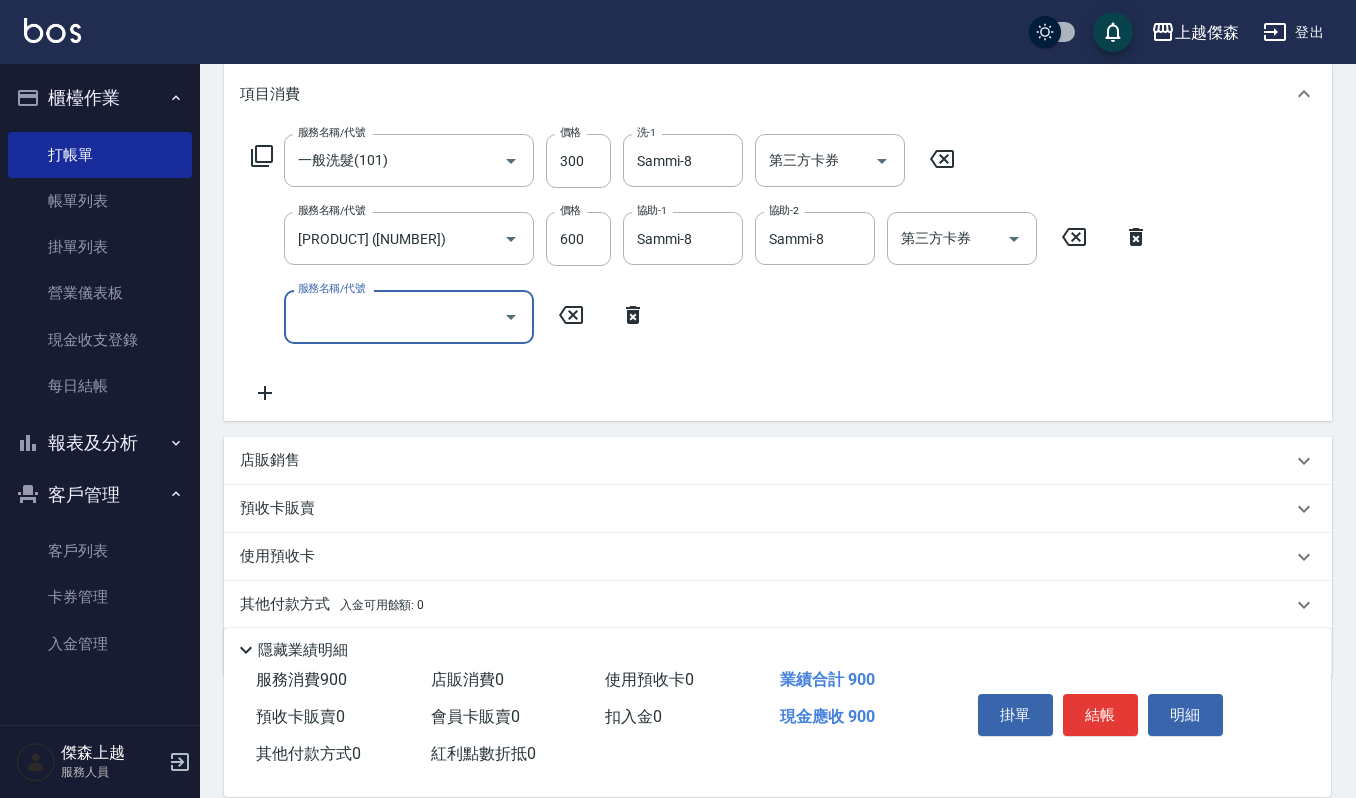 click on "店販銷售" at bounding box center [766, 460] 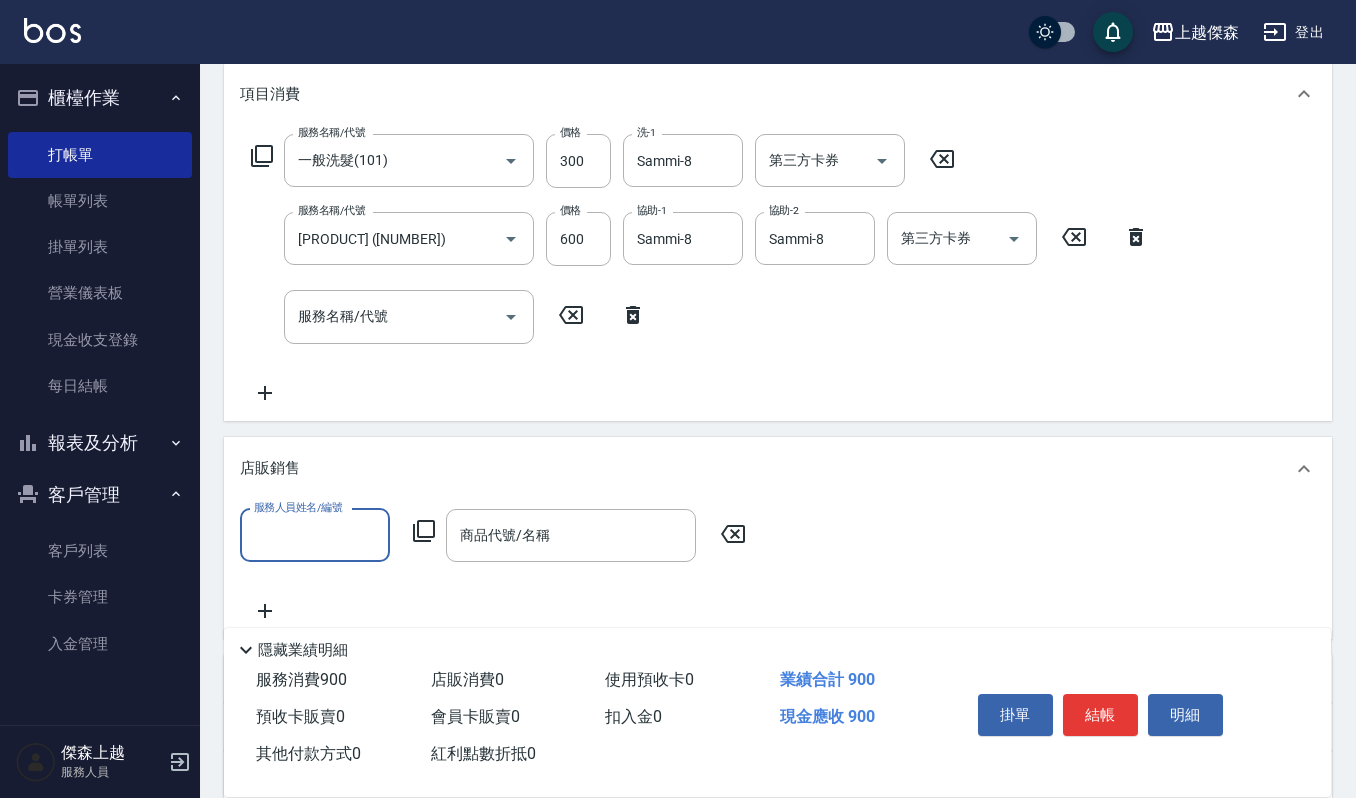 scroll, scrollTop: 1, scrollLeft: 0, axis: vertical 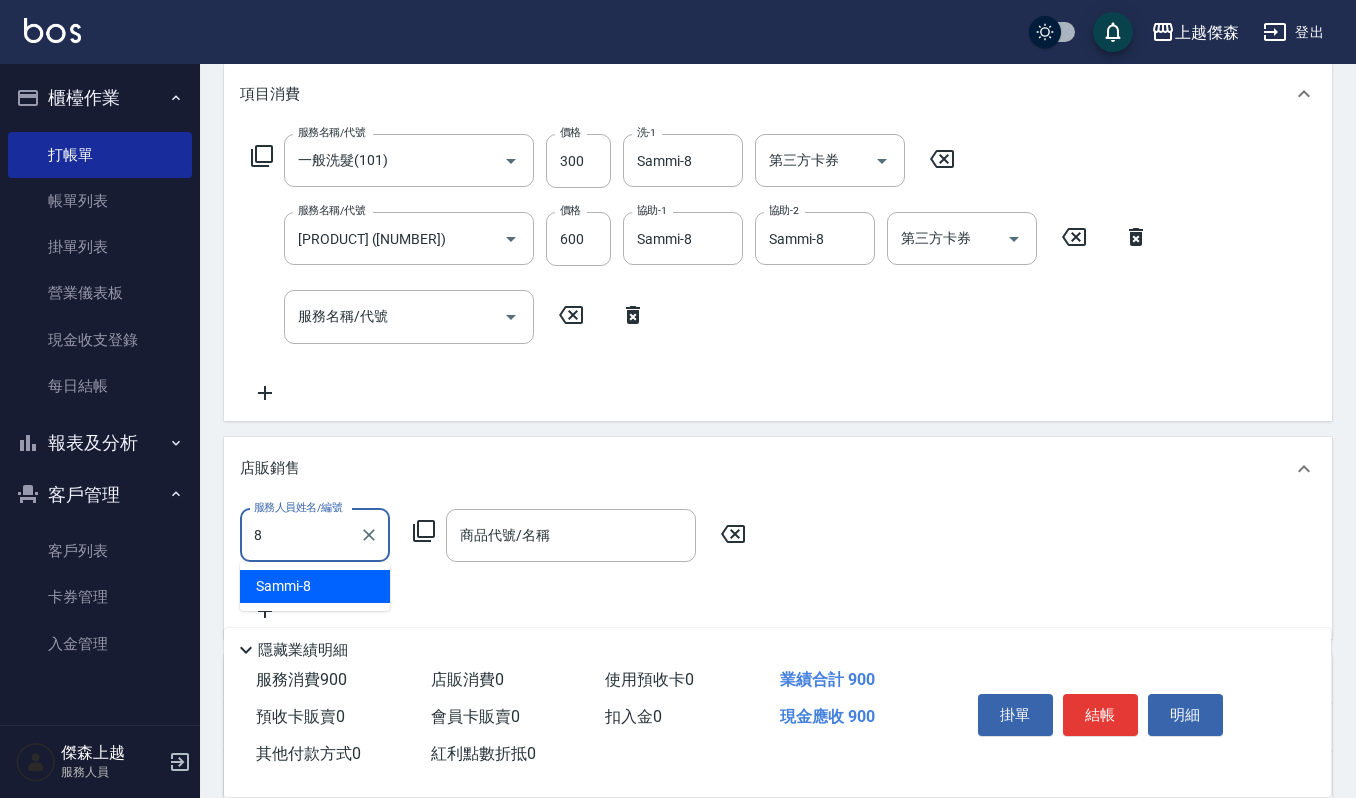 type on "Sammi-8" 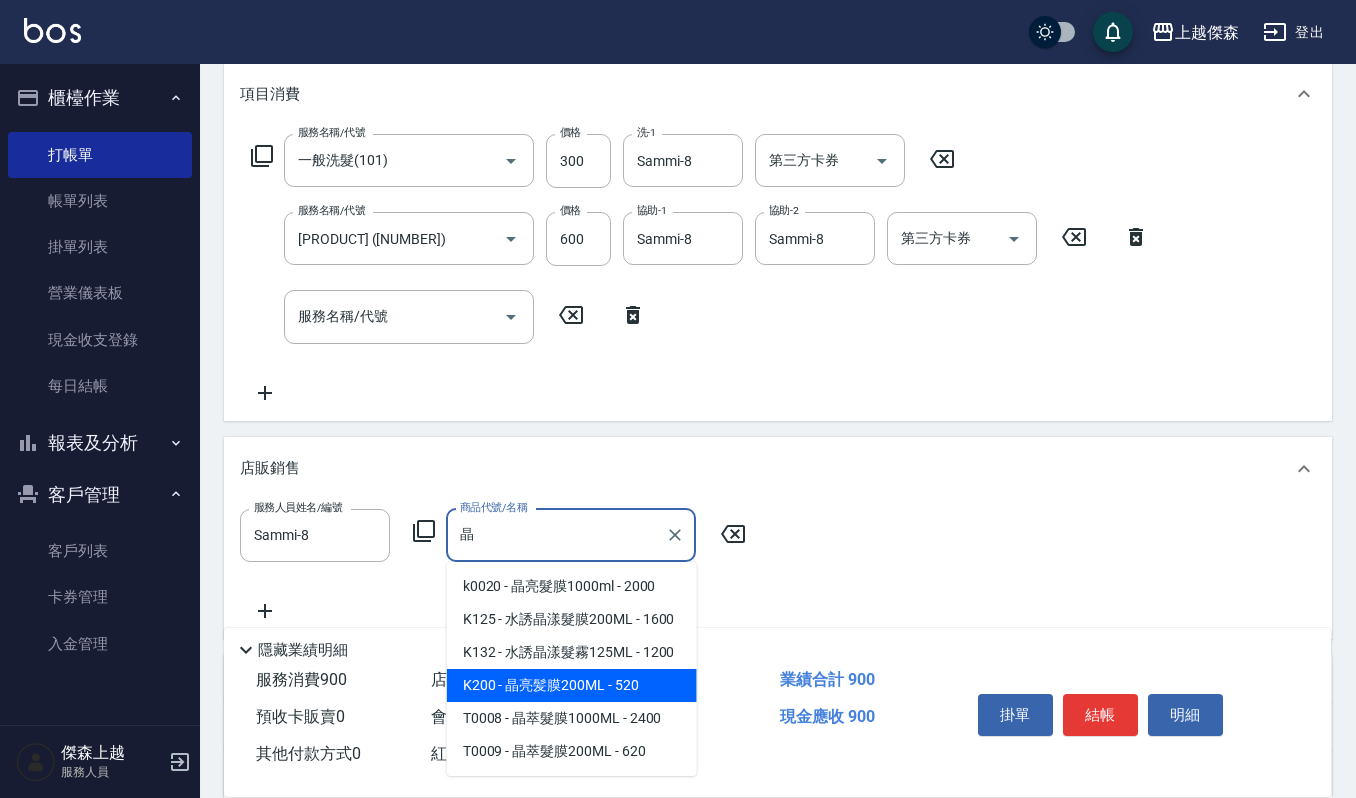 type on "晶" 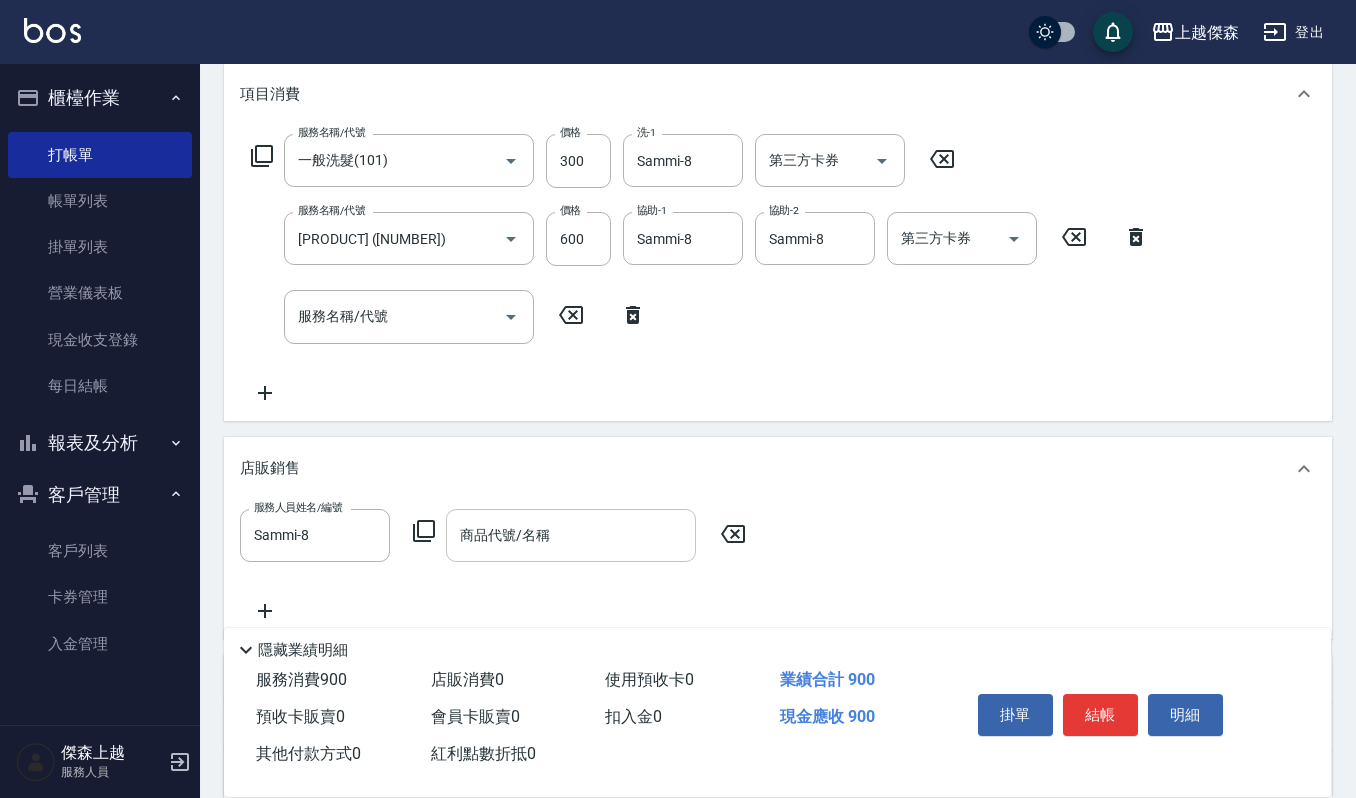 click on "商品代號/名稱" at bounding box center [571, 535] 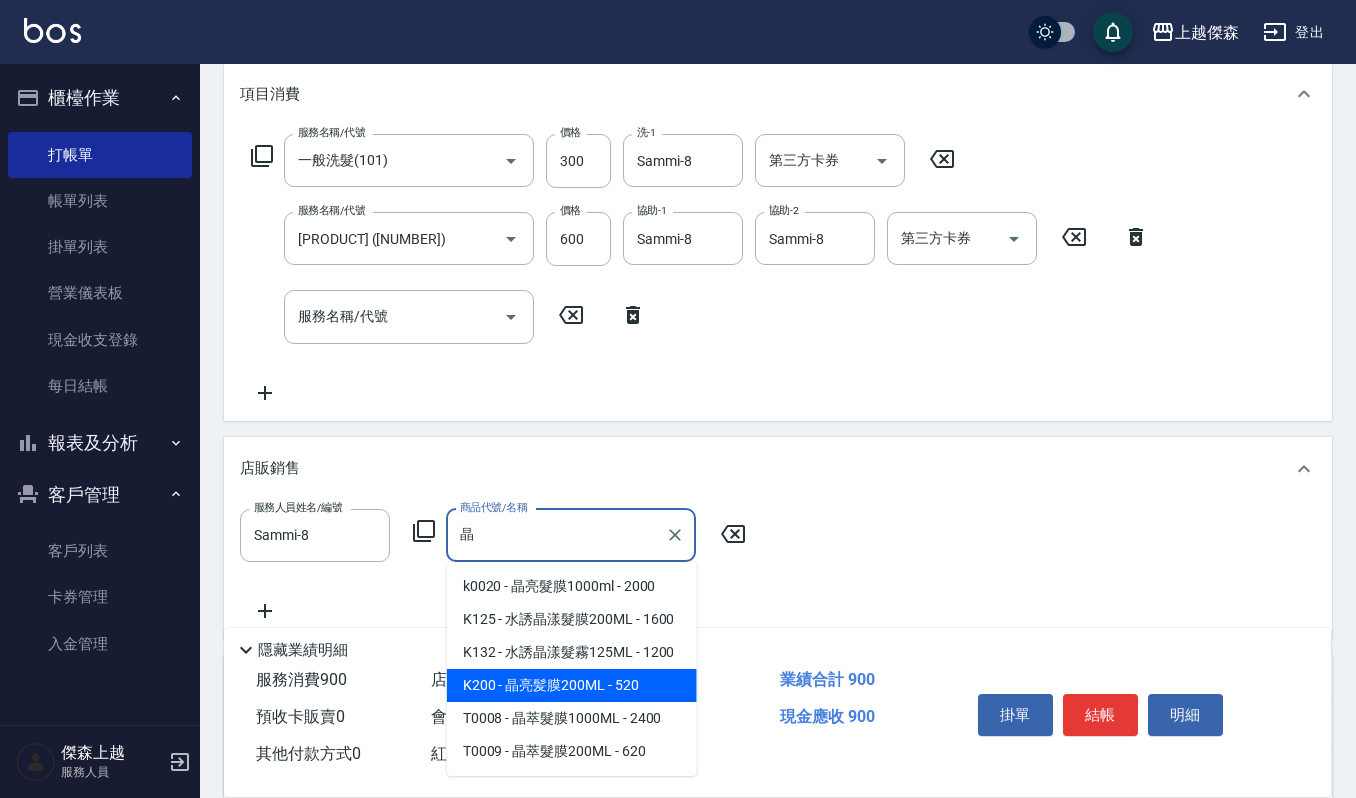 click on "K200 - 晶亮髪膜200ML - 520" at bounding box center [572, 685] 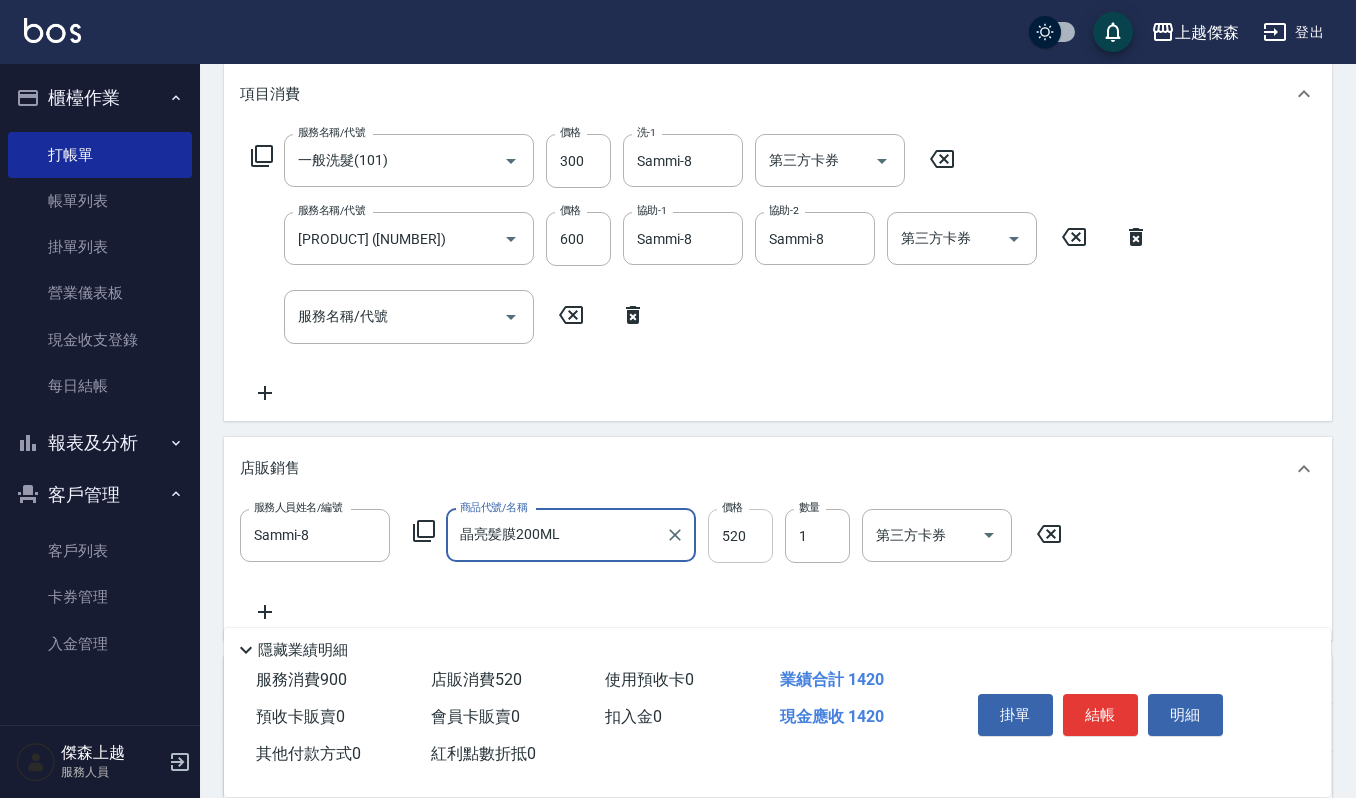 type on "晶亮髪膜200ML" 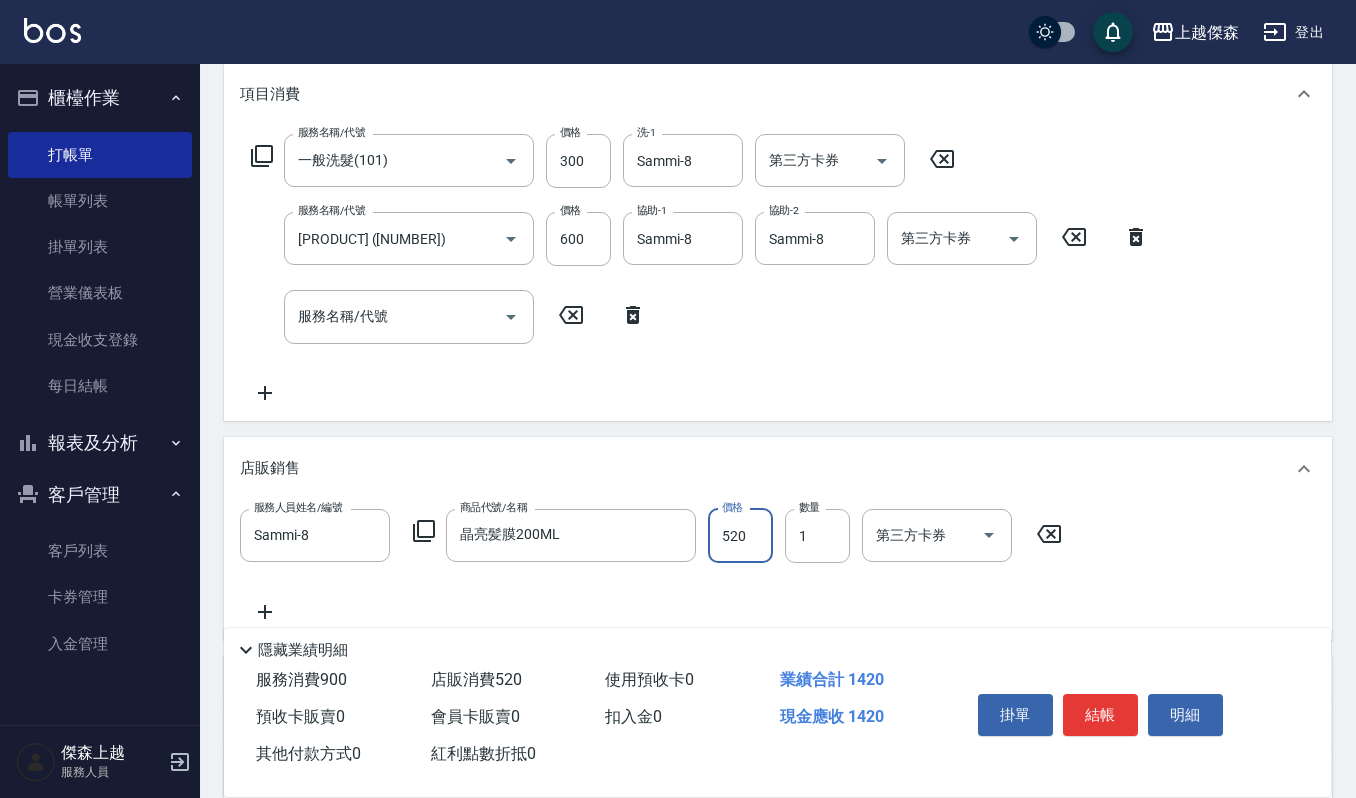 click on "520" at bounding box center [740, 536] 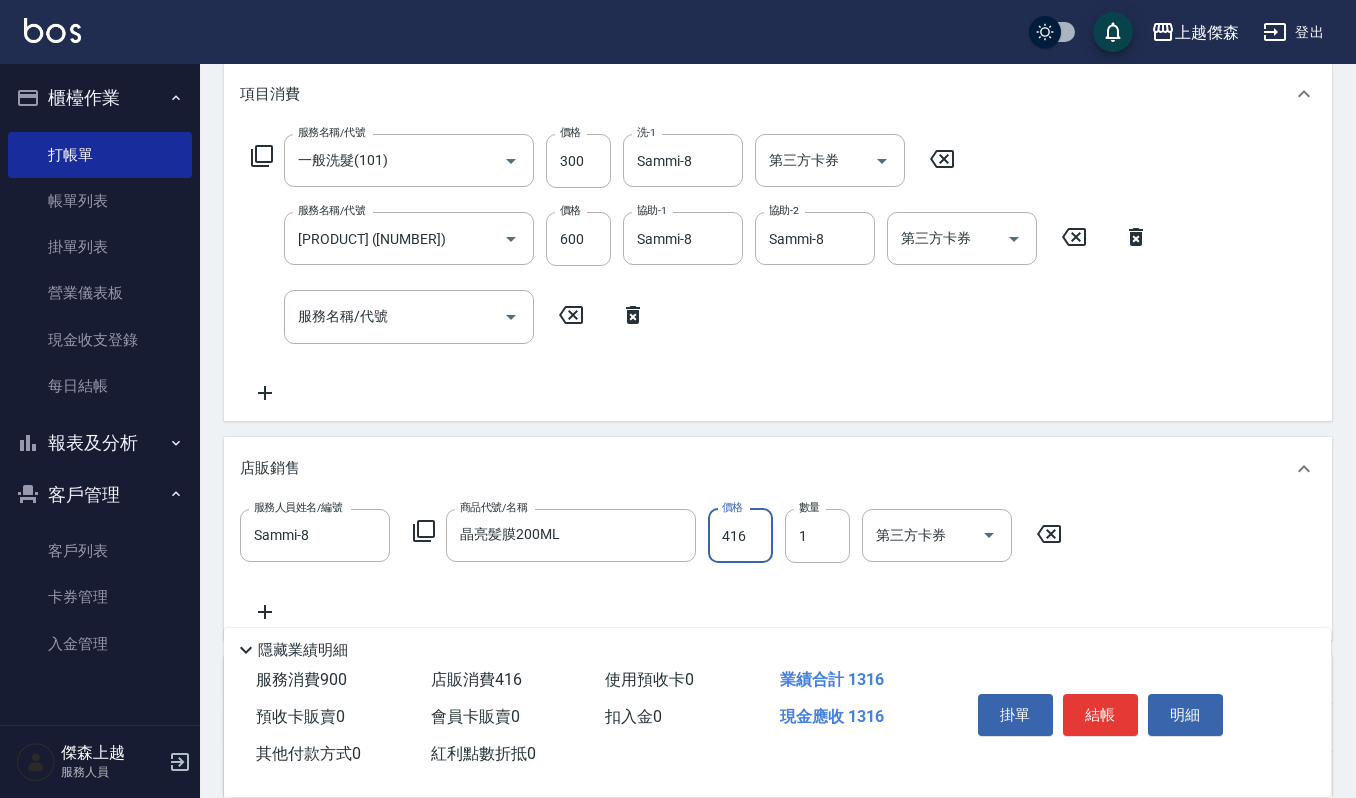 type on "416" 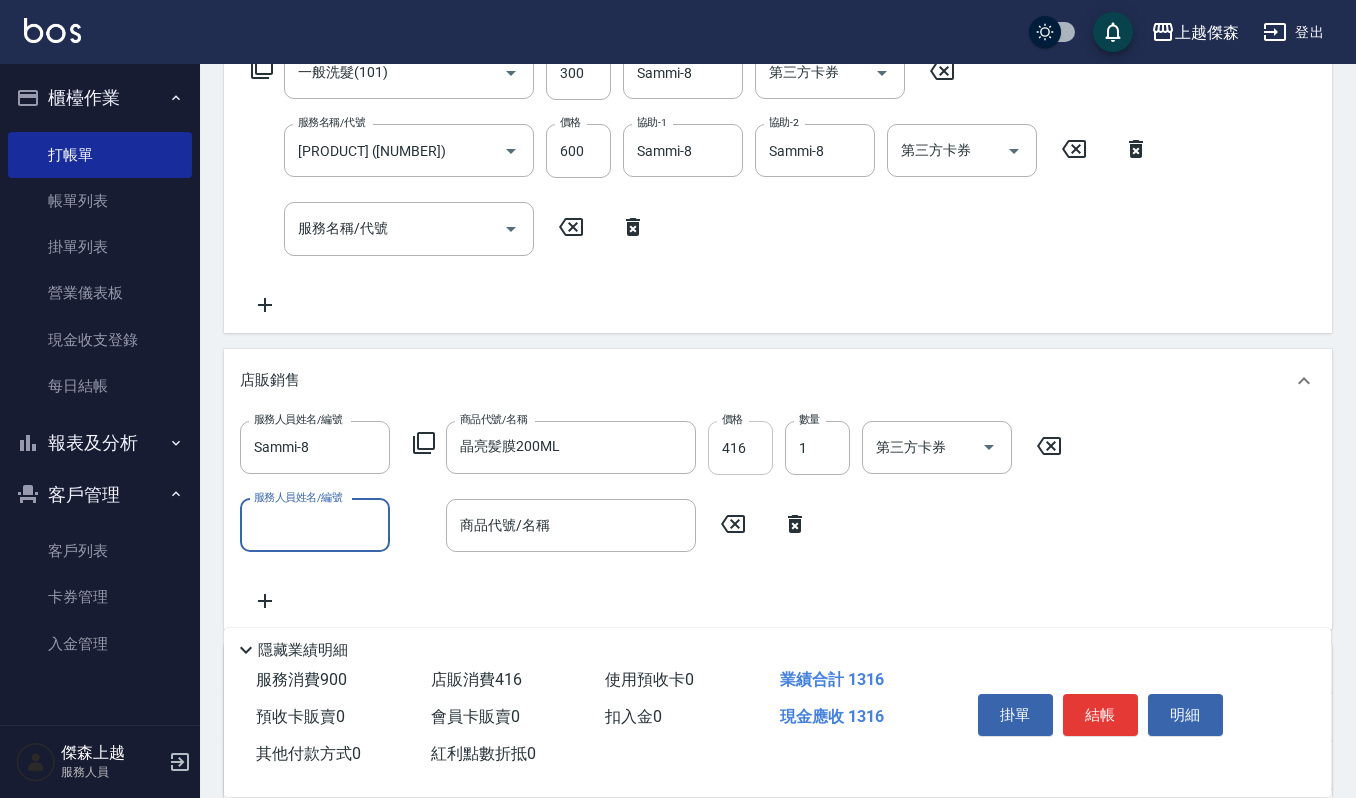 scroll, scrollTop: 400, scrollLeft: 0, axis: vertical 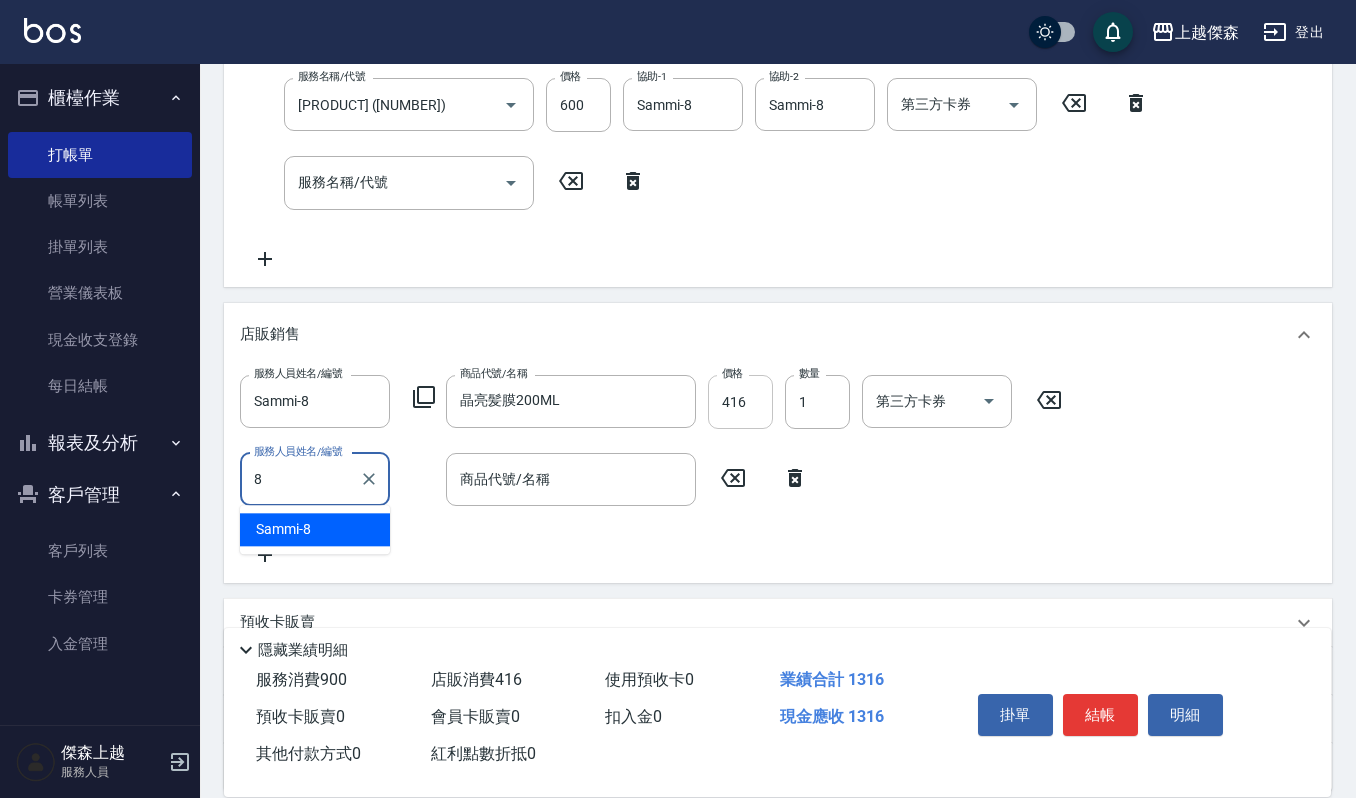 type on "Sammi-8" 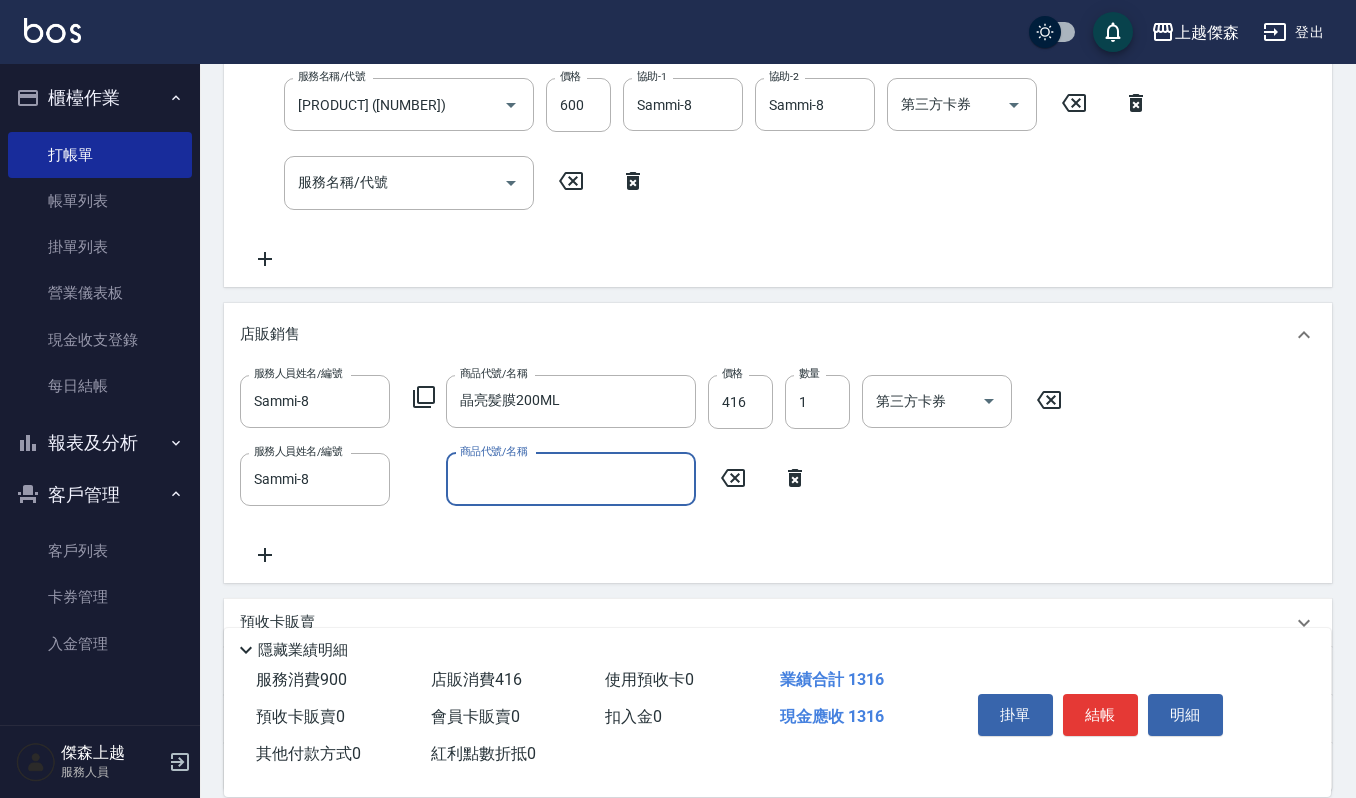 click on "商品代號/名稱" at bounding box center (571, 479) 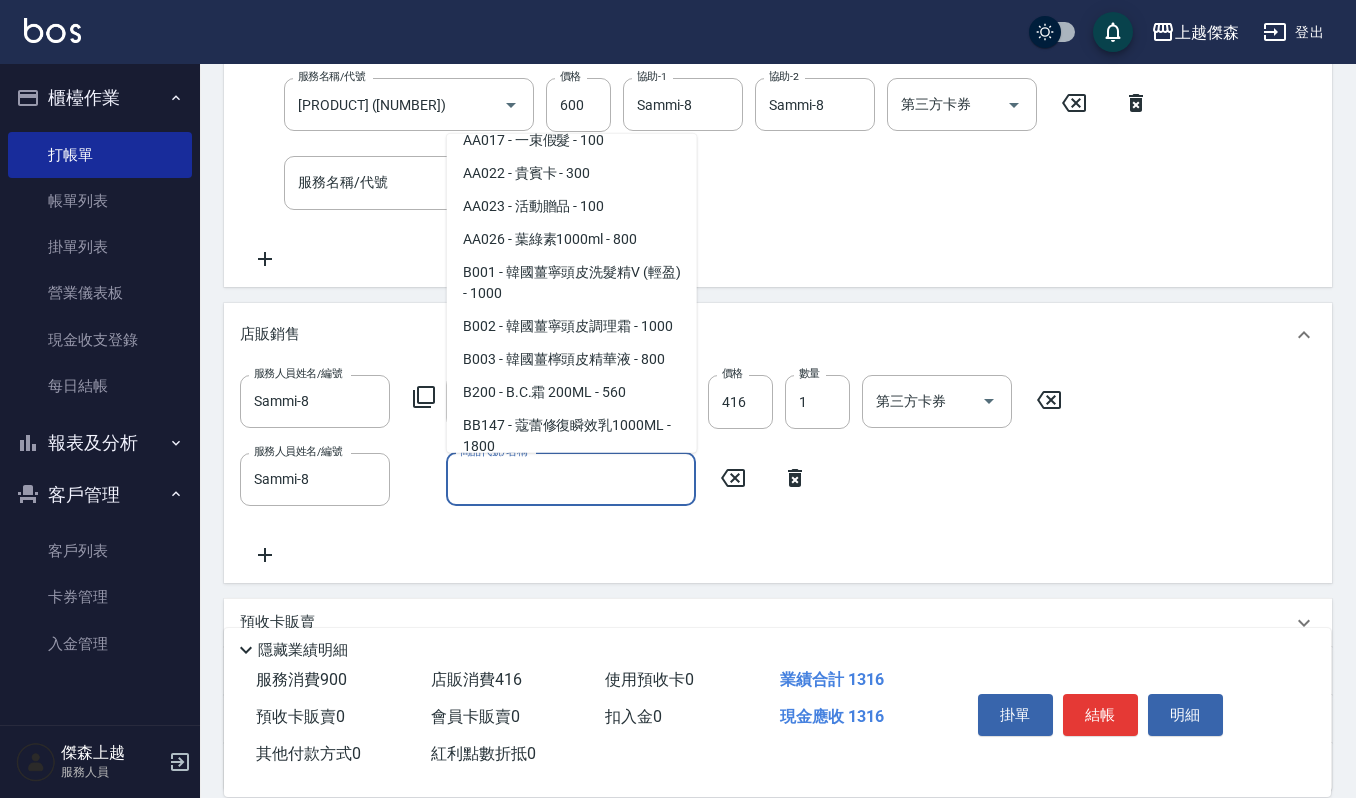 scroll, scrollTop: 1333, scrollLeft: 0, axis: vertical 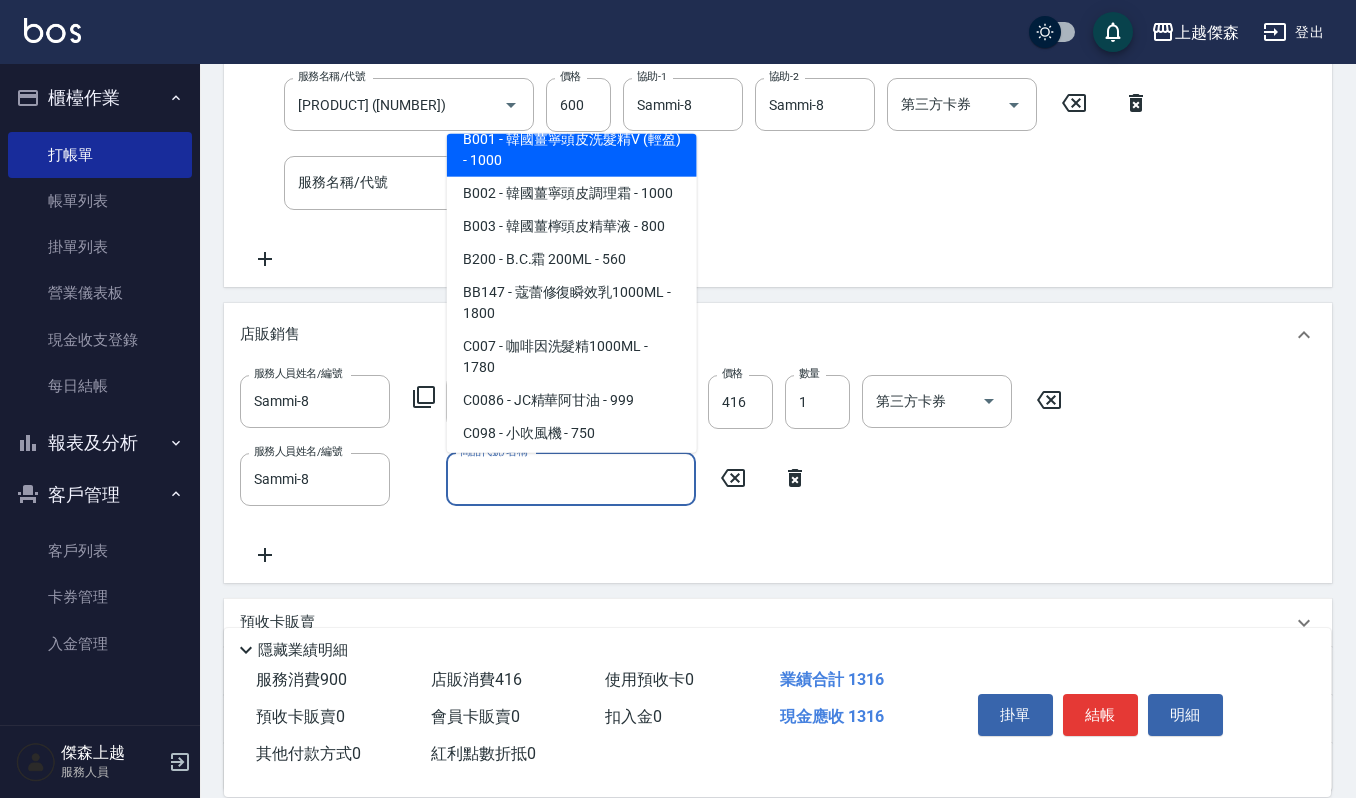 click on "B001 - 韓國薑寧頭皮洗髮精V (輕盈) - 1000" at bounding box center (572, 149) 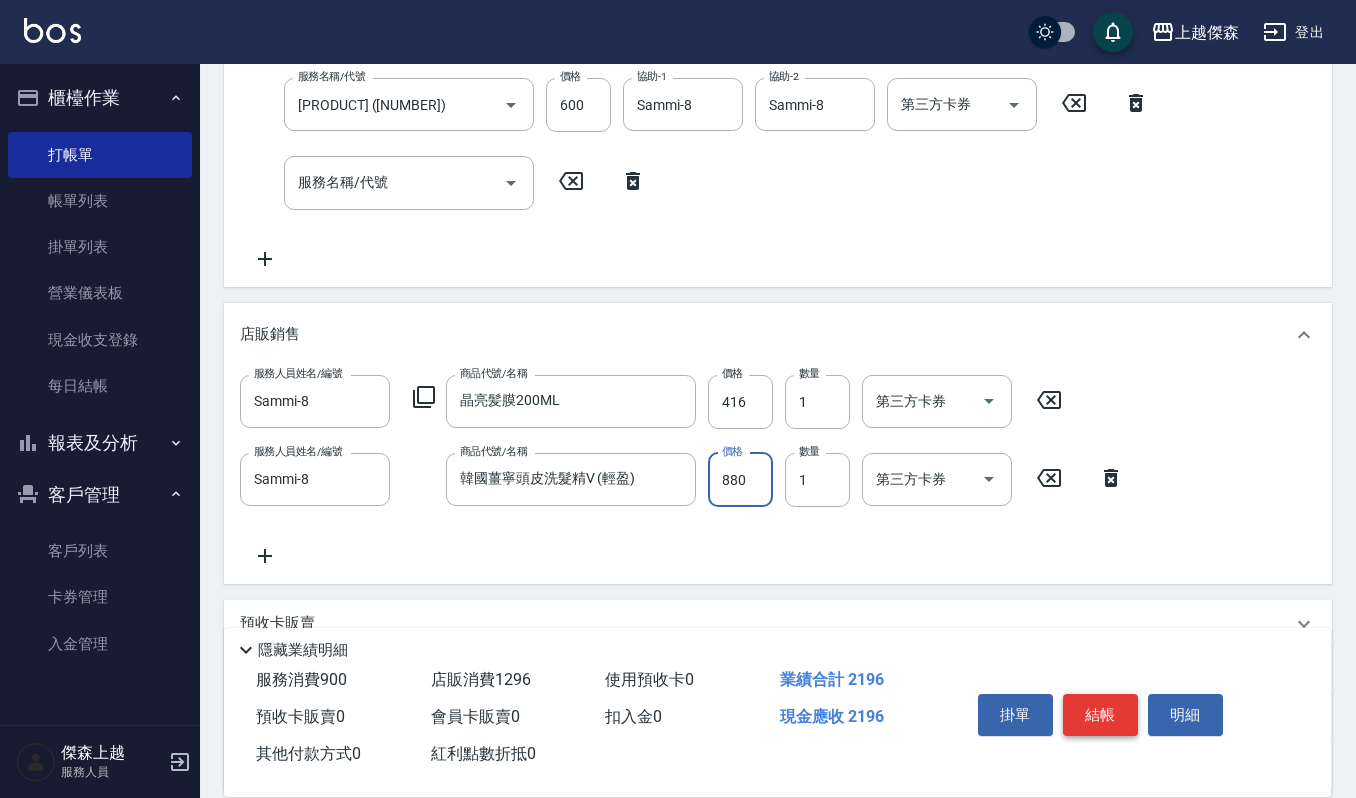type on "880" 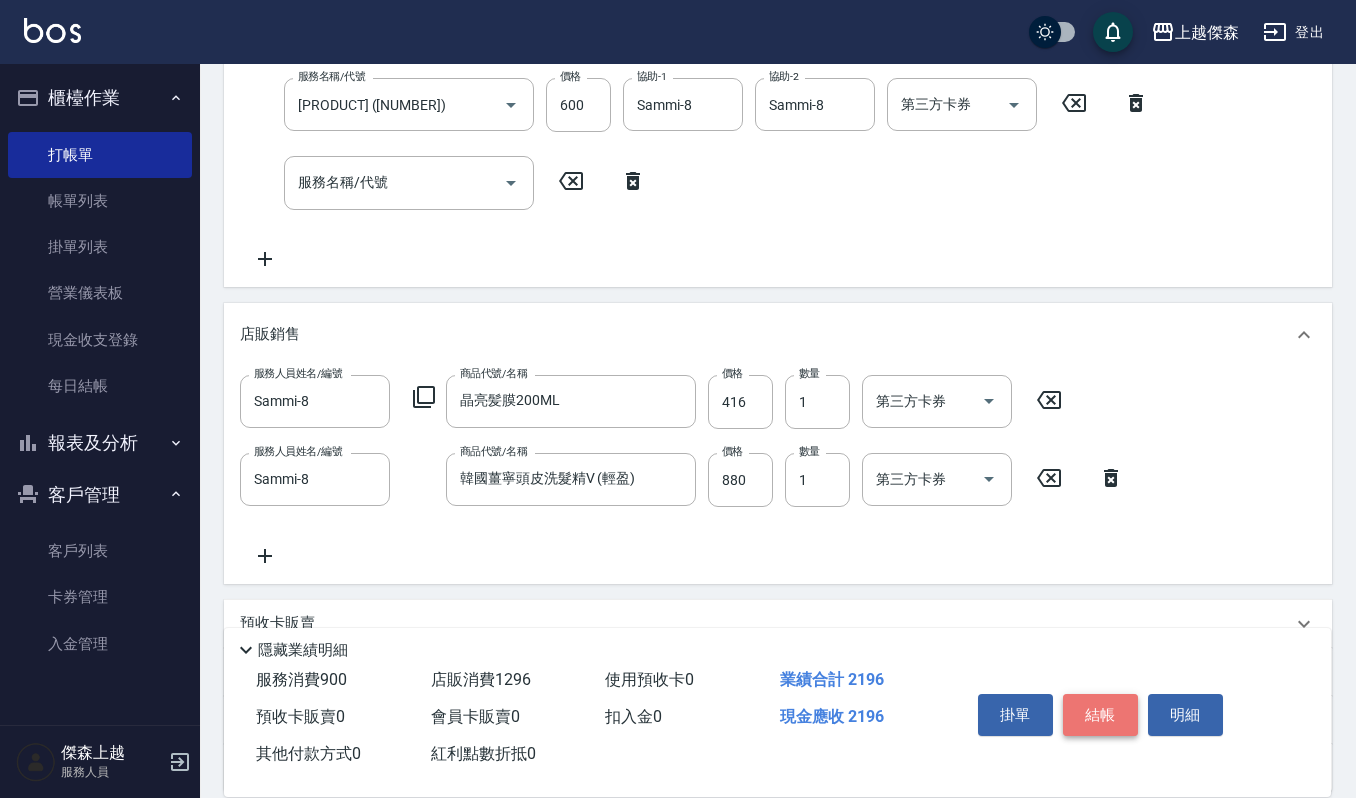 click on "結帳" at bounding box center (1100, 715) 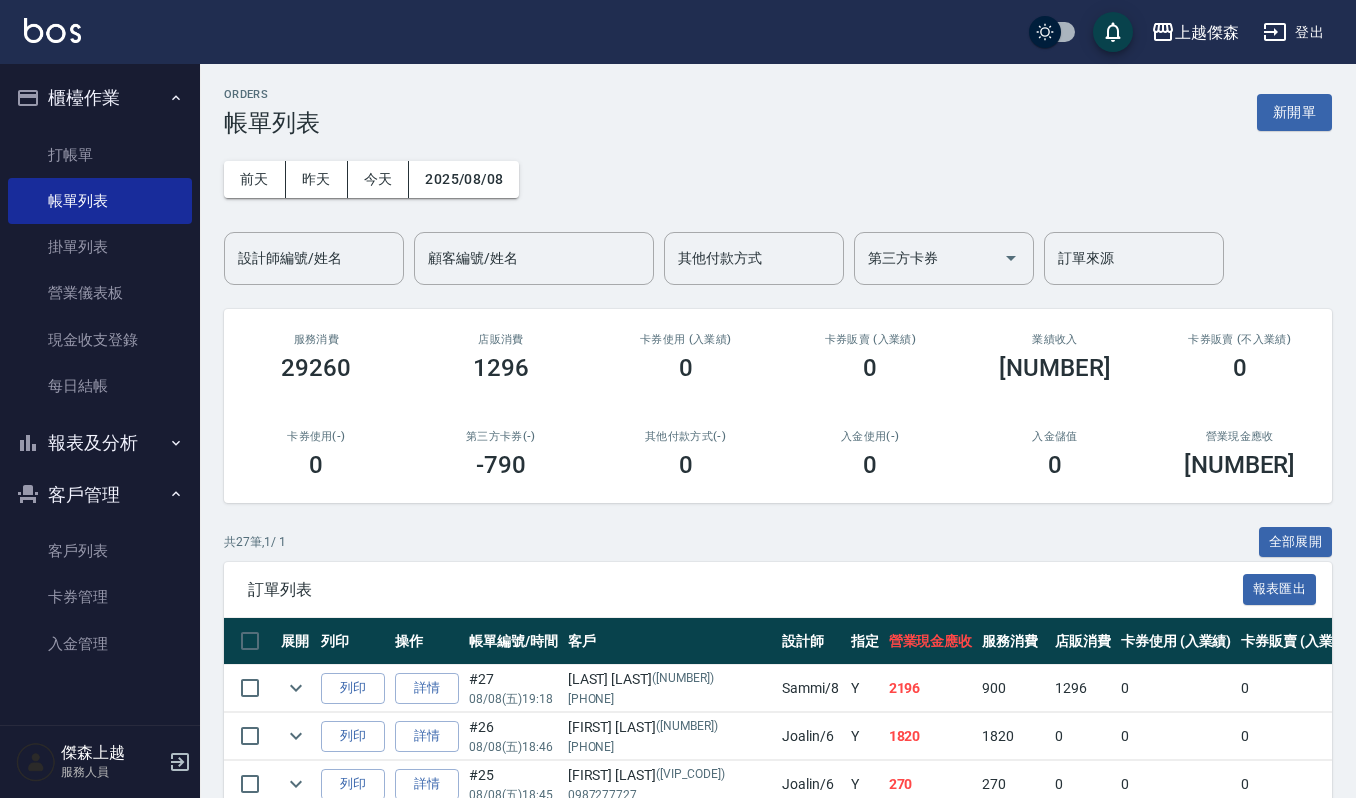 scroll, scrollTop: 133, scrollLeft: 0, axis: vertical 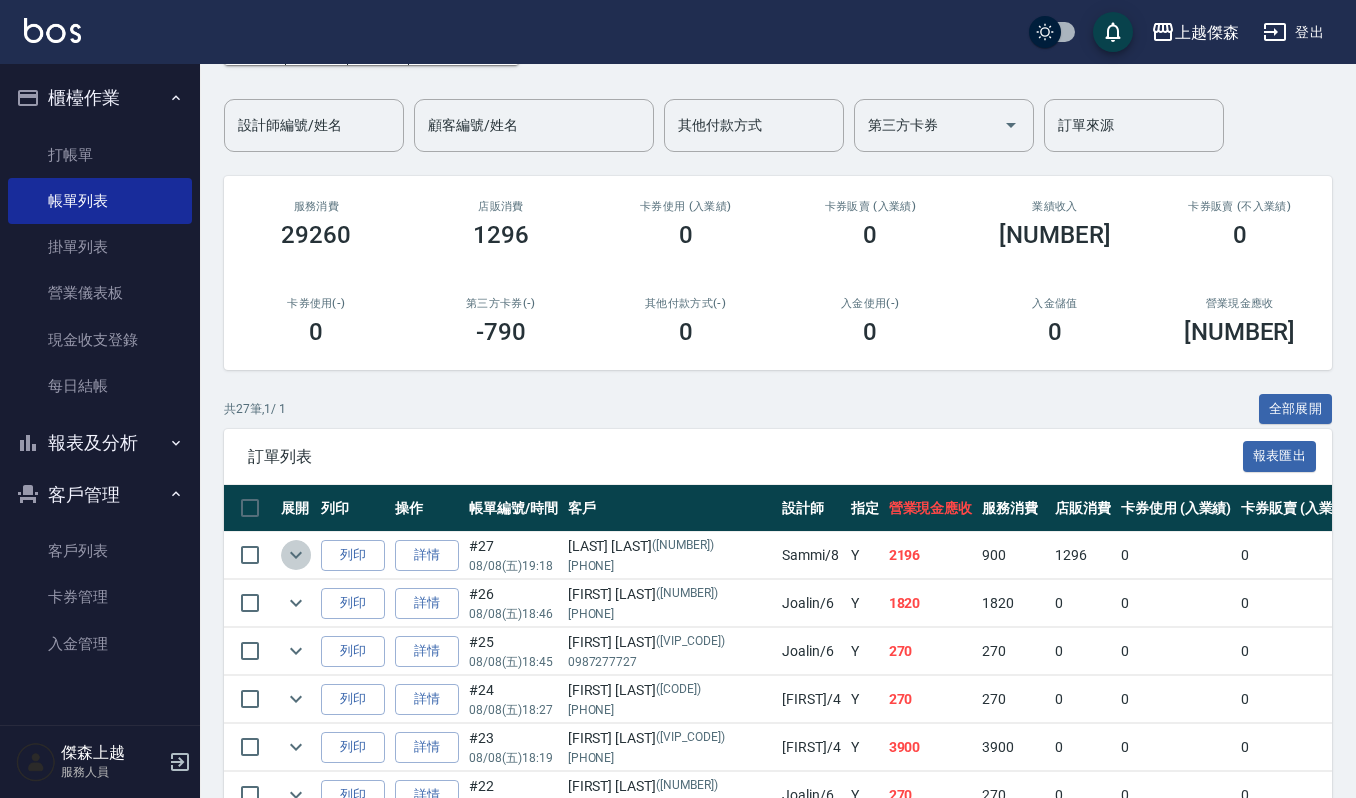 click 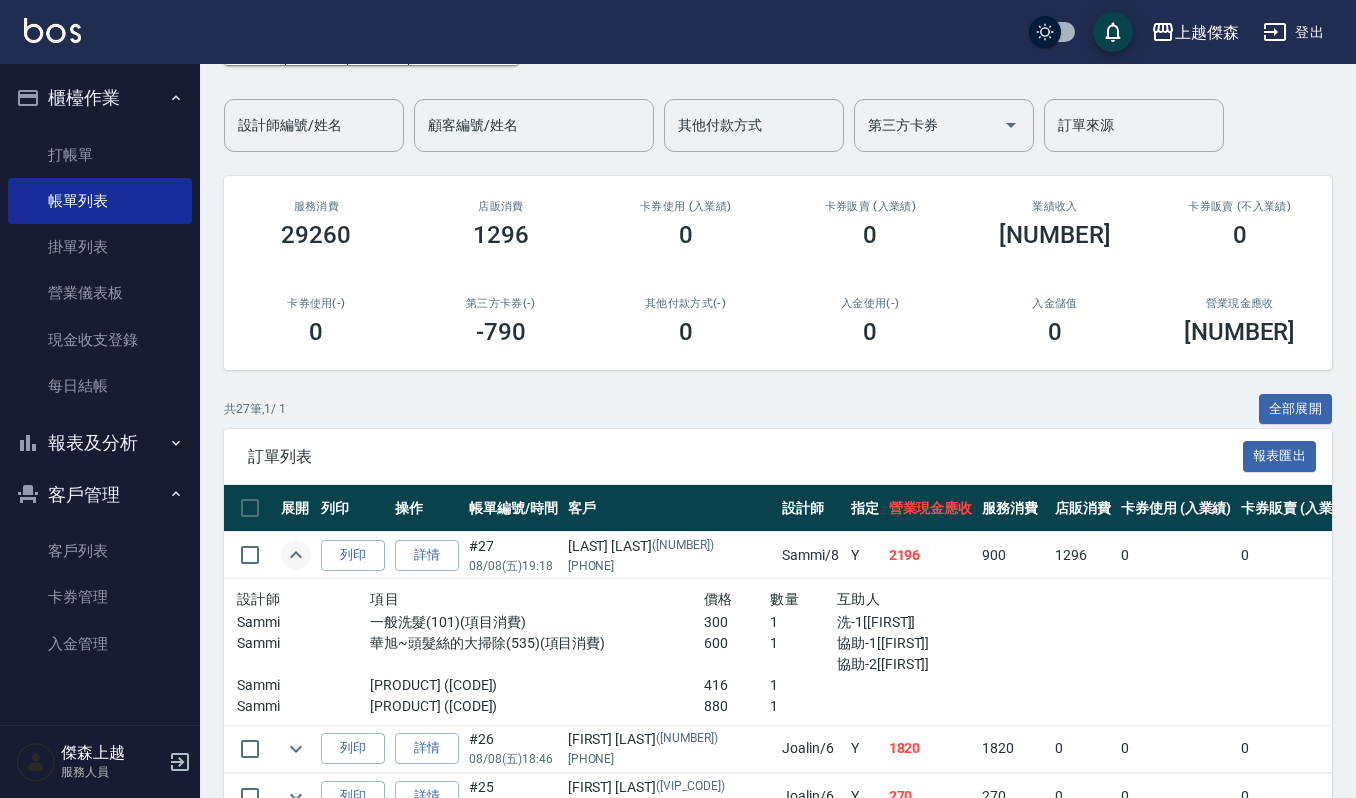 click 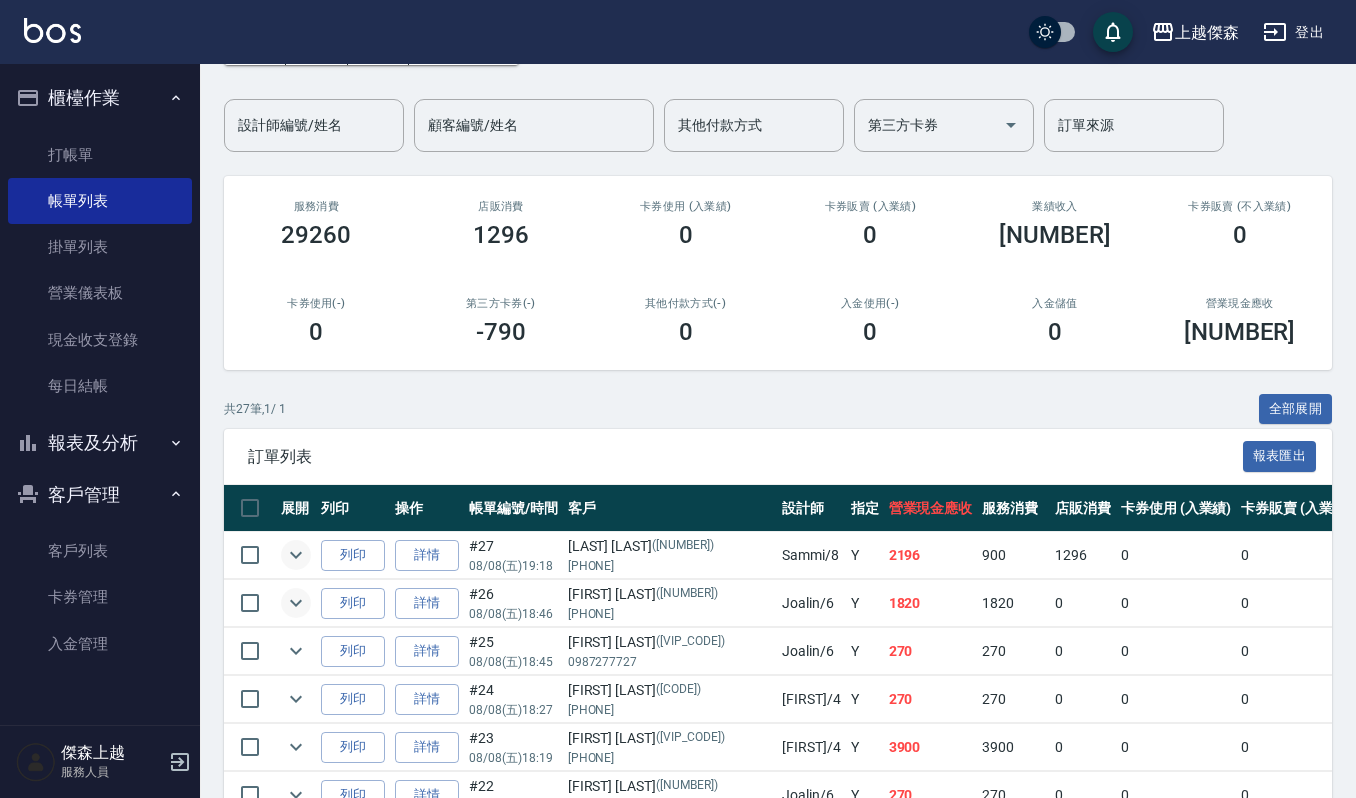 click 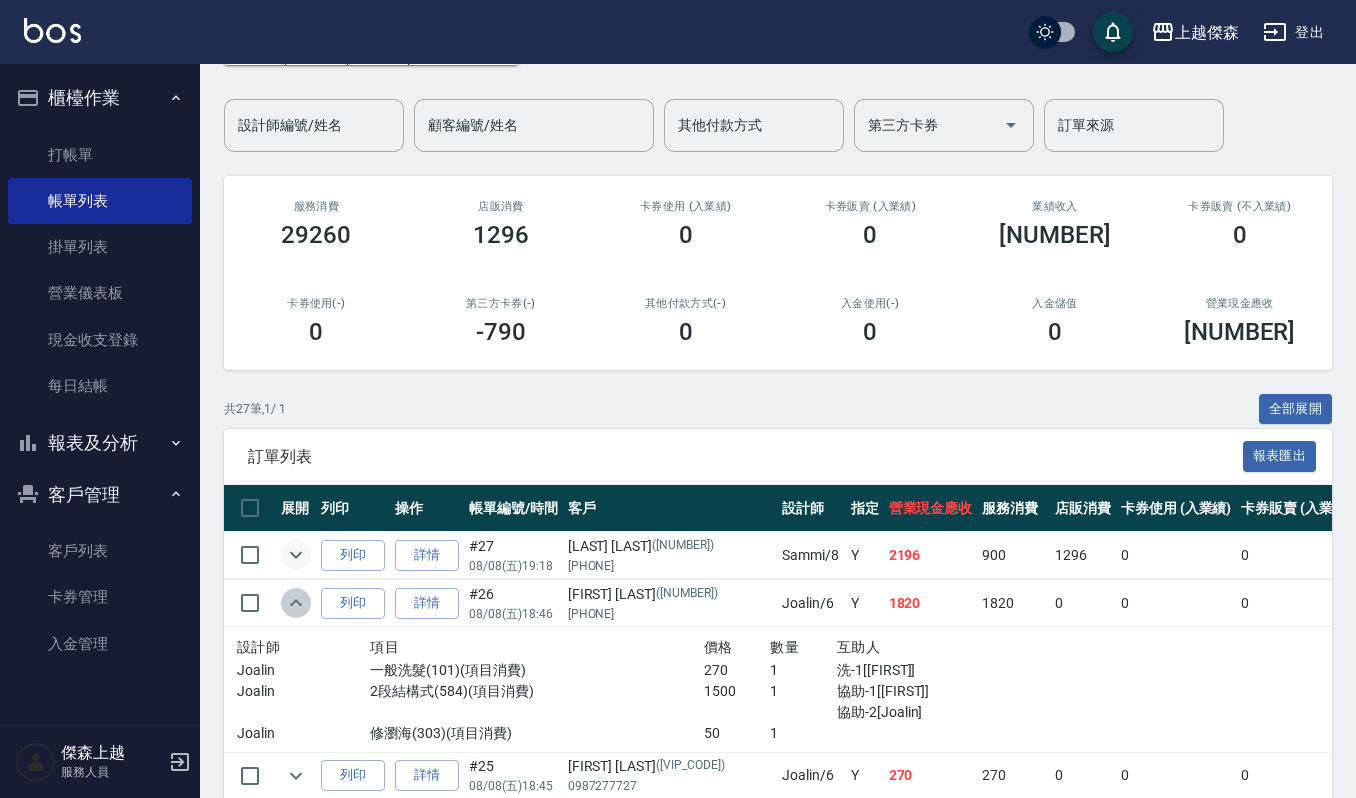 click 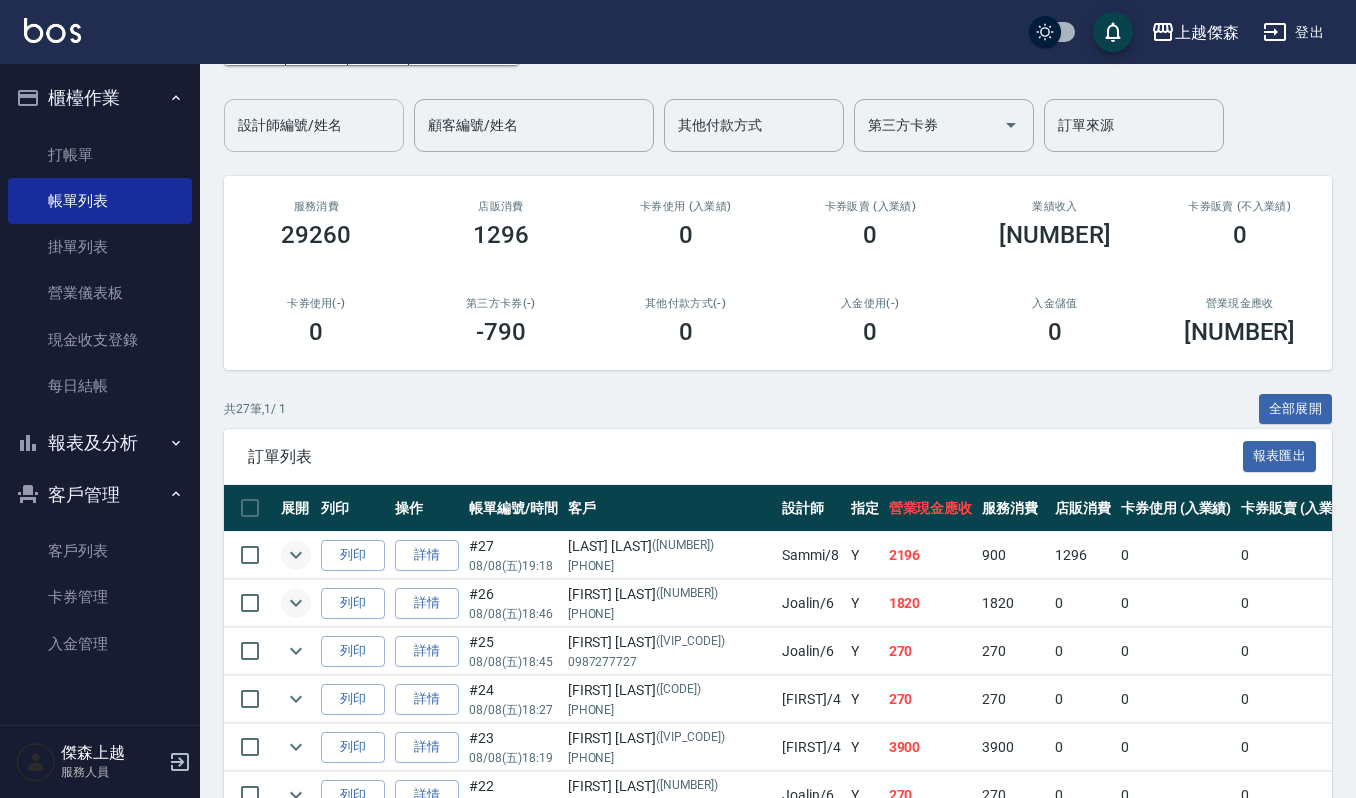 click on "設計師編號/姓名" at bounding box center (314, 125) 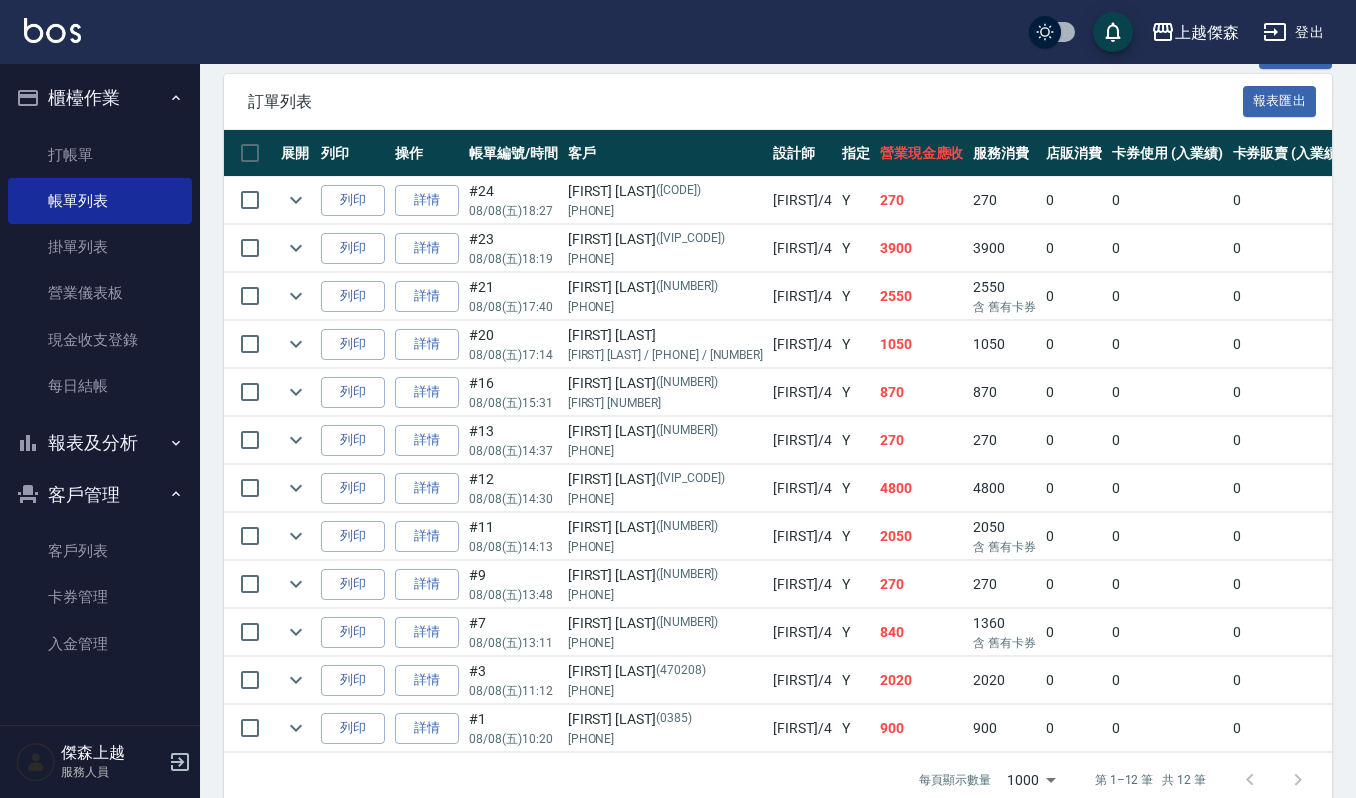 scroll, scrollTop: 533, scrollLeft: 0, axis: vertical 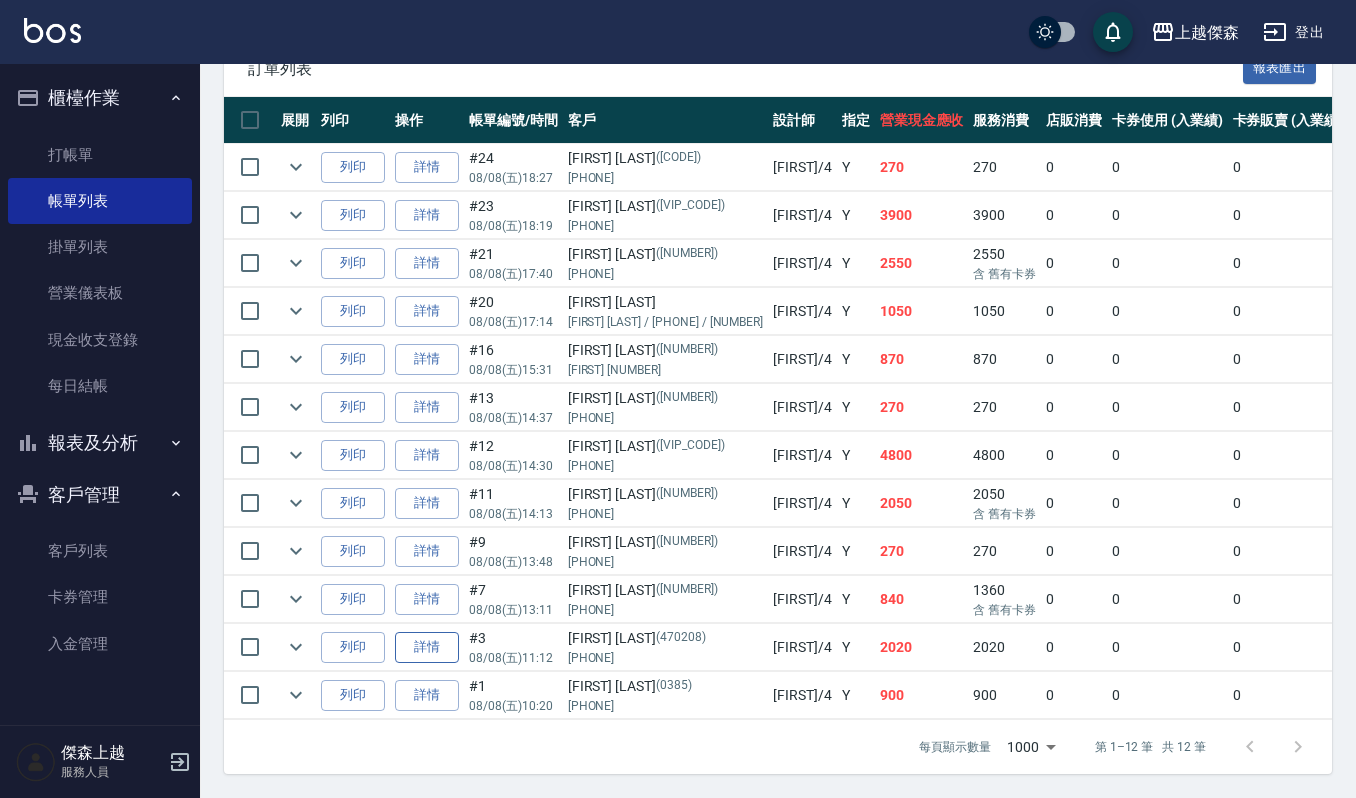 type on "吉兒-4" 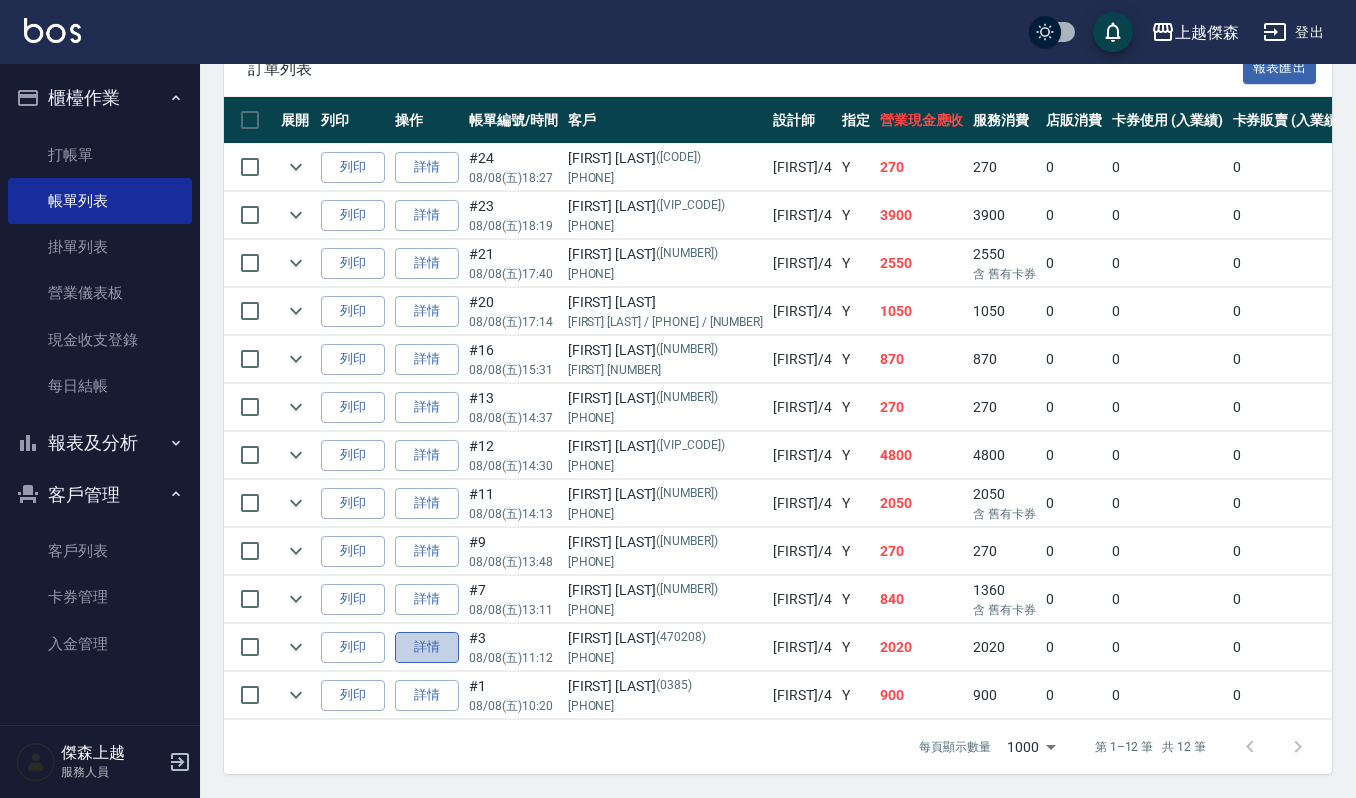 click on "詳情" at bounding box center [427, 647] 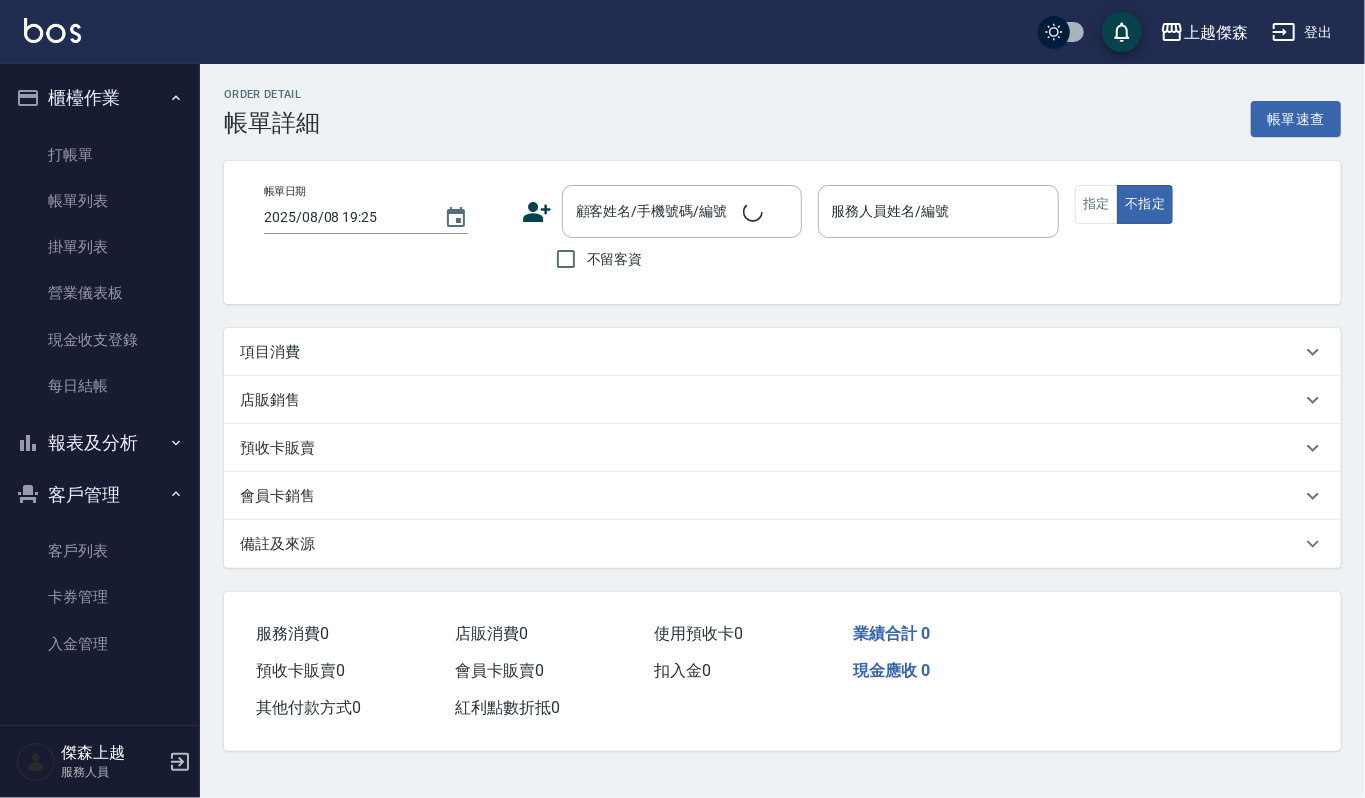 type on "2025/08/08 11:12" 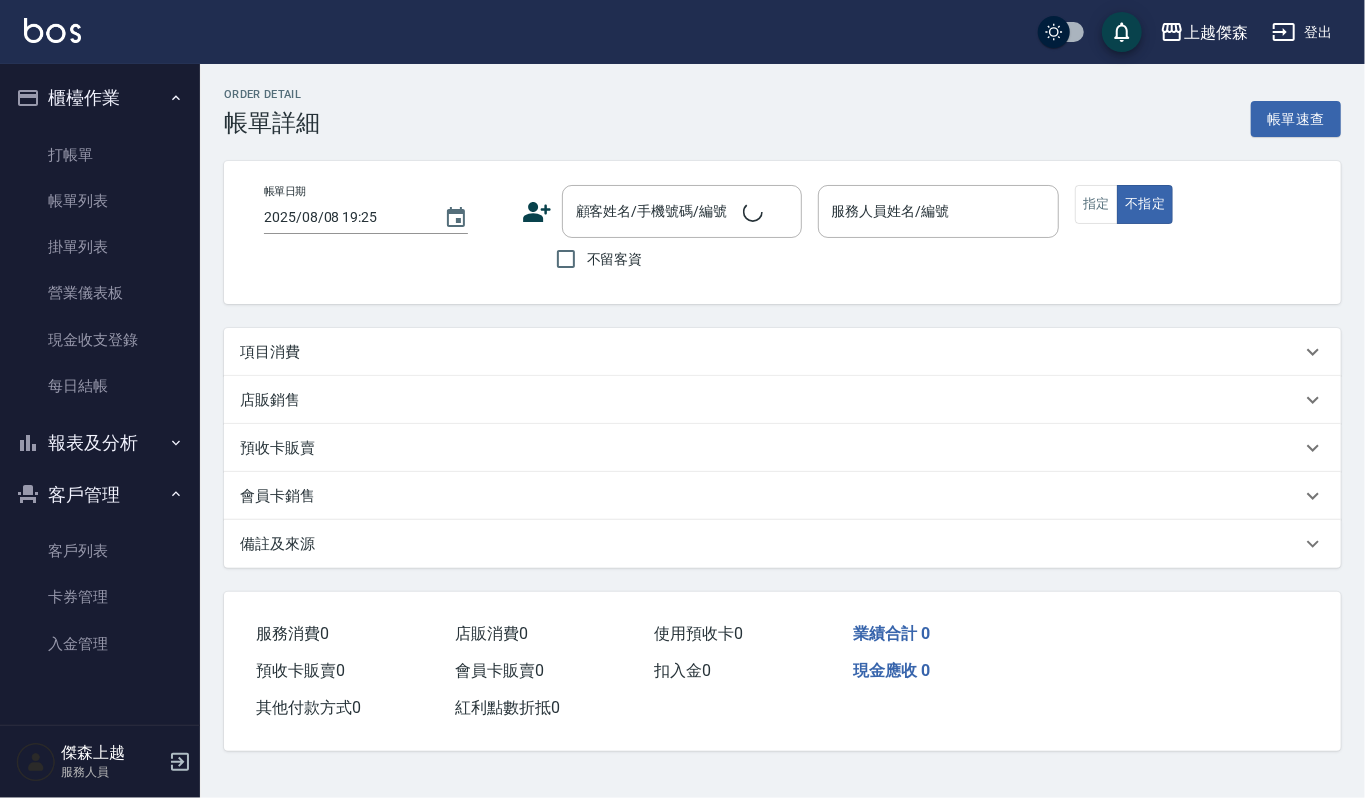 type on "吉兒-4" 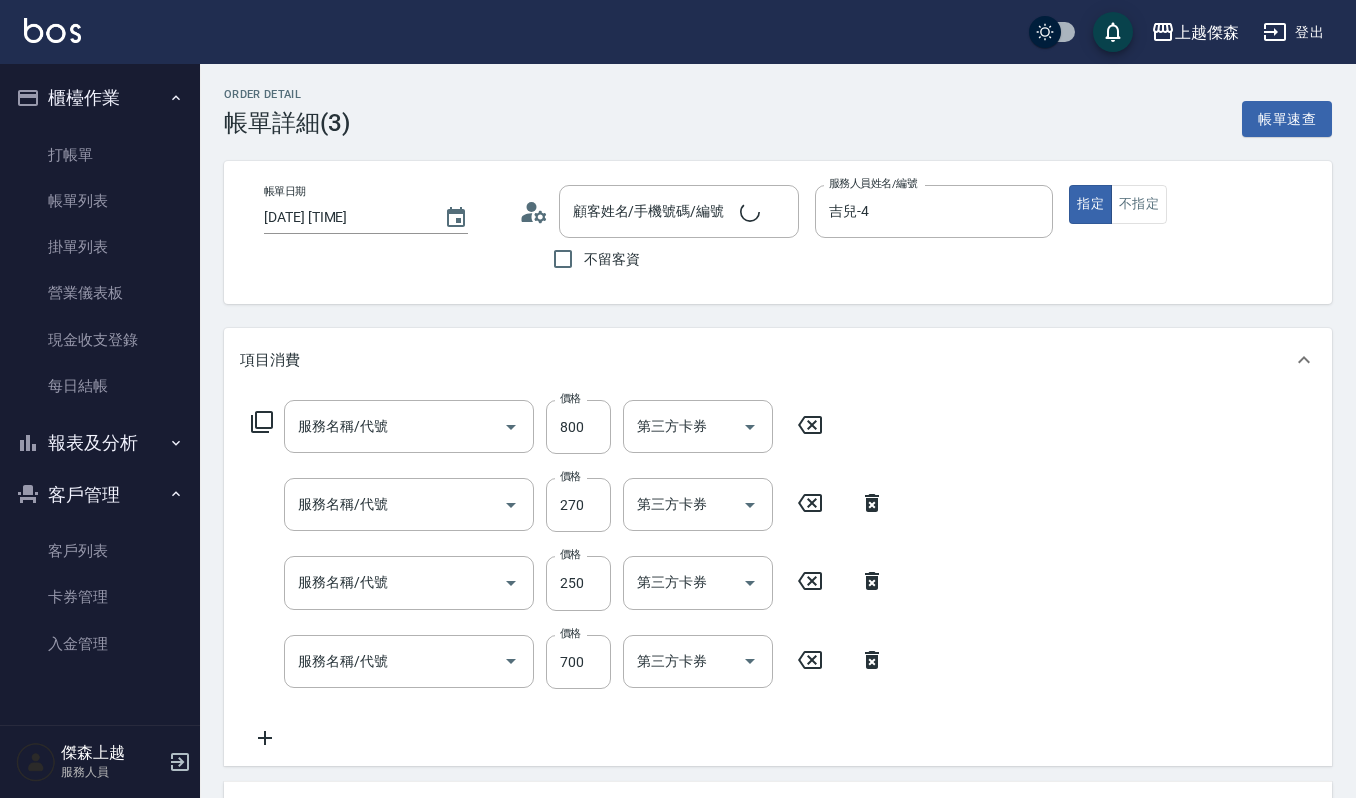 type on "邱月珠/0981586596/470208" 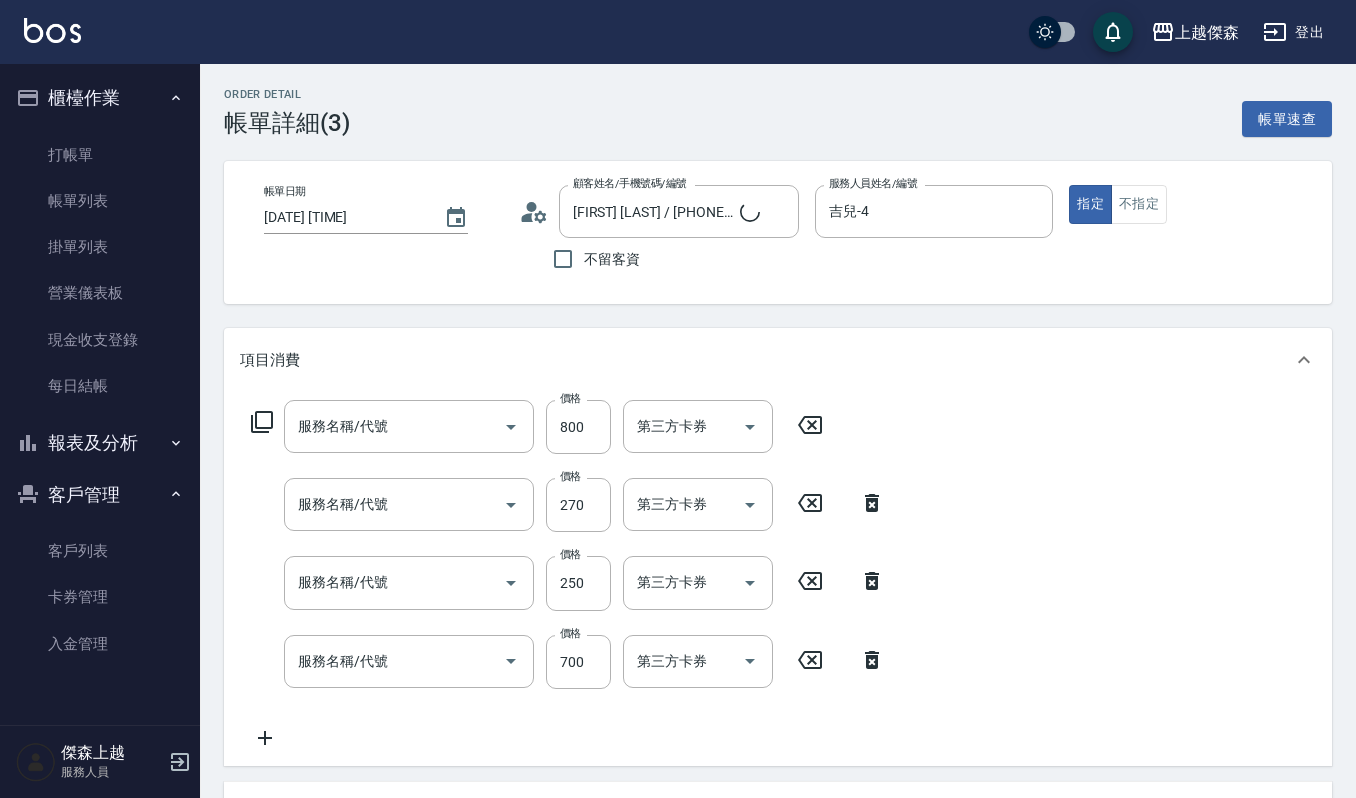 type on "CMC加購護(701)" 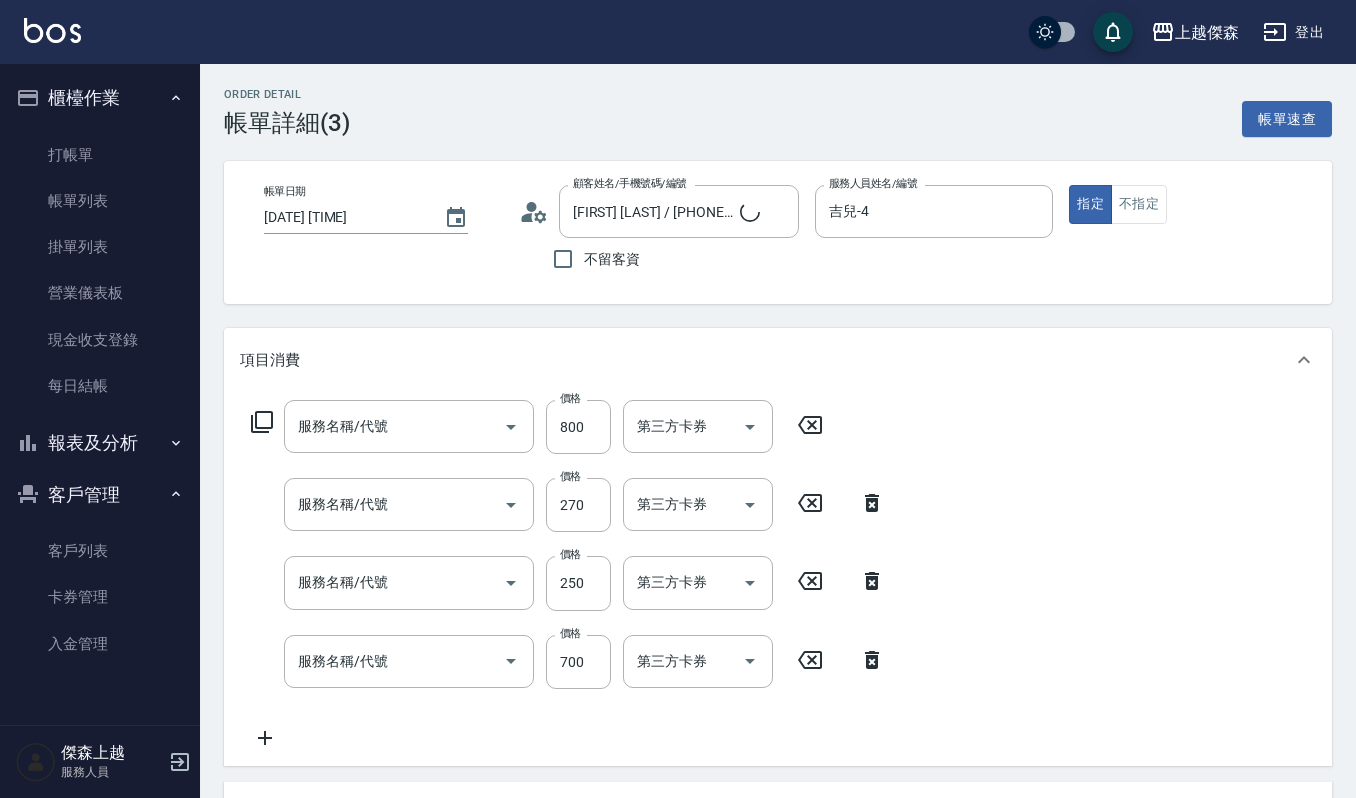 type on "一般洗髮(101)" 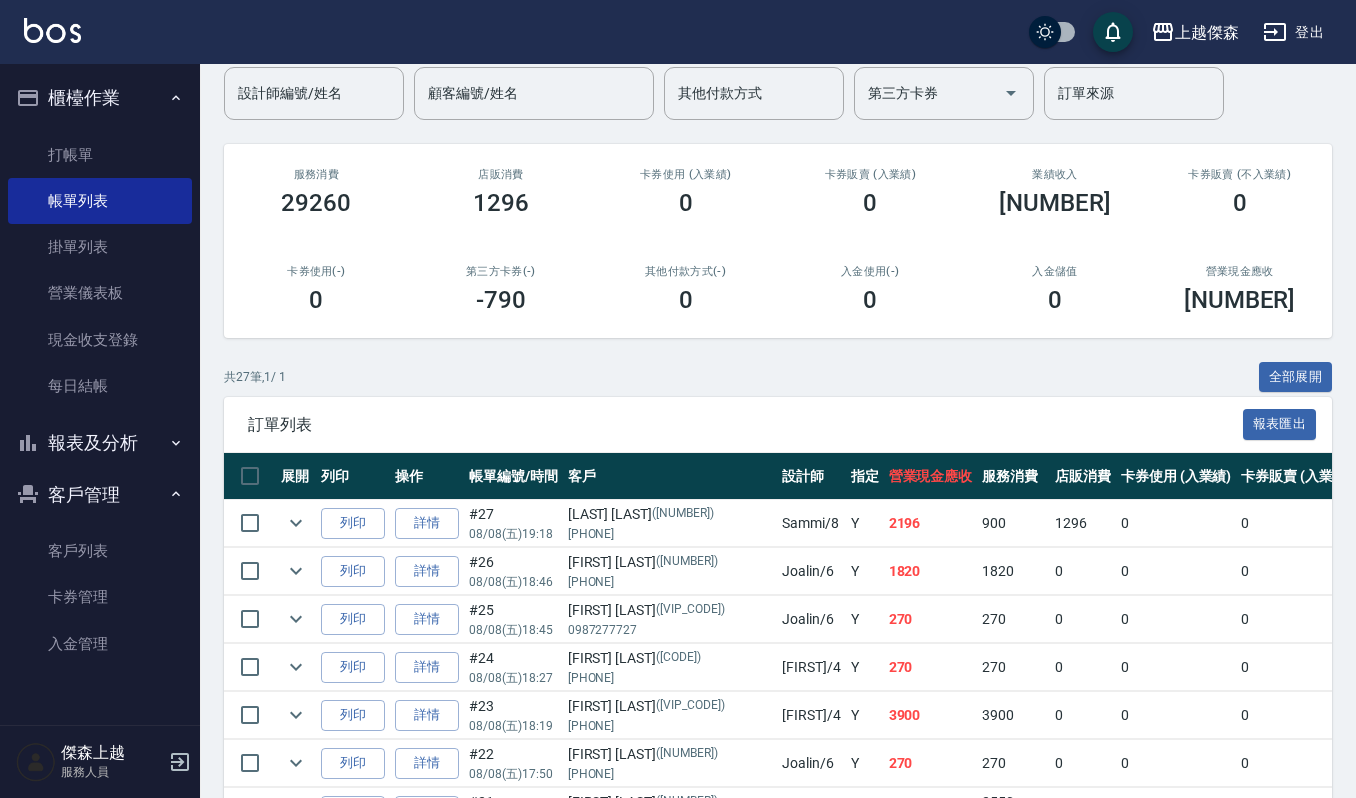 scroll, scrollTop: 133, scrollLeft: 0, axis: vertical 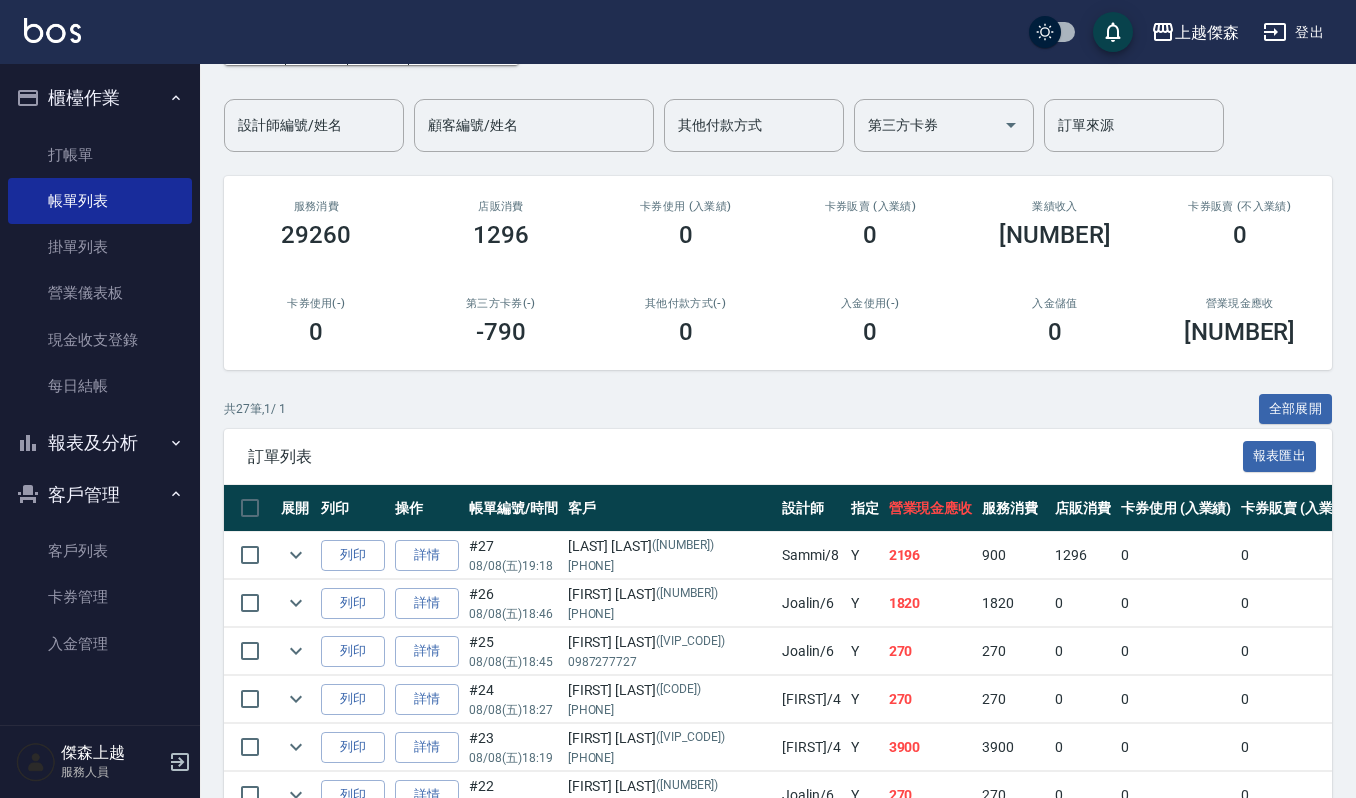 click on "設計師編號/姓名" at bounding box center [314, 125] 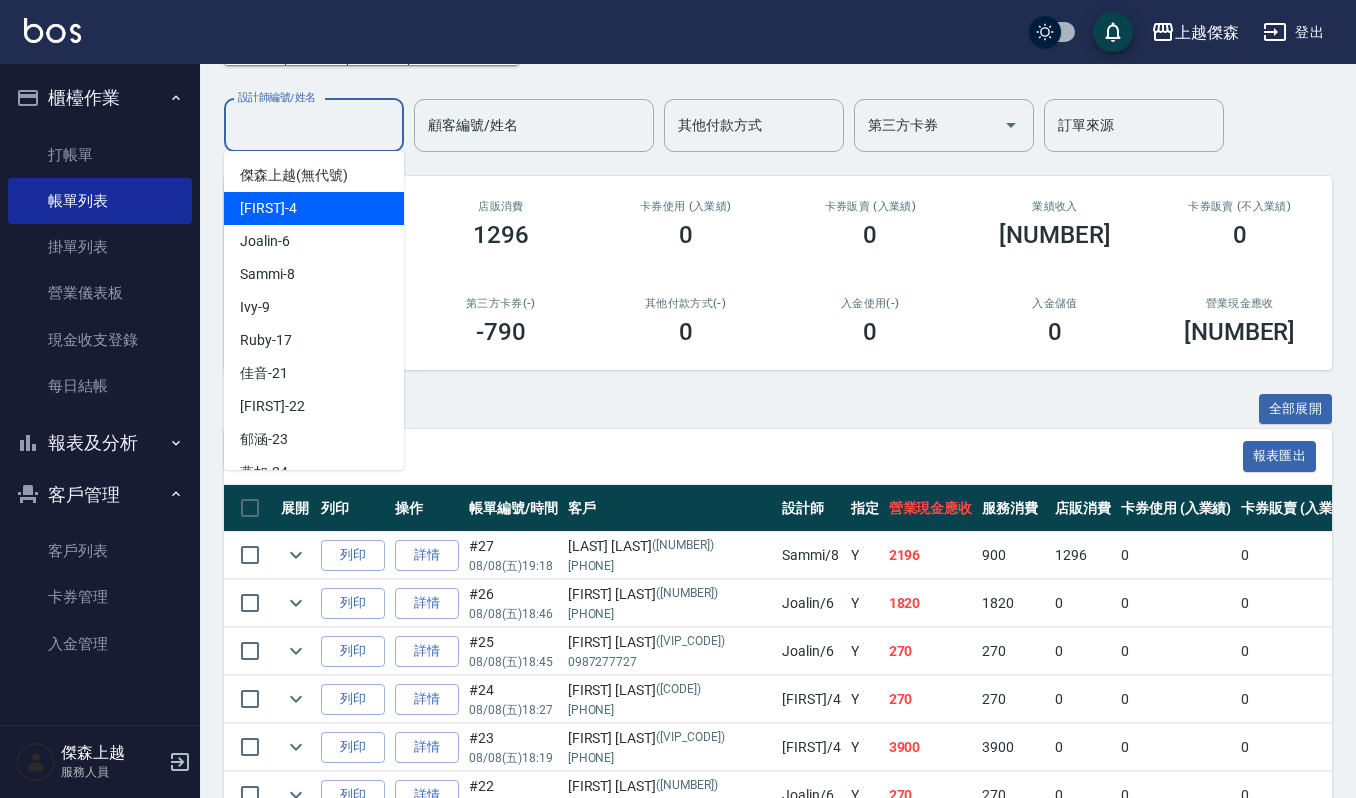 click on "吉兒 -4" at bounding box center [314, 208] 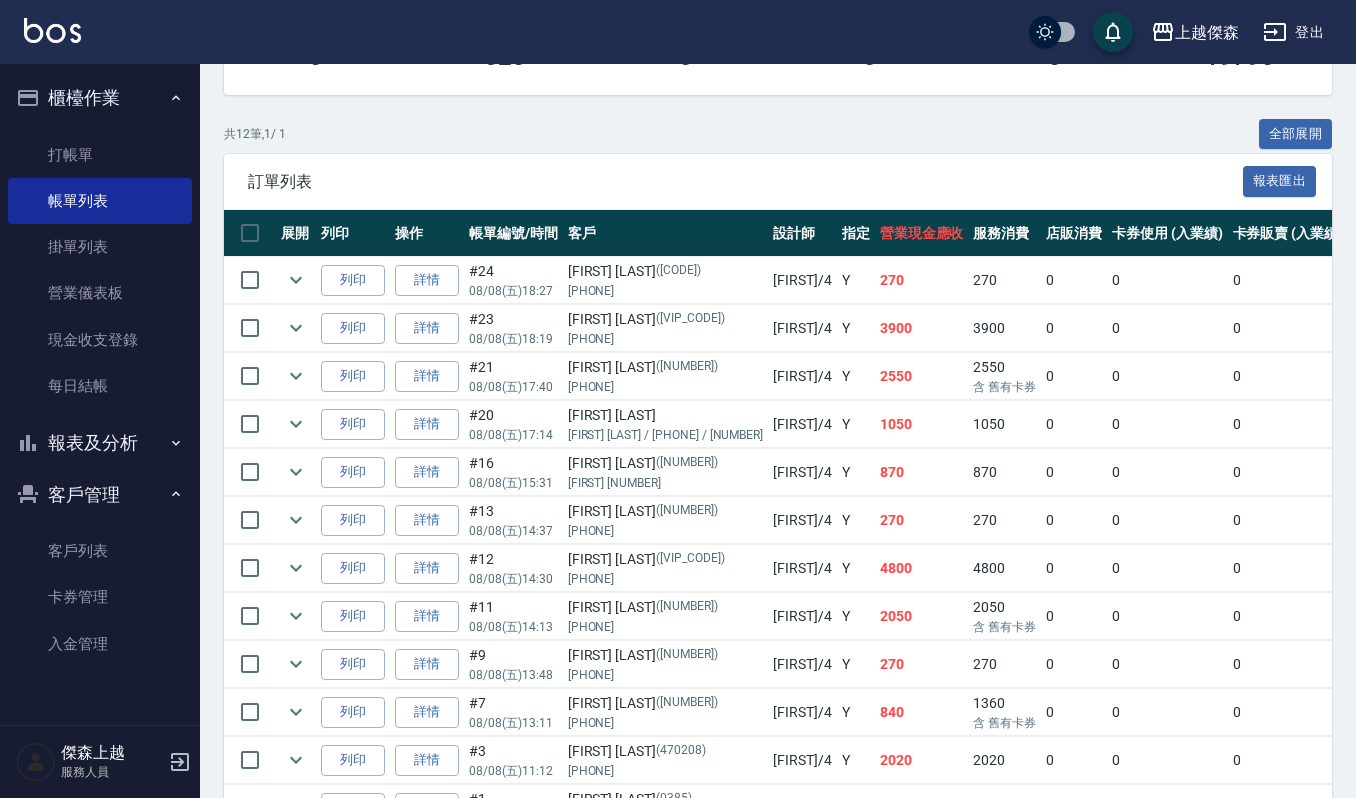scroll, scrollTop: 549, scrollLeft: 0, axis: vertical 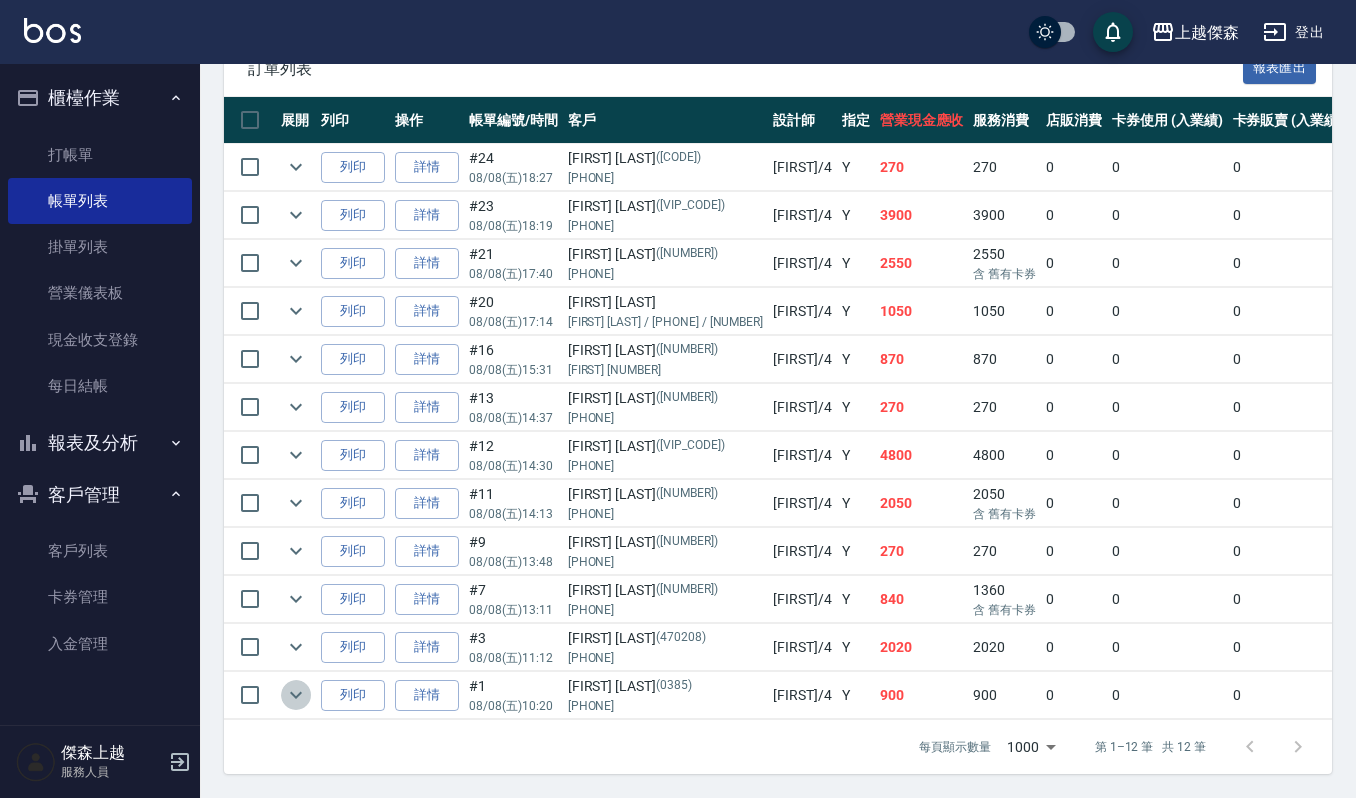 click 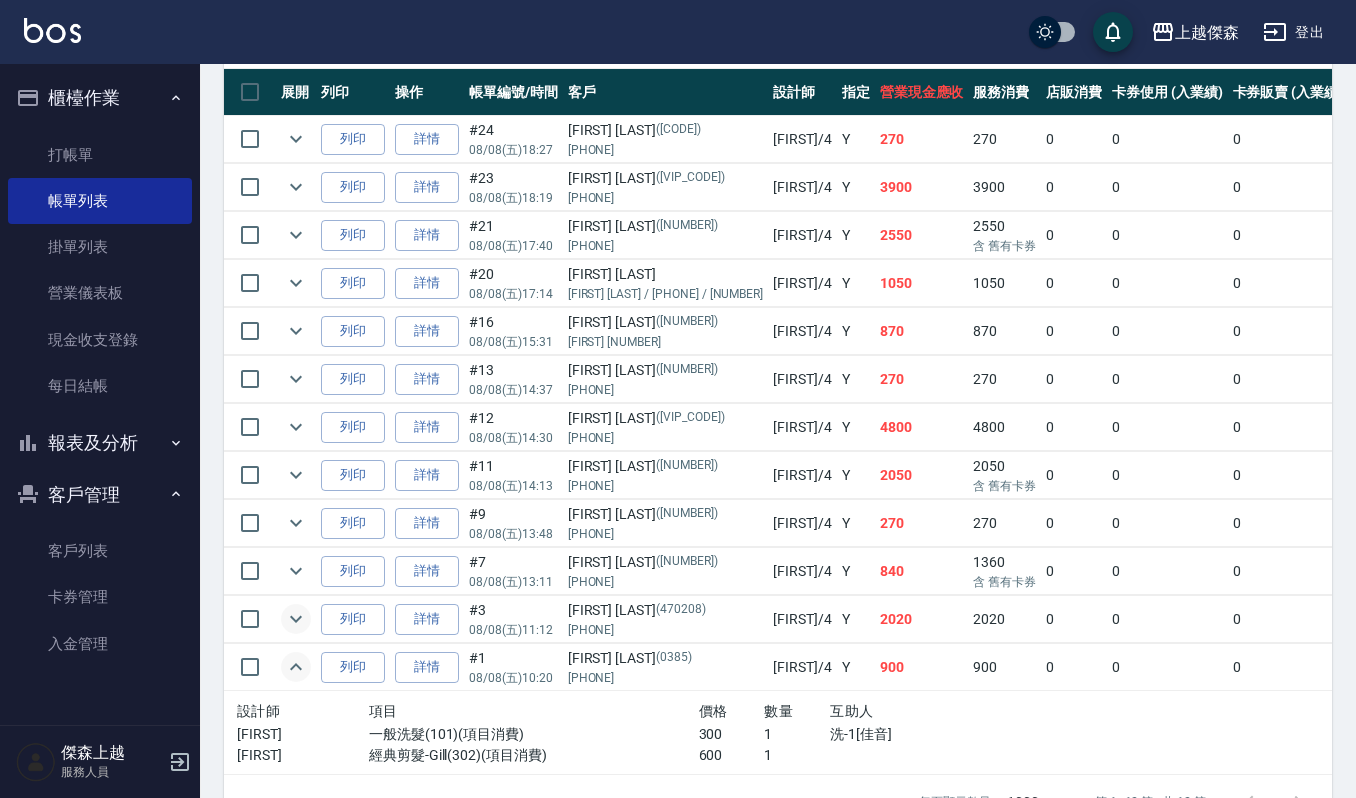 click 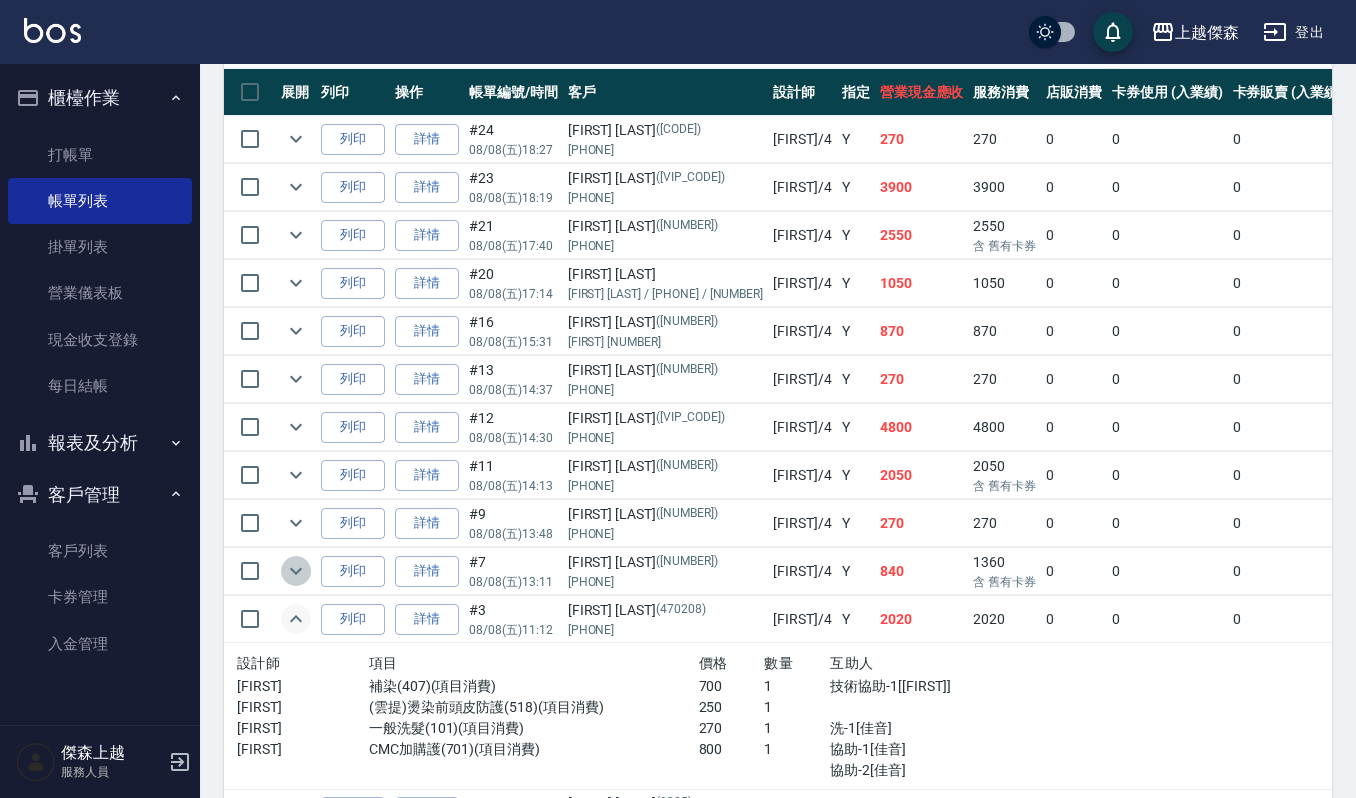 click 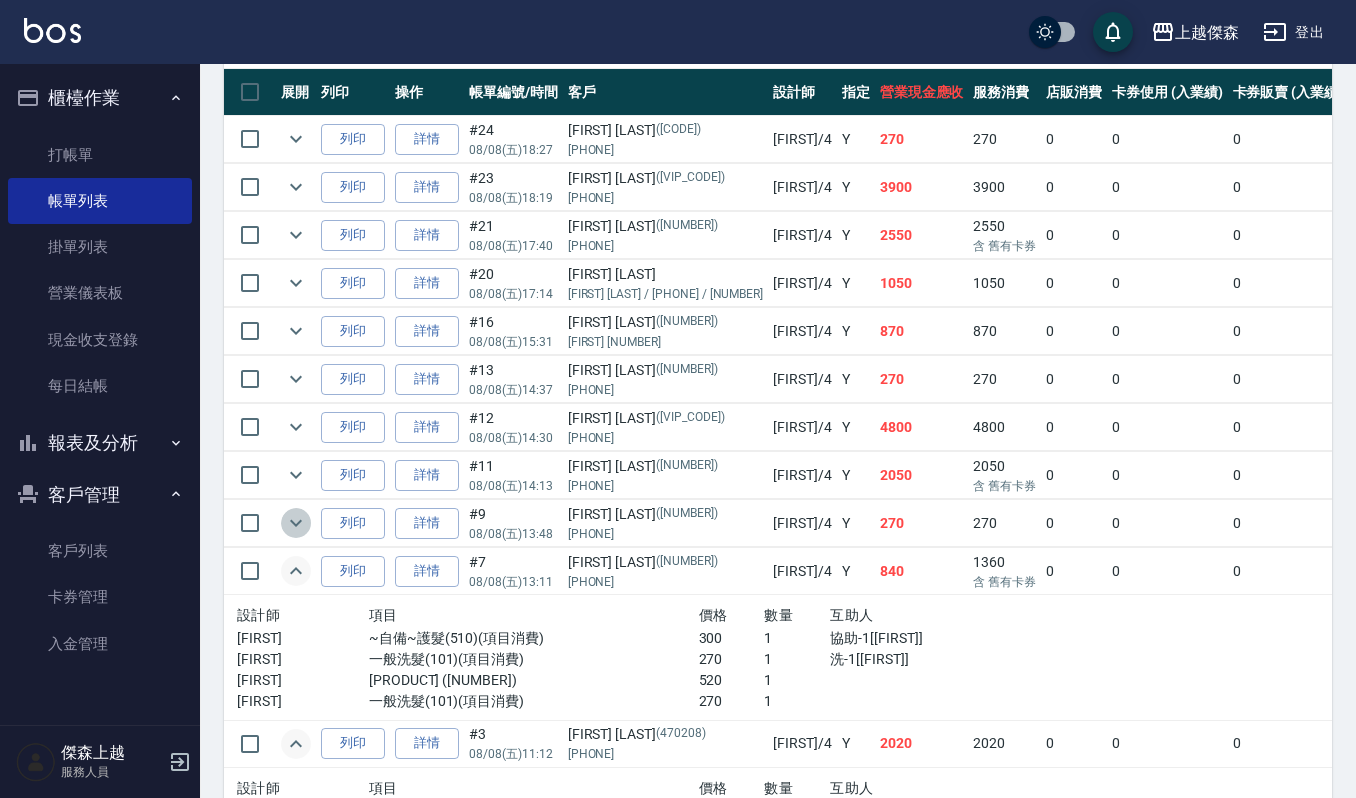 click 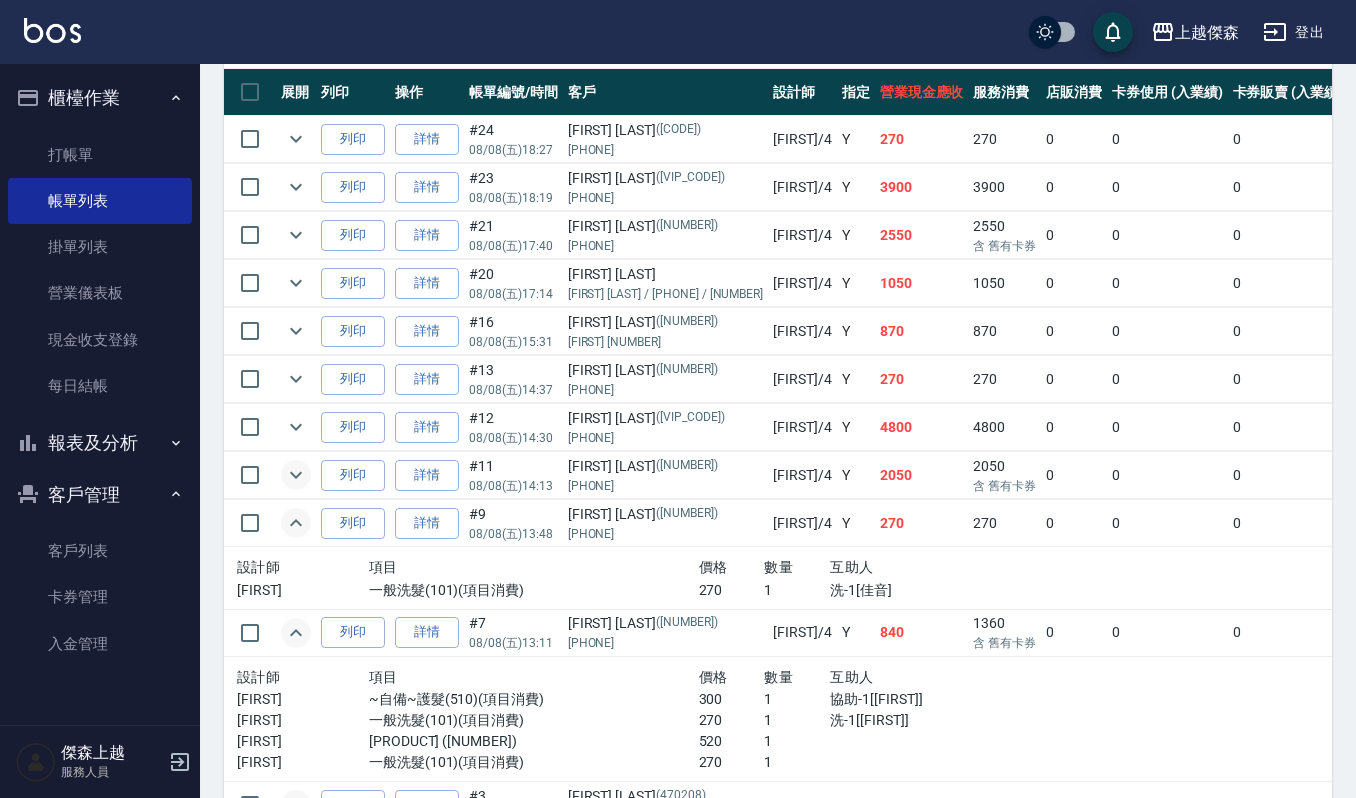 click 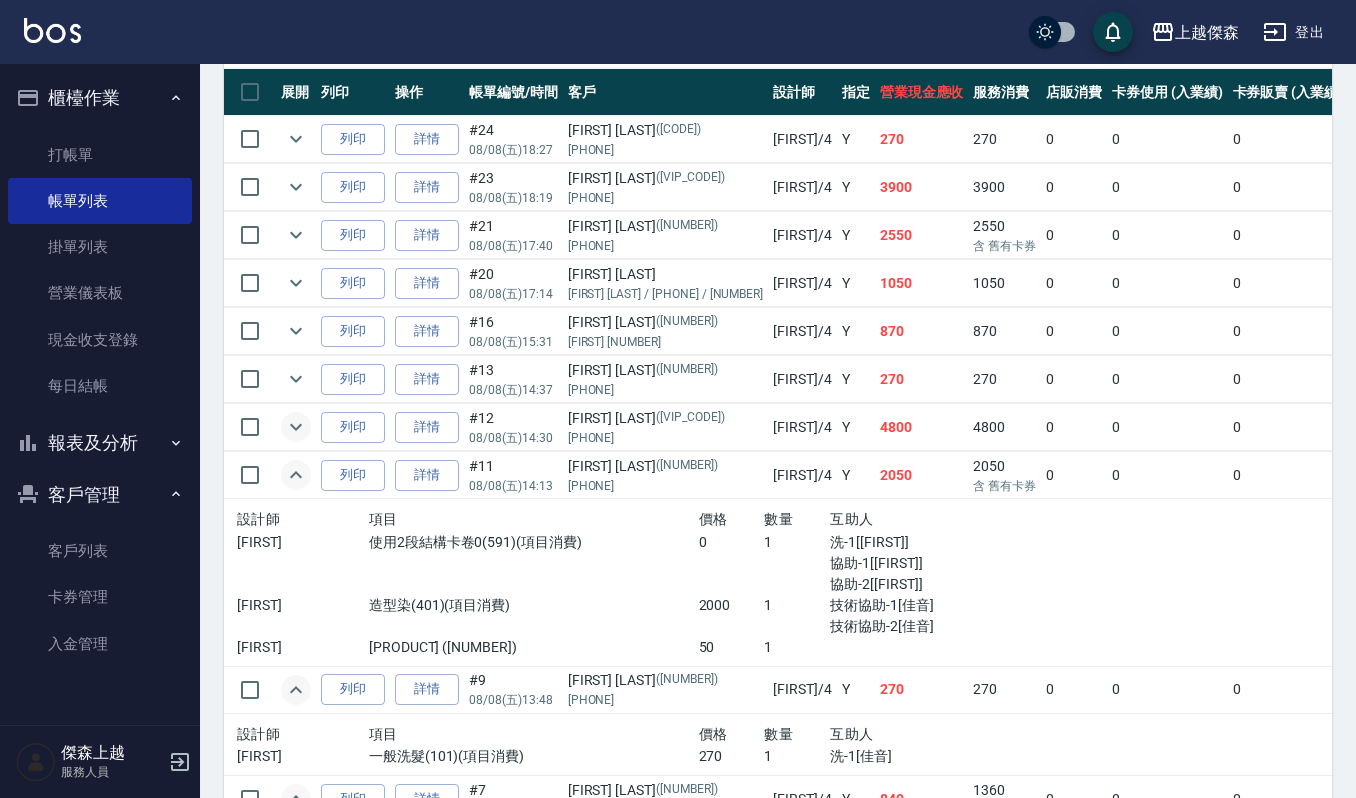 click 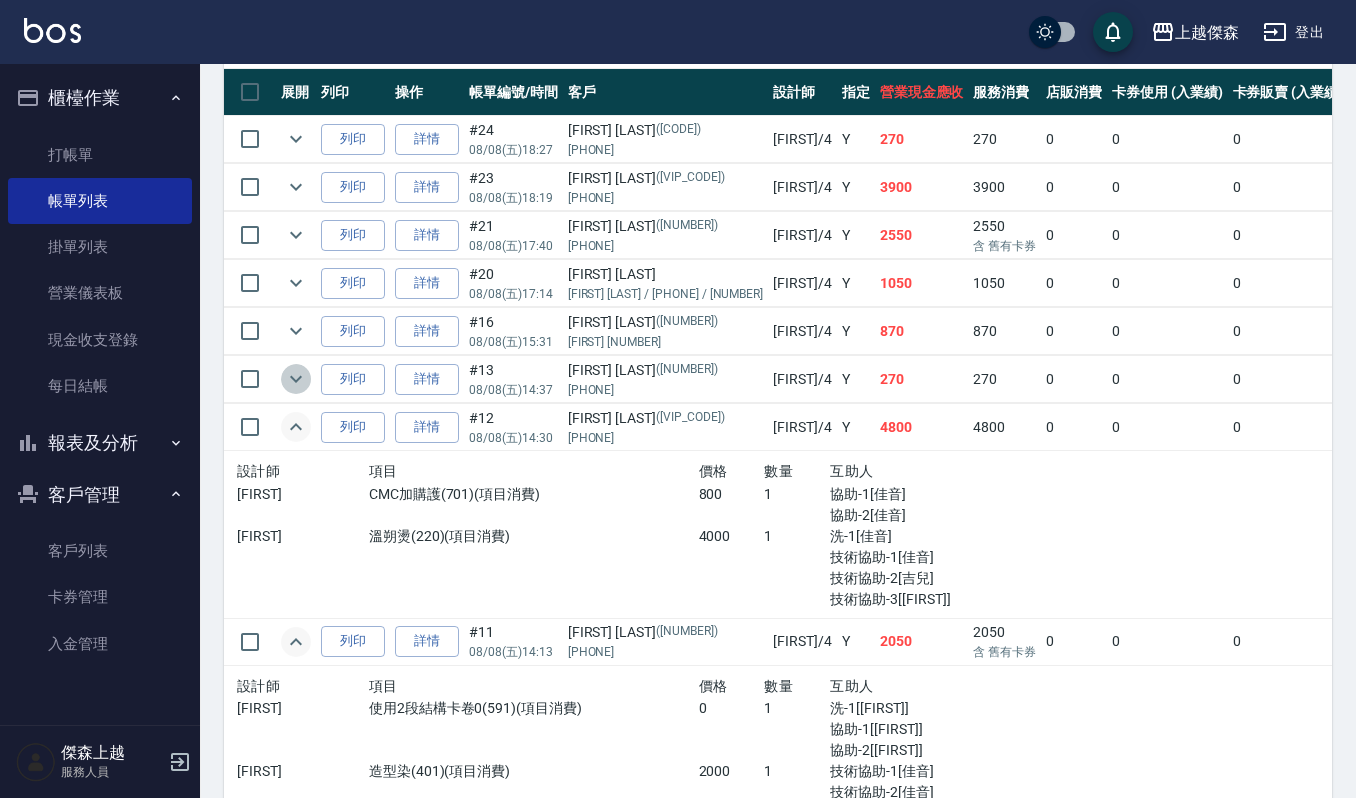 click 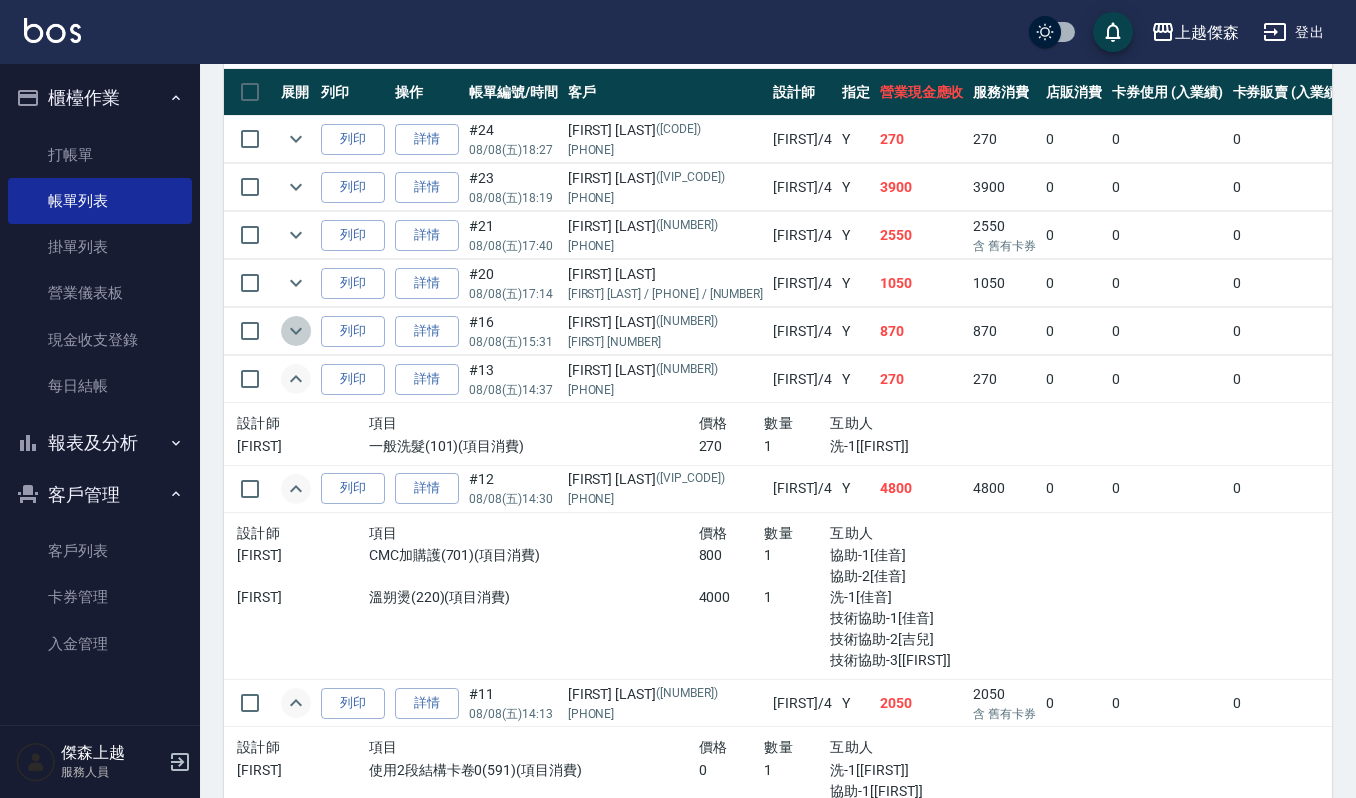click 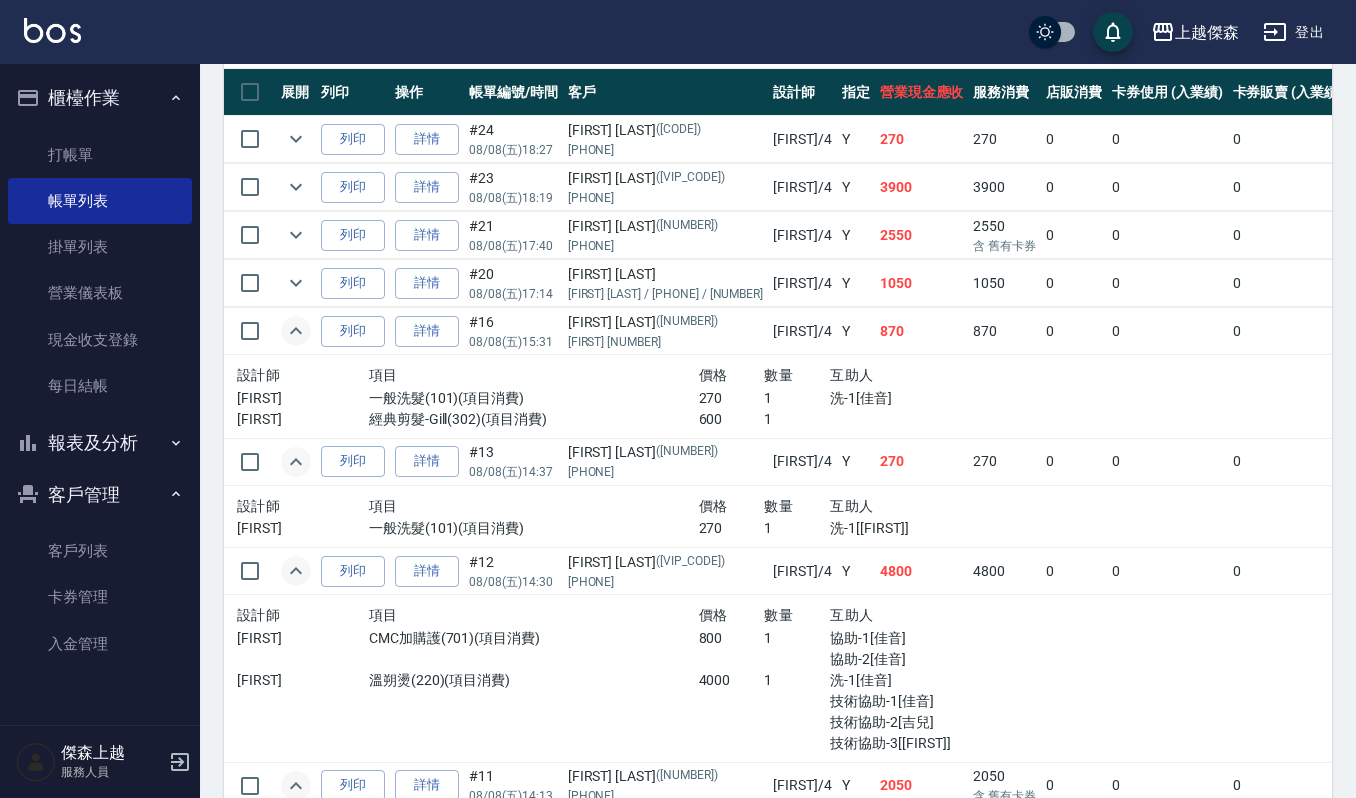 click 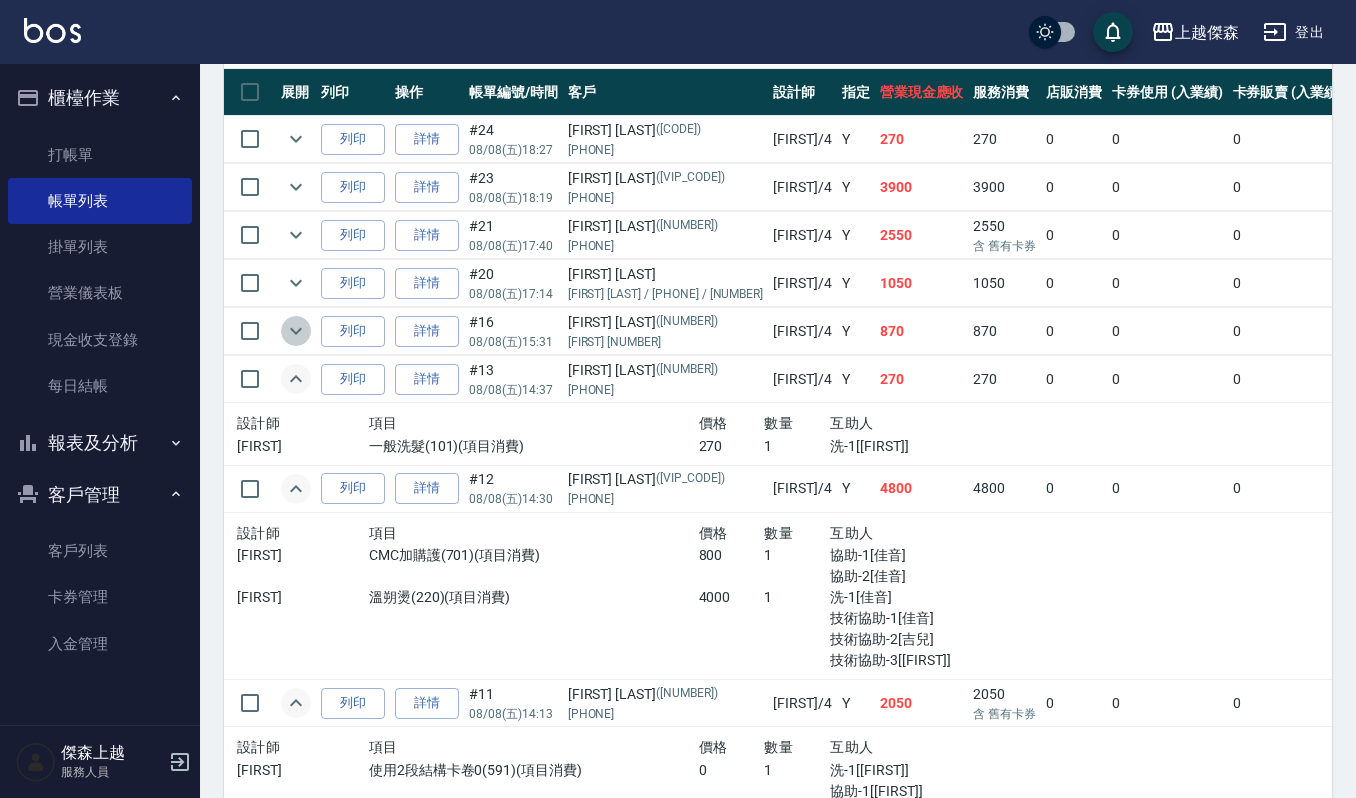 click 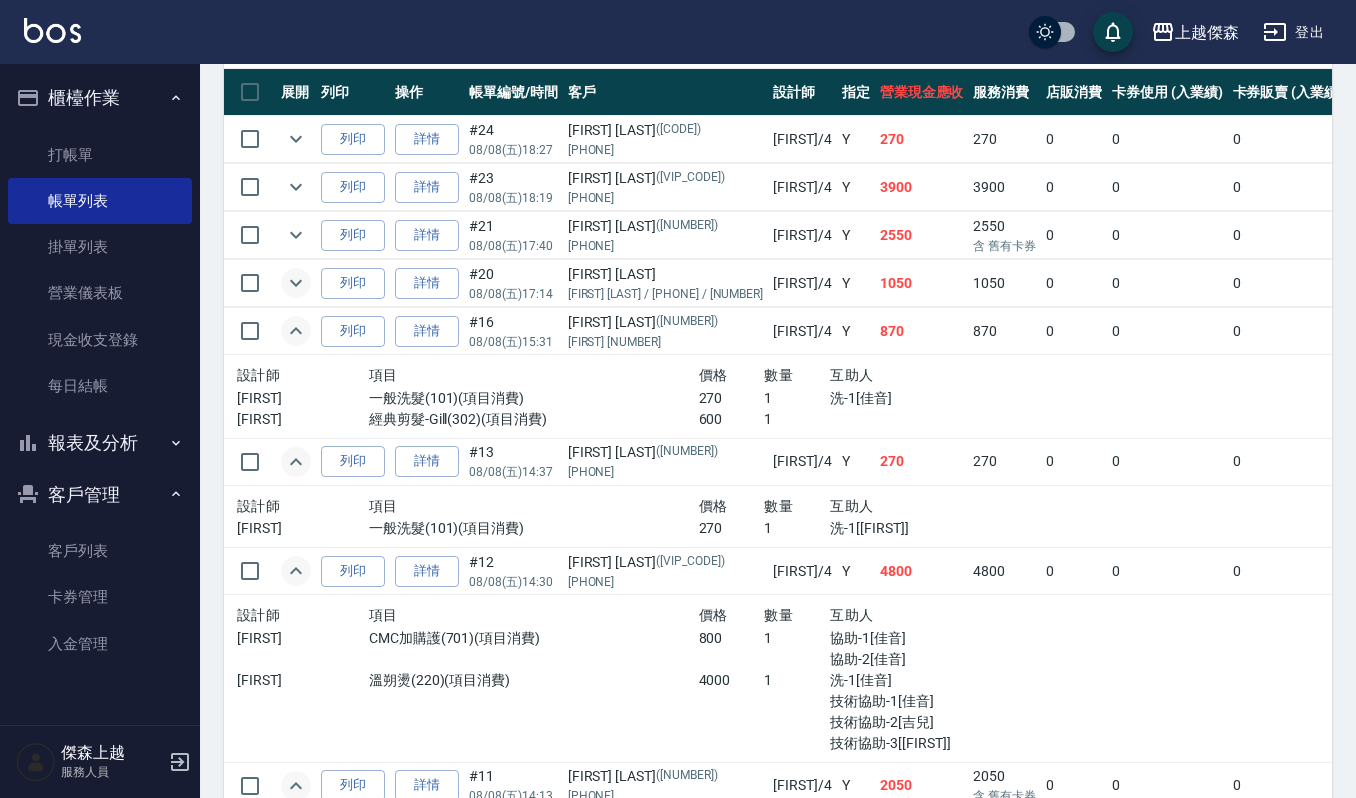 click 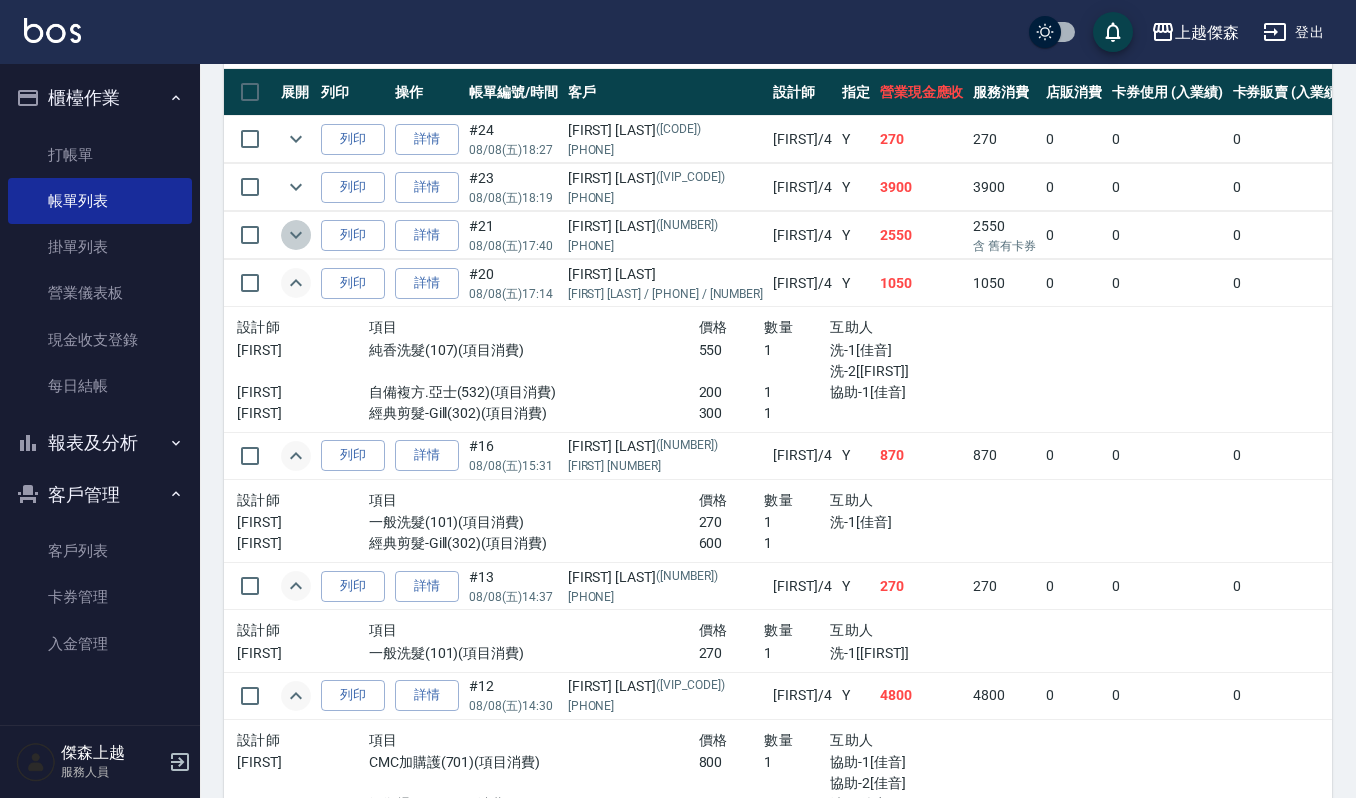 click 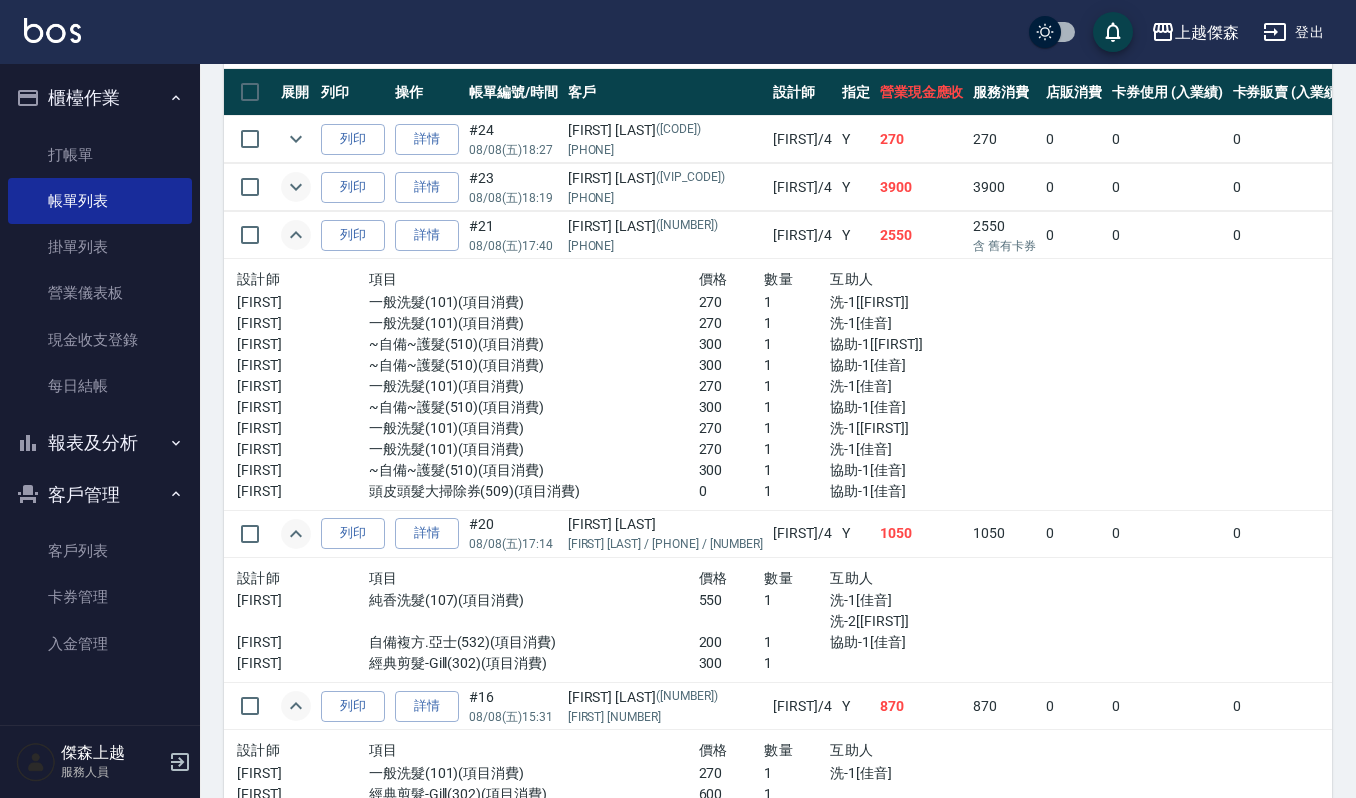 click 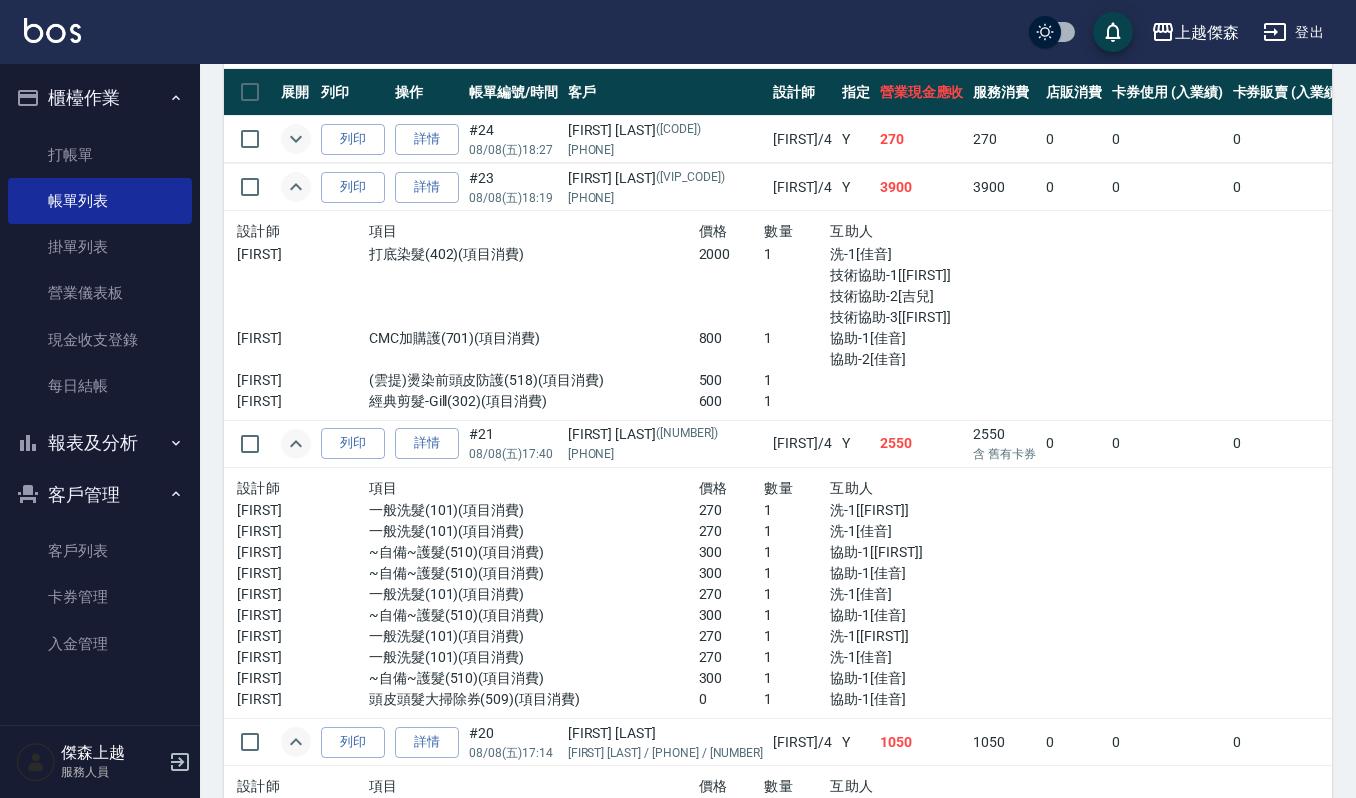 click 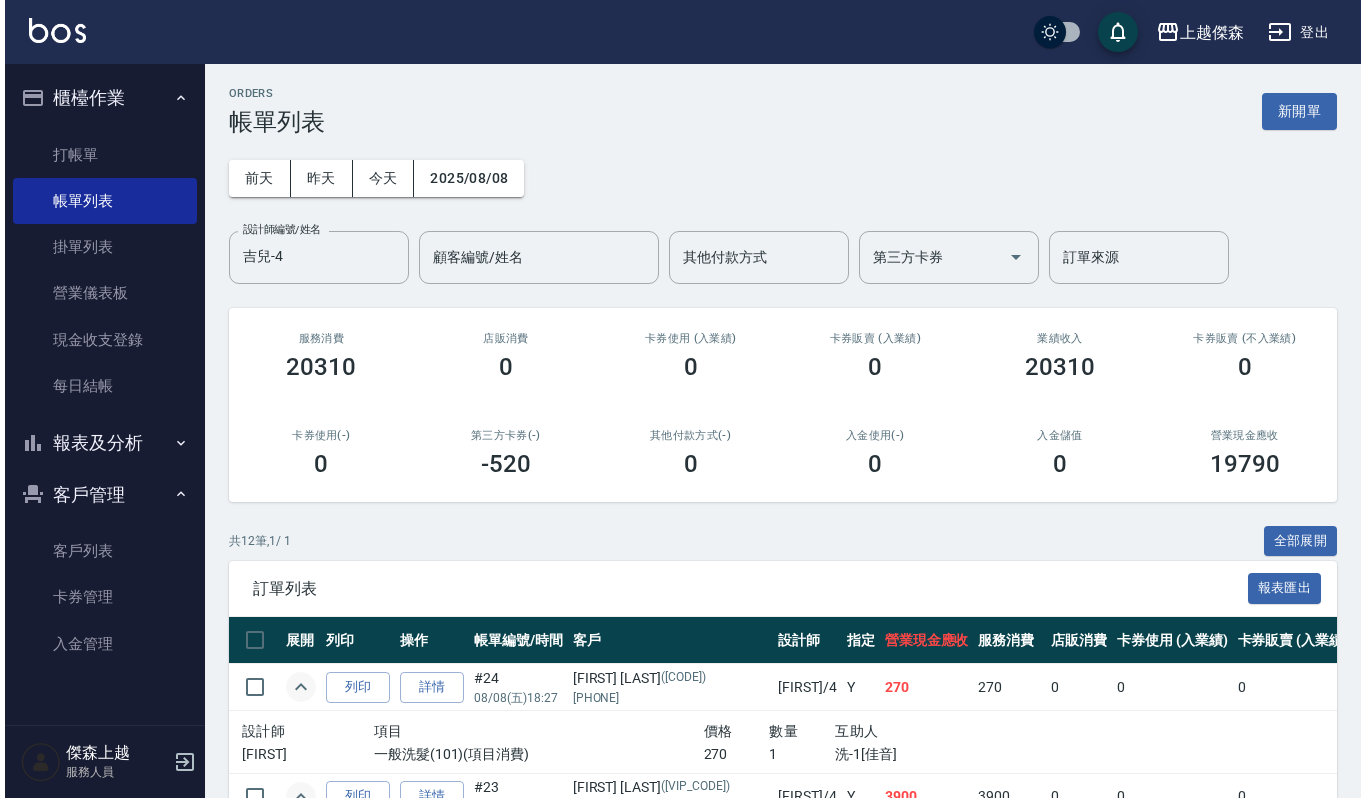 scroll, scrollTop: 0, scrollLeft: 0, axis: both 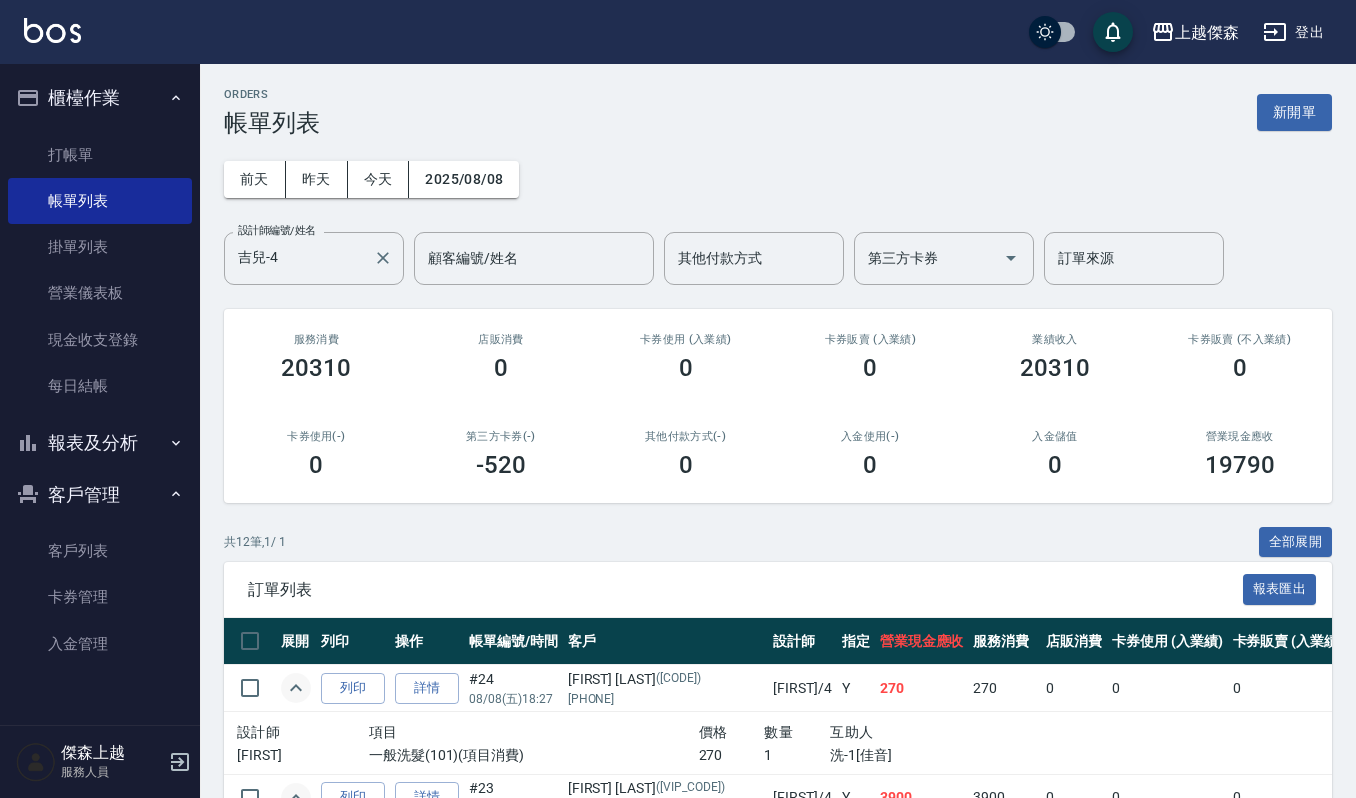 drag, startPoint x: 290, startPoint y: 233, endPoint x: 342, endPoint y: 274, distance: 66.21933 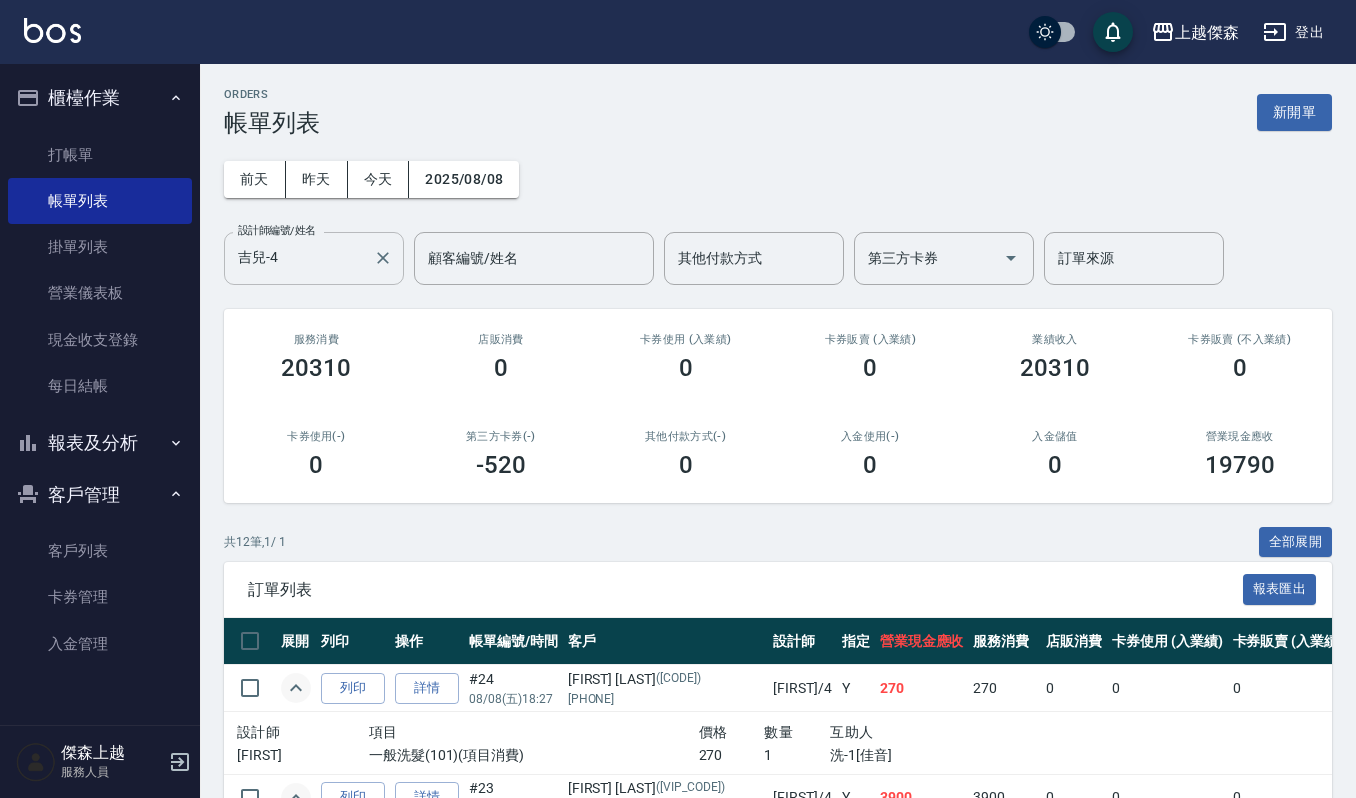 click on "吉兒-4" at bounding box center (299, 258) 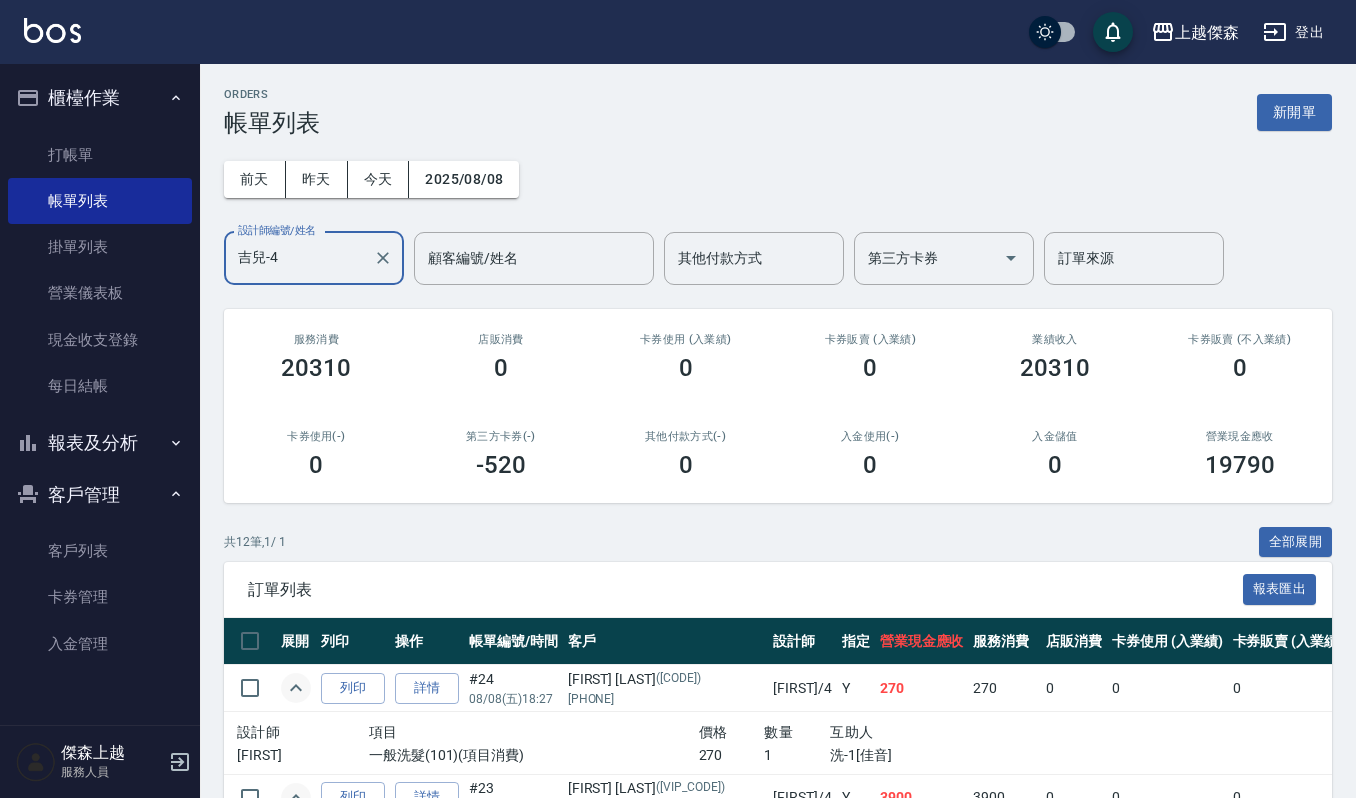 click on "吉兒-4 設計師編號/姓名" at bounding box center [314, 258] 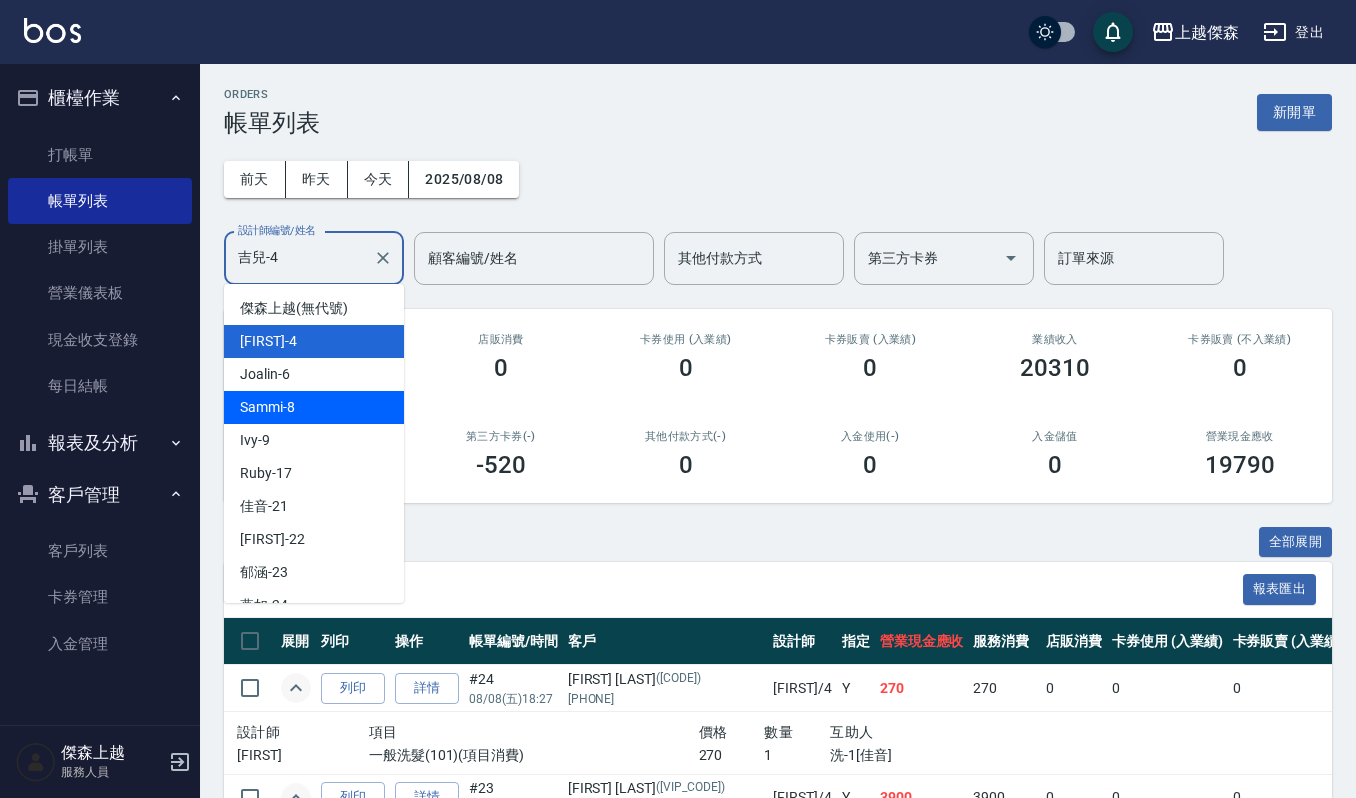 click on "Sammi -8" at bounding box center [314, 407] 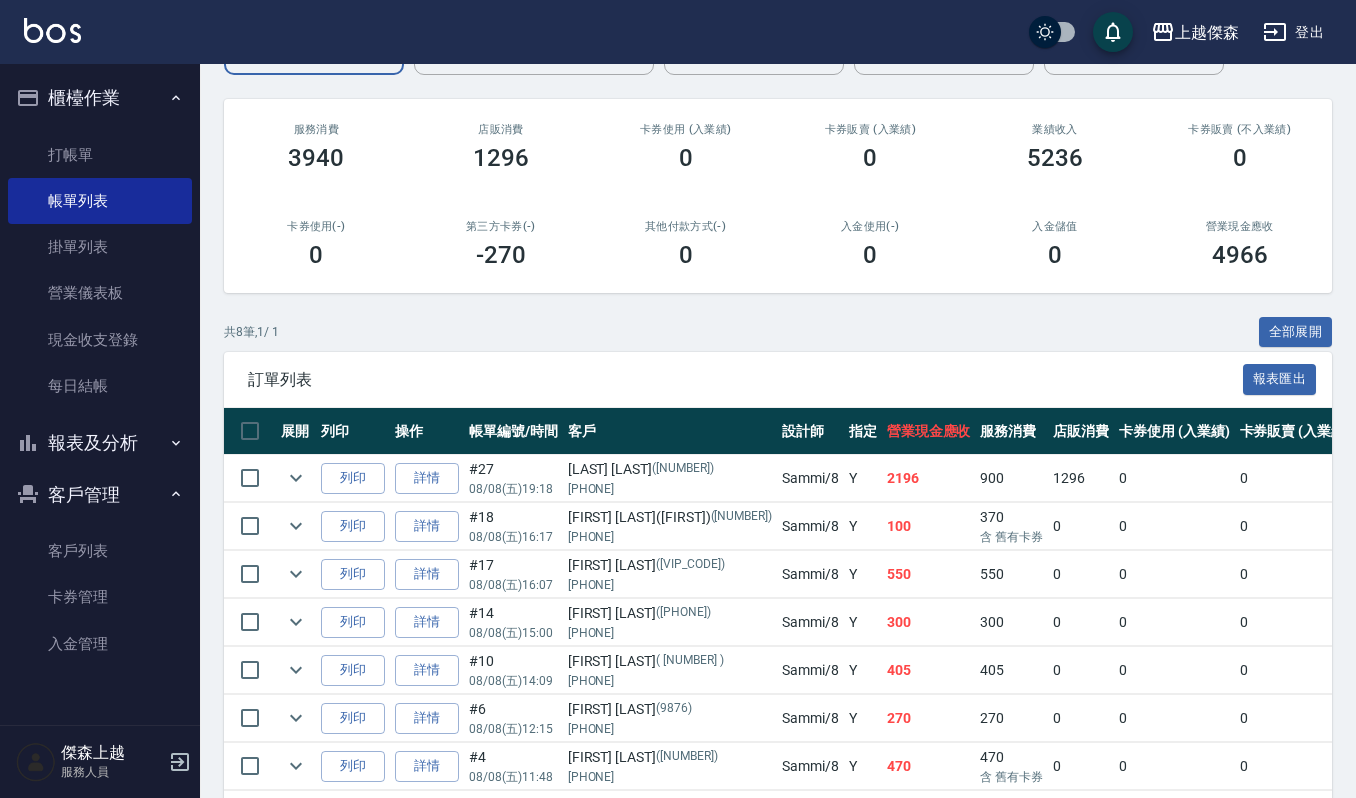 scroll, scrollTop: 88, scrollLeft: 0, axis: vertical 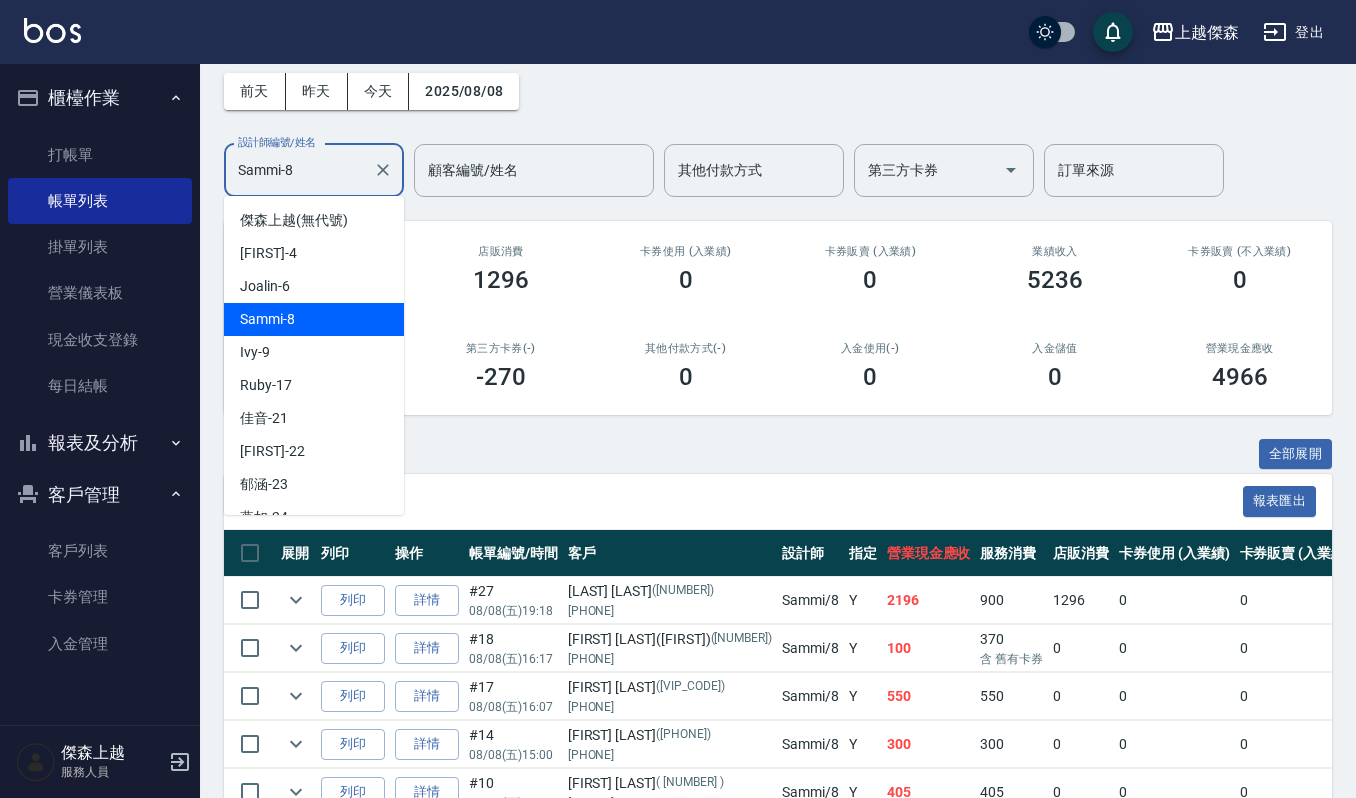 click on "Sammi-8" at bounding box center [299, 170] 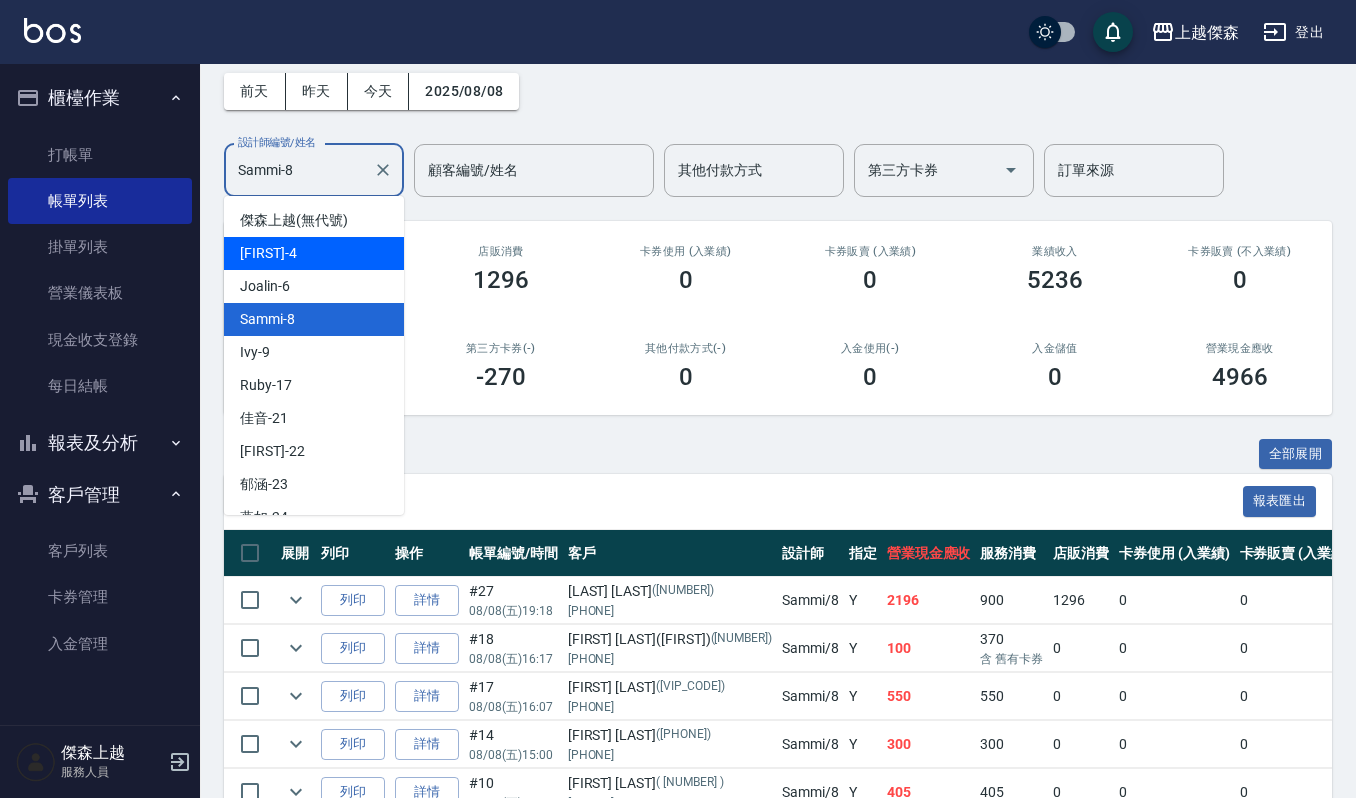 click on "吉兒 -4" at bounding box center (314, 253) 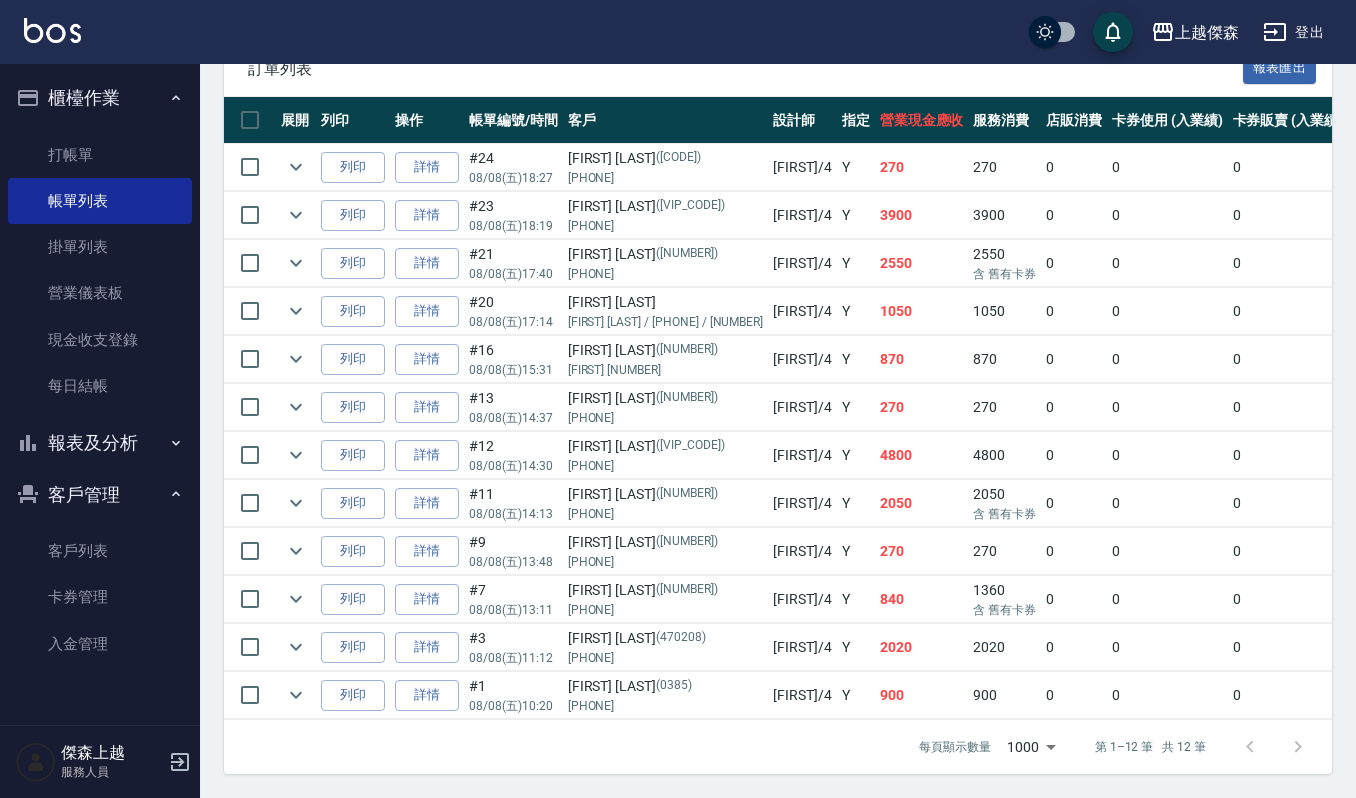 scroll, scrollTop: 549, scrollLeft: 0, axis: vertical 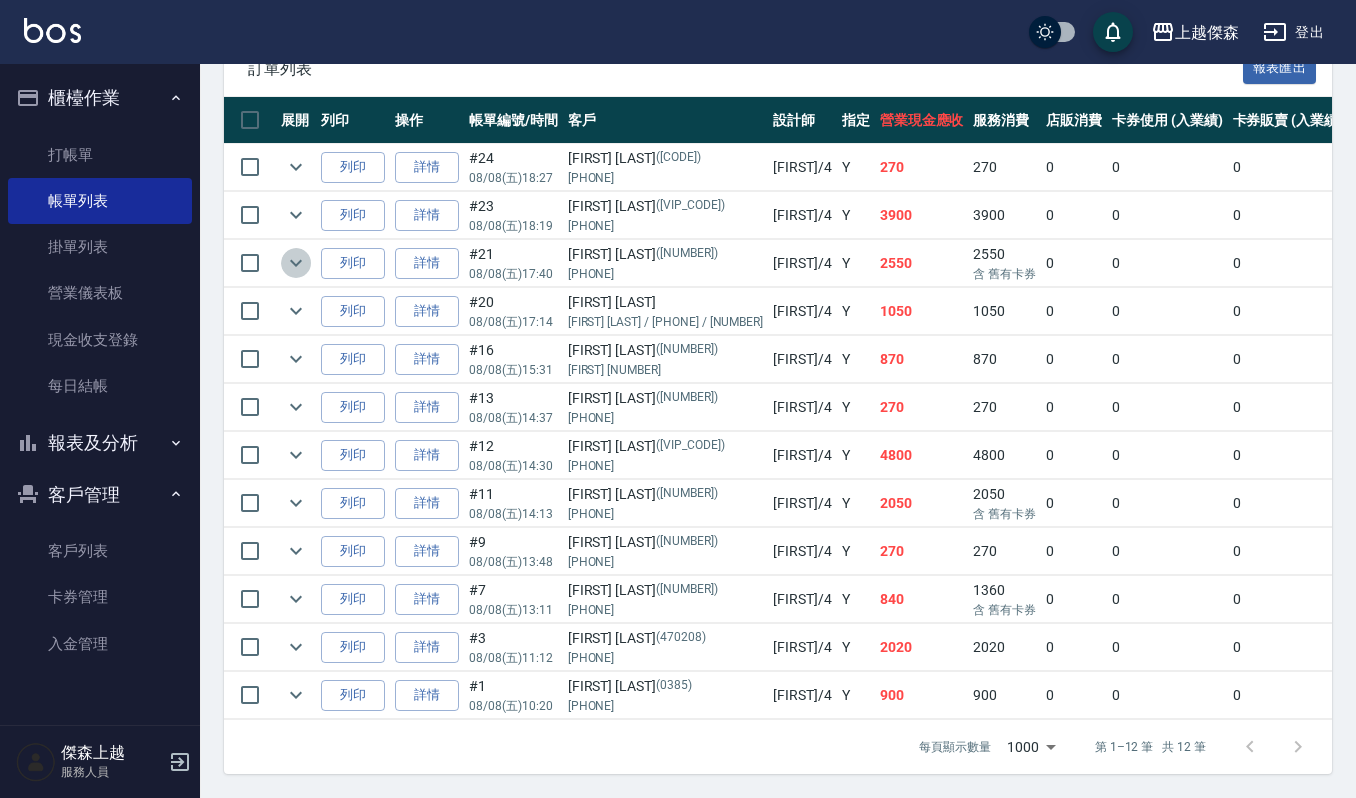 click 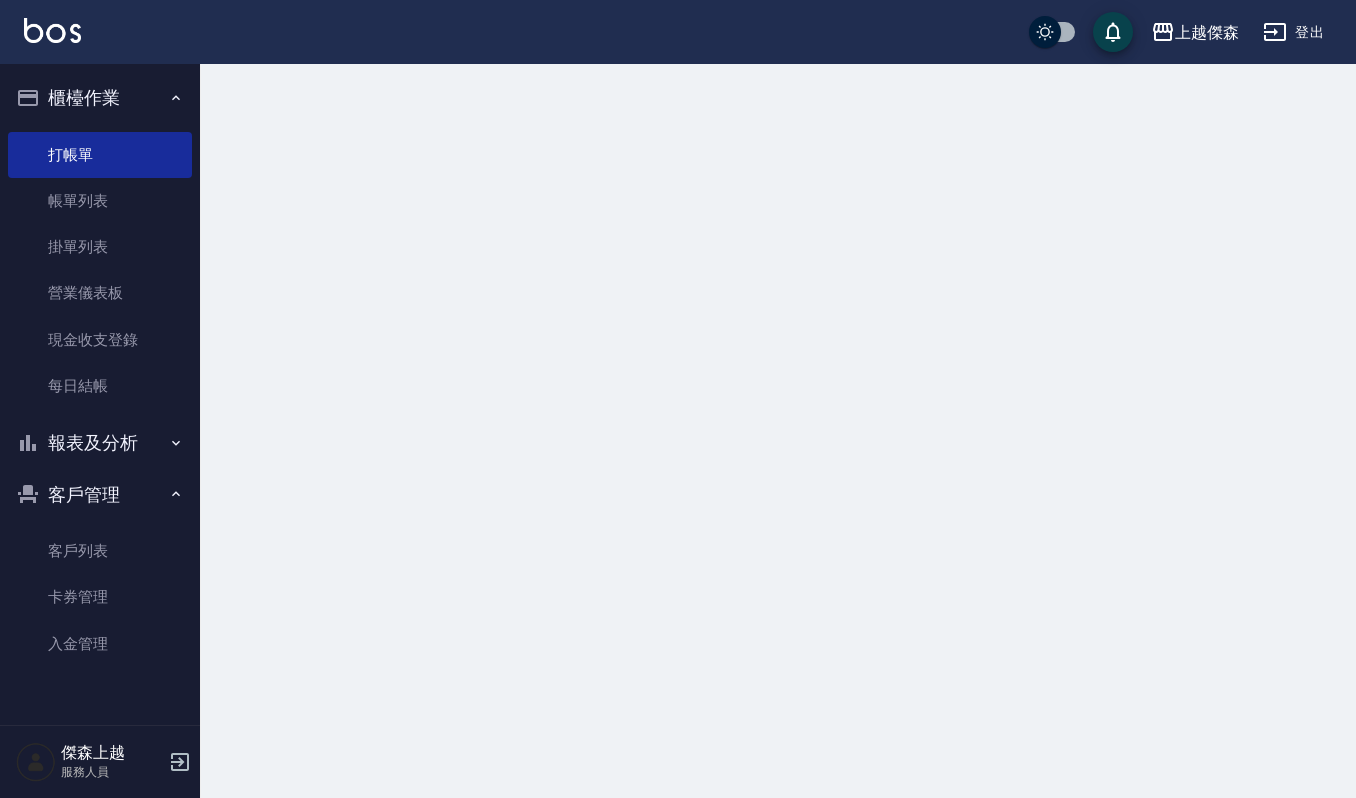 scroll, scrollTop: 0, scrollLeft: 0, axis: both 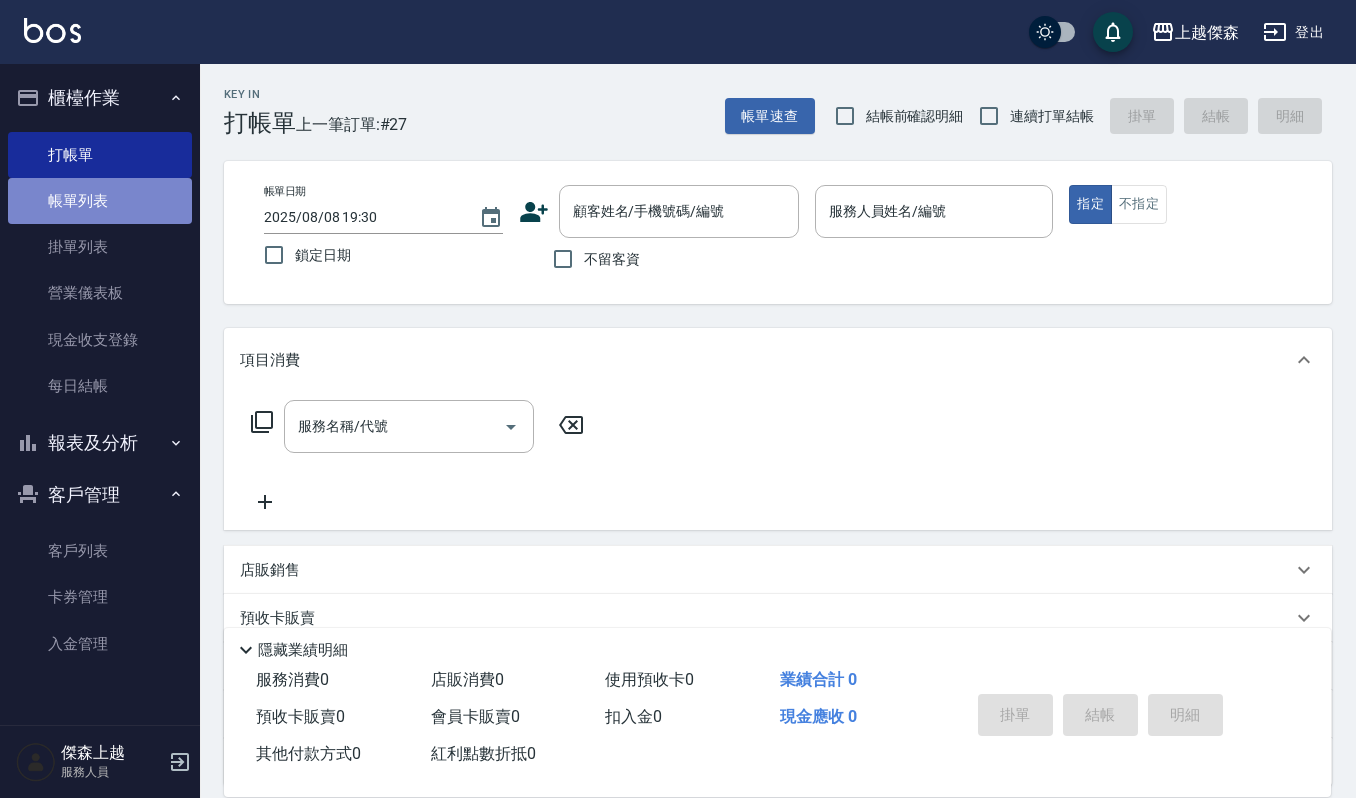 click on "帳單列表" at bounding box center (100, 201) 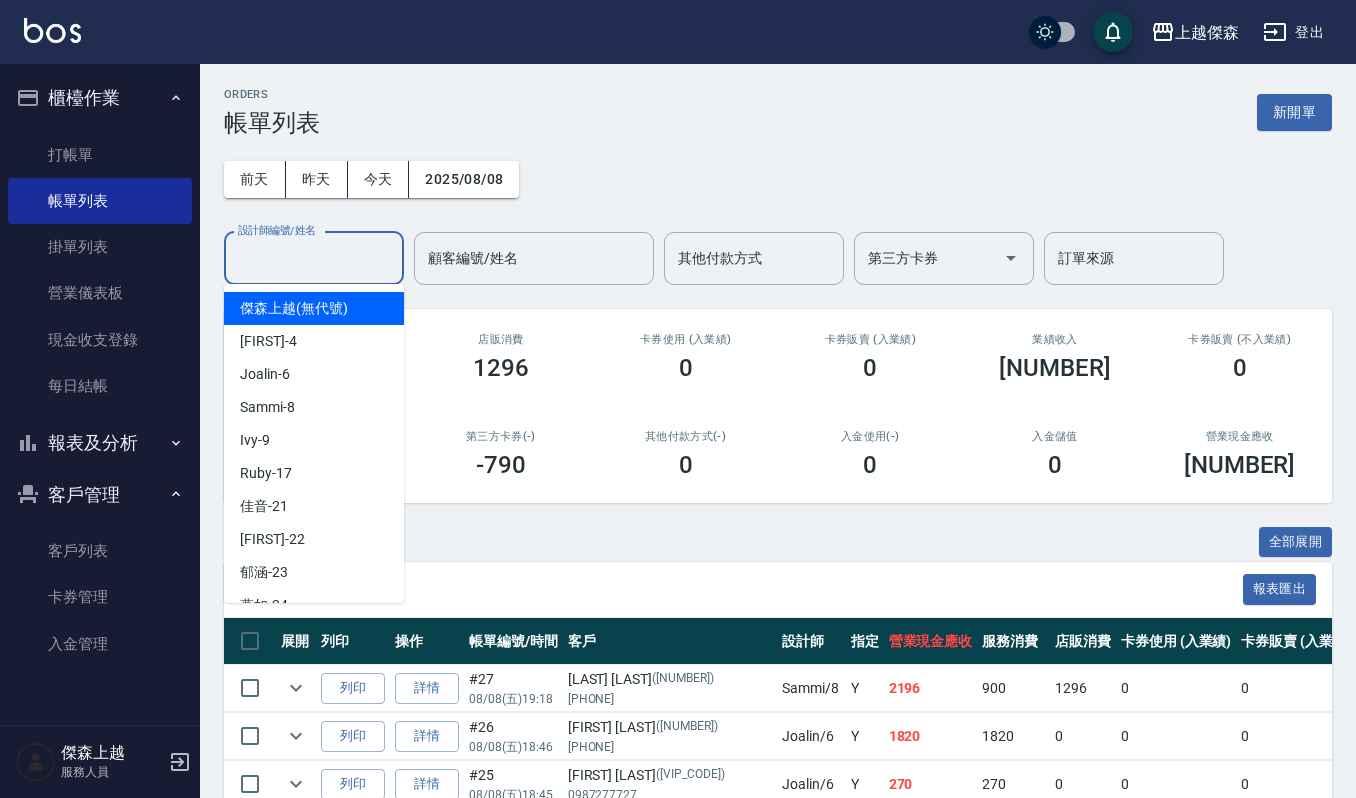 click on "設計師編號/姓名" at bounding box center (314, 258) 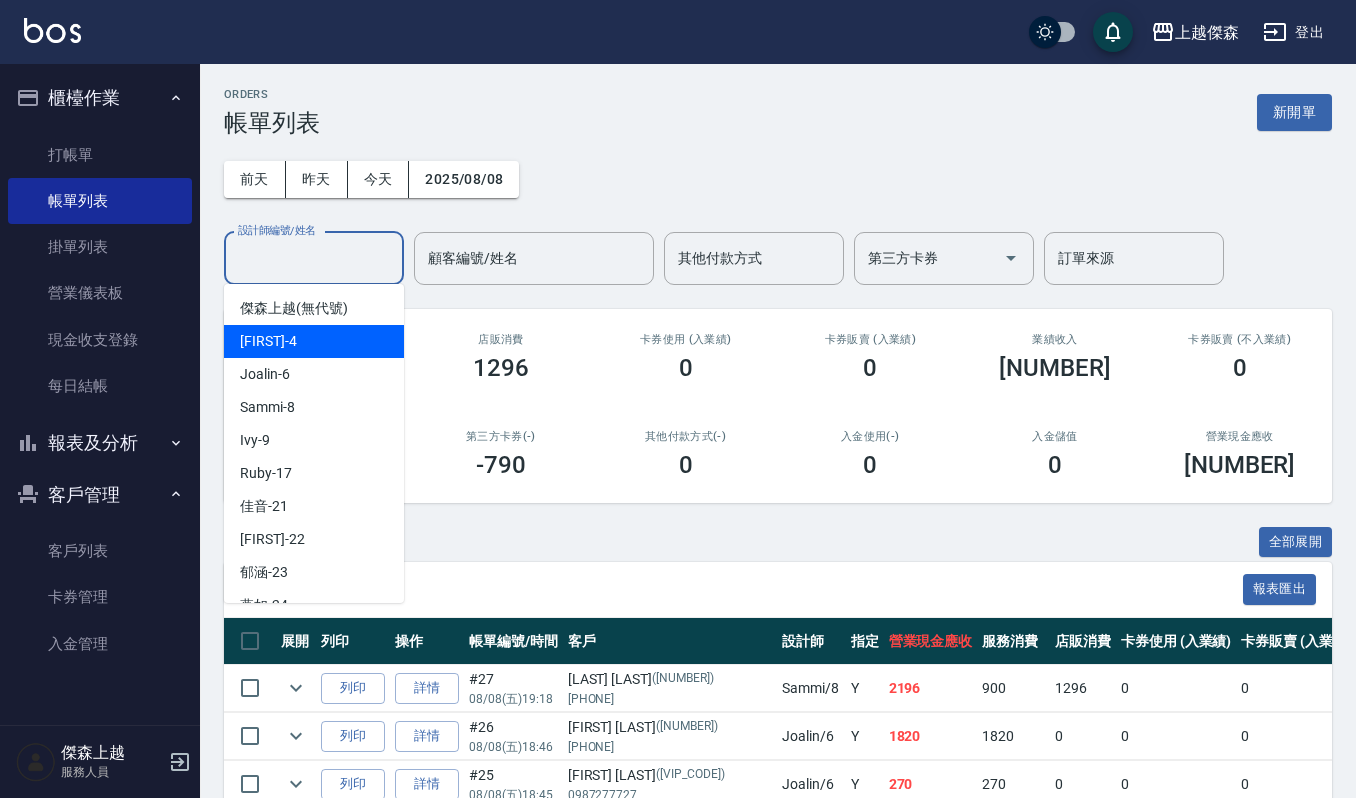 click on "吉兒 -4" at bounding box center (314, 341) 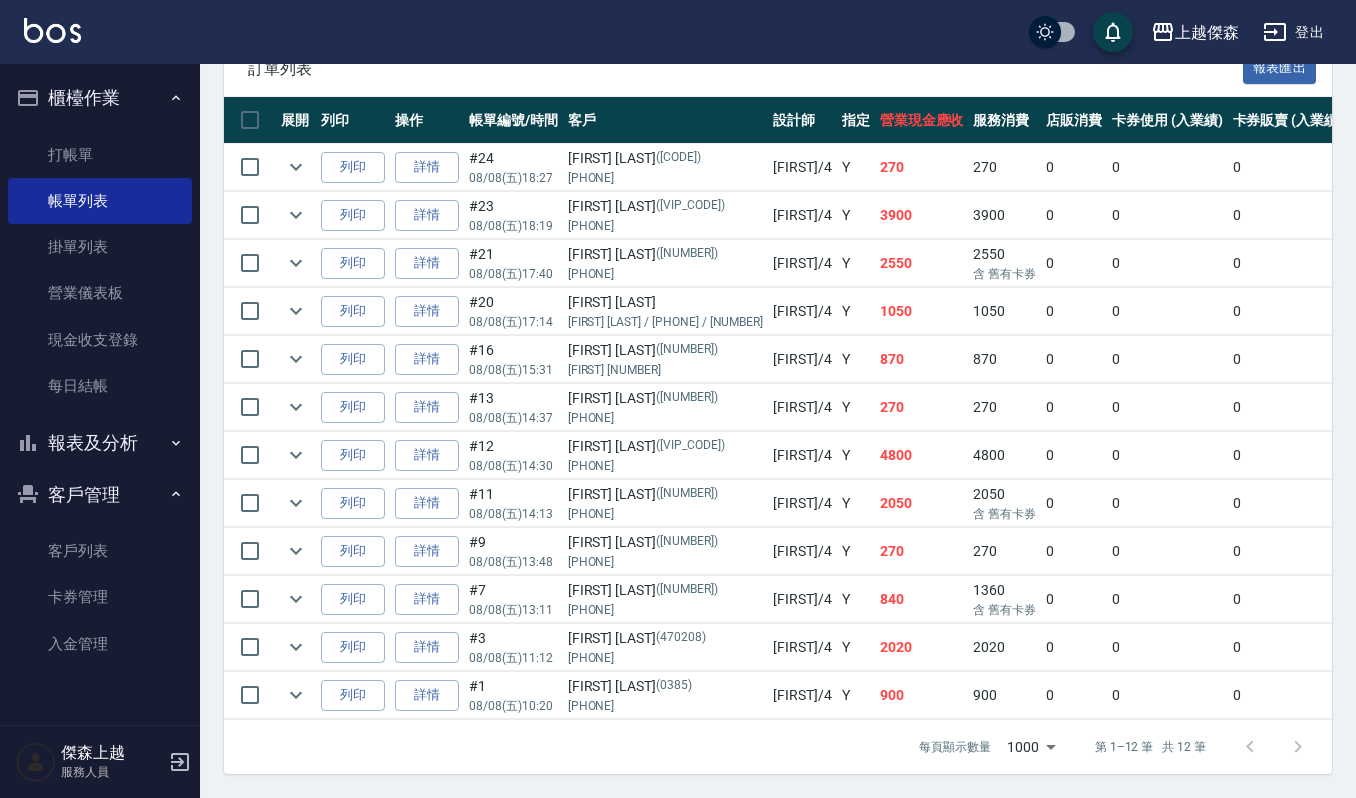 scroll, scrollTop: 549, scrollLeft: 0, axis: vertical 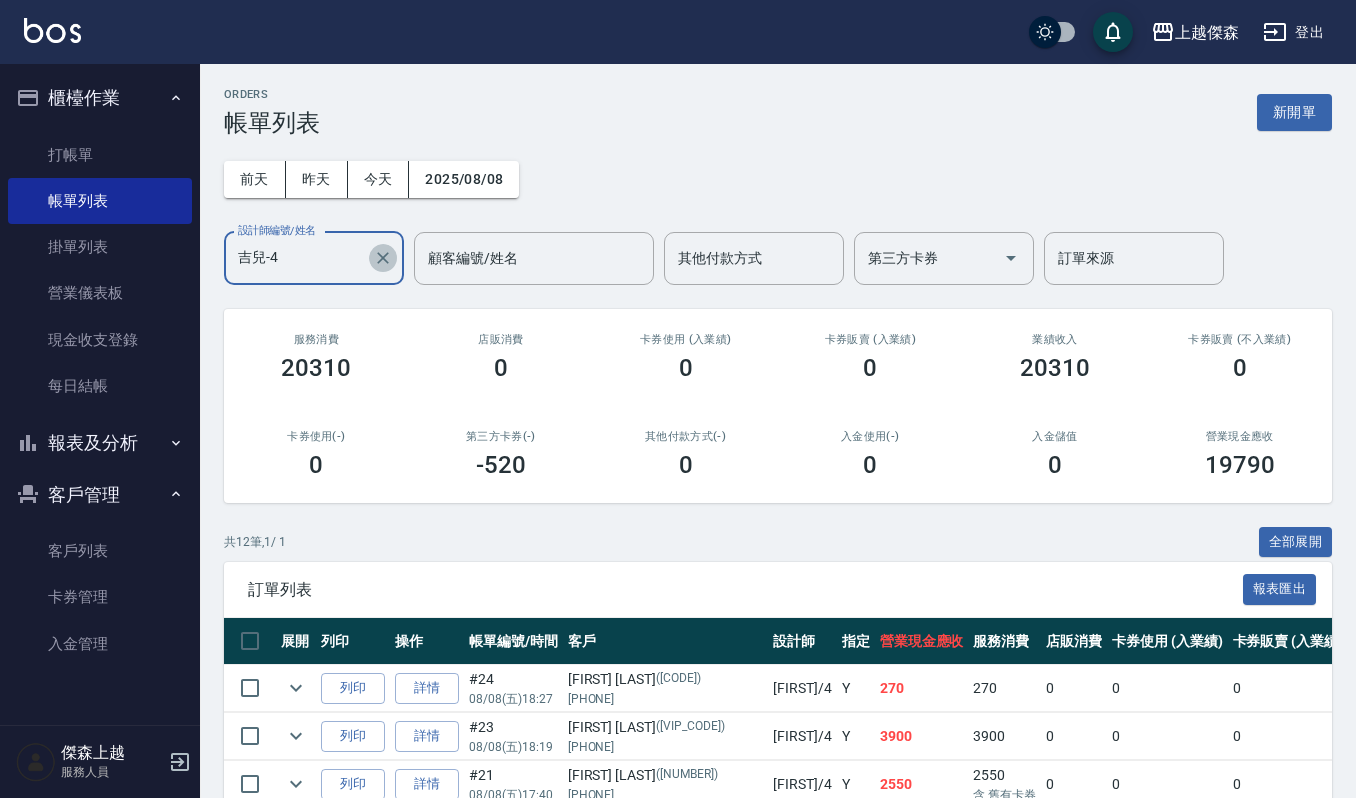 click 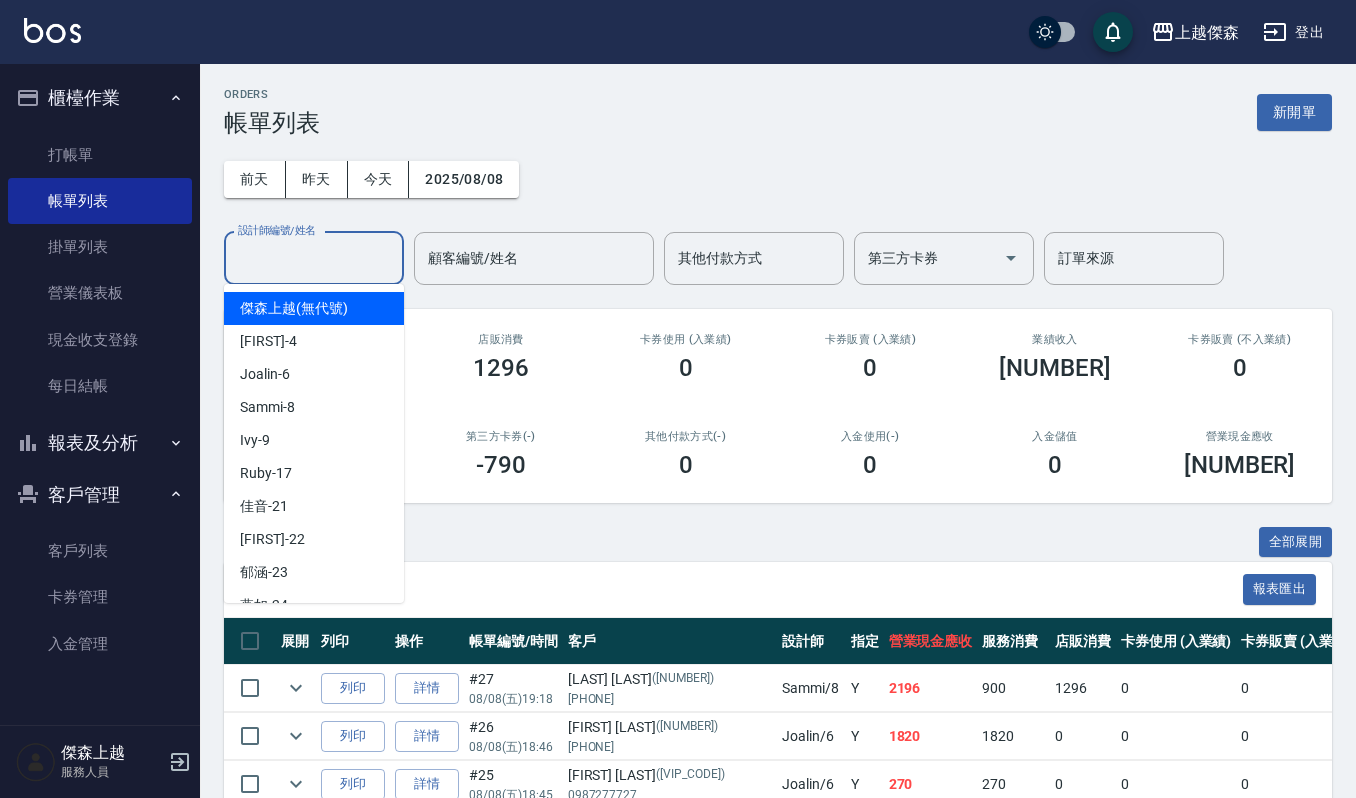 click on "設計師編號/姓名" at bounding box center [314, 258] 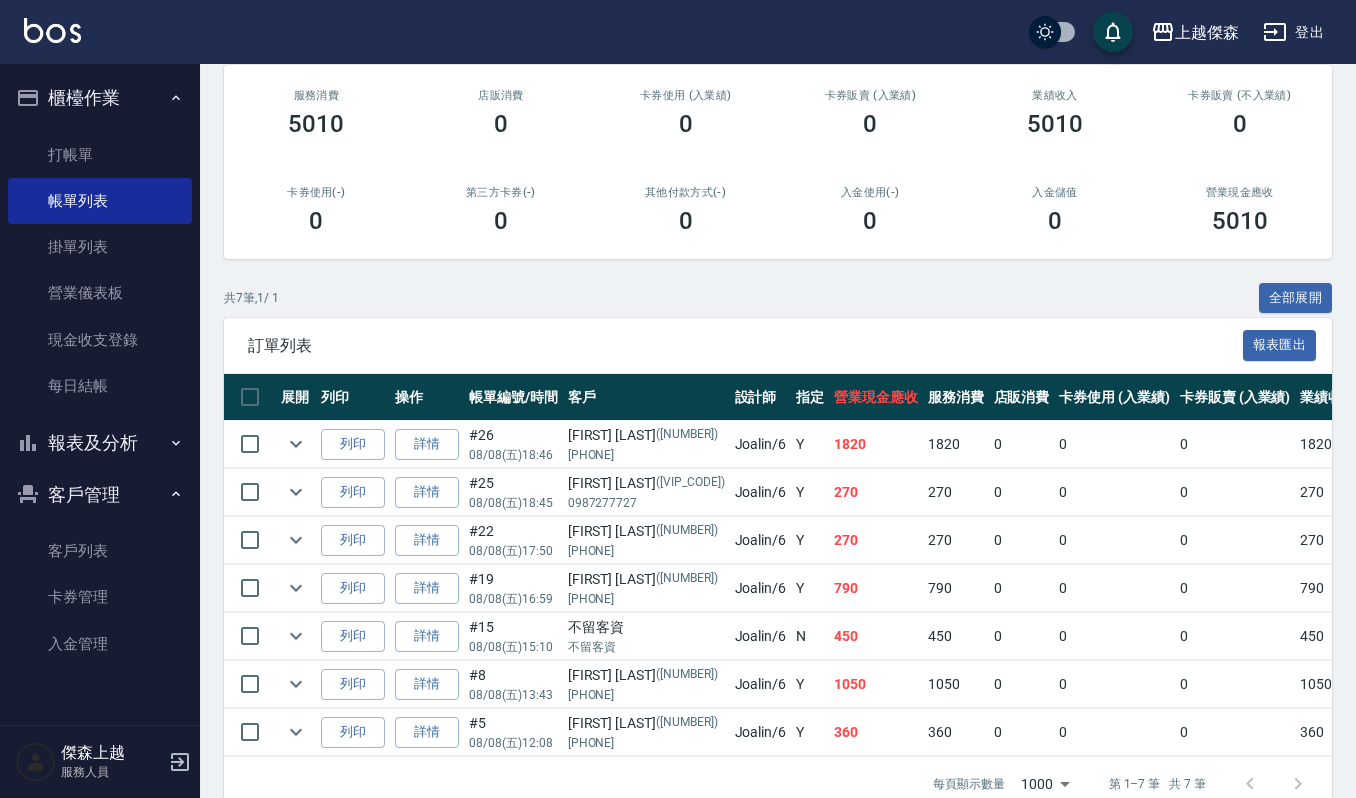 scroll, scrollTop: 305, scrollLeft: 0, axis: vertical 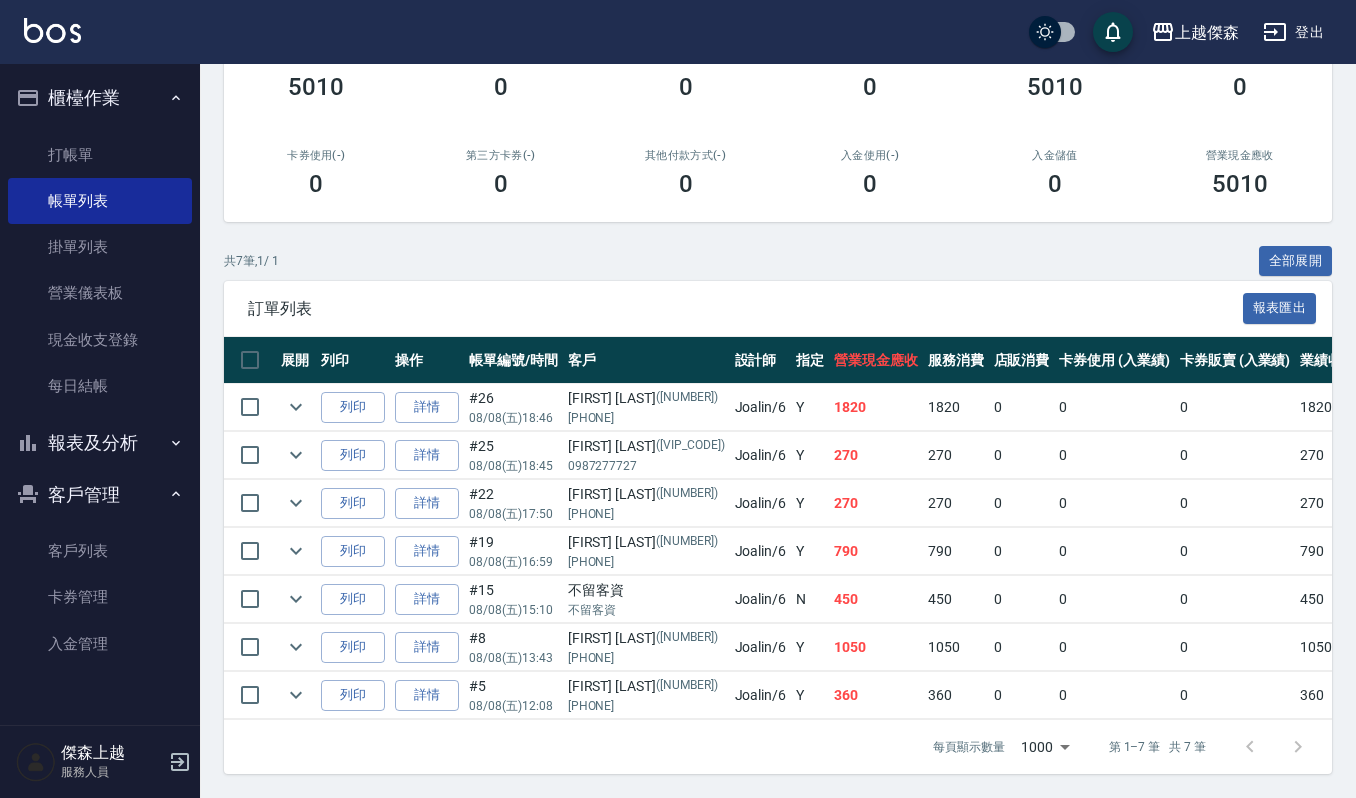 type on "Joalin-6" 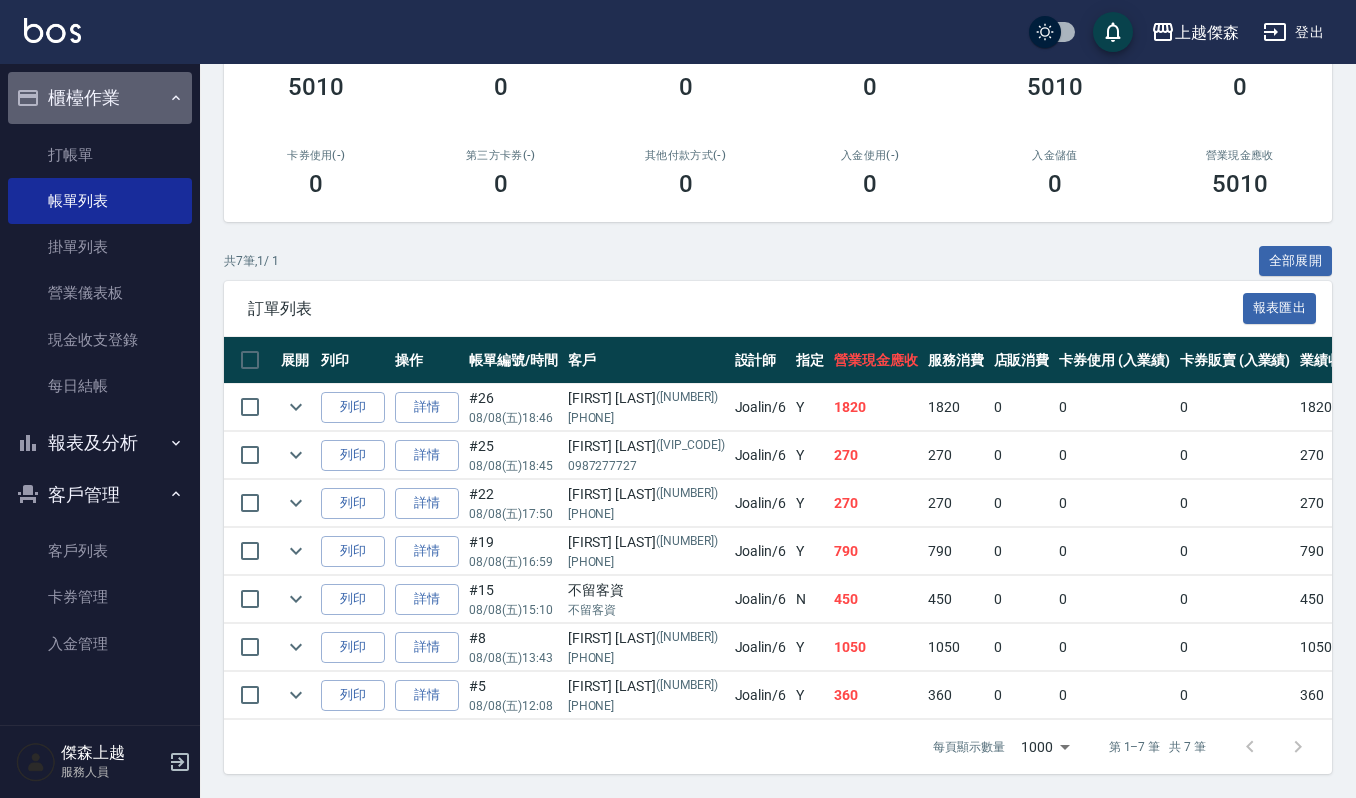 click on "櫃檯作業" at bounding box center (100, 98) 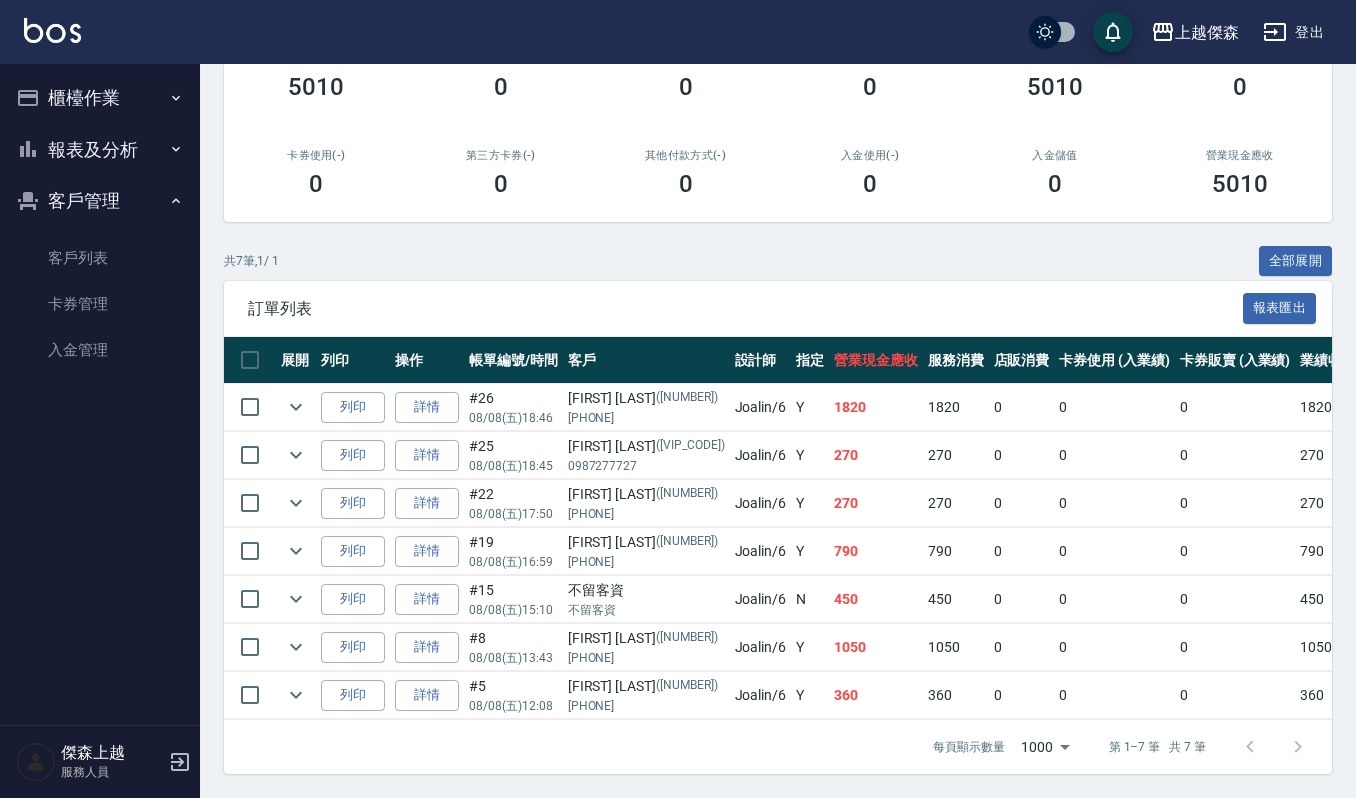 click on "報表及分析" at bounding box center (100, 150) 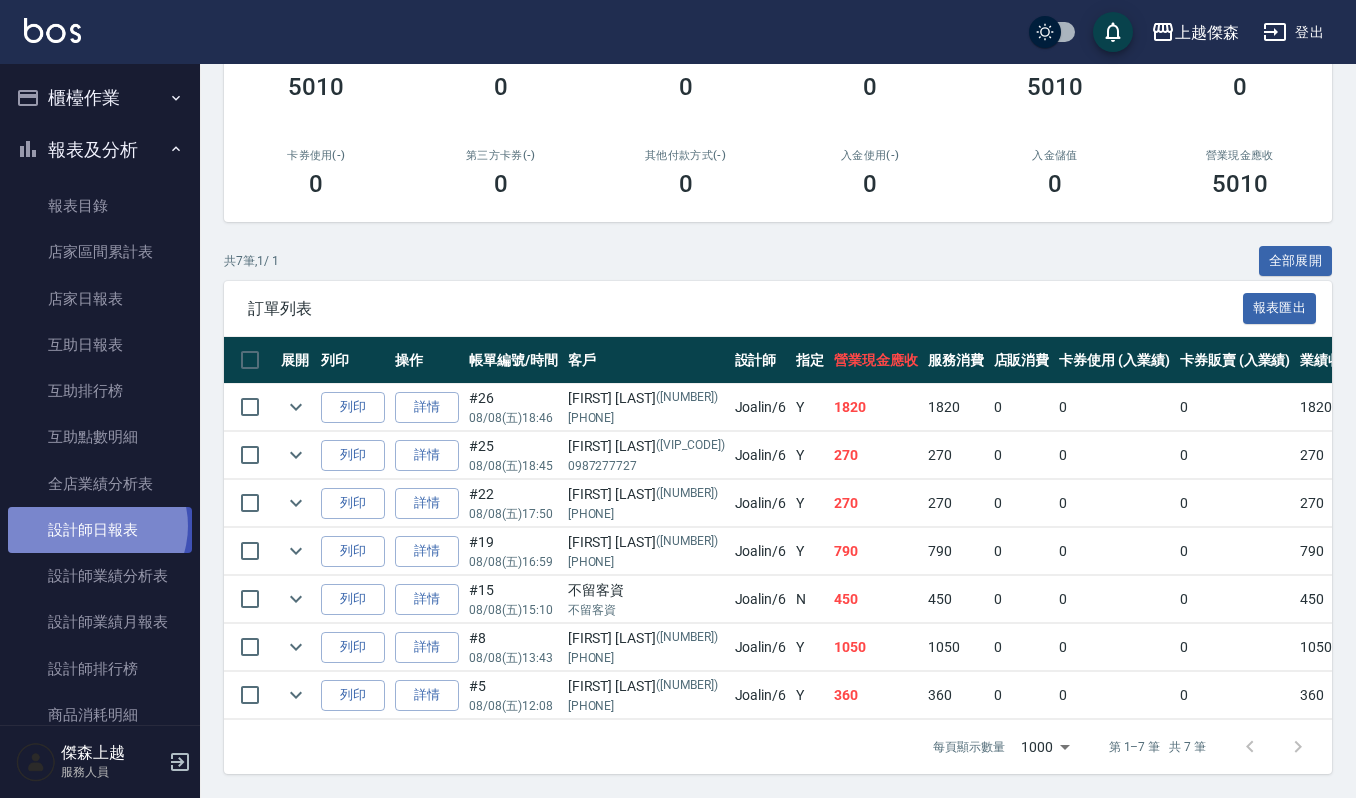 click on "設計師日報表" at bounding box center [100, 530] 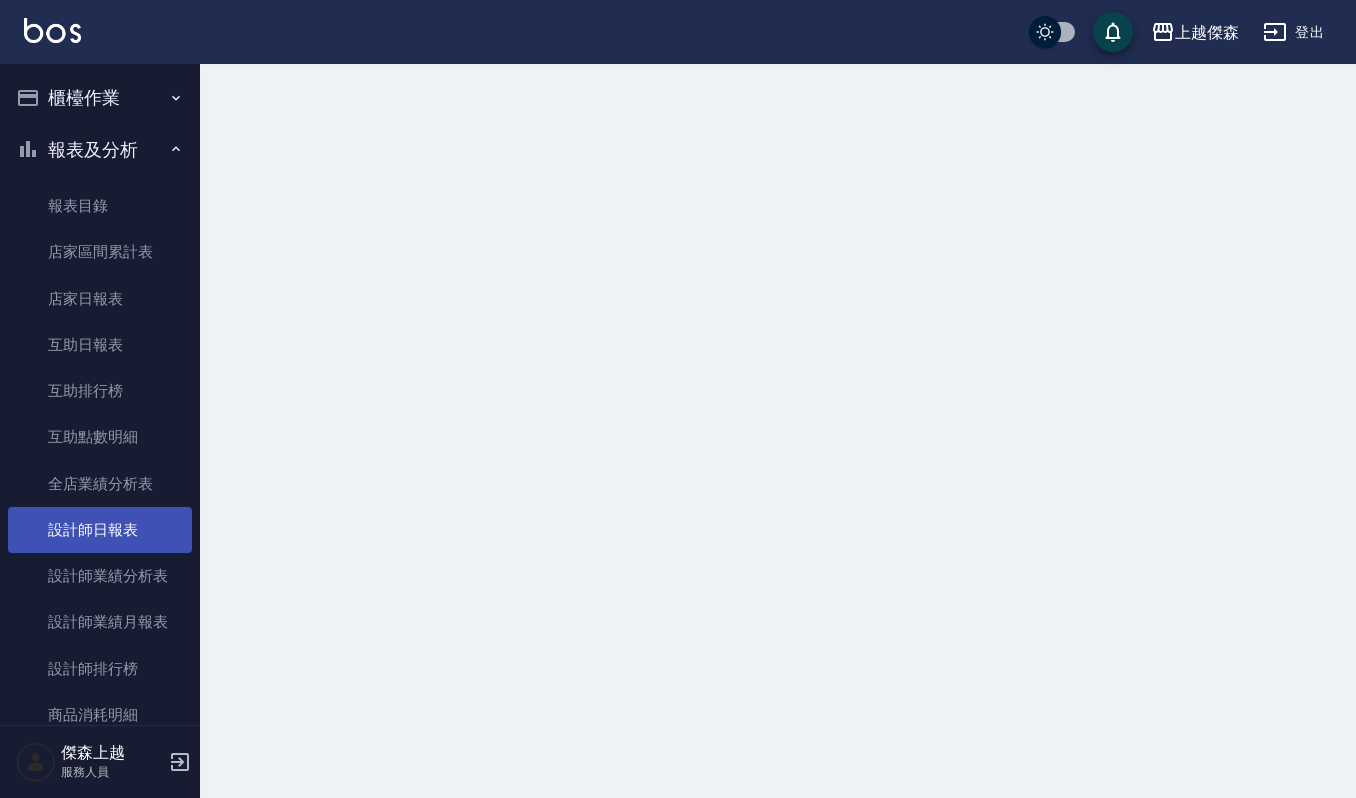 scroll, scrollTop: 0, scrollLeft: 0, axis: both 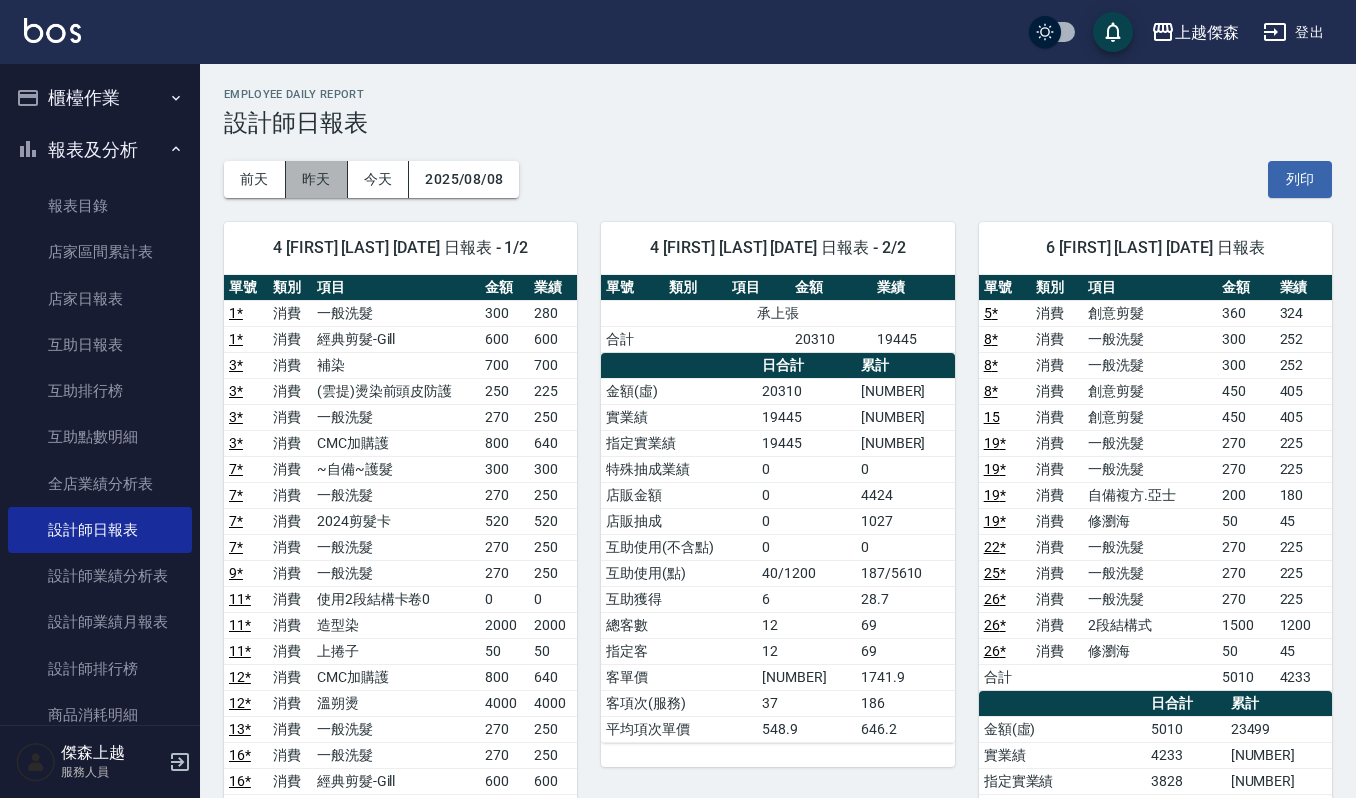 click on "昨天" at bounding box center [317, 179] 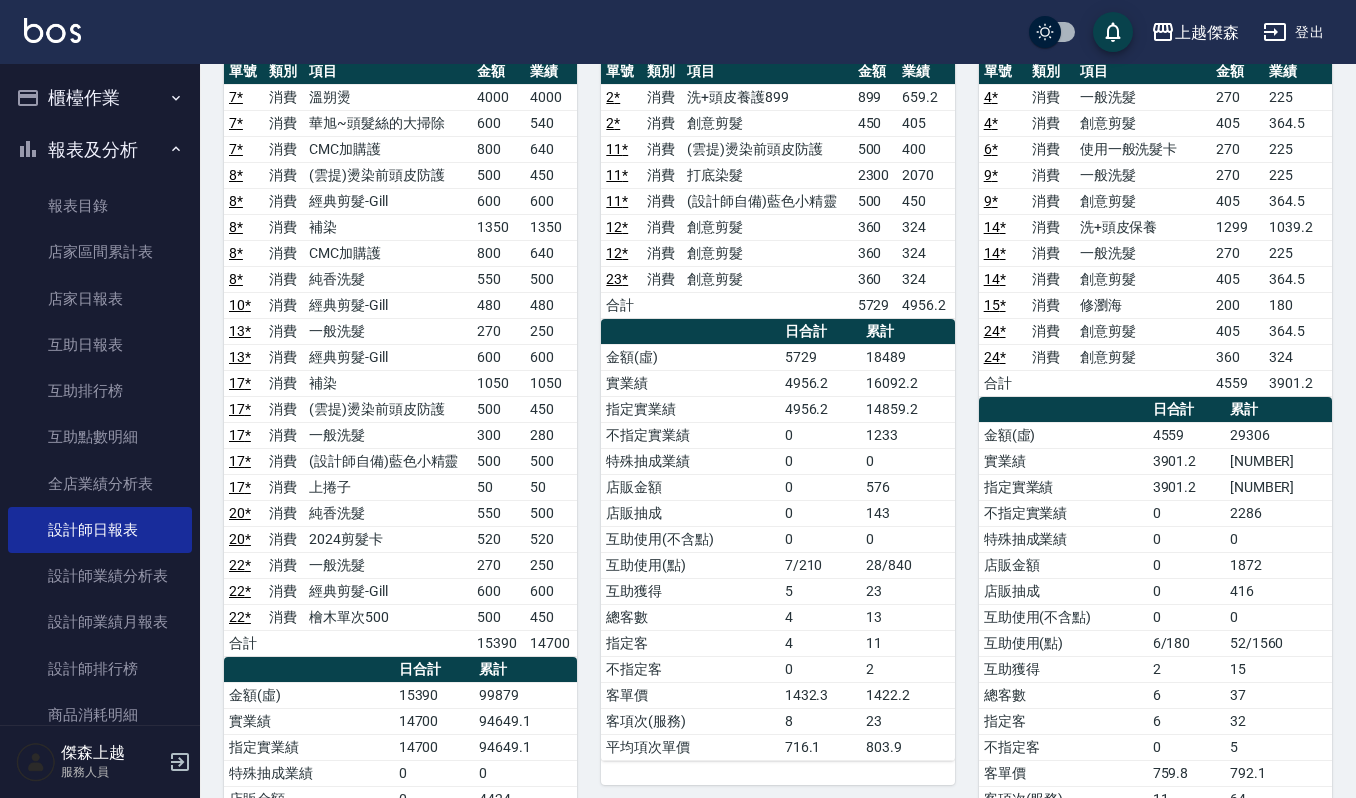 scroll, scrollTop: 152, scrollLeft: 0, axis: vertical 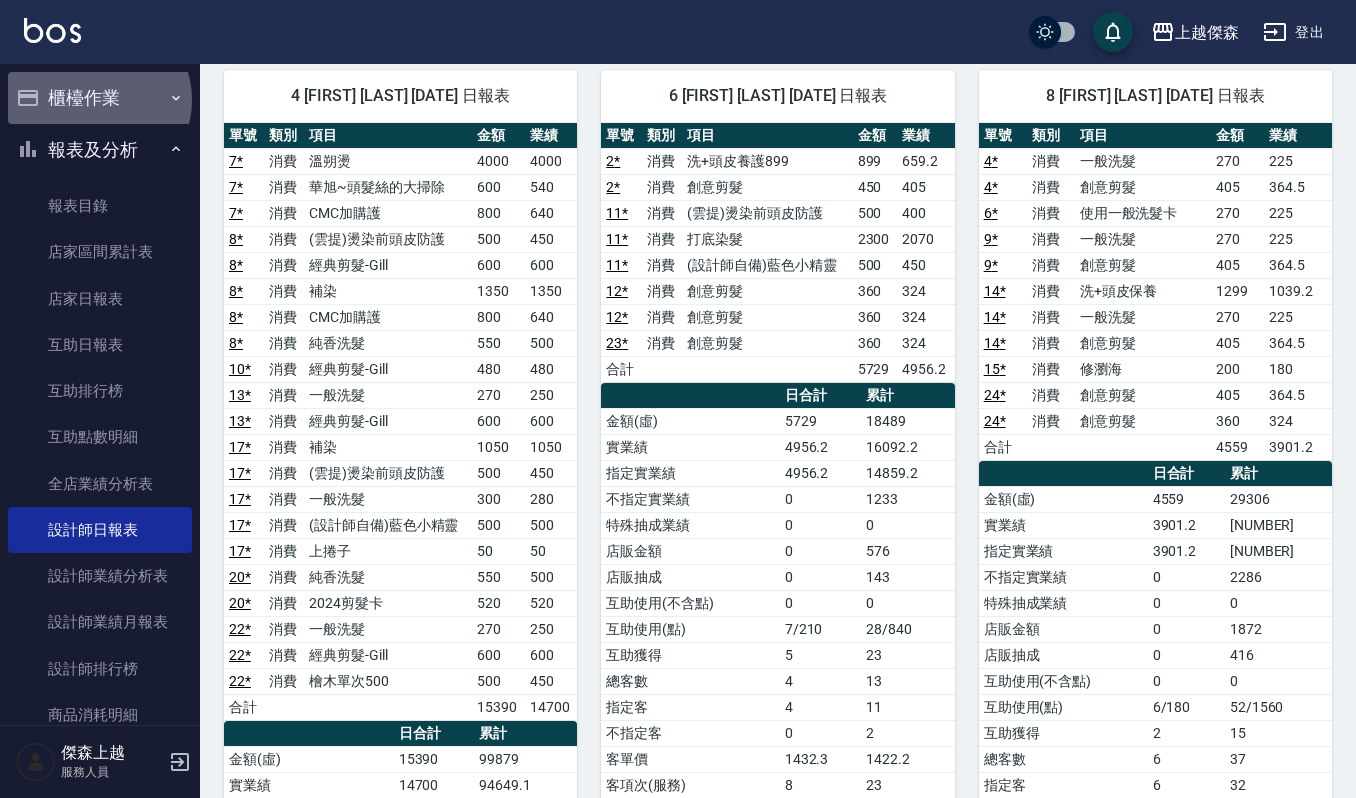 click on "櫃檯作業" at bounding box center (100, 98) 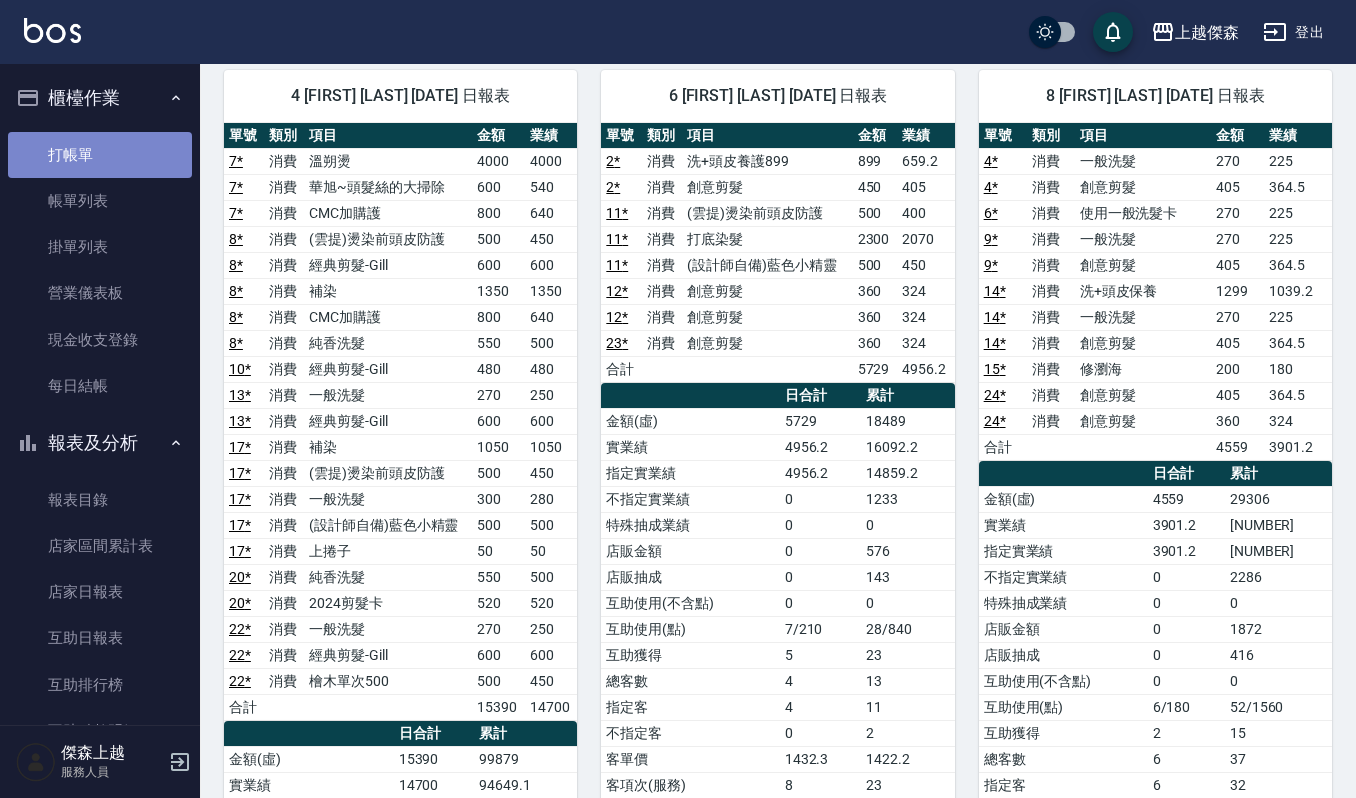 click on "打帳單" at bounding box center (100, 155) 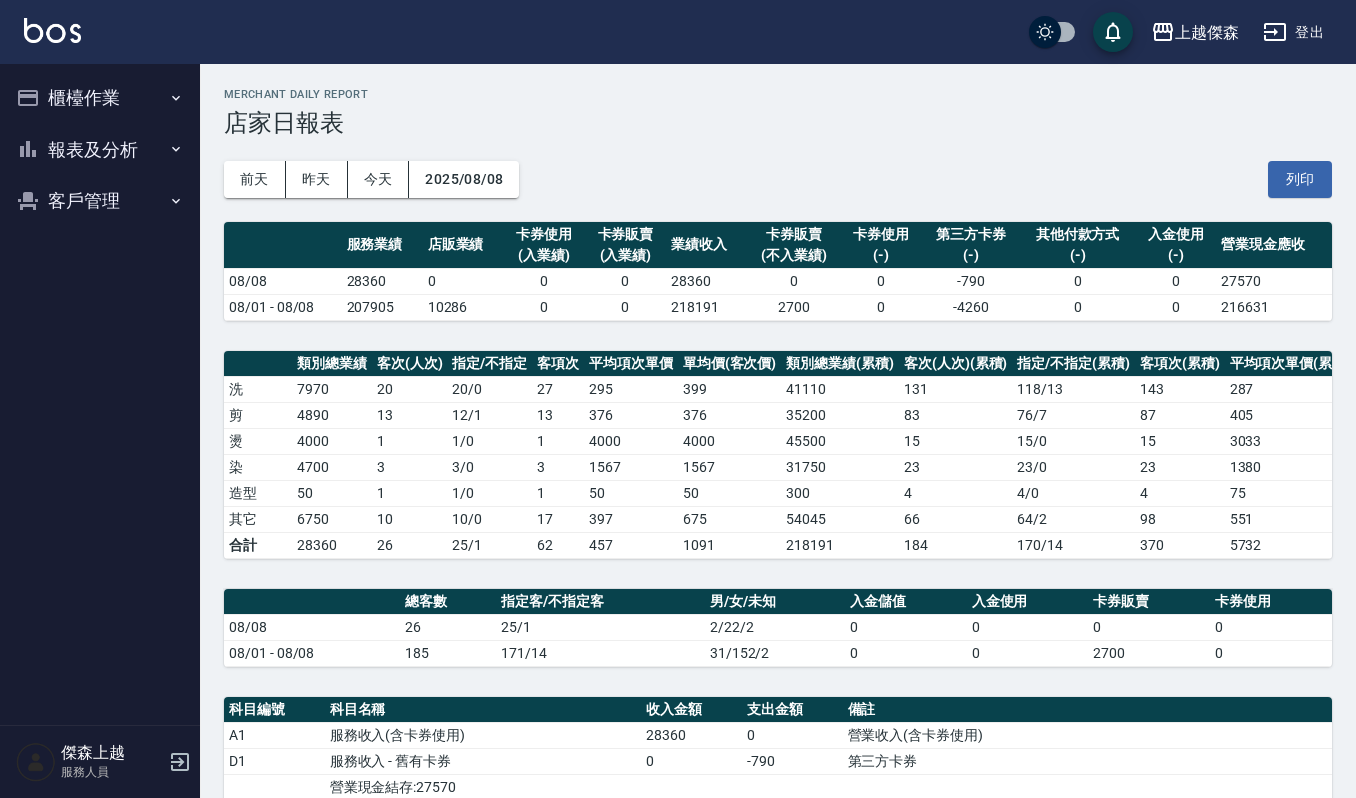 scroll, scrollTop: 266, scrollLeft: 0, axis: vertical 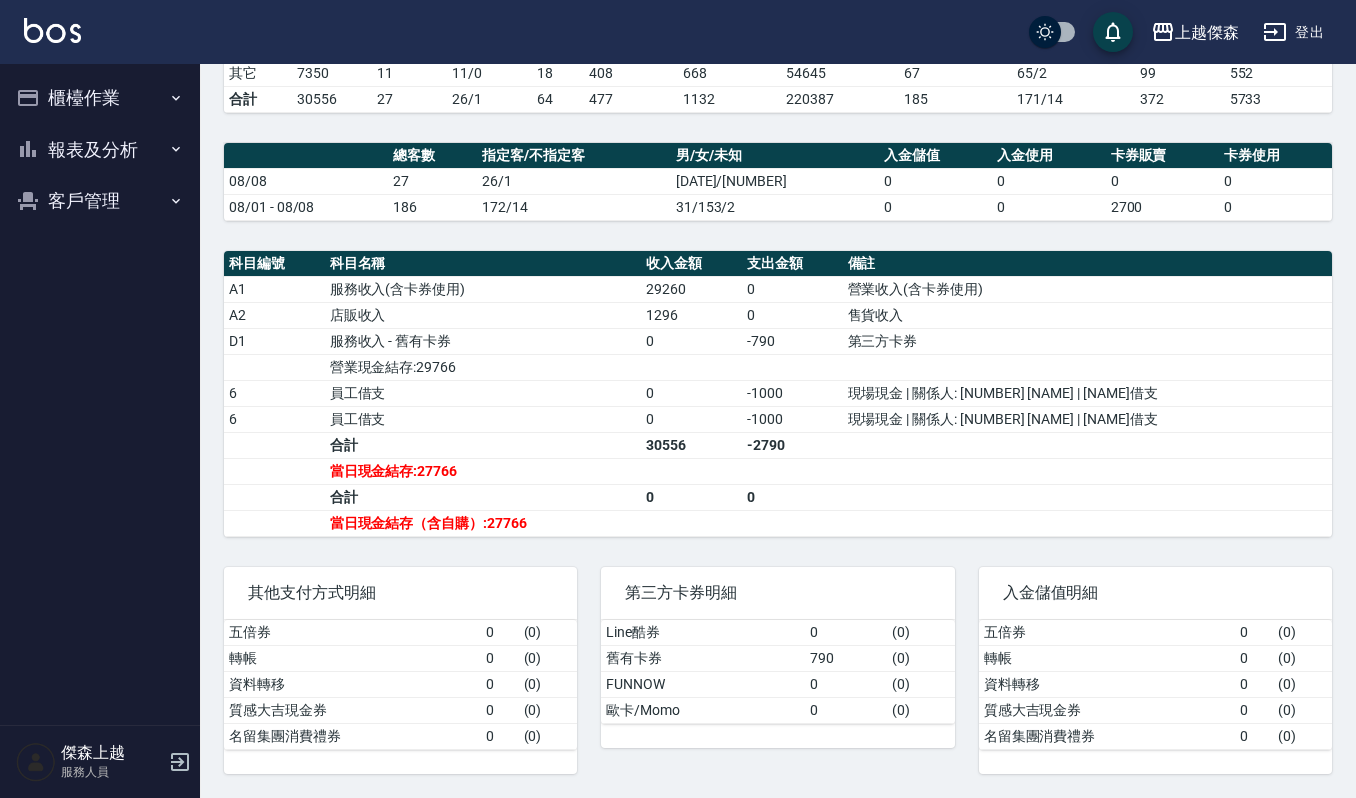 click on "當日現金結存（含自購）:27766" at bounding box center (483, 523) 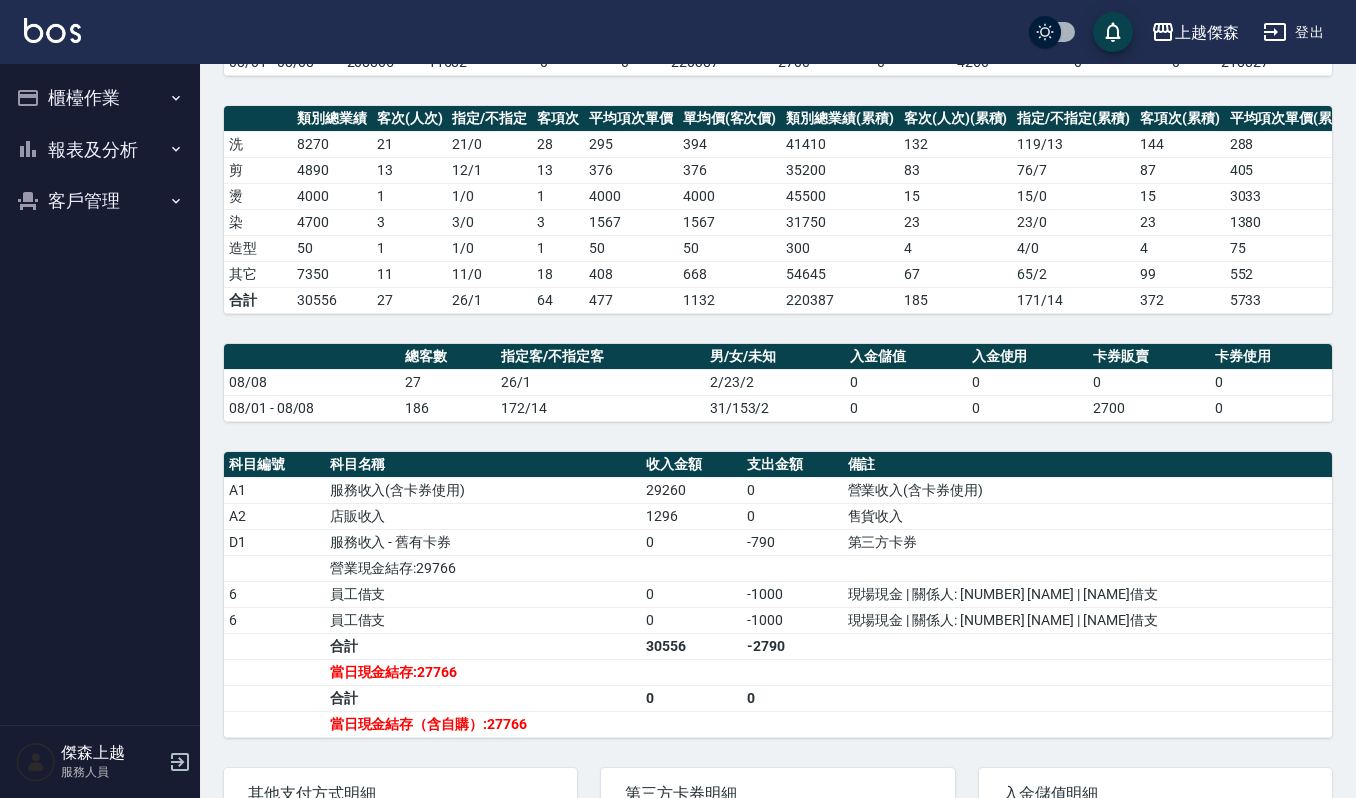 scroll, scrollTop: 400, scrollLeft: 0, axis: vertical 